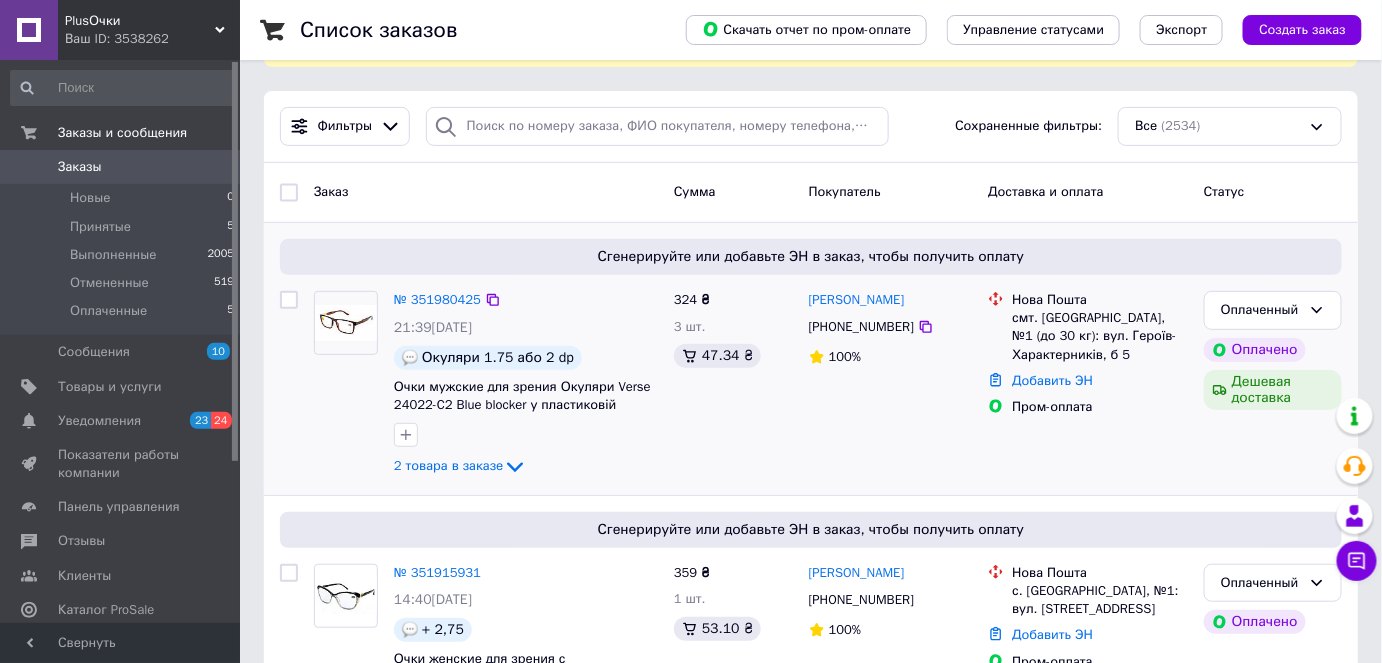 scroll, scrollTop: 181, scrollLeft: 0, axis: vertical 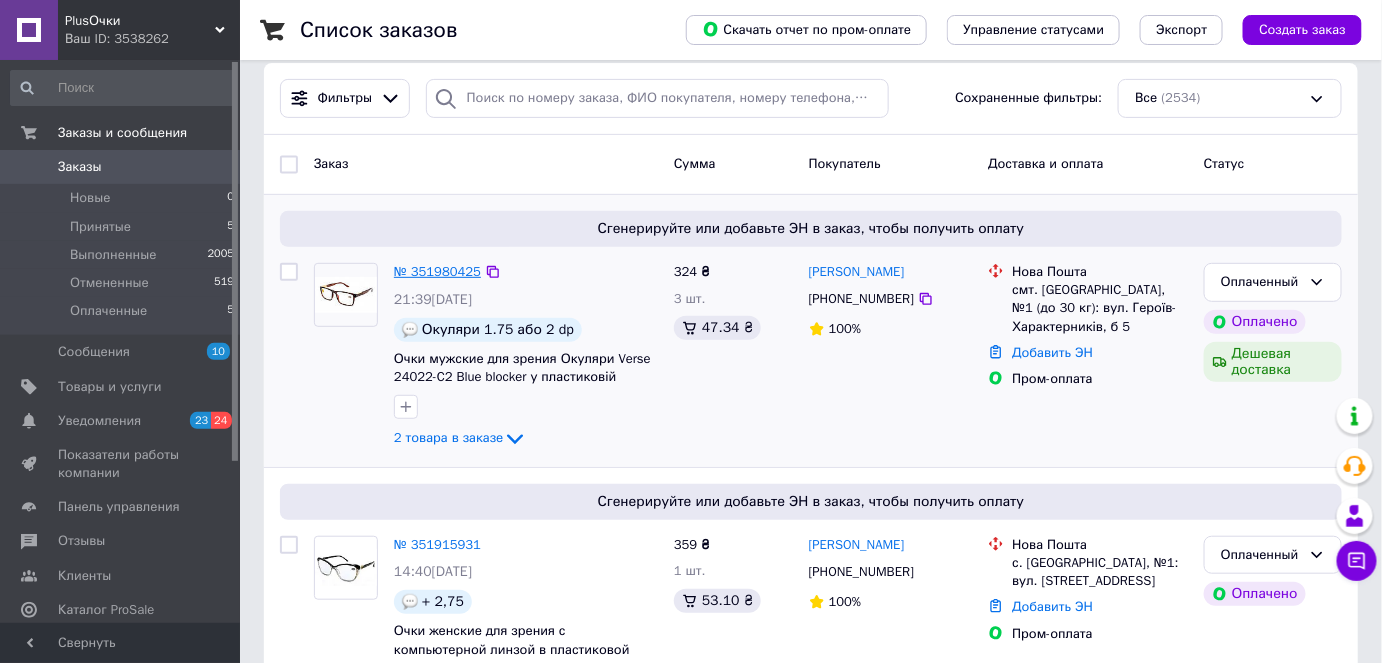 click on "№ 351980425" at bounding box center [437, 271] 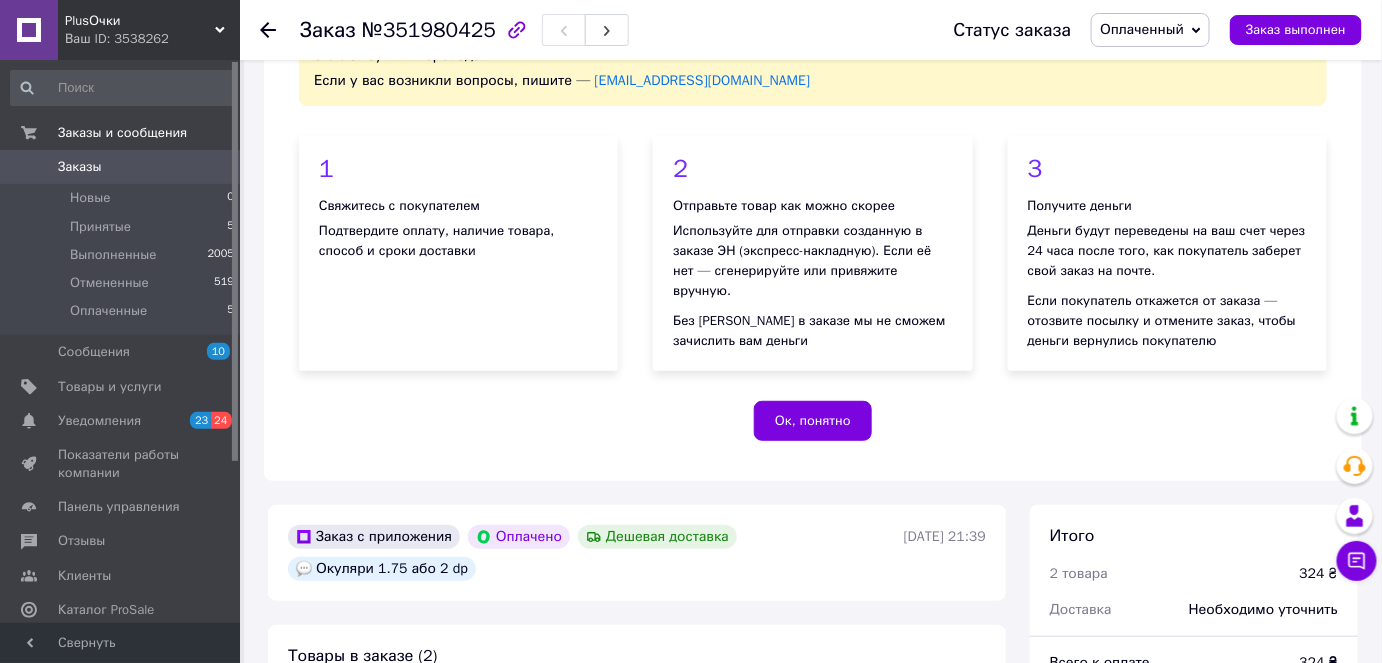 scroll, scrollTop: 0, scrollLeft: 0, axis: both 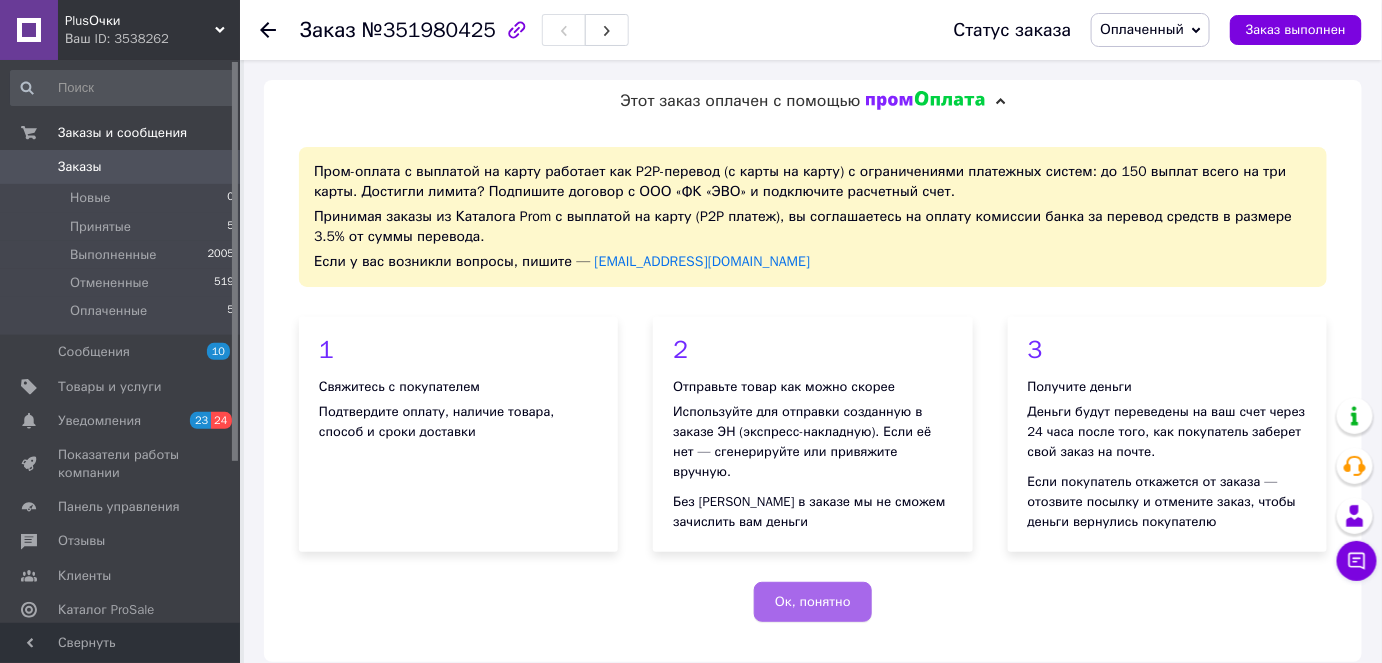 click on "Ок, понятно" at bounding box center (813, 602) 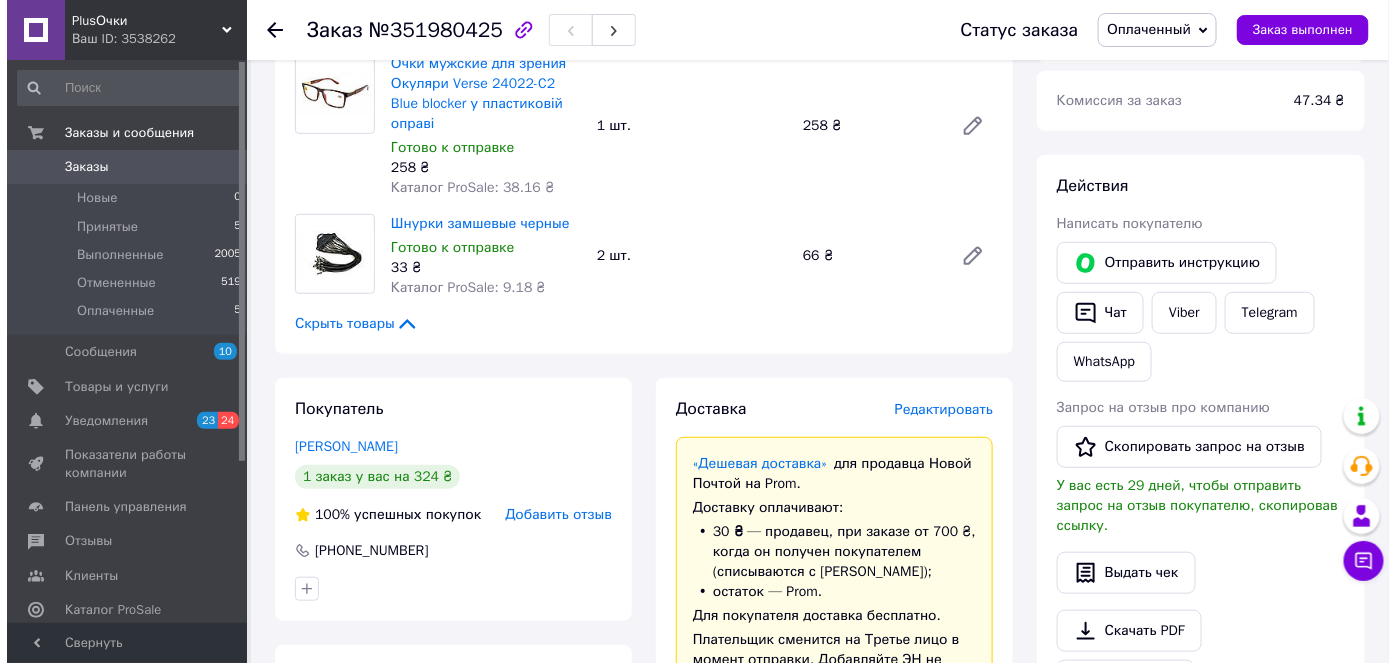 scroll, scrollTop: 272, scrollLeft: 0, axis: vertical 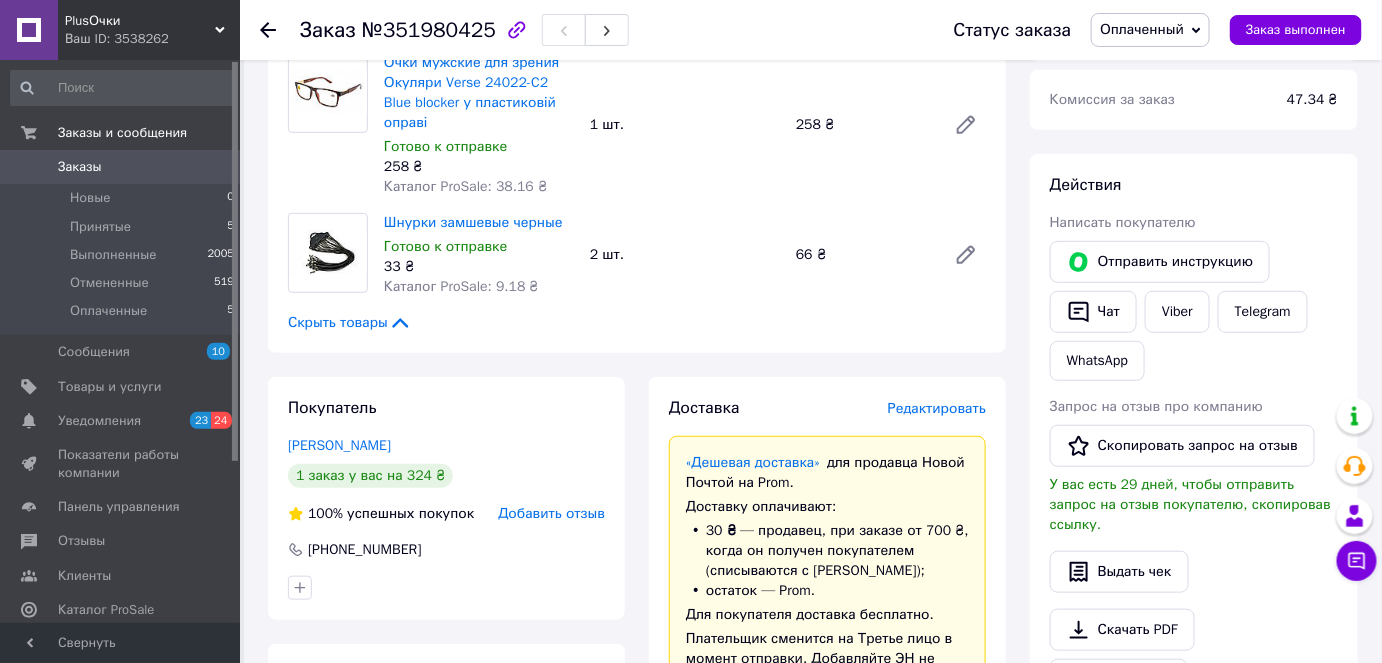 click on "Редактировать" at bounding box center [937, 408] 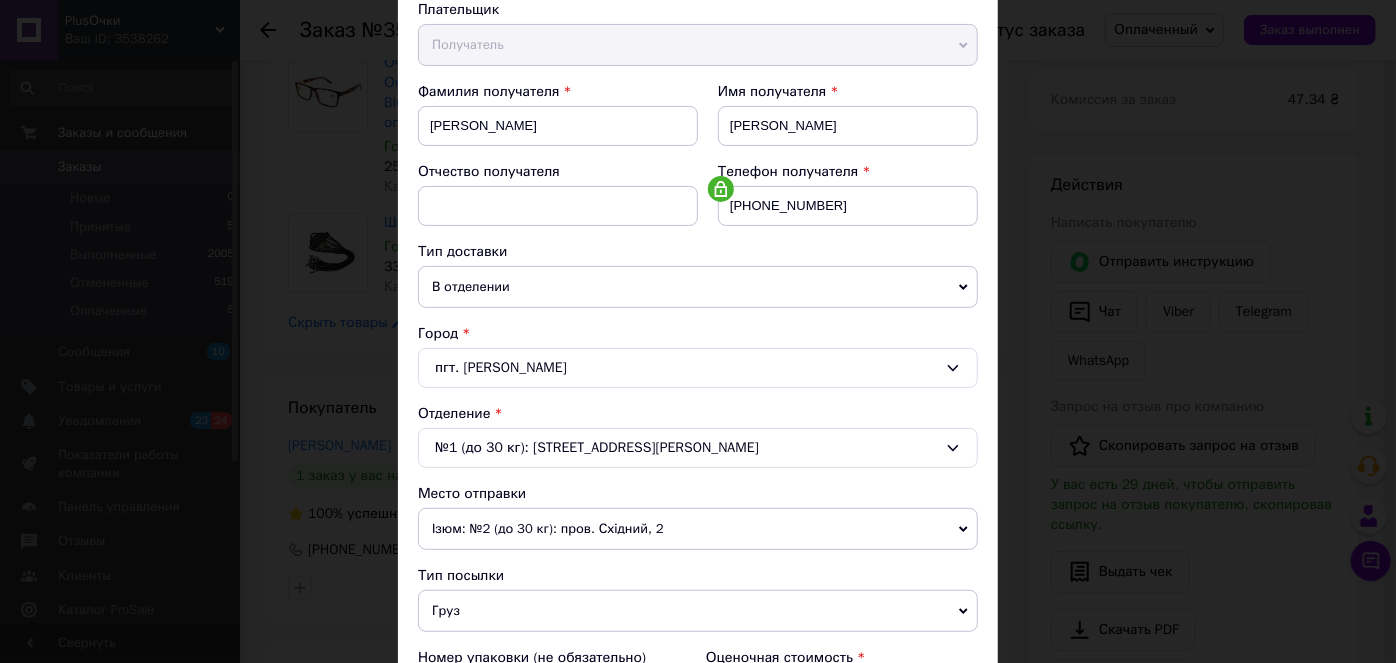 scroll, scrollTop: 272, scrollLeft: 0, axis: vertical 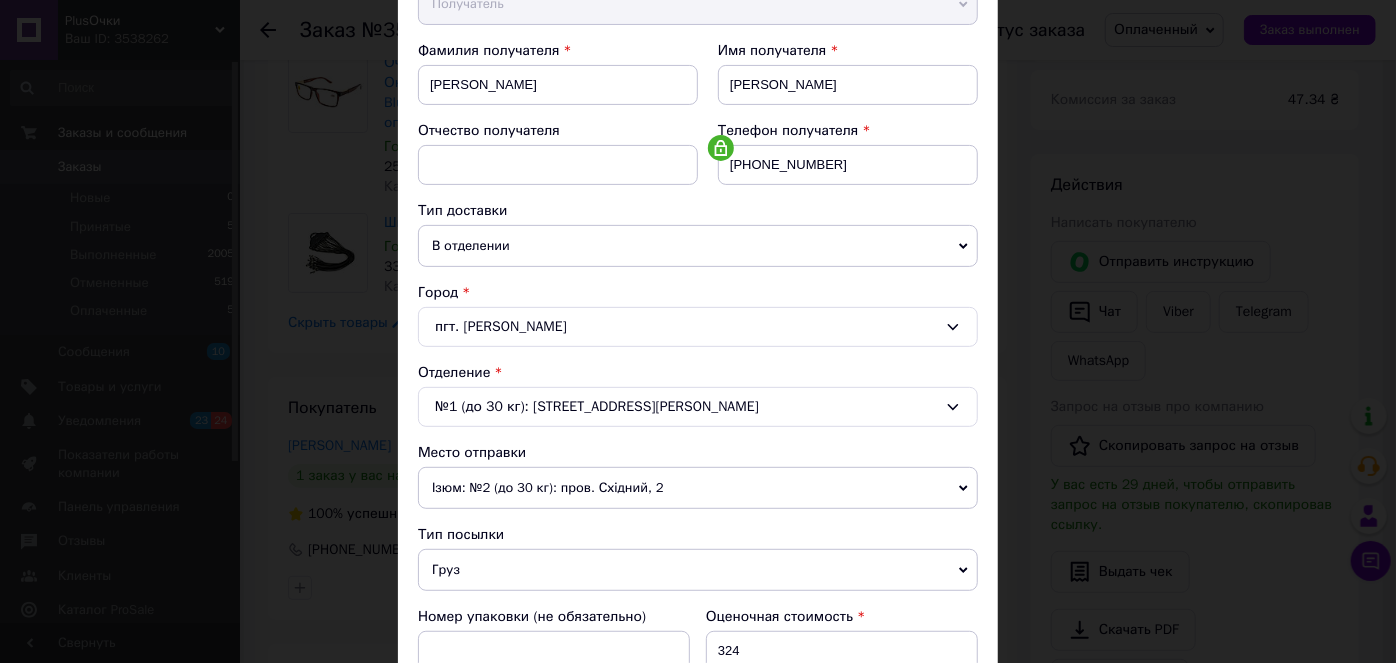 click on "Ізюм: №2 (до 30 кг): пров. Східний, 2" at bounding box center (698, 488) 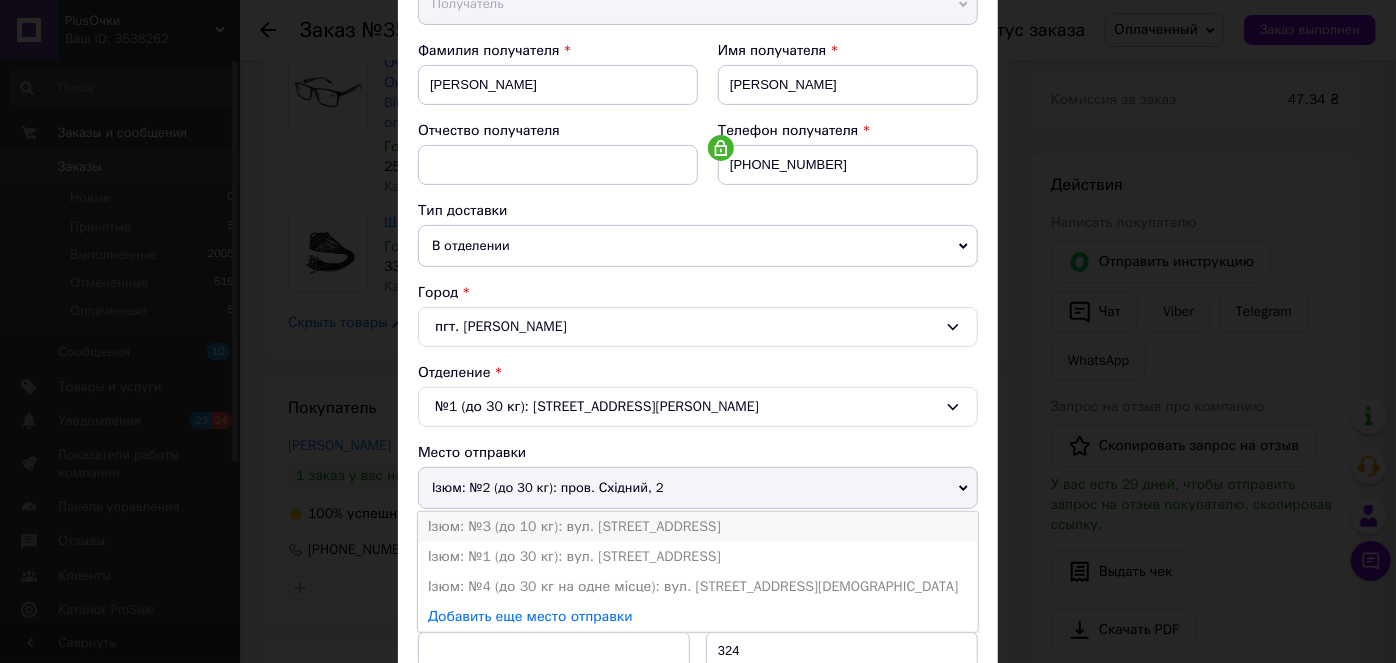 click on "Ізюм: №3 (до 10 кг): вул. [STREET_ADDRESS]" at bounding box center (698, 527) 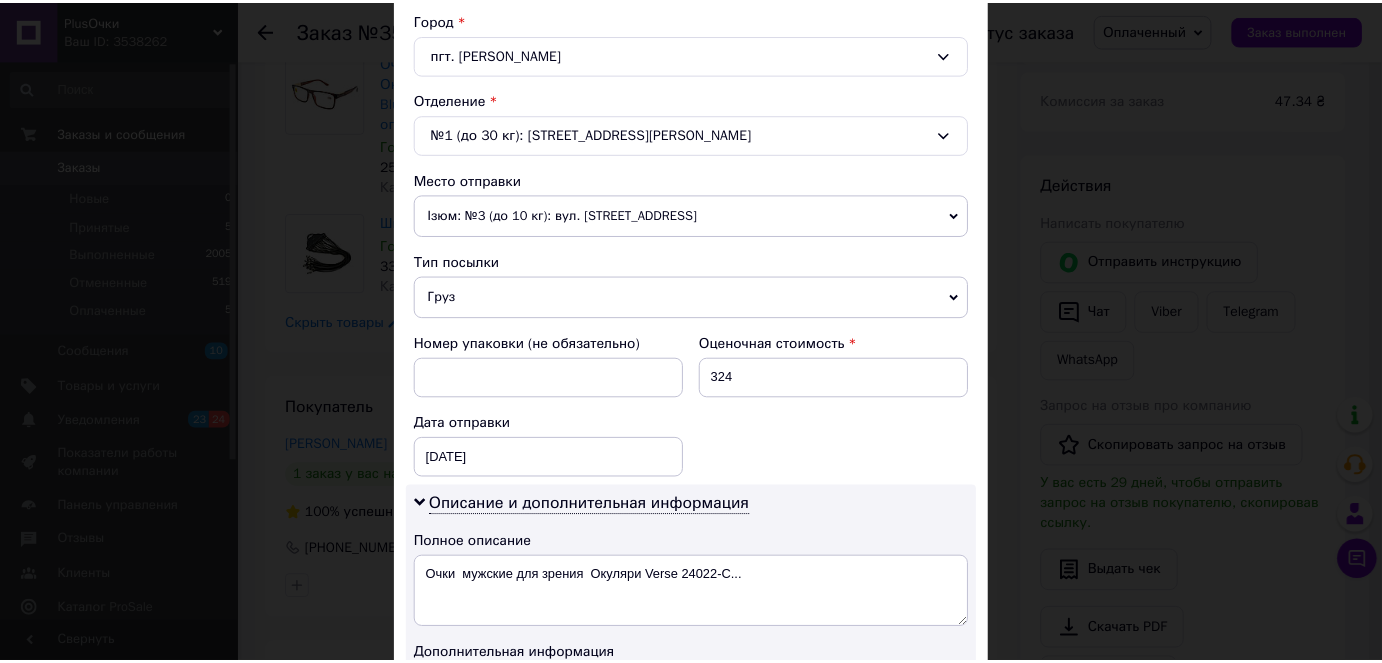 scroll, scrollTop: 818, scrollLeft: 0, axis: vertical 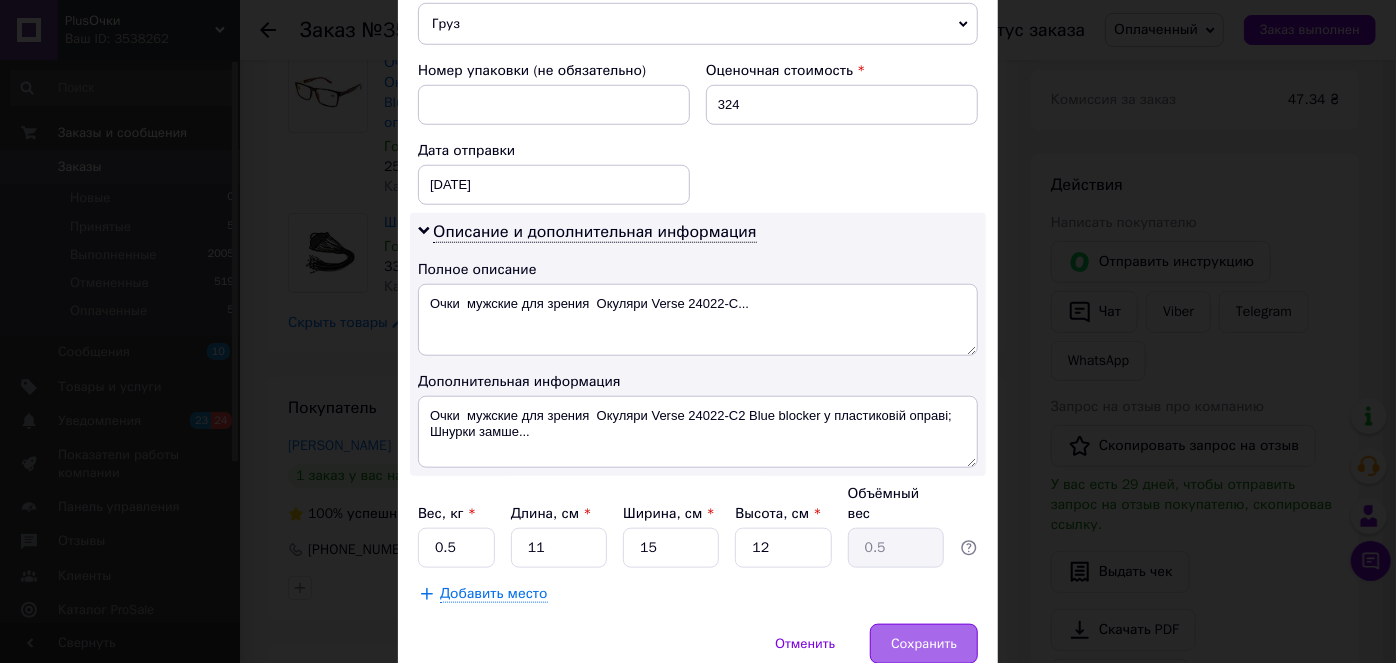 click on "Сохранить" at bounding box center (924, 644) 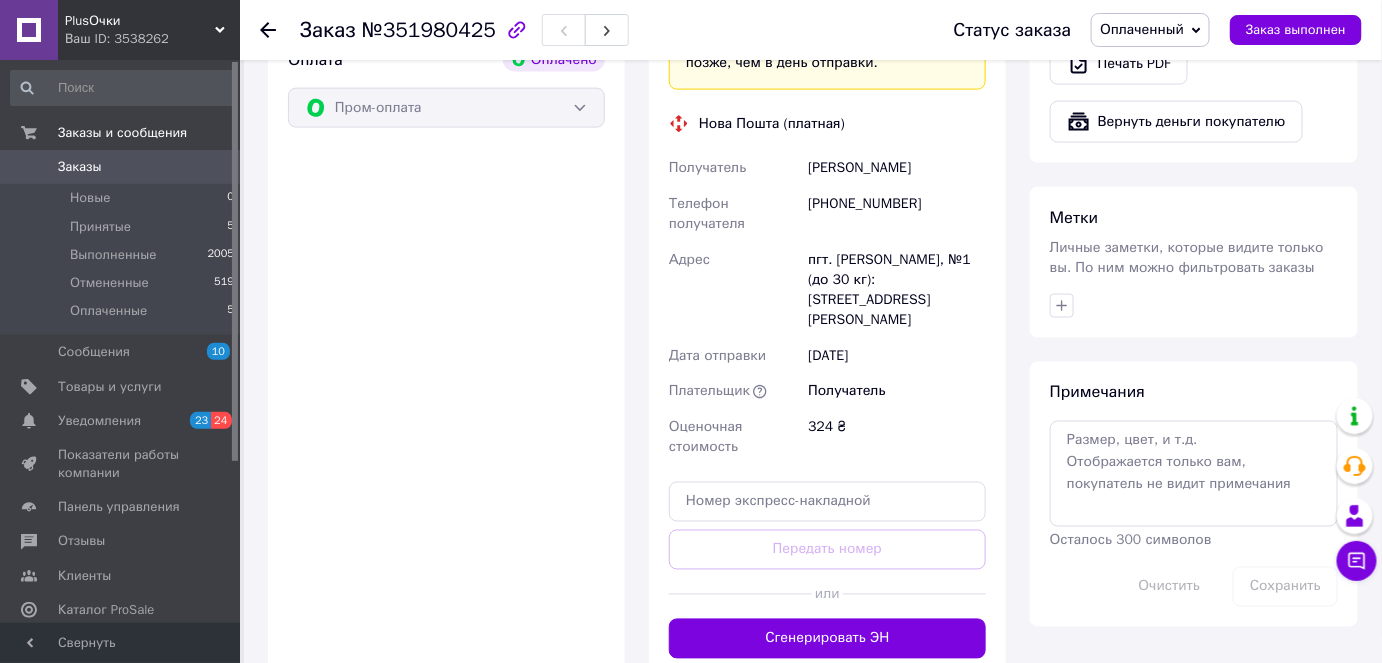 scroll, scrollTop: 909, scrollLeft: 0, axis: vertical 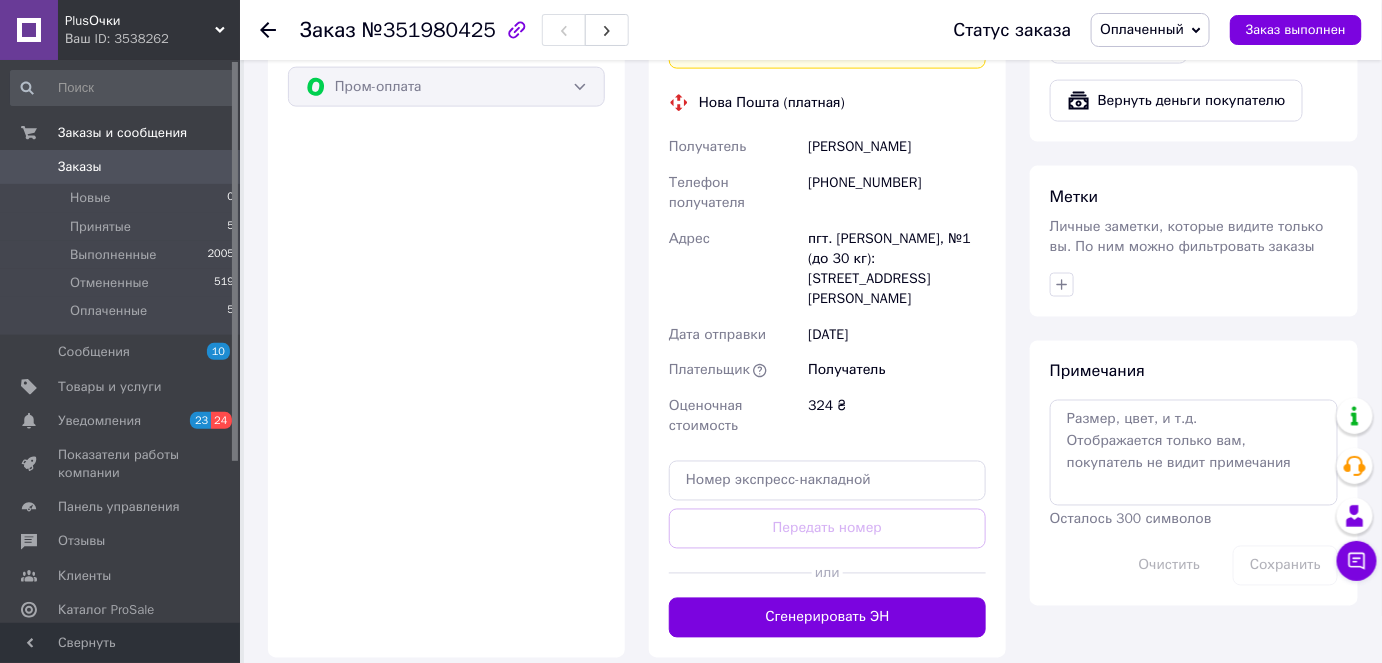 click on "Сгенерировать ЭН" at bounding box center (827, 618) 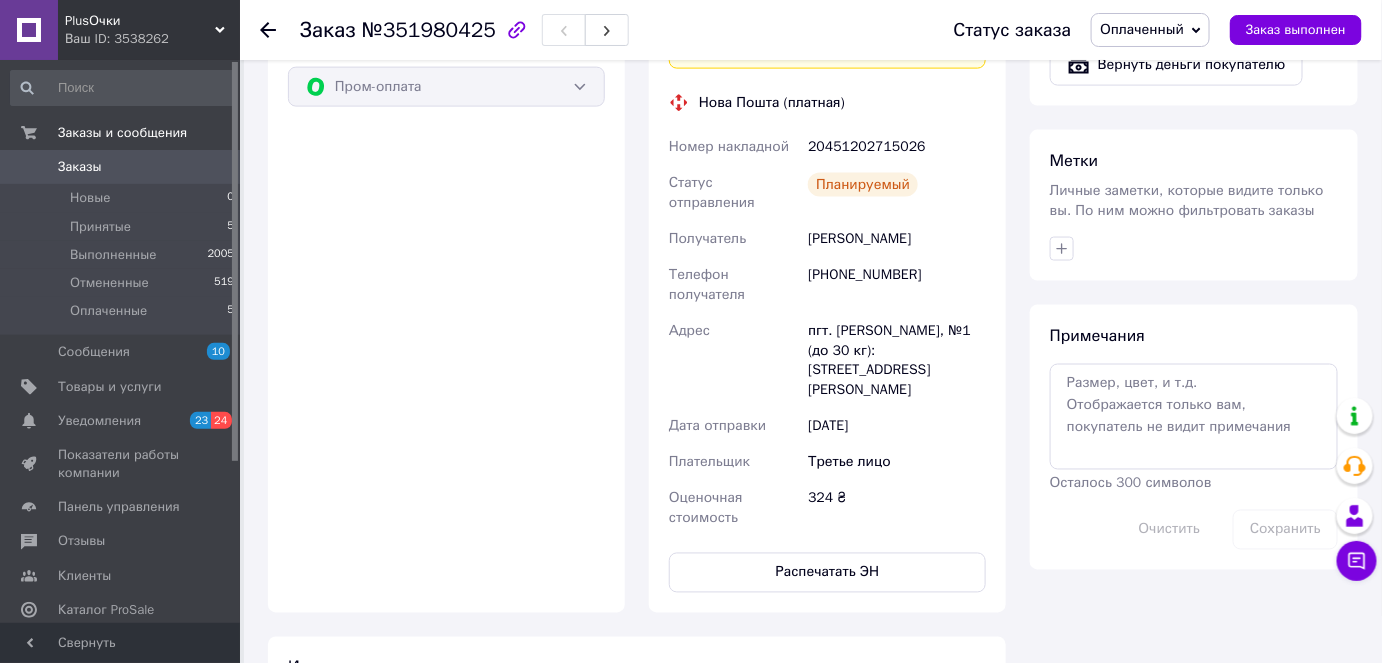 click 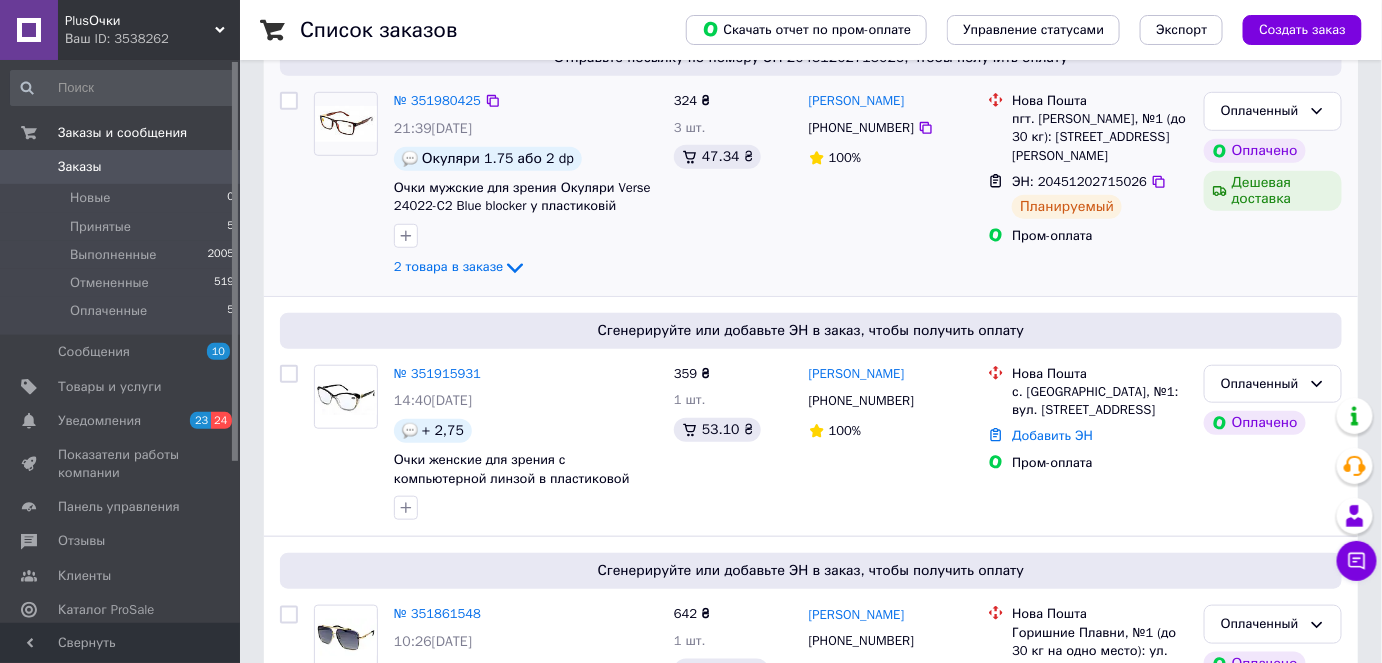 scroll, scrollTop: 363, scrollLeft: 0, axis: vertical 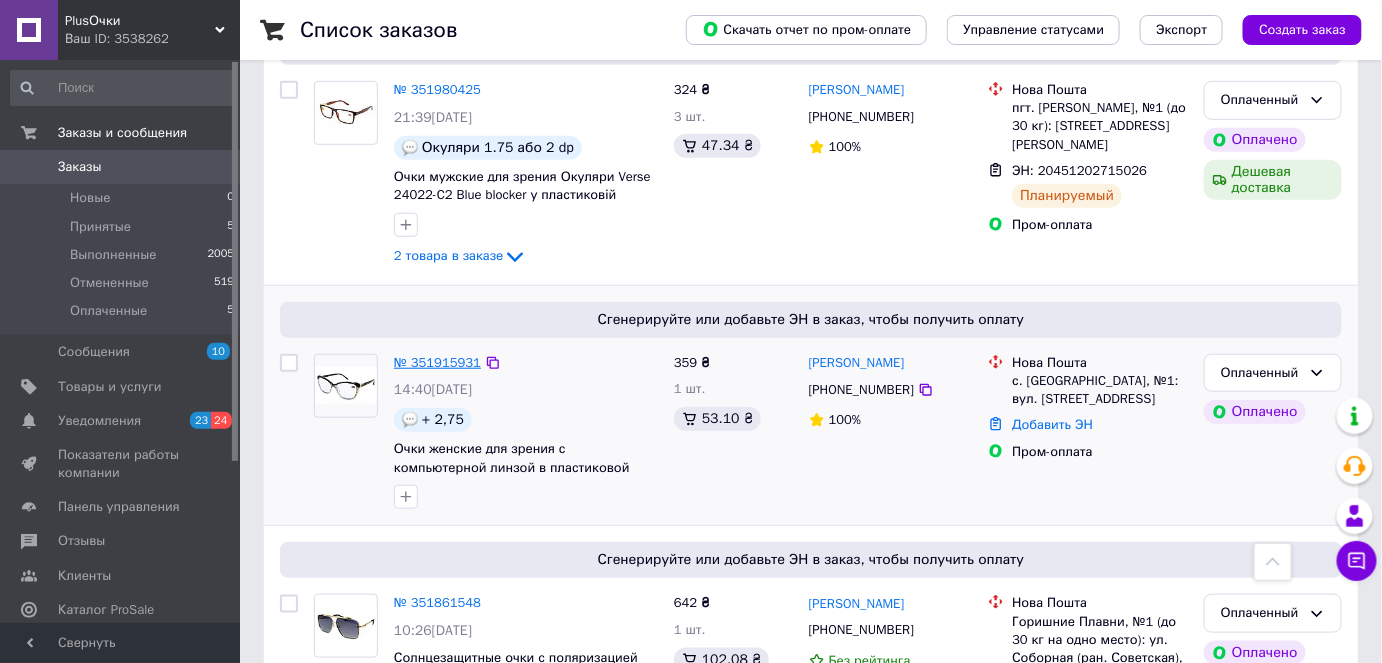 click on "№ 351915931" at bounding box center (437, 362) 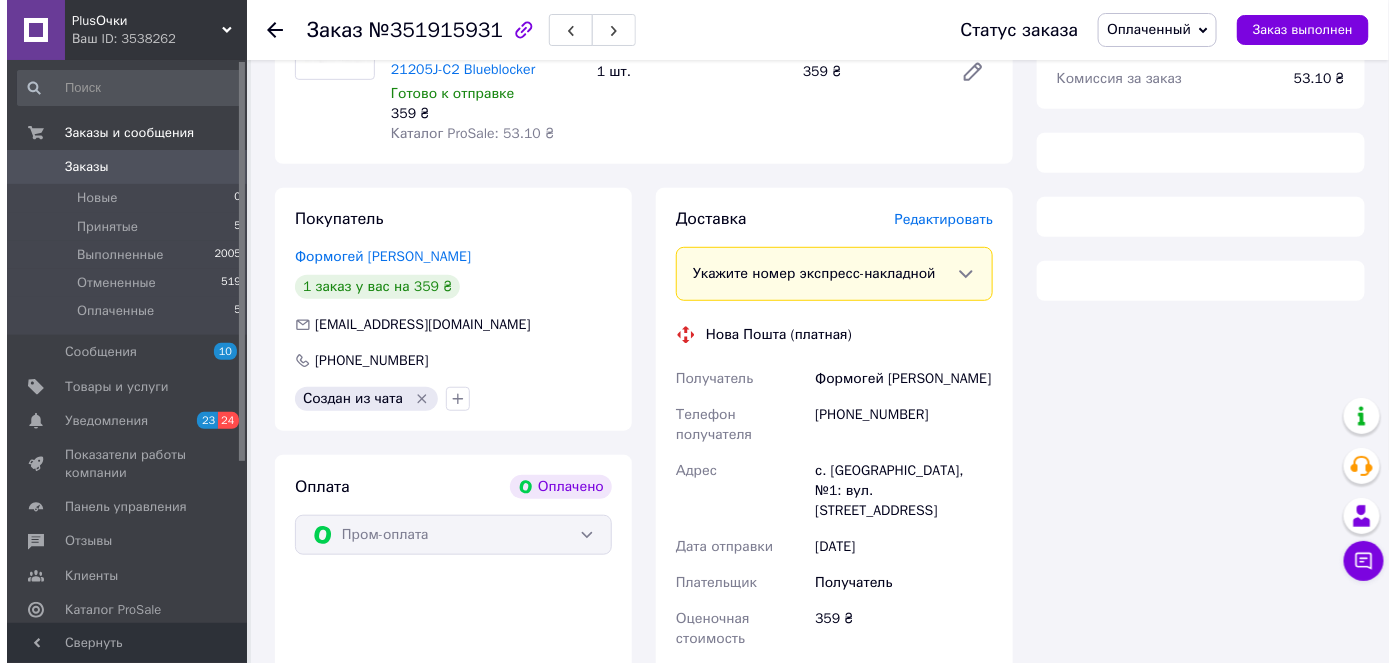 scroll, scrollTop: 363, scrollLeft: 0, axis: vertical 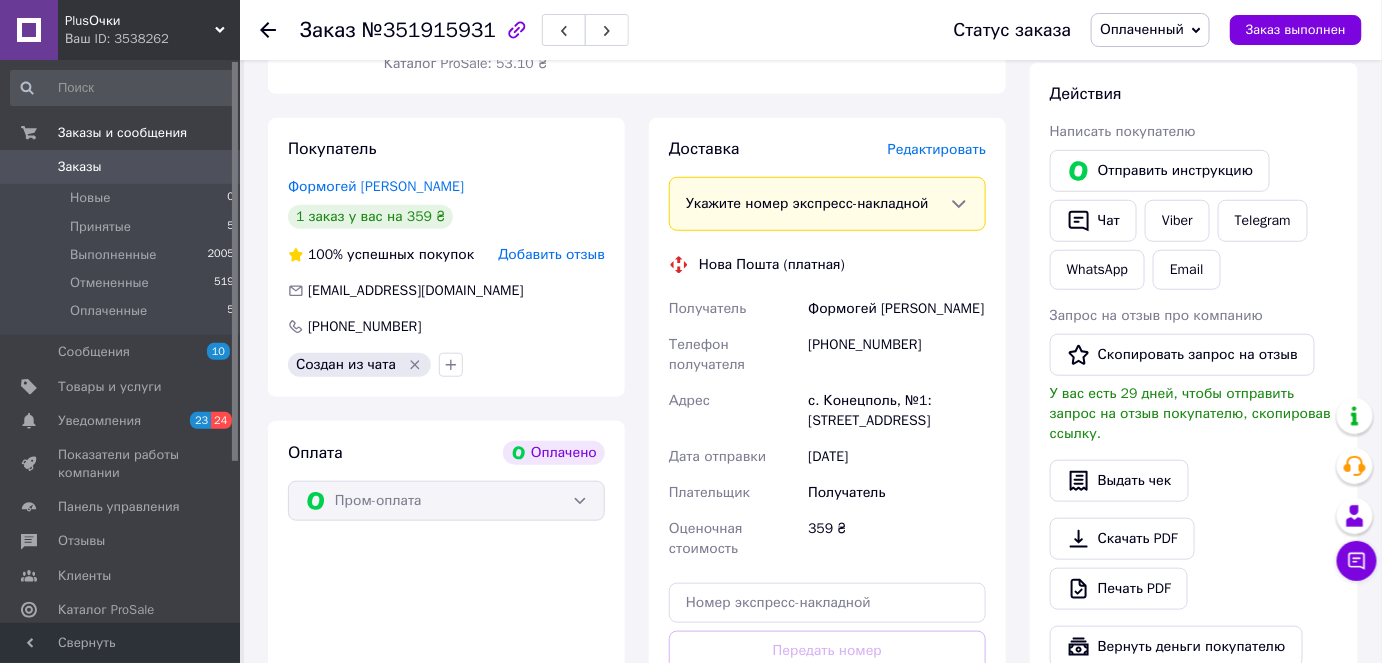 click on "Редактировать" at bounding box center (937, 149) 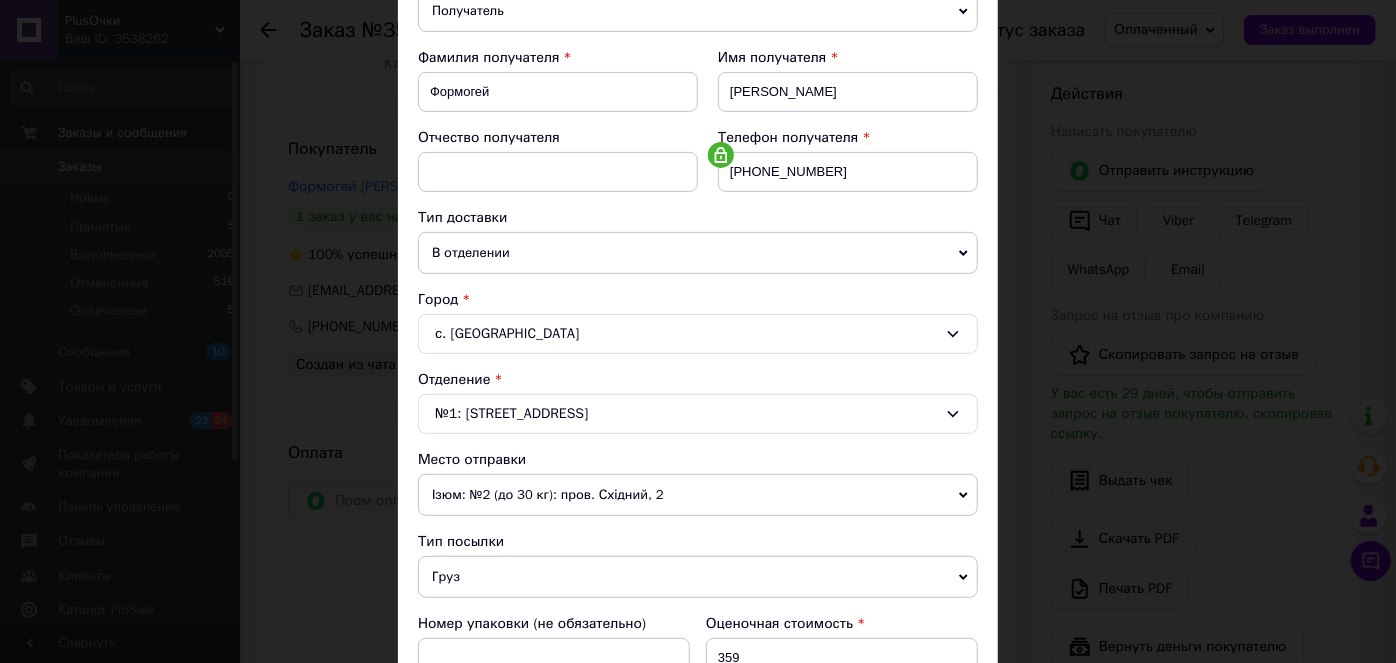 scroll, scrollTop: 363, scrollLeft: 0, axis: vertical 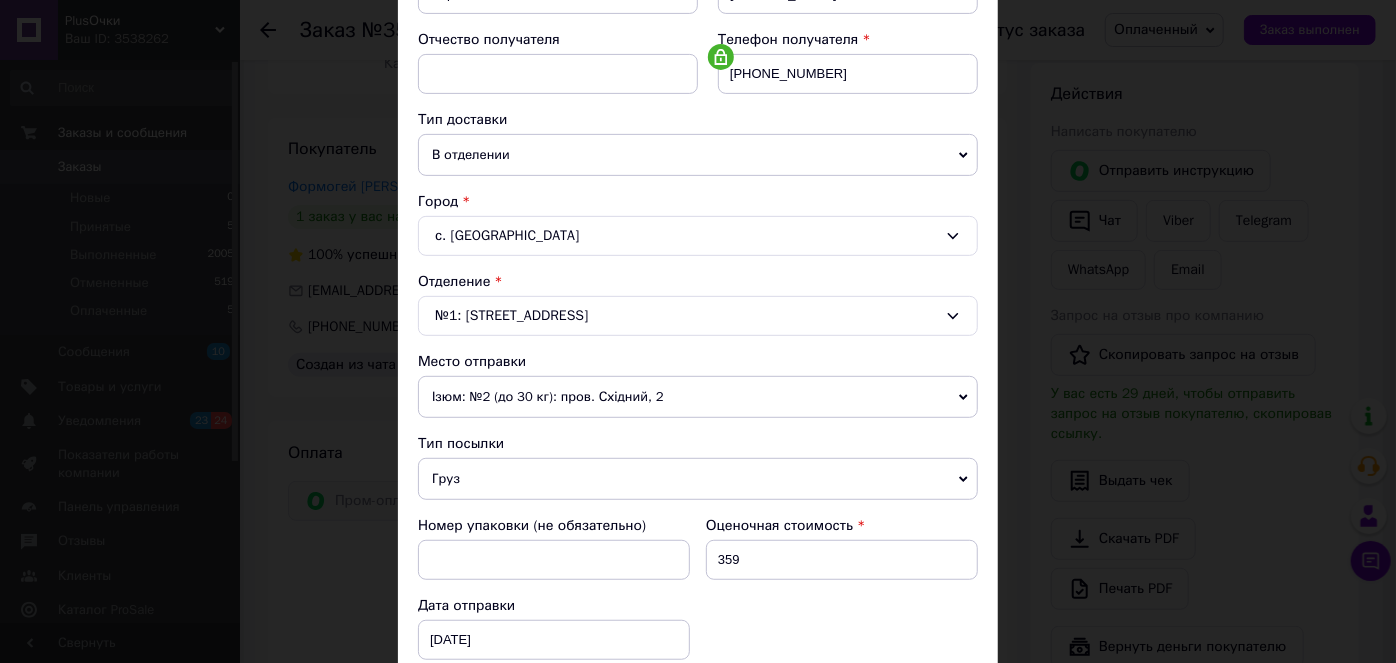 click on "Ізюм: №2 (до 30 кг): пров. Східний, 2" at bounding box center [698, 397] 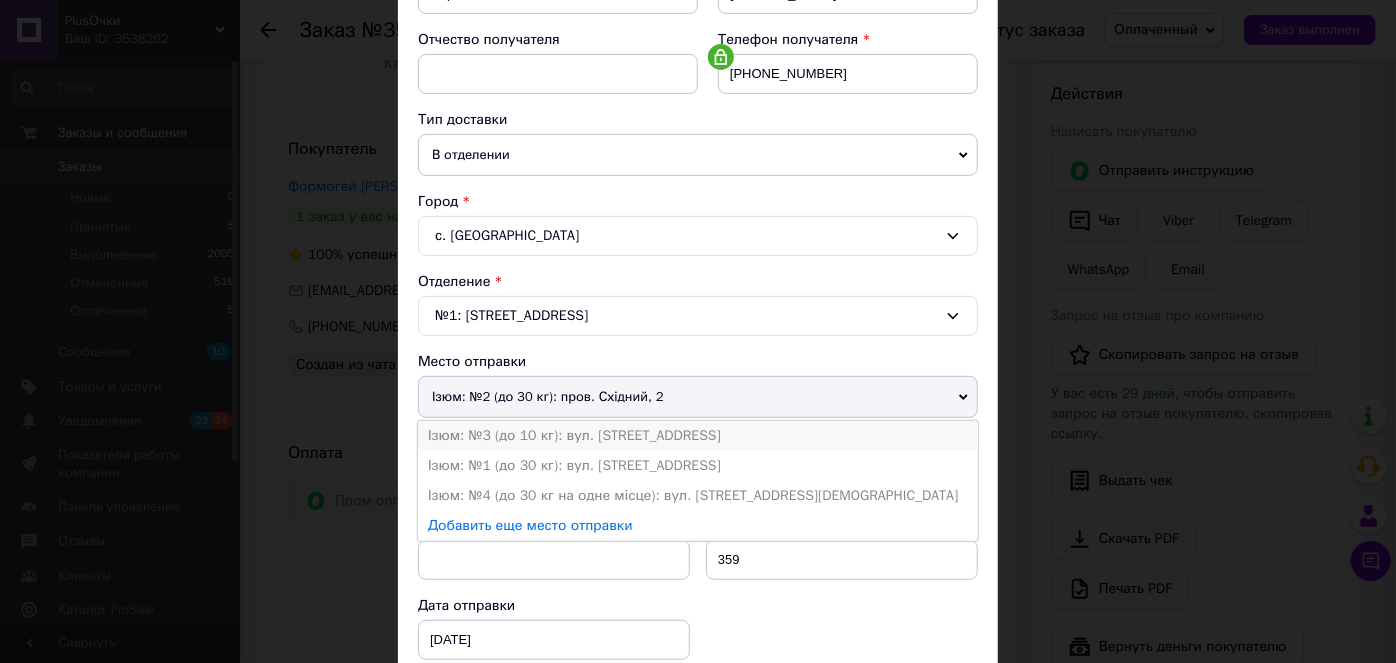 click on "Ізюм: №3 (до 10 кг): вул. [STREET_ADDRESS]" at bounding box center [698, 436] 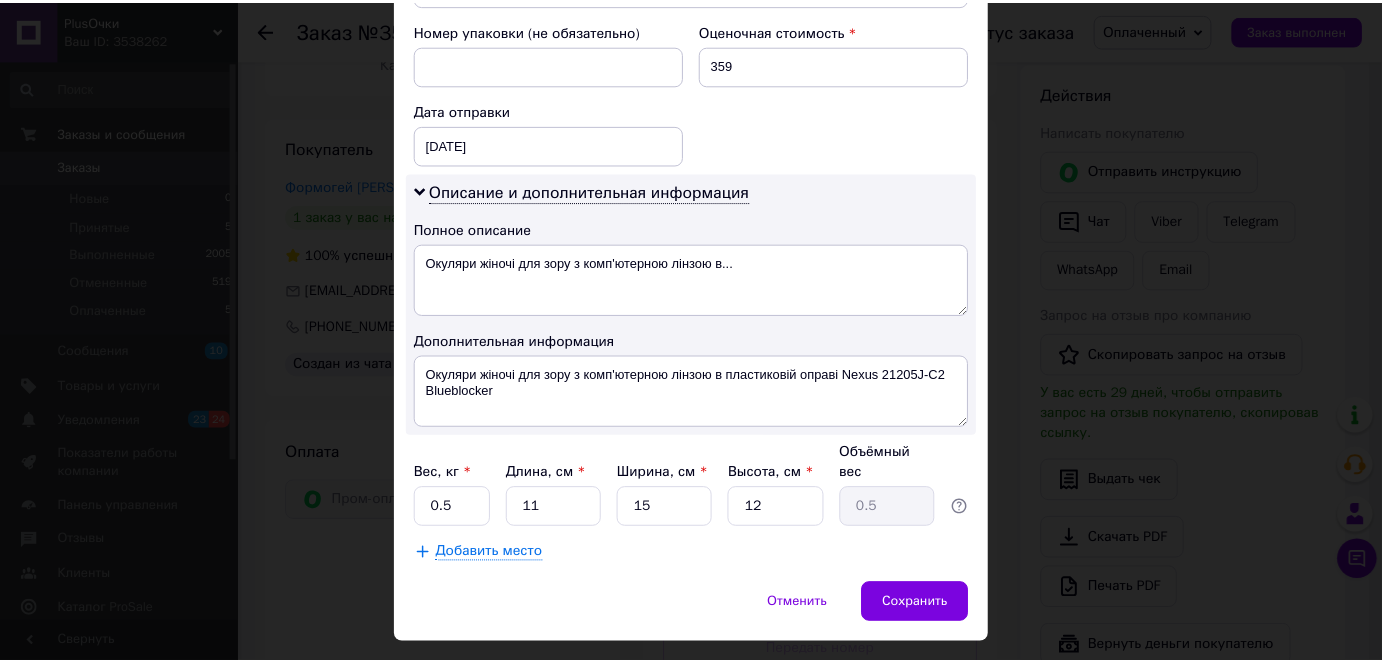 scroll, scrollTop: 880, scrollLeft: 0, axis: vertical 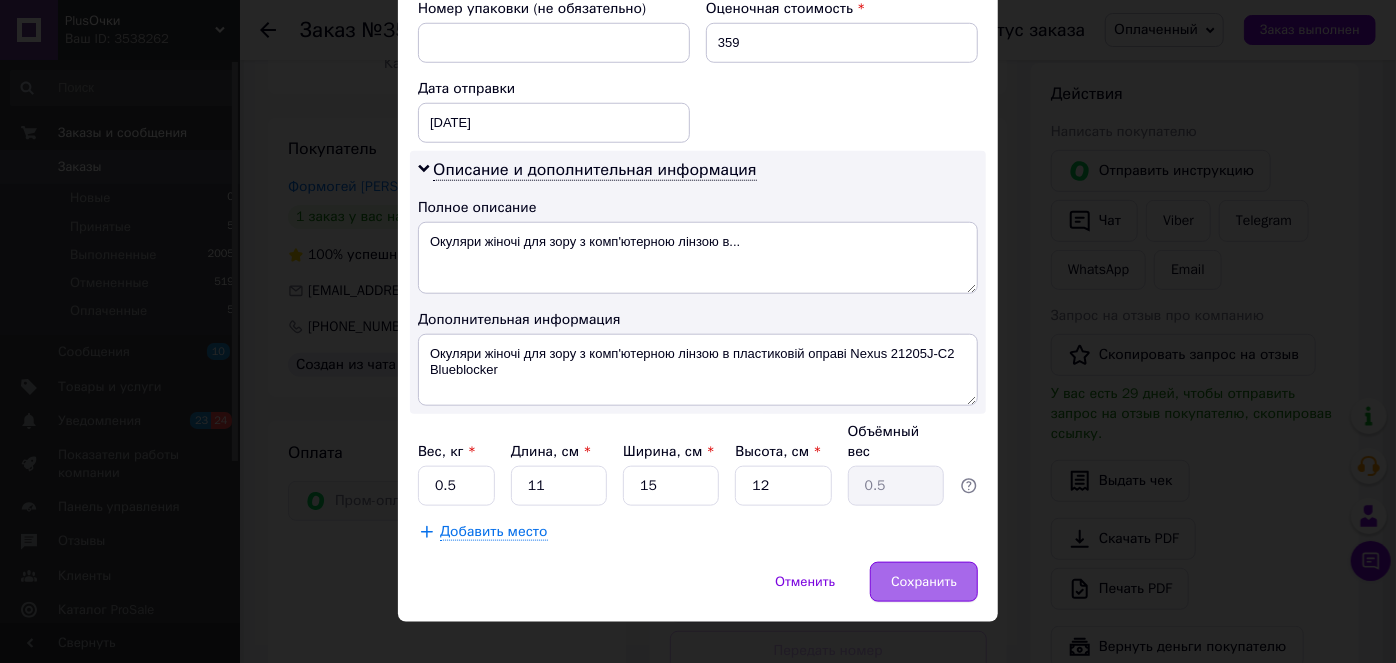 click on "Сохранить" at bounding box center [924, 582] 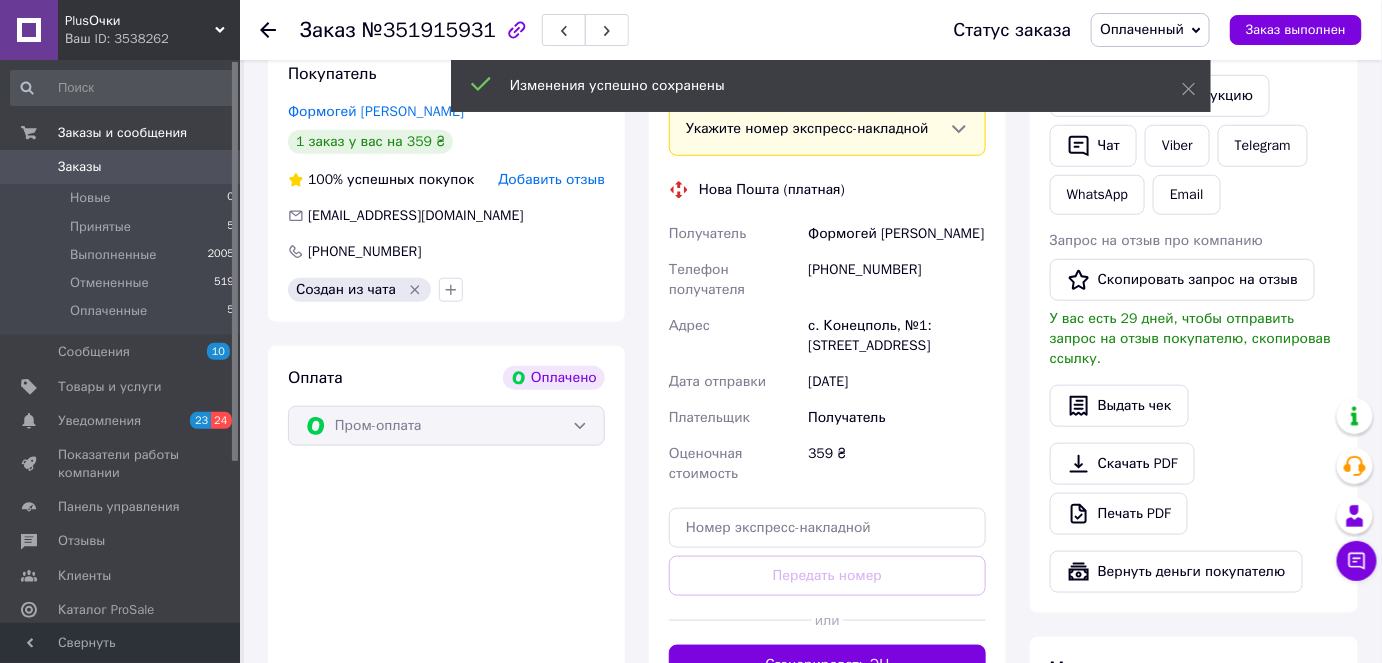 scroll, scrollTop: 636, scrollLeft: 0, axis: vertical 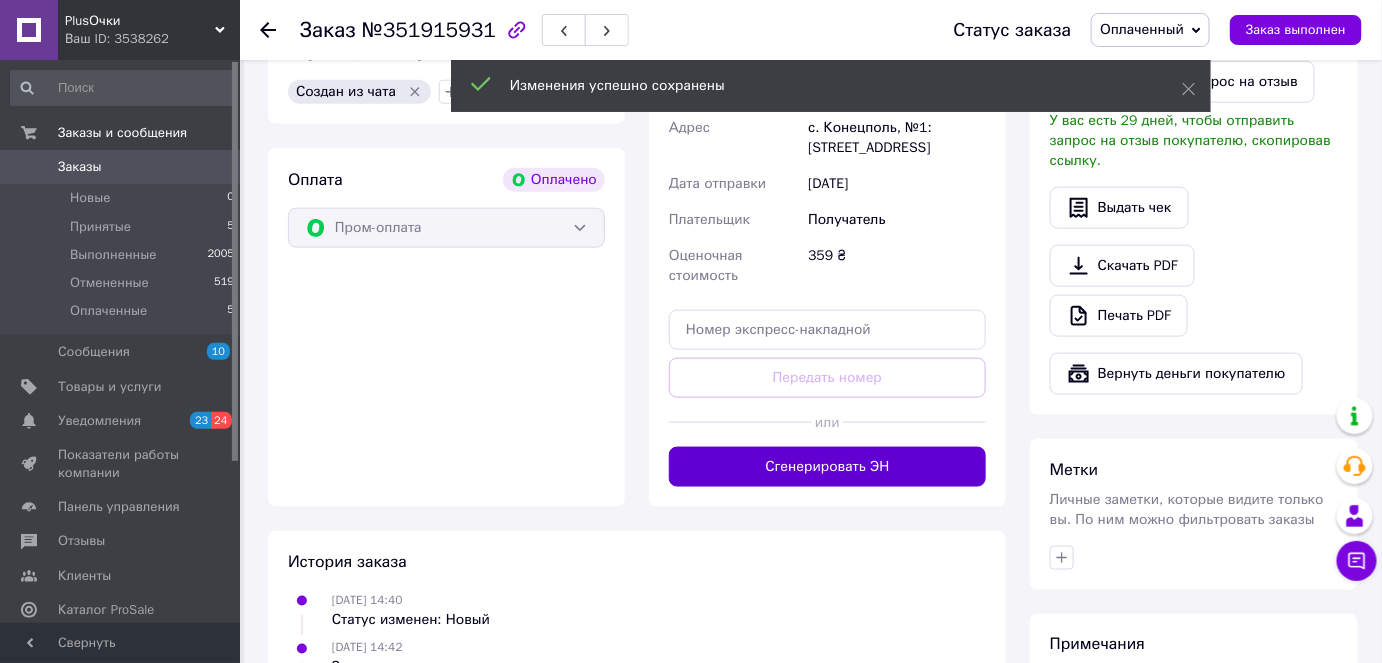 click on "Сгенерировать ЭН" at bounding box center (827, 467) 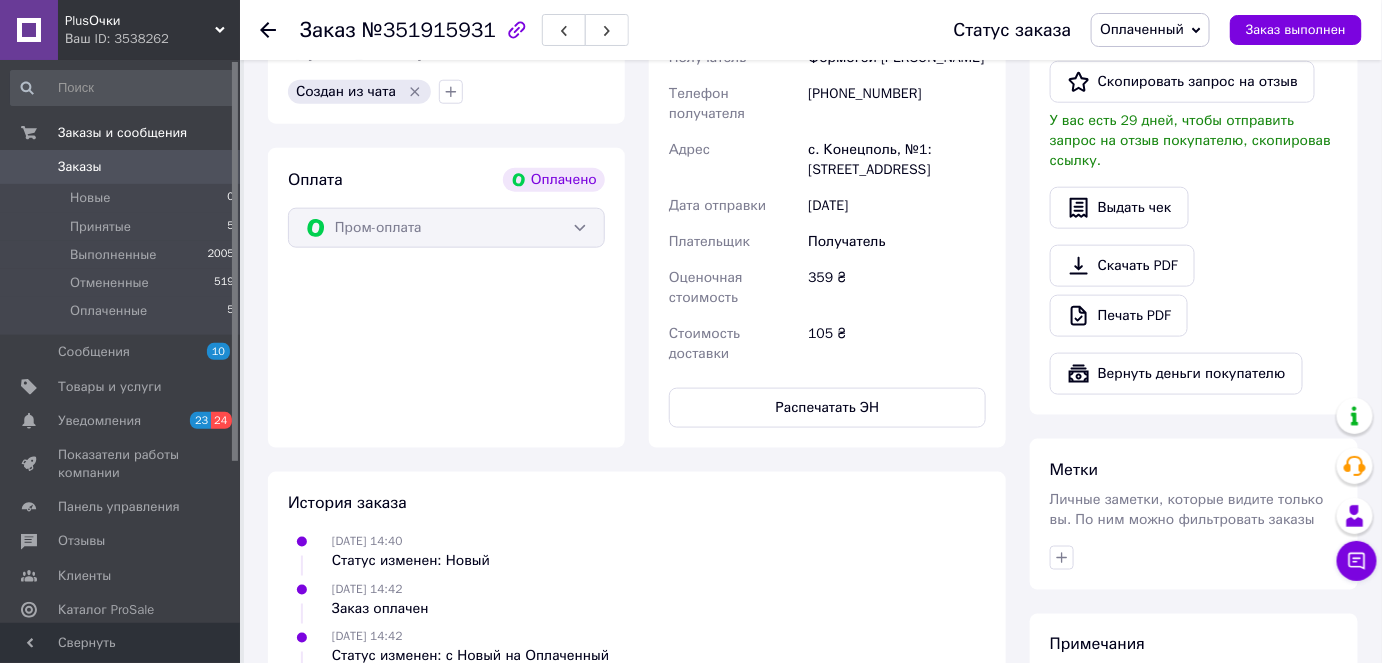 click 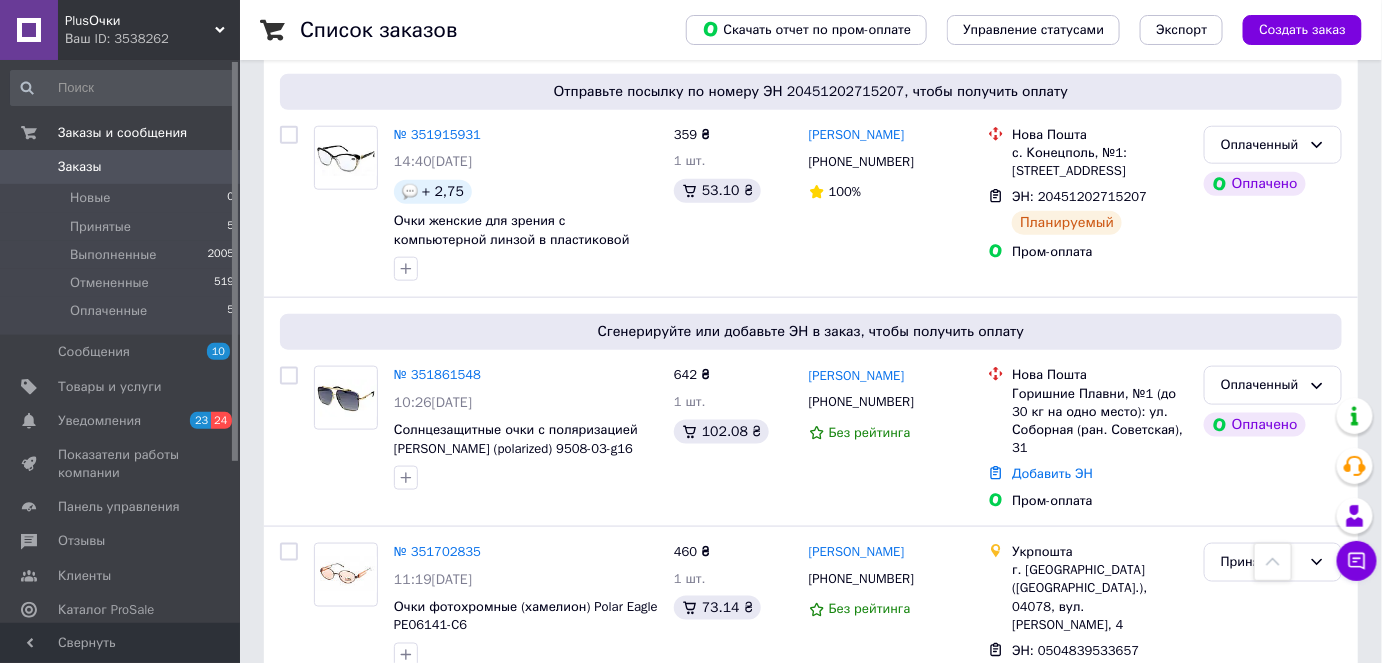 scroll, scrollTop: 636, scrollLeft: 0, axis: vertical 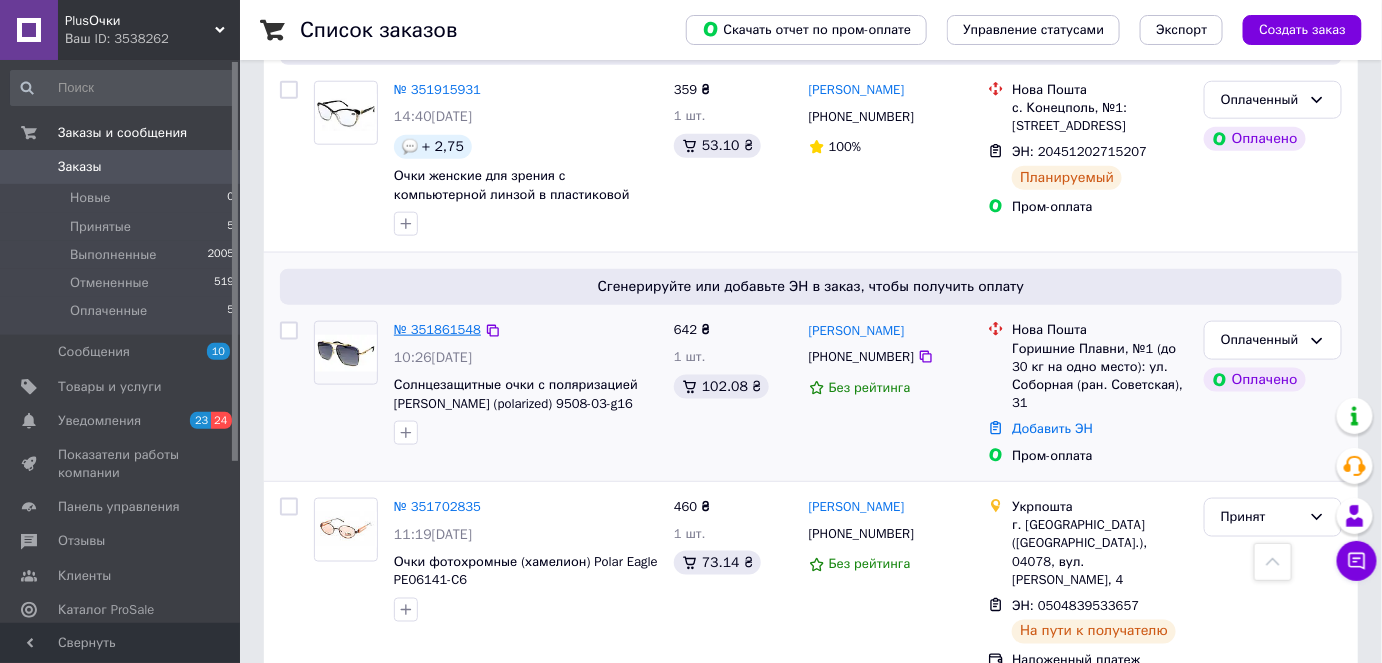 click on "№ 351861548" at bounding box center (437, 329) 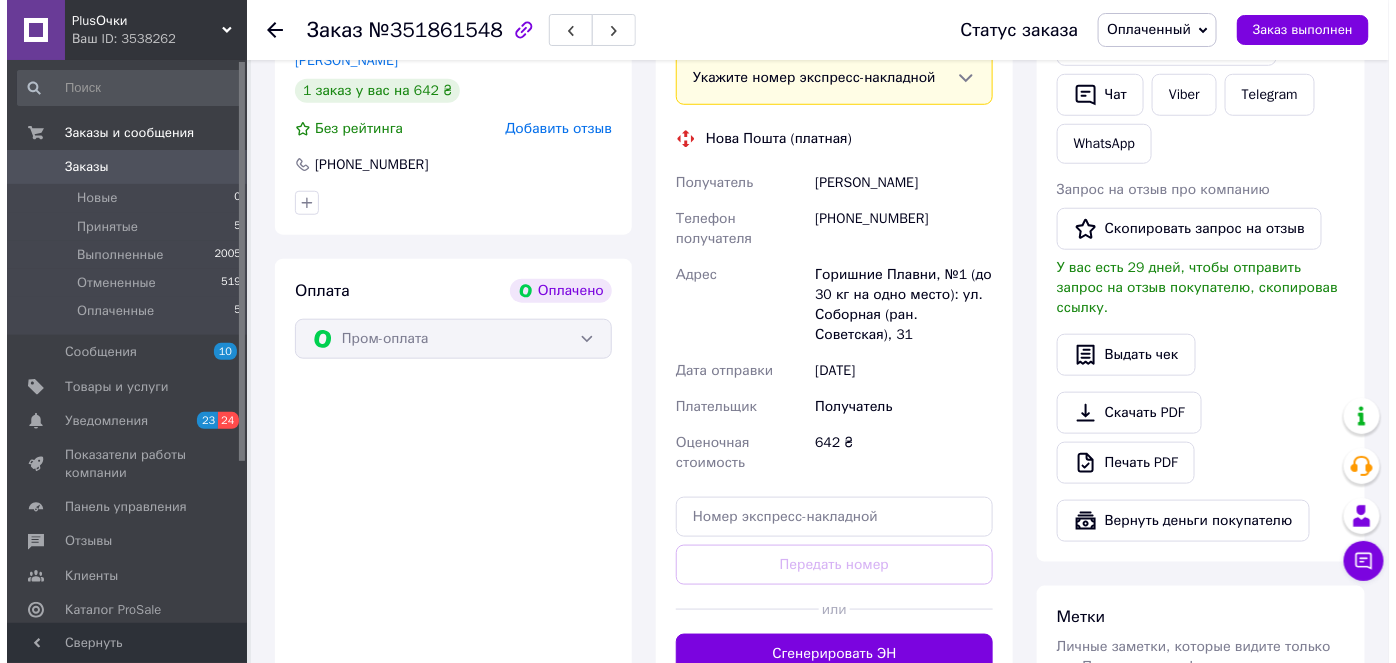 scroll, scrollTop: 363, scrollLeft: 0, axis: vertical 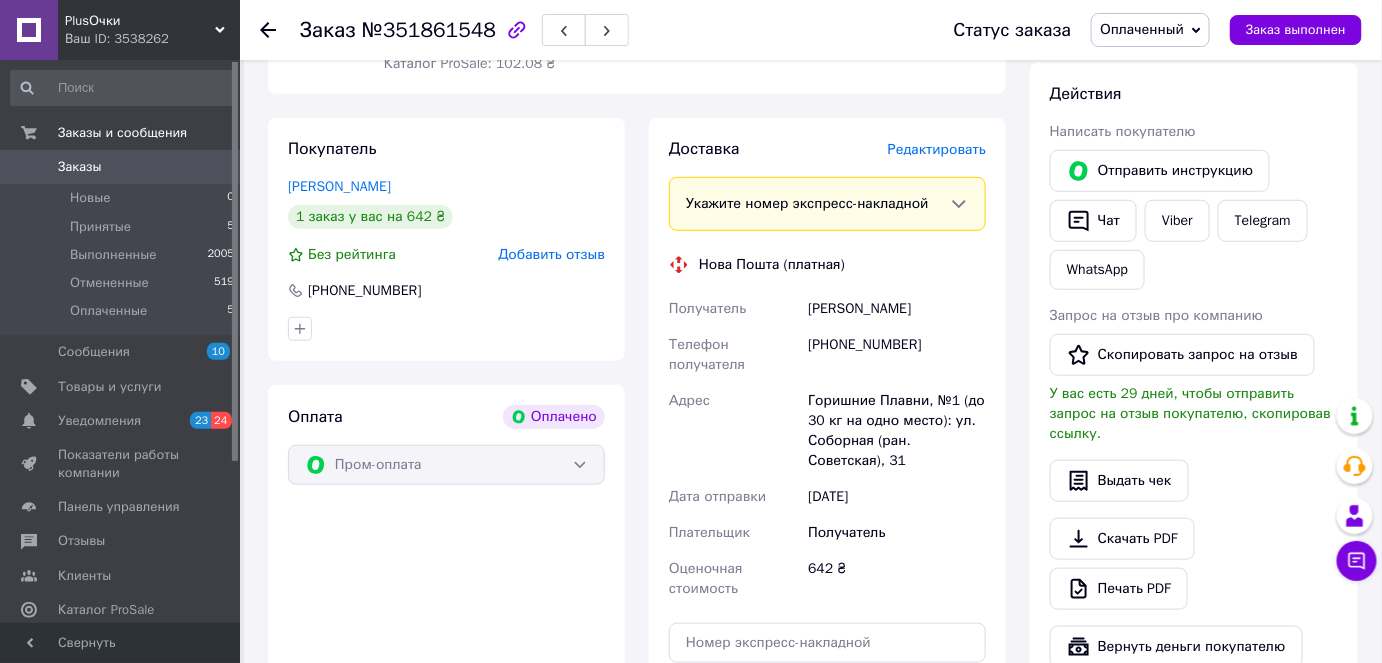 click on "Редактировать" at bounding box center [937, 149] 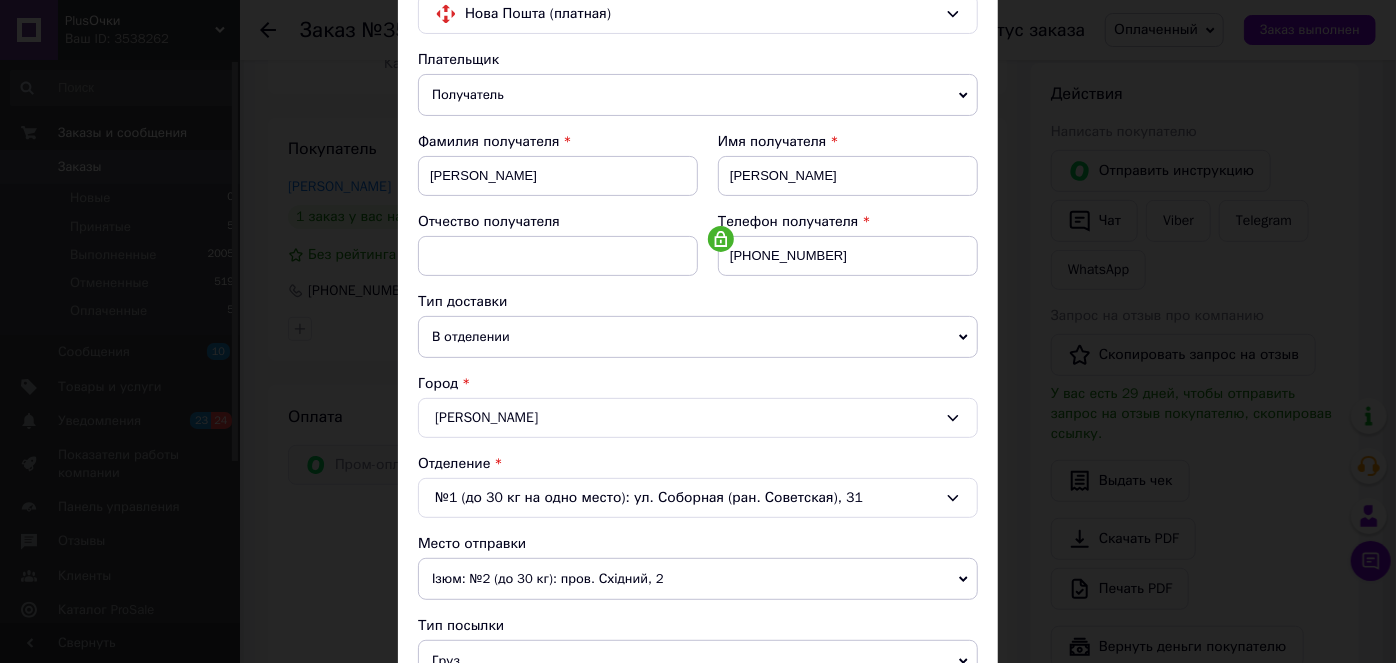 scroll, scrollTop: 363, scrollLeft: 0, axis: vertical 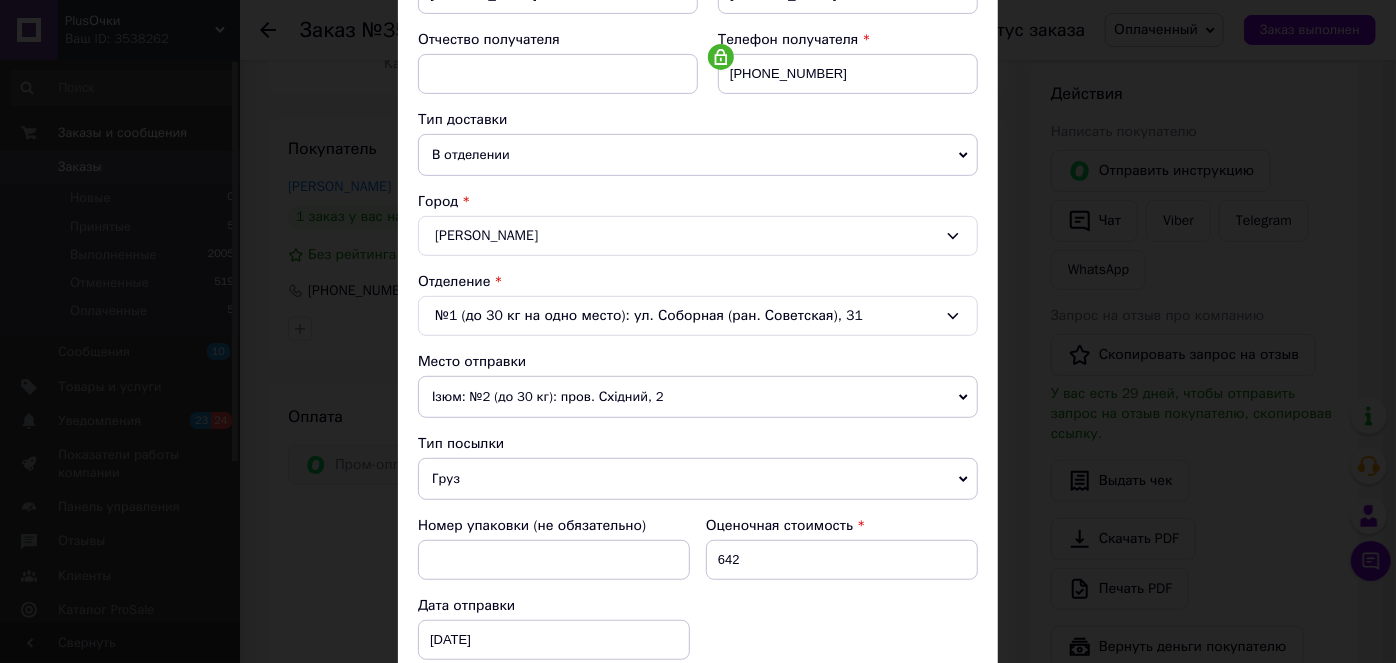 click on "Ізюм: №2 (до 30 кг): пров. Східний, 2" at bounding box center [698, 397] 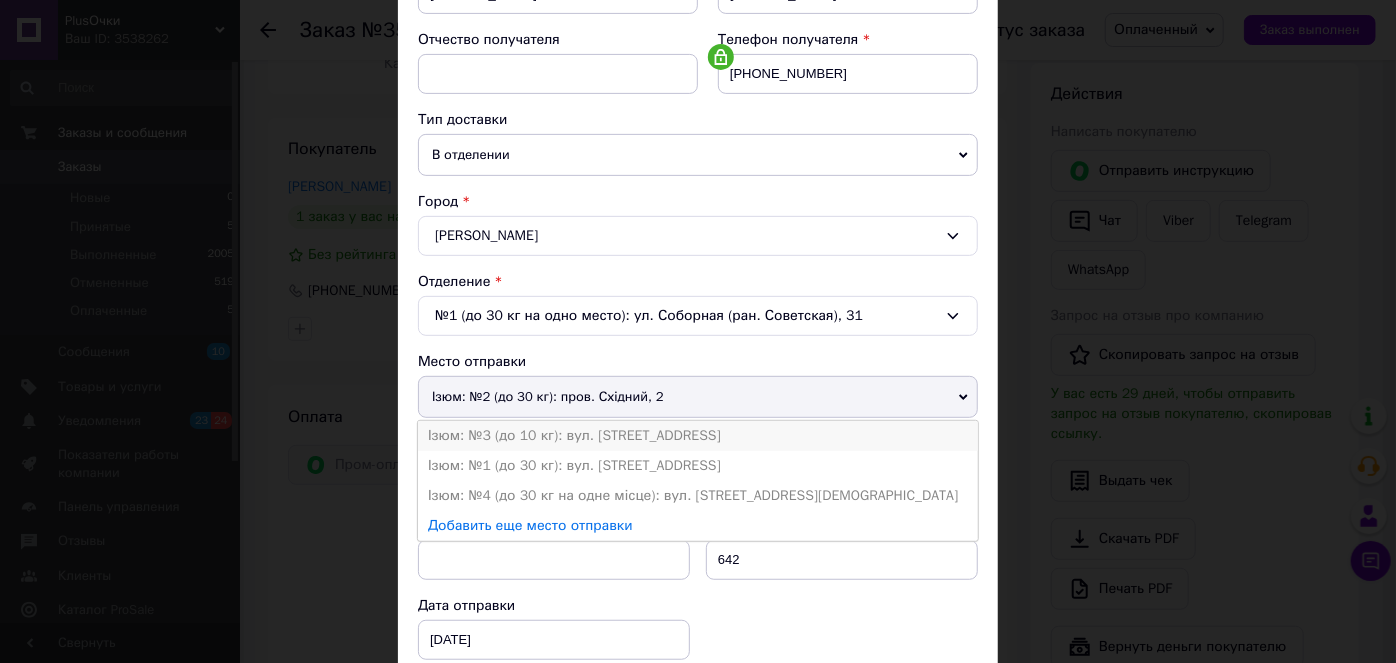 click on "Ізюм: №3 (до 10 кг): вул. [STREET_ADDRESS]" at bounding box center [698, 436] 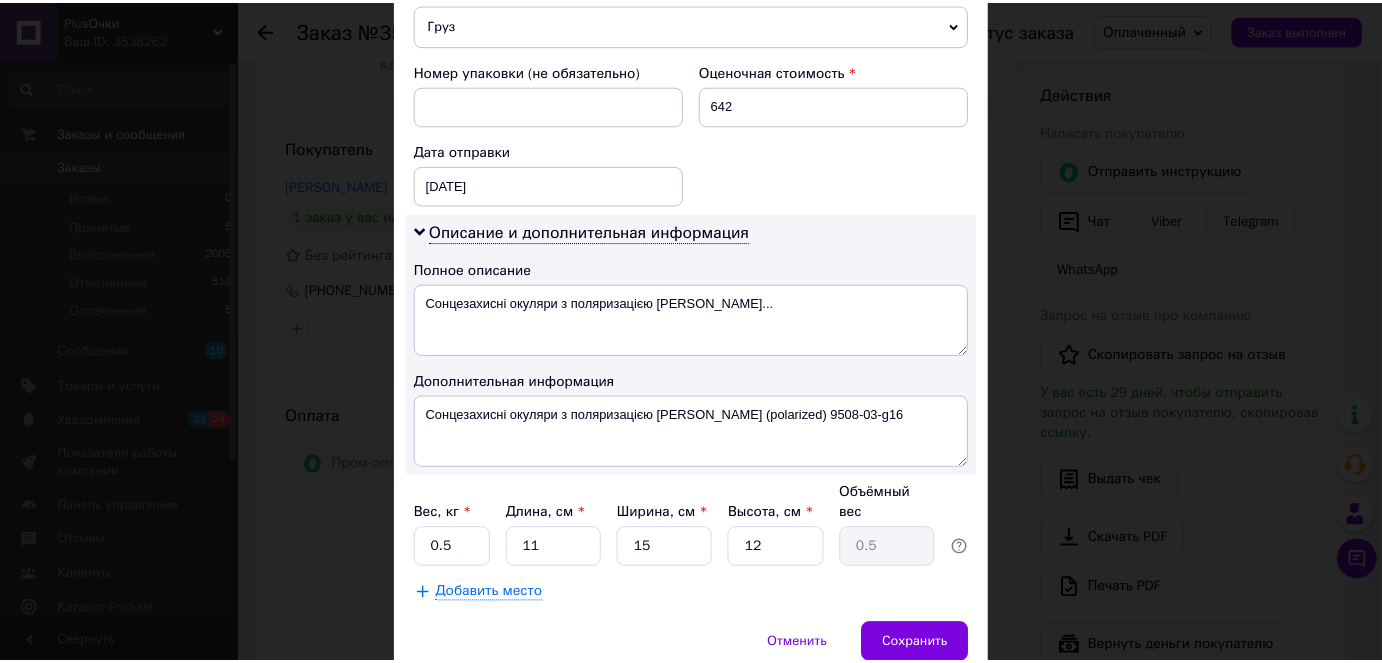 scroll, scrollTop: 880, scrollLeft: 0, axis: vertical 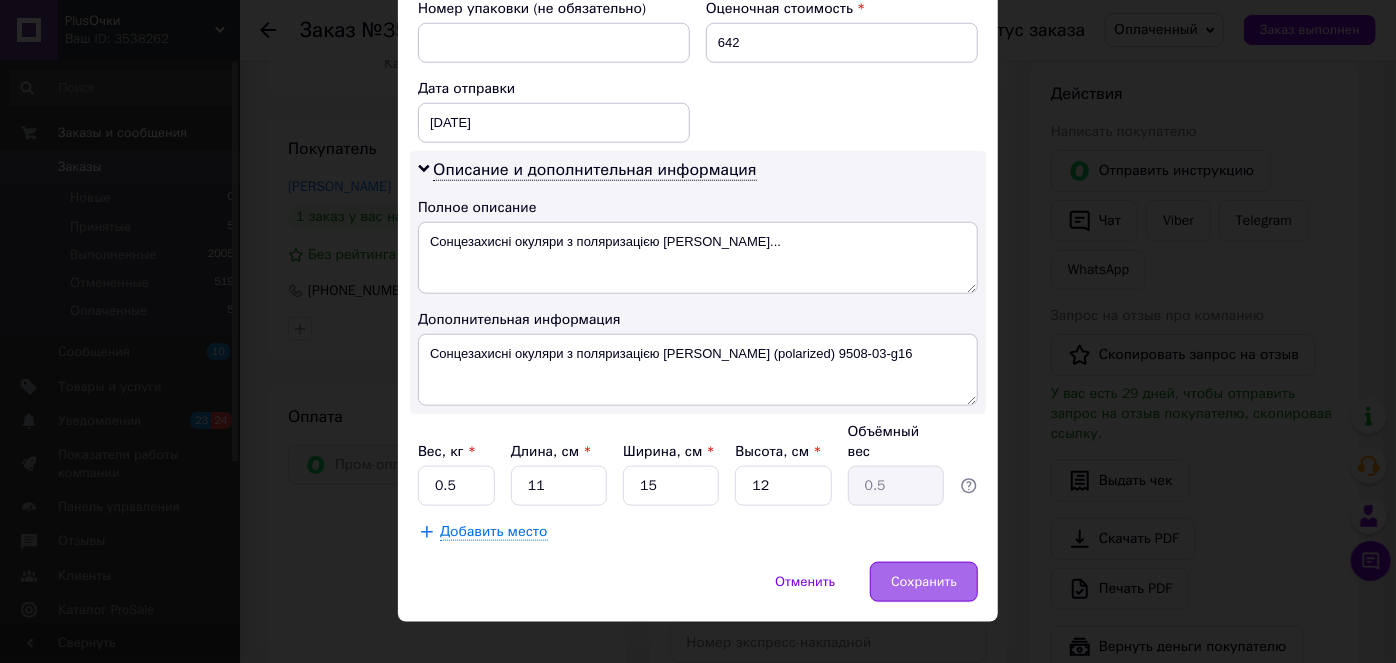 click on "Сохранить" at bounding box center (924, 582) 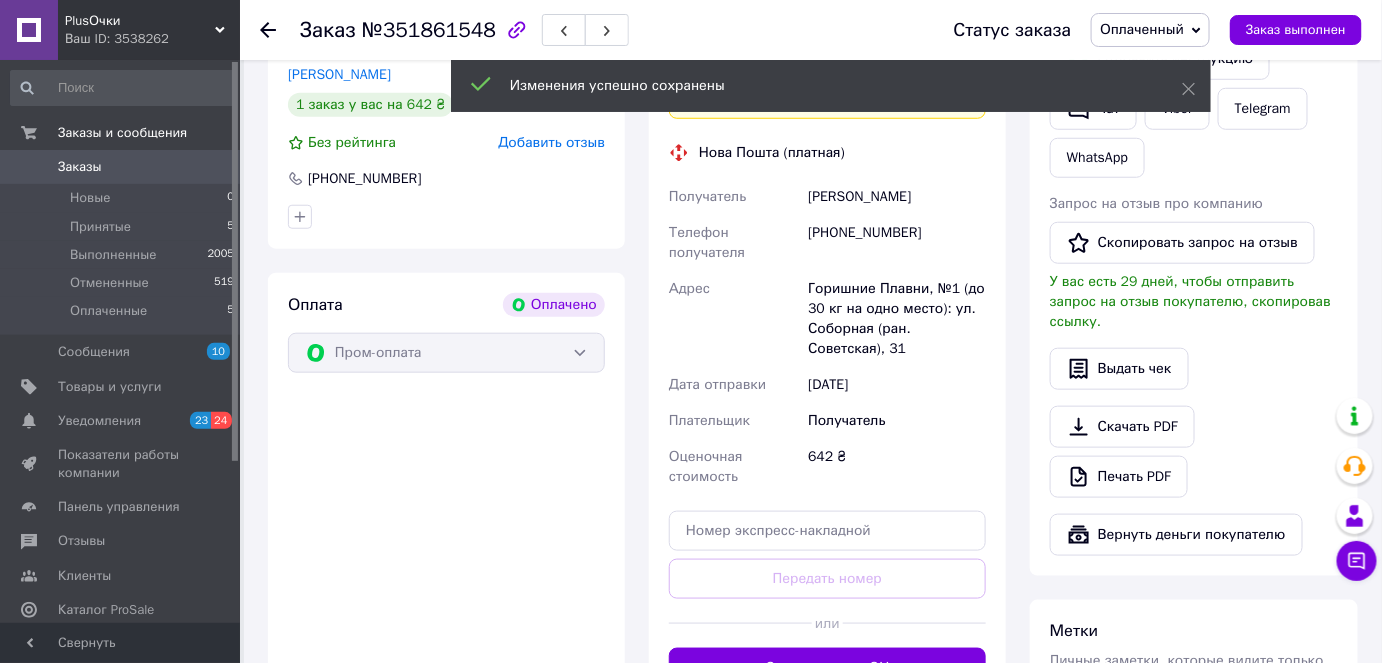 scroll, scrollTop: 636, scrollLeft: 0, axis: vertical 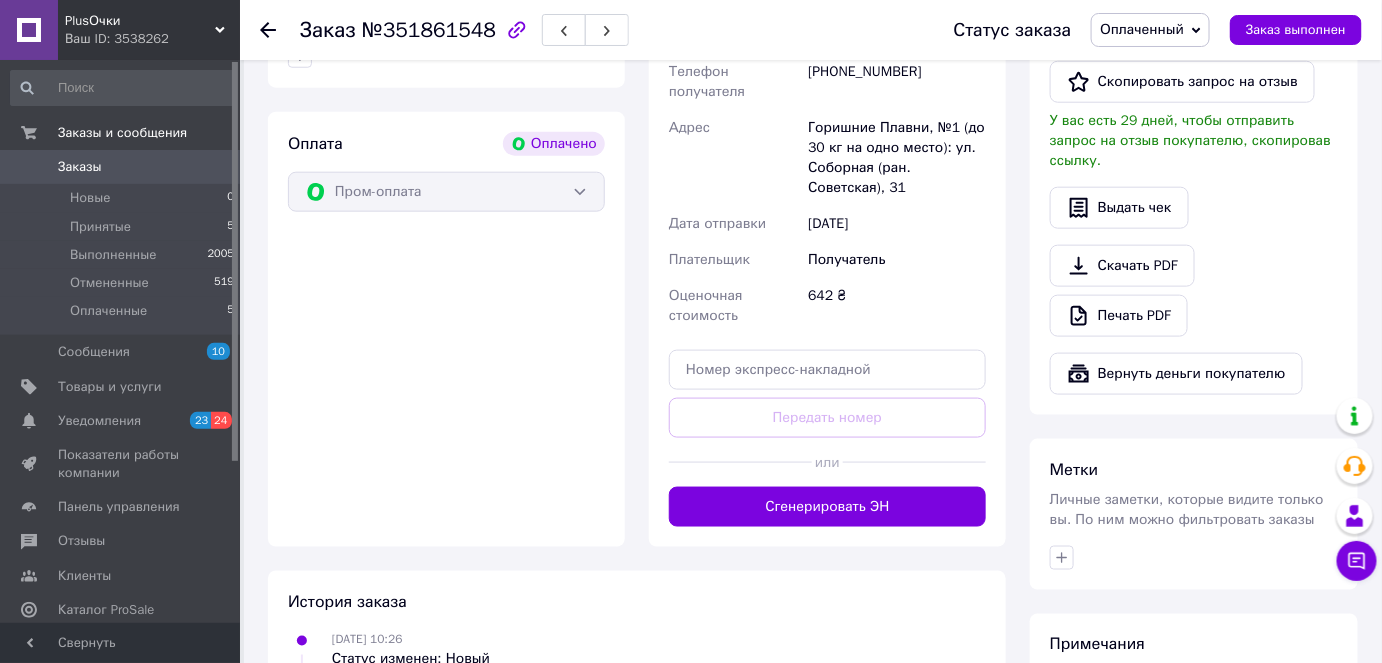 click on "Сгенерировать ЭН" at bounding box center [827, 507] 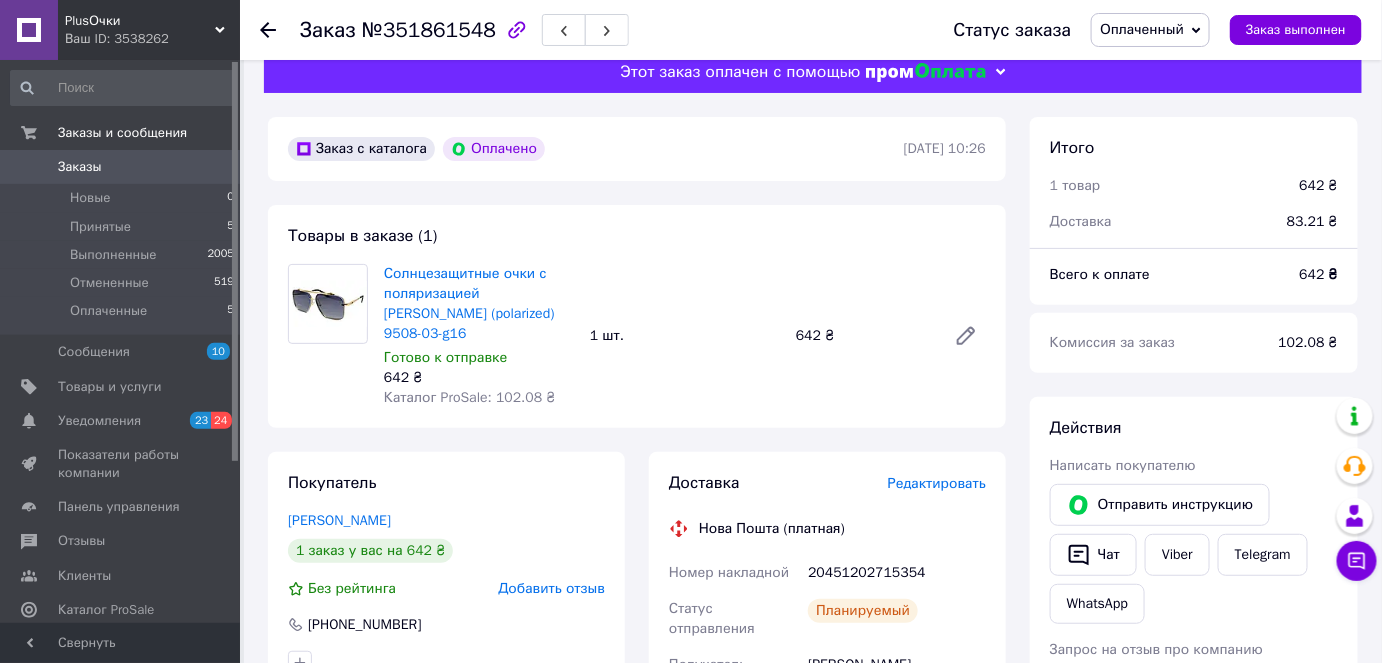 scroll, scrollTop: 0, scrollLeft: 0, axis: both 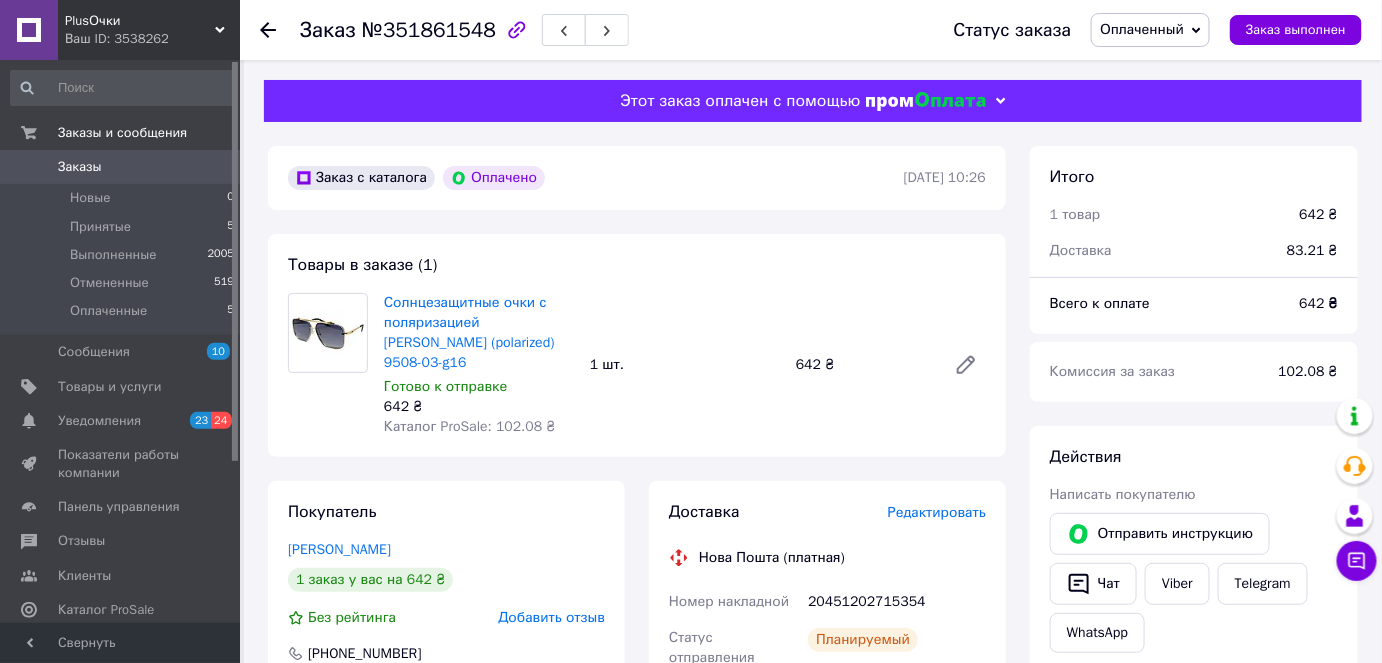 click 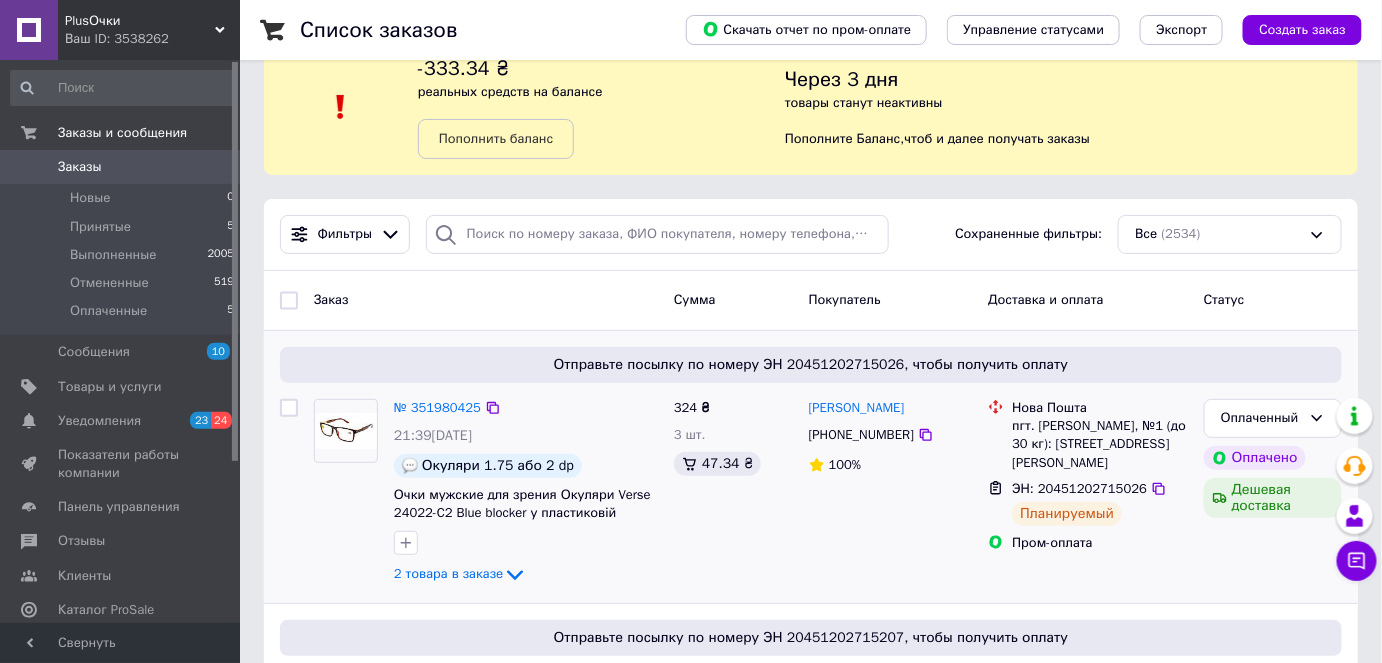 scroll, scrollTop: 0, scrollLeft: 0, axis: both 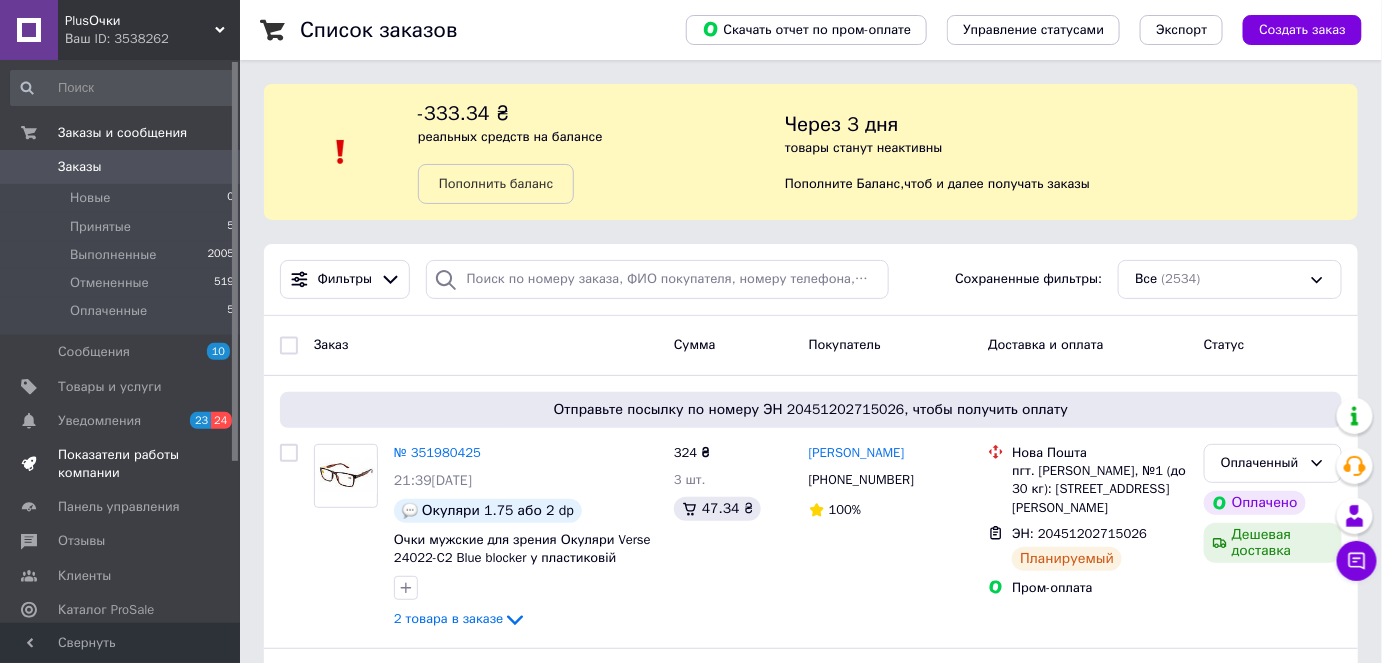 click on "Показатели работы компании" at bounding box center [121, 464] 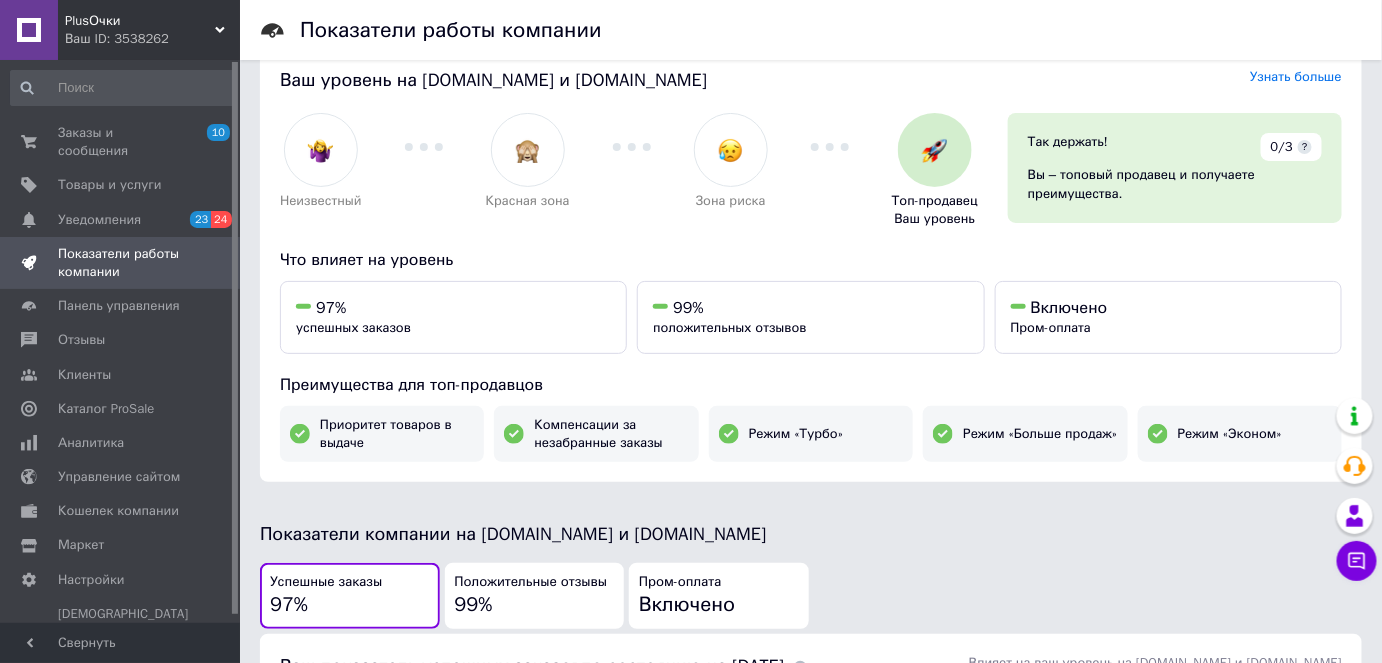 scroll, scrollTop: 0, scrollLeft: 0, axis: both 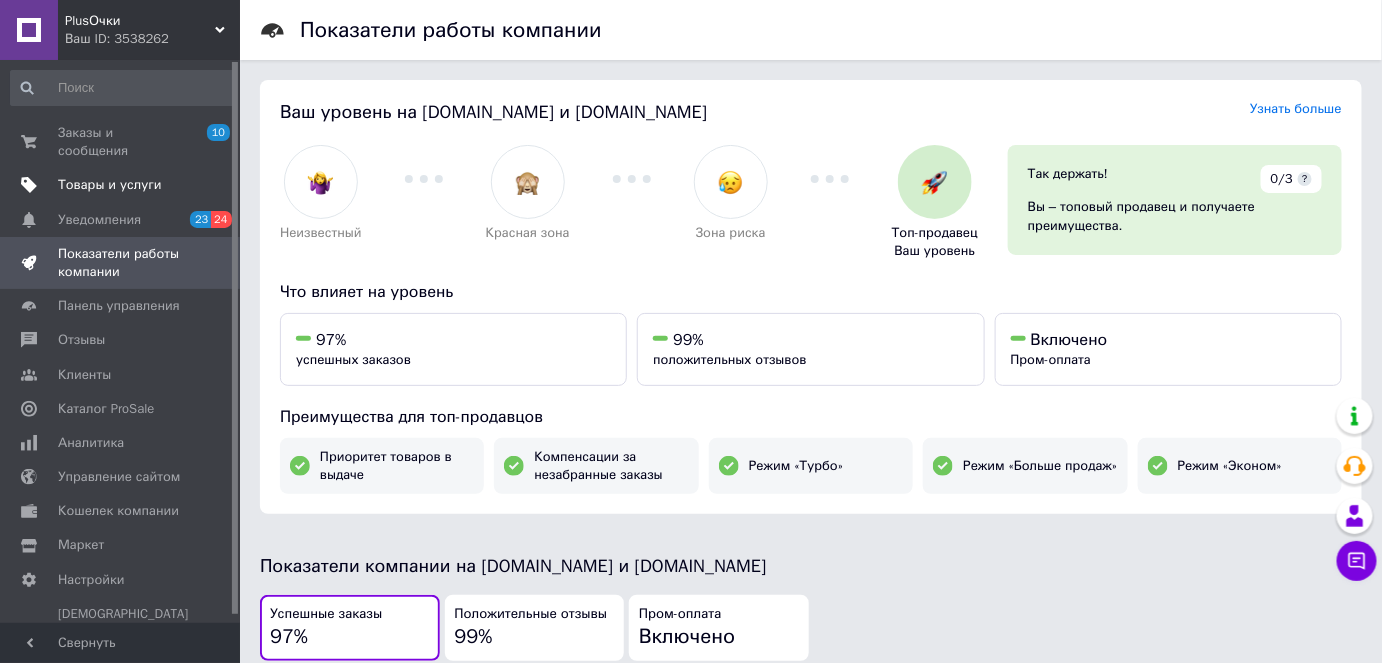 click on "Товары и услуги" at bounding box center (110, 185) 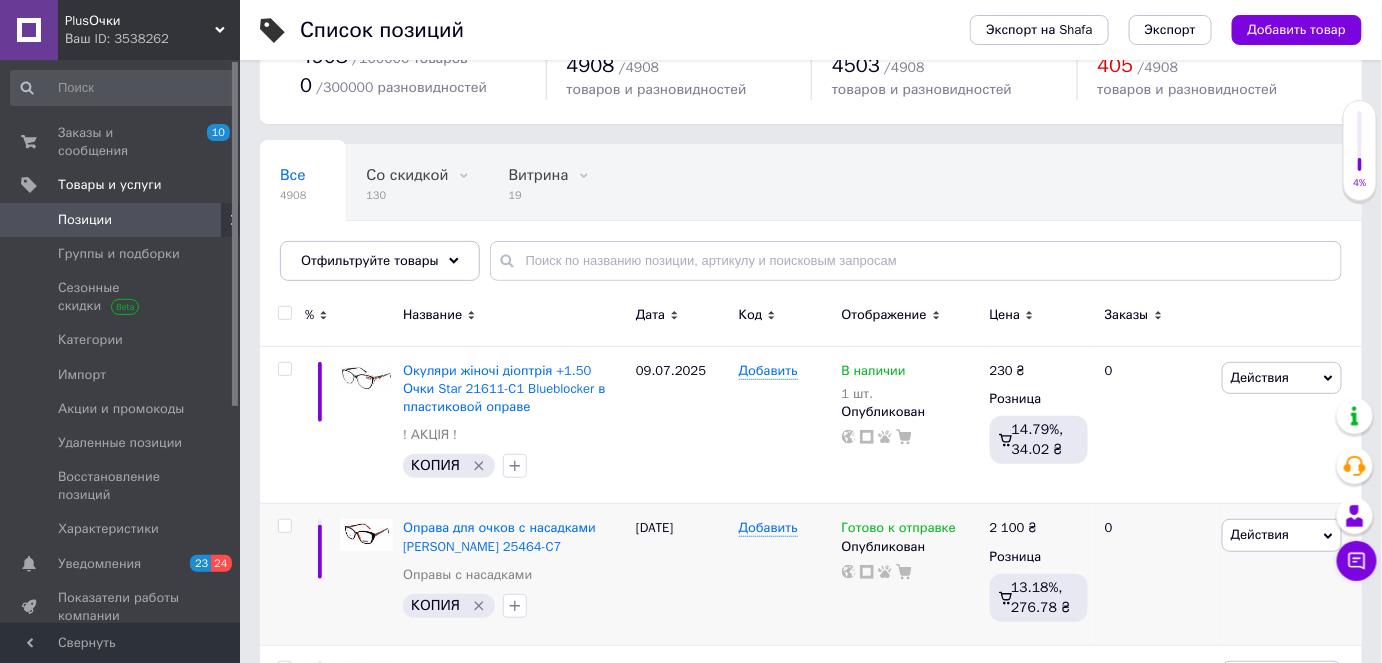 scroll, scrollTop: 181, scrollLeft: 0, axis: vertical 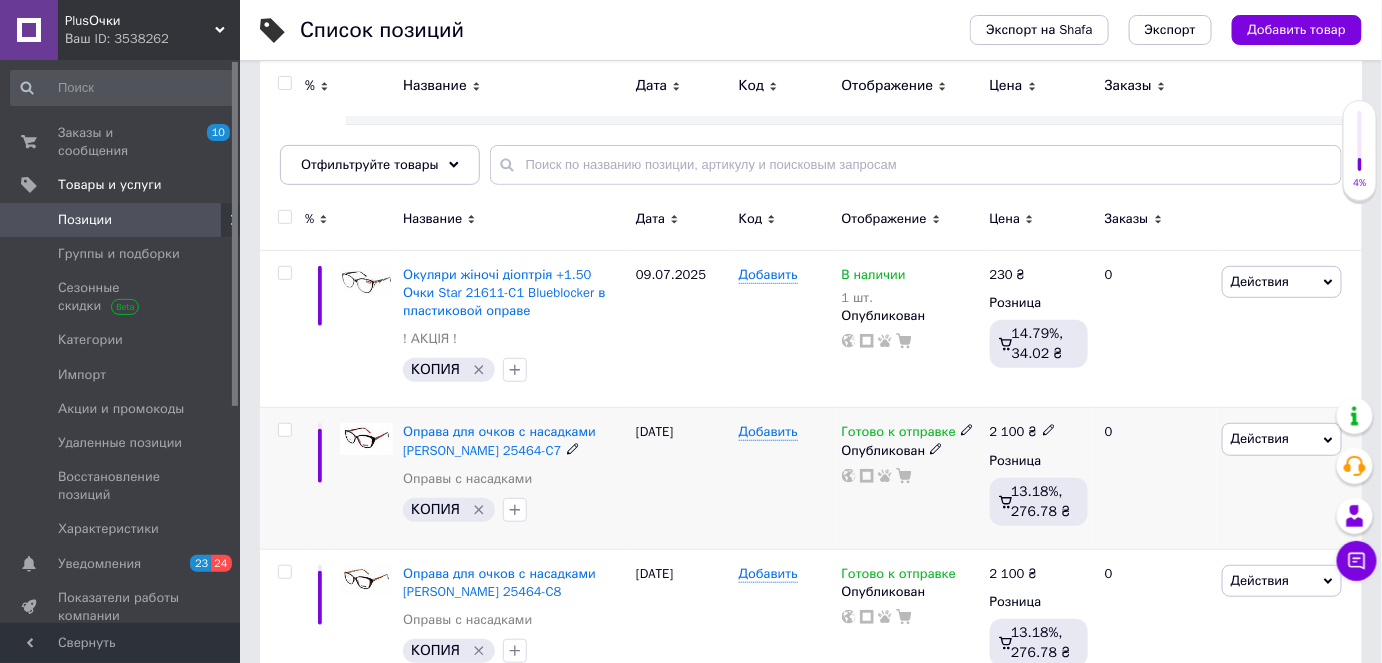 click on "Оправа для очков с насадками  [PERSON_NAME] 25464-C7" at bounding box center [514, 441] 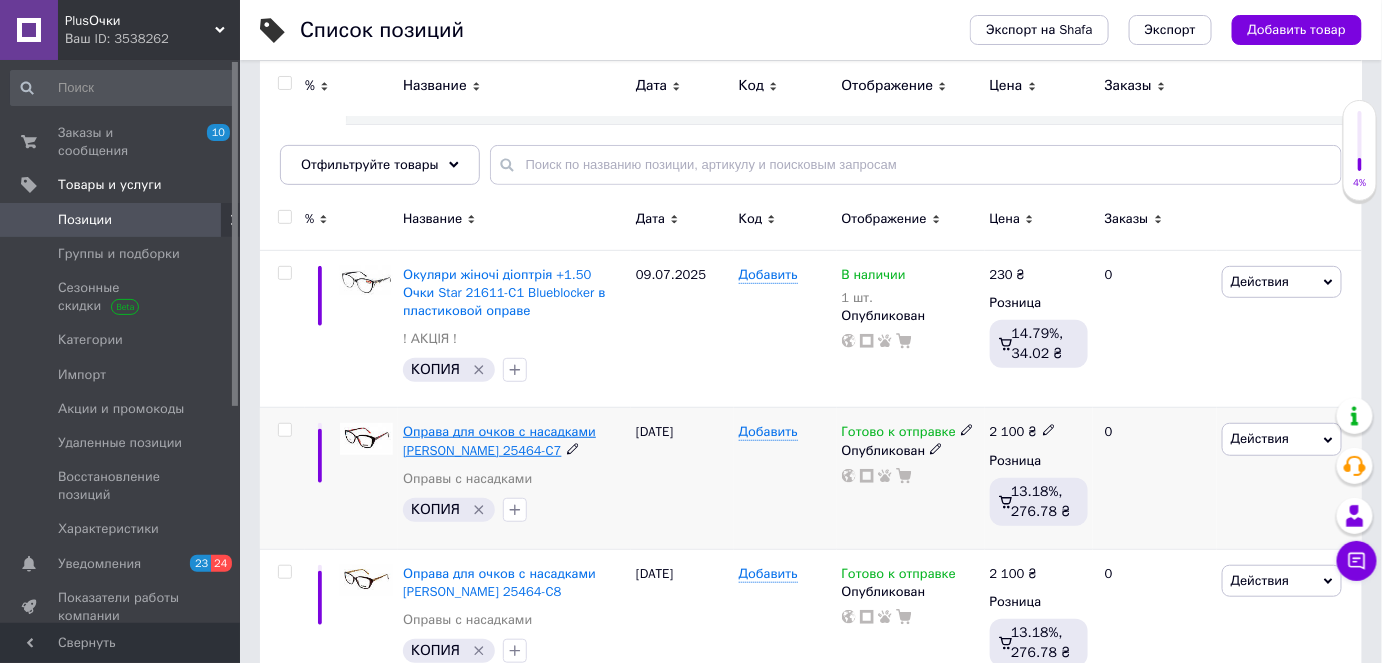 click on "Оправа для очков с насадками  [PERSON_NAME] 25464-C7" at bounding box center [499, 440] 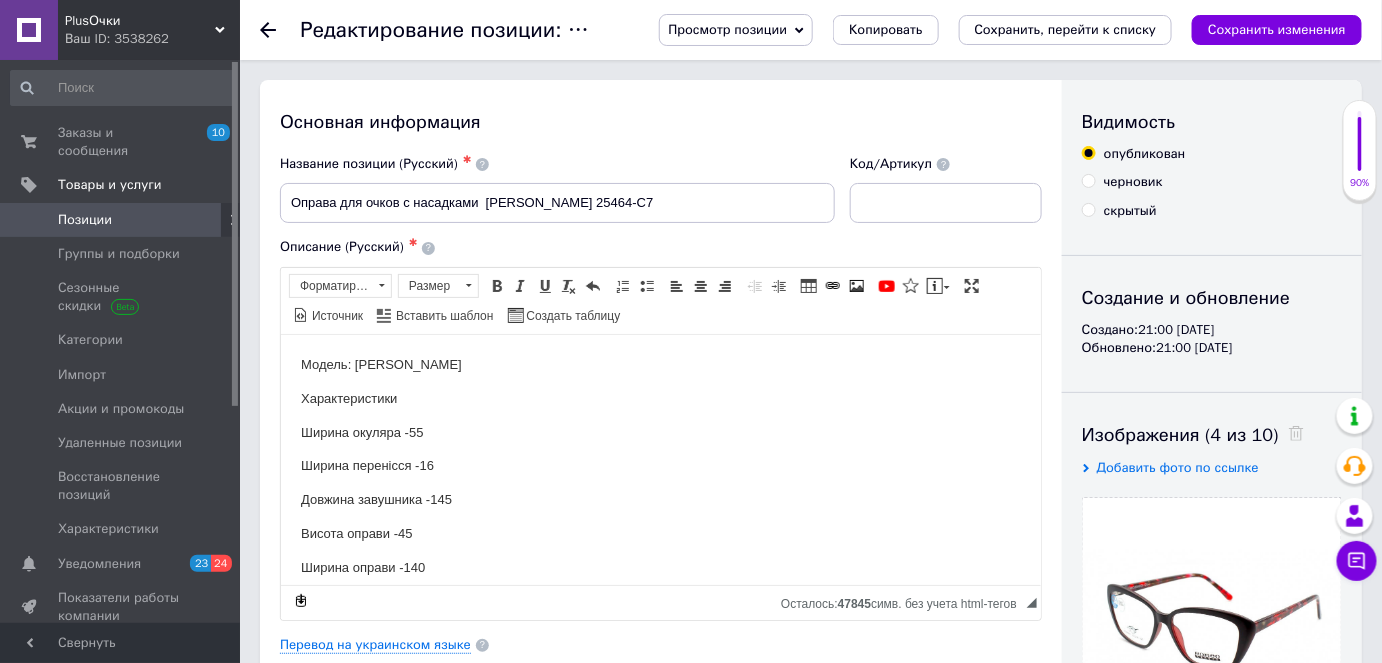 scroll, scrollTop: 0, scrollLeft: 0, axis: both 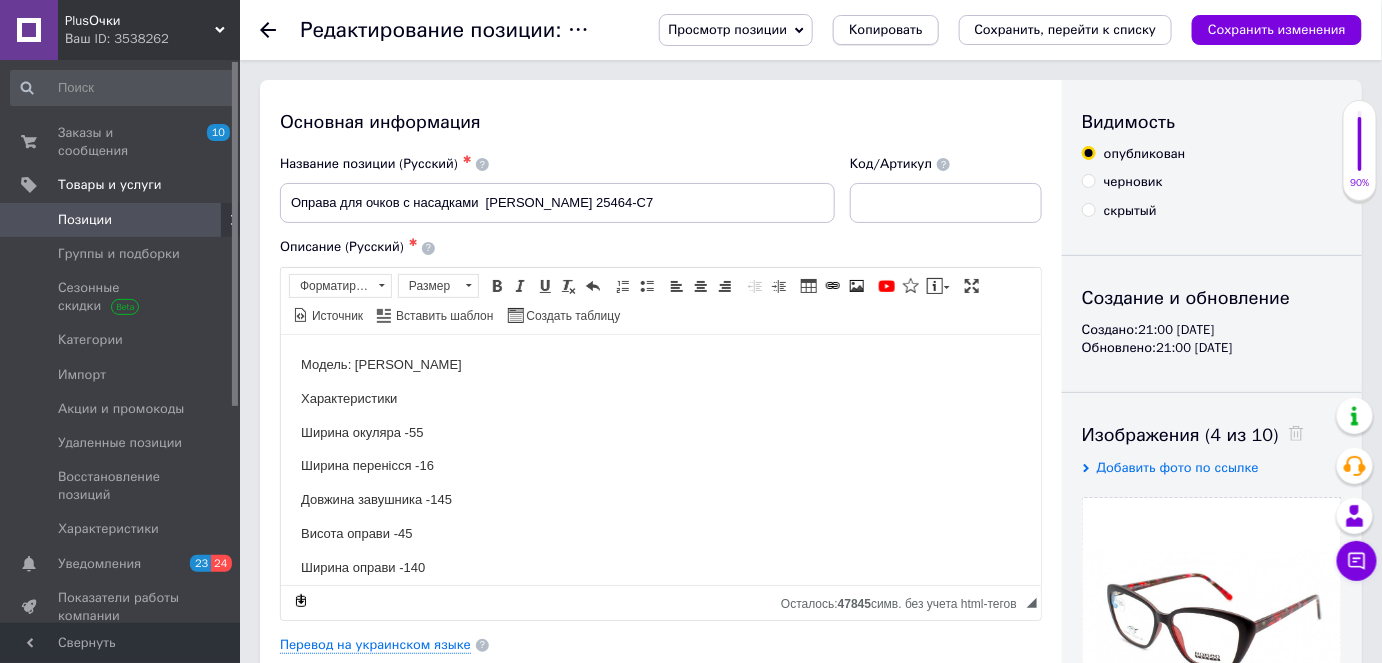 click on "Копировать" at bounding box center (885, 30) 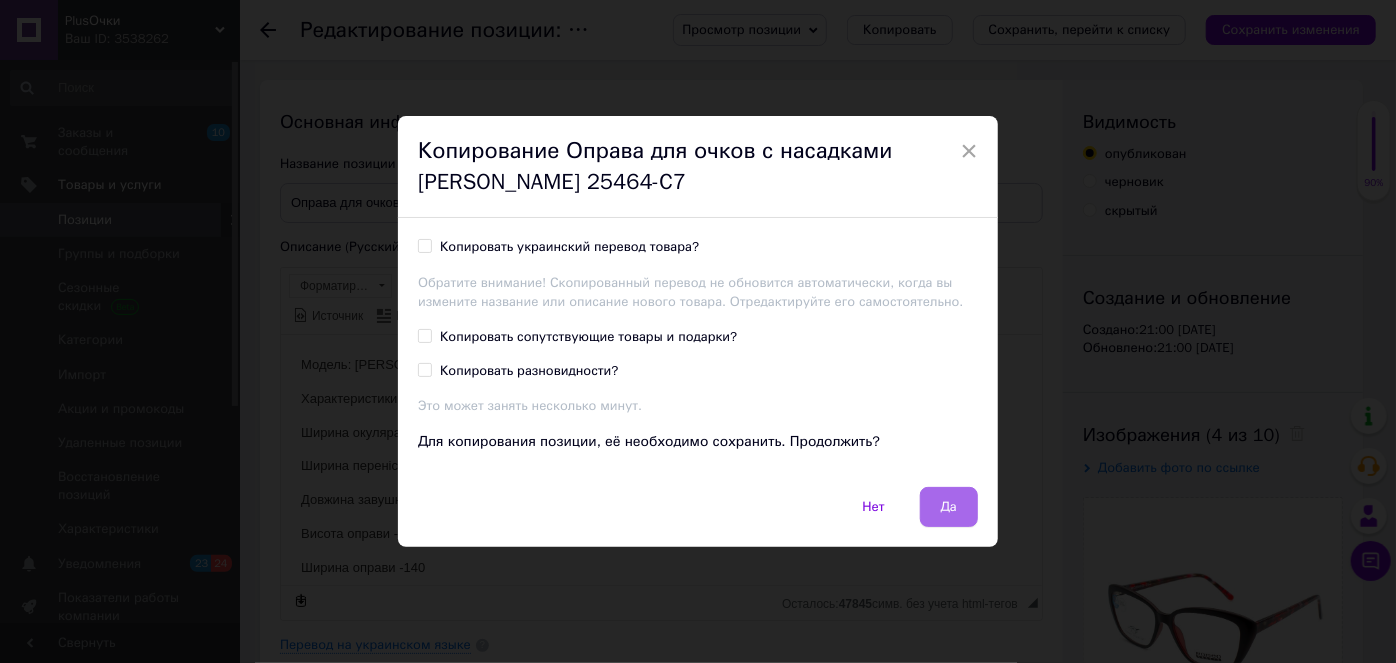 click on "Да" at bounding box center (949, 507) 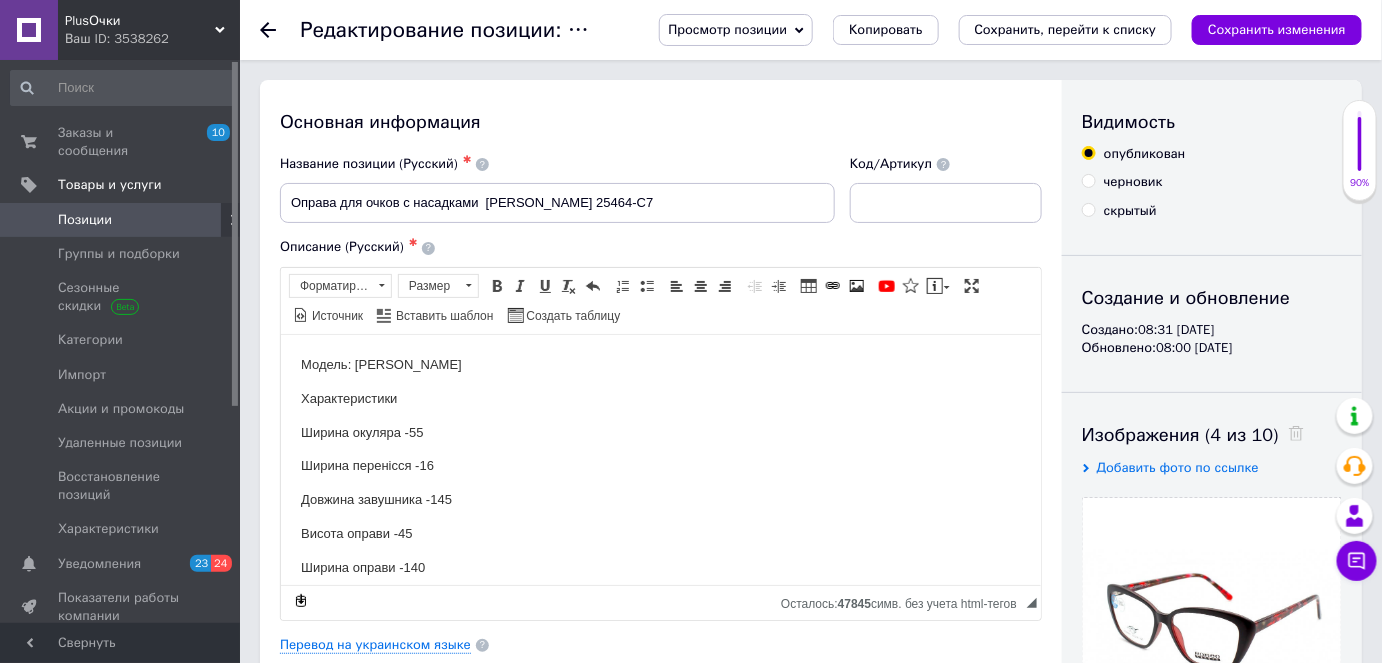 scroll, scrollTop: 0, scrollLeft: 0, axis: both 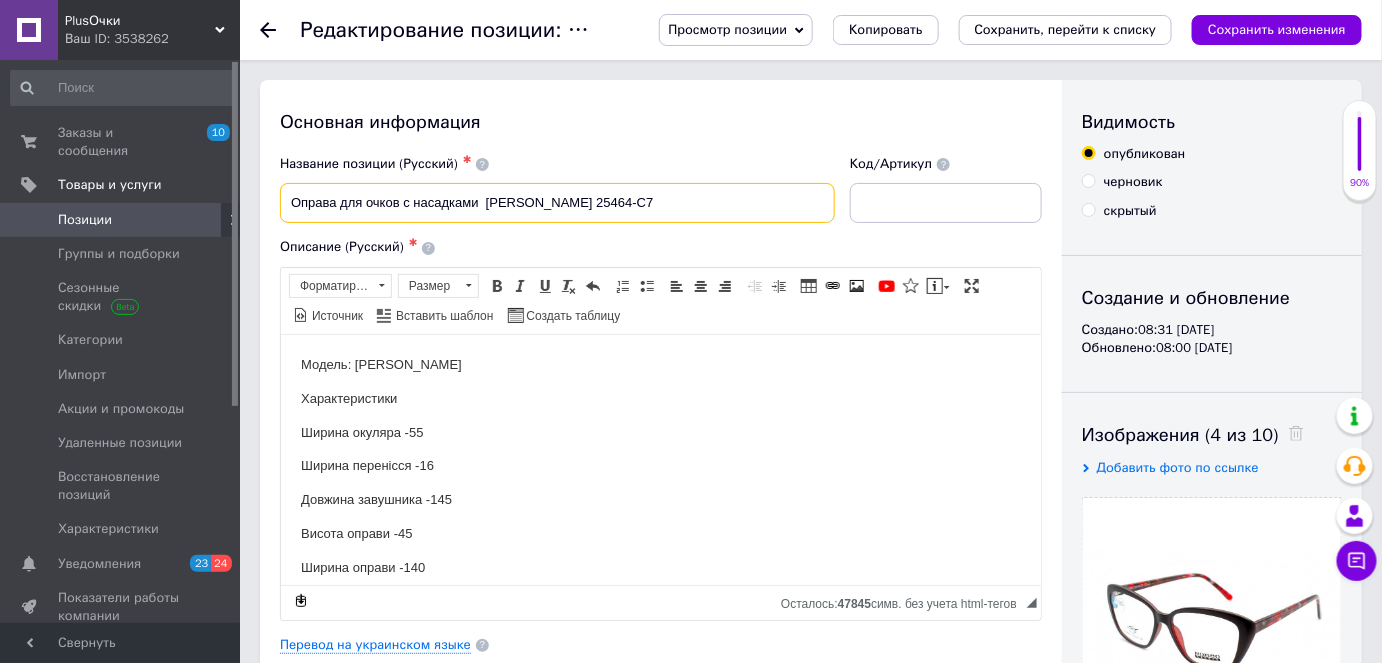click on "Оправа для очков с насадками  [PERSON_NAME] 25464-C7" at bounding box center [557, 203] 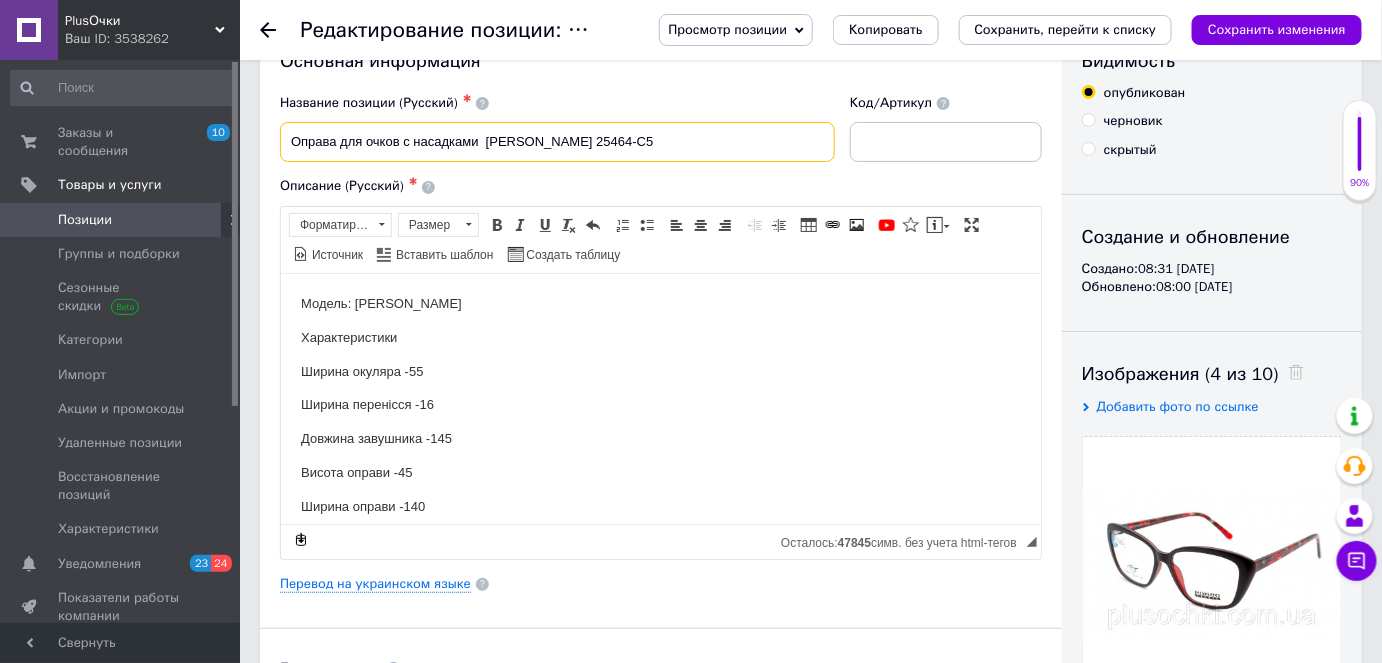 scroll, scrollTop: 181, scrollLeft: 0, axis: vertical 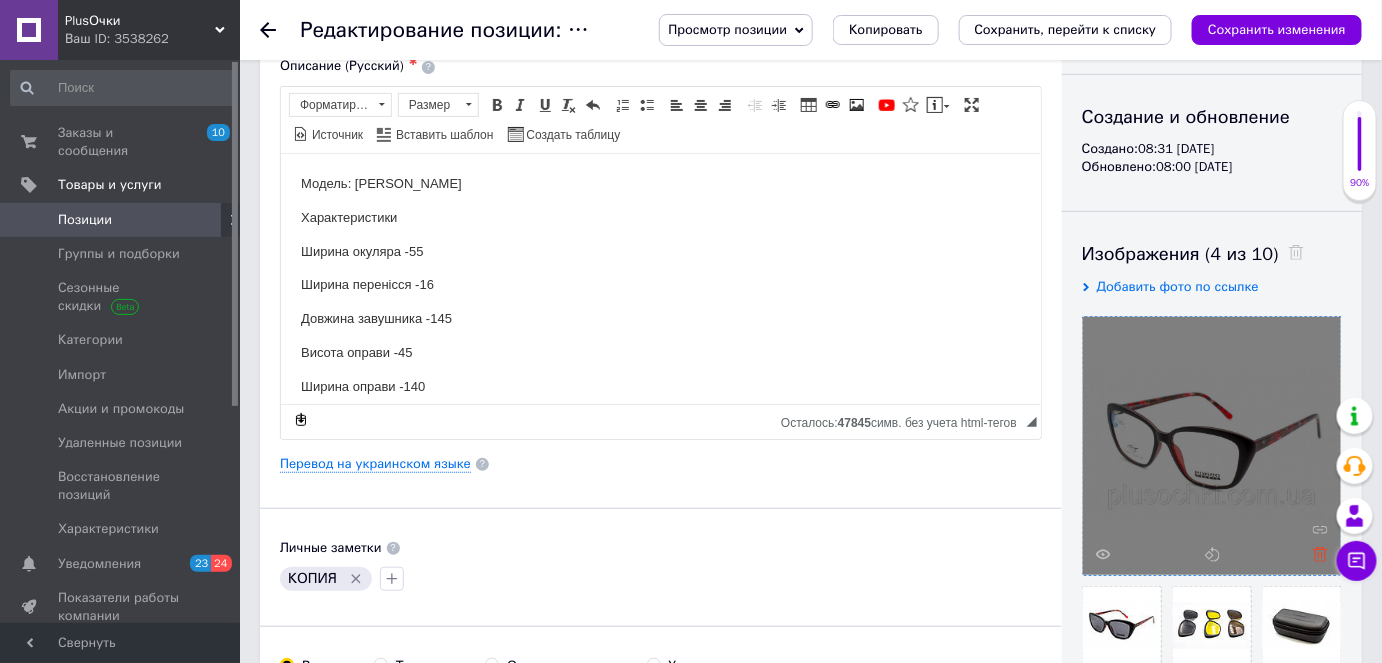 type on "Оправа для очков с насадками  [PERSON_NAME] 25464-C5" 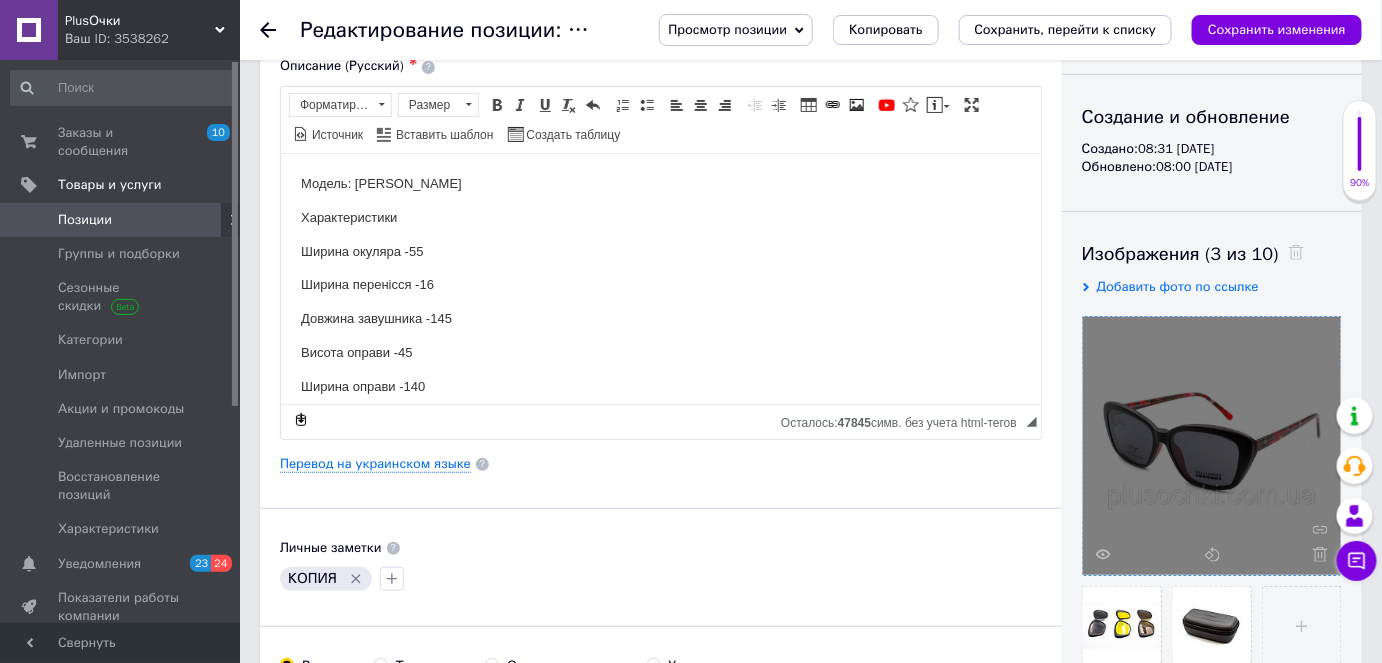click 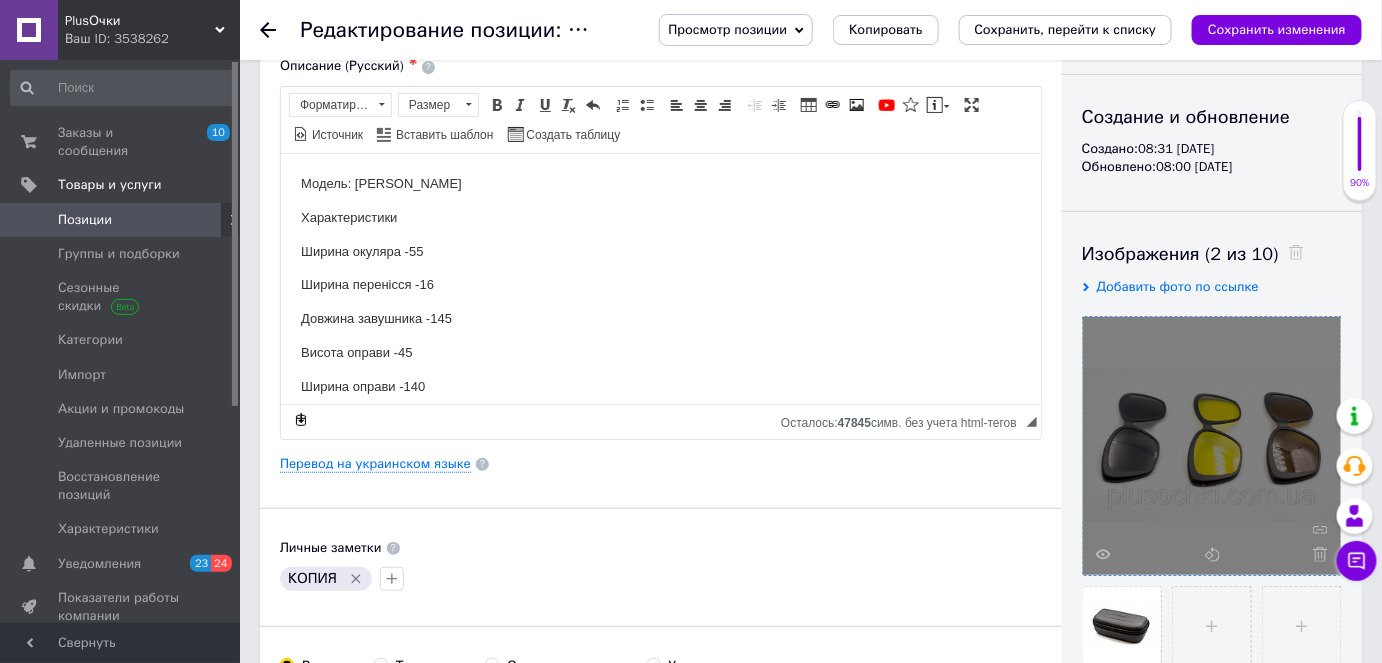 click 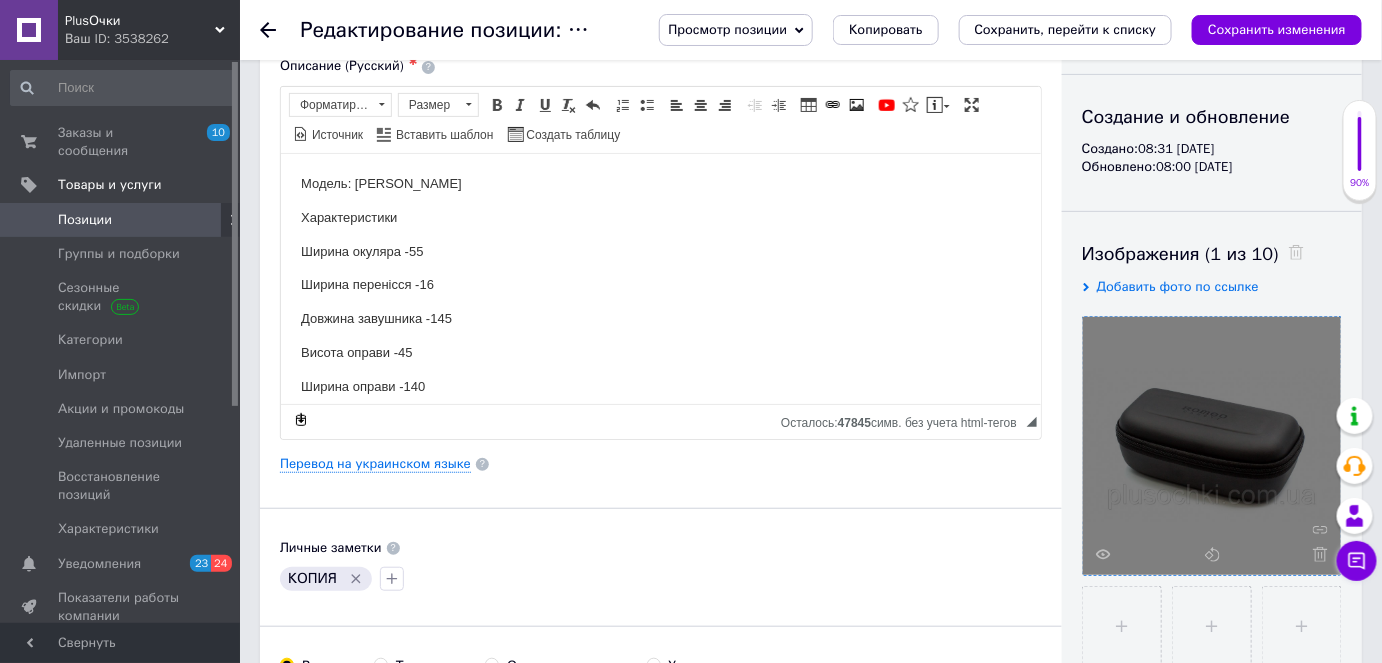 click 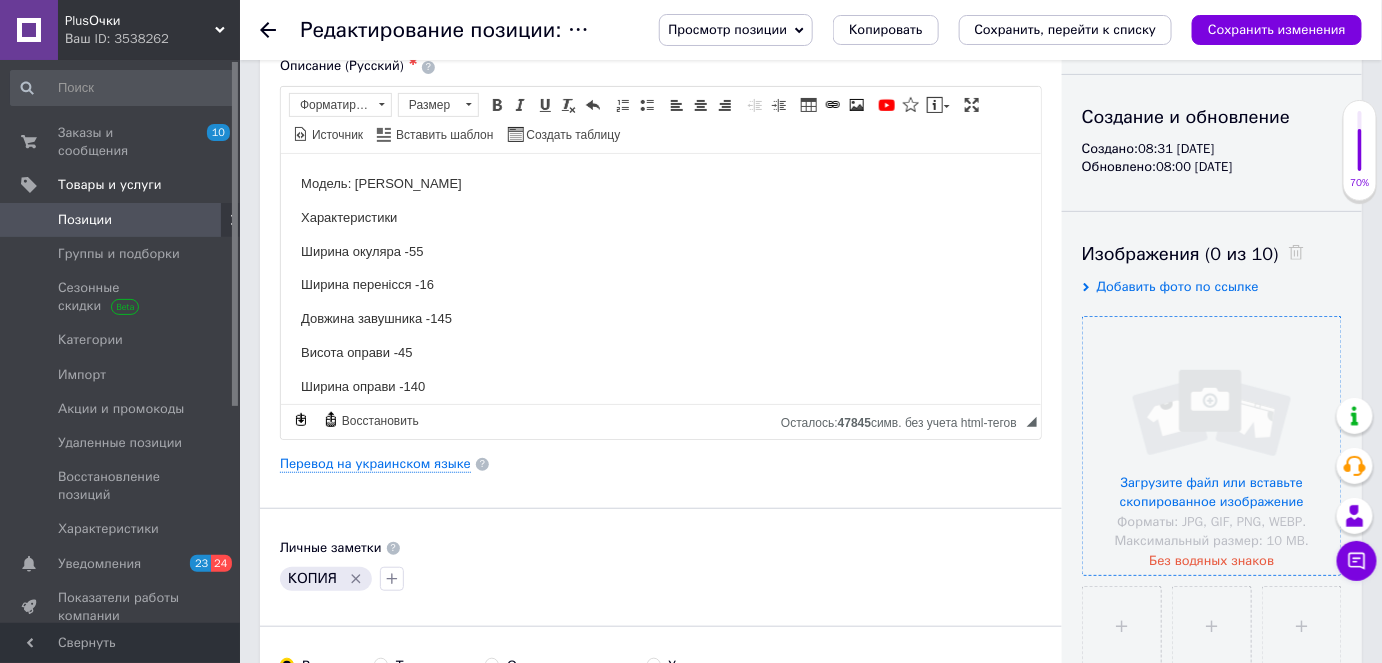 click at bounding box center (1212, 446) 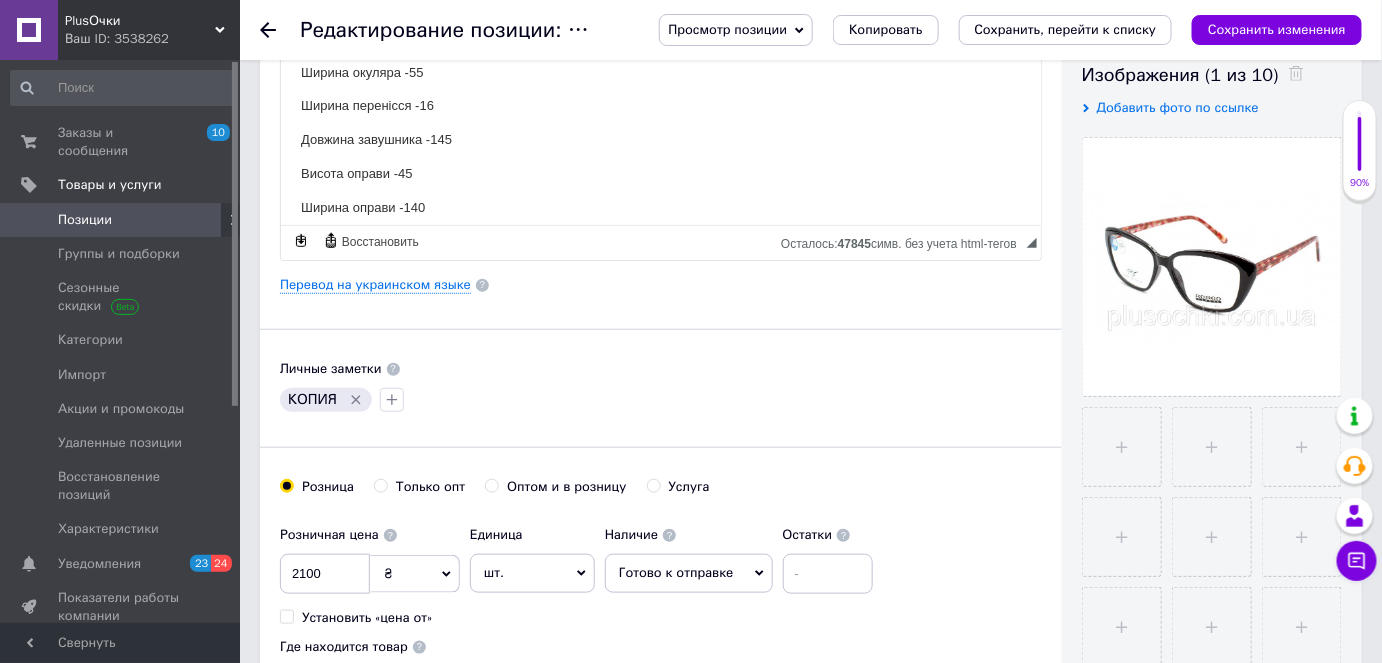 scroll, scrollTop: 363, scrollLeft: 0, axis: vertical 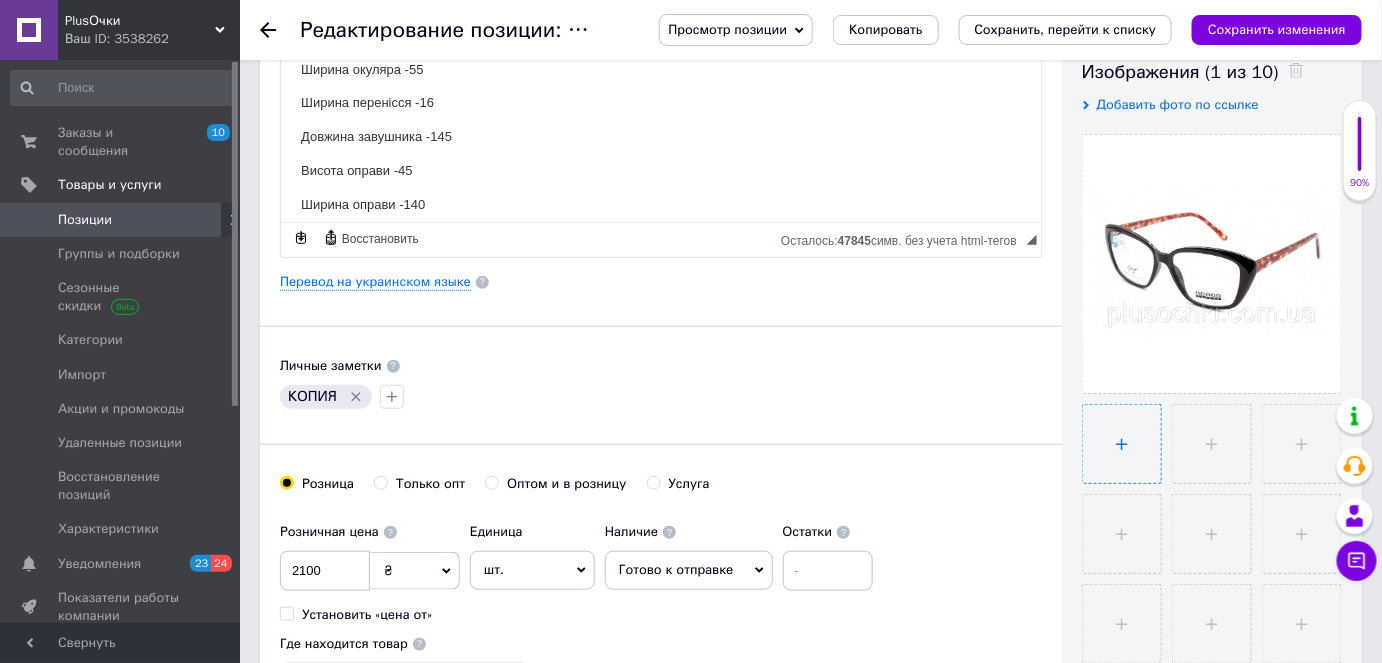 click at bounding box center (1122, 444) 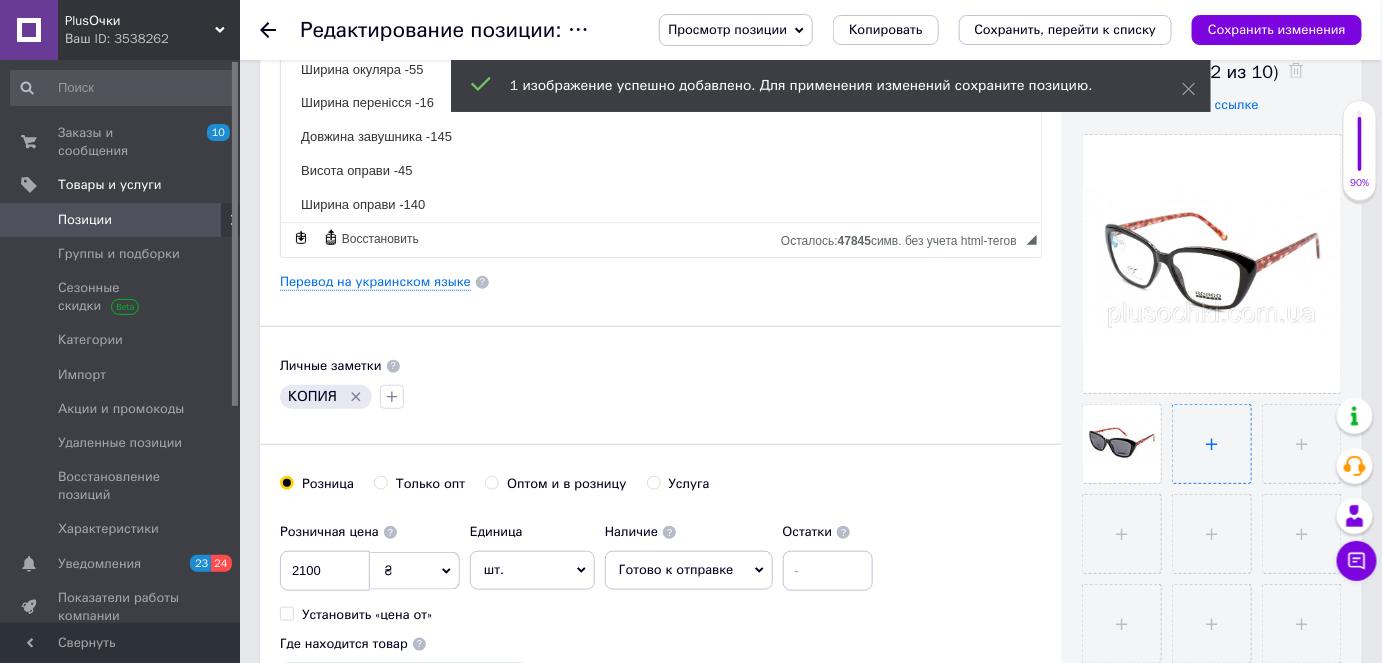 click at bounding box center (1212, 444) 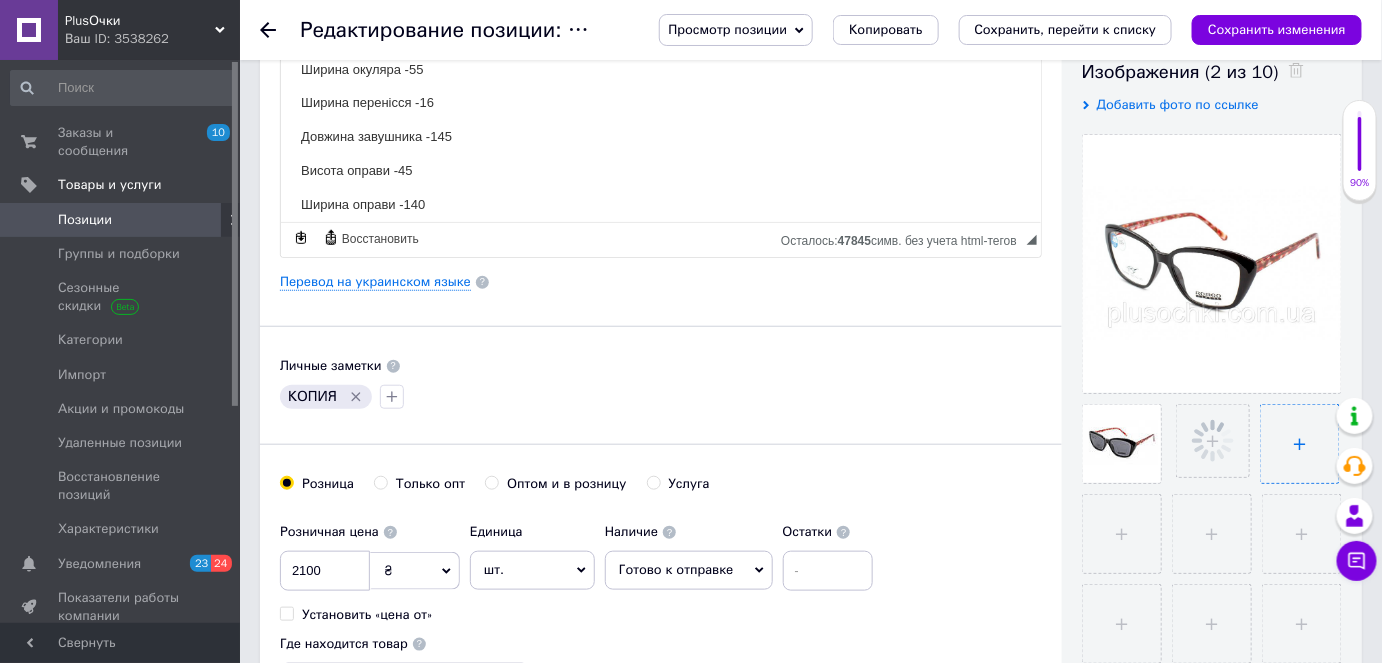 click at bounding box center (1300, 444) 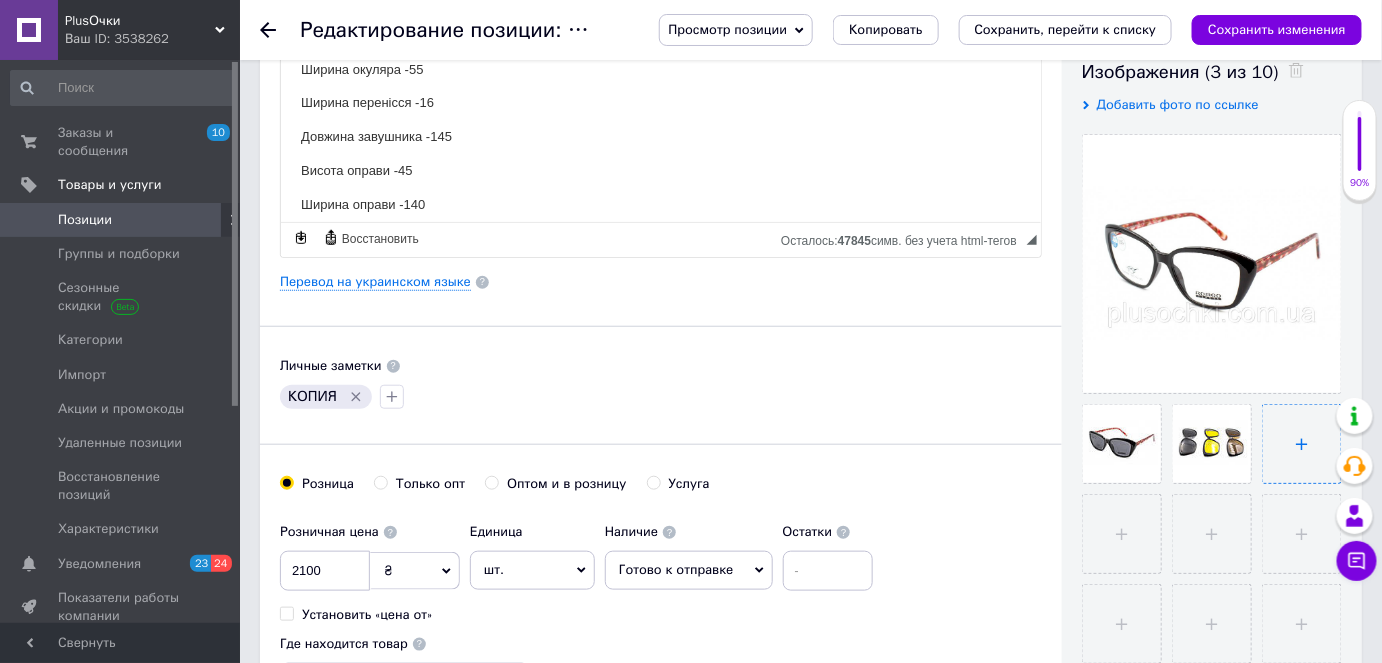 type on "C:\fakepath\FUTLYAR-ROMEO-MAT-766x455.jpg" 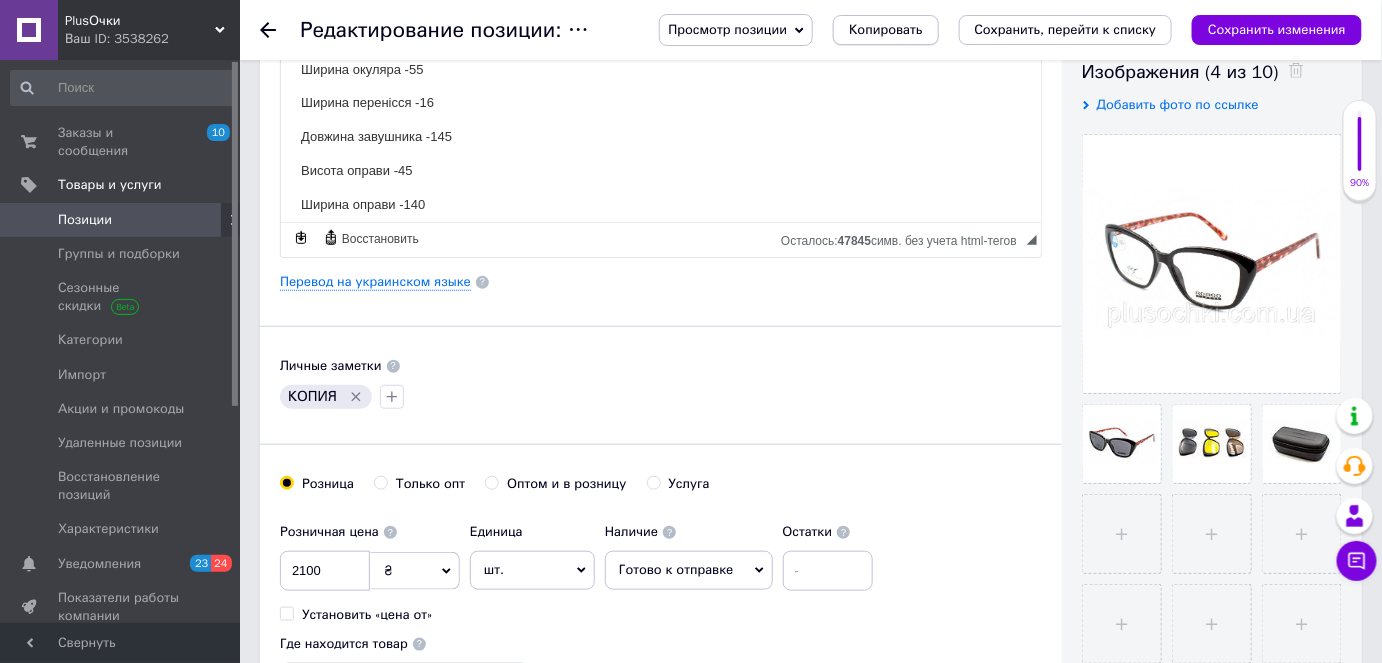 click on "Копировать" at bounding box center [885, 30] 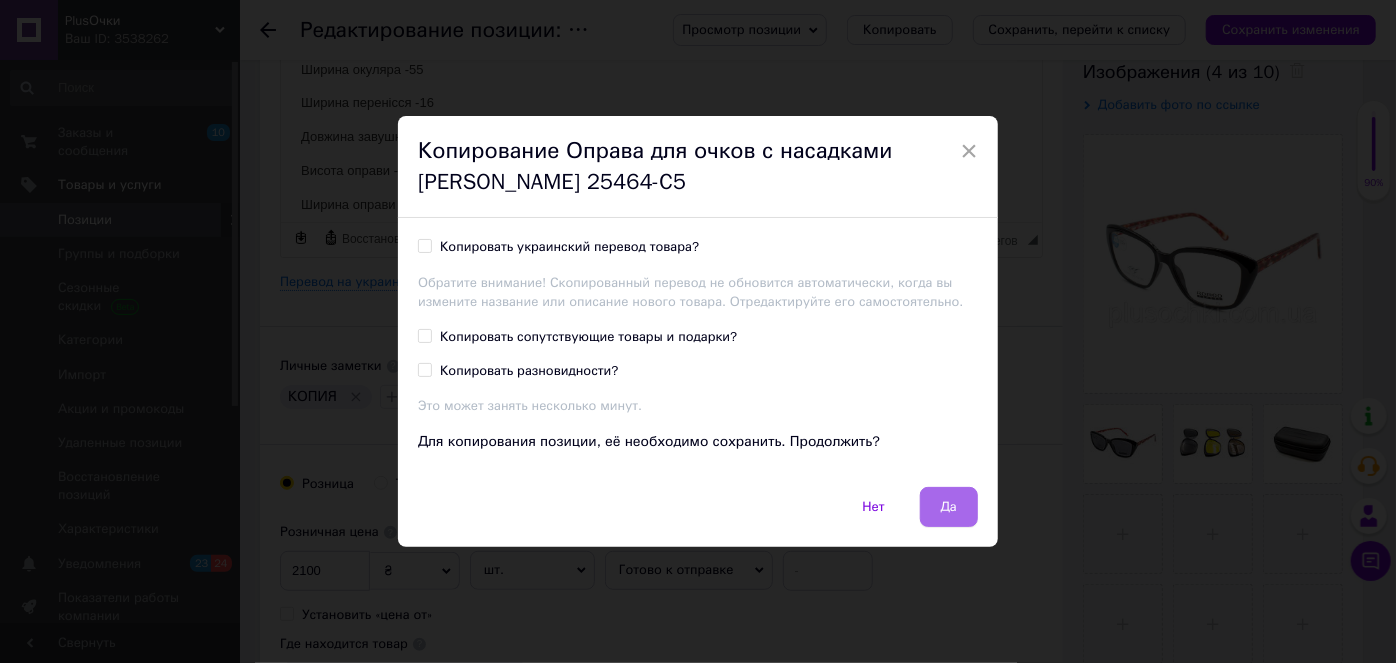 click on "Да" at bounding box center [949, 507] 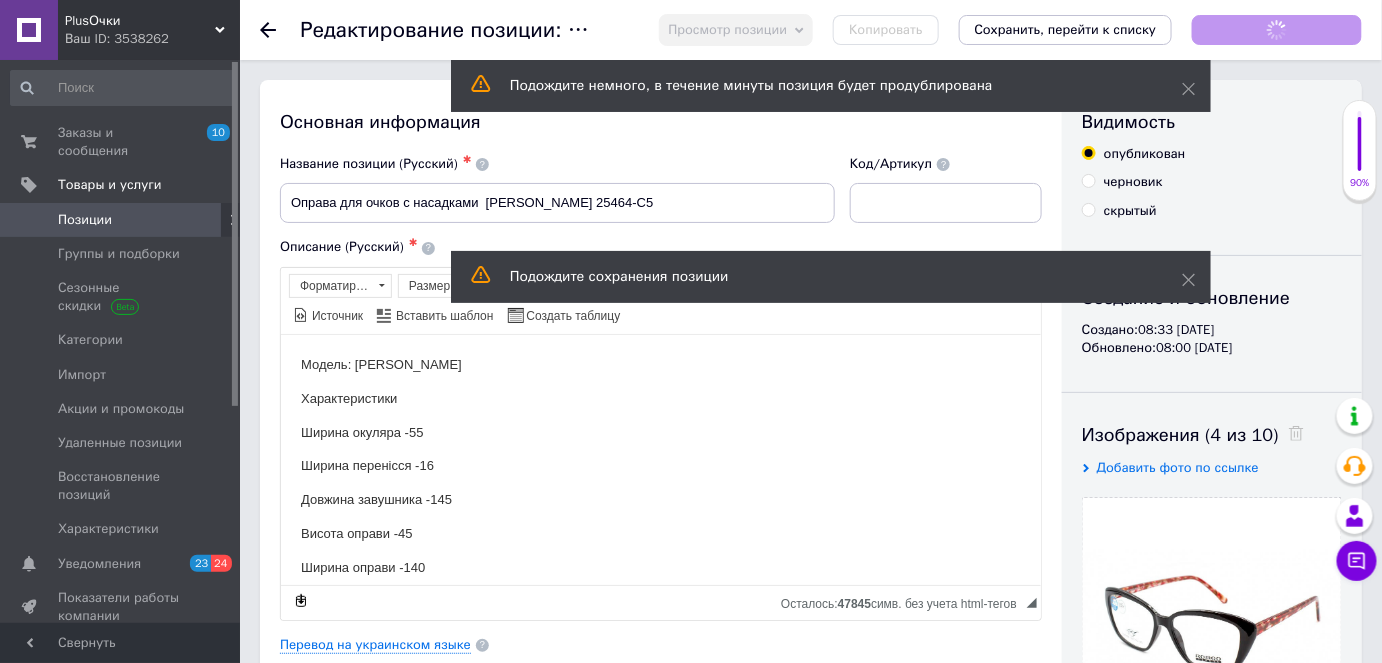 scroll, scrollTop: 0, scrollLeft: 0, axis: both 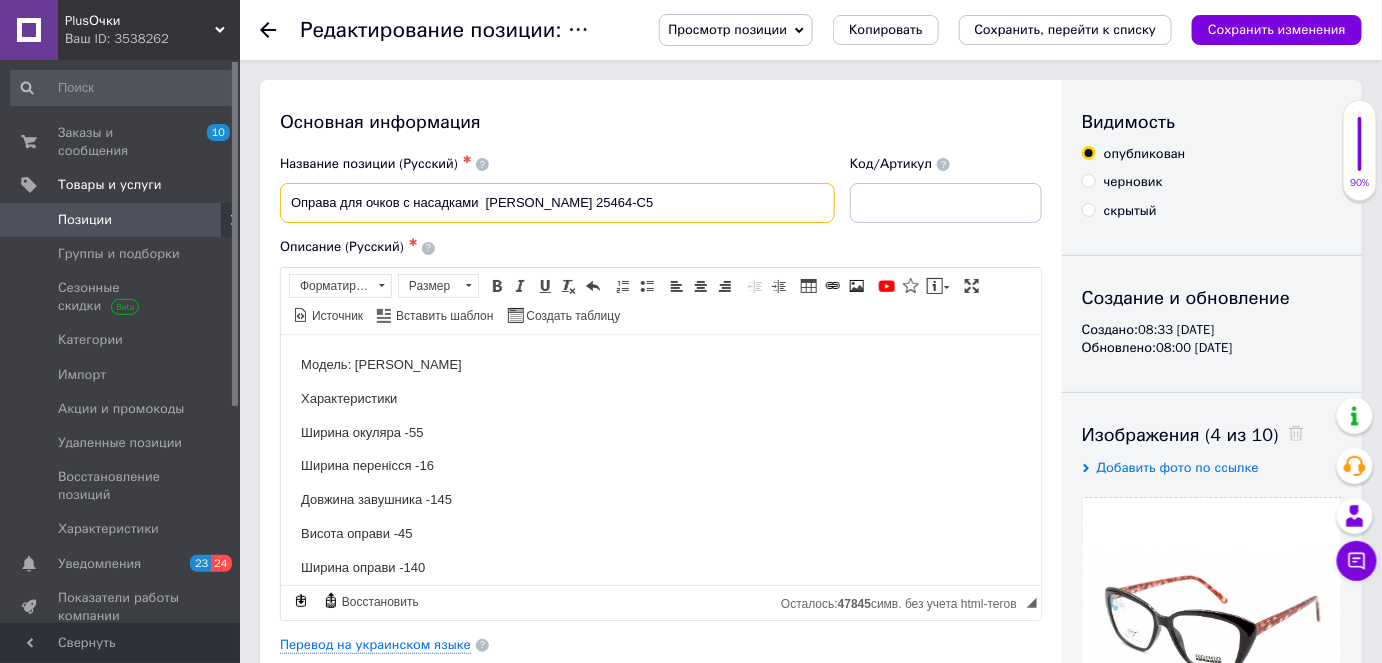 drag, startPoint x: 602, startPoint y: 208, endPoint x: 530, endPoint y: 205, distance: 72.06247 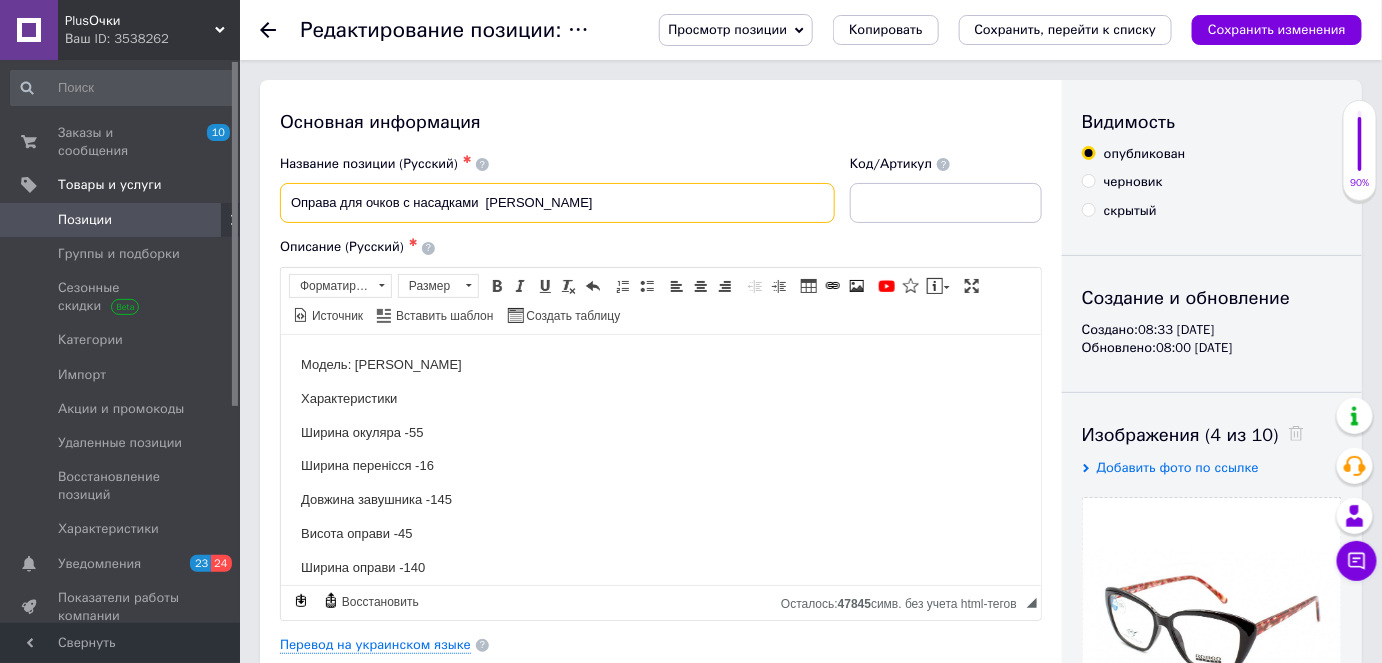 paste on "25463-C8" 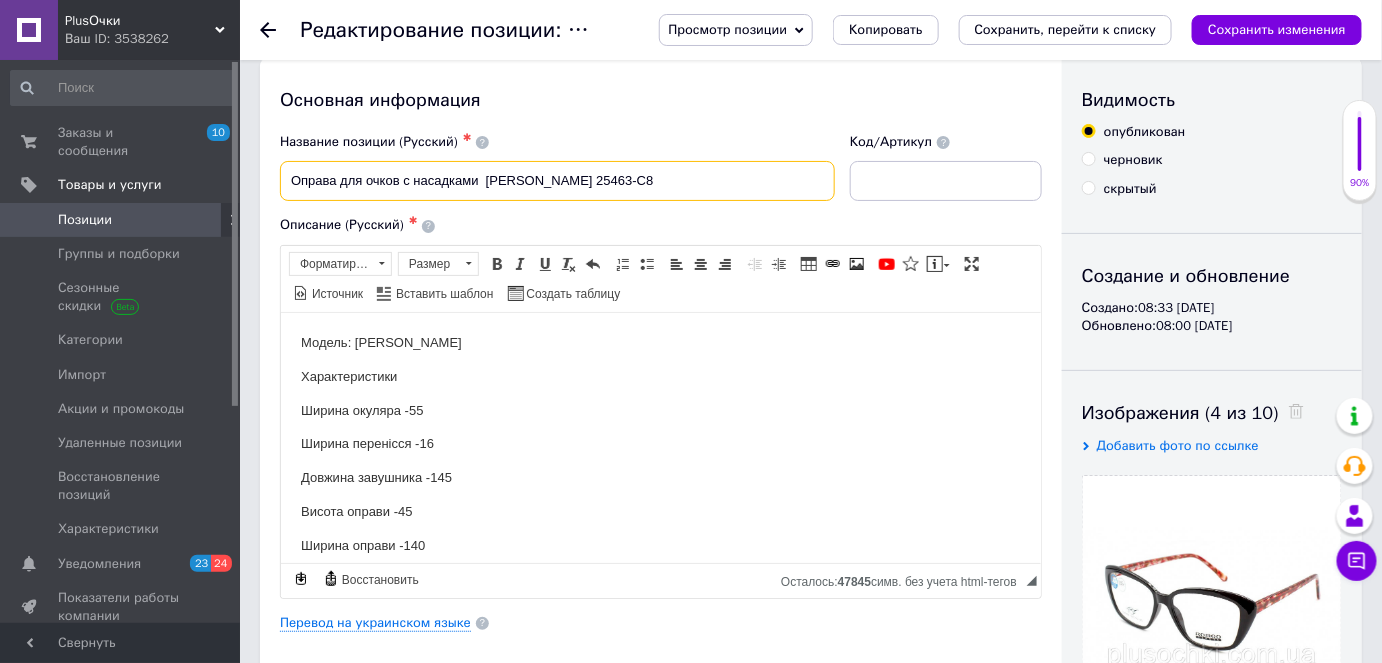 scroll, scrollTop: 181, scrollLeft: 0, axis: vertical 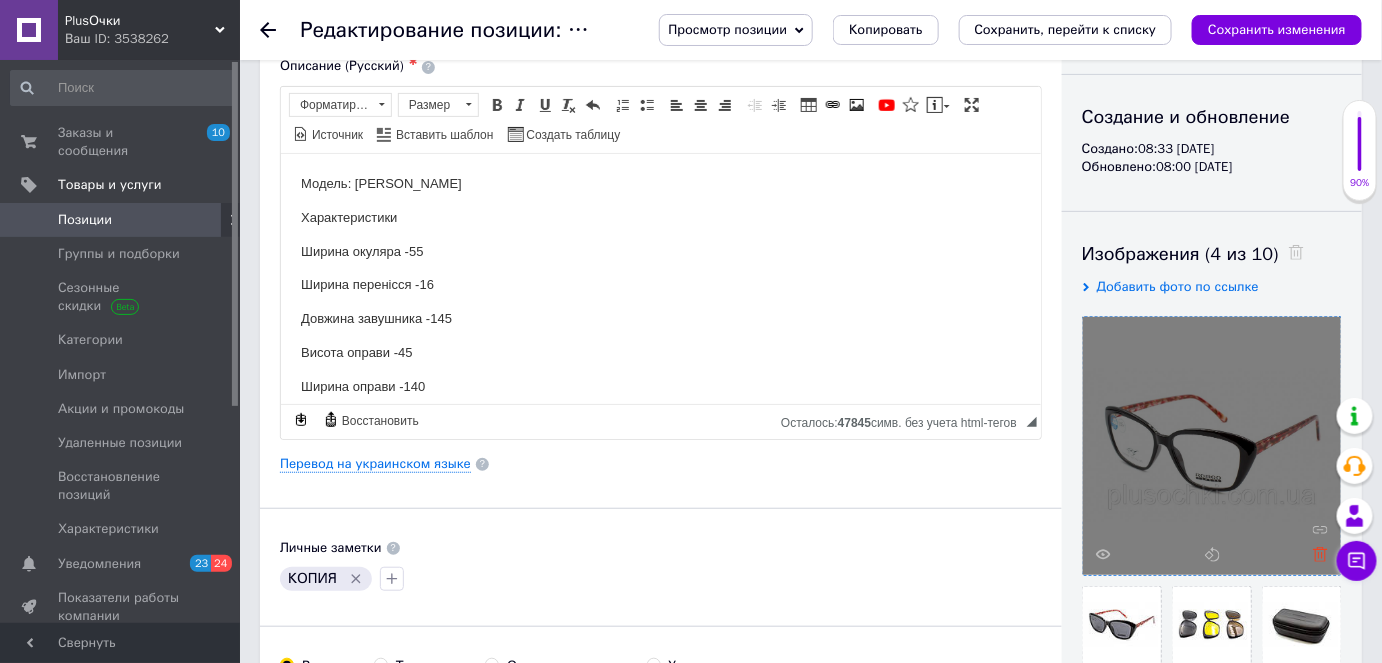 type on "Оправа для очков с насадками  [PERSON_NAME] 25463-C8" 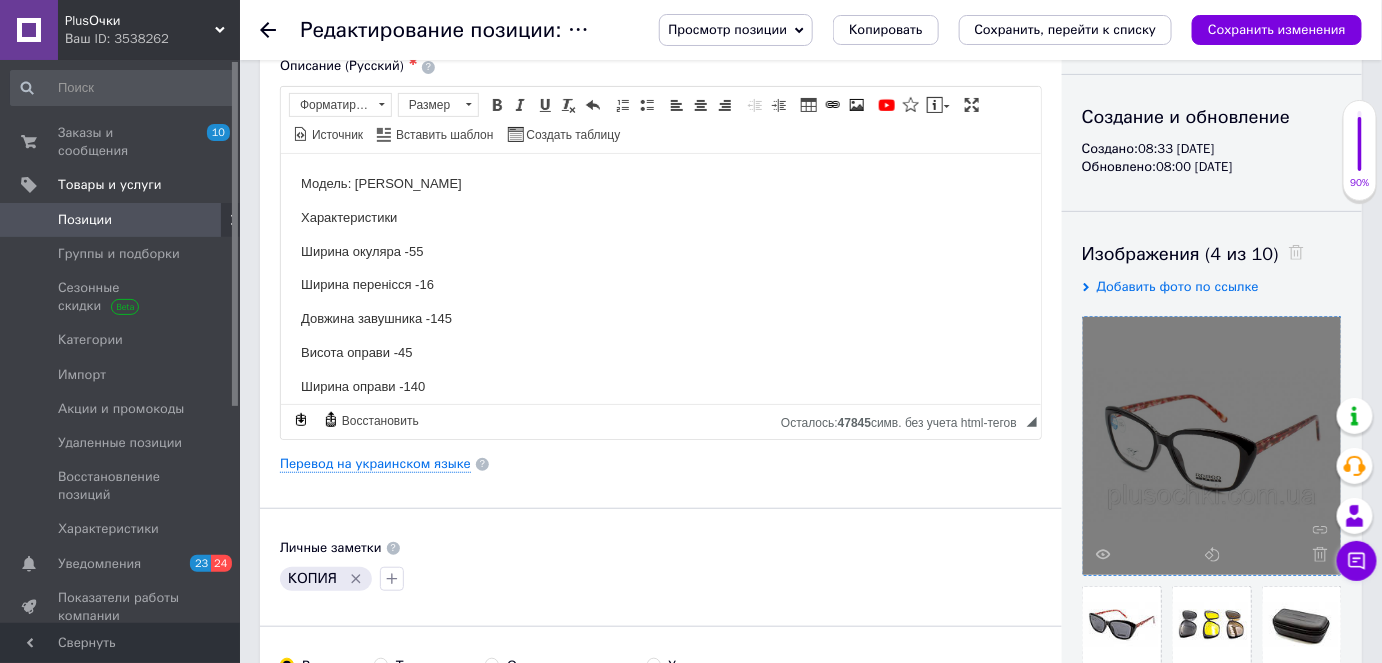 click 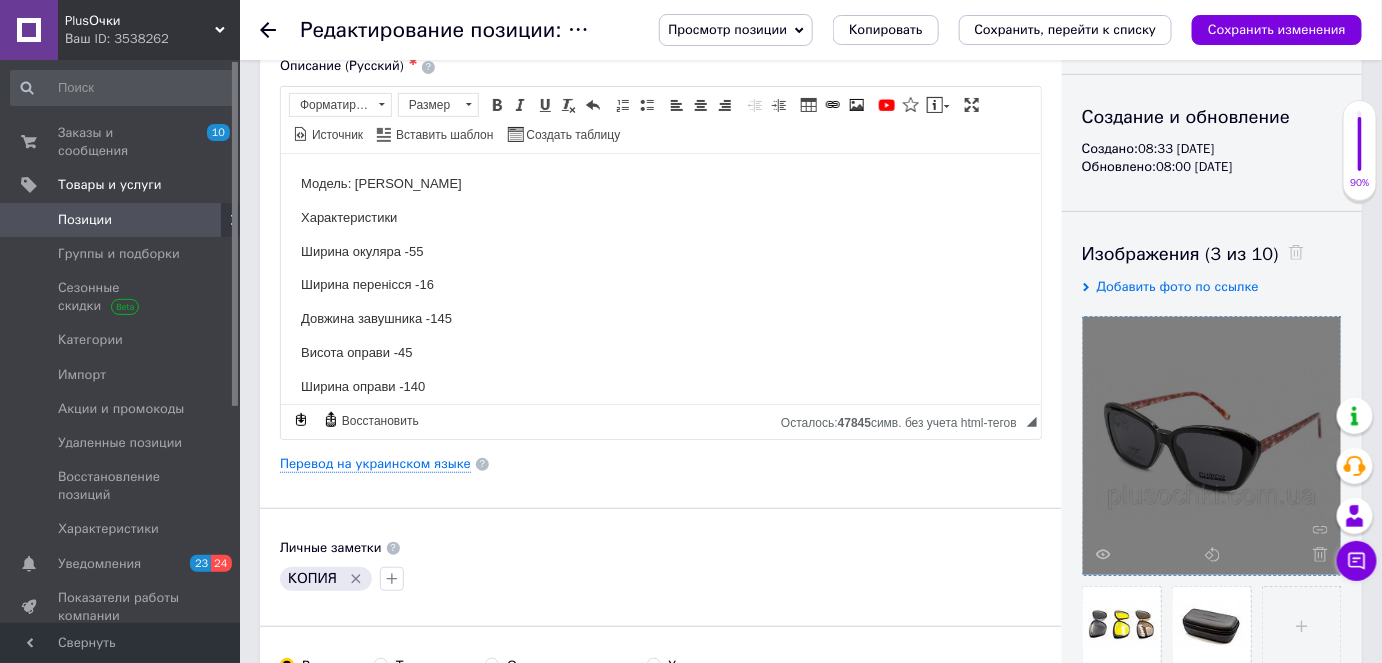 click 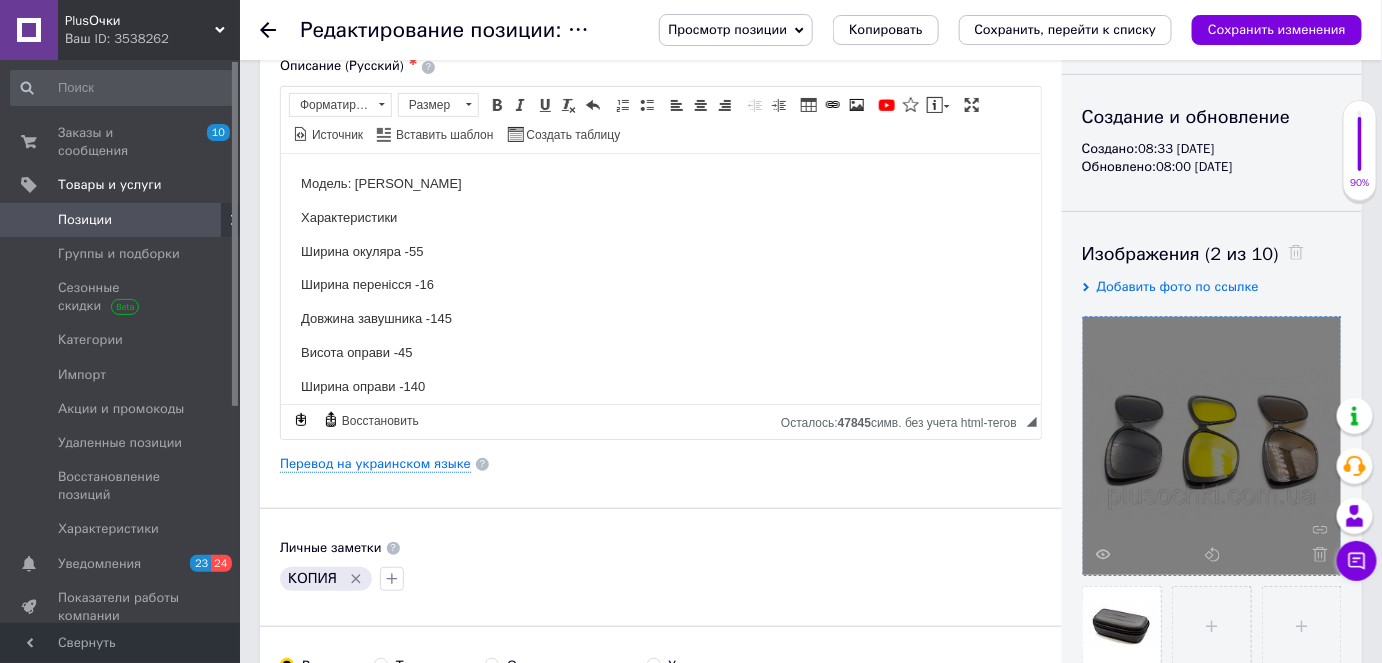 click 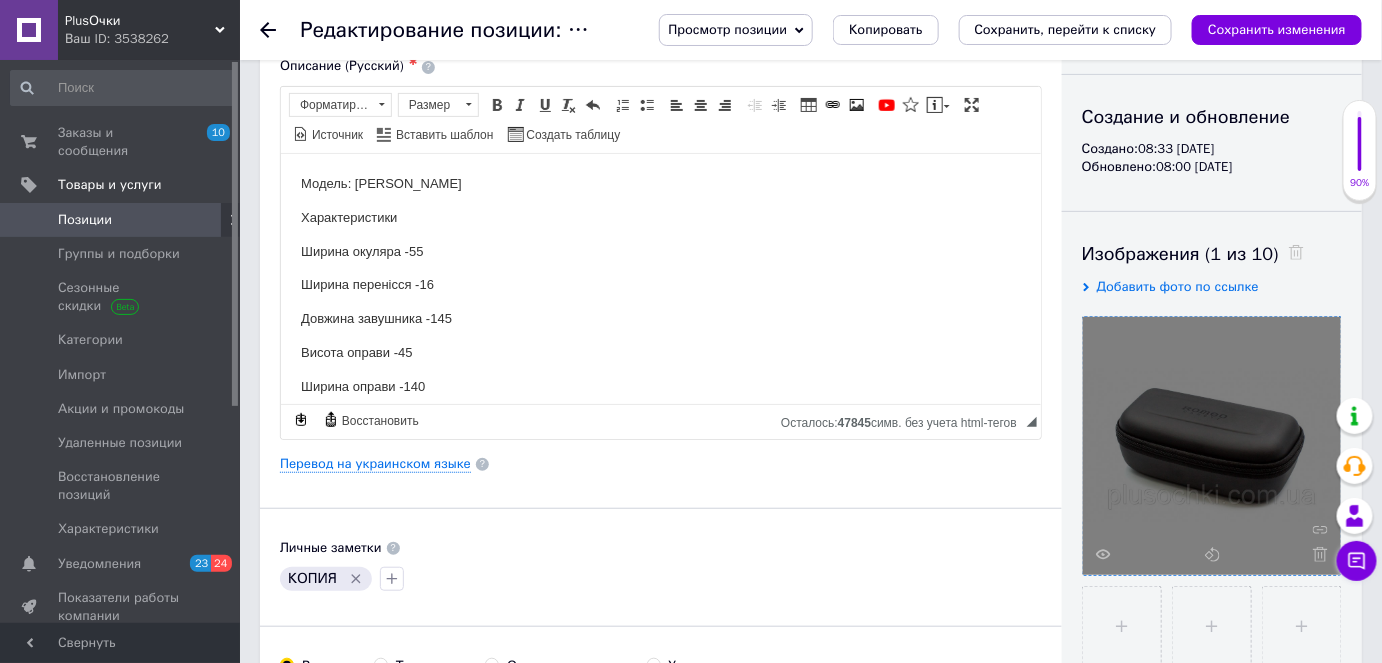 click 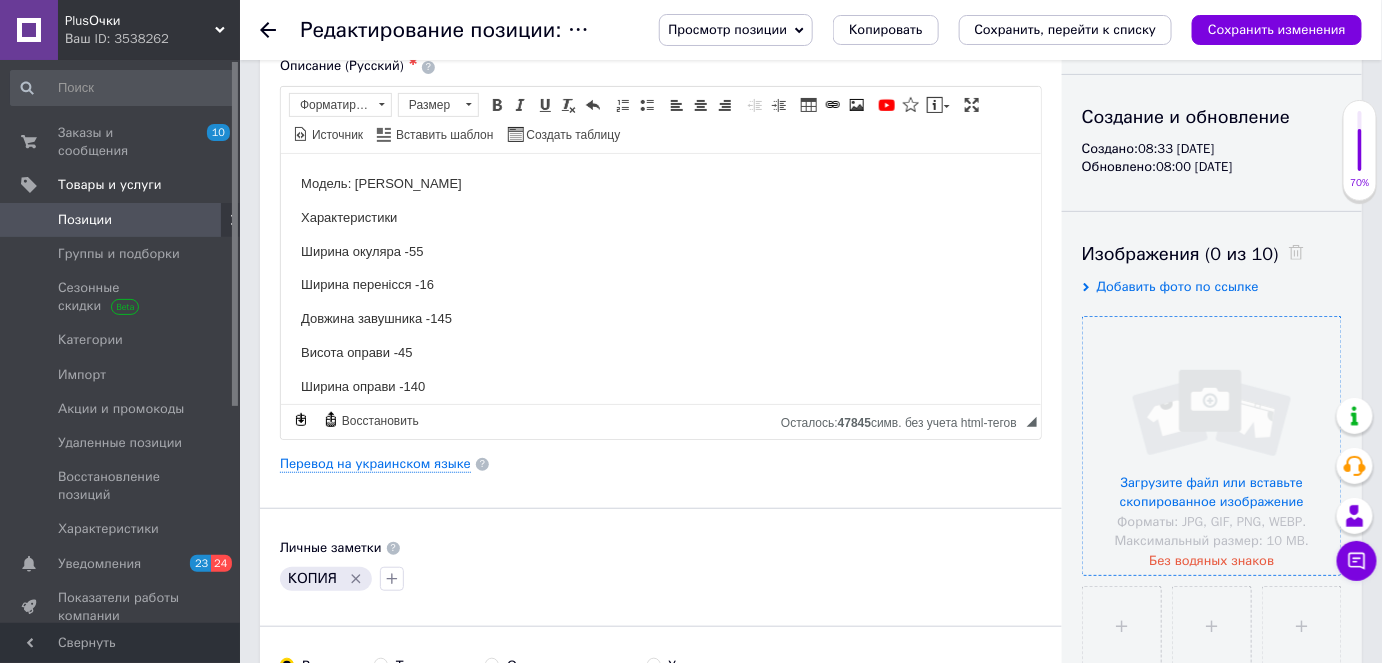 click at bounding box center [1212, 446] 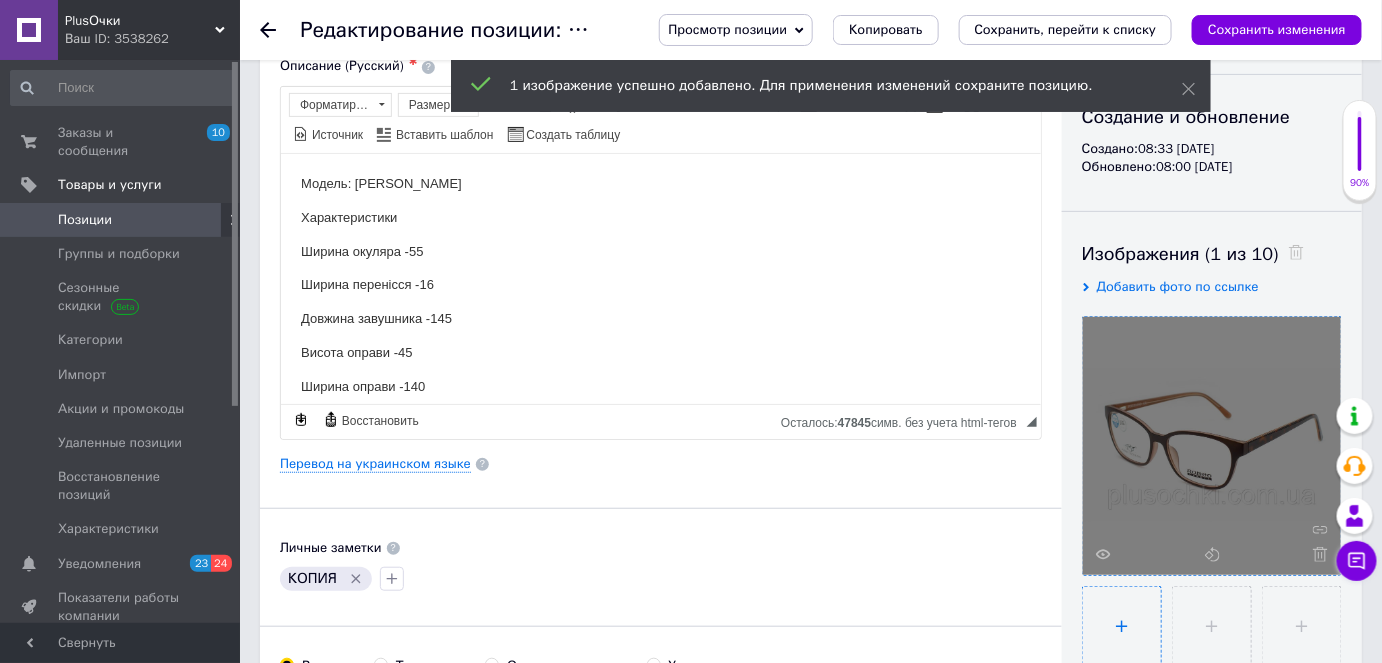 click at bounding box center (1122, 626) 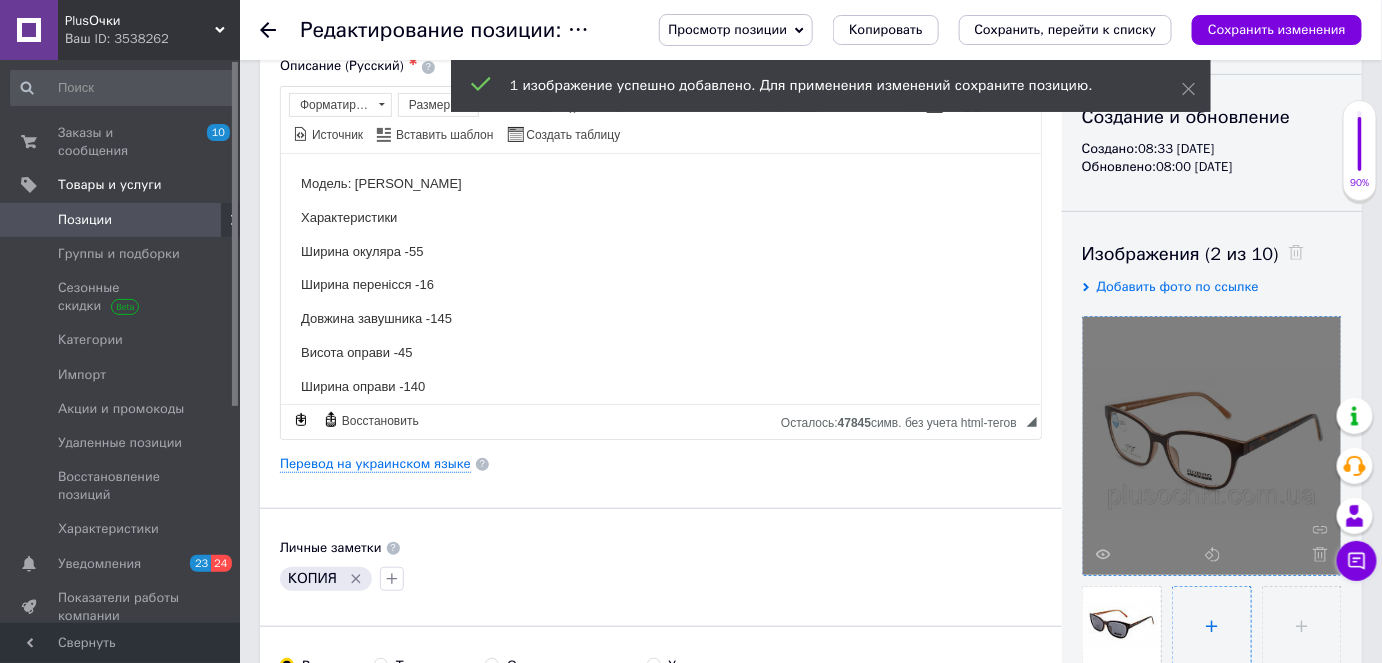 drag, startPoint x: 1216, startPoint y: 624, endPoint x: 1202, endPoint y: 615, distance: 16.643316 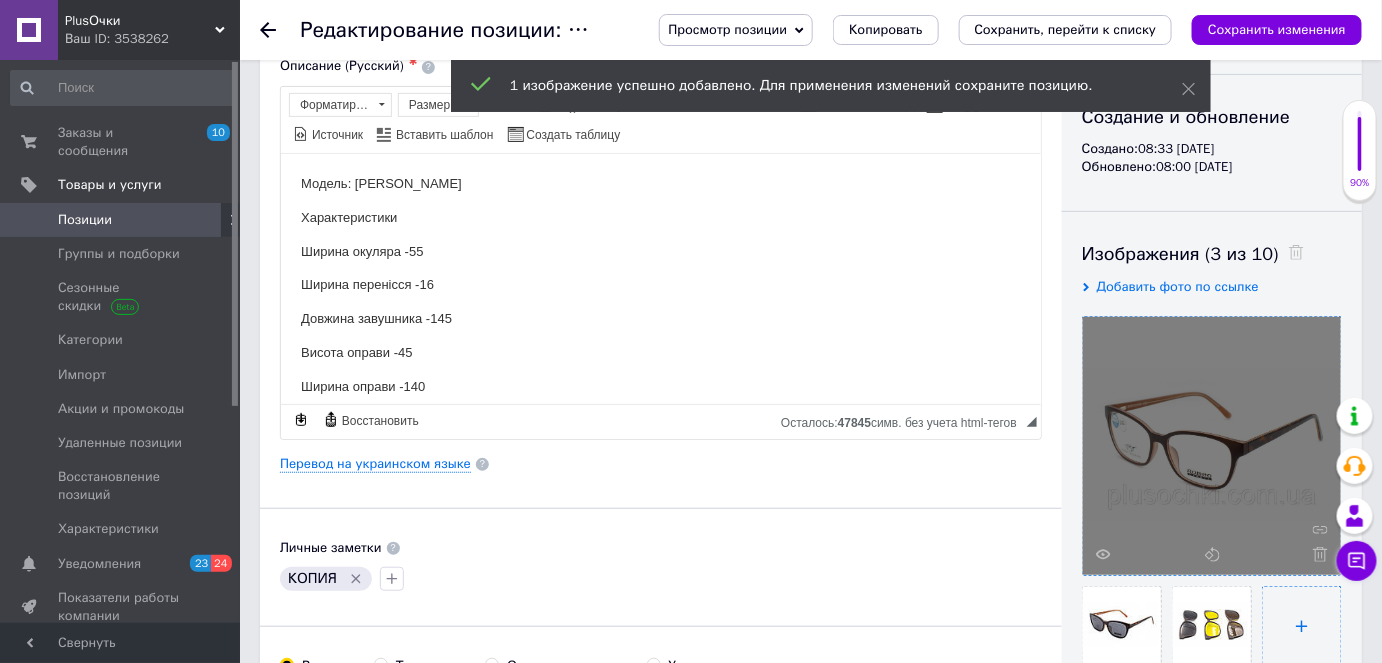 drag, startPoint x: 1303, startPoint y: 624, endPoint x: 1266, endPoint y: 611, distance: 39.217342 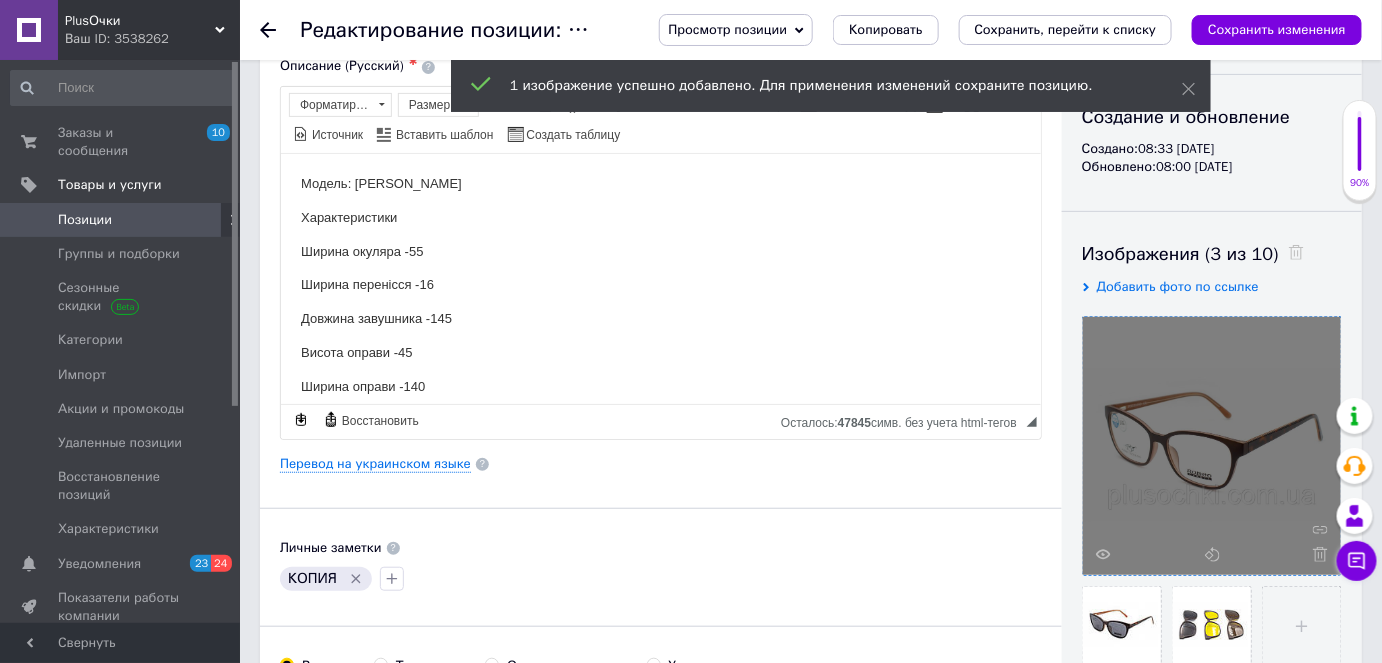 type 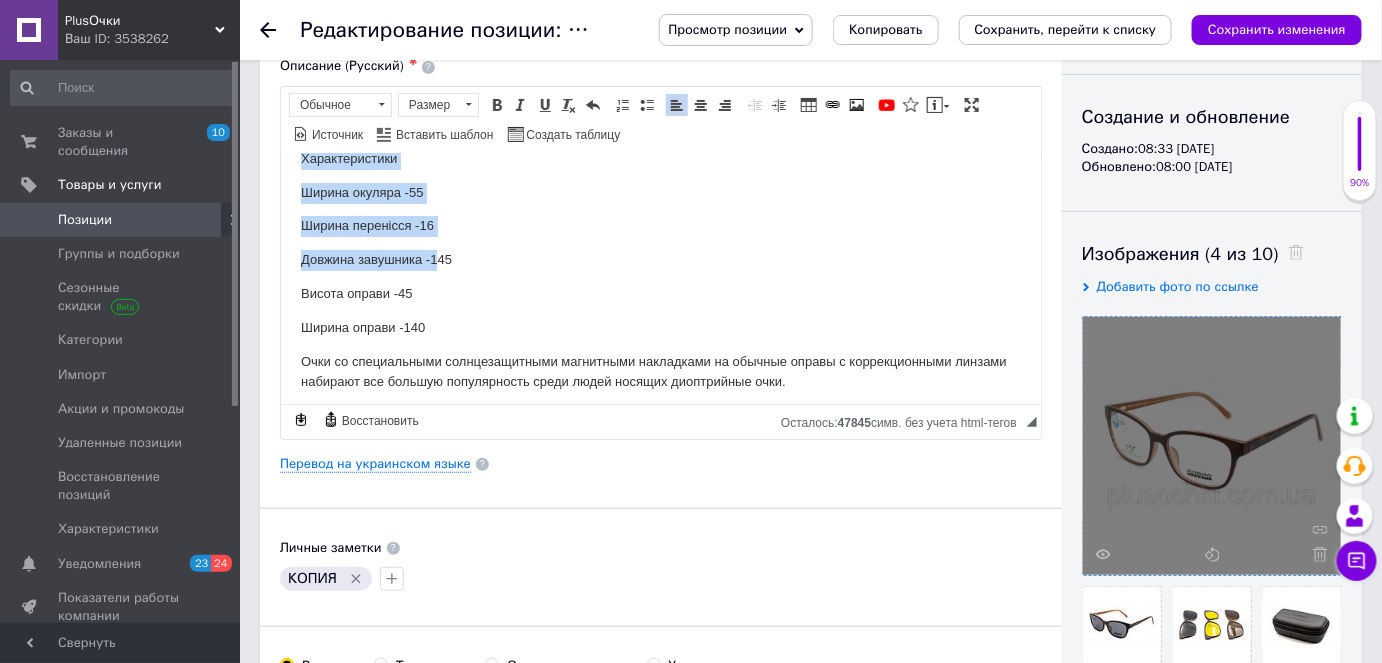 scroll, scrollTop: 90, scrollLeft: 0, axis: vertical 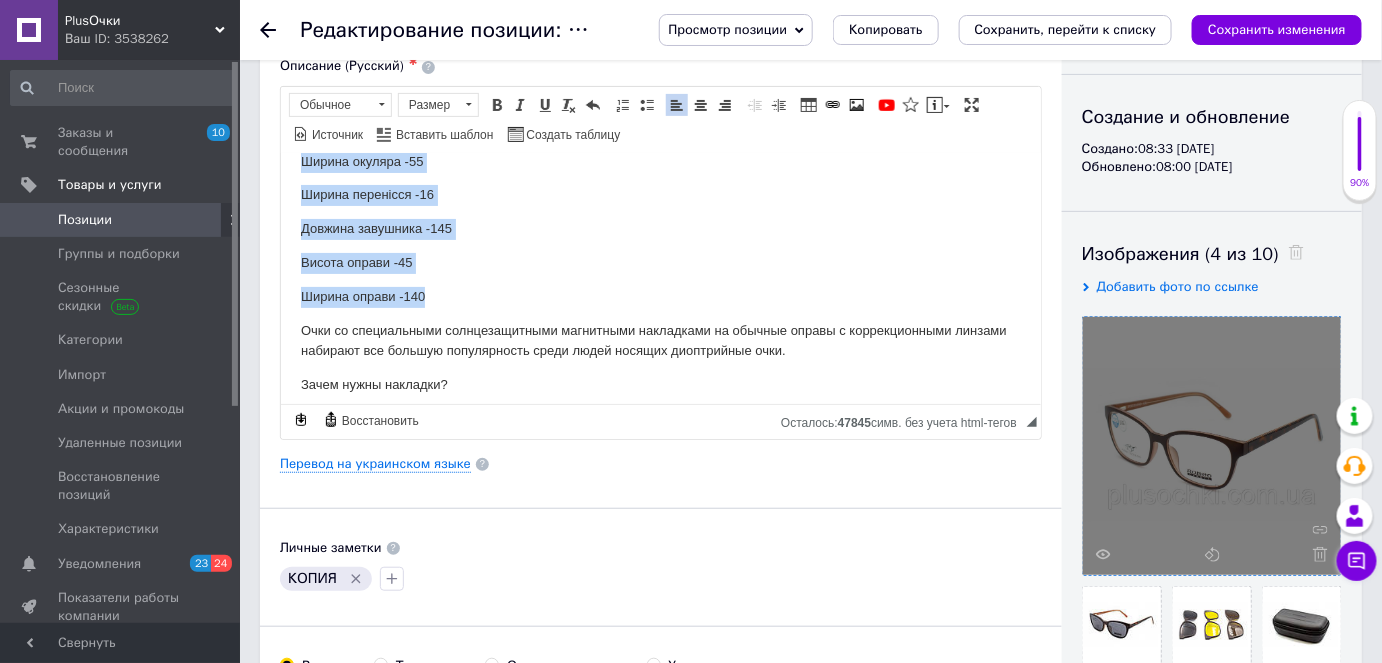 drag, startPoint x: 296, startPoint y: 177, endPoint x: 464, endPoint y: 289, distance: 201.91087 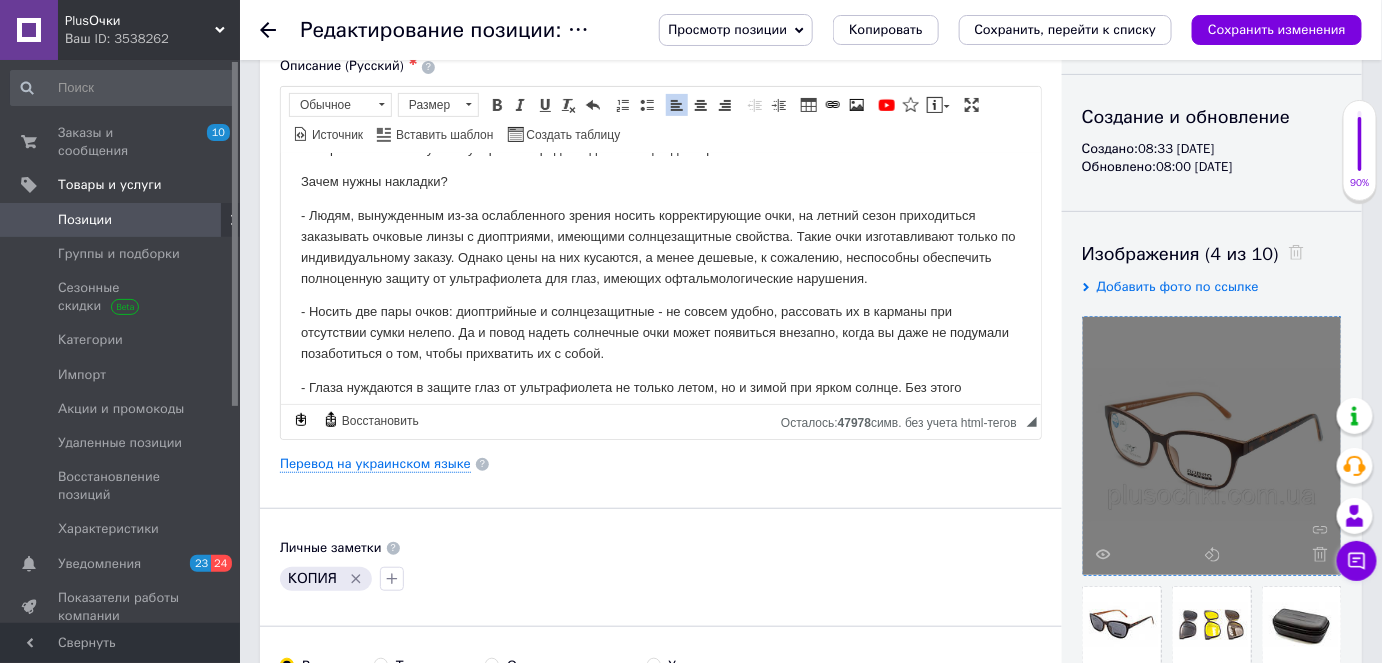 scroll, scrollTop: 23, scrollLeft: 0, axis: vertical 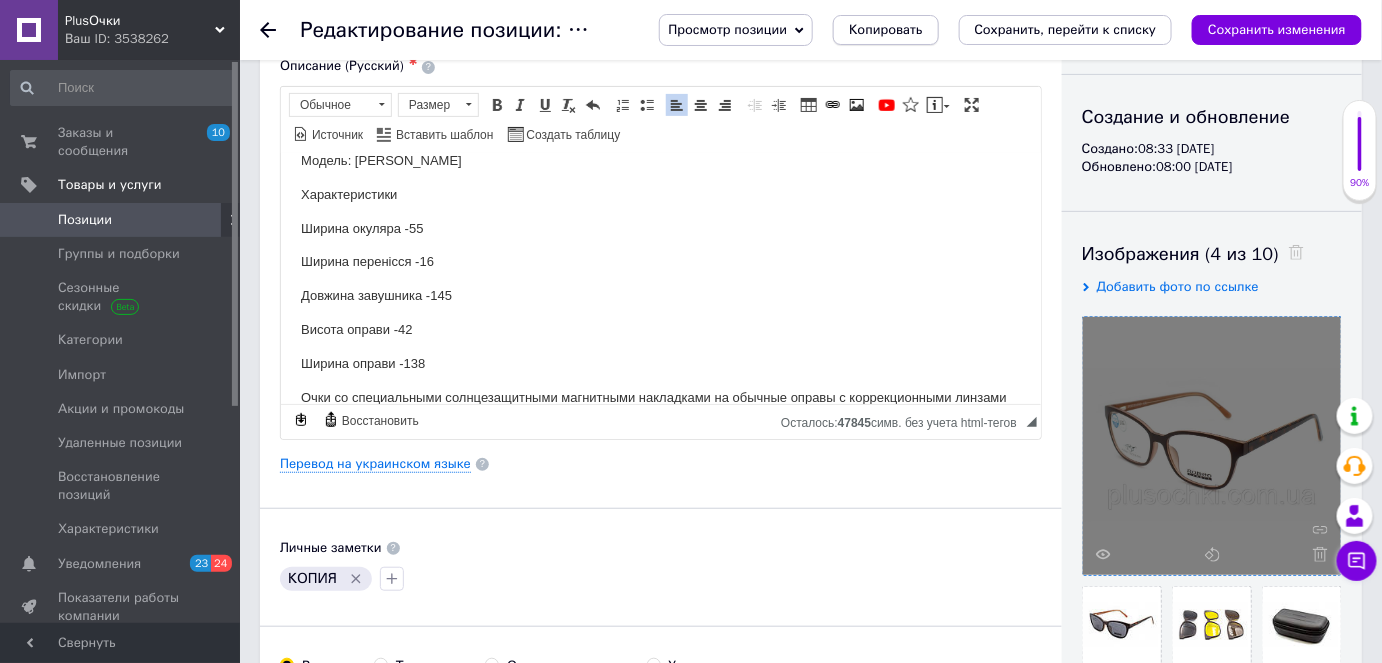 click on "Копировать" at bounding box center [885, 30] 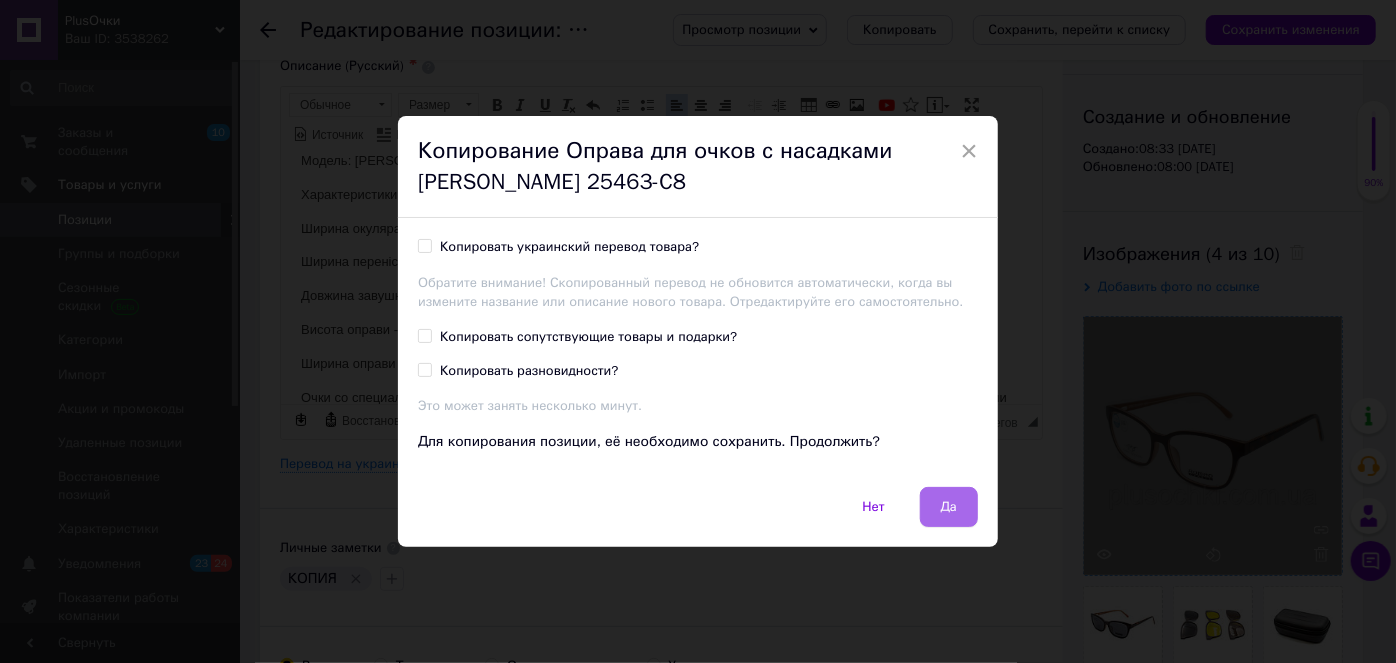 drag, startPoint x: 944, startPoint y: 508, endPoint x: 500, endPoint y: 239, distance: 519.131 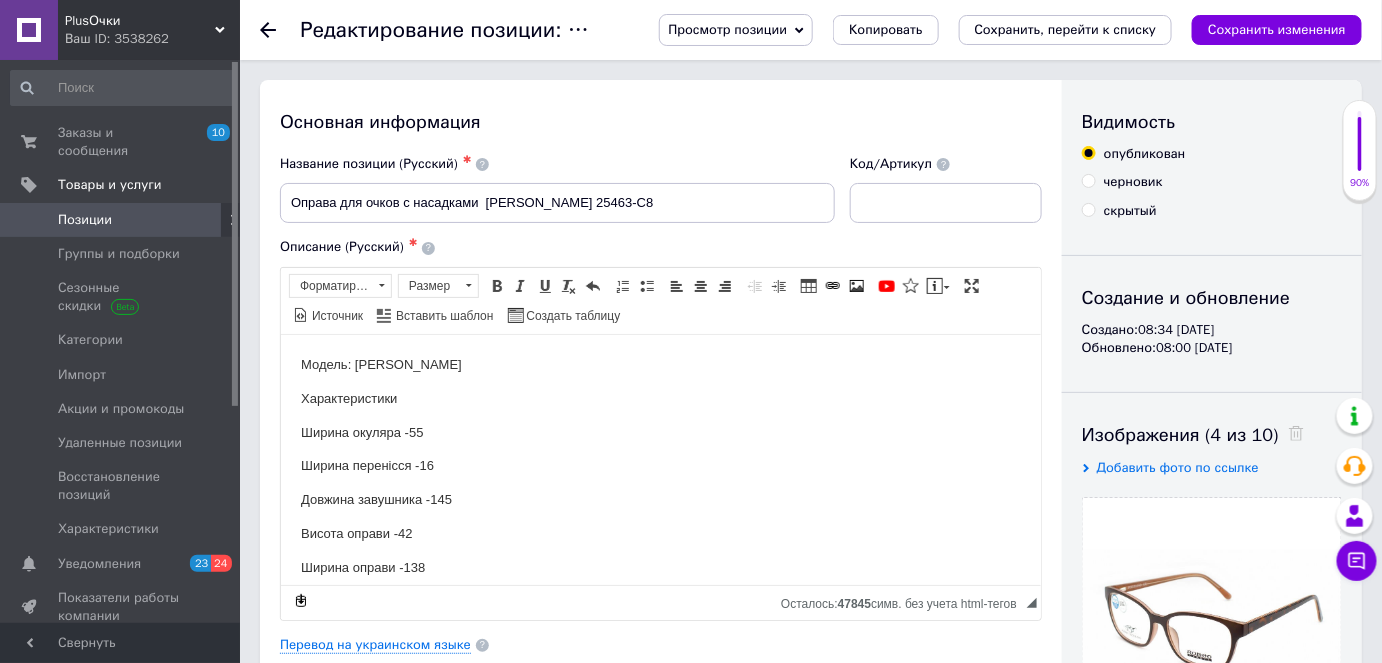 scroll, scrollTop: 0, scrollLeft: 0, axis: both 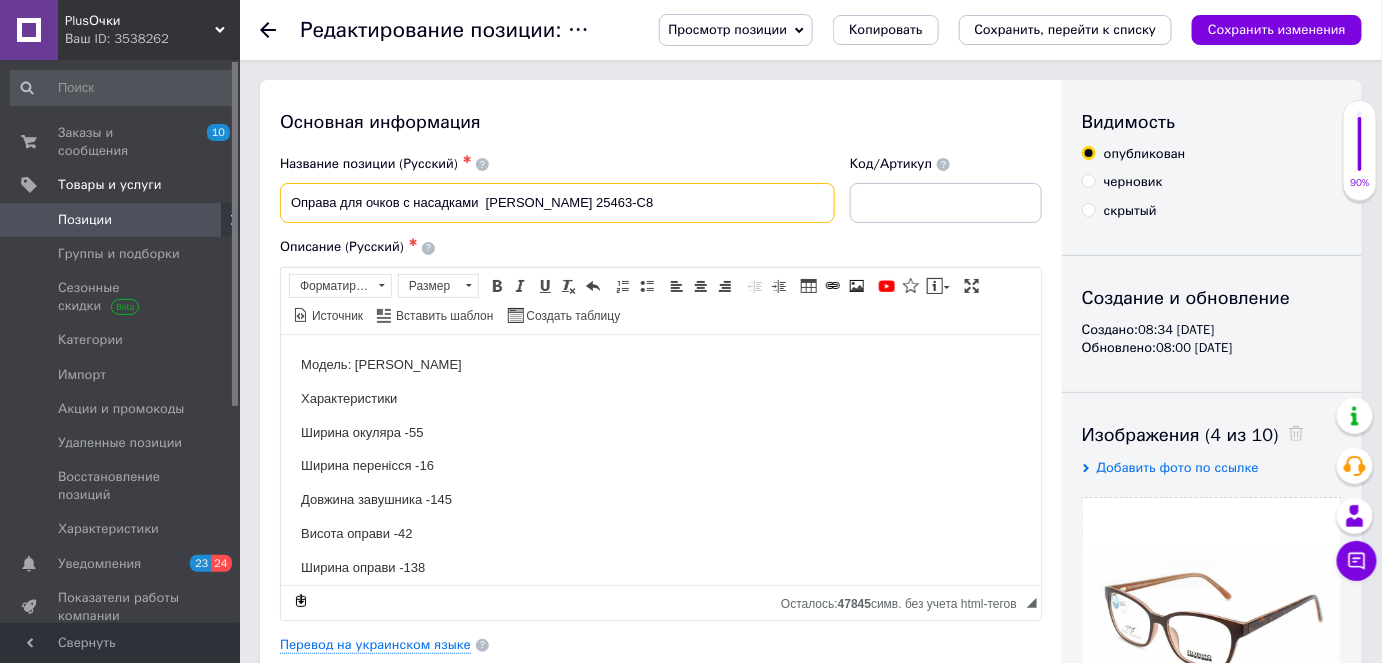click on "Оправа для очков с насадками  [PERSON_NAME] 25463-C8" at bounding box center [557, 203] 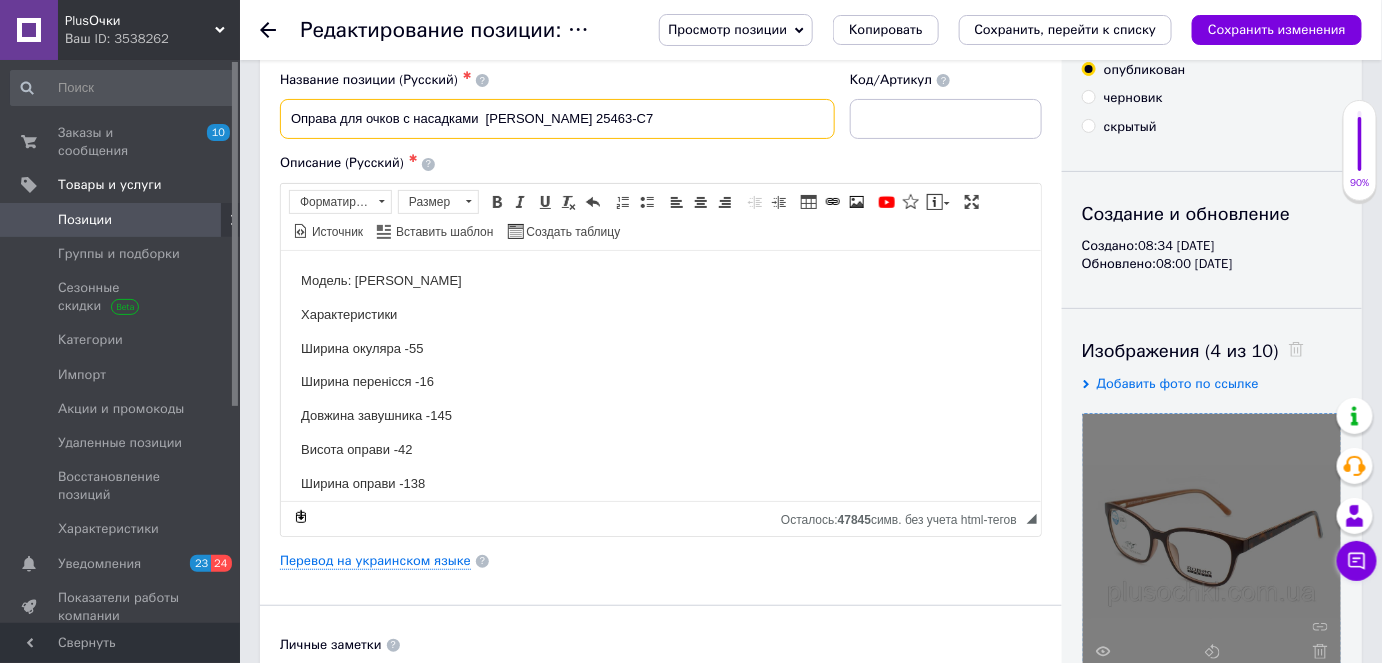 scroll, scrollTop: 181, scrollLeft: 0, axis: vertical 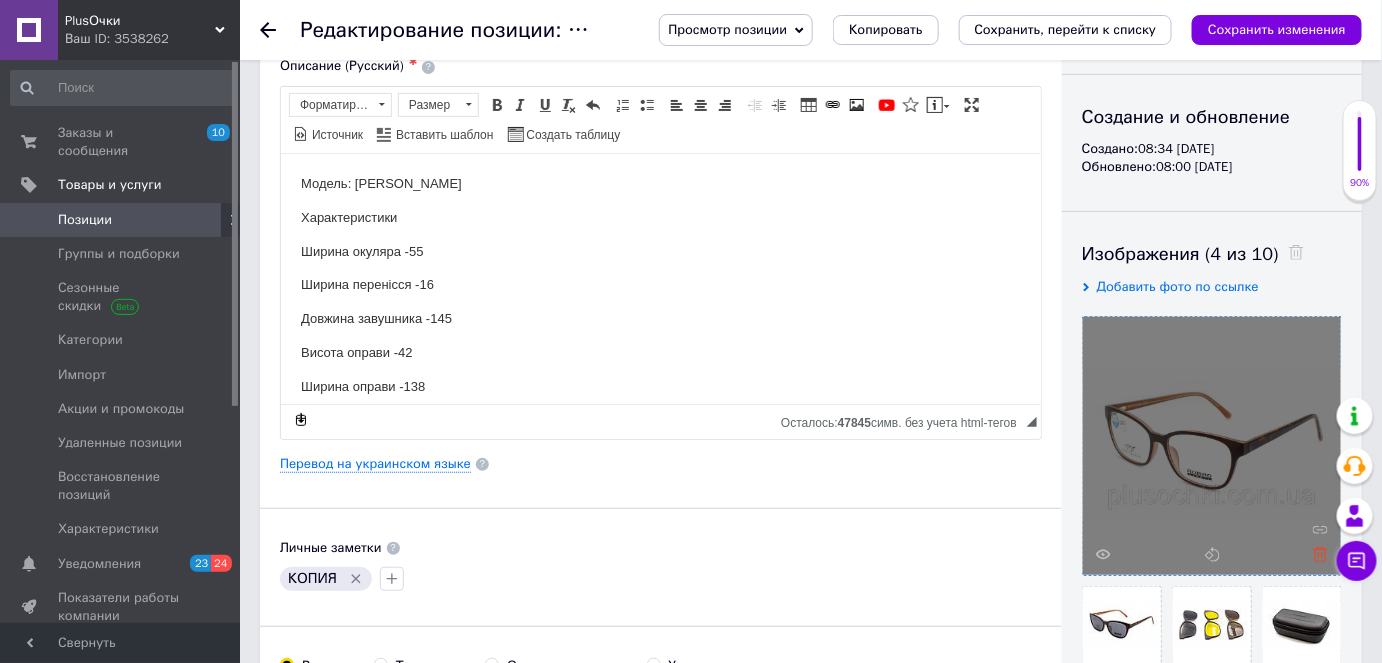 type on "Оправа для очков с насадками  [PERSON_NAME] 25463-C7" 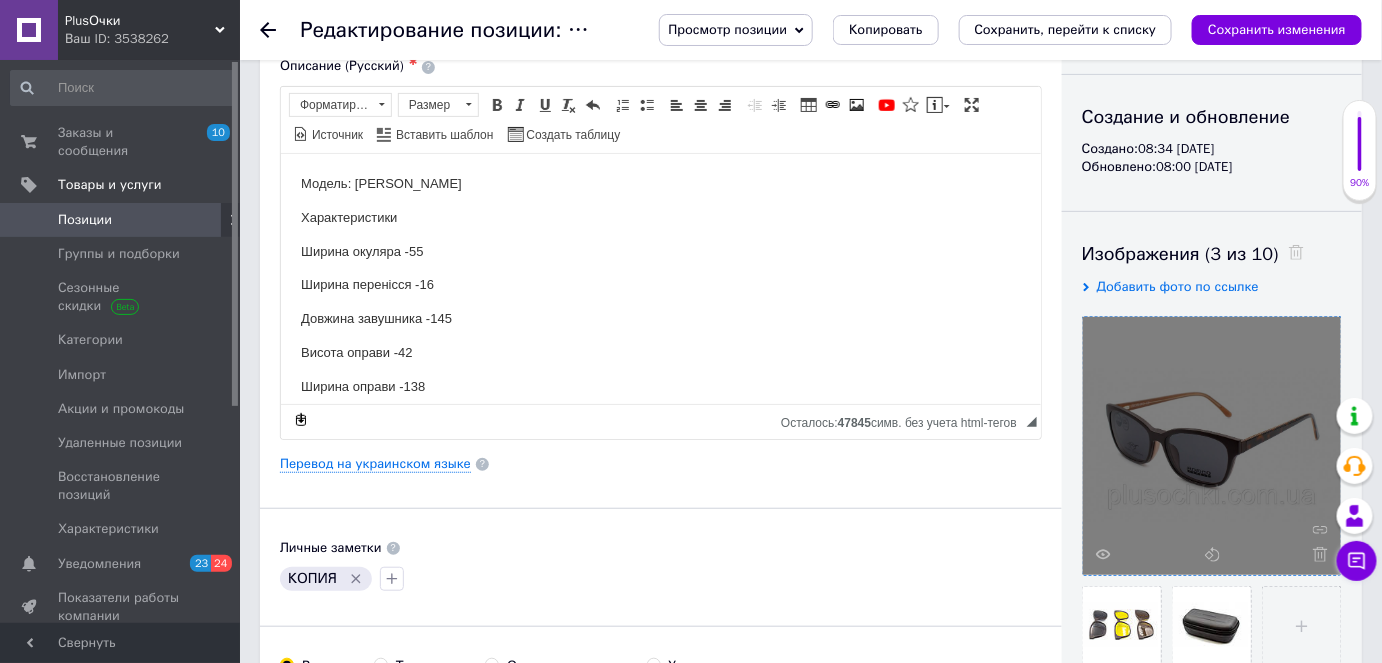 click 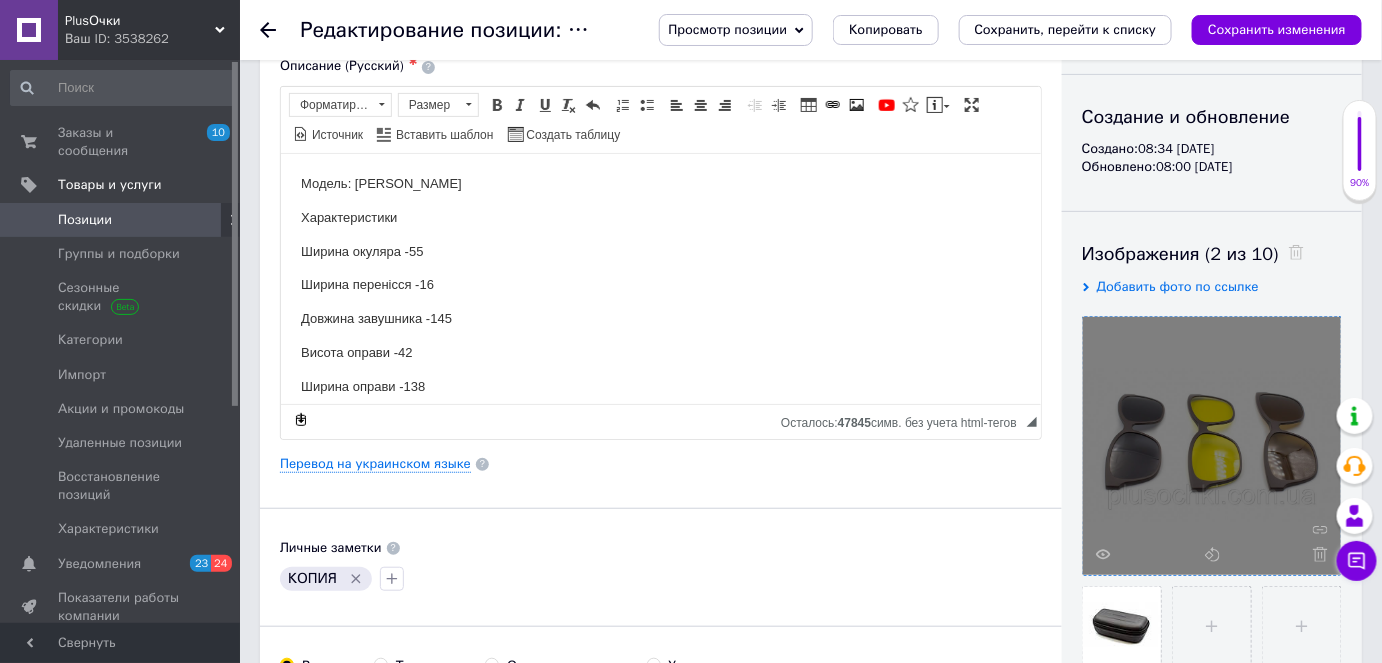 click 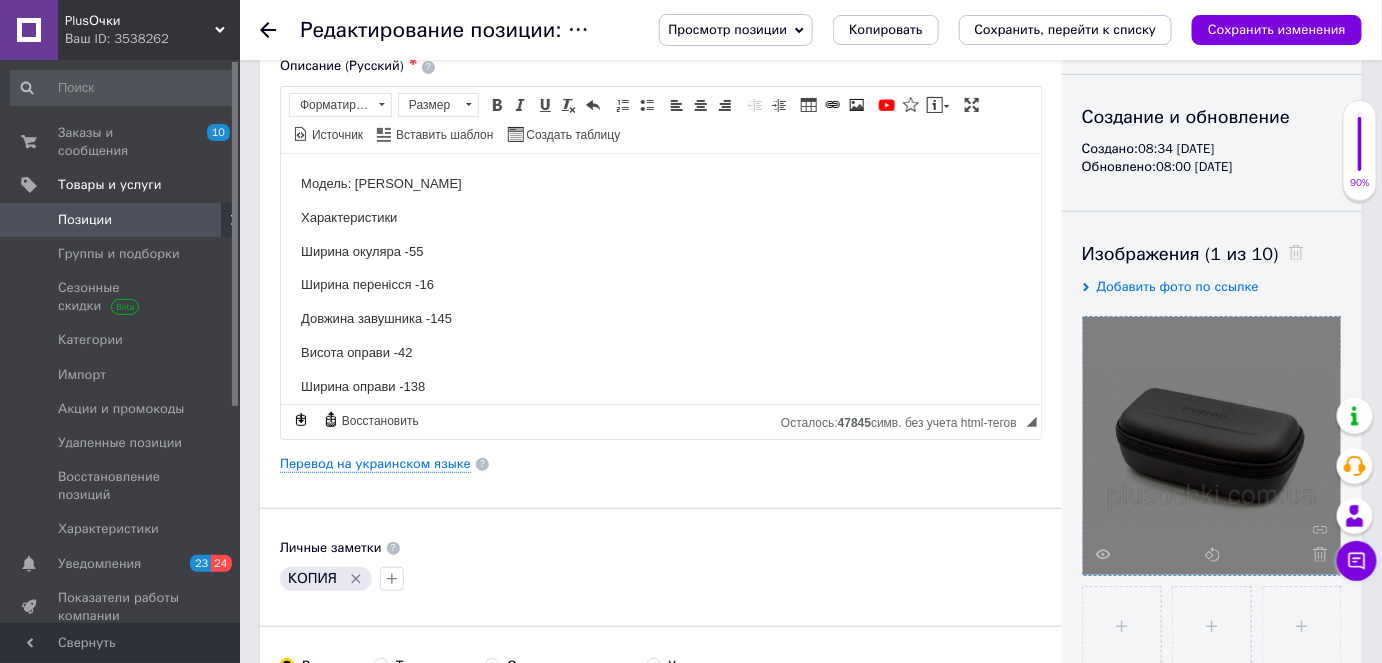 click 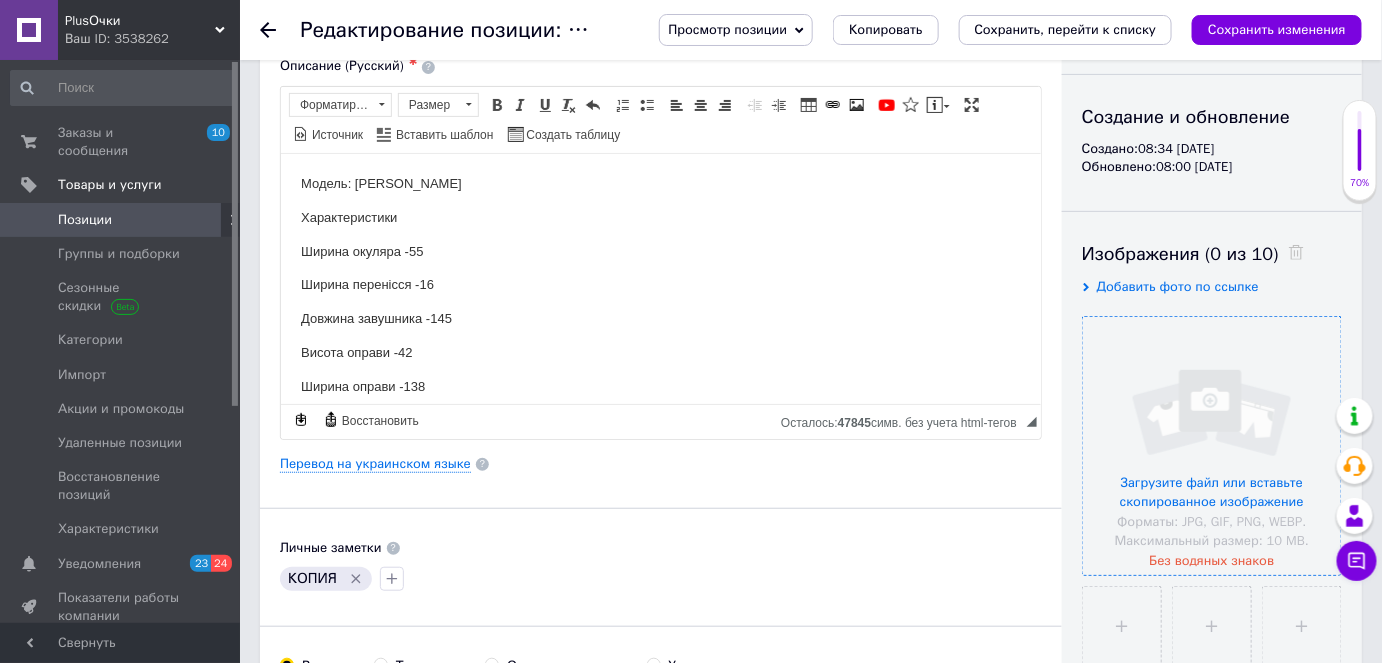 click at bounding box center (1212, 446) 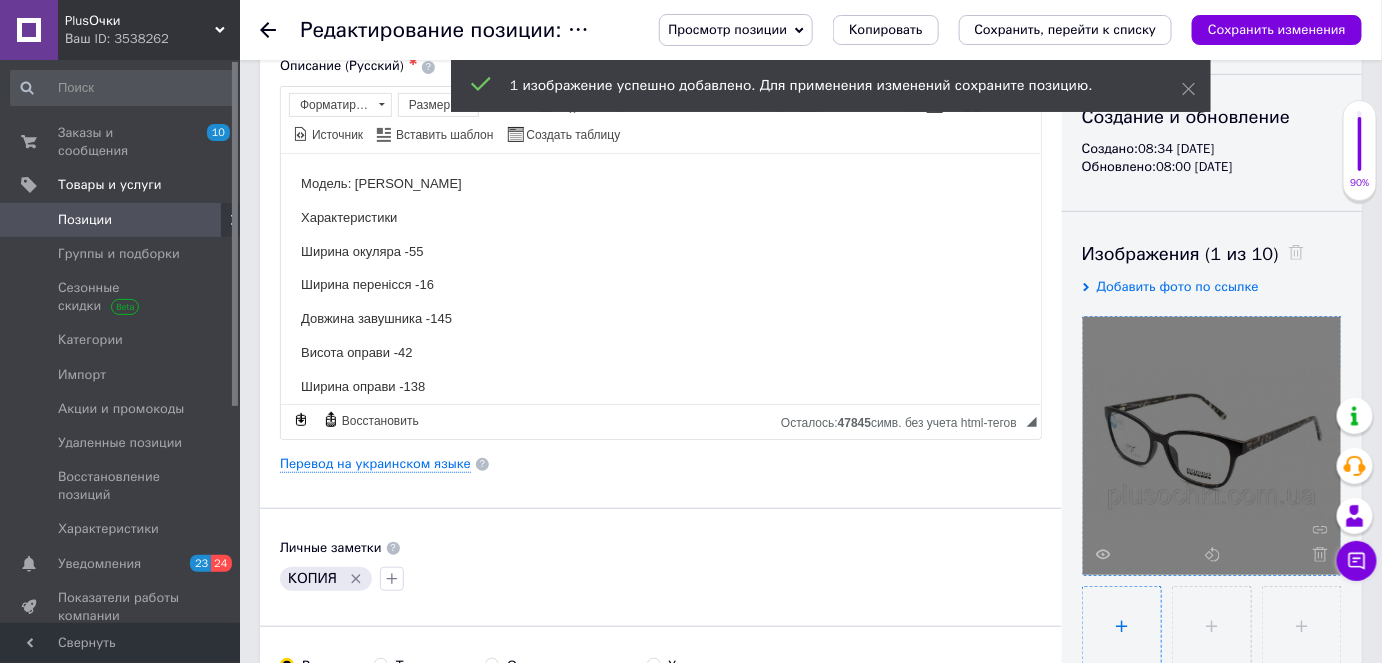 click at bounding box center [1122, 626] 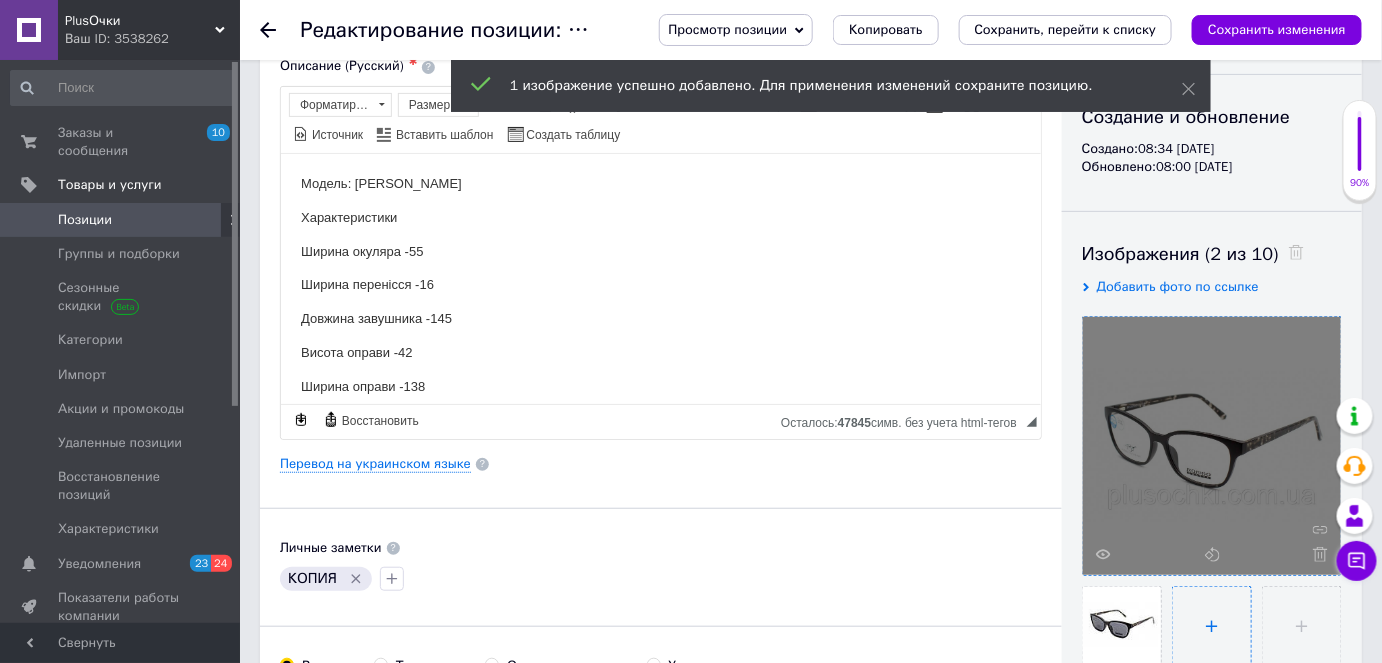 click at bounding box center [1212, 626] 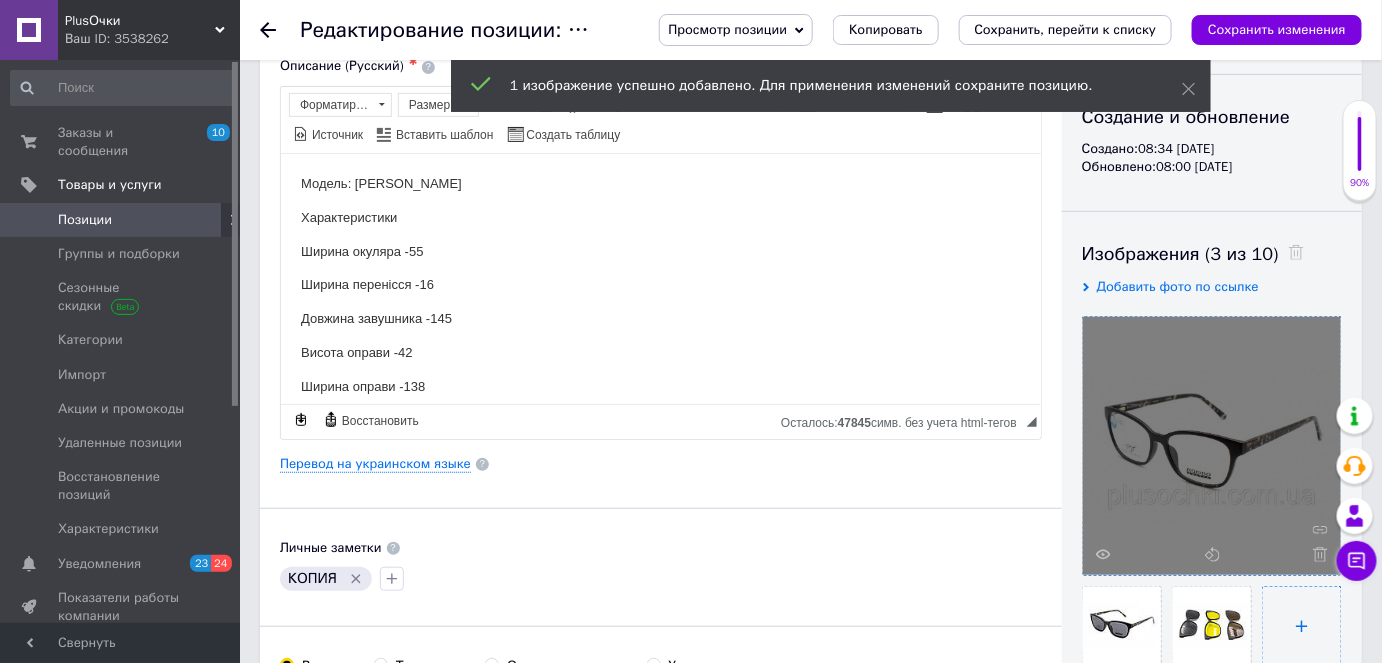 drag, startPoint x: 1300, startPoint y: 622, endPoint x: 1265, endPoint y: 608, distance: 37.696156 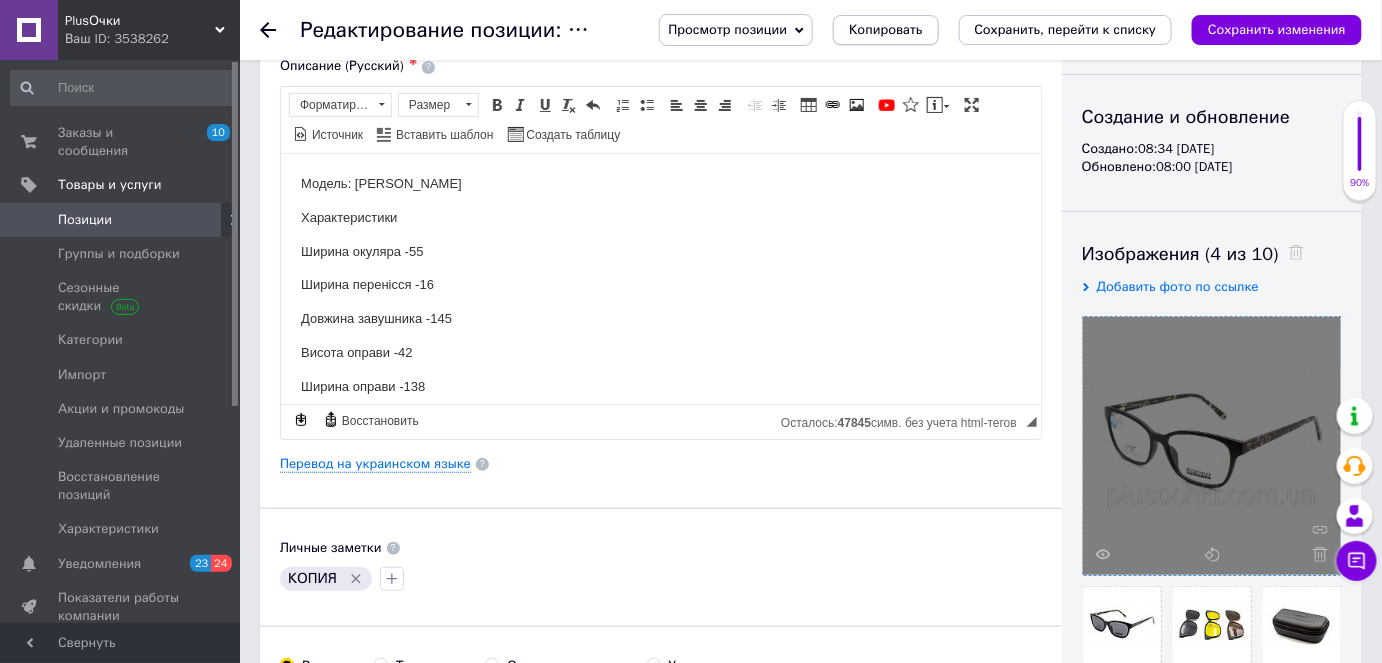 click on "Копировать" at bounding box center [885, 30] 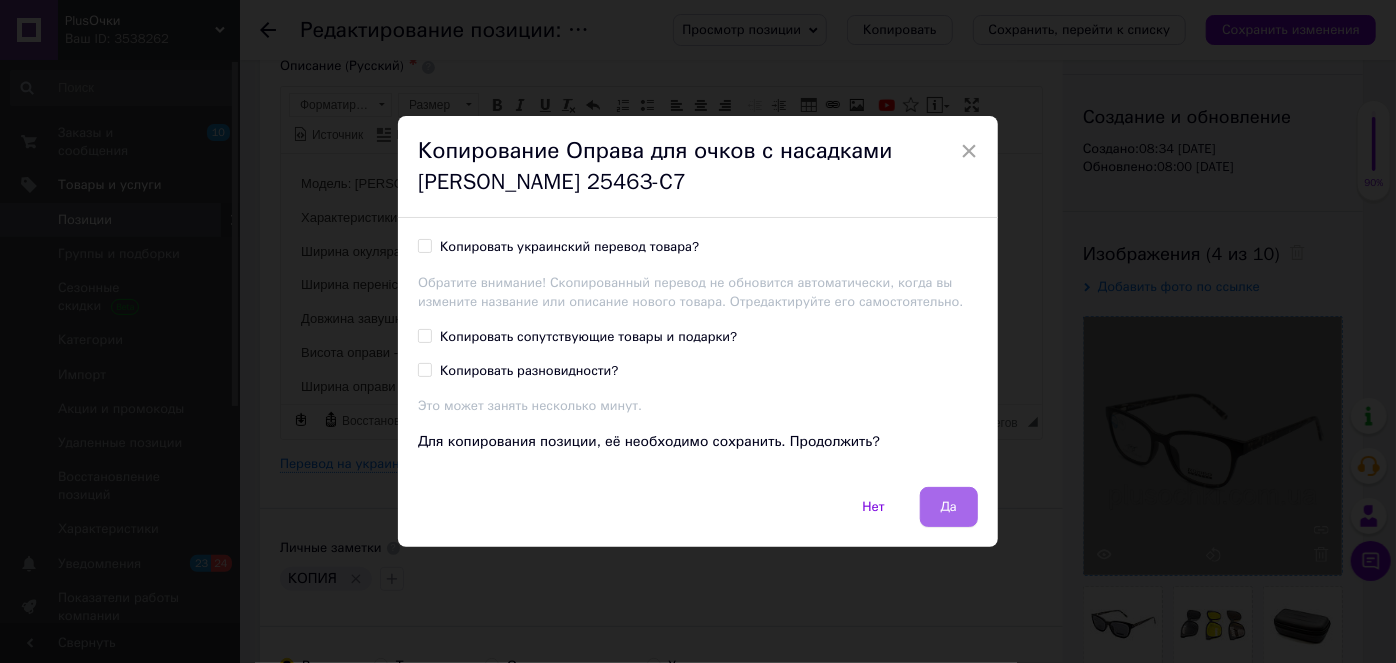 click on "Да" at bounding box center (949, 507) 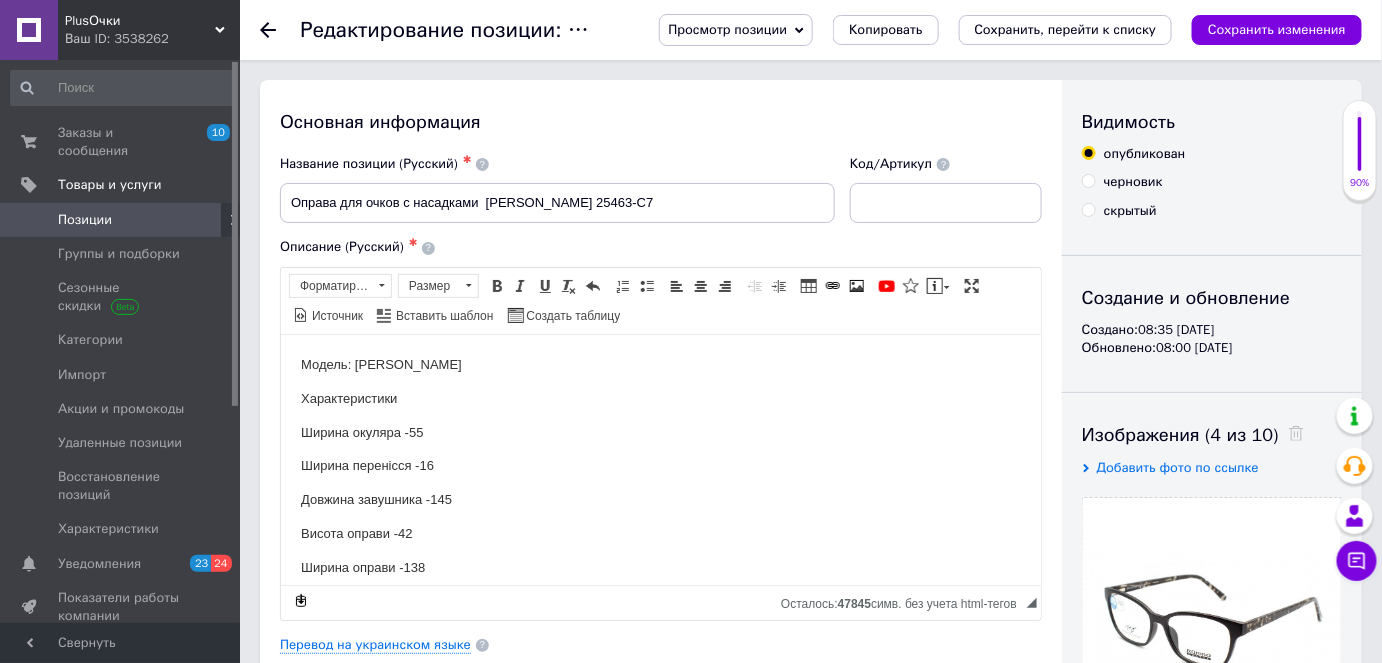 scroll, scrollTop: 0, scrollLeft: 0, axis: both 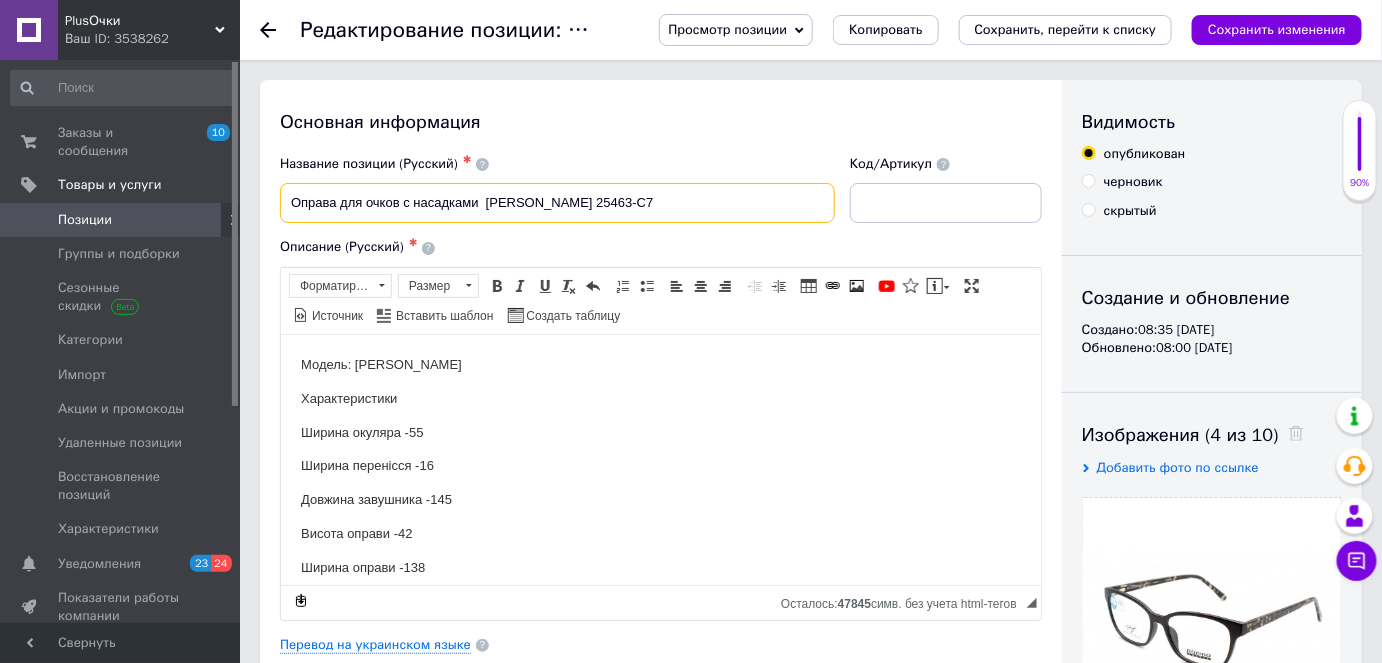 click on "Оправа для очков с насадками  [PERSON_NAME] 25463-C7" at bounding box center [557, 203] 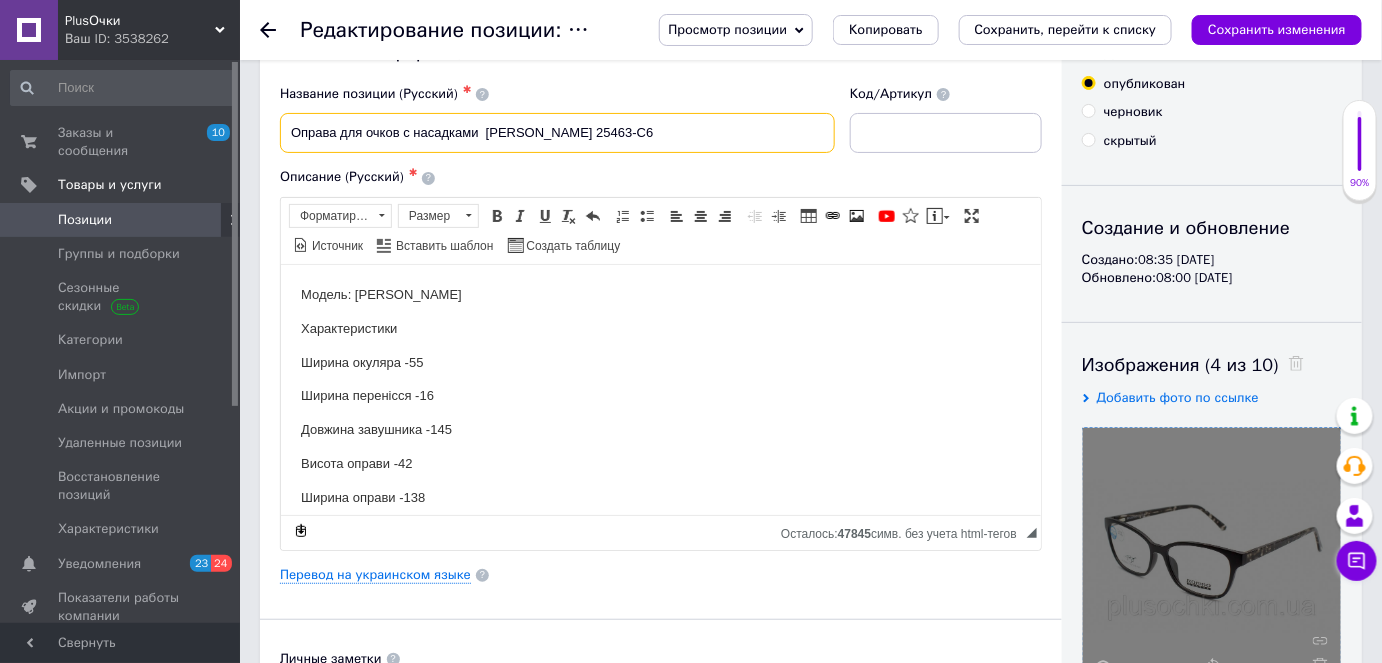 scroll, scrollTop: 181, scrollLeft: 0, axis: vertical 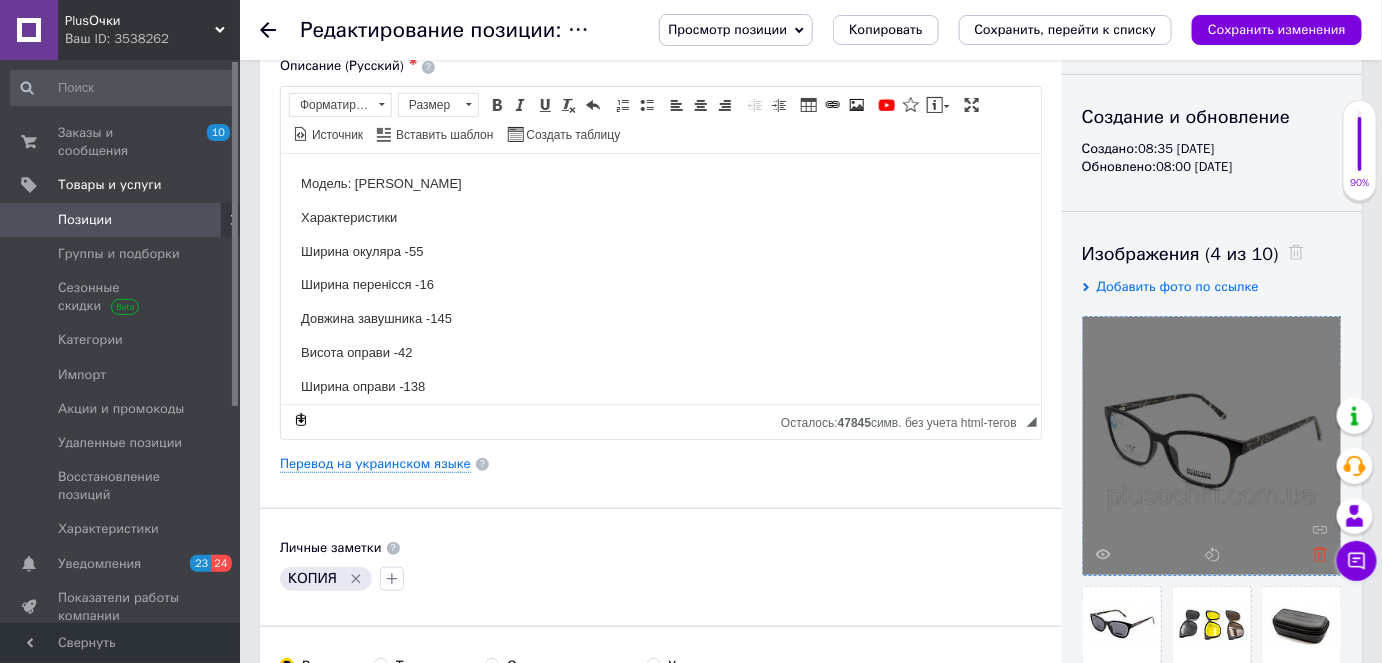 type on "Оправа для очков с насадками  [PERSON_NAME] 25463-C6" 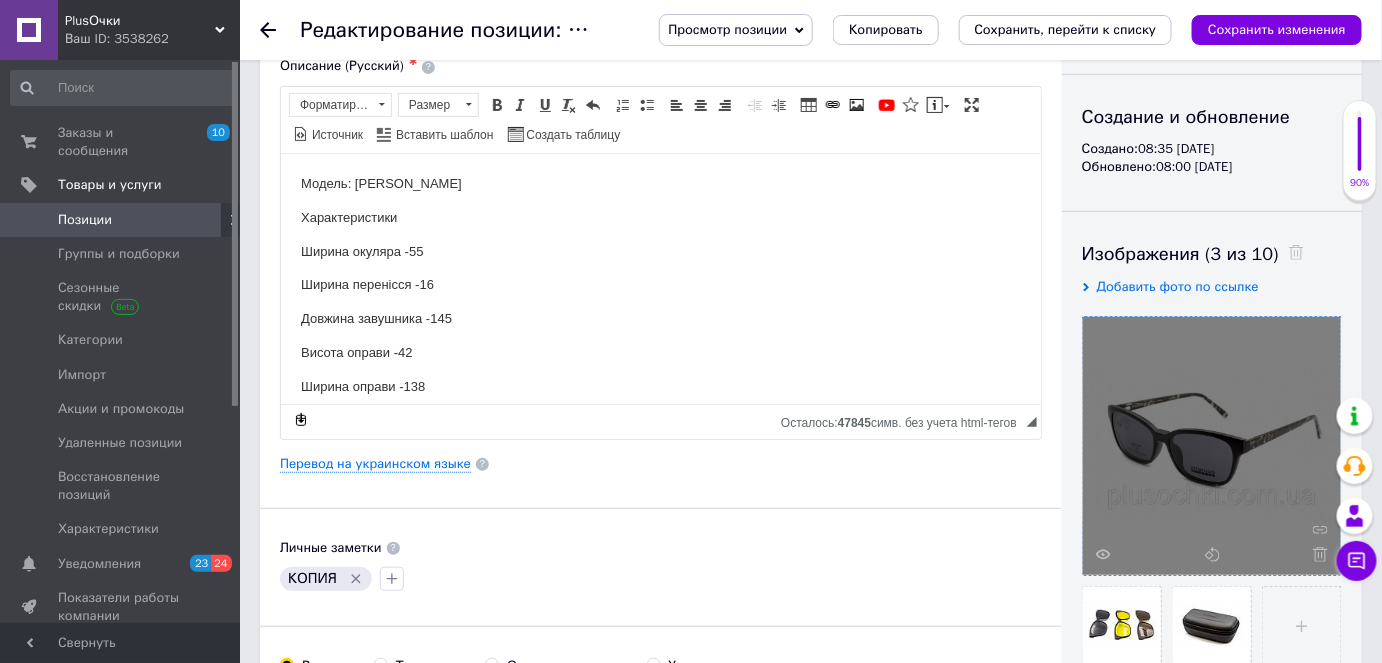 click 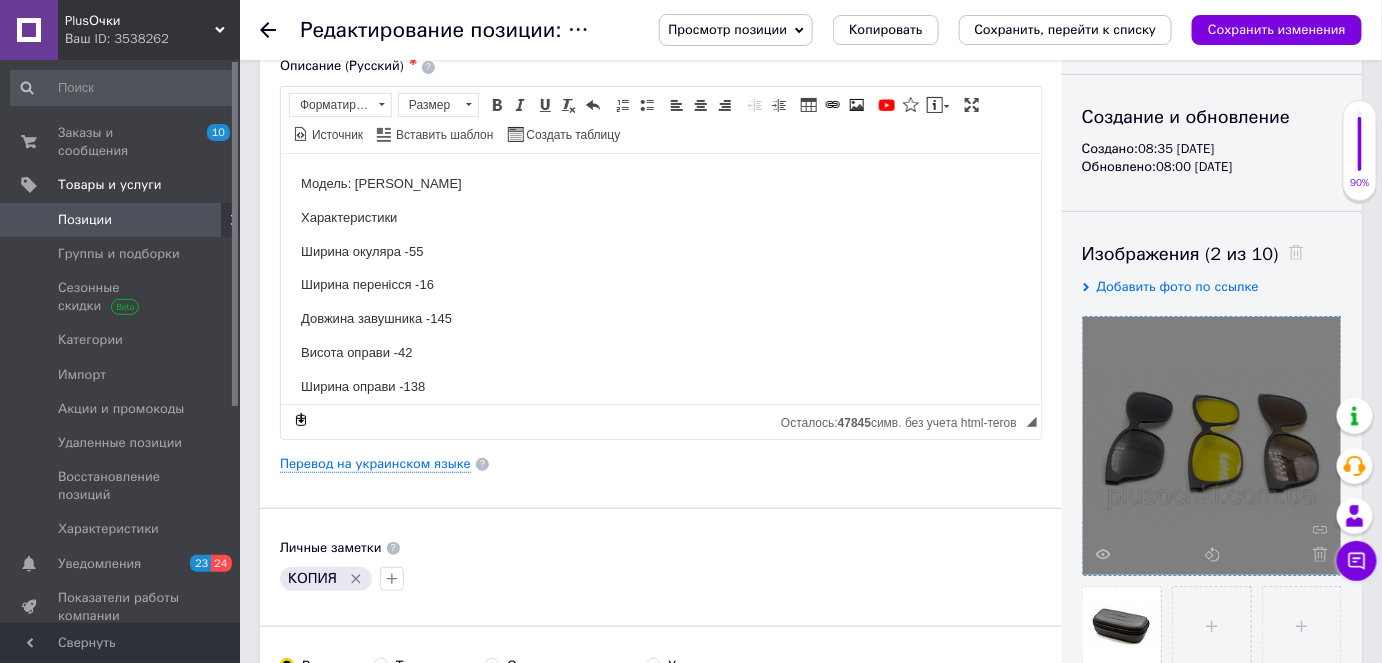 click 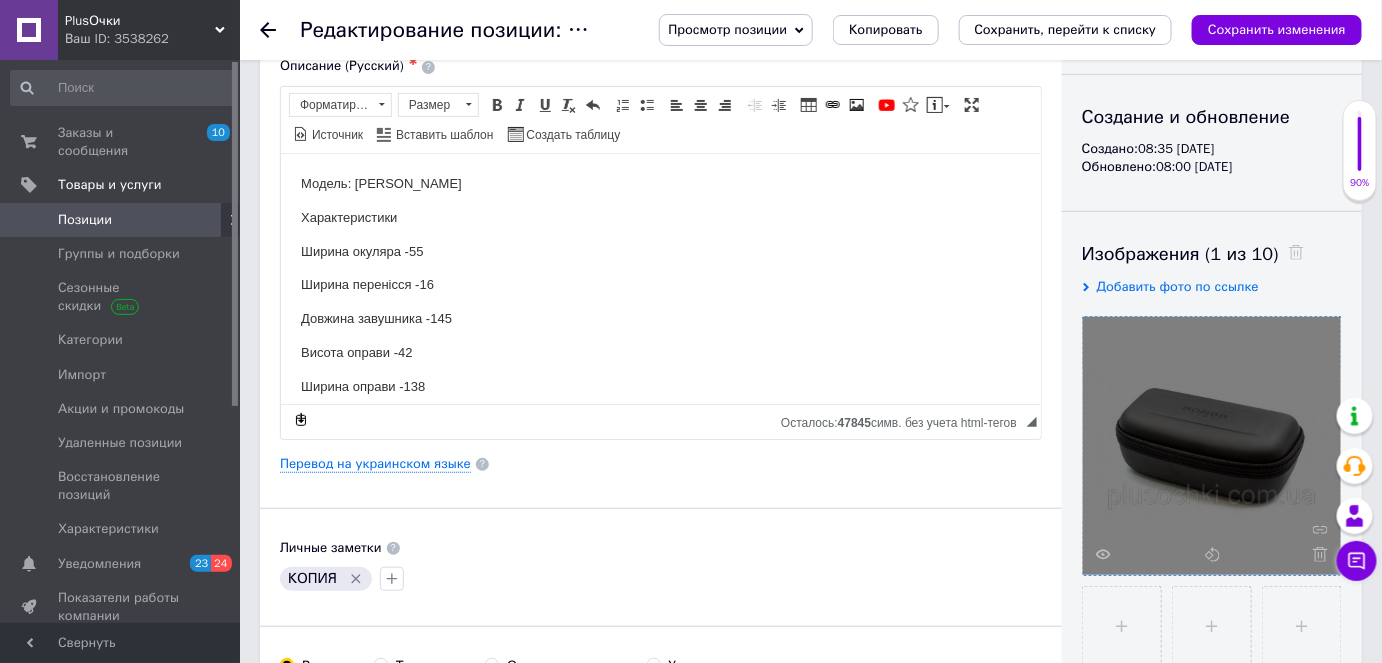 click 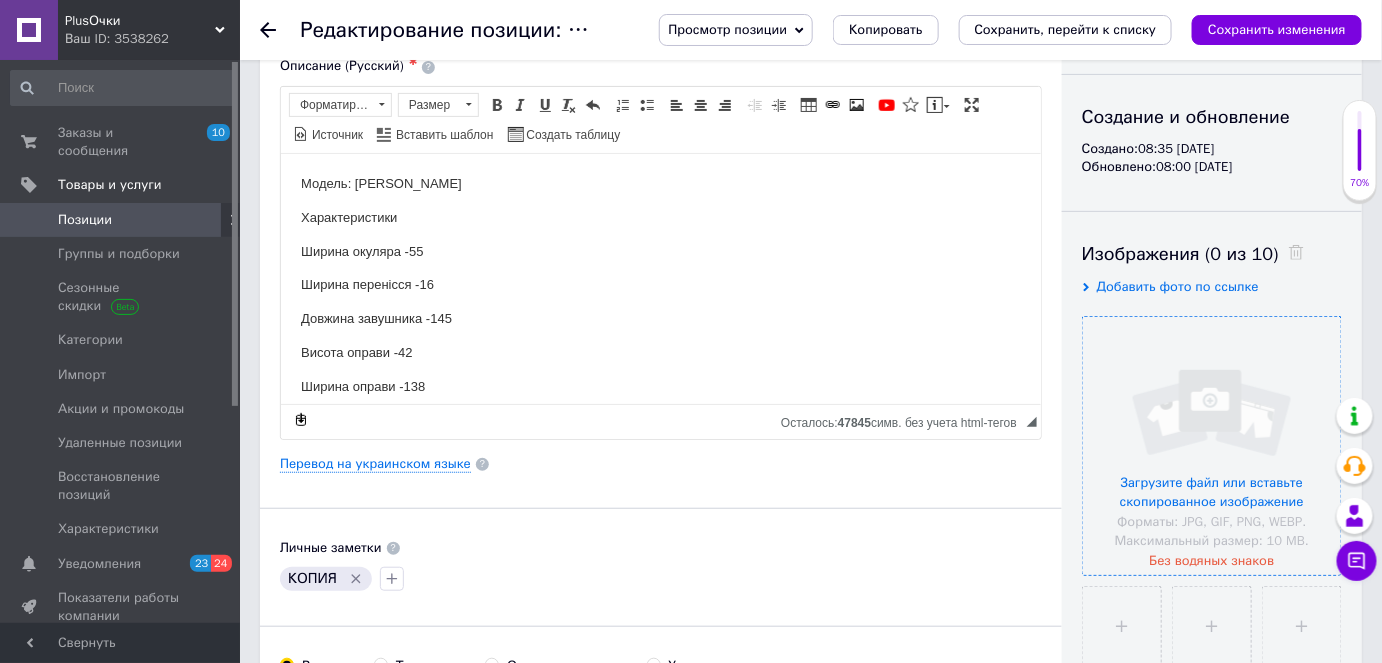 click at bounding box center [1212, 446] 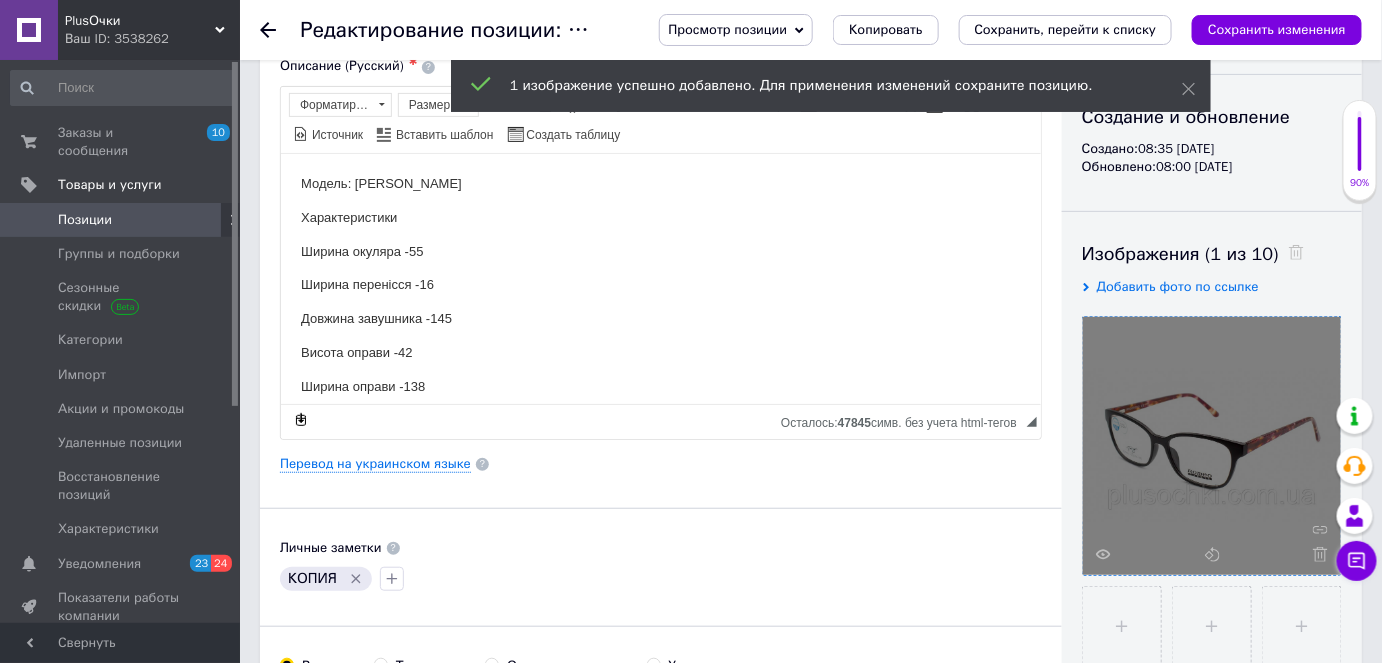 drag, startPoint x: 1128, startPoint y: 621, endPoint x: 1109, endPoint y: 600, distance: 28.319605 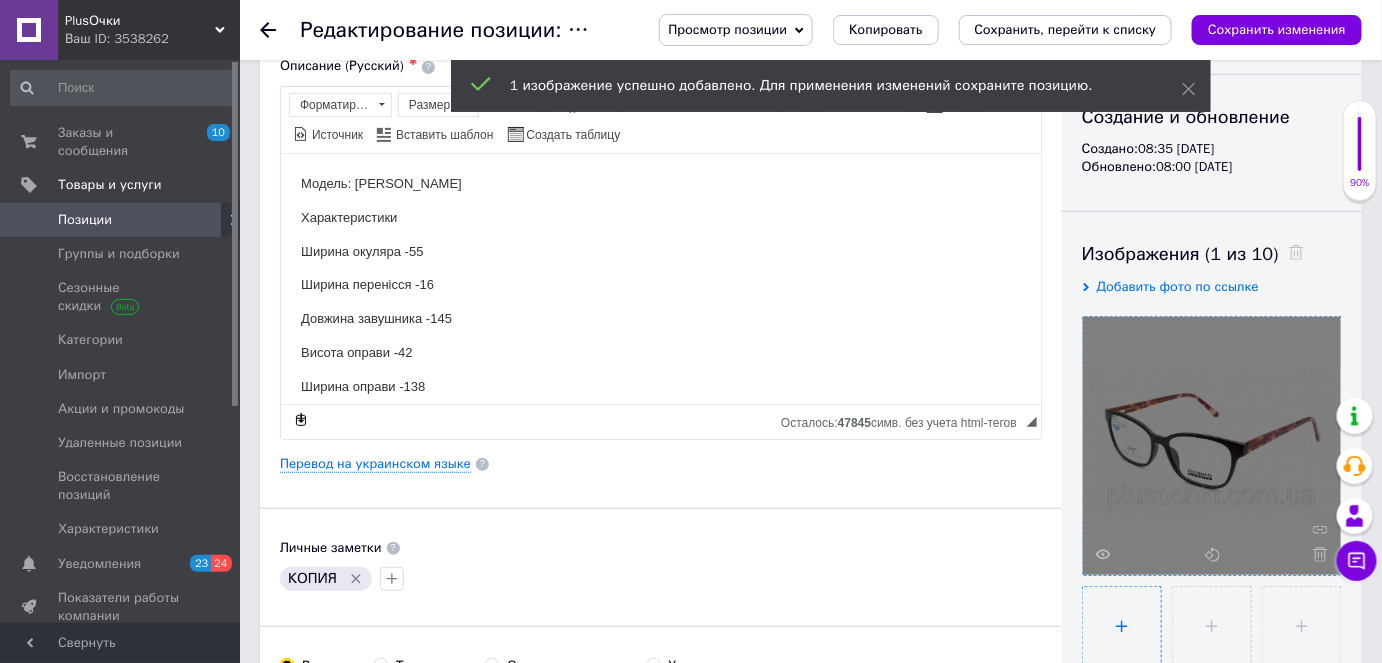 click at bounding box center [1122, 626] 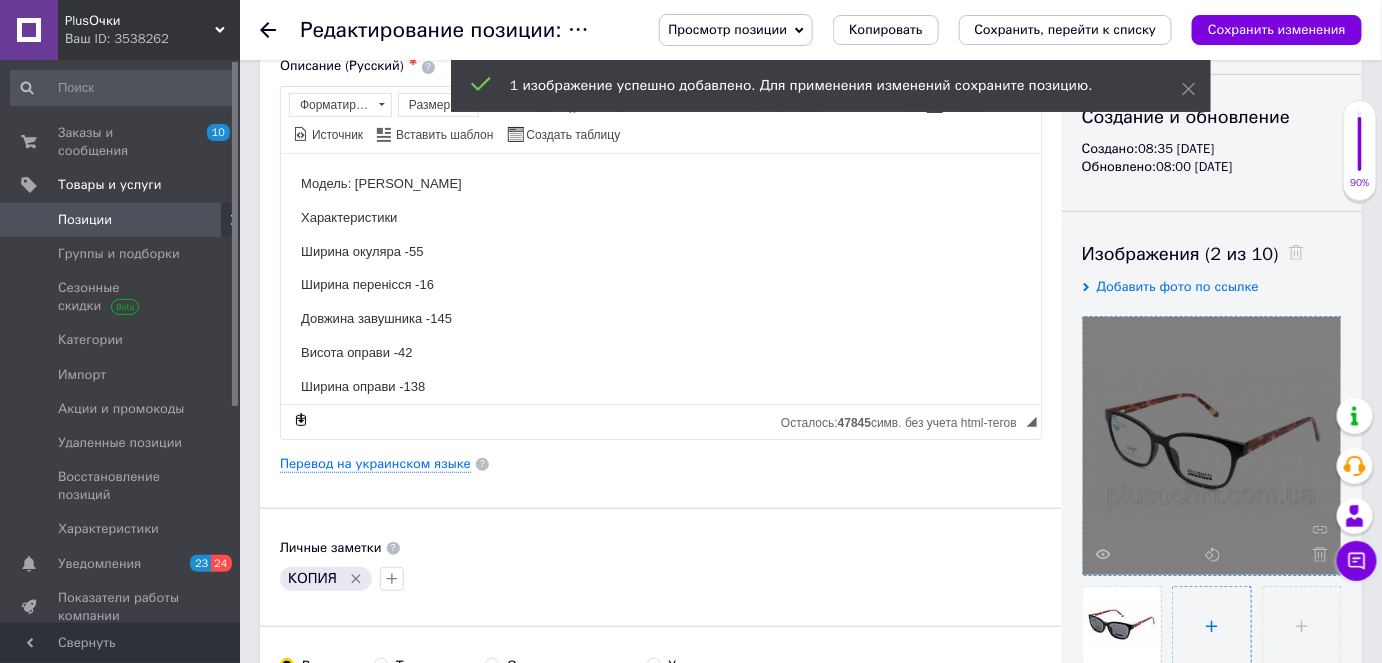 click at bounding box center (1212, 626) 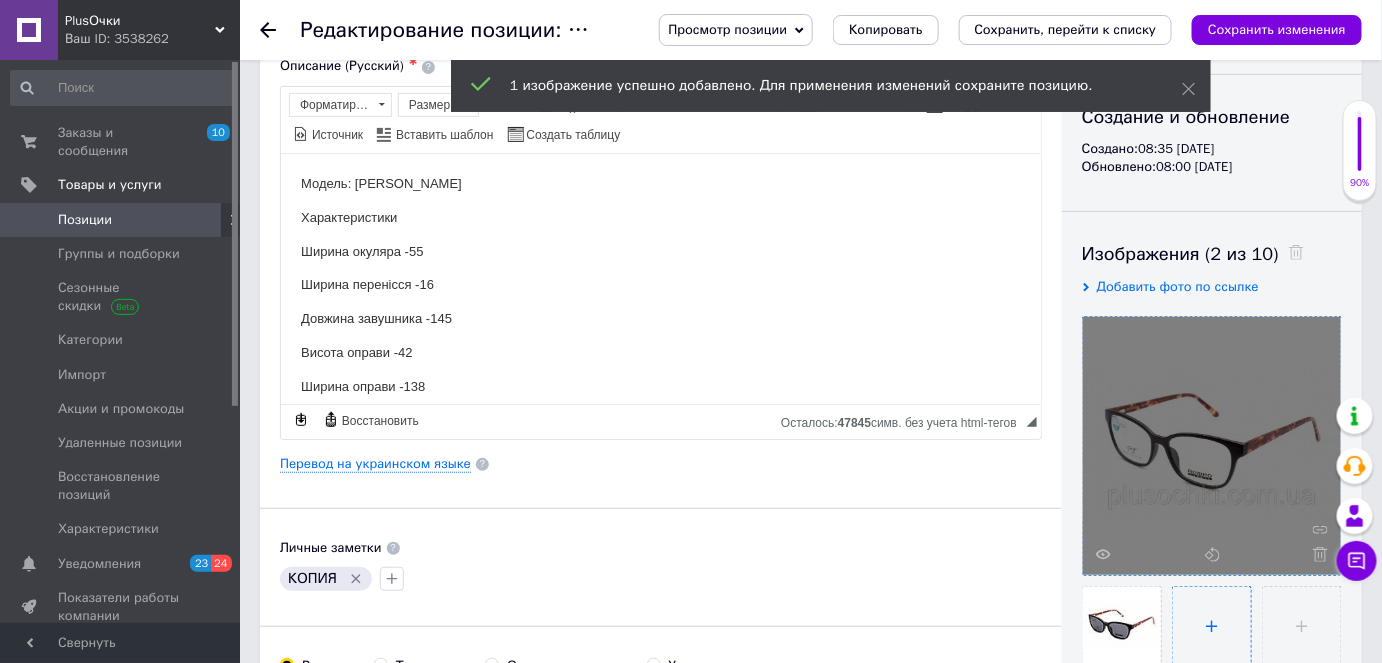 type on "C:\fakepath\25463-C6B-766x455.jpg" 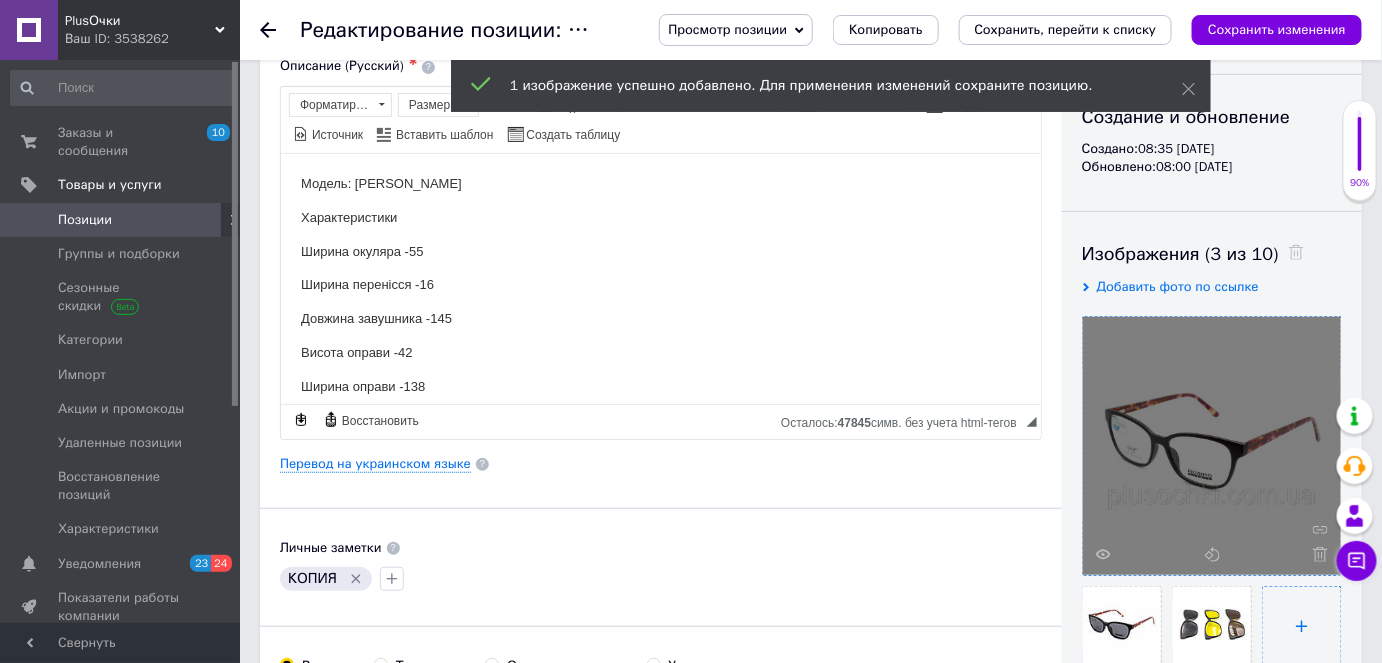 click at bounding box center (1302, 626) 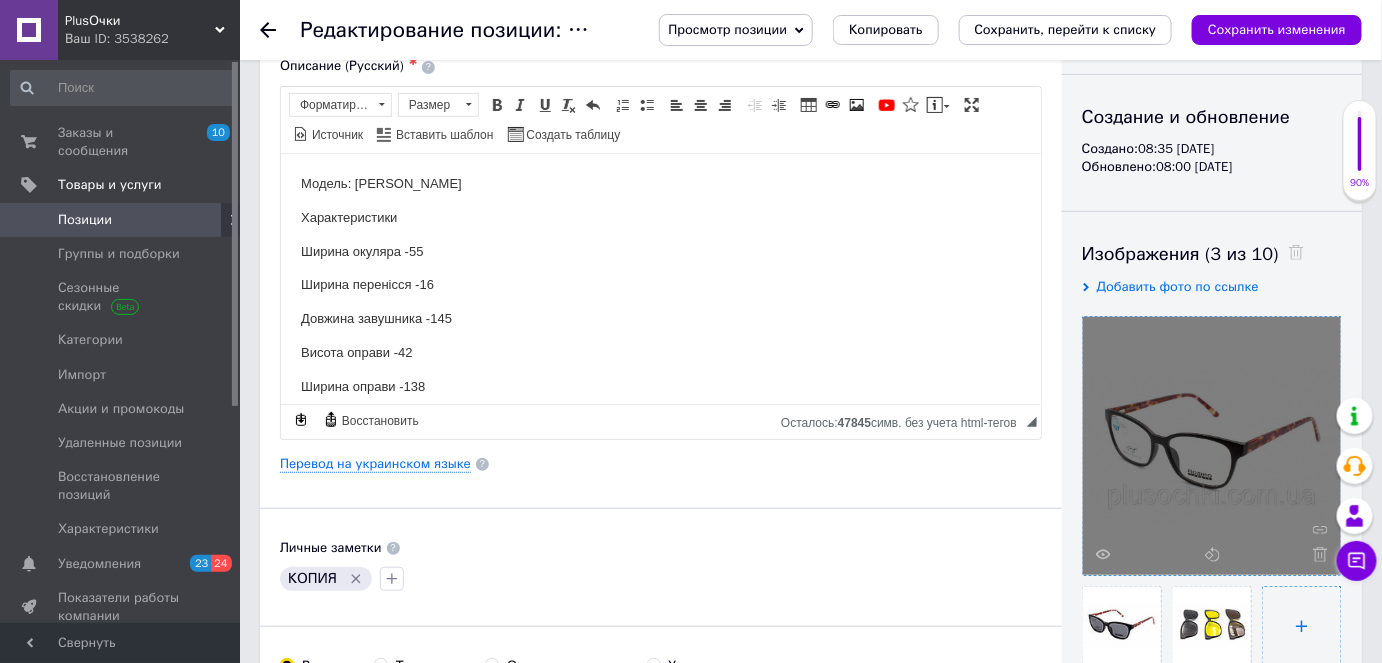 type on "C:\fakepath\FUTLYAR-ROMEO-MAT-766x455.jpg" 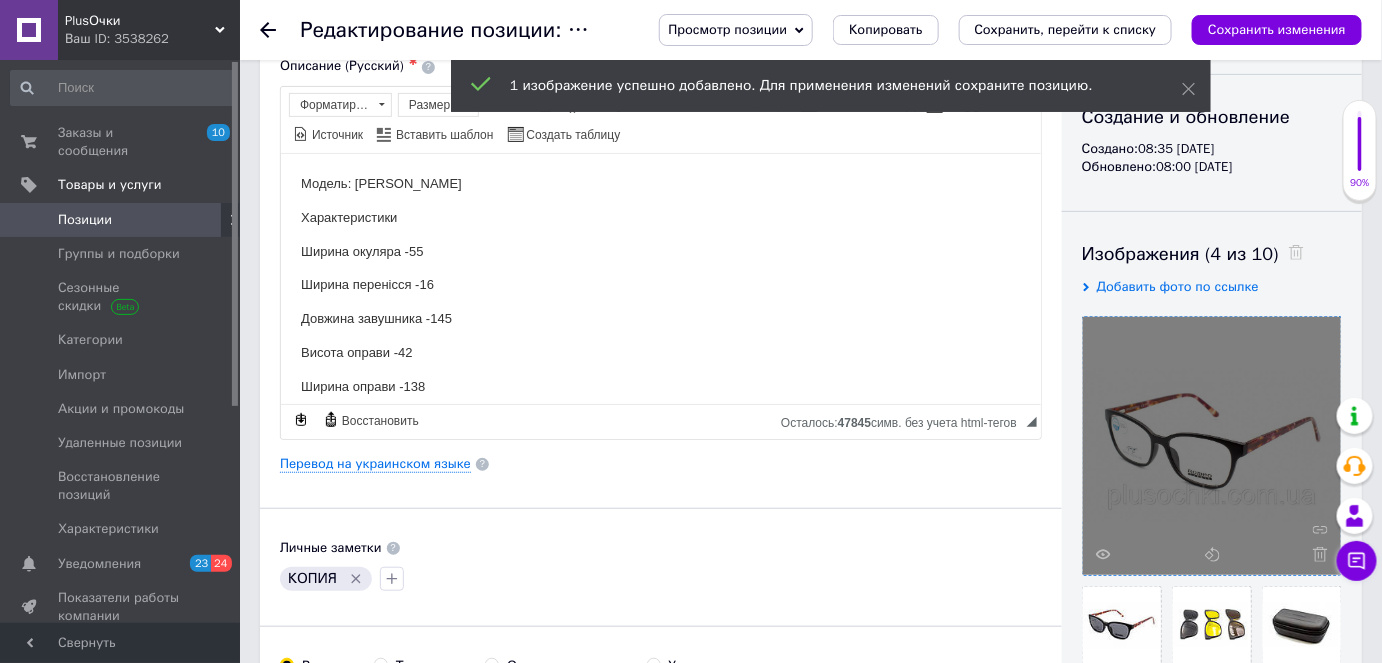 scroll, scrollTop: 0, scrollLeft: 0, axis: both 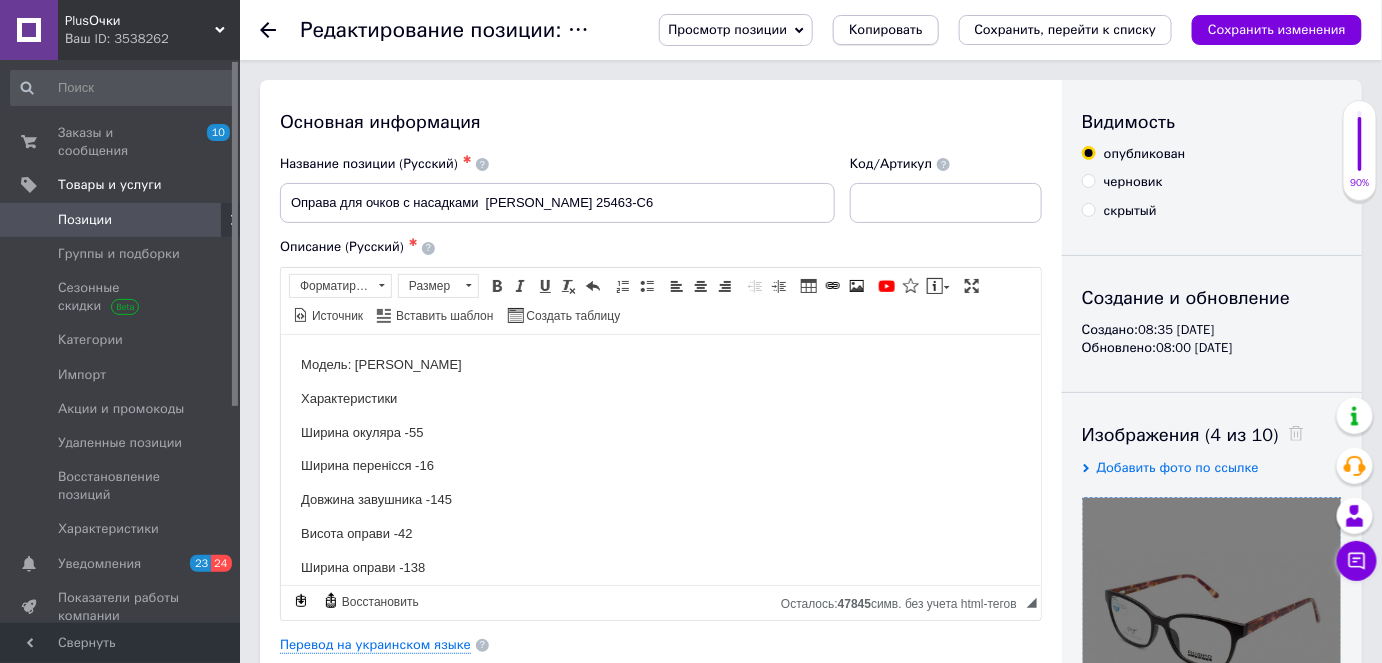 click on "Копировать" at bounding box center (885, 30) 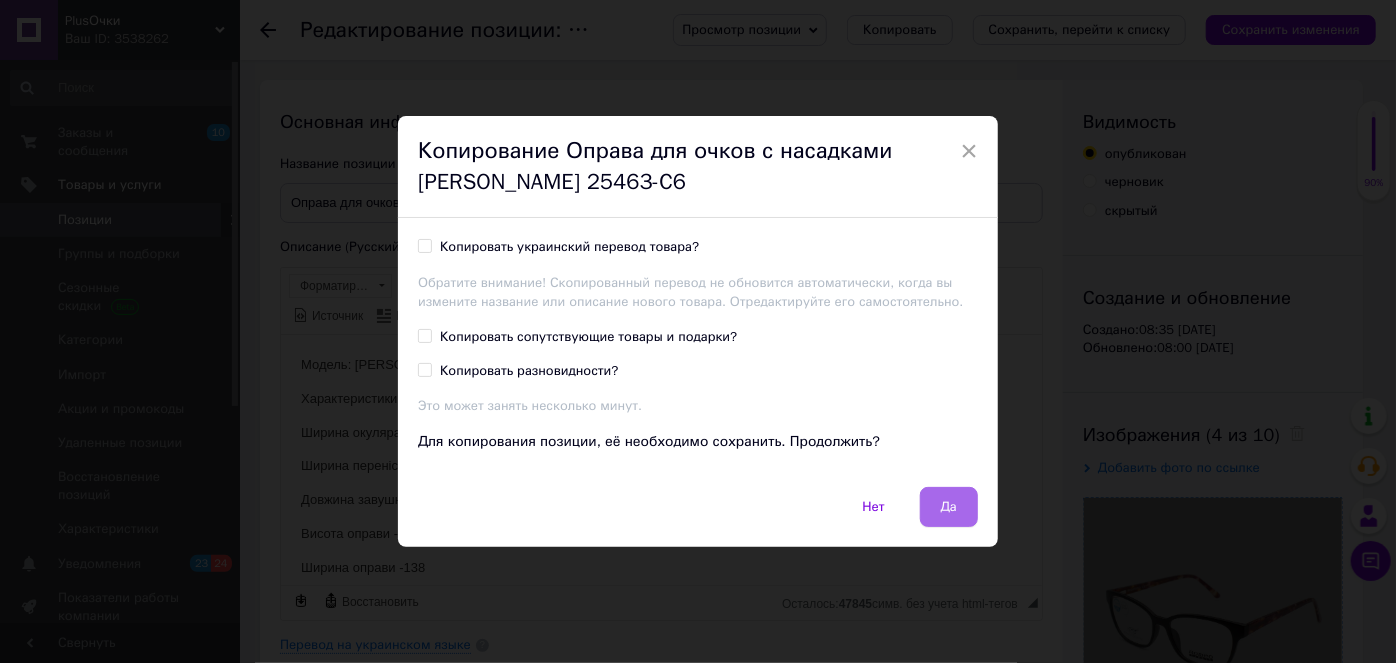 click on "Да" at bounding box center [949, 507] 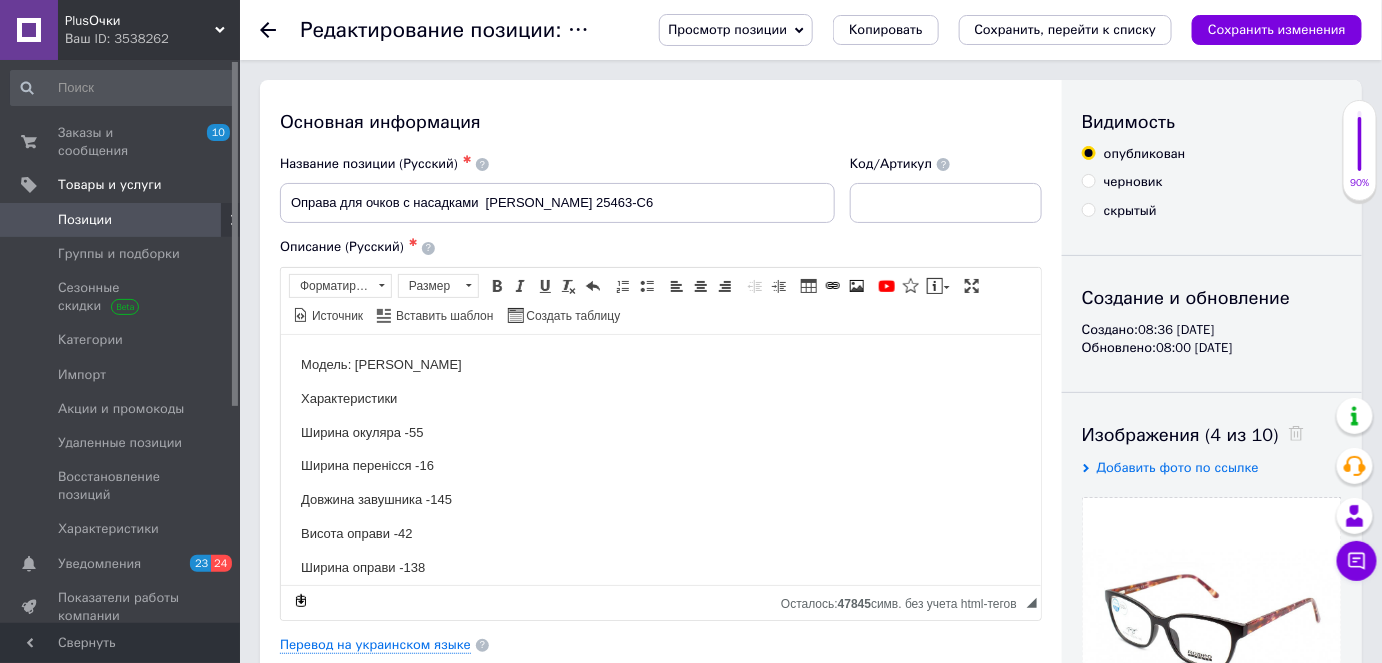 scroll, scrollTop: 0, scrollLeft: 0, axis: both 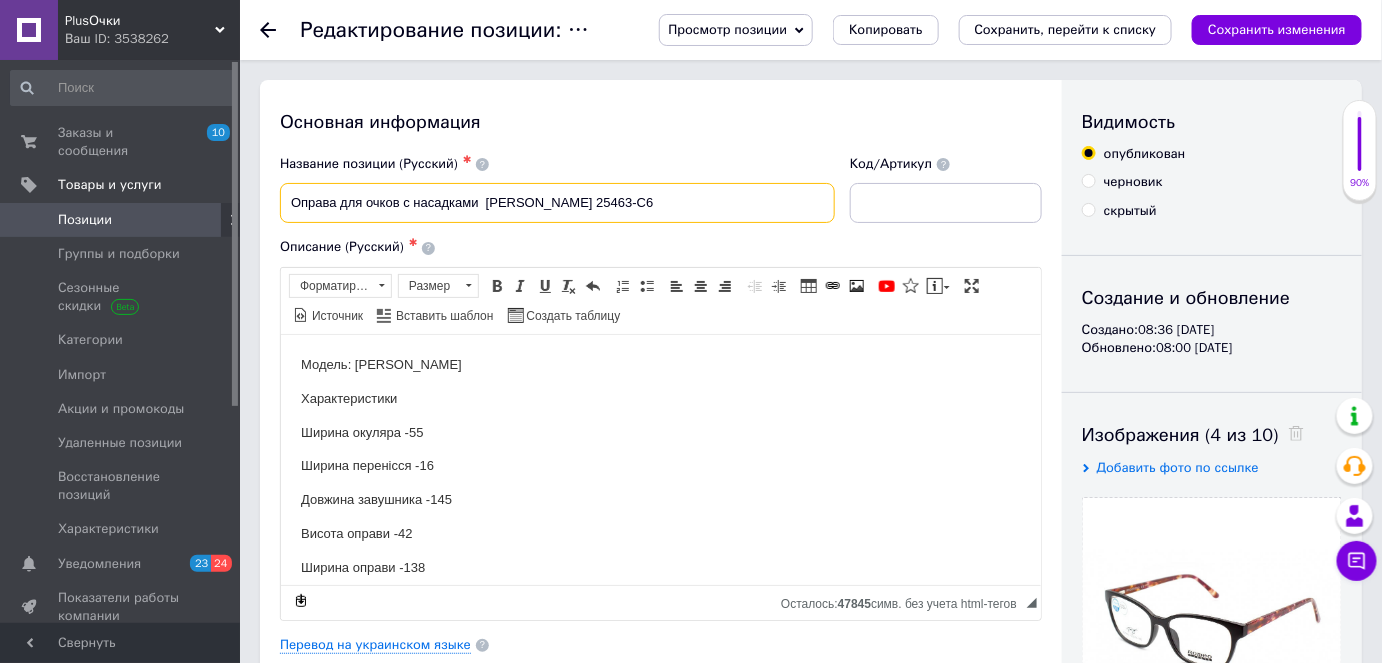 click on "Оправа для очков с насадками  [PERSON_NAME] 25463-C6" at bounding box center (557, 203) 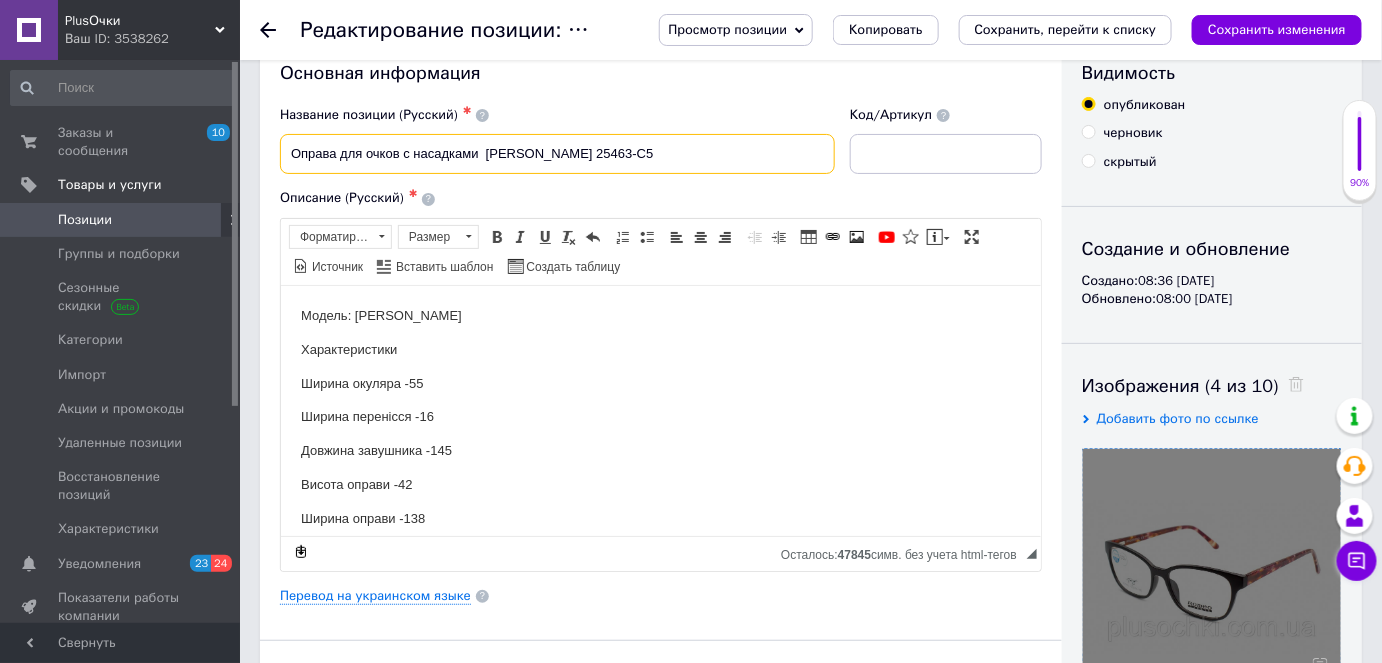 scroll, scrollTop: 90, scrollLeft: 0, axis: vertical 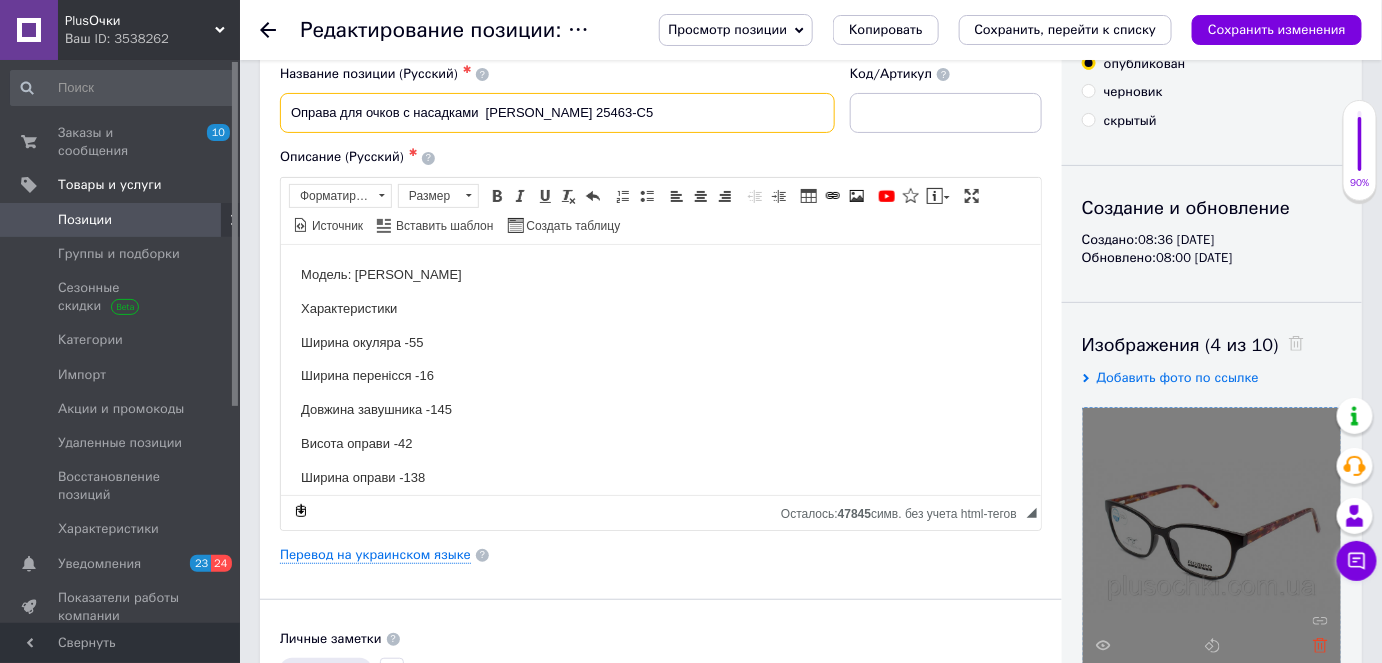 type on "Оправа для очков с насадками  [PERSON_NAME] 25463-C5" 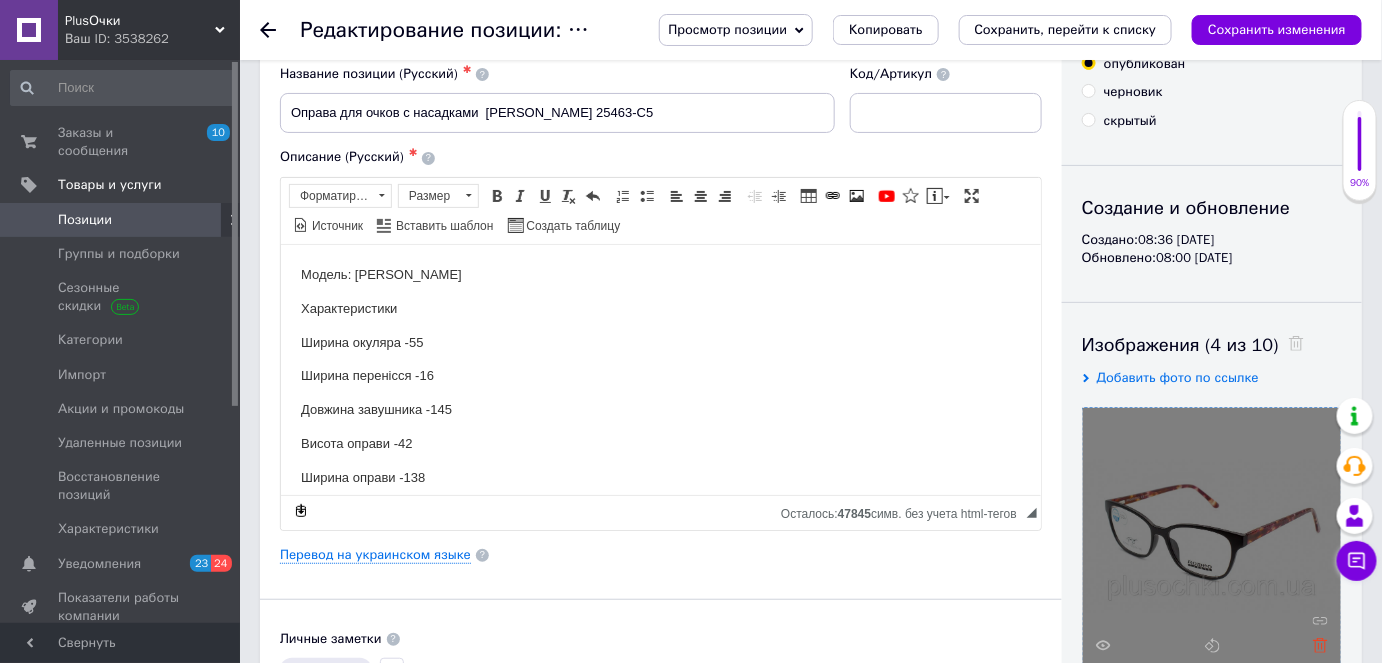 click 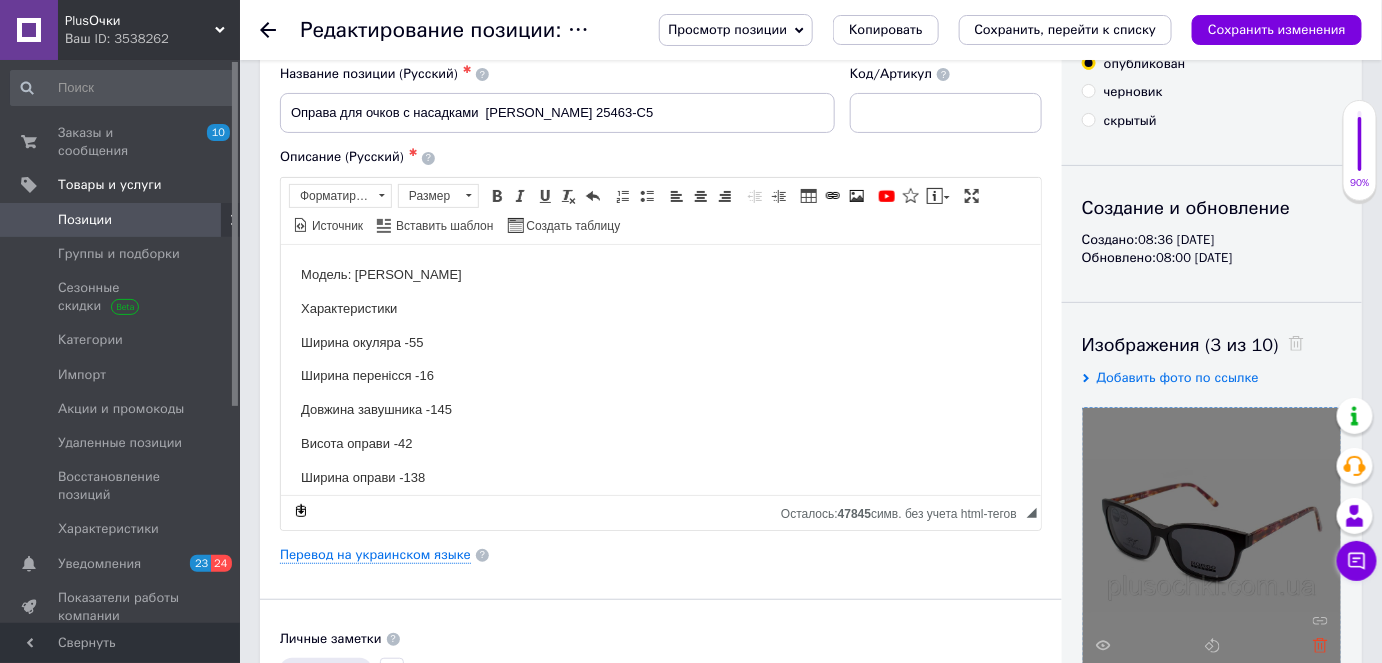 click 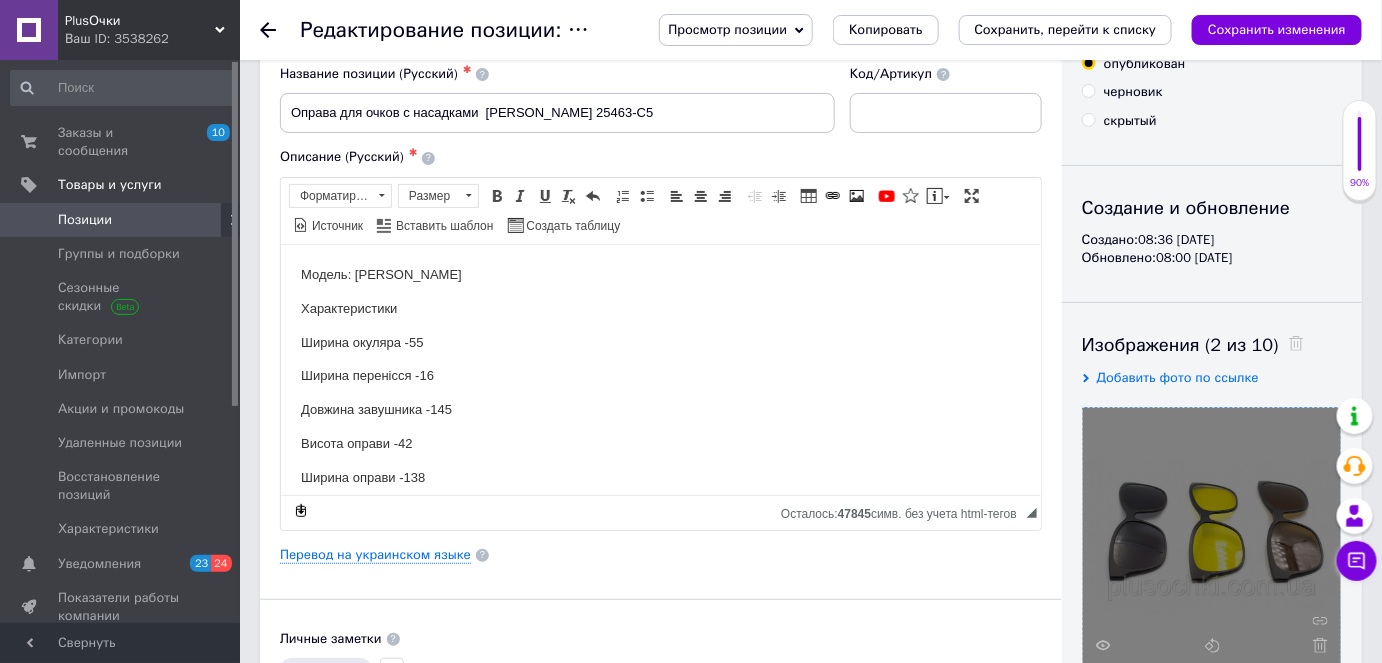 click 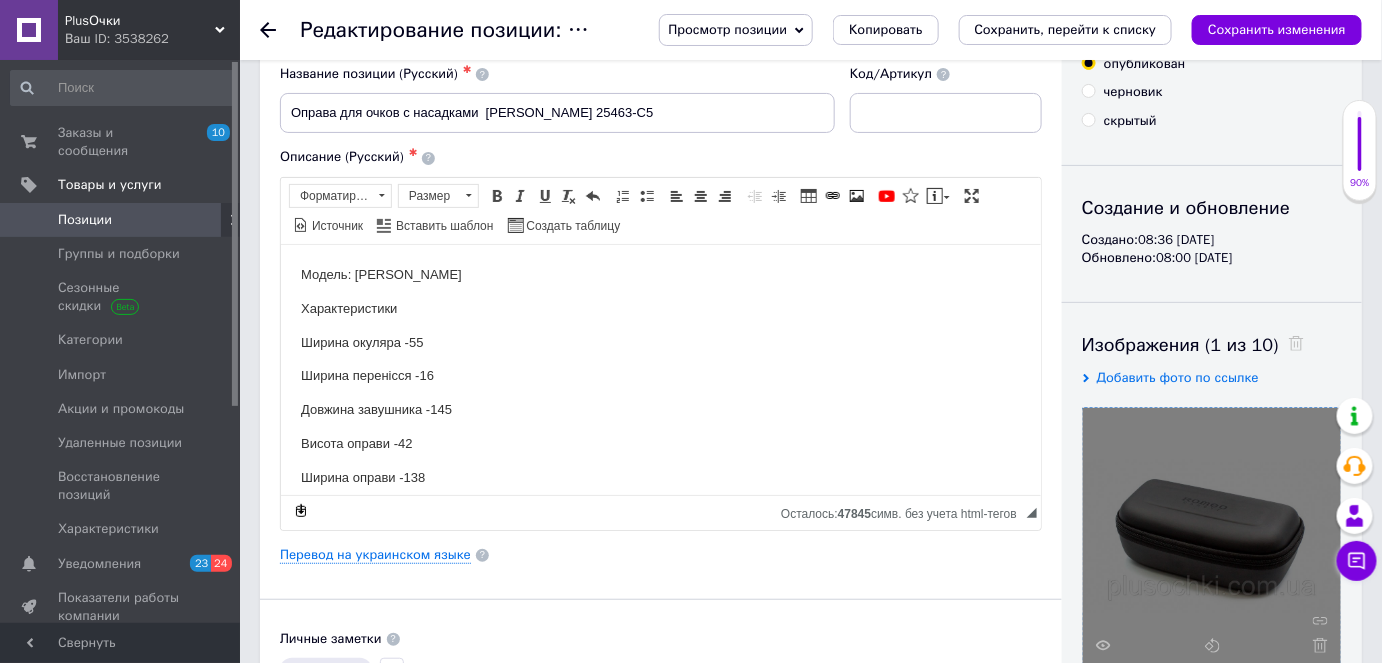 click 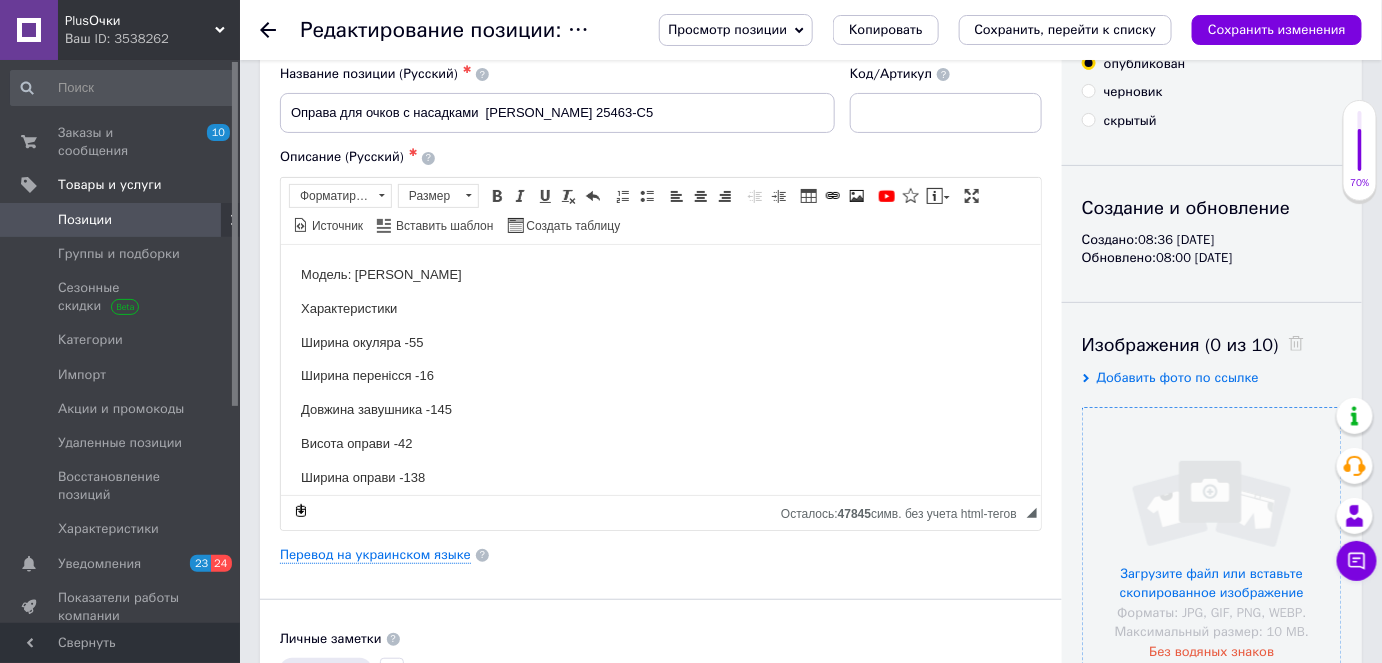 click at bounding box center [1212, 537] 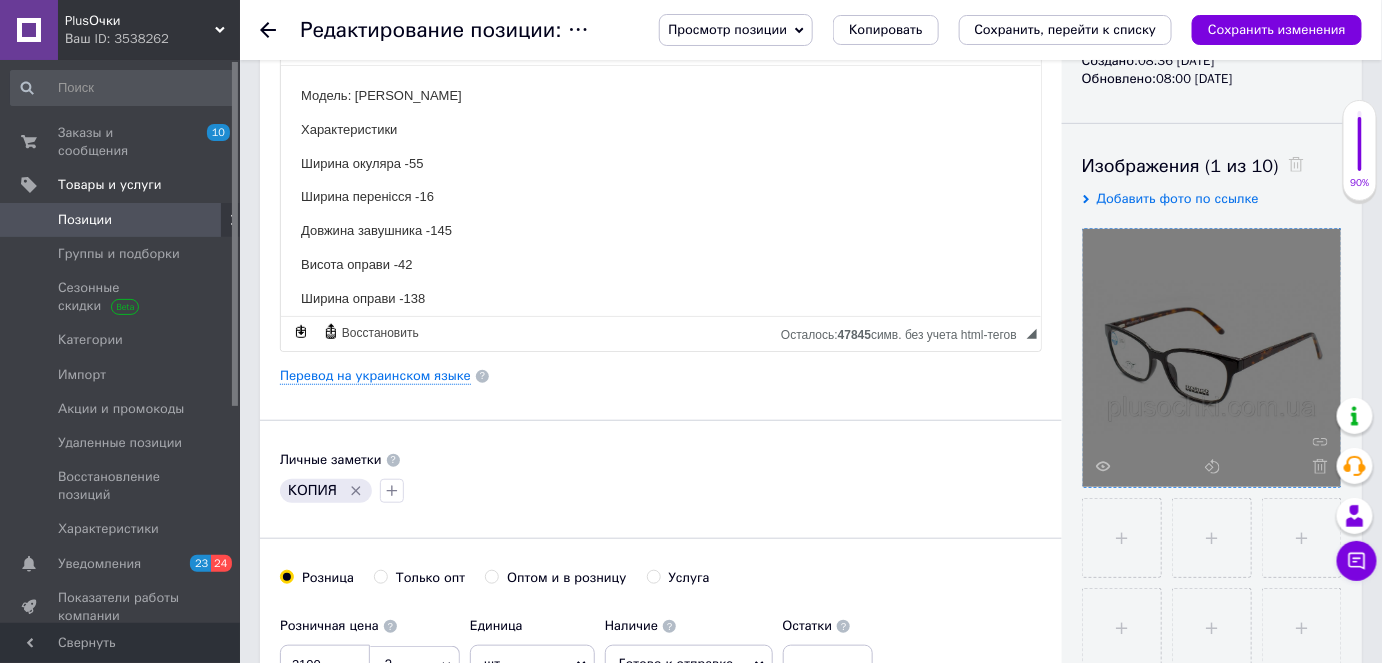 scroll, scrollTop: 272, scrollLeft: 0, axis: vertical 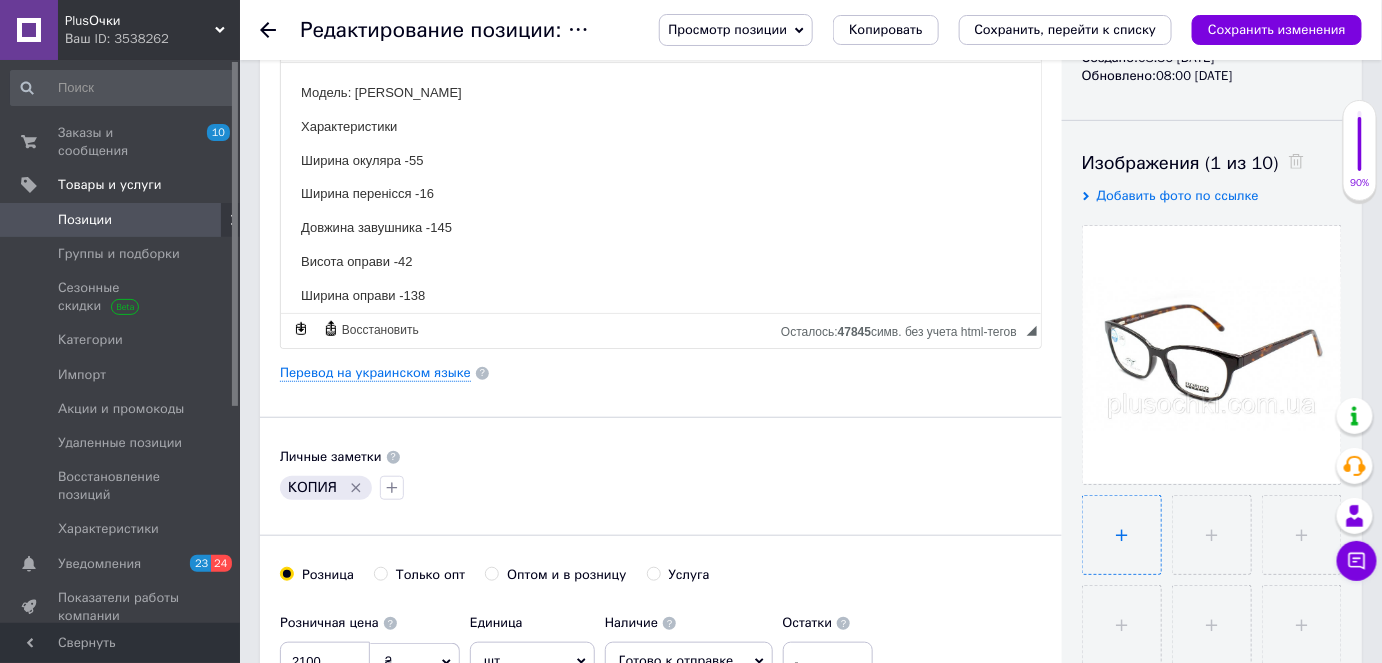 click at bounding box center (1122, 535) 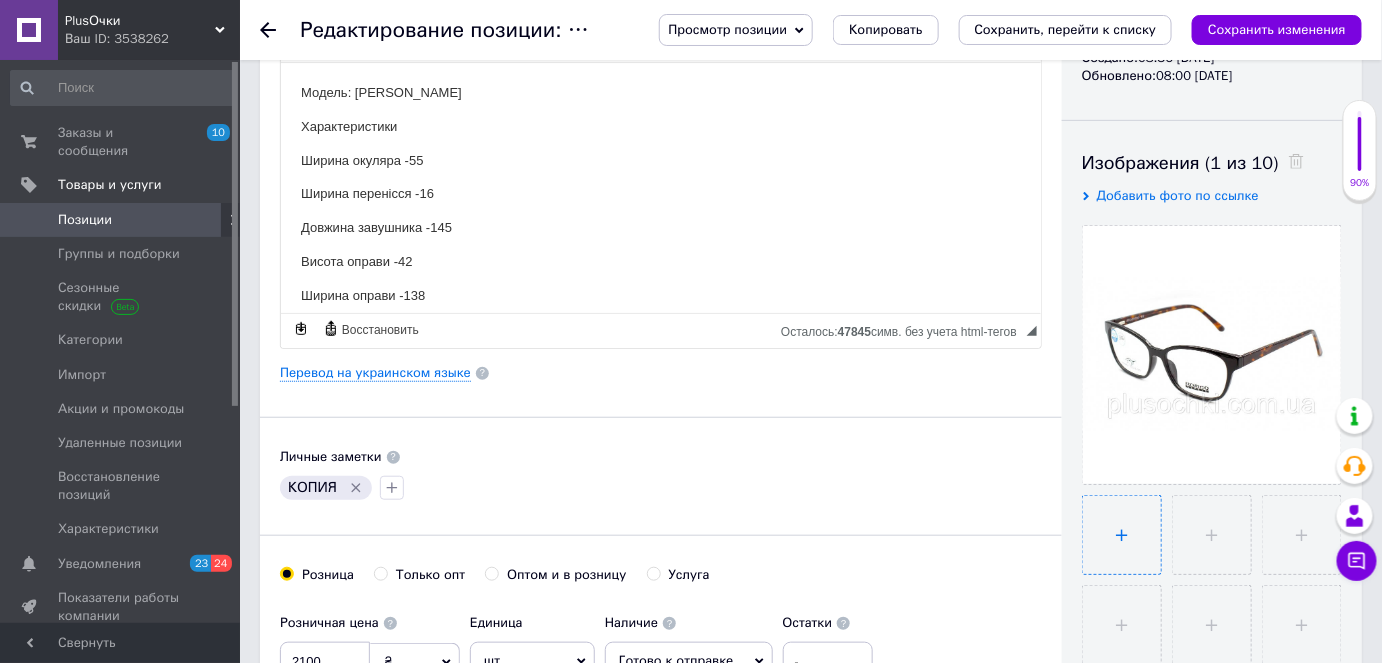 type on "C:\fakepath\25463-C5A-766x455.jpg" 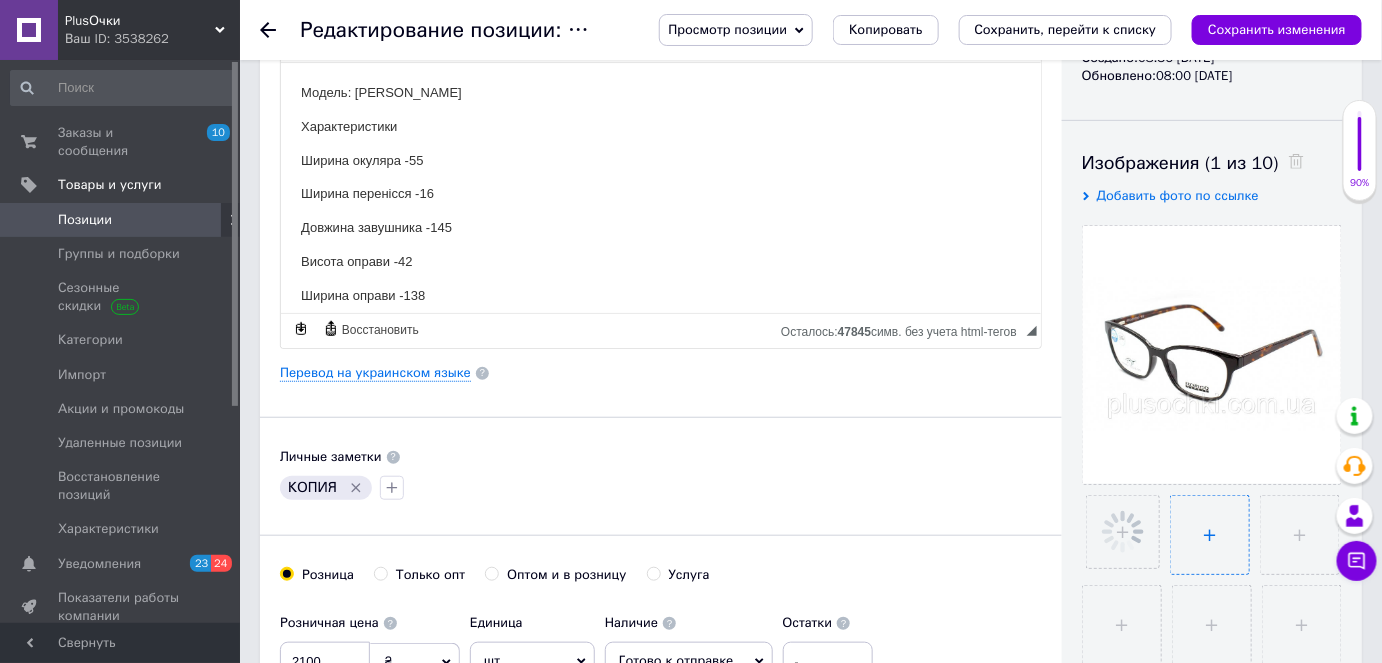 click at bounding box center [1210, 535] 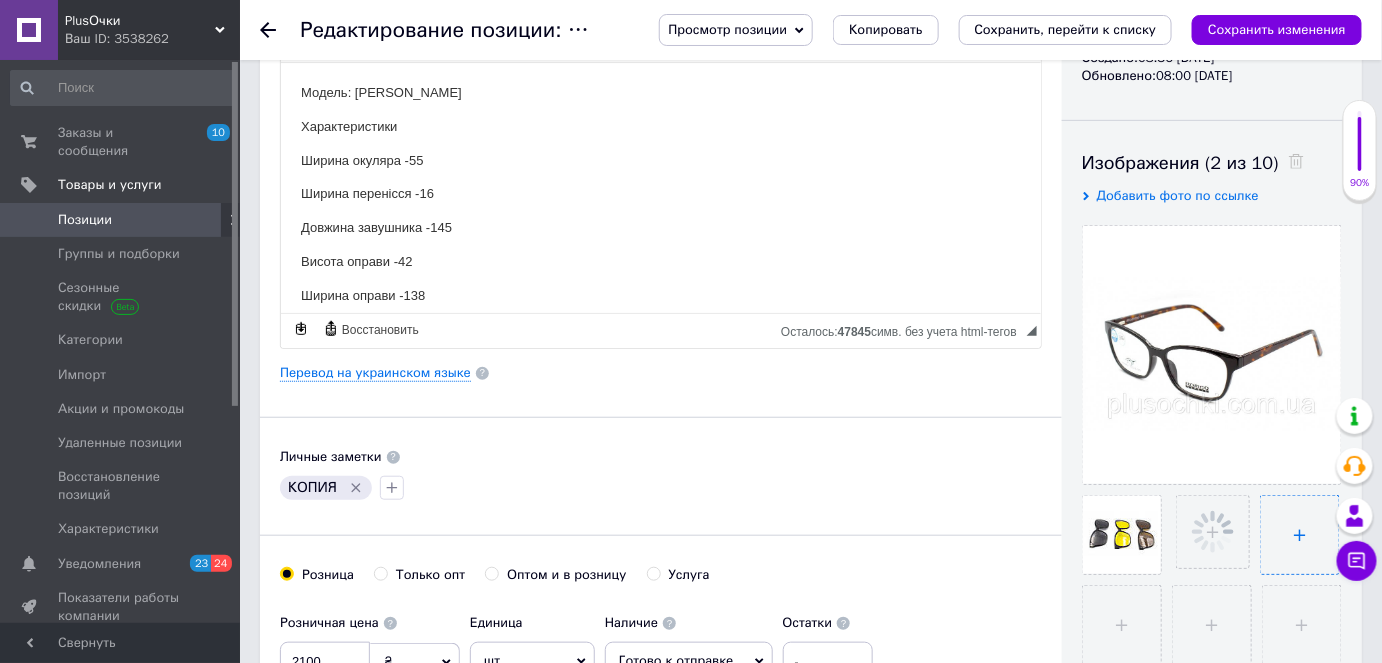 click at bounding box center (1300, 535) 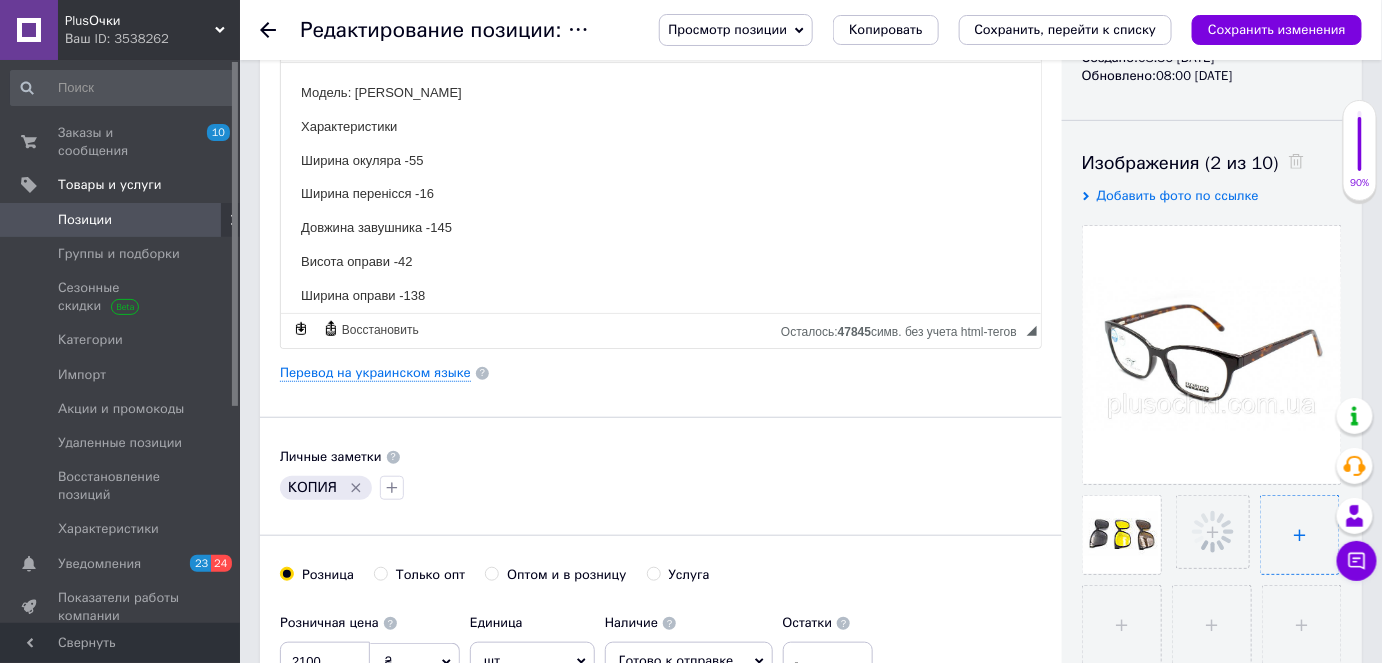 type on "C:\fakepath\FUTLYAR-ROMEO-MAT-766x455.jpg" 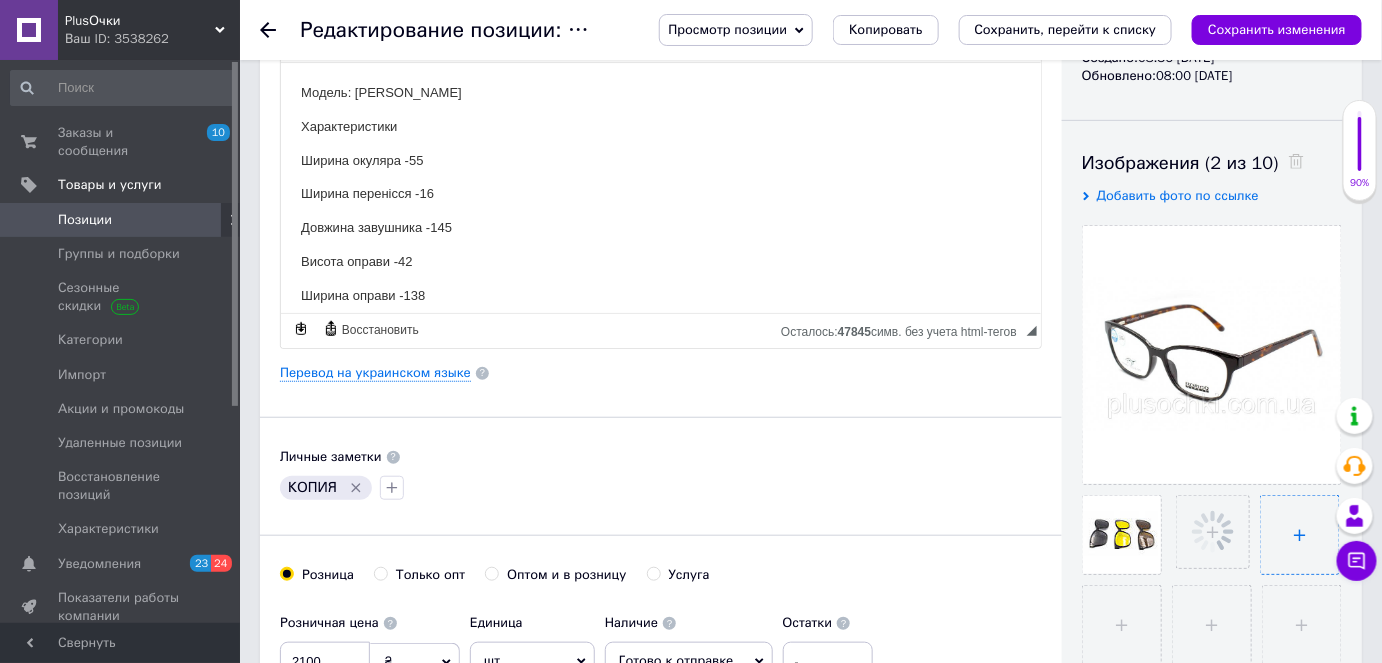 type 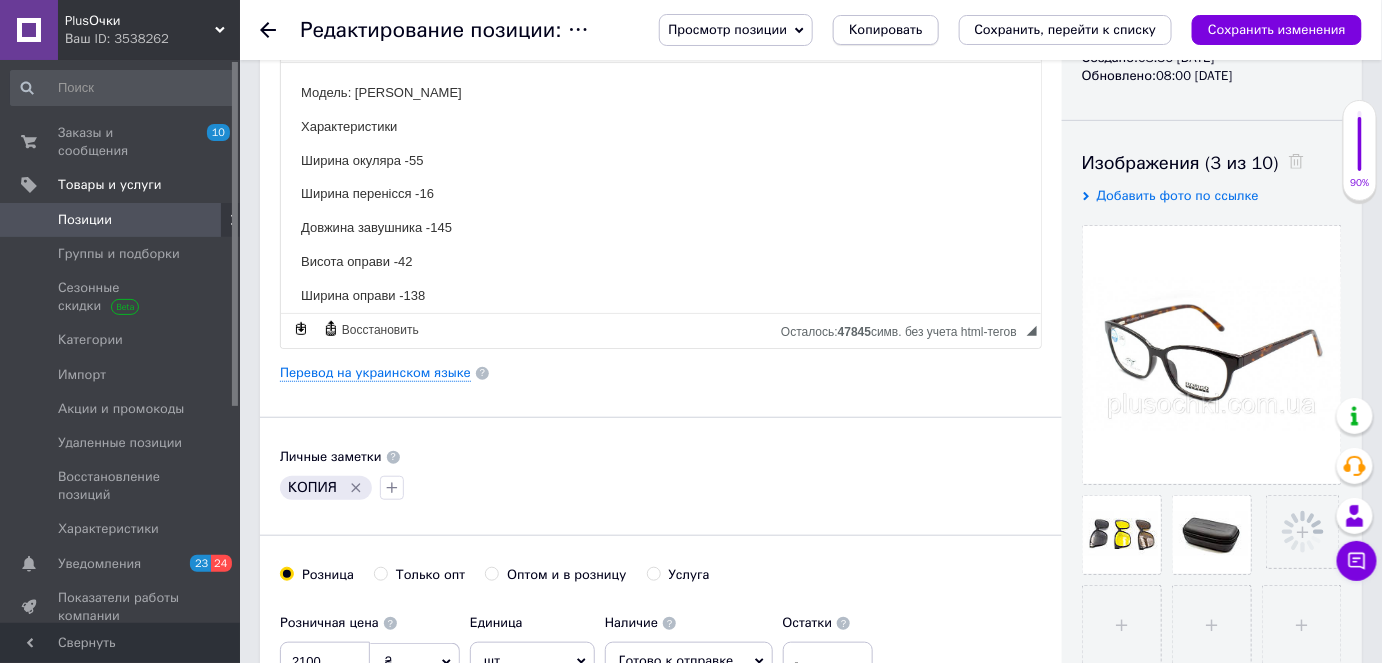 click on "Копировать" at bounding box center (885, 30) 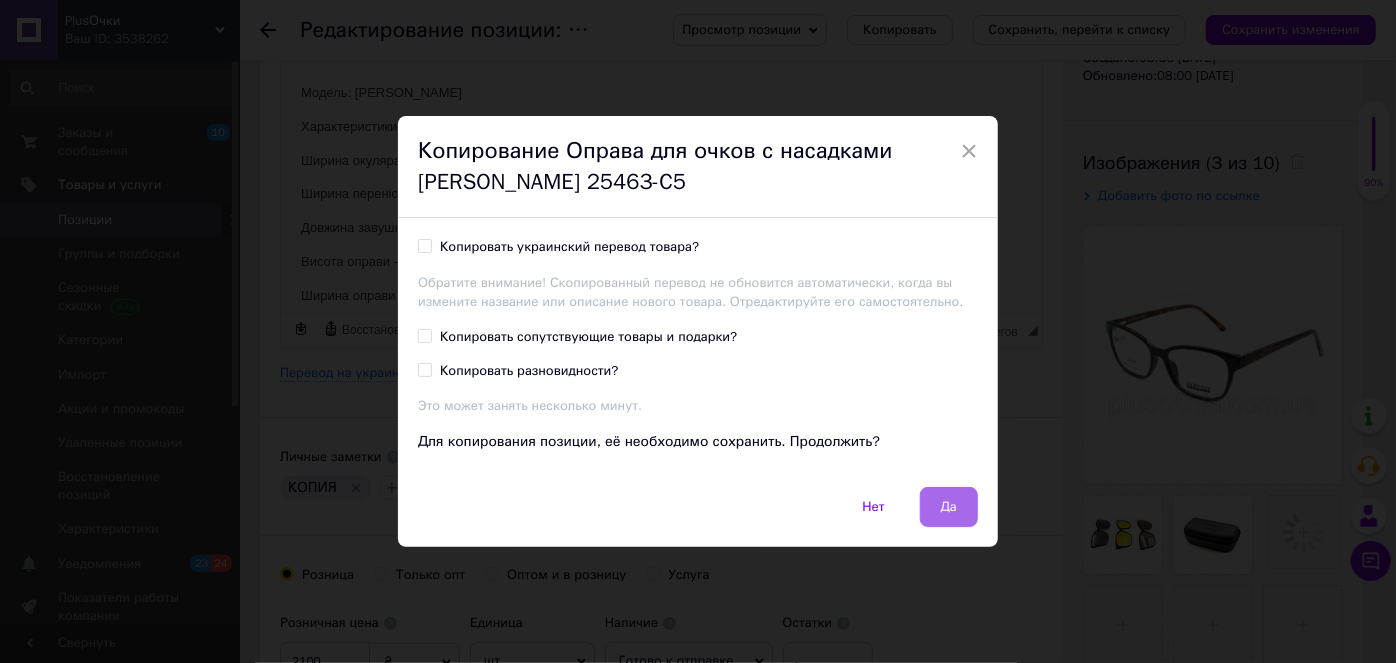 click on "Да" at bounding box center (949, 507) 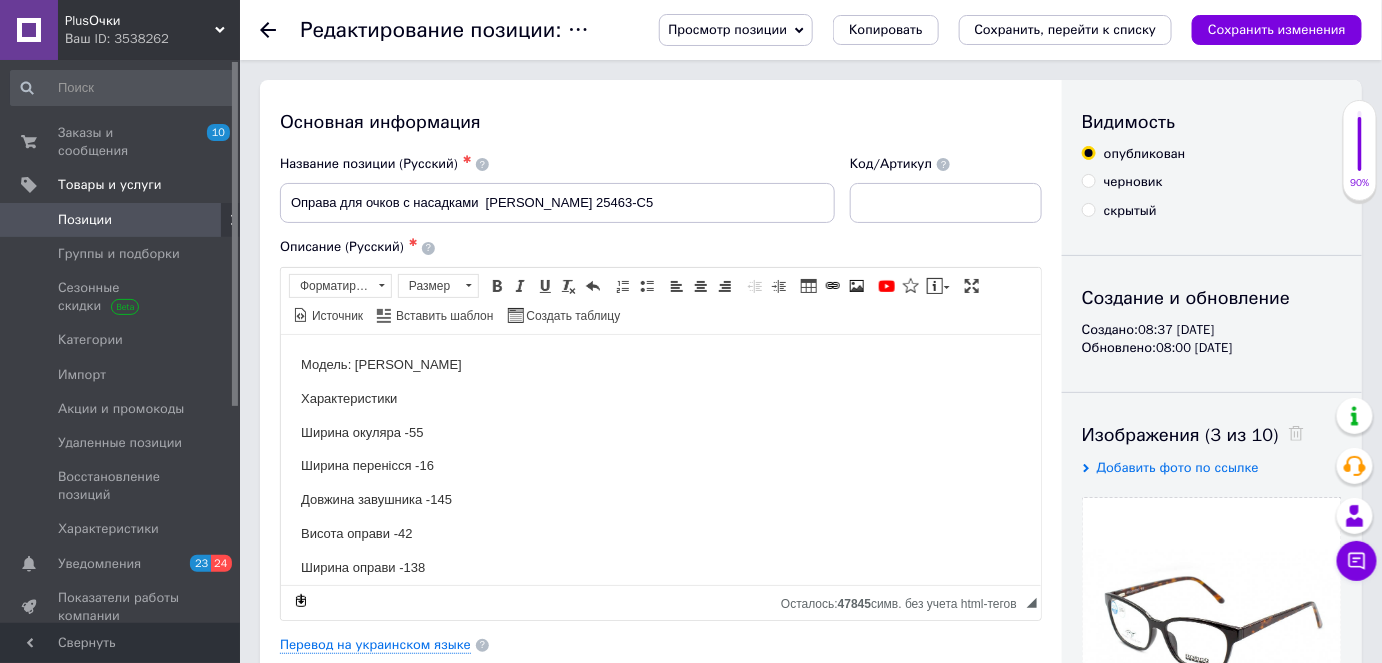 scroll, scrollTop: 0, scrollLeft: 0, axis: both 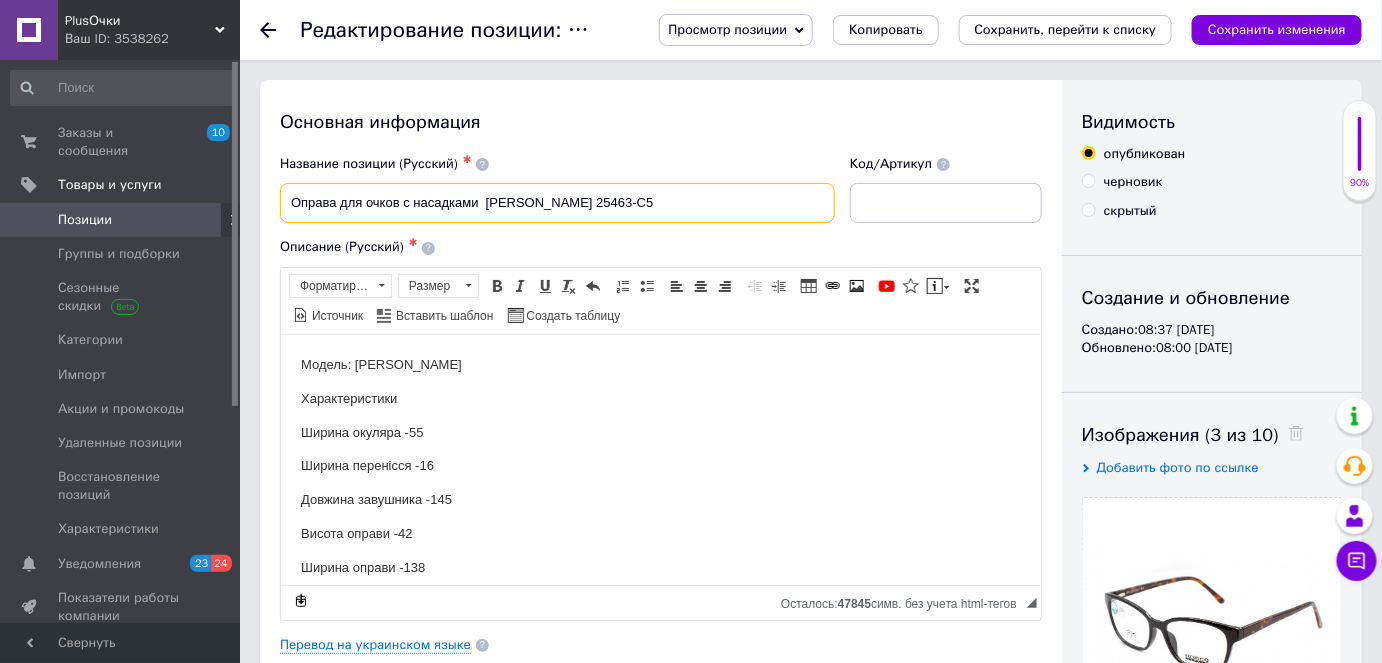 drag, startPoint x: 602, startPoint y: 195, endPoint x: 531, endPoint y: 200, distance: 71.17584 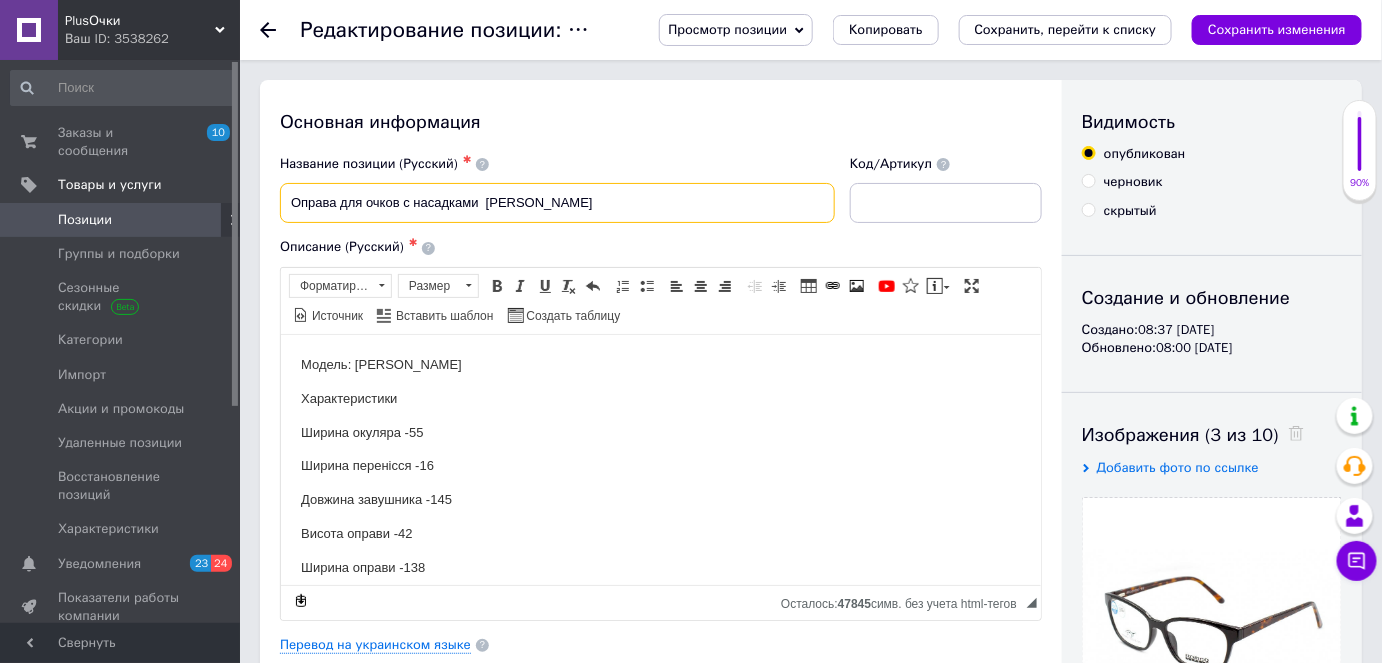 paste on "25689-C4" 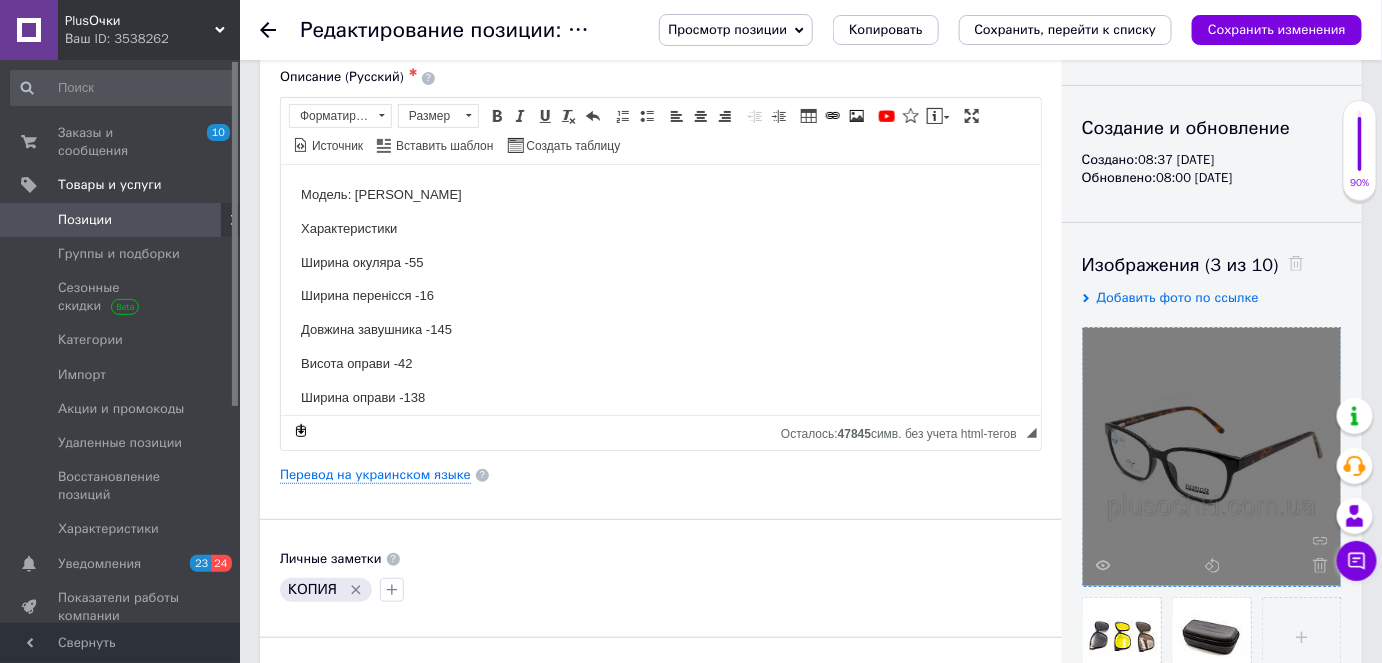 scroll, scrollTop: 181, scrollLeft: 0, axis: vertical 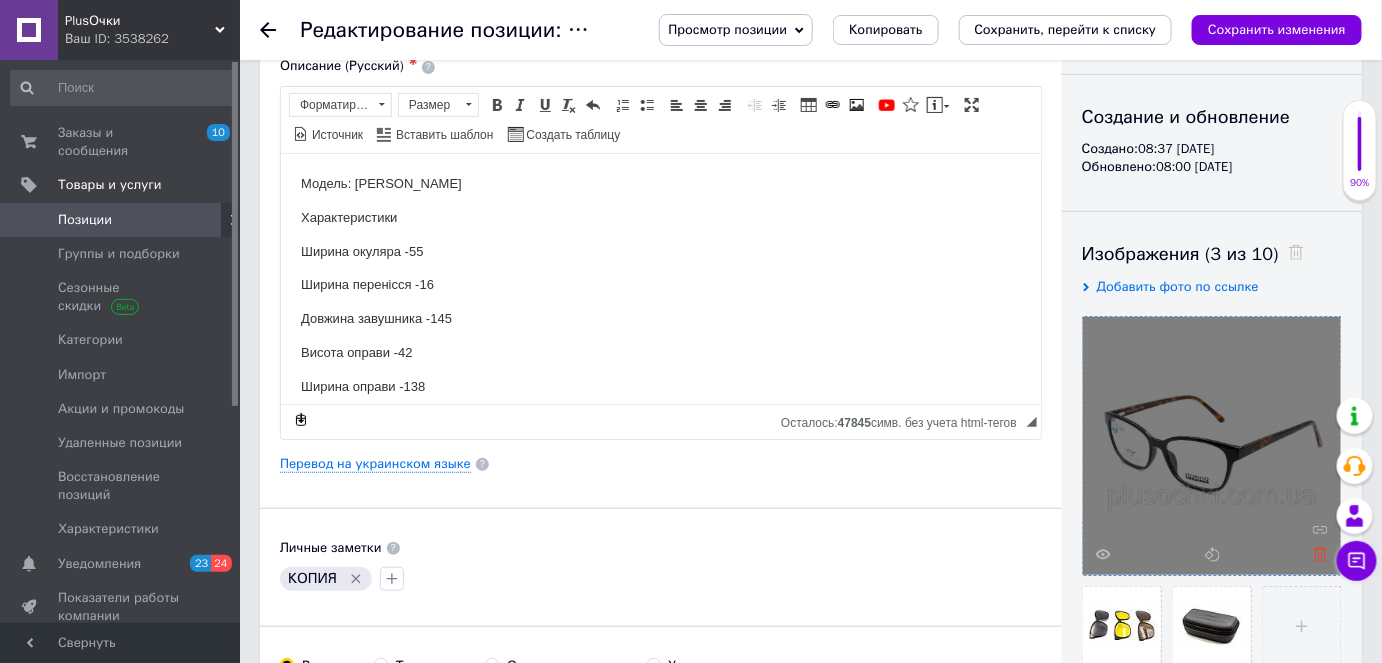 type on "Оправа для очков с насадками  [PERSON_NAME] 25689-C4" 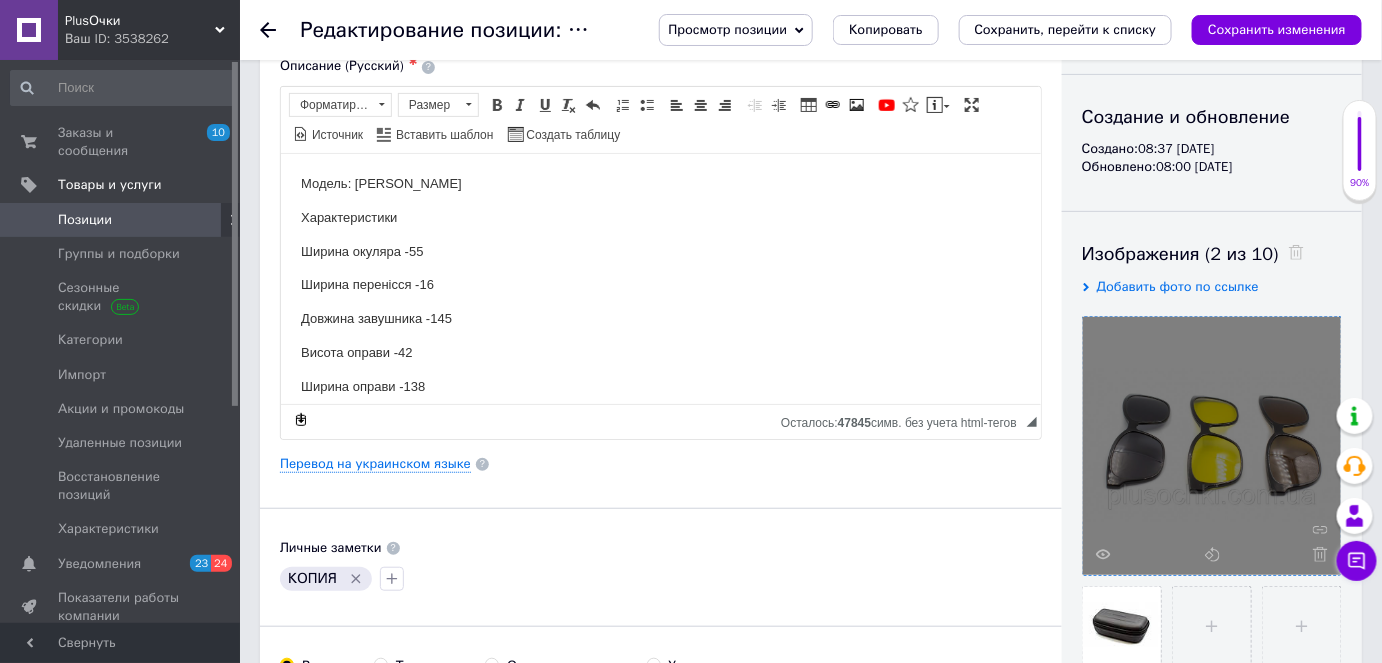 click 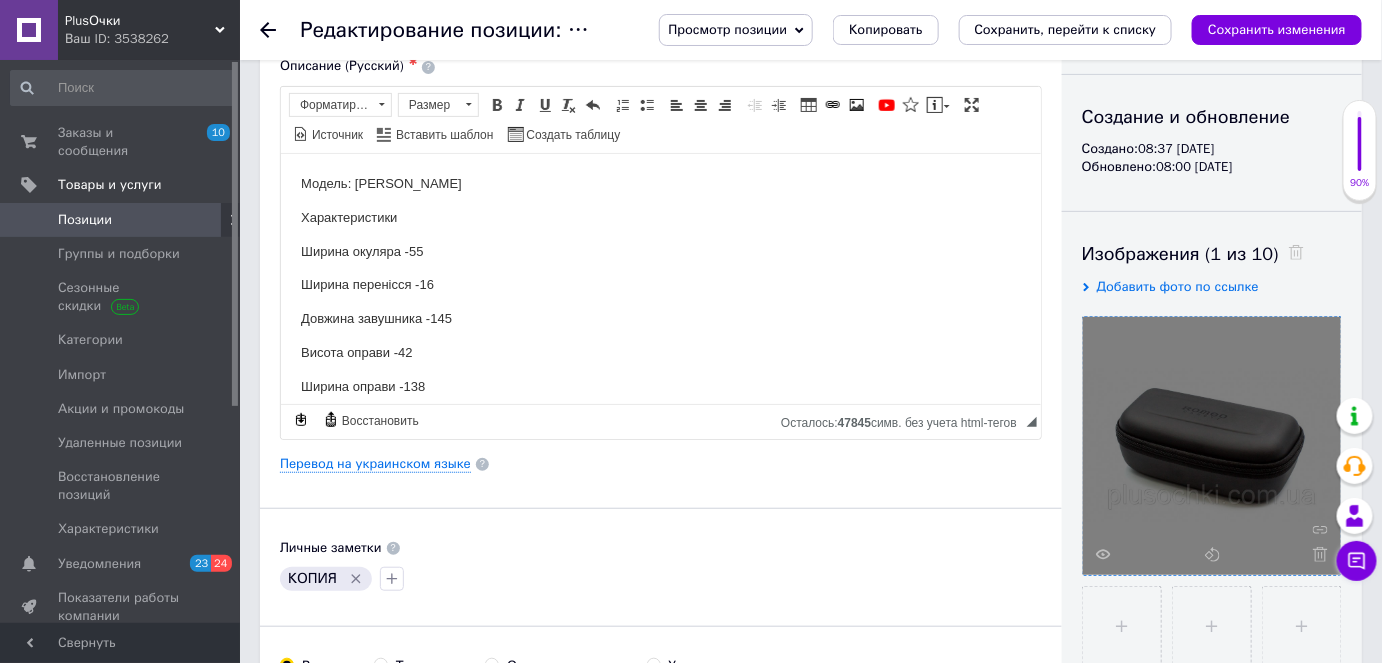 click 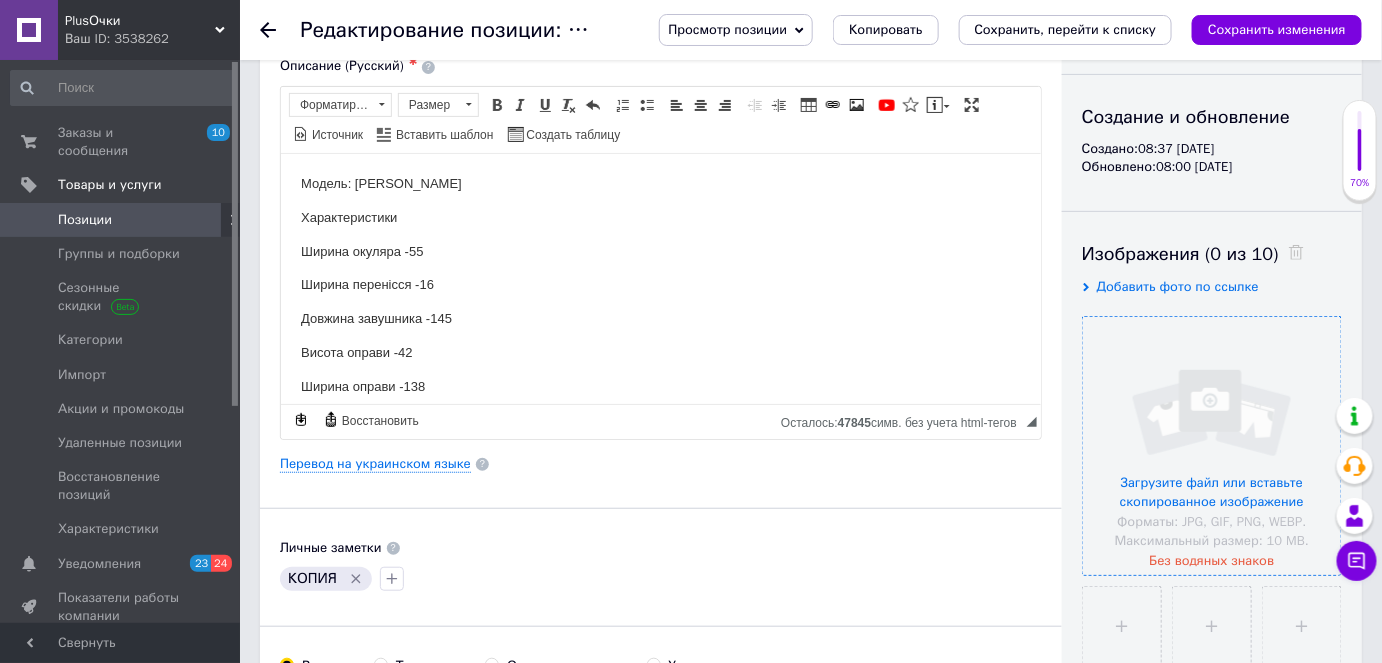 click at bounding box center (1212, 446) 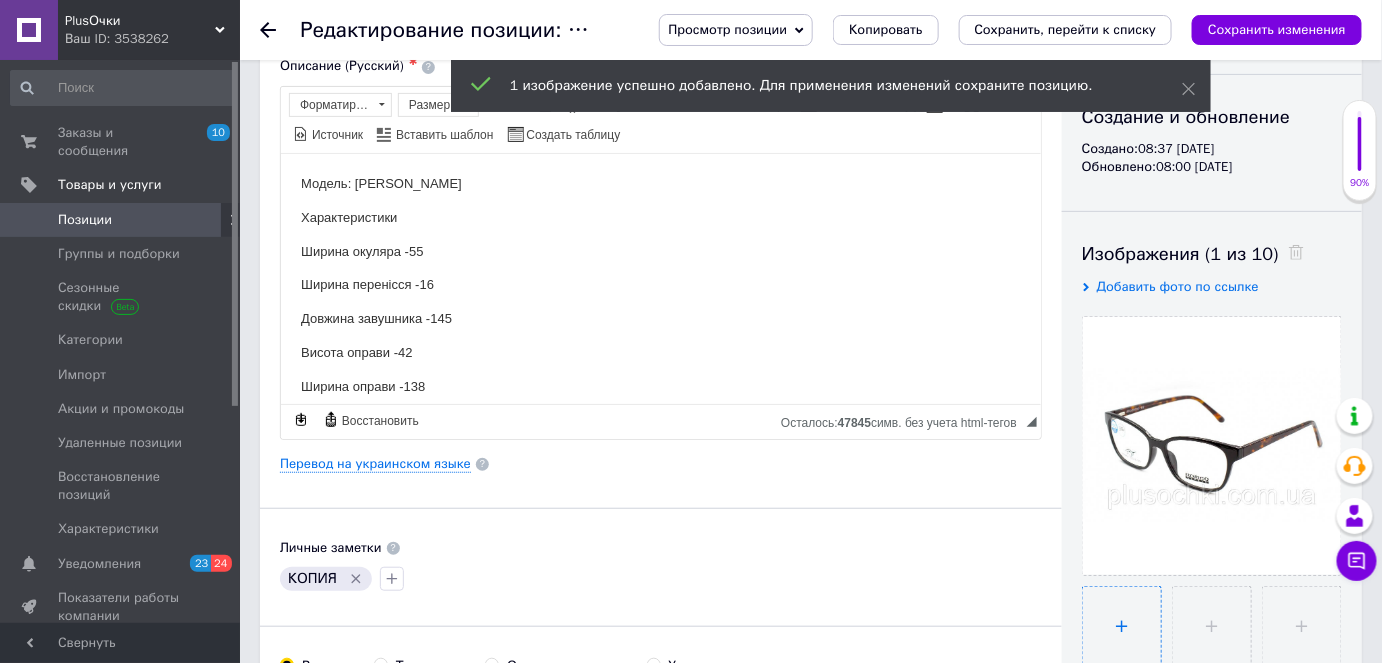 click at bounding box center [1122, 626] 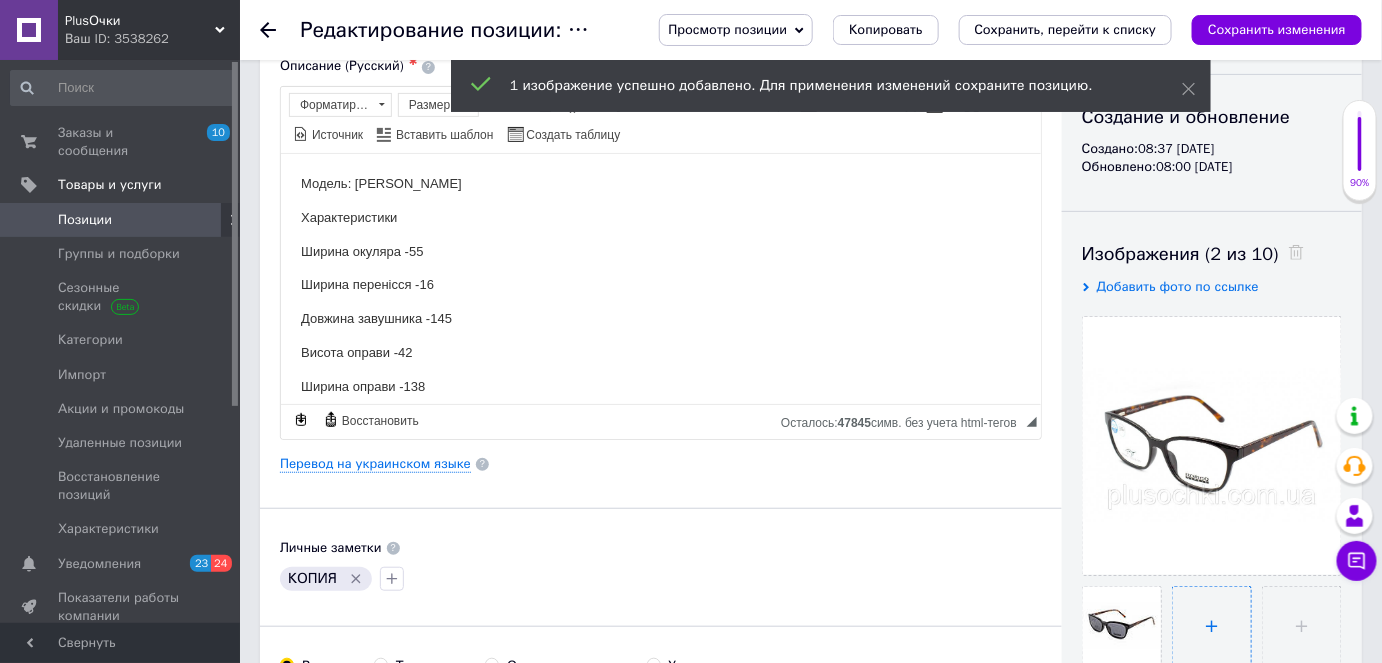 click at bounding box center [1212, 626] 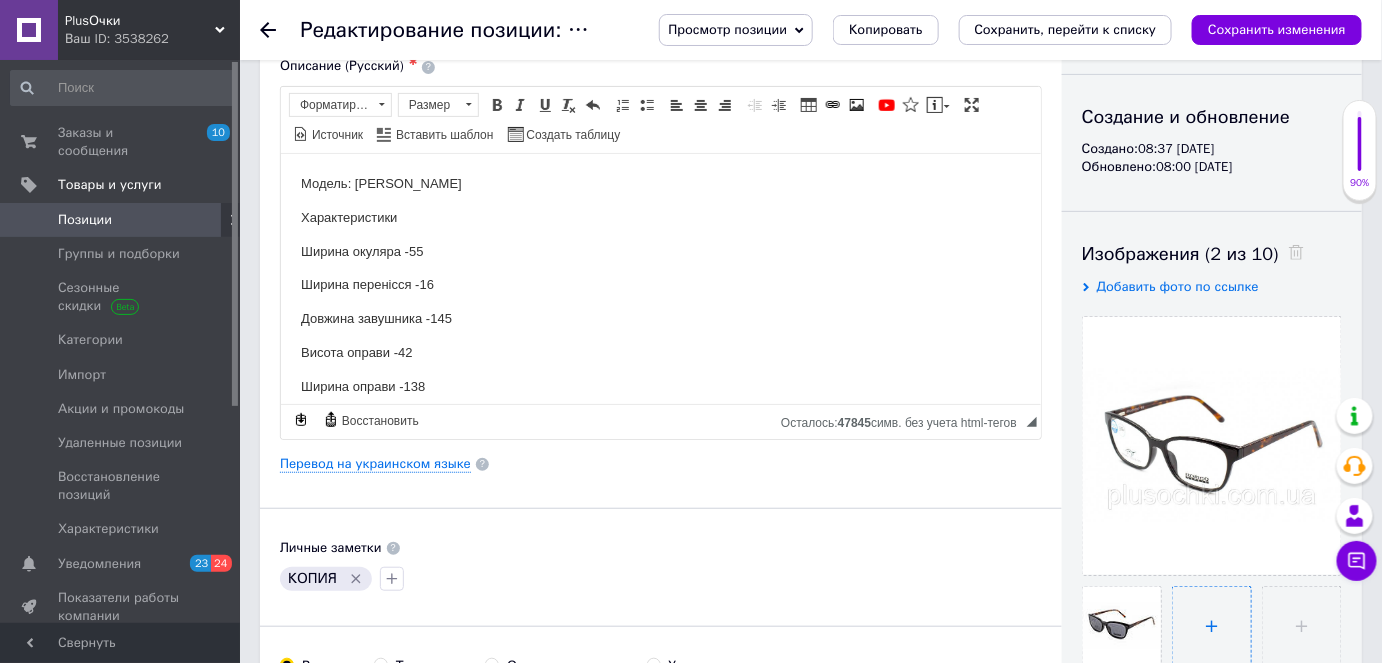 type on "C:\fakepath\25463-C5B-766x455.jpg" 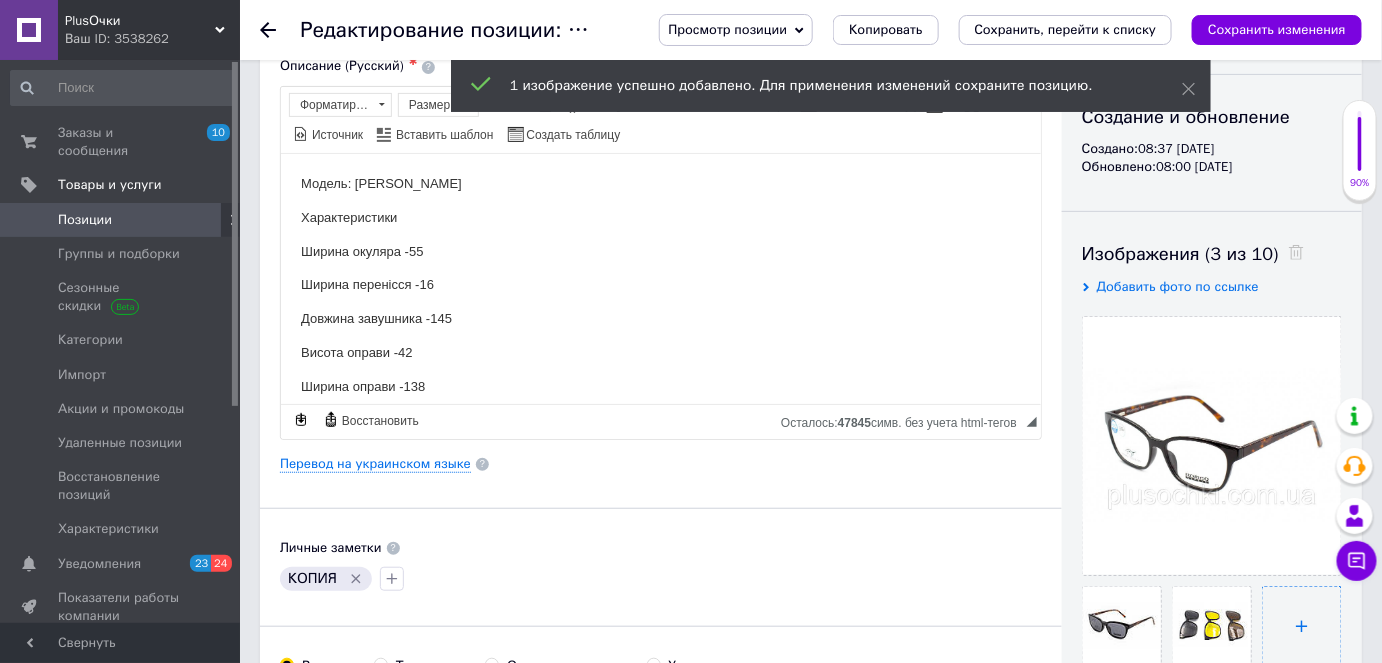 click at bounding box center [1302, 626] 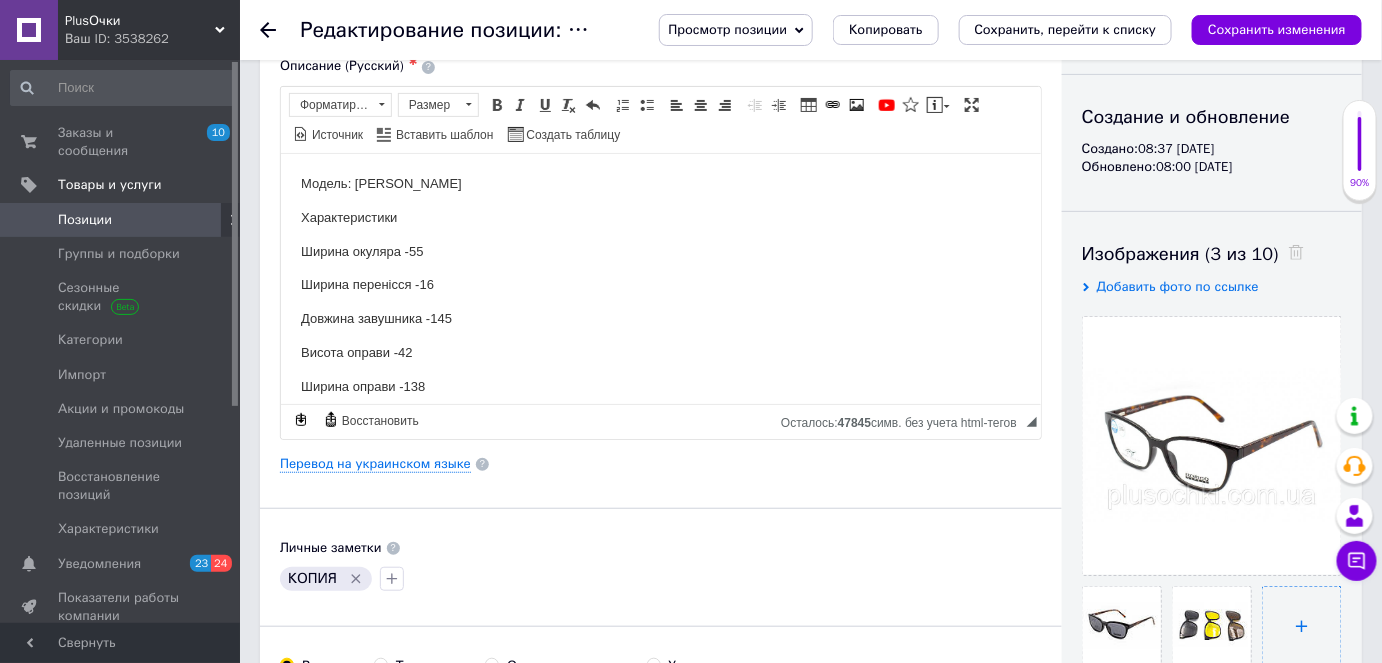 type on "C:\fakepath\FUTLYAR-ROMEO-MAT-766x455.jpg" 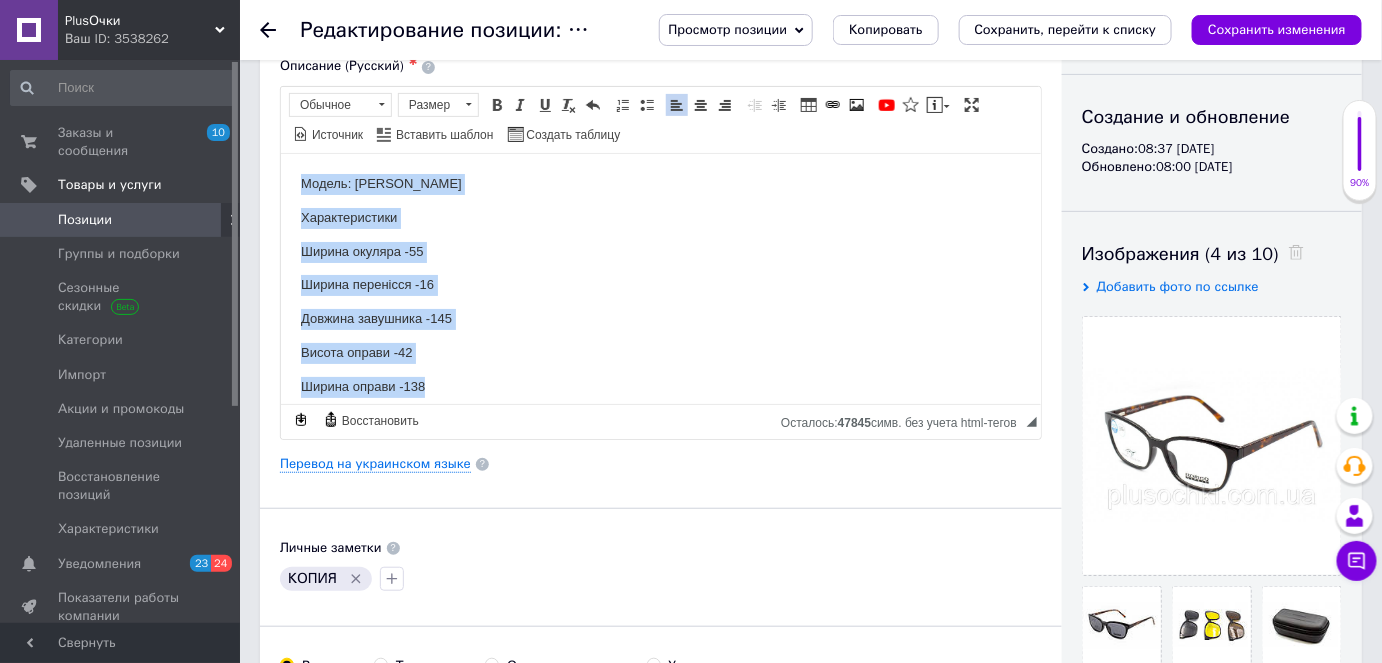 drag, startPoint x: 296, startPoint y: 180, endPoint x: 460, endPoint y: 370, distance: 250.99004 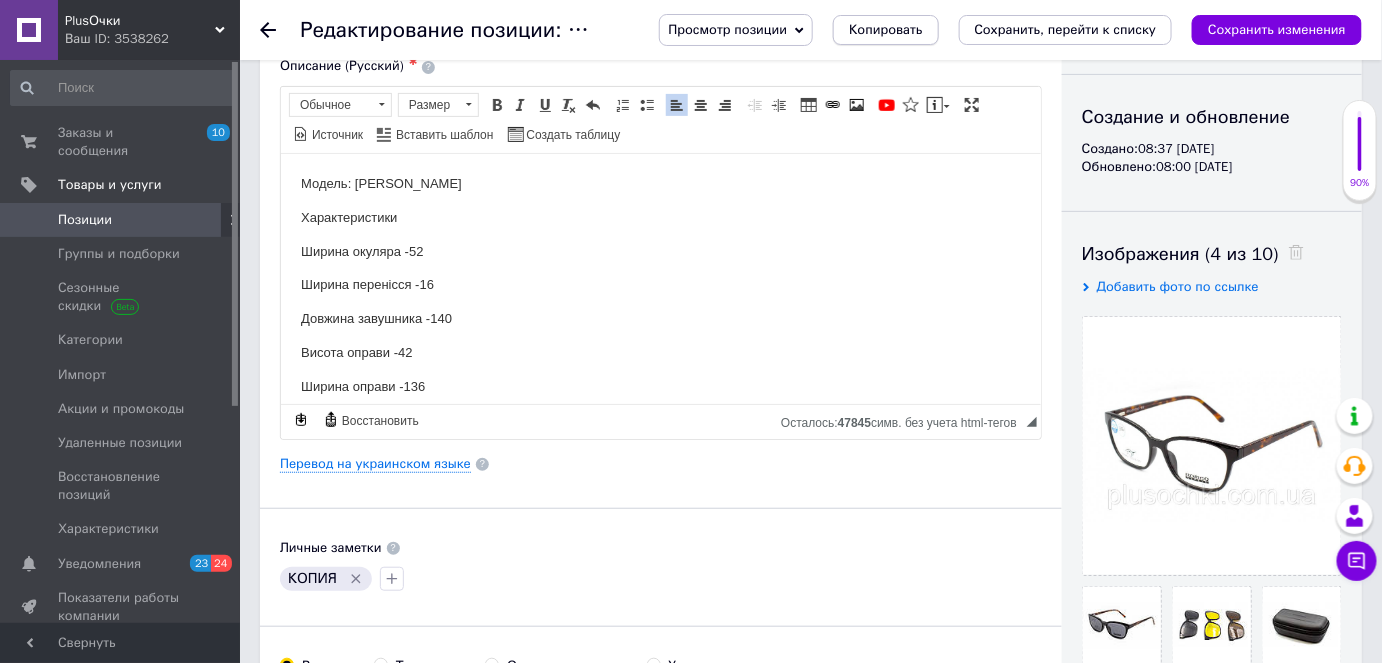 click on "Копировать" at bounding box center [885, 30] 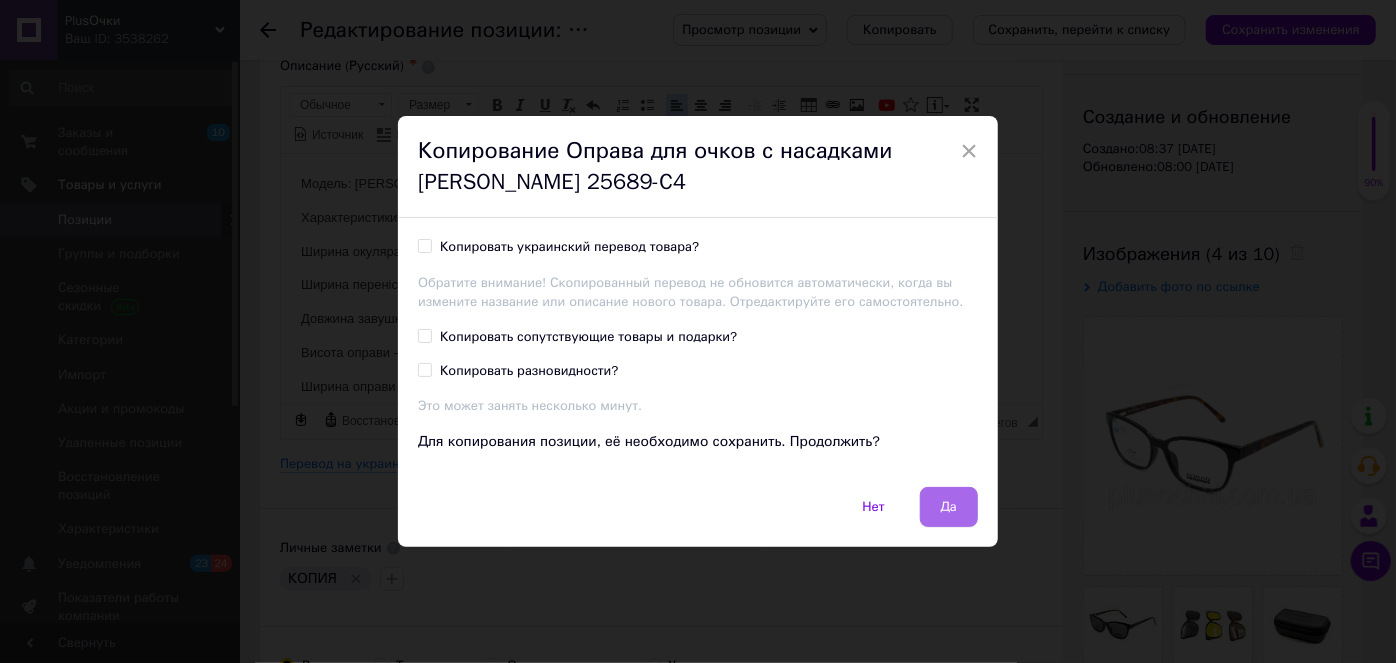 click on "Да" at bounding box center (949, 507) 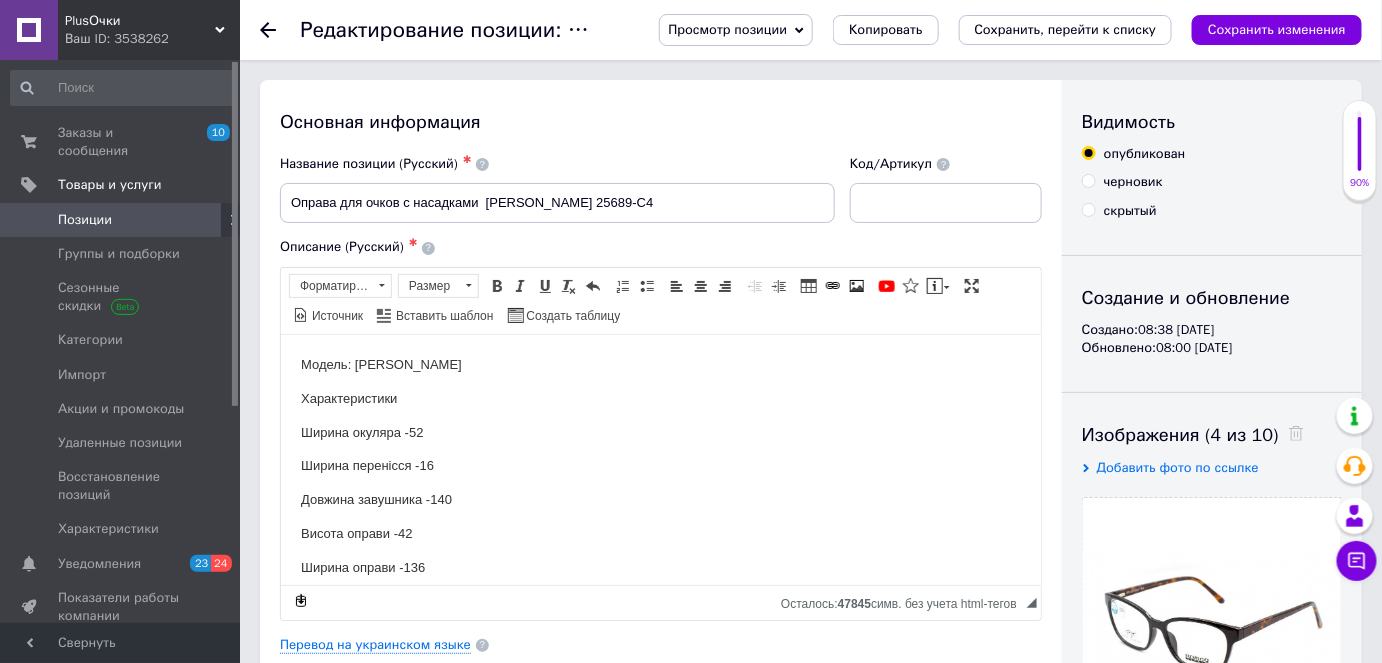 scroll, scrollTop: 0, scrollLeft: 0, axis: both 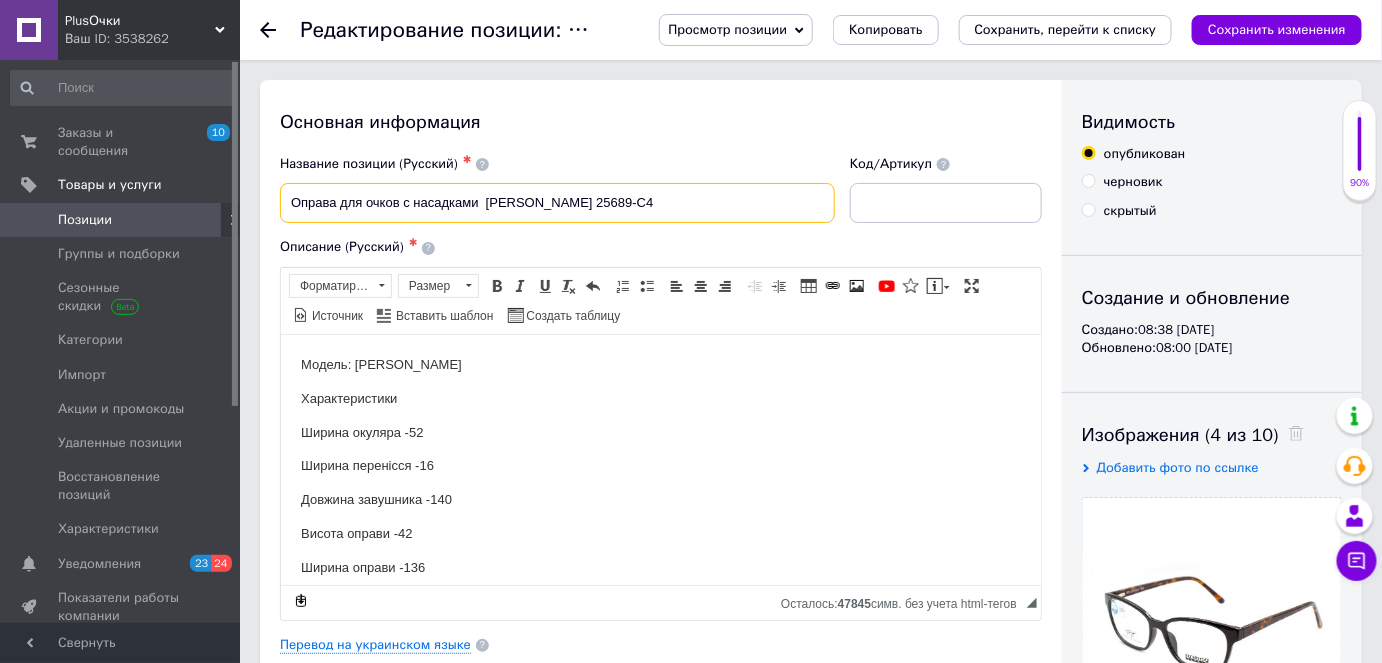 click on "Оправа для очков с насадками  [PERSON_NAME] 25689-C4" at bounding box center [557, 203] 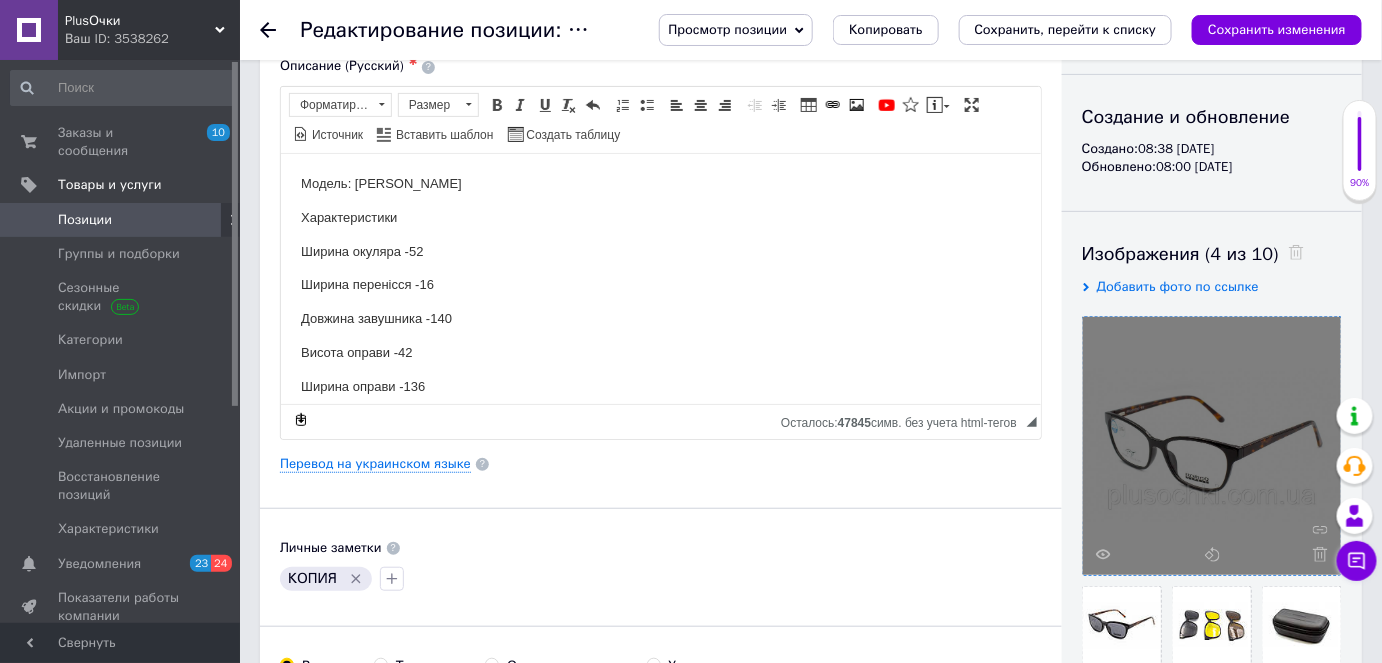 scroll, scrollTop: 181, scrollLeft: 0, axis: vertical 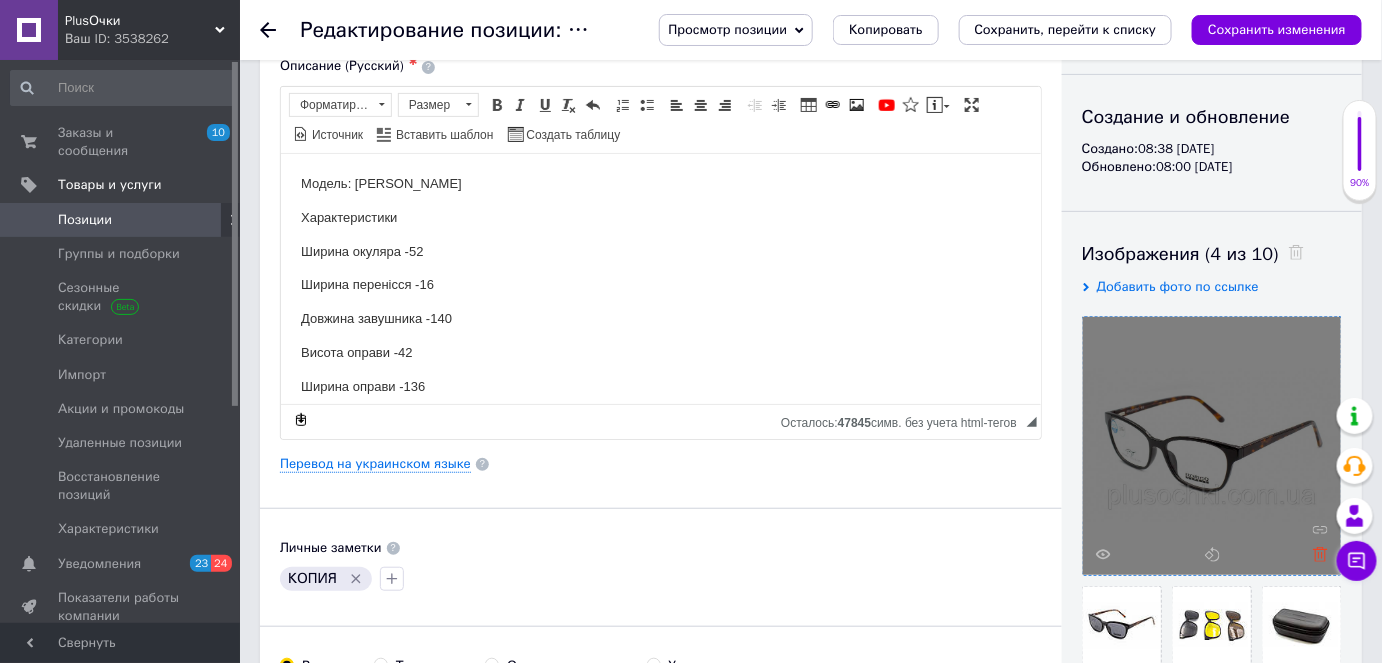 type on "Оправа для очков с насадками  [PERSON_NAME] 25689-C2" 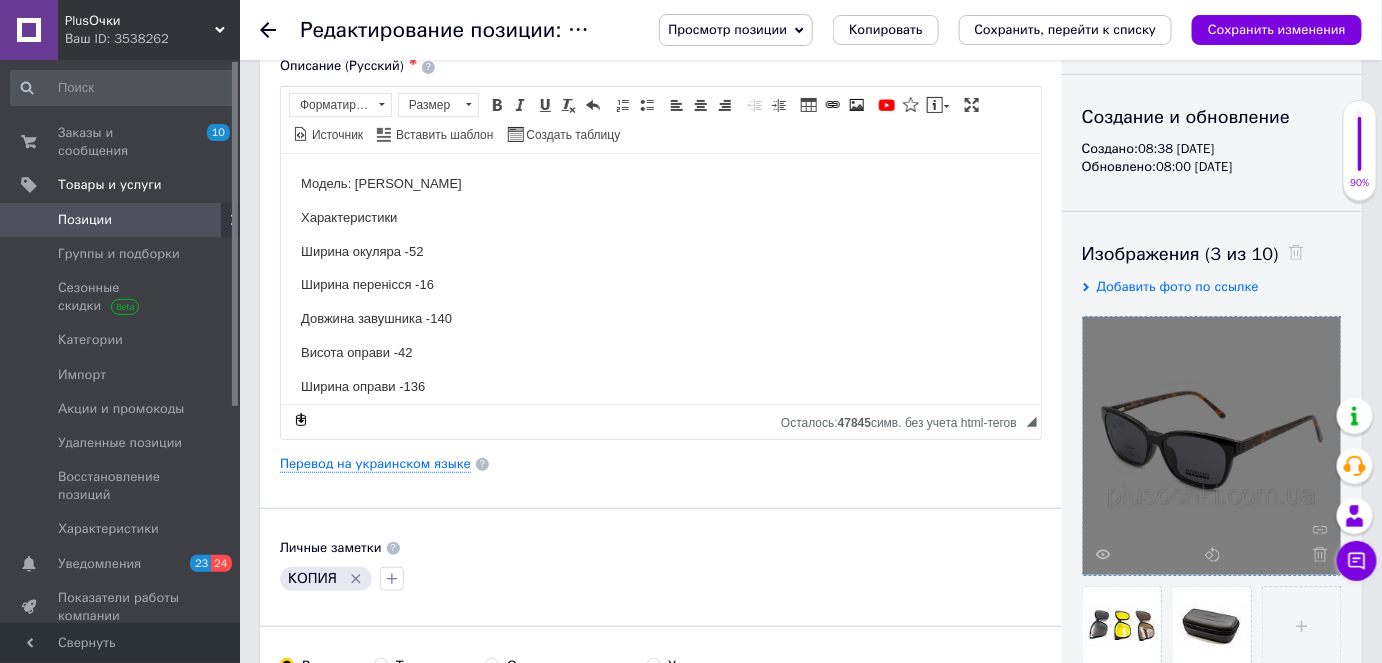 click 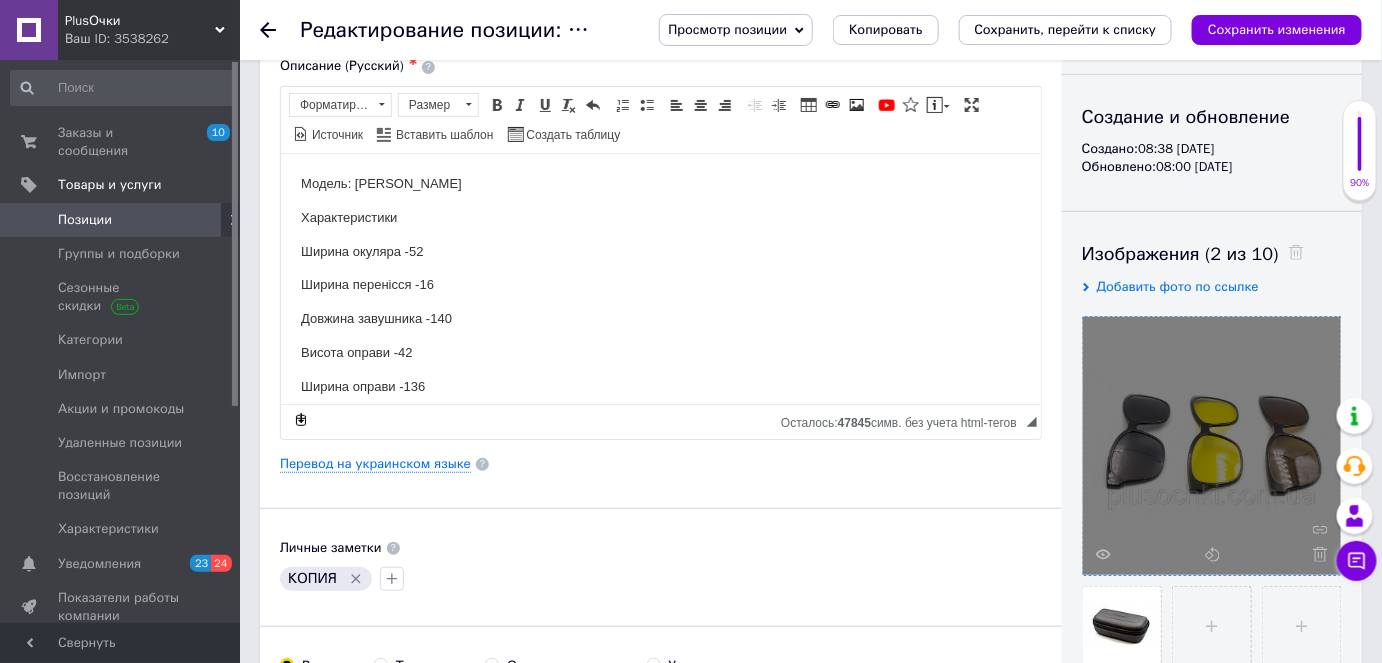 click 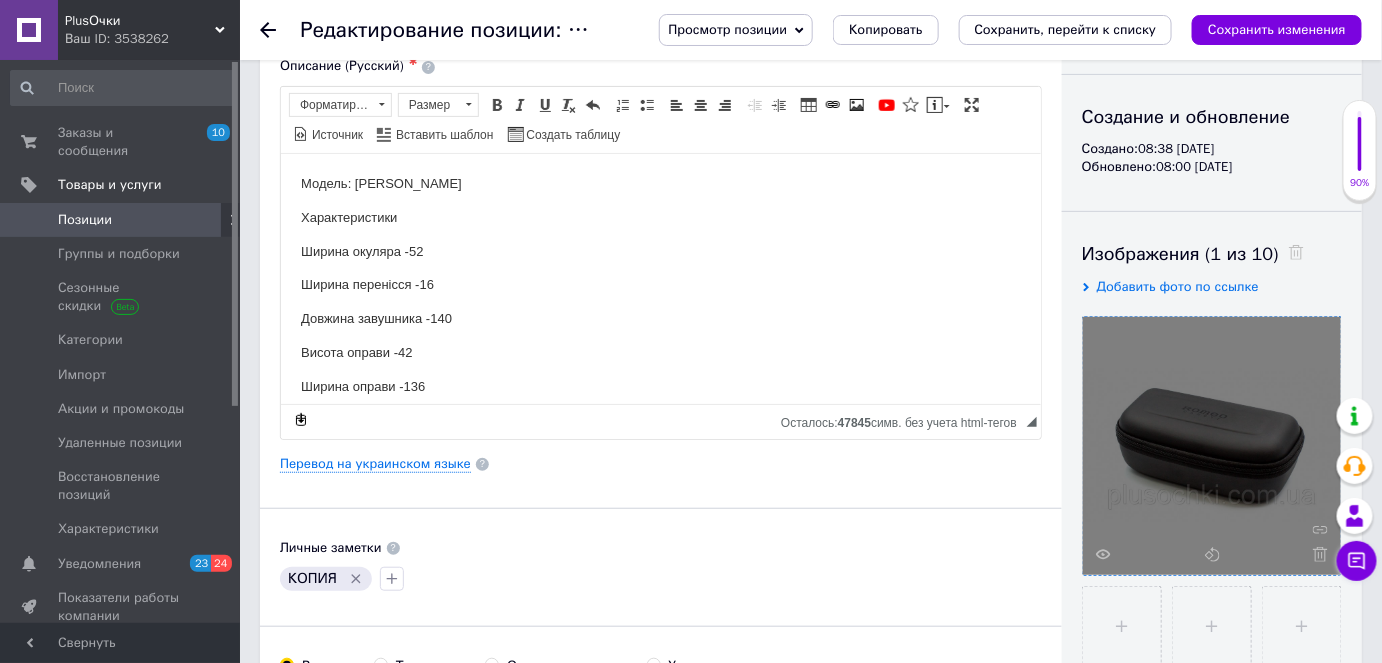 click 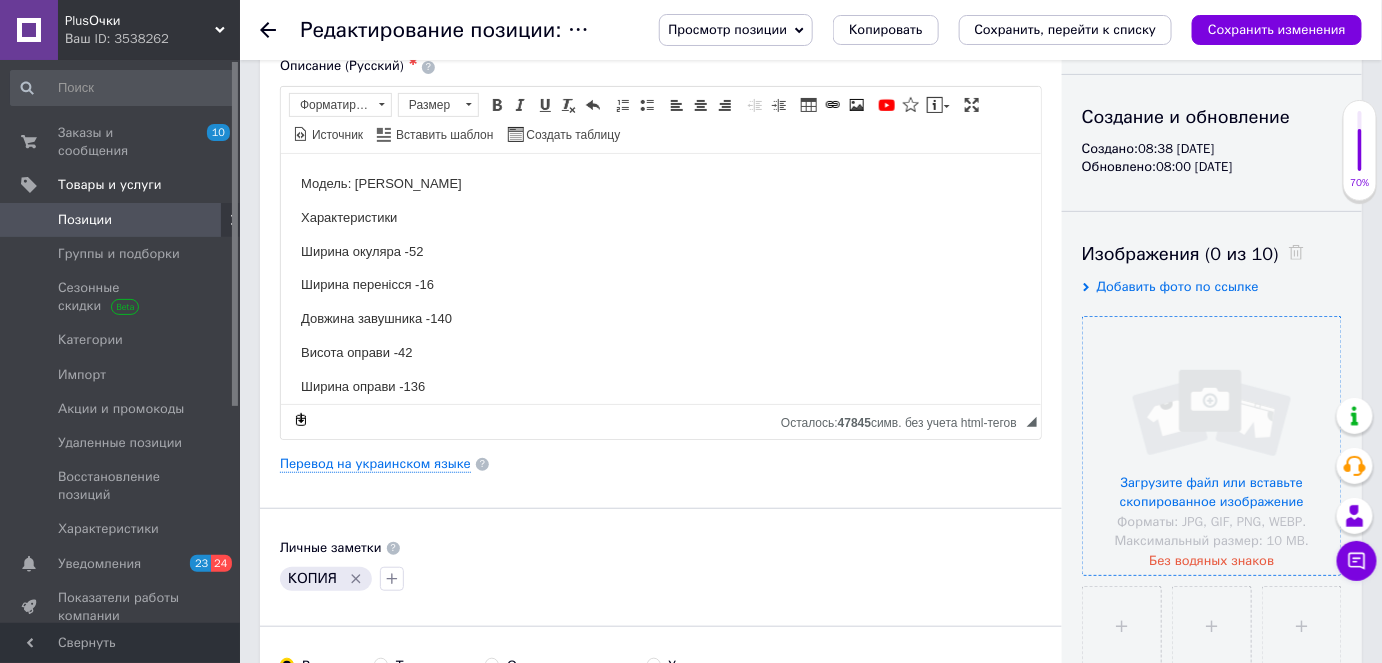 click at bounding box center [1212, 446] 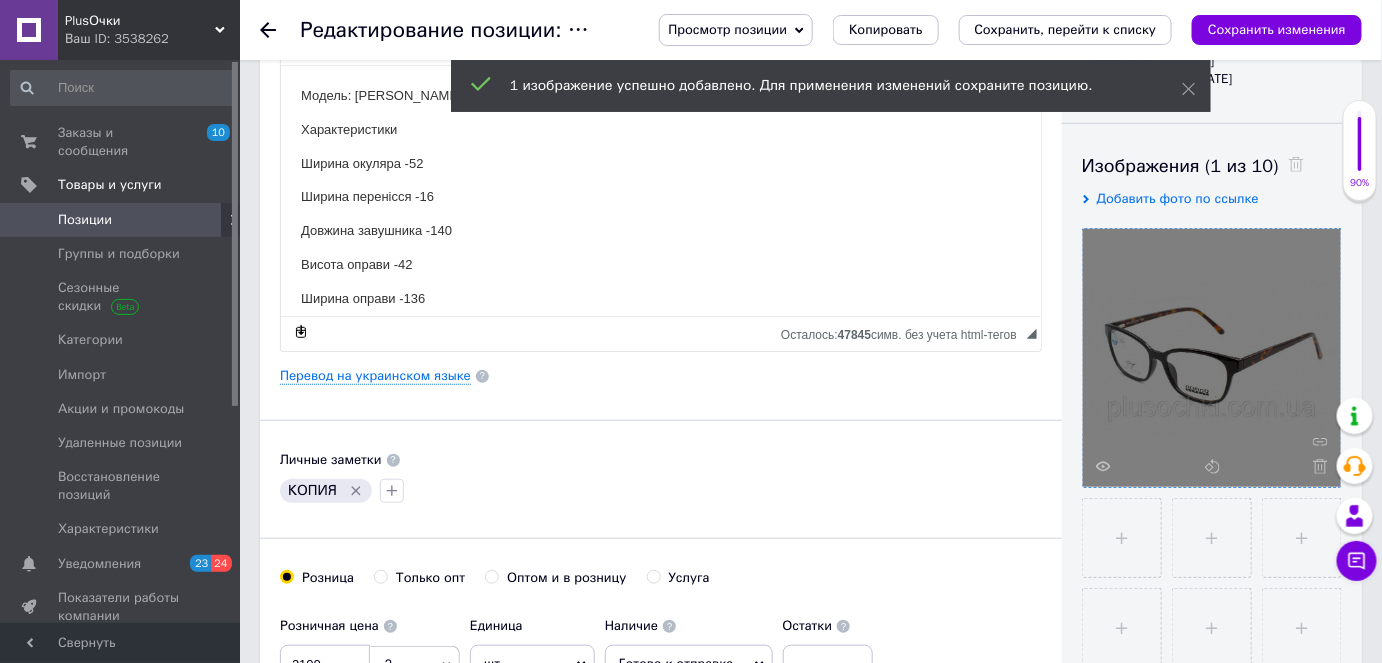 scroll, scrollTop: 363, scrollLeft: 0, axis: vertical 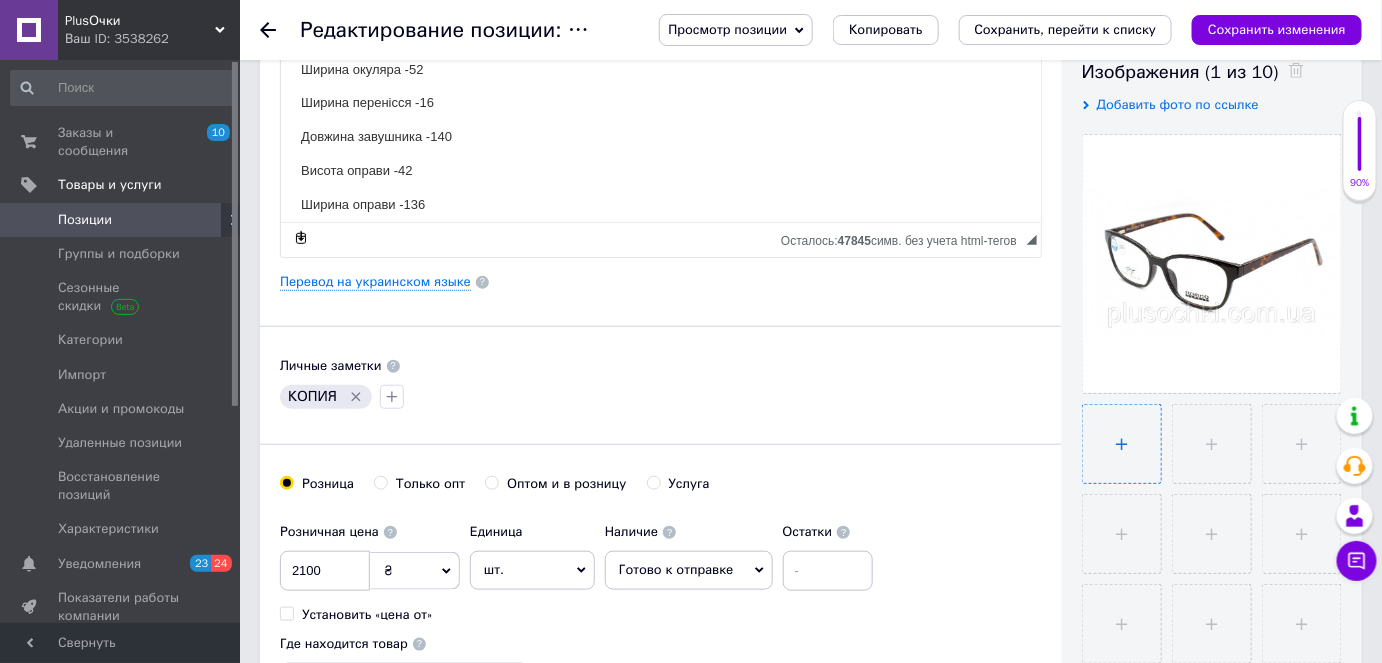 click at bounding box center [1122, 444] 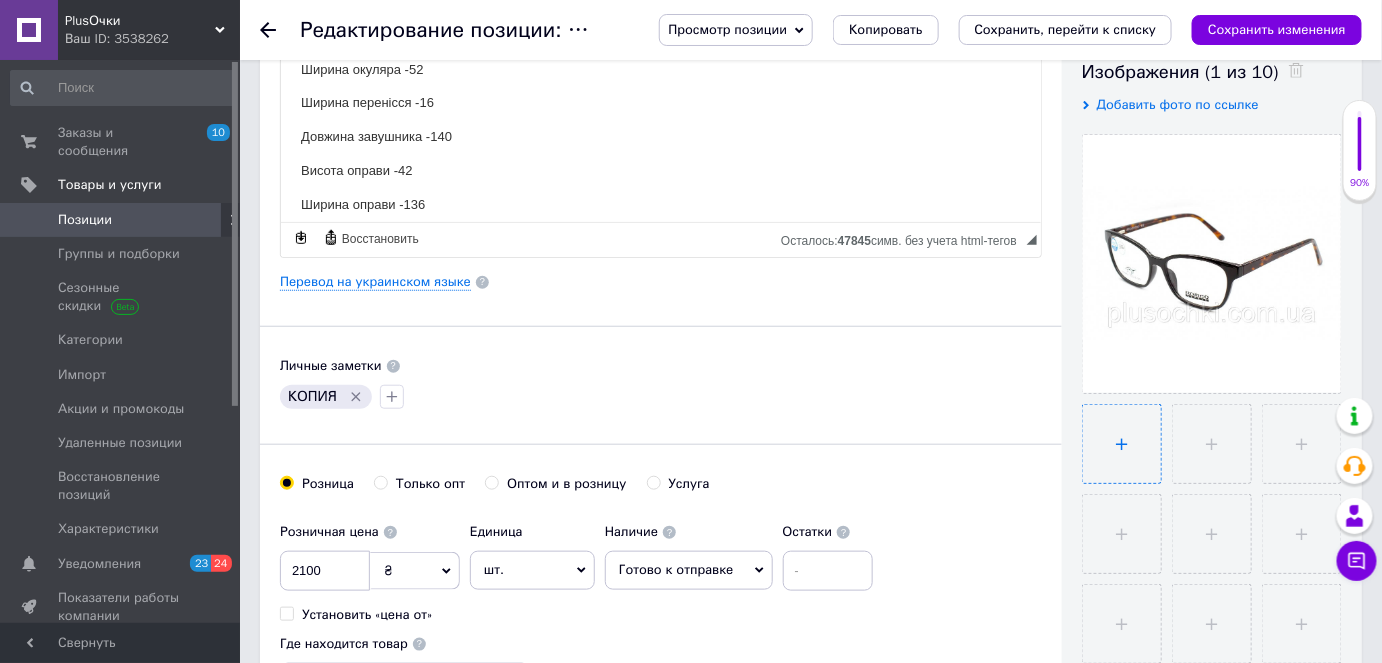 type on "C:\fakepath\25463-C5A-766x455.jpg" 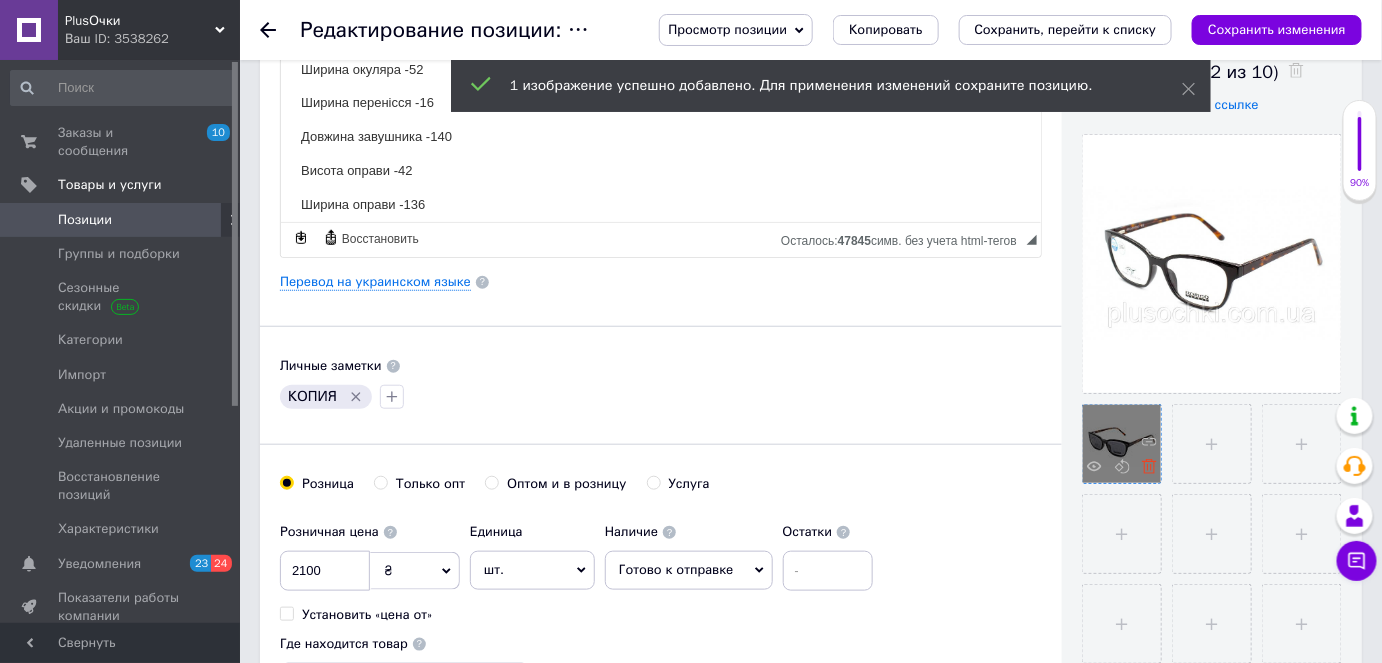 click 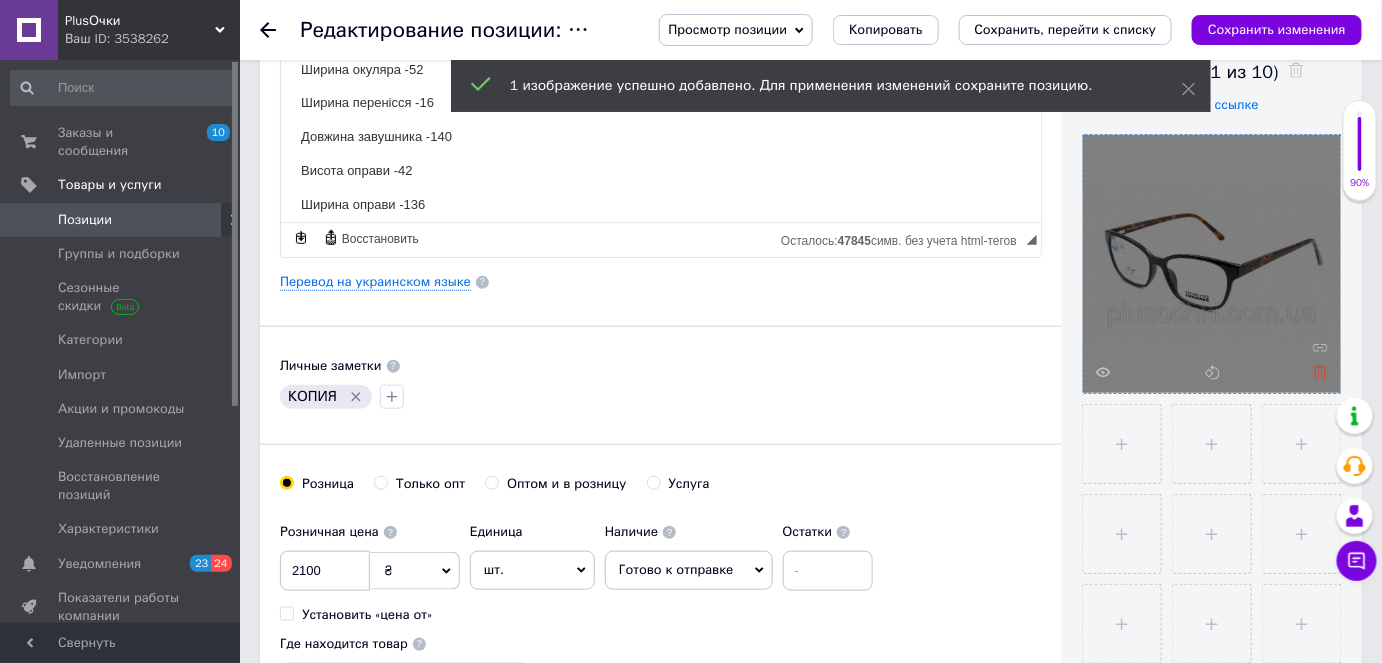 click 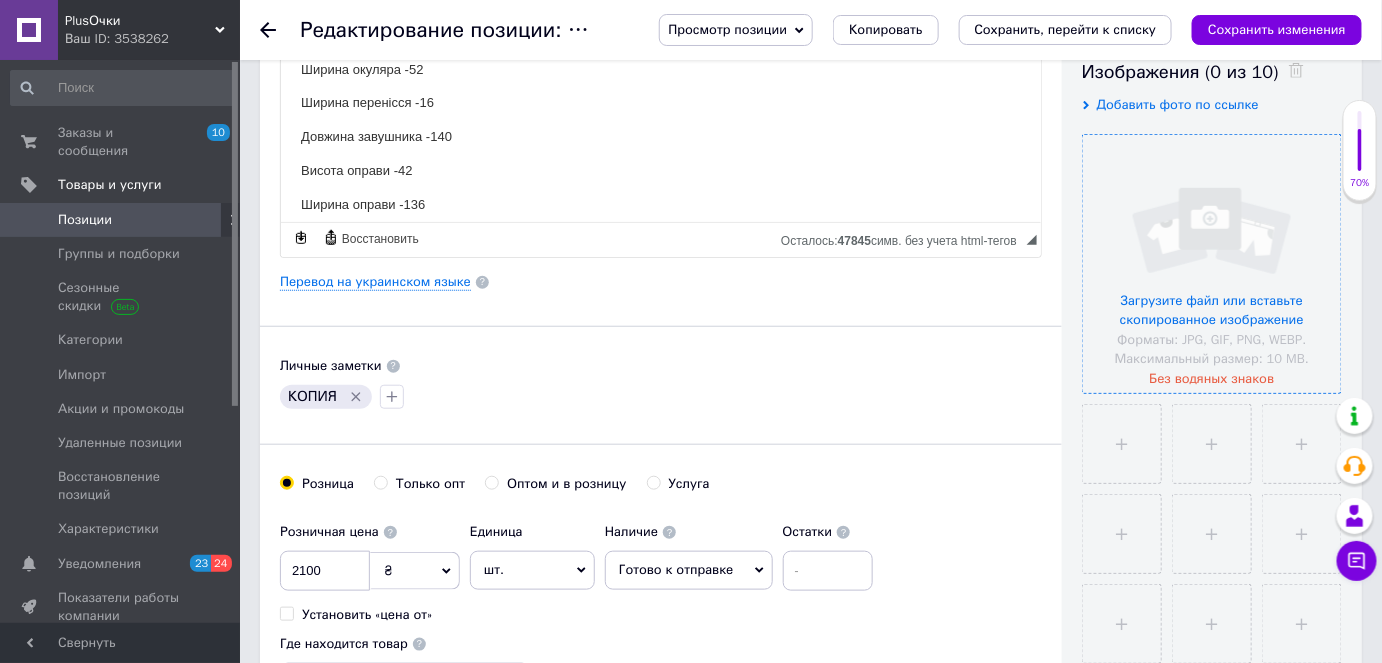 click at bounding box center [1212, 264] 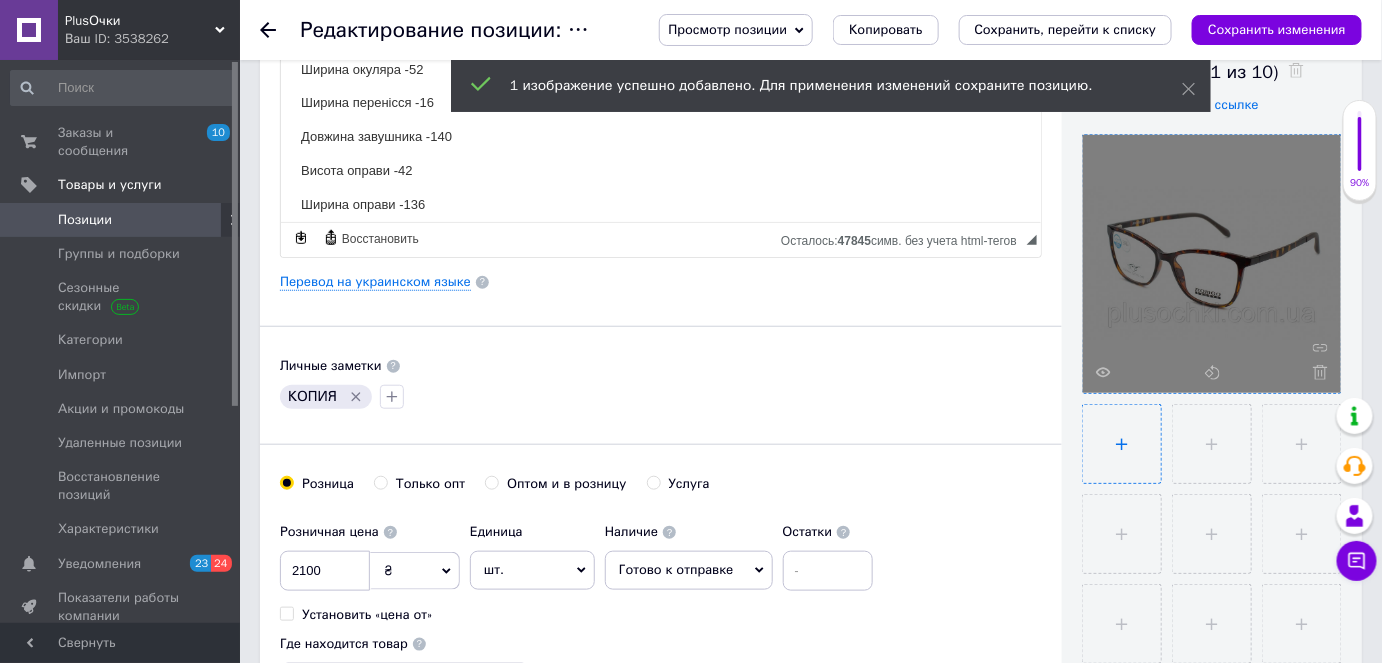 click at bounding box center (1122, 444) 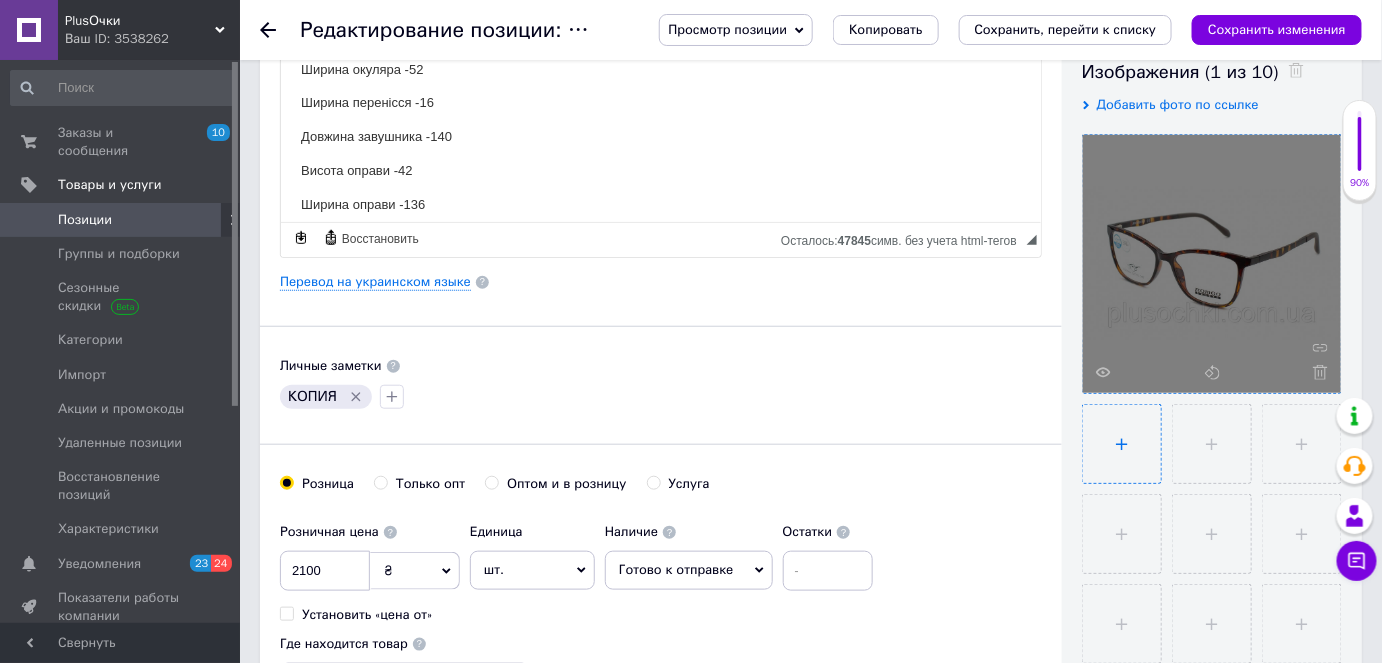 type on "C:\fakepath\25689-C2A-766x455.jpg" 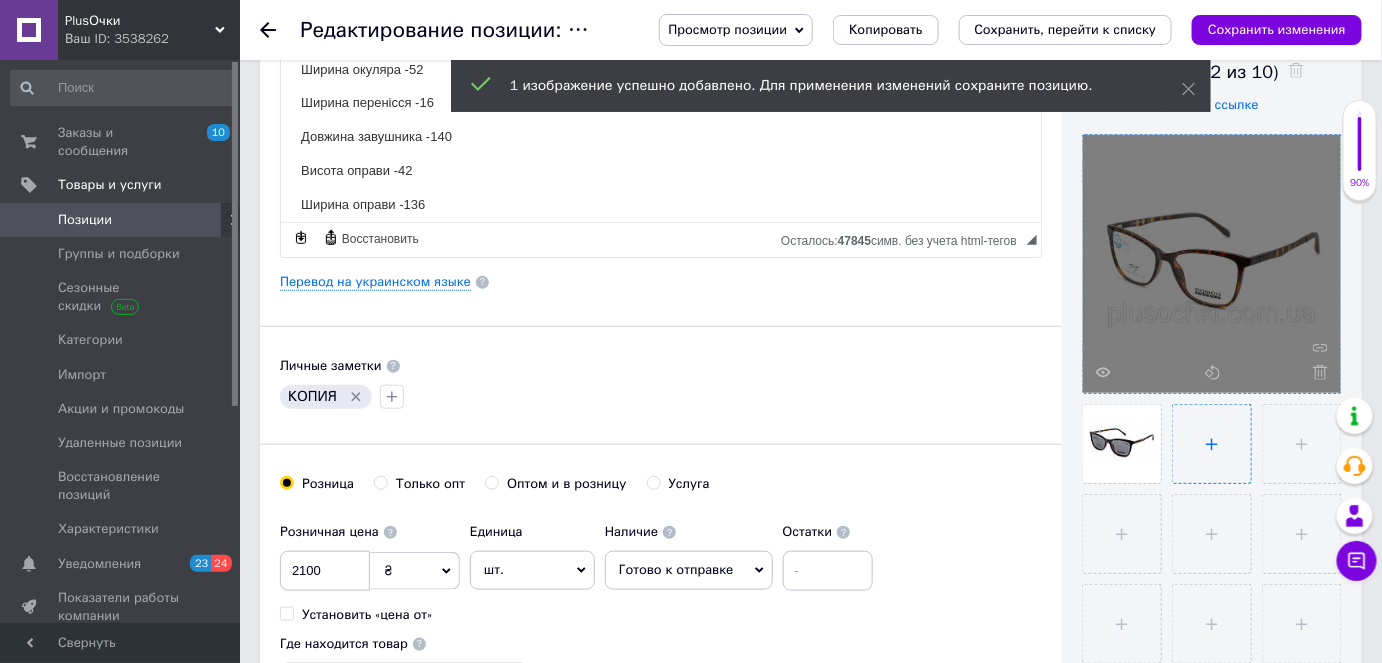 click at bounding box center [1212, 444] 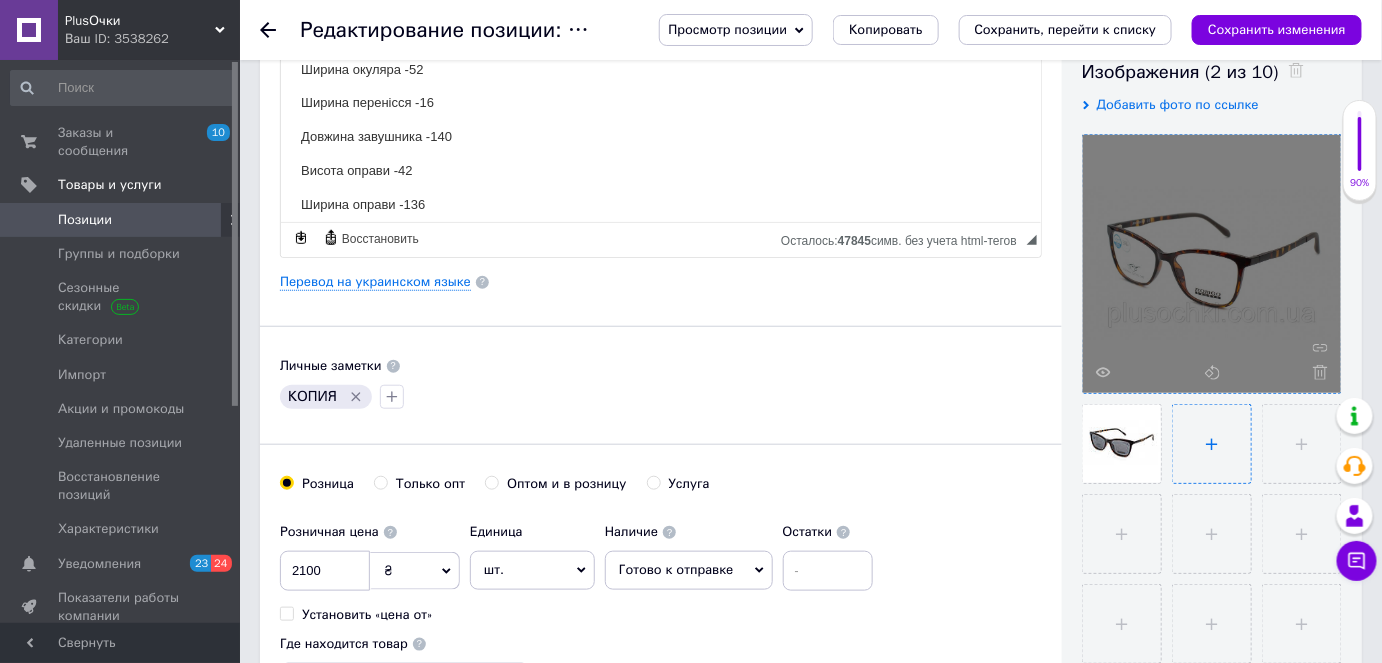 type on "C:\fakepath\25689-C2B-766x455.jpg" 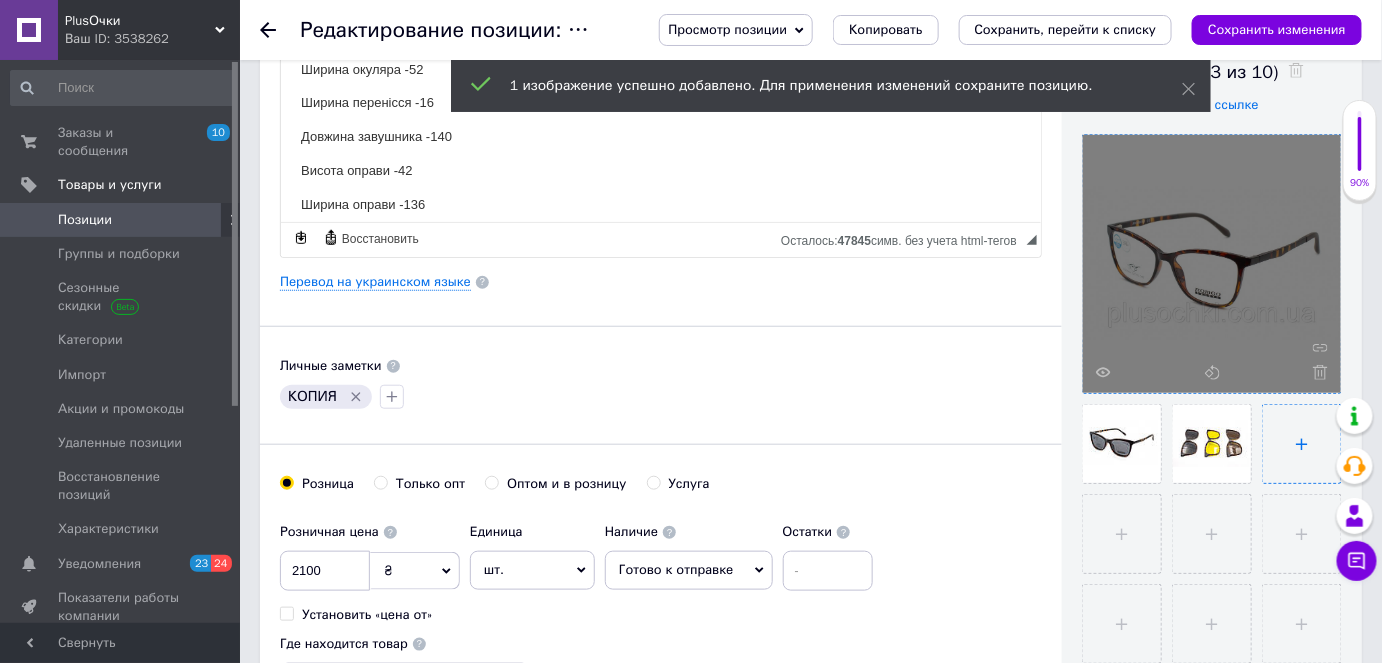 click at bounding box center [1302, 444] 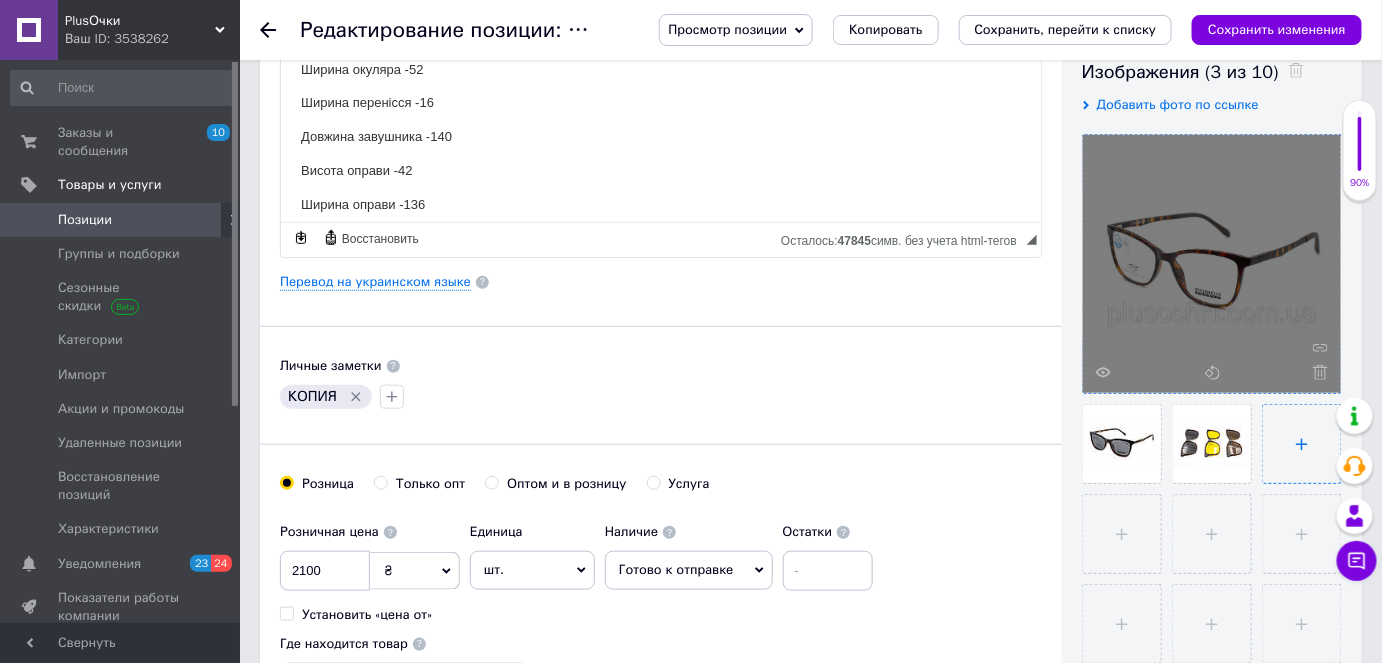 type on "C:\fakepath\FUTLYAR-ROMEO-MAT-766x455.jpg" 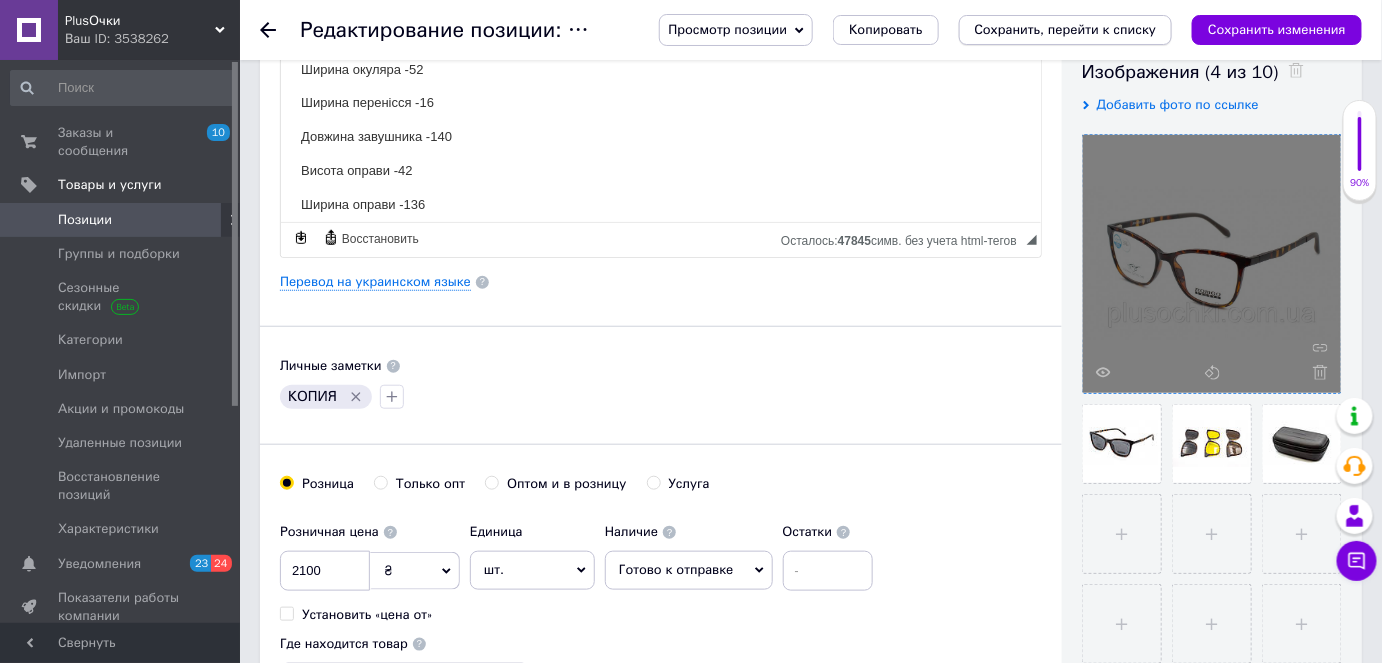 click on "Сохранить, перейти к списку" at bounding box center (1066, 29) 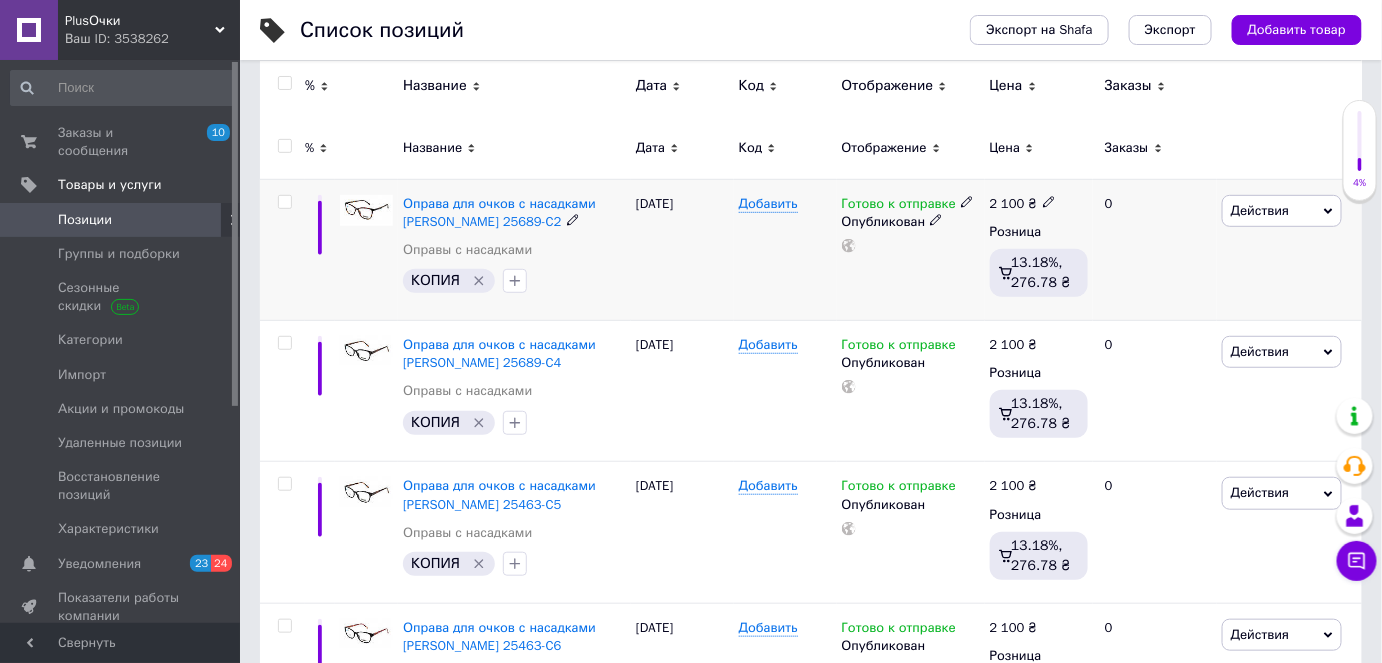 scroll, scrollTop: 272, scrollLeft: 0, axis: vertical 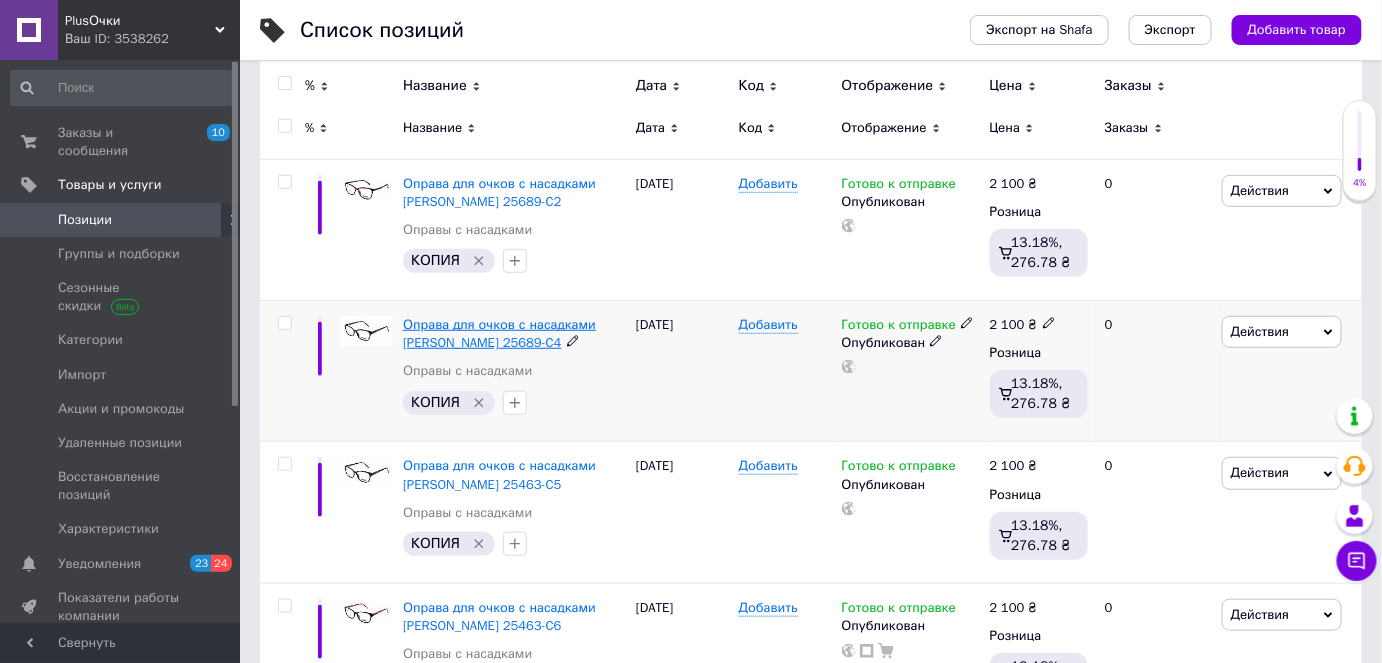 click on "Оправа для очков с насадками  [PERSON_NAME] 25689-C4" at bounding box center (499, 333) 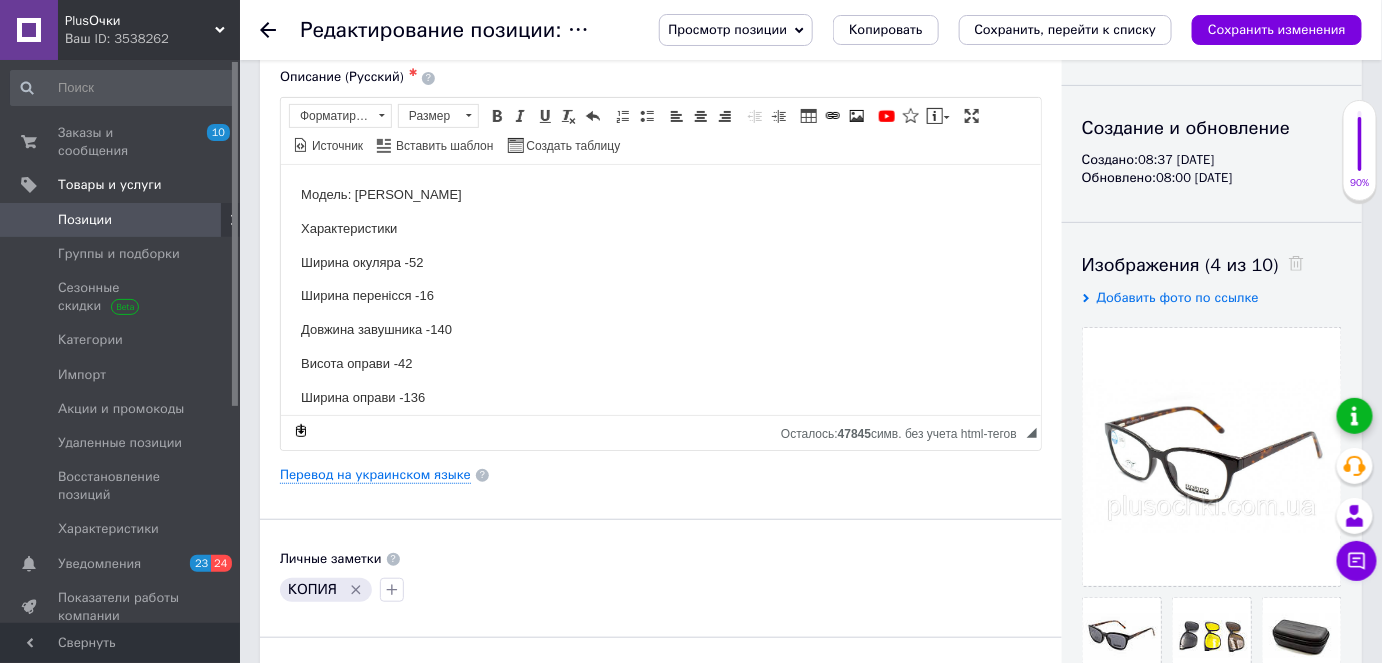 scroll, scrollTop: 181, scrollLeft: 0, axis: vertical 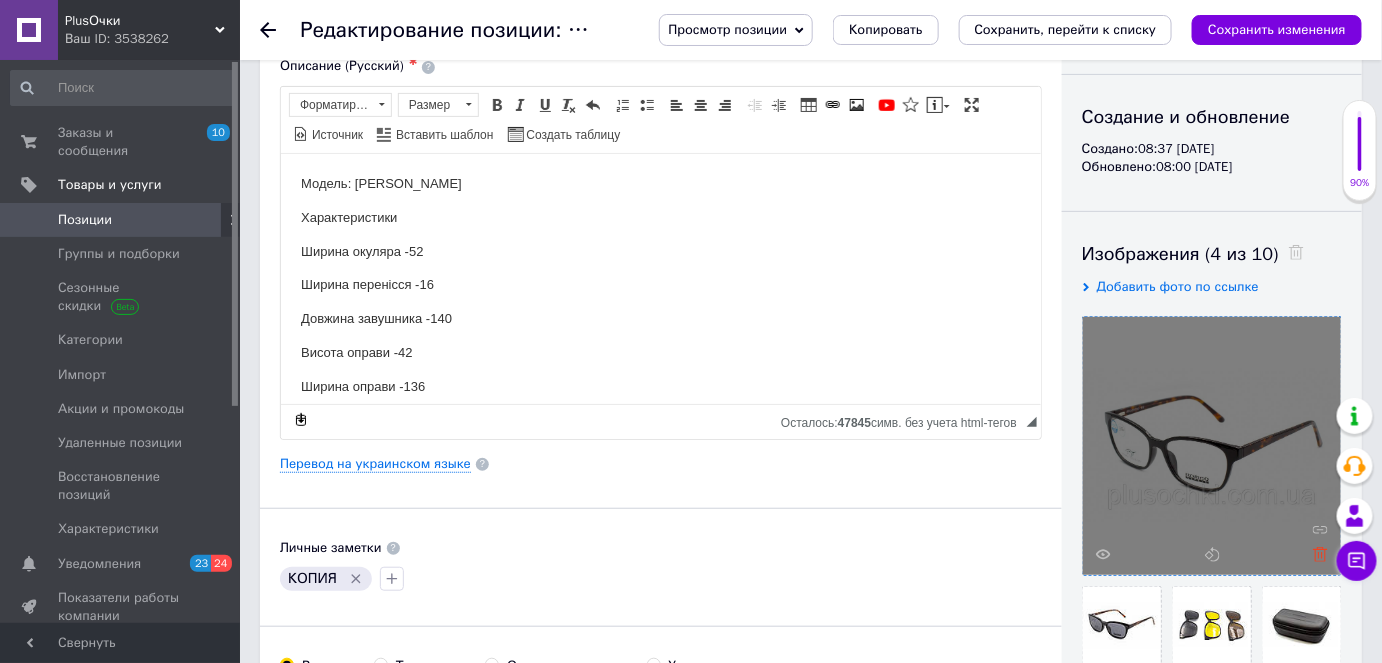 click 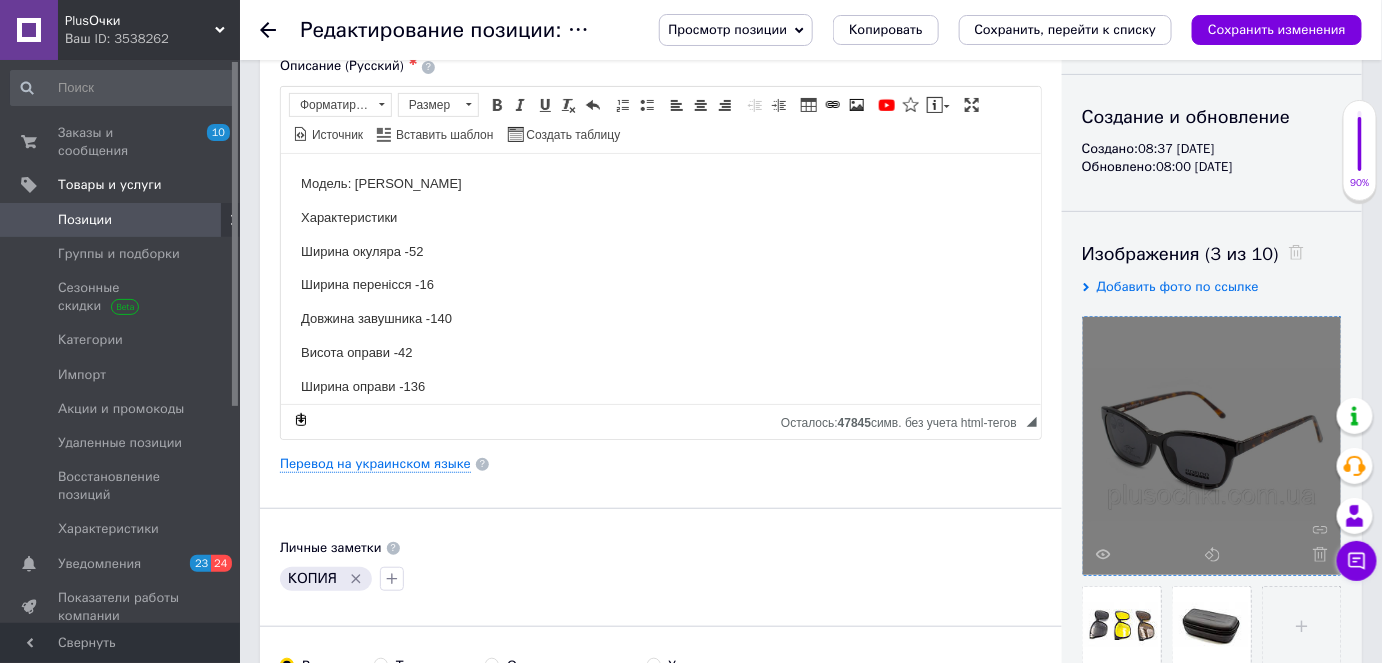 click 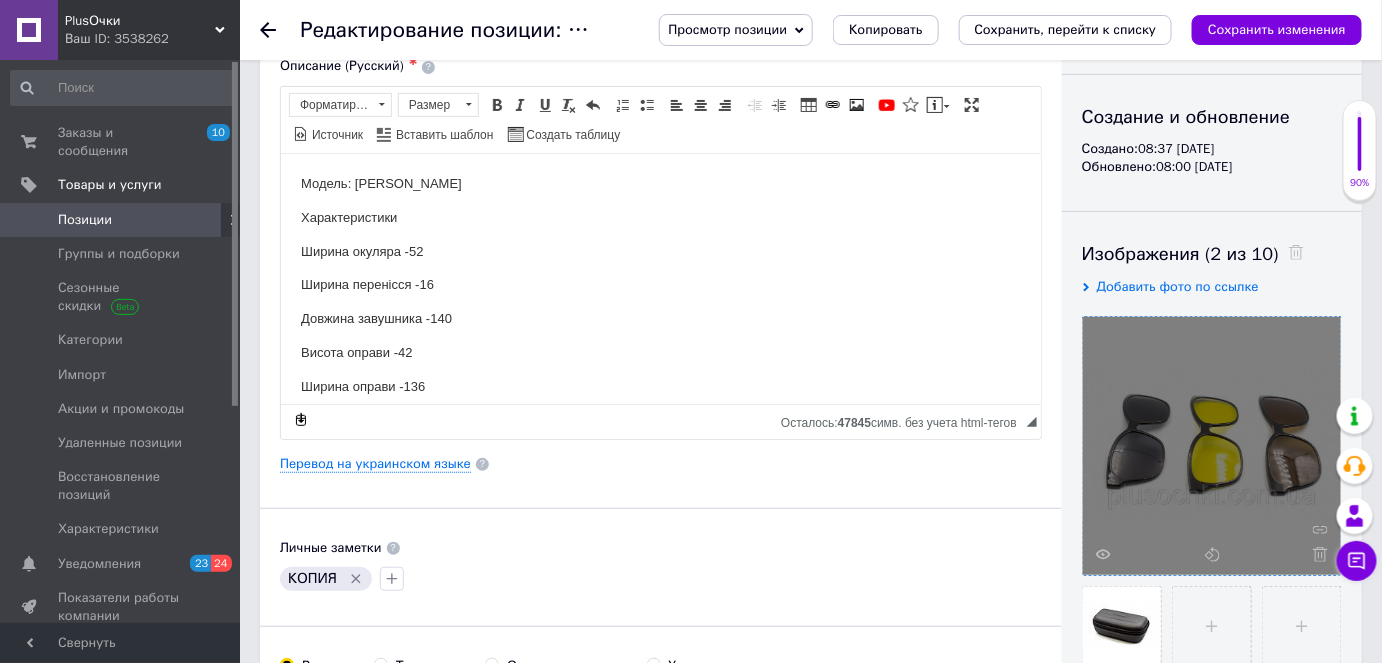 click 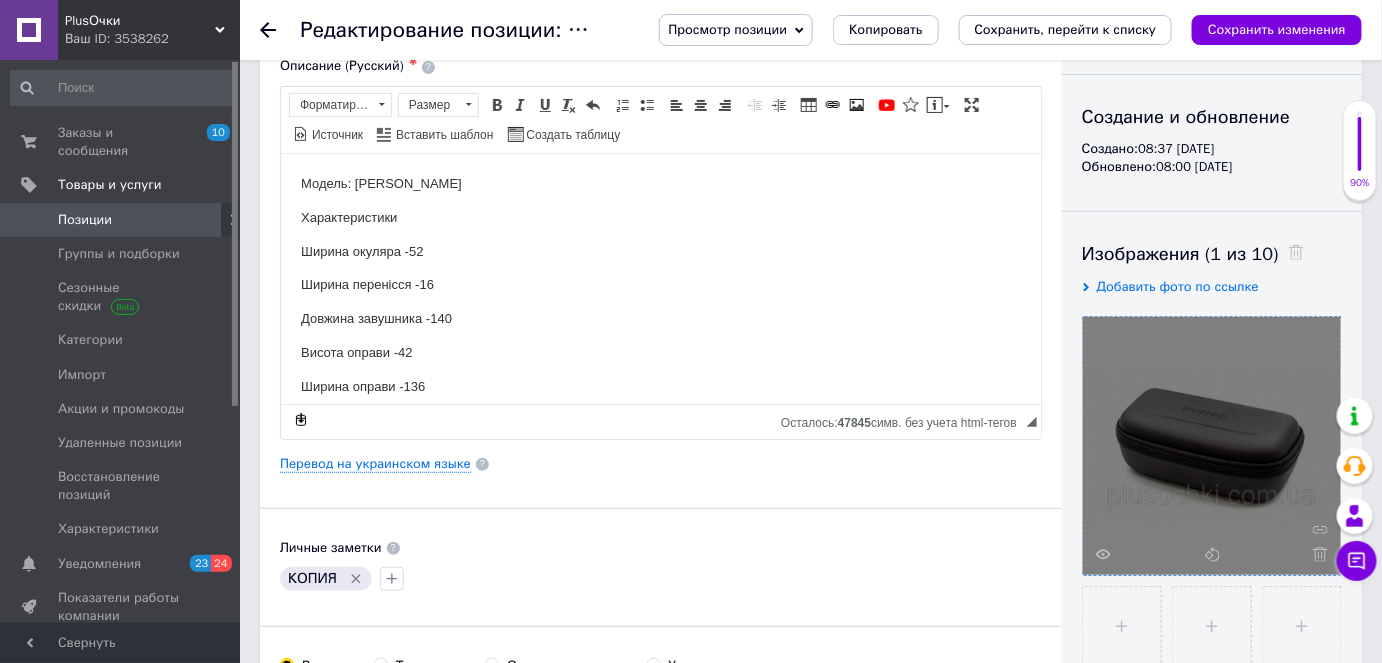 click 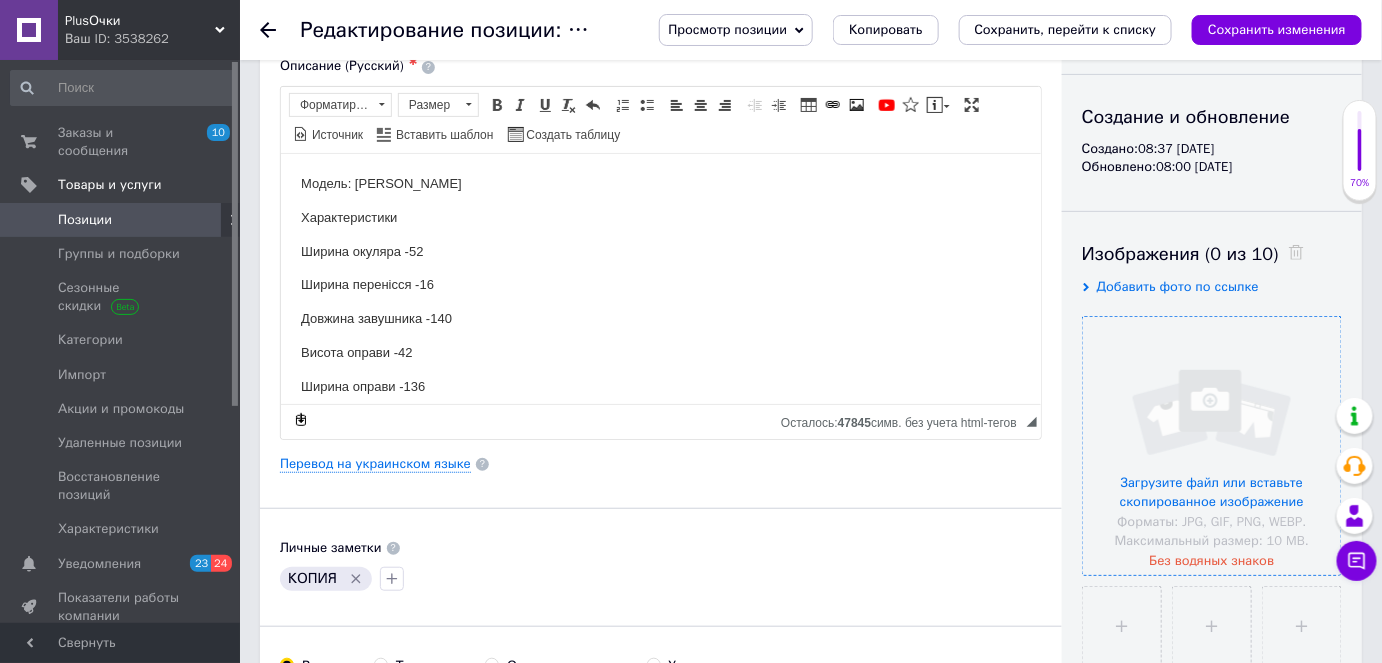 click at bounding box center [1212, 446] 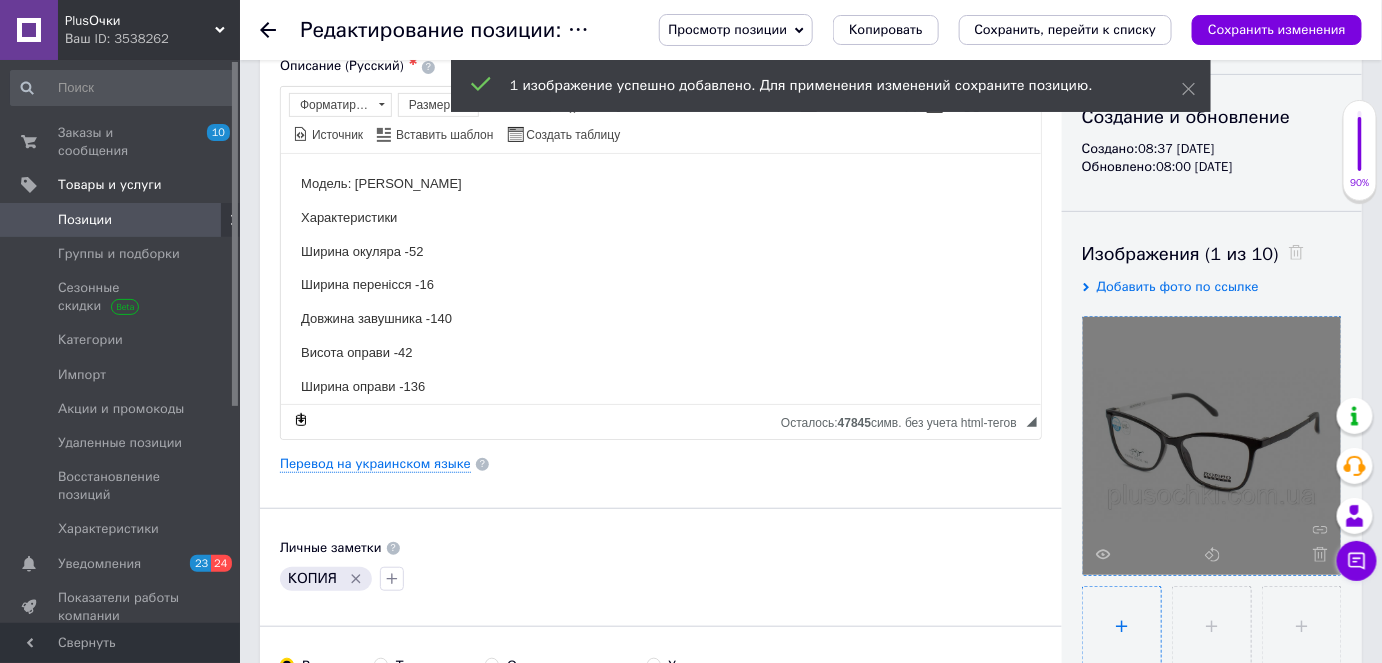 click at bounding box center [1122, 626] 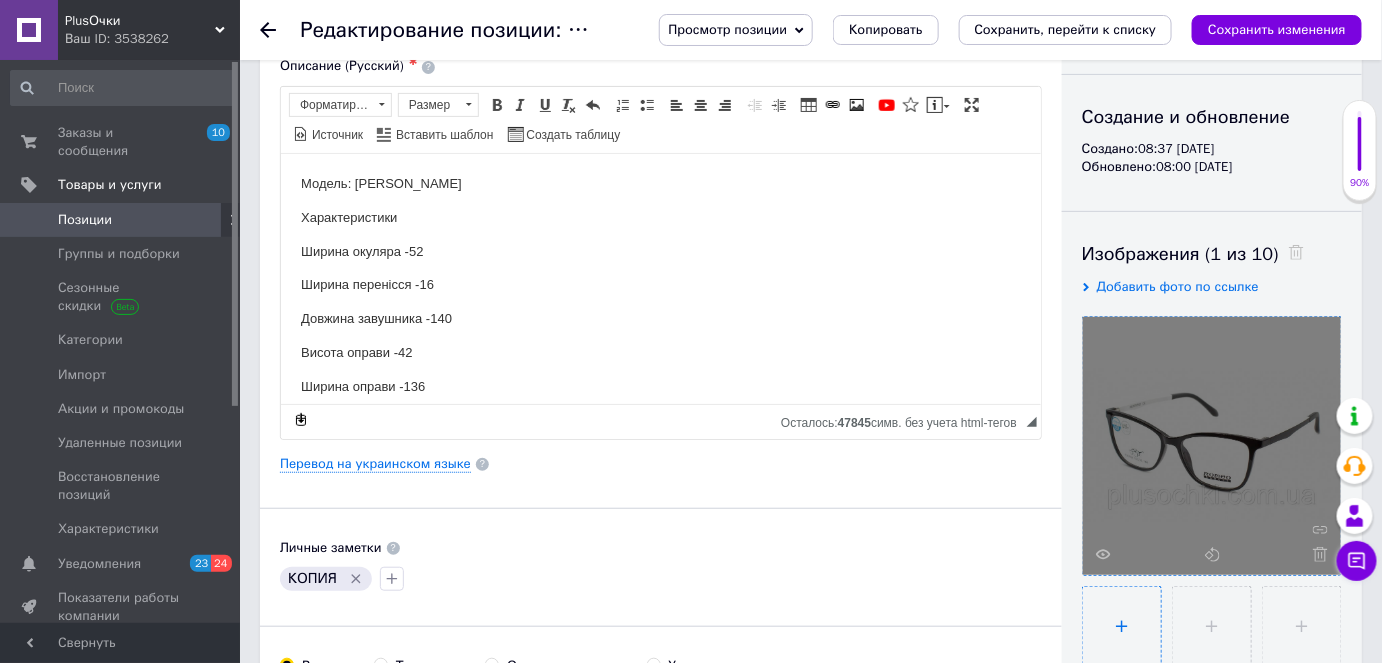 type on "C:\fakepath\25689-C4A-766x455.jpg" 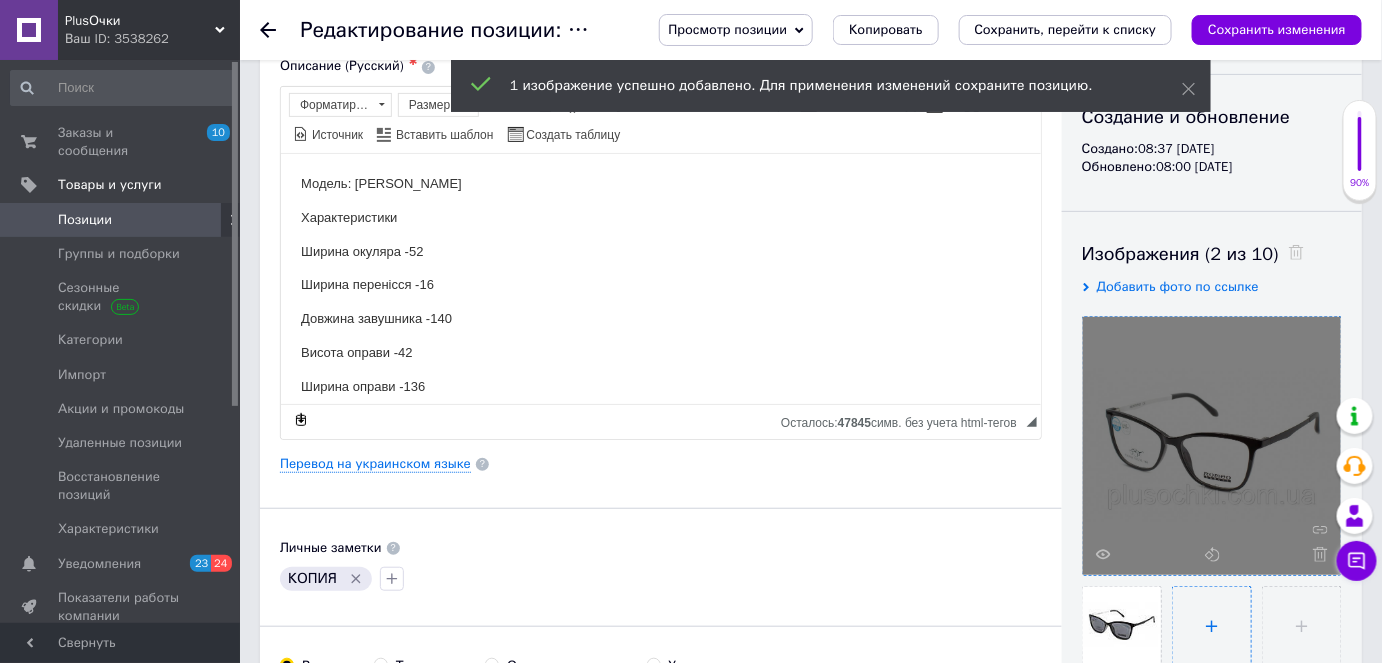 click at bounding box center (1212, 626) 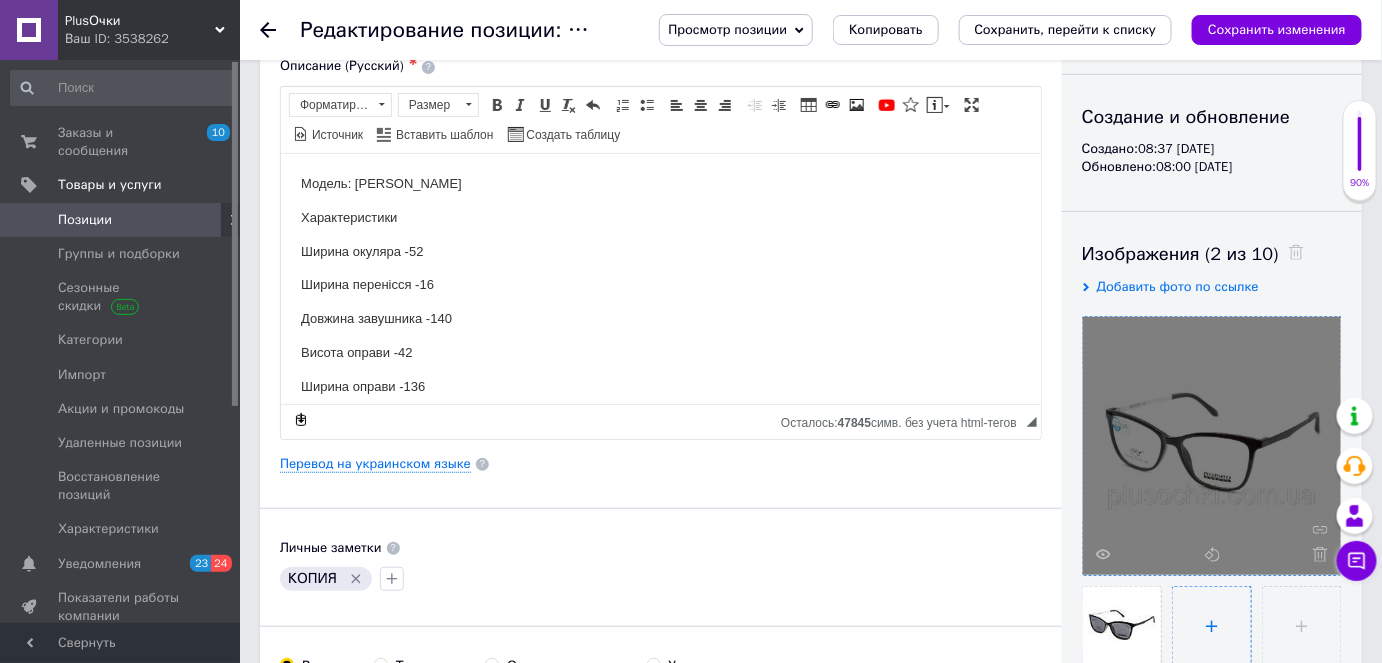 type on "C:\fakepath\25689-C4B-766x455.jpg" 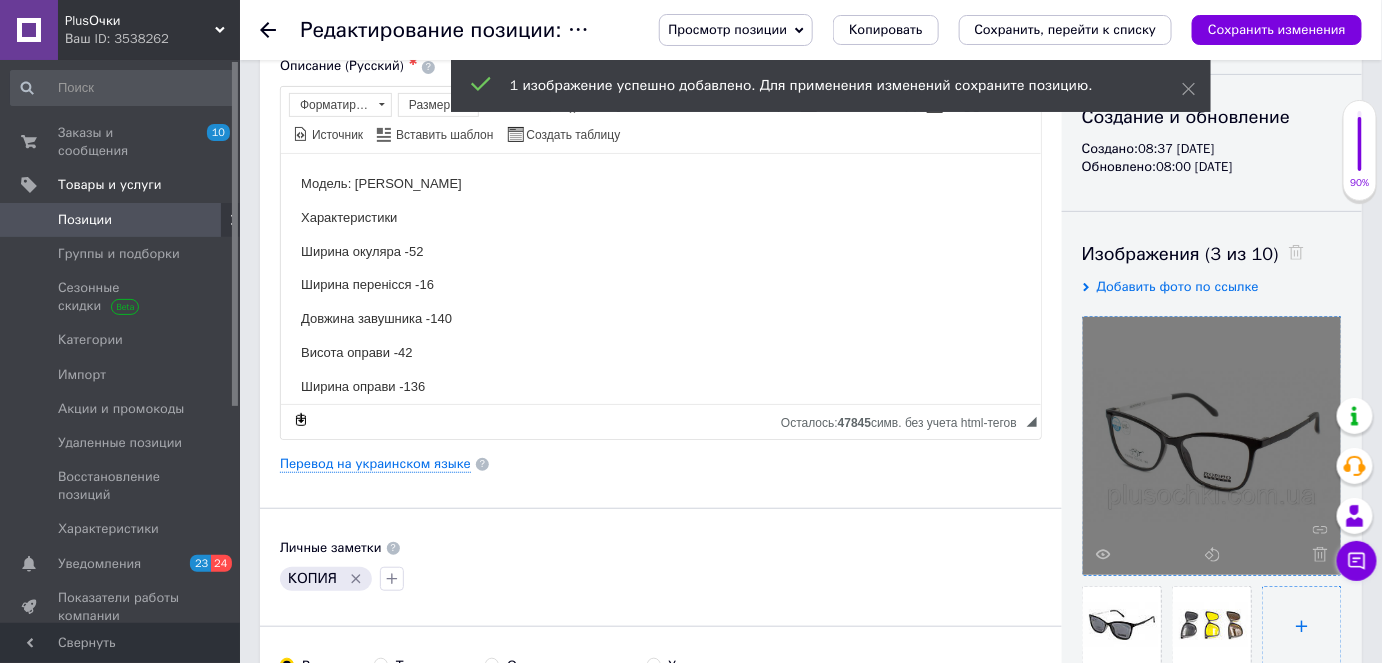 click at bounding box center (1302, 626) 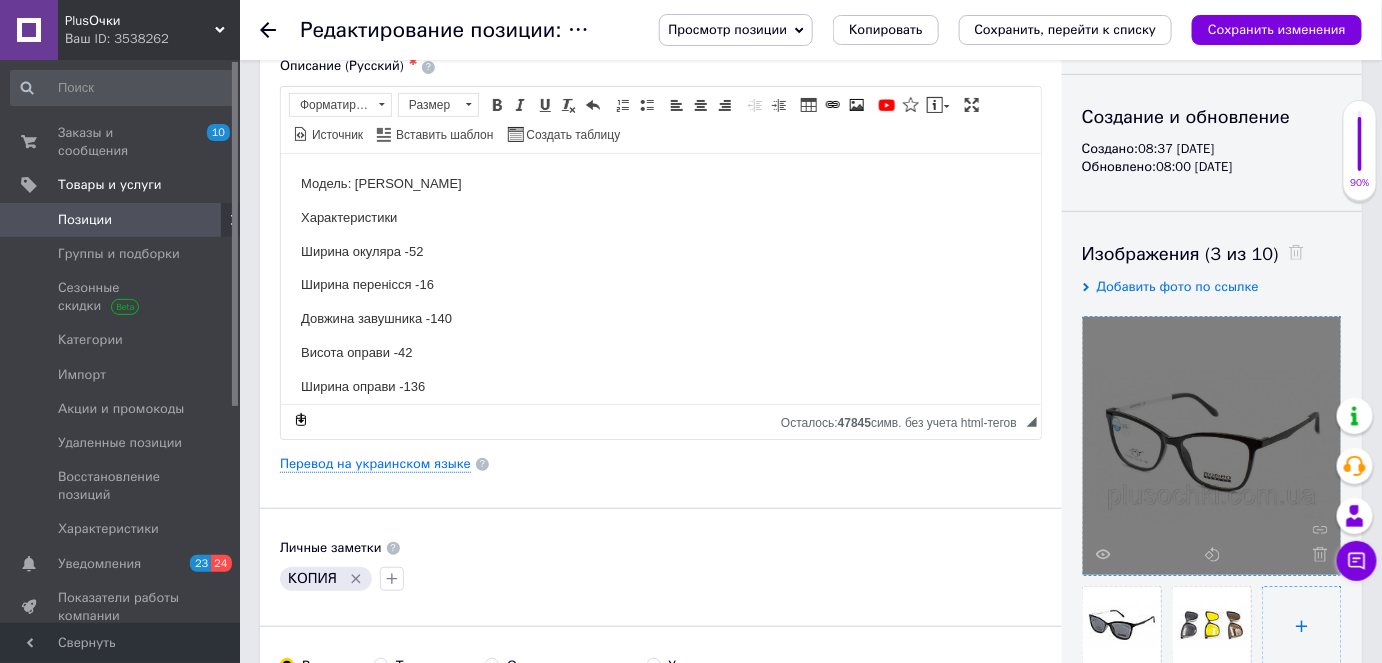 type on "C:\fakepath\FUTLYAR-ROMEO-MAT-766x455.jpg" 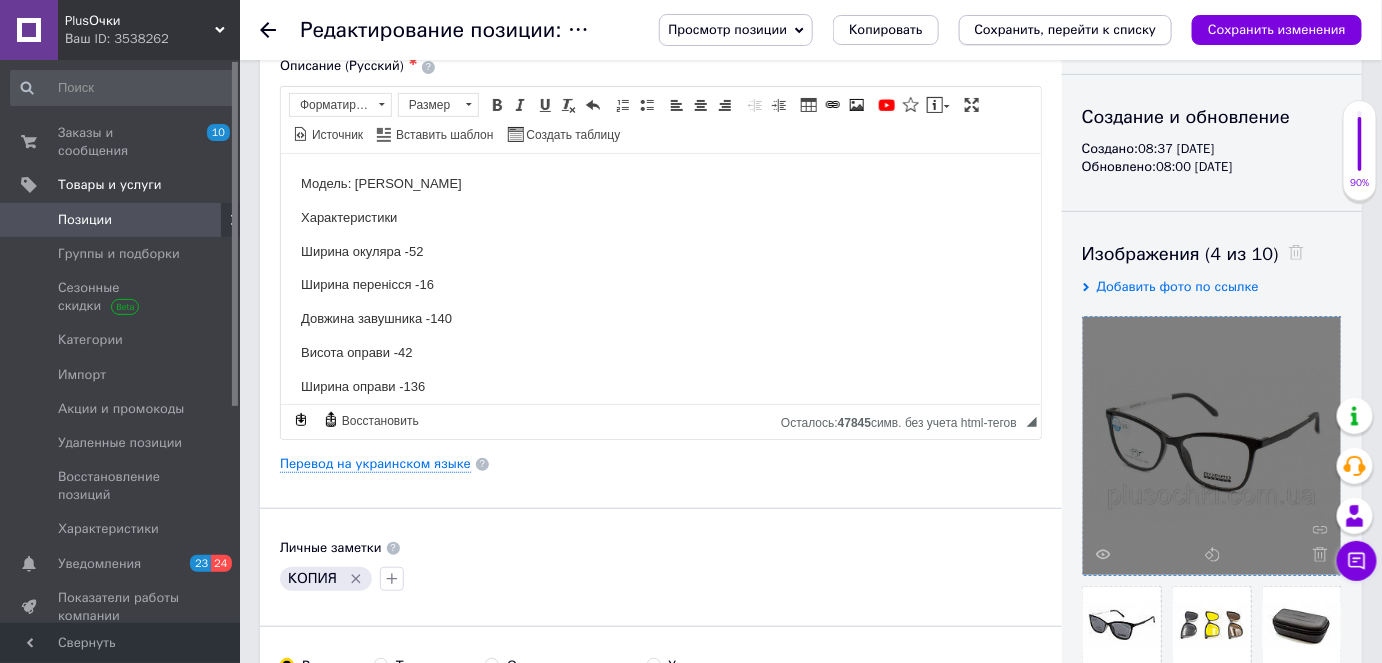 click on "Сохранить, перейти к списку" at bounding box center (1066, 29) 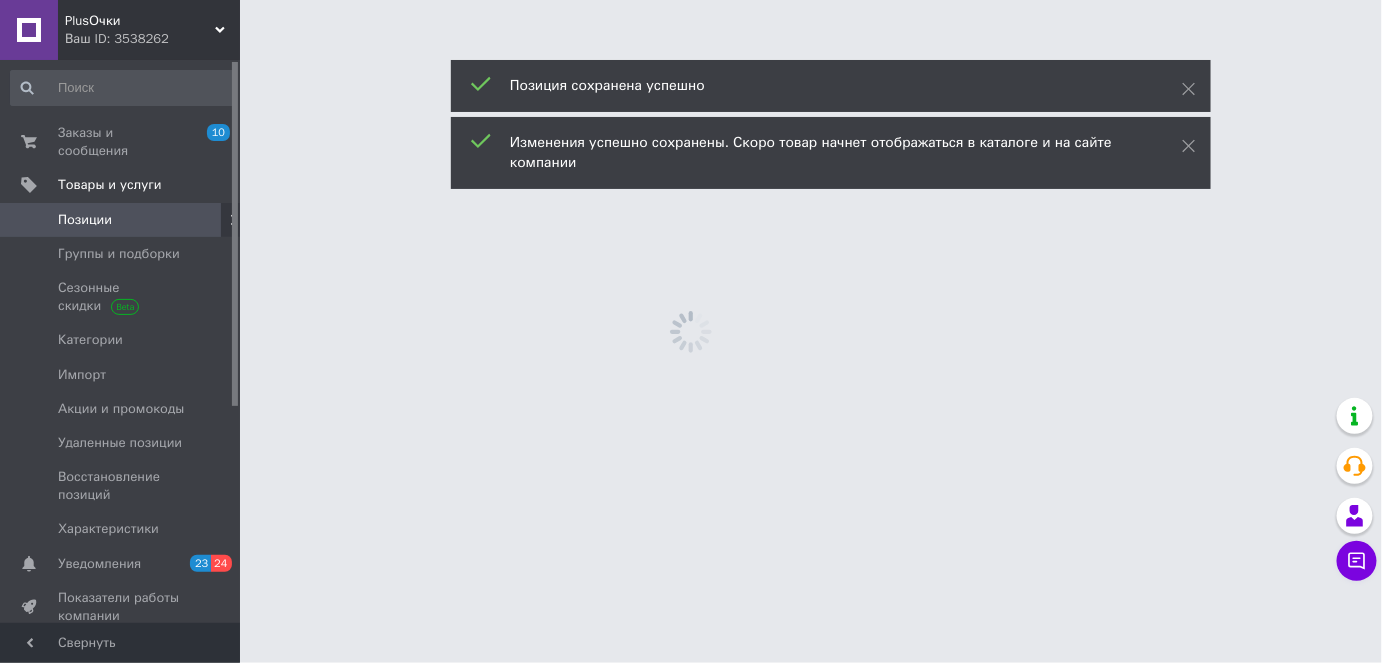 scroll, scrollTop: 0, scrollLeft: 0, axis: both 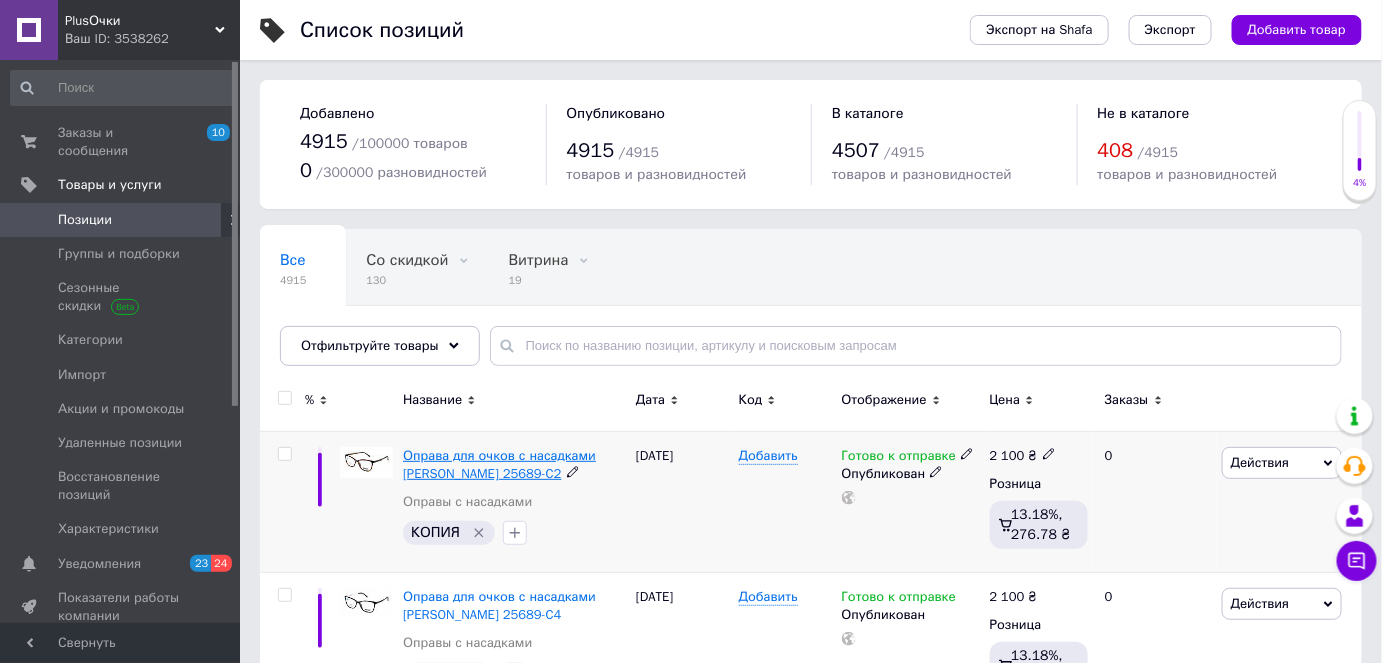 click on "Оправа для очков с насадками  [PERSON_NAME] 25689-C2" at bounding box center (499, 464) 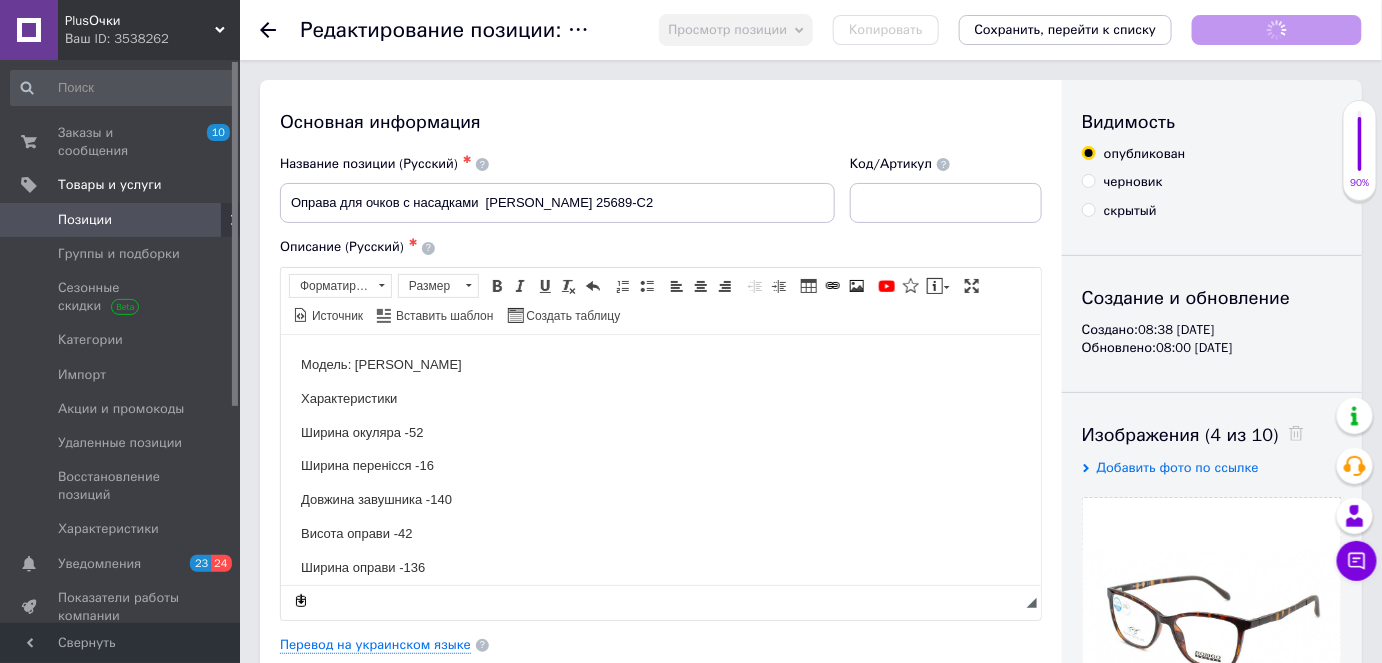 scroll, scrollTop: 0, scrollLeft: 0, axis: both 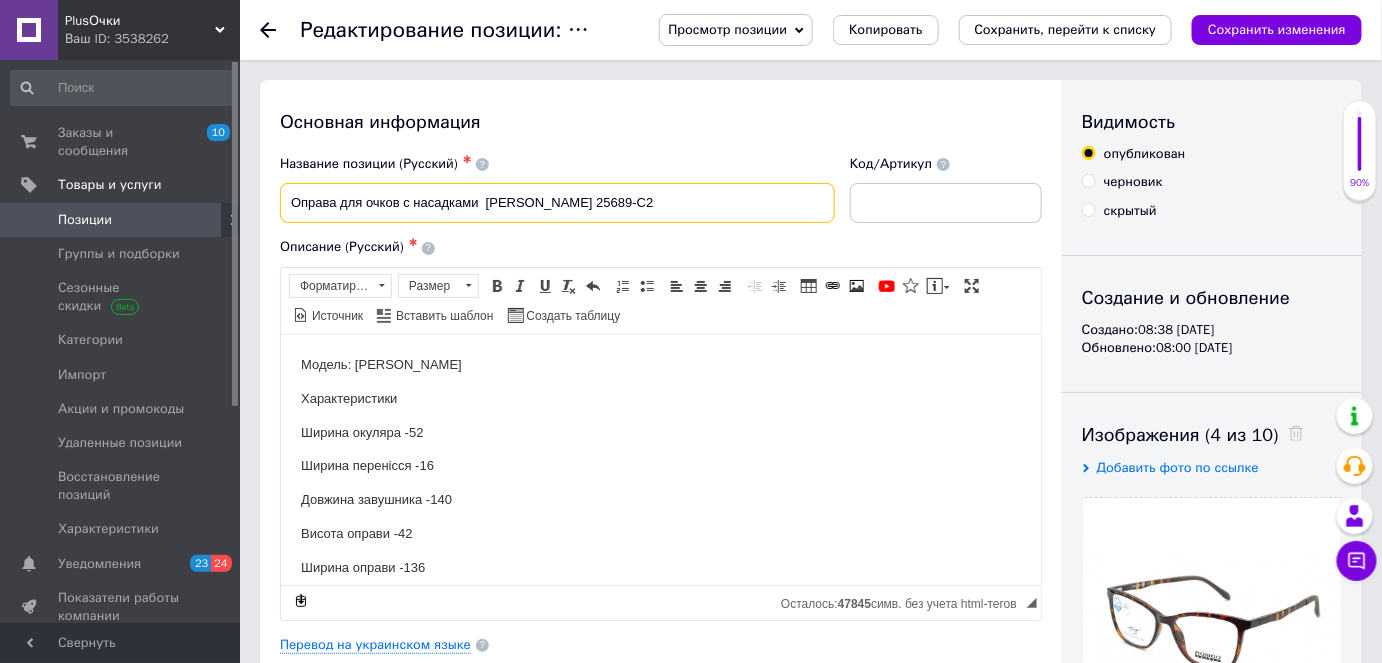 click on "Оправа для очков с насадками  [PERSON_NAME] 25689-C2" at bounding box center (557, 203) 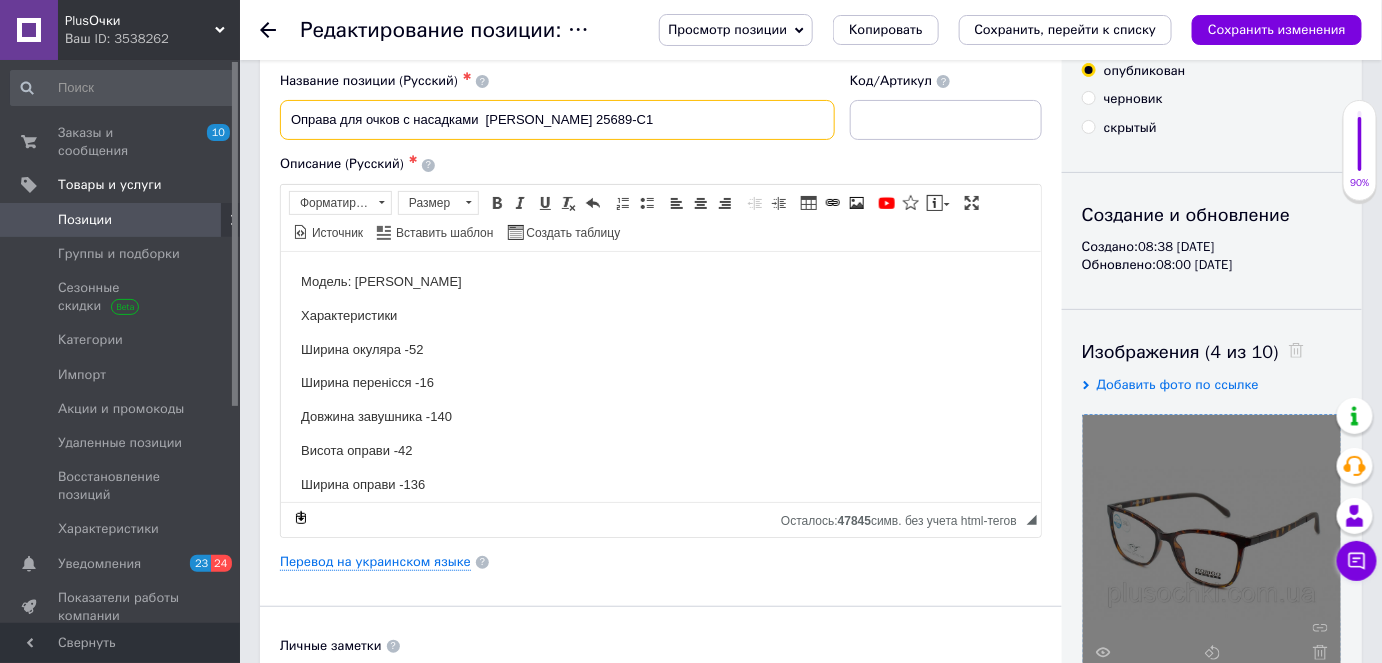 scroll, scrollTop: 181, scrollLeft: 0, axis: vertical 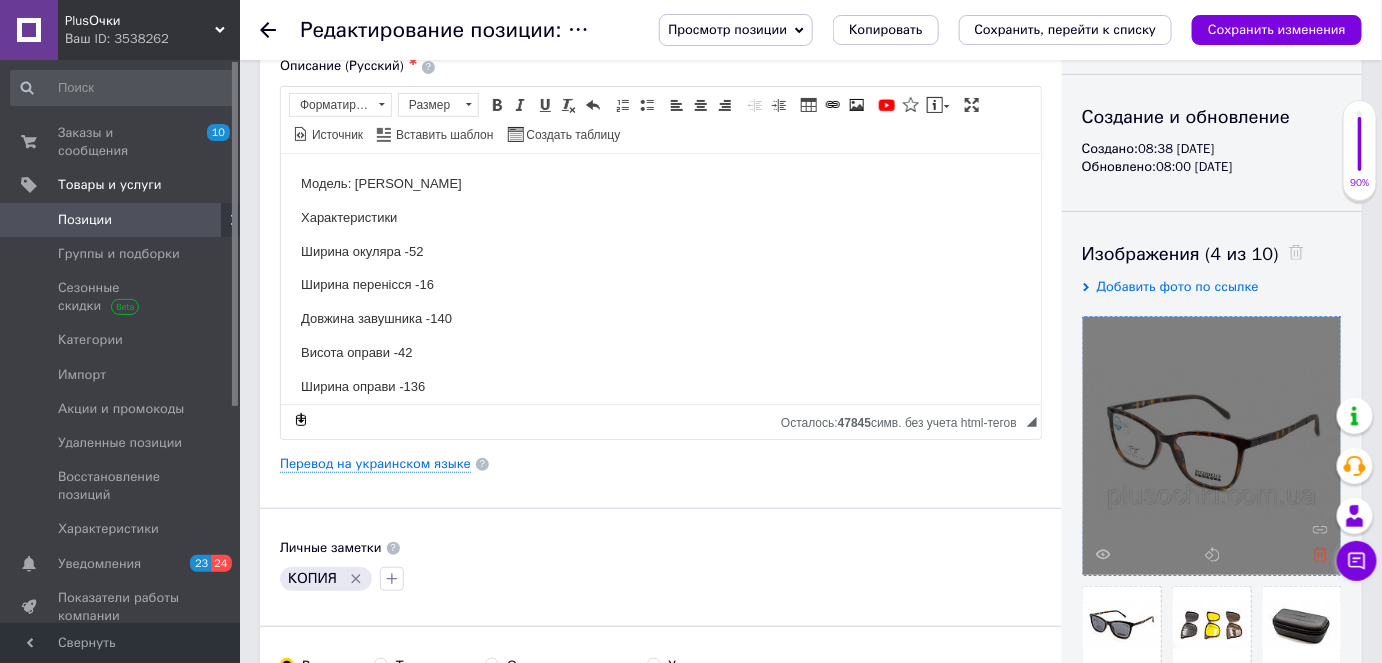 type on "Оправа для очков с насадками  [PERSON_NAME] 25689-C1" 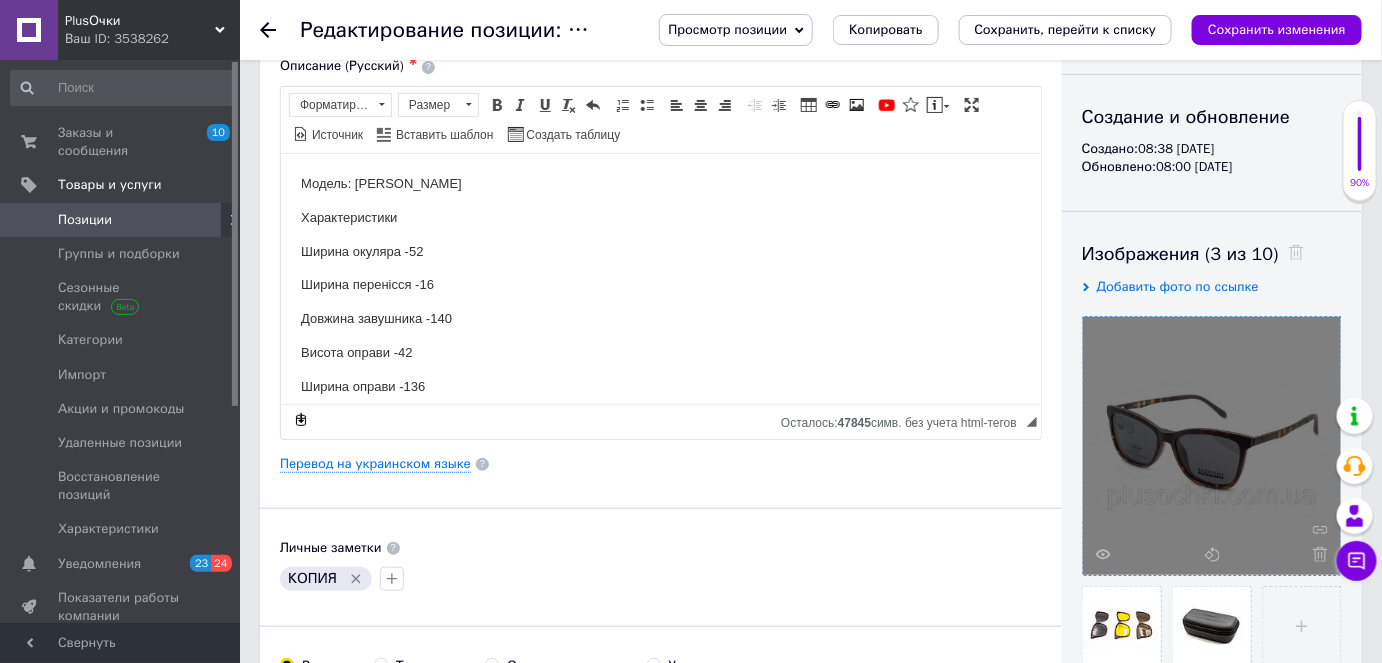 click 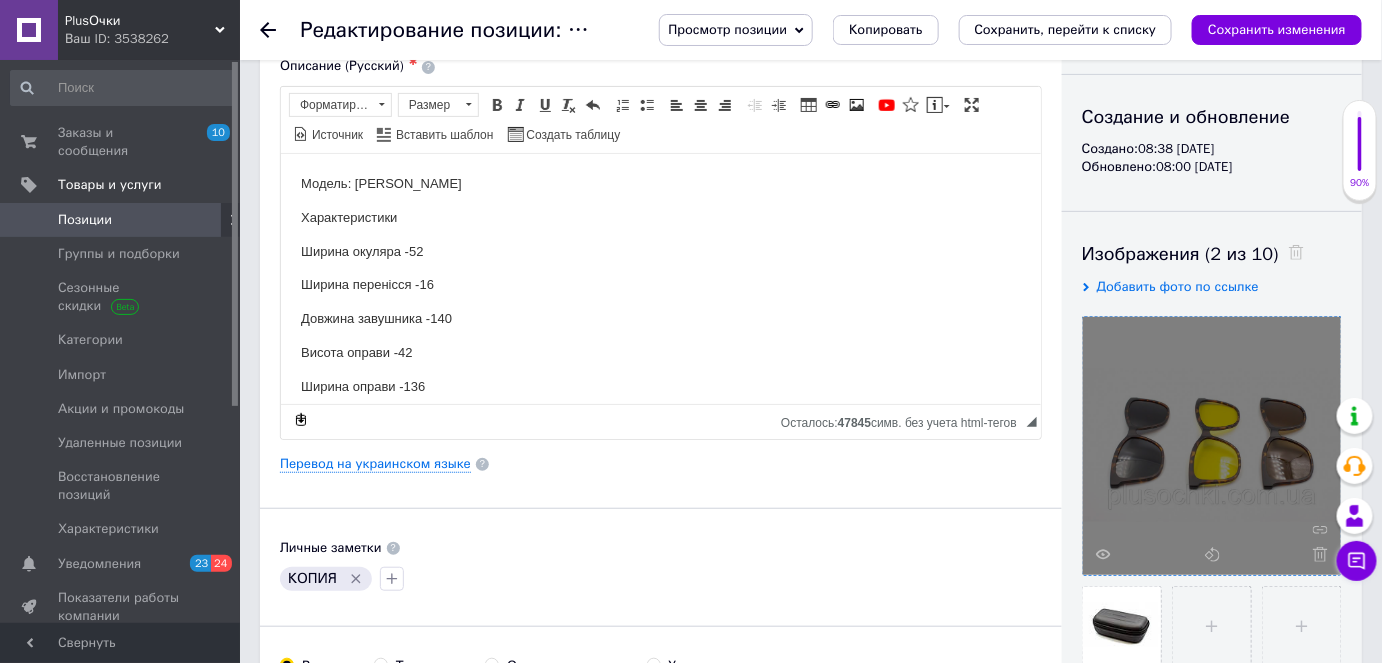 click 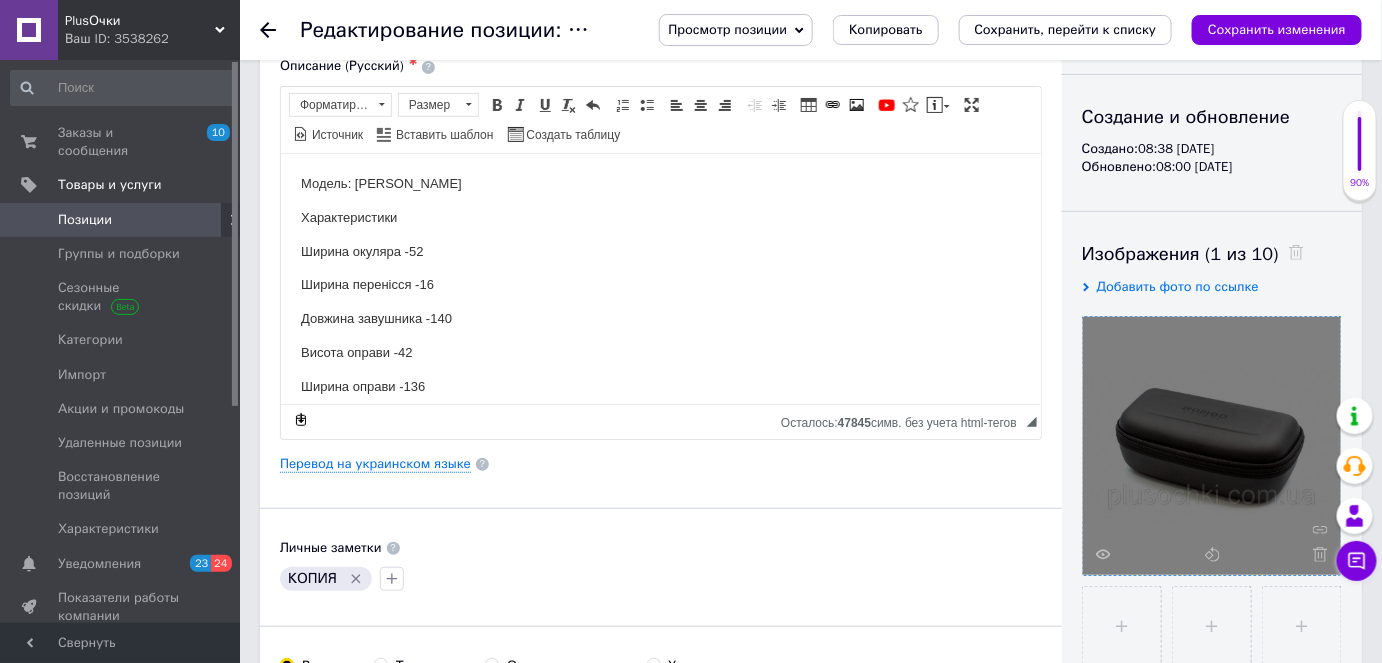 click 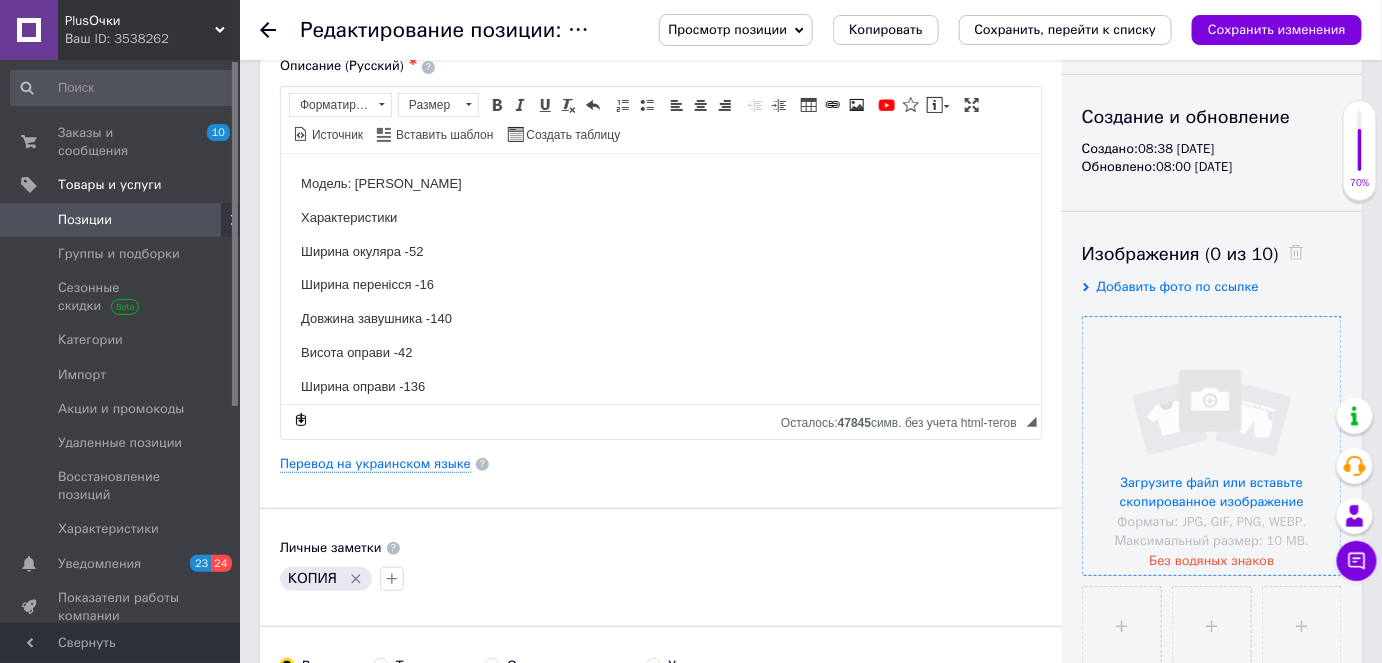 click at bounding box center (1212, 446) 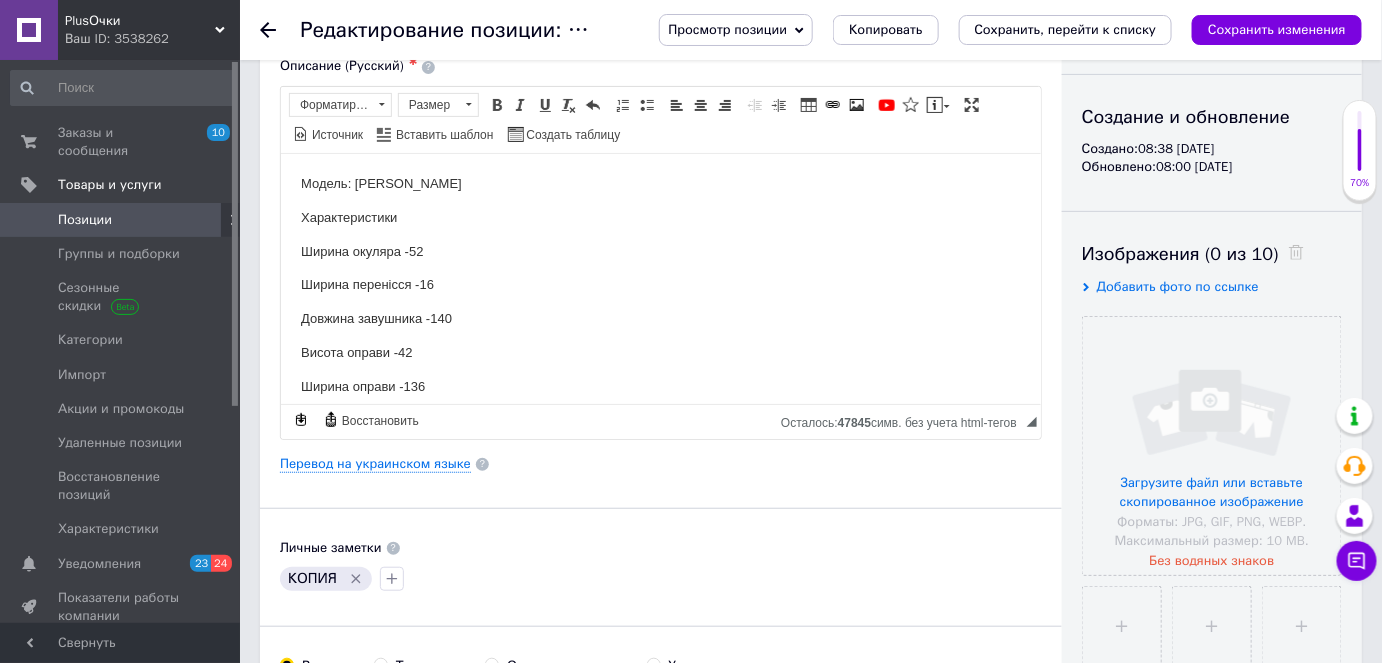 click 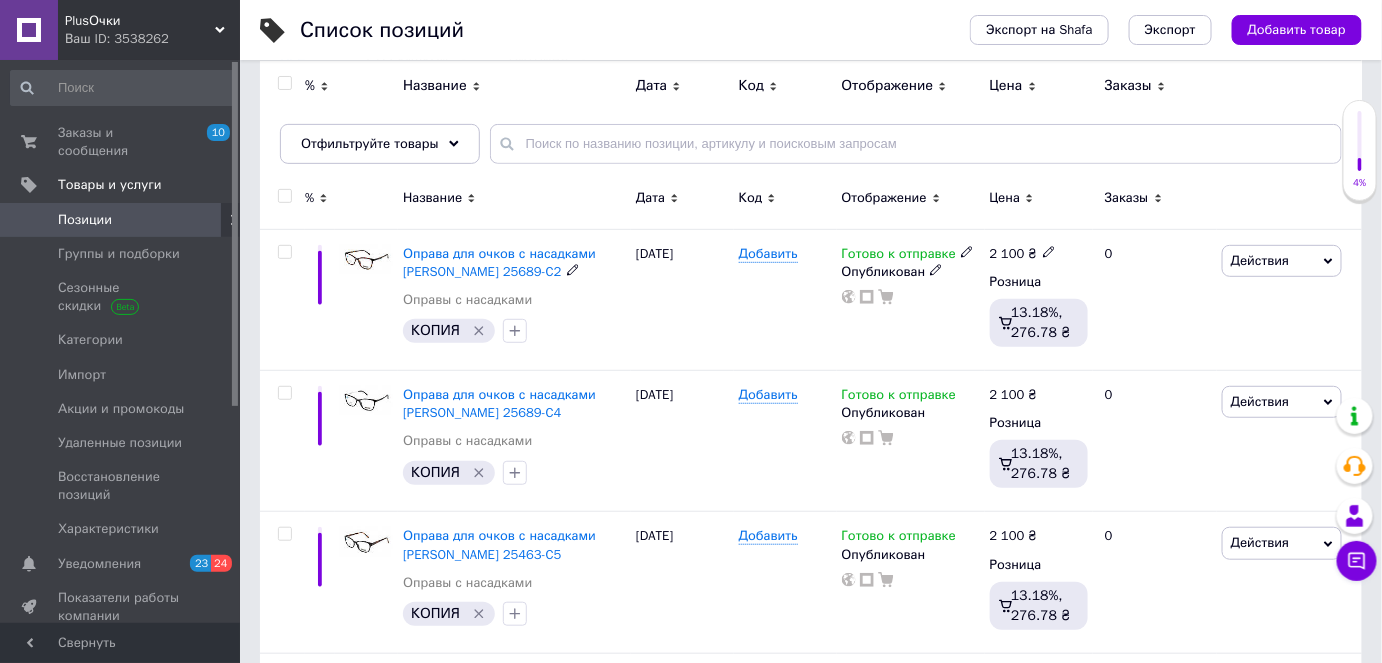 scroll, scrollTop: 181, scrollLeft: 0, axis: vertical 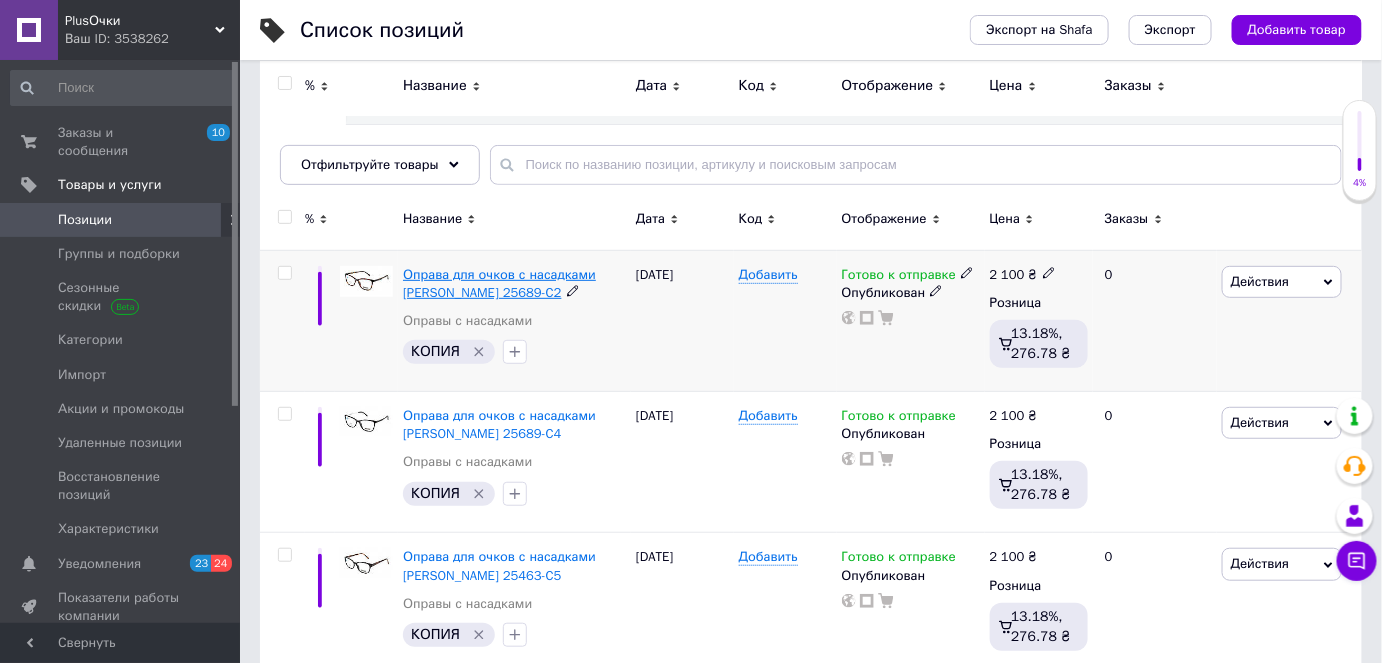 click on "Оправа для очков с насадками  [PERSON_NAME] 25689-C2" at bounding box center [499, 283] 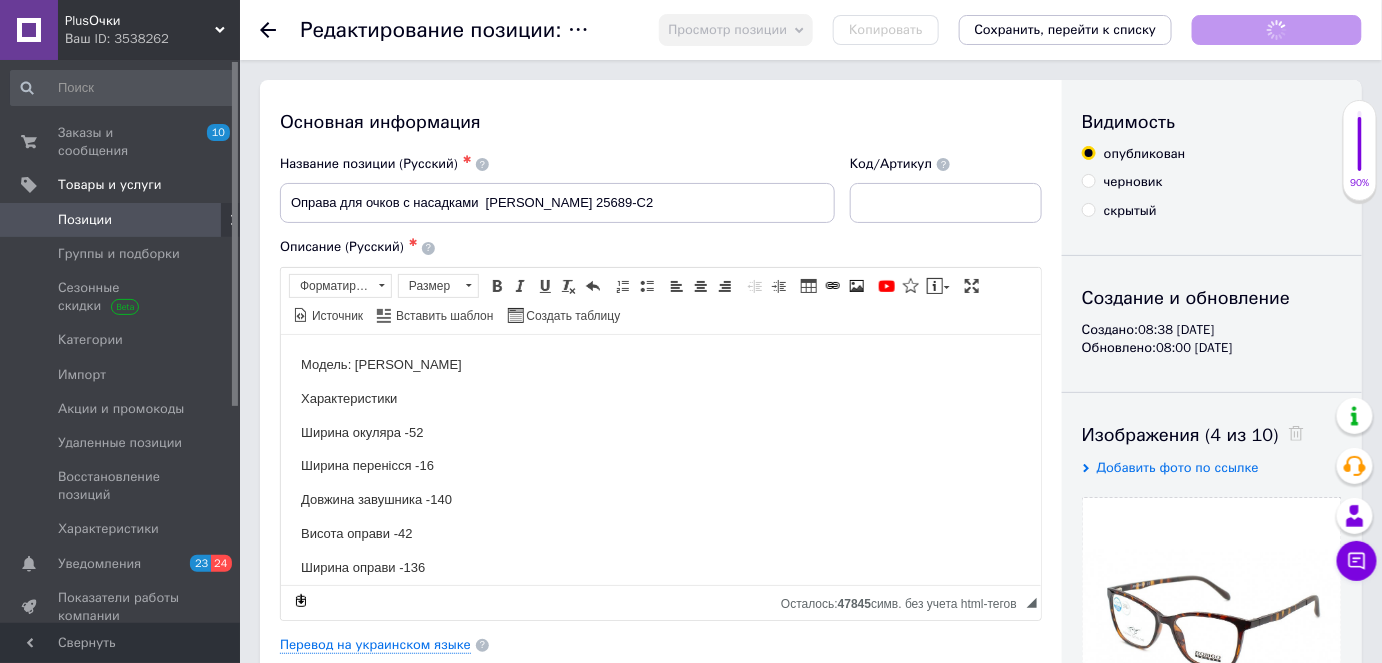 scroll, scrollTop: 0, scrollLeft: 0, axis: both 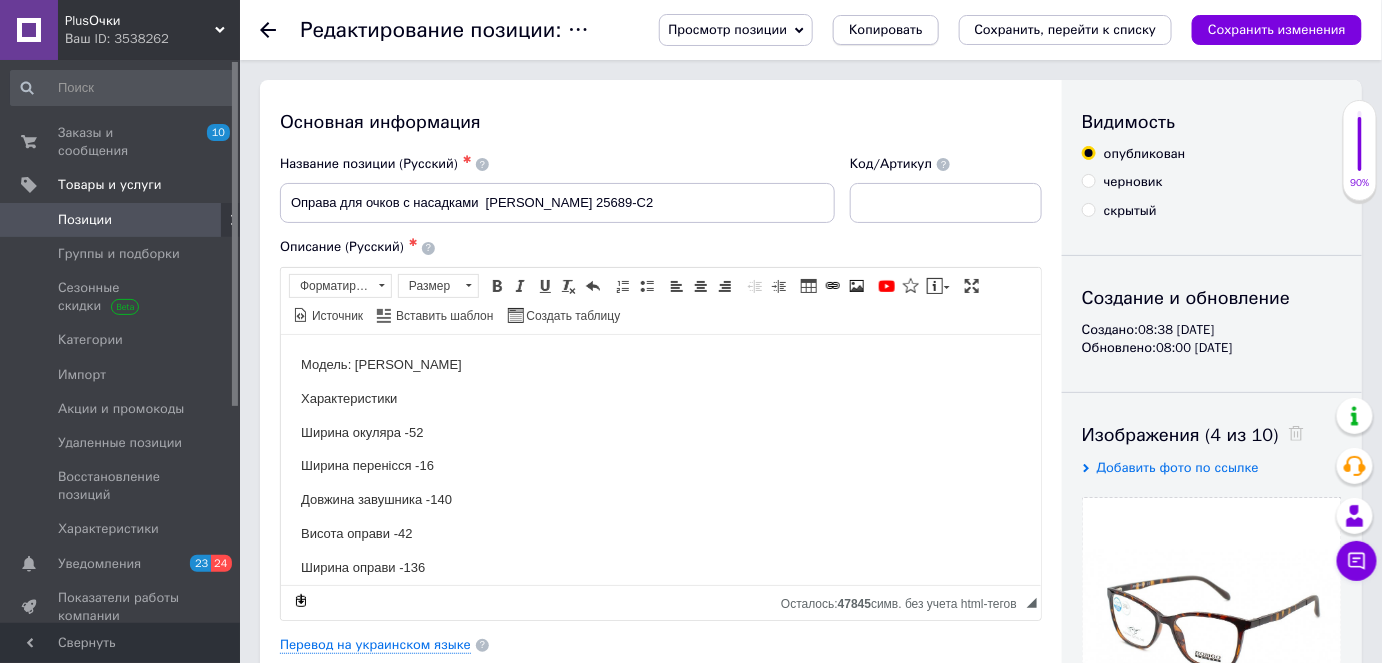 click on "Копировать" at bounding box center [885, 30] 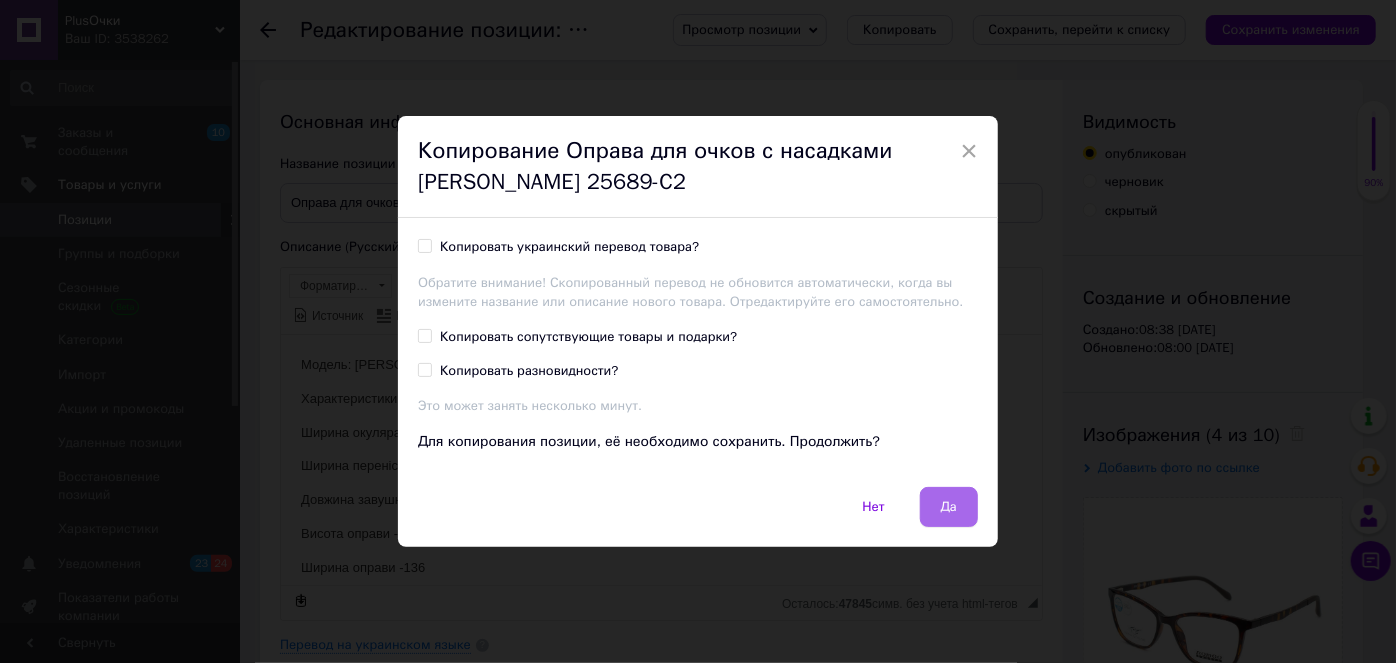 click on "Да" at bounding box center [949, 507] 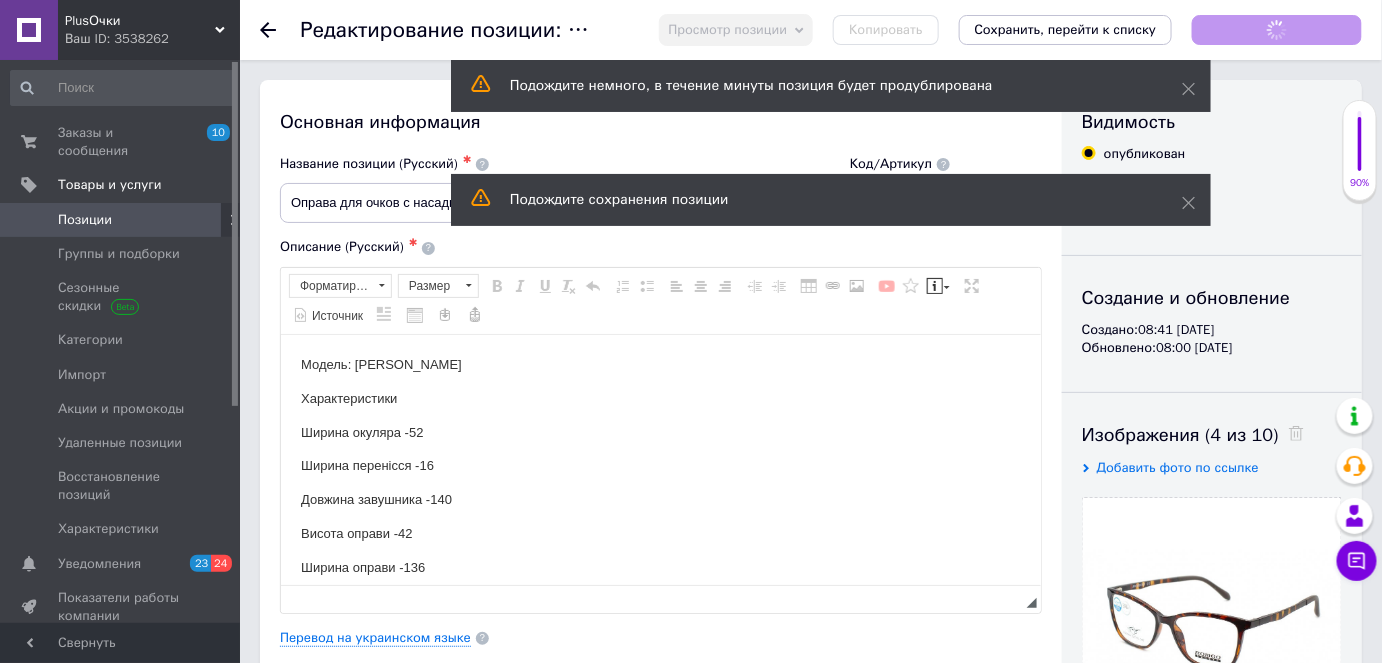 scroll, scrollTop: 0, scrollLeft: 0, axis: both 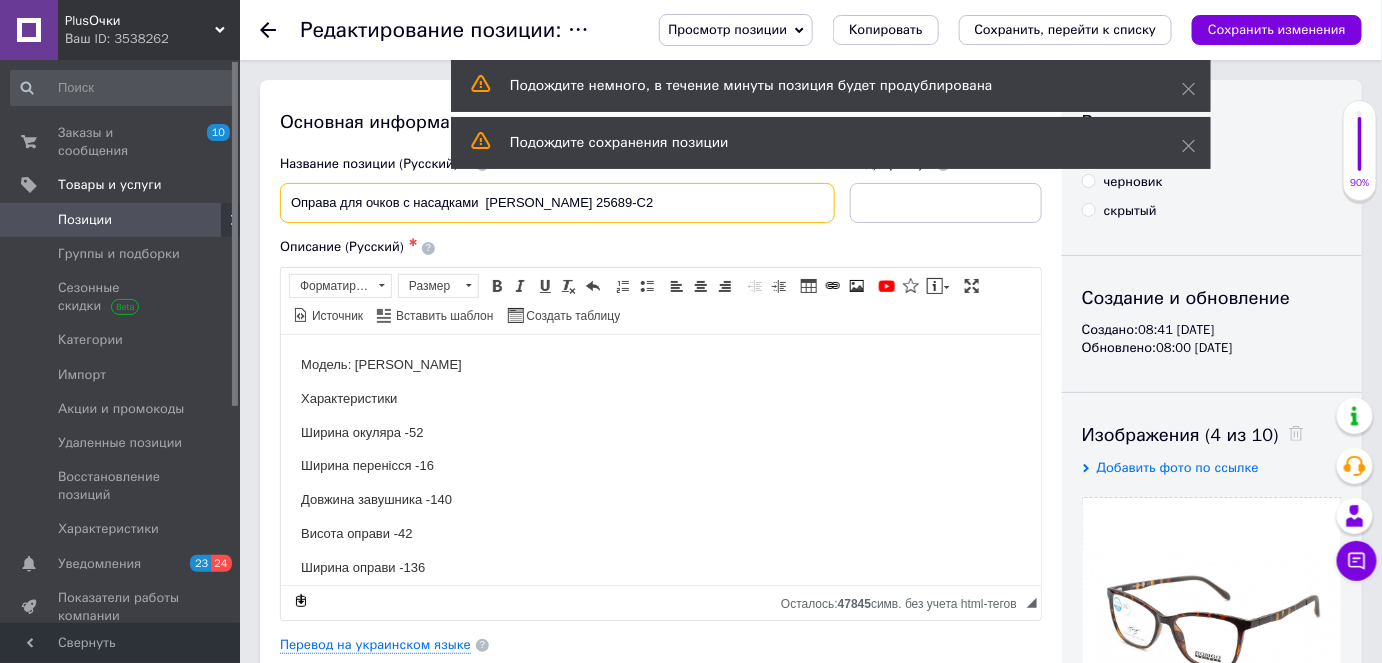 click on "Оправа для очков с насадками  [PERSON_NAME] 25689-C2" at bounding box center (557, 203) 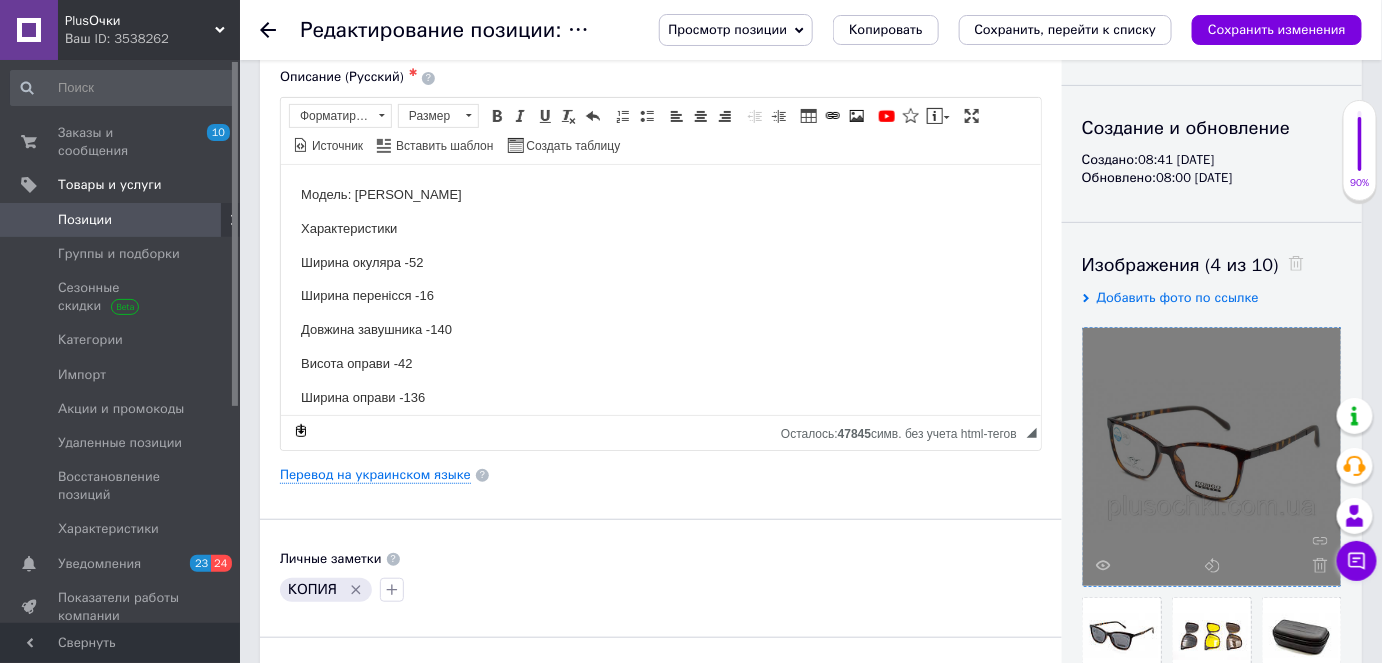 scroll, scrollTop: 181, scrollLeft: 0, axis: vertical 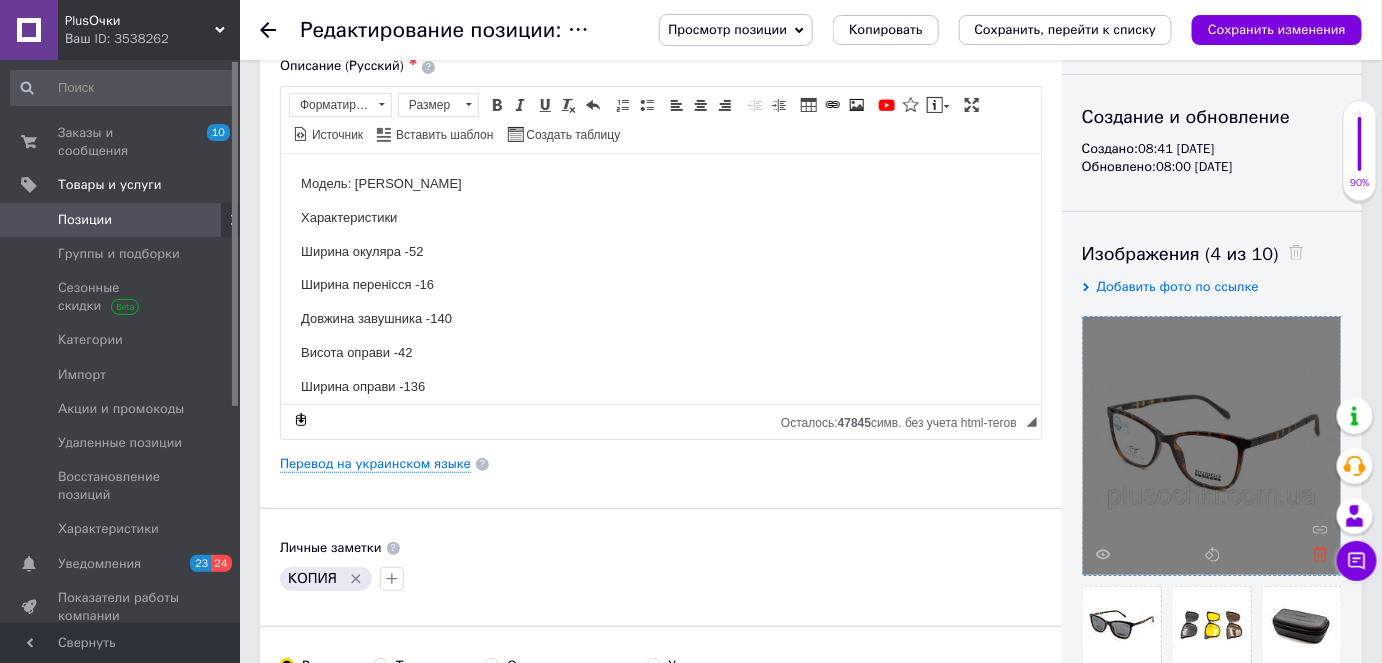type on "Оправа для очков с насадками  [PERSON_NAME] 25689-C1" 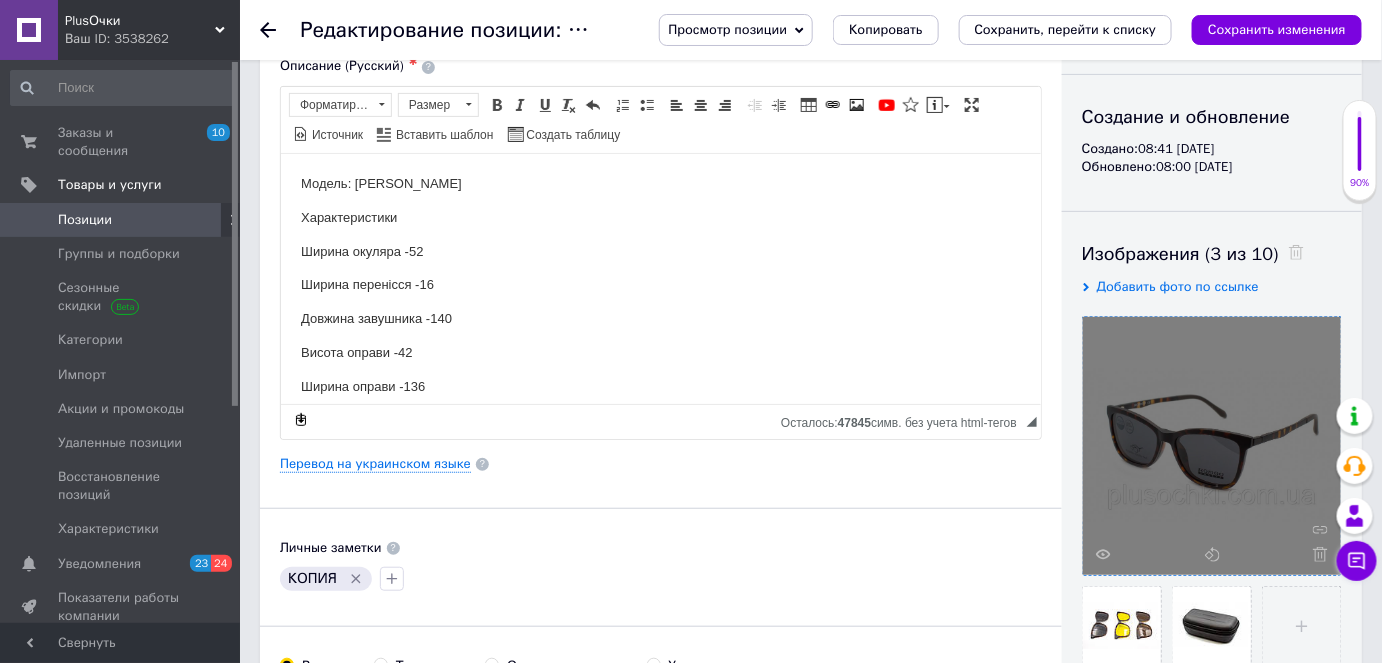 click 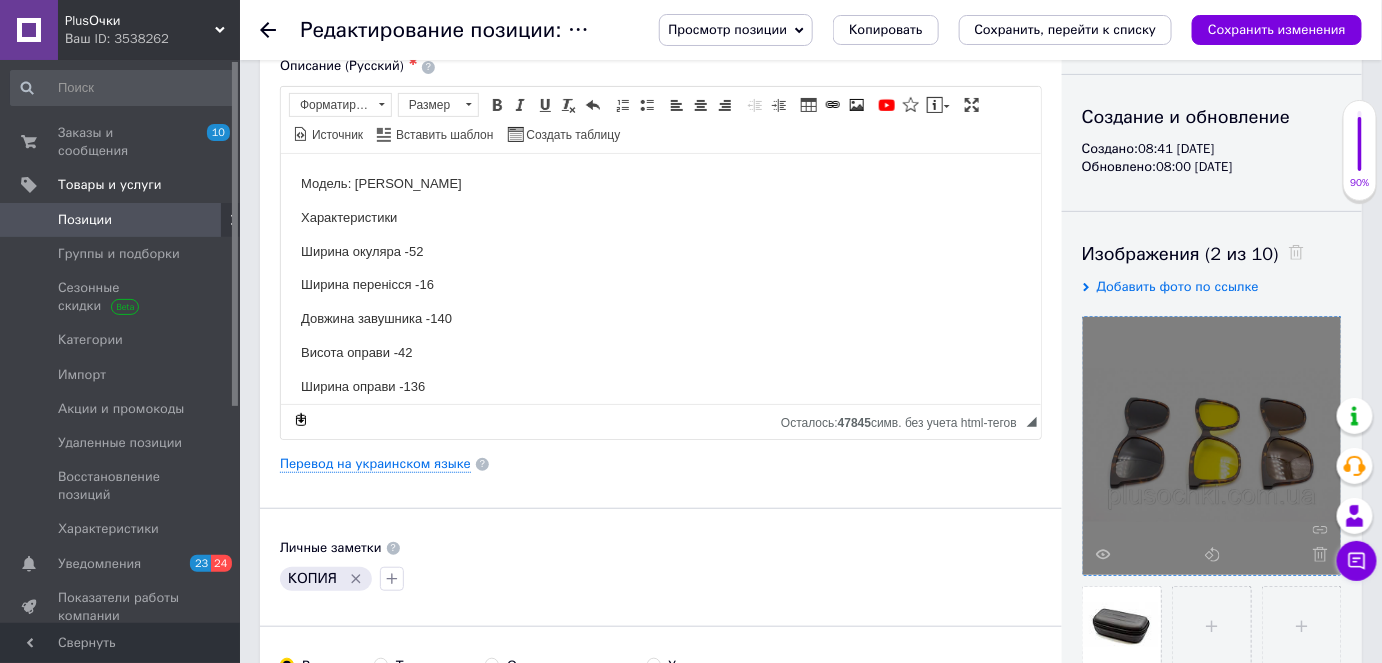 click 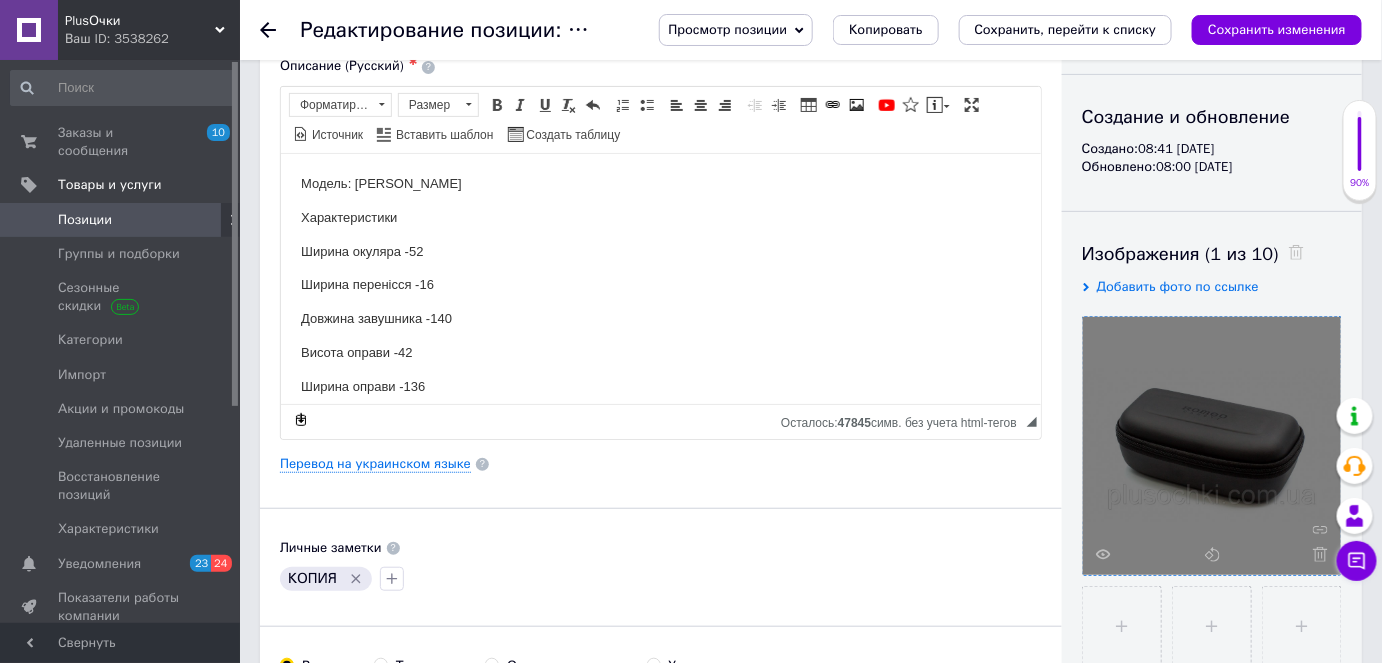 click 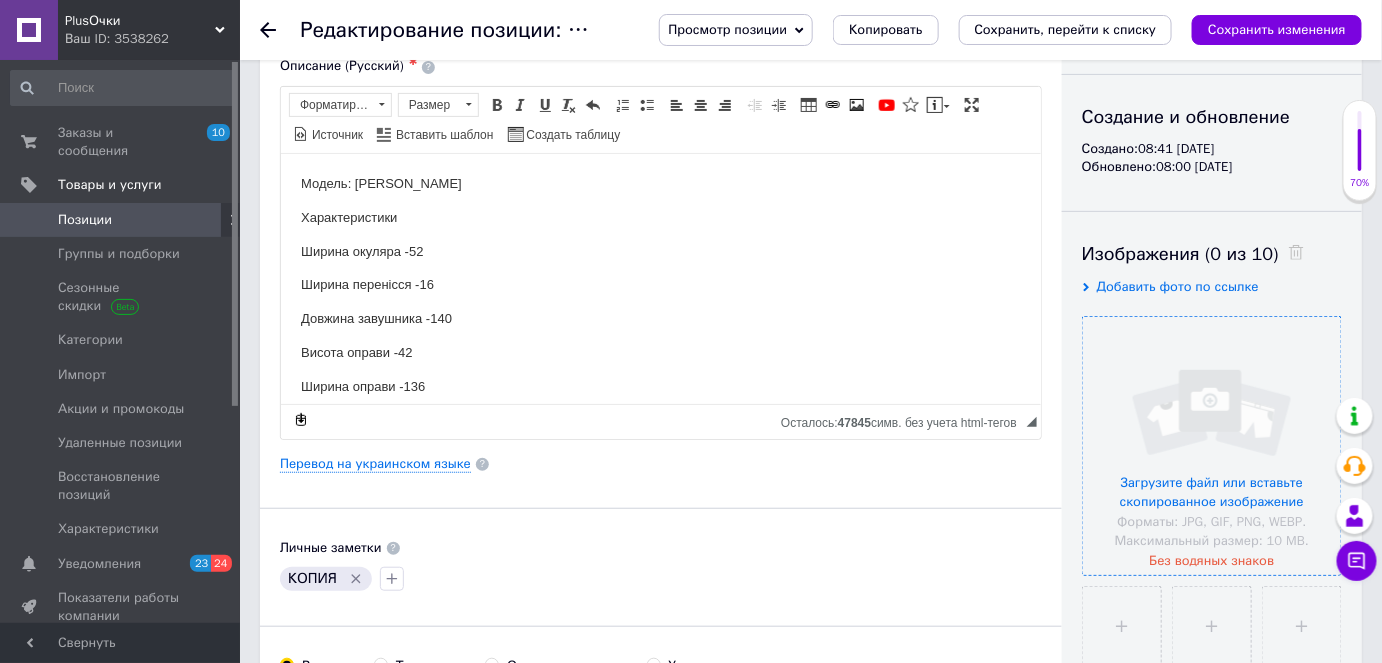 click at bounding box center (1212, 446) 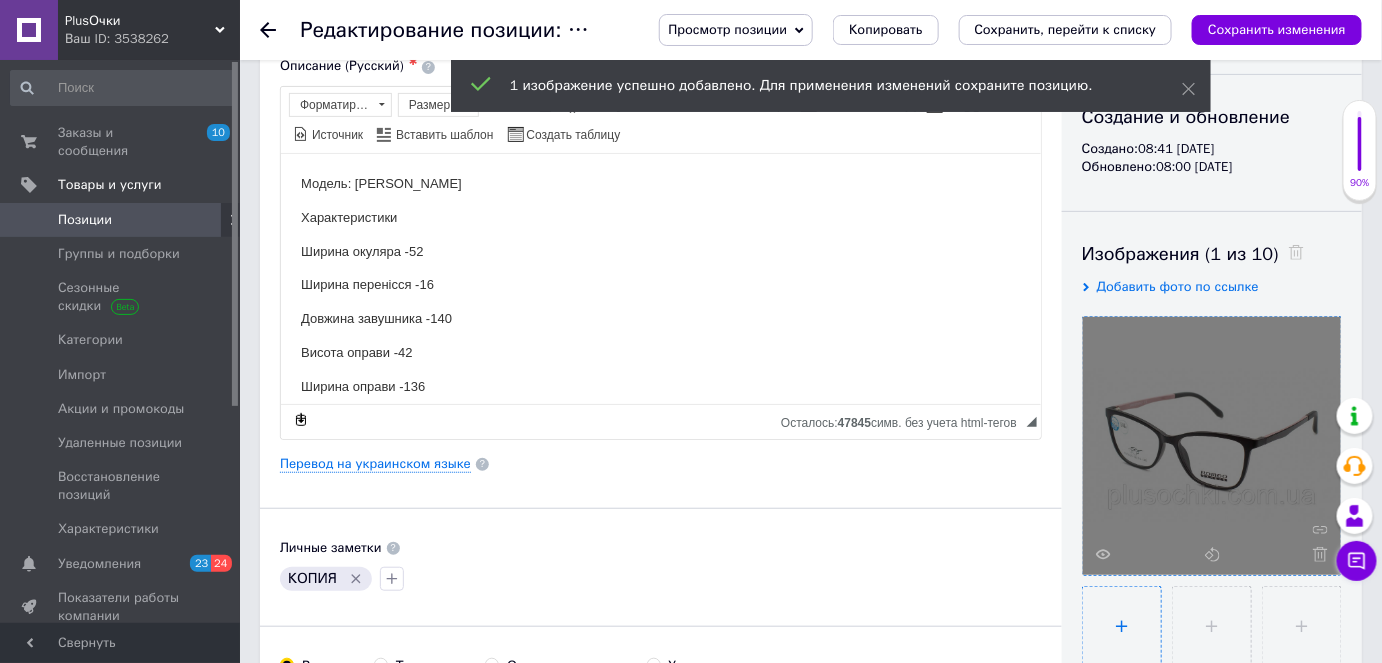 click at bounding box center (1122, 626) 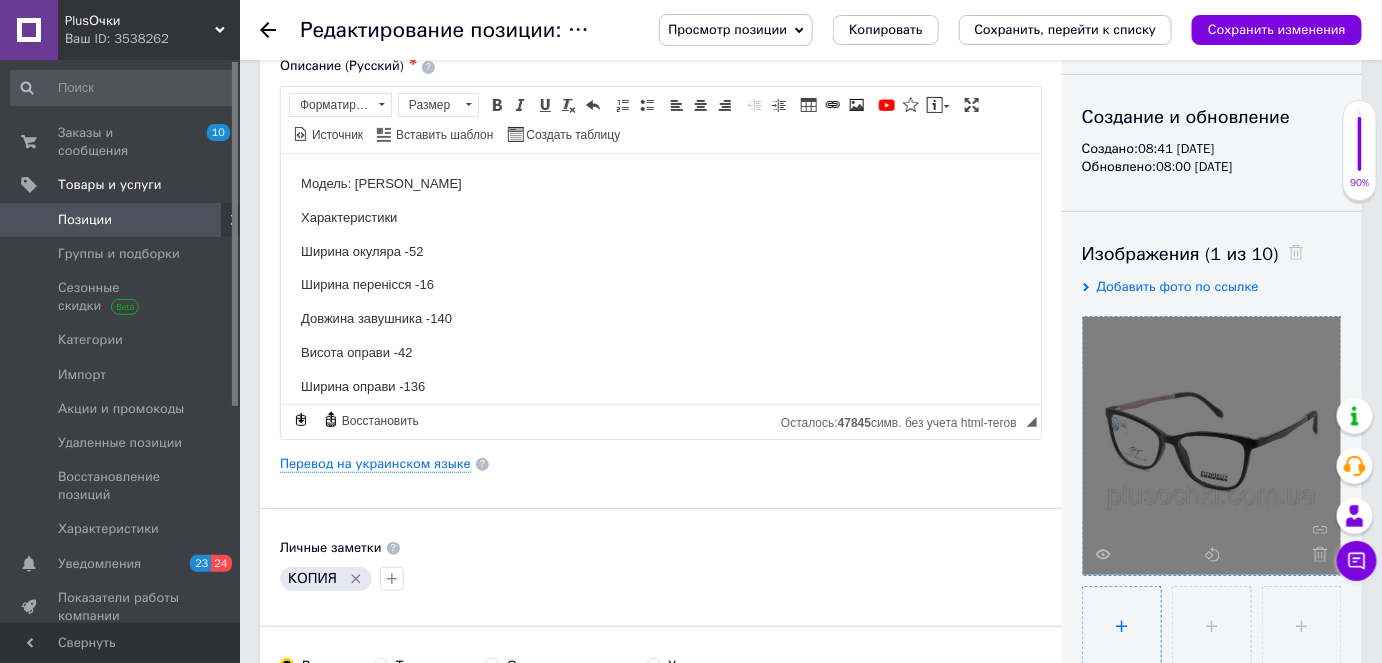type on "C:\fakepath\25689-C1A-766x455.jpg" 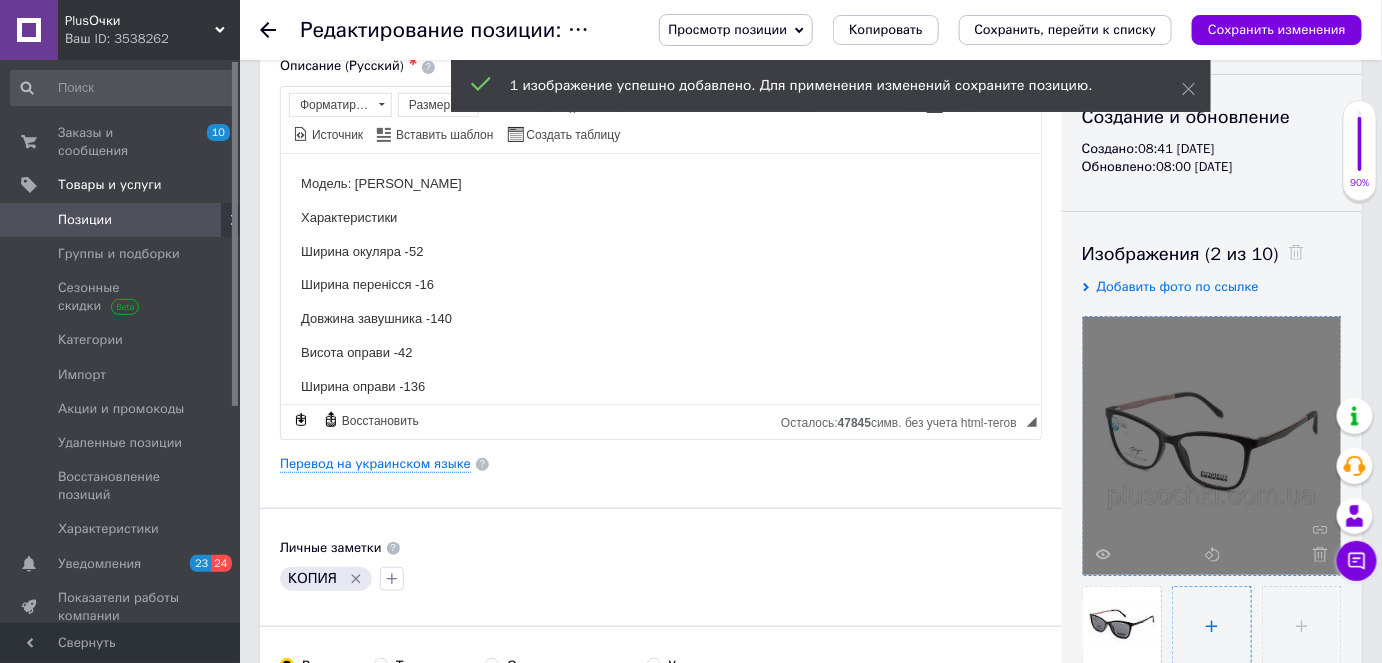 click at bounding box center [1212, 626] 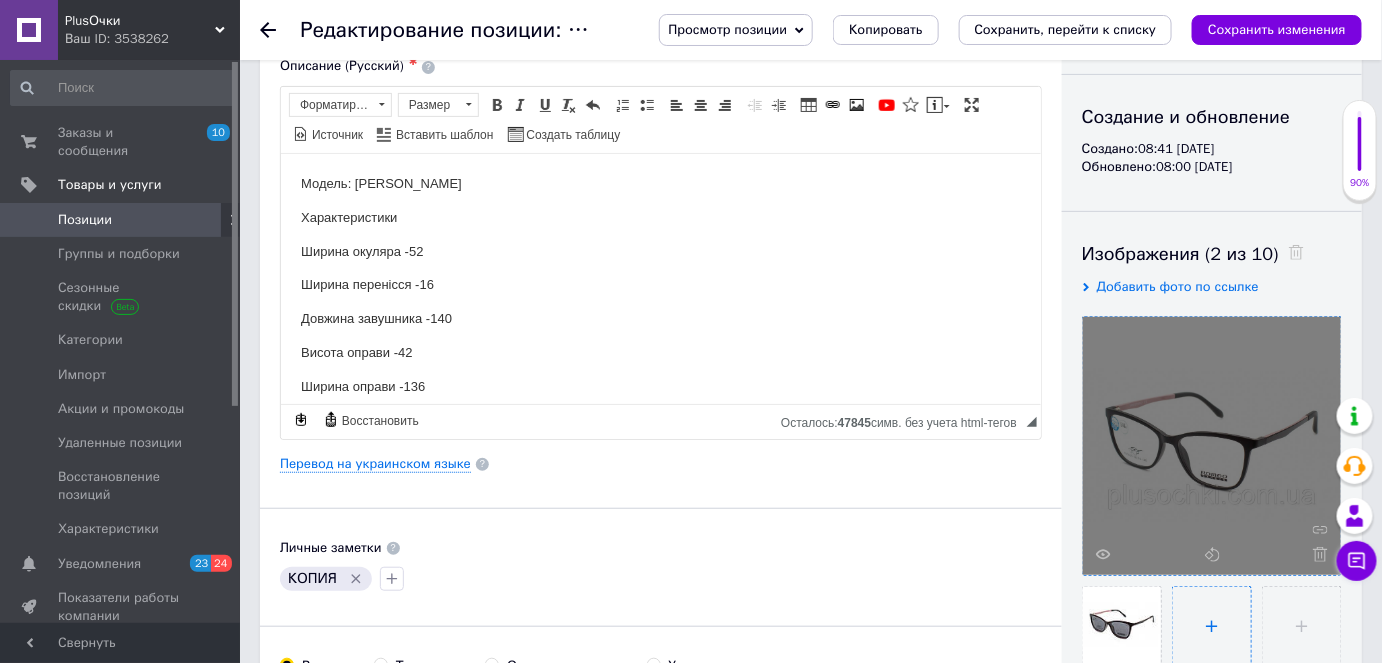 type on "C:\fakepath\25689-C1B-766x455.jpg" 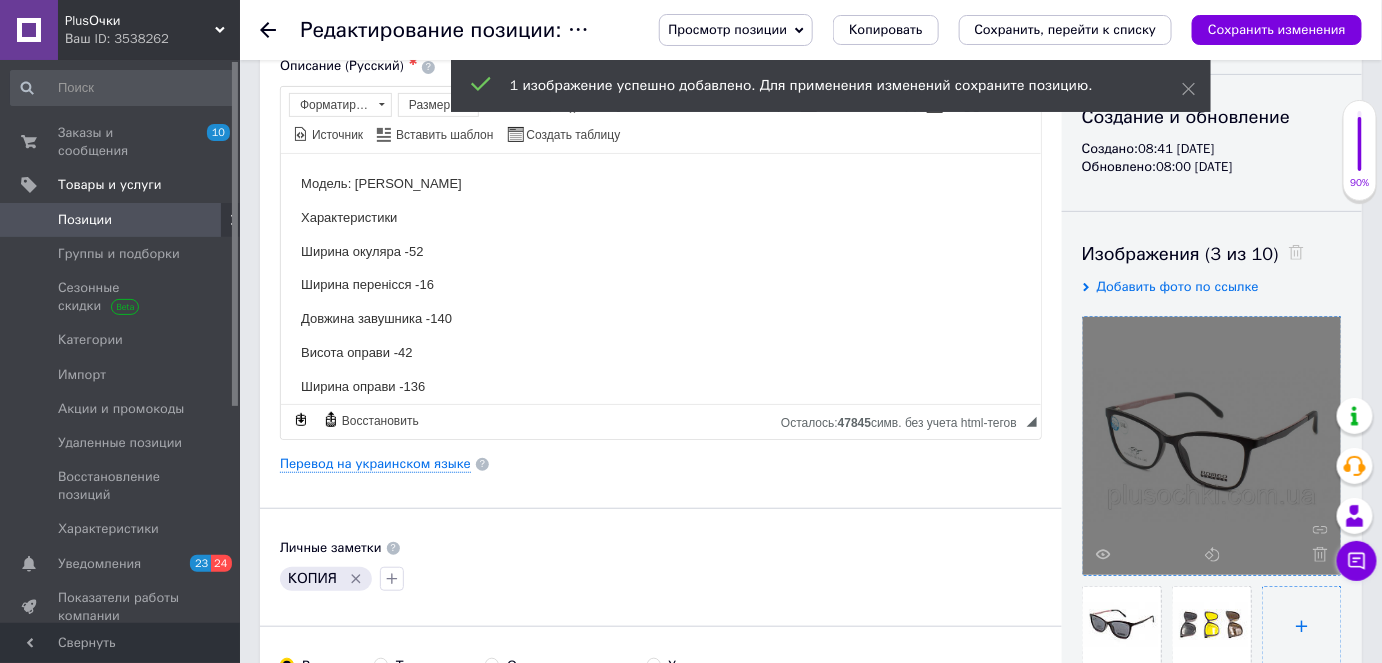 click at bounding box center [1302, 626] 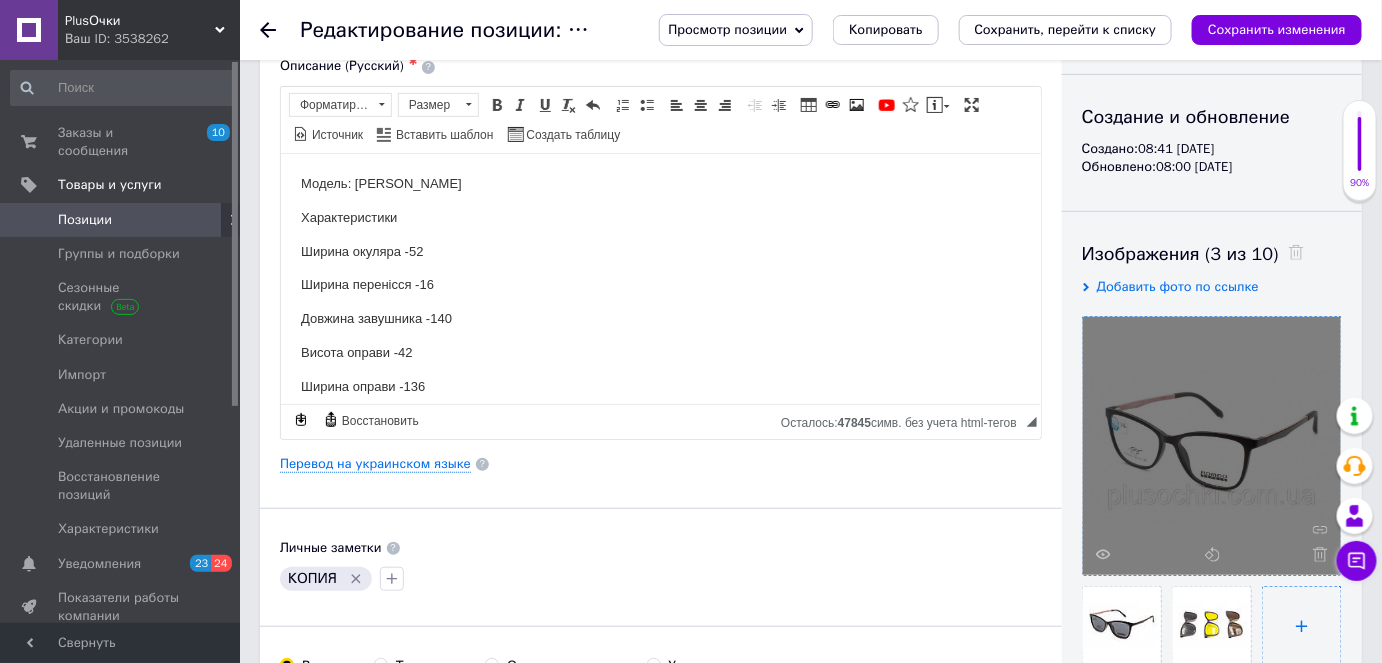 type on "C:\fakepath\FUTLYAR-ROMEO-MAT-766x455.jpg" 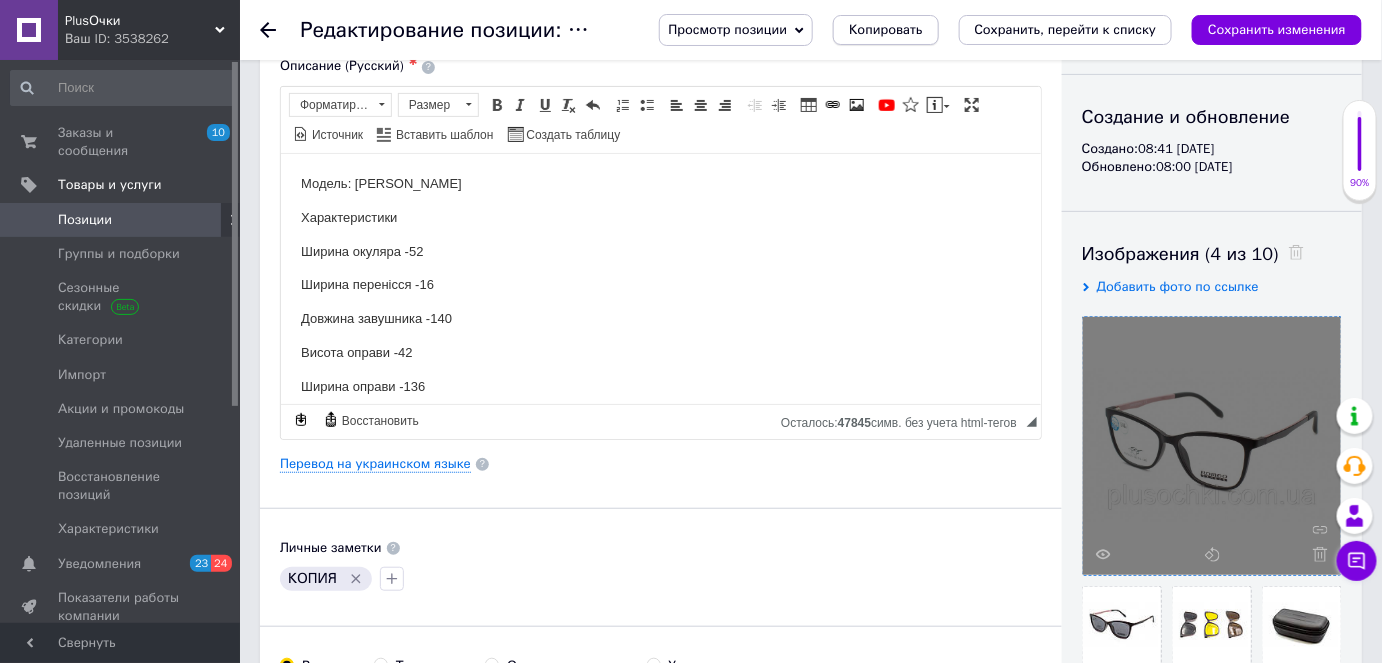 click on "Копировать" at bounding box center (885, 30) 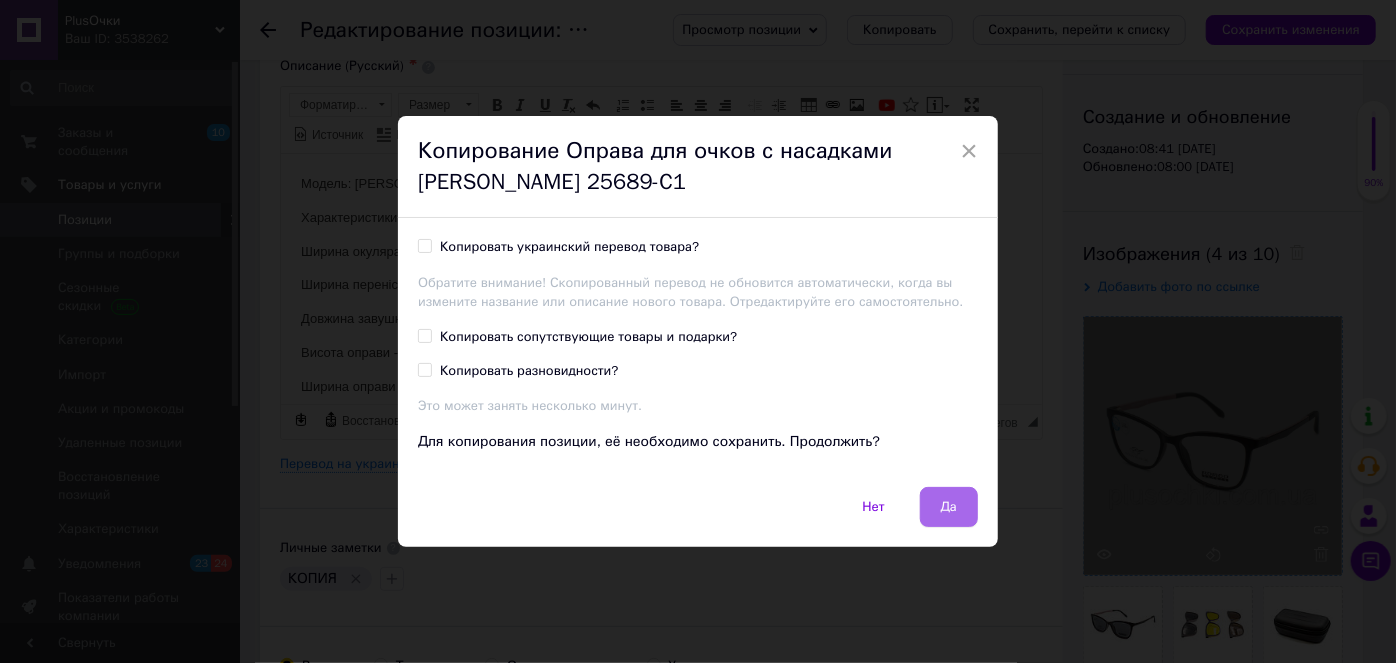 click on "Да" at bounding box center [949, 507] 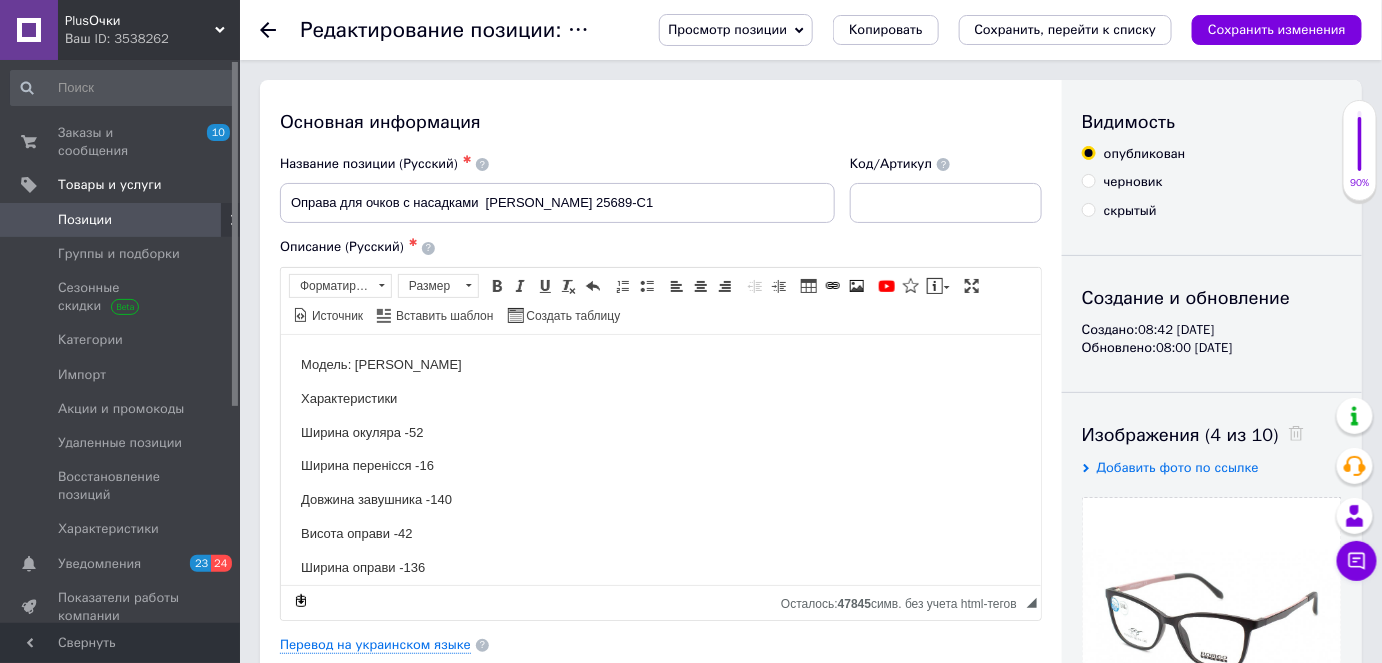 scroll, scrollTop: 0, scrollLeft: 0, axis: both 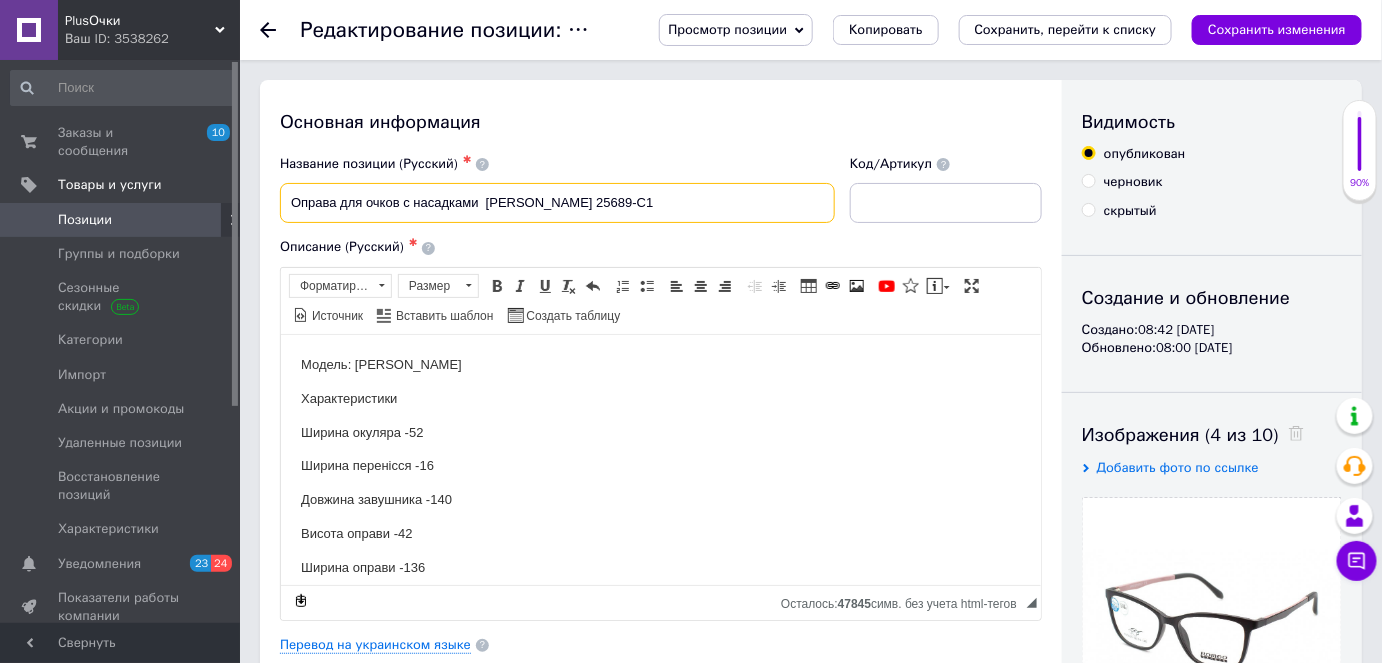 drag, startPoint x: 601, startPoint y: 203, endPoint x: 533, endPoint y: 203, distance: 68 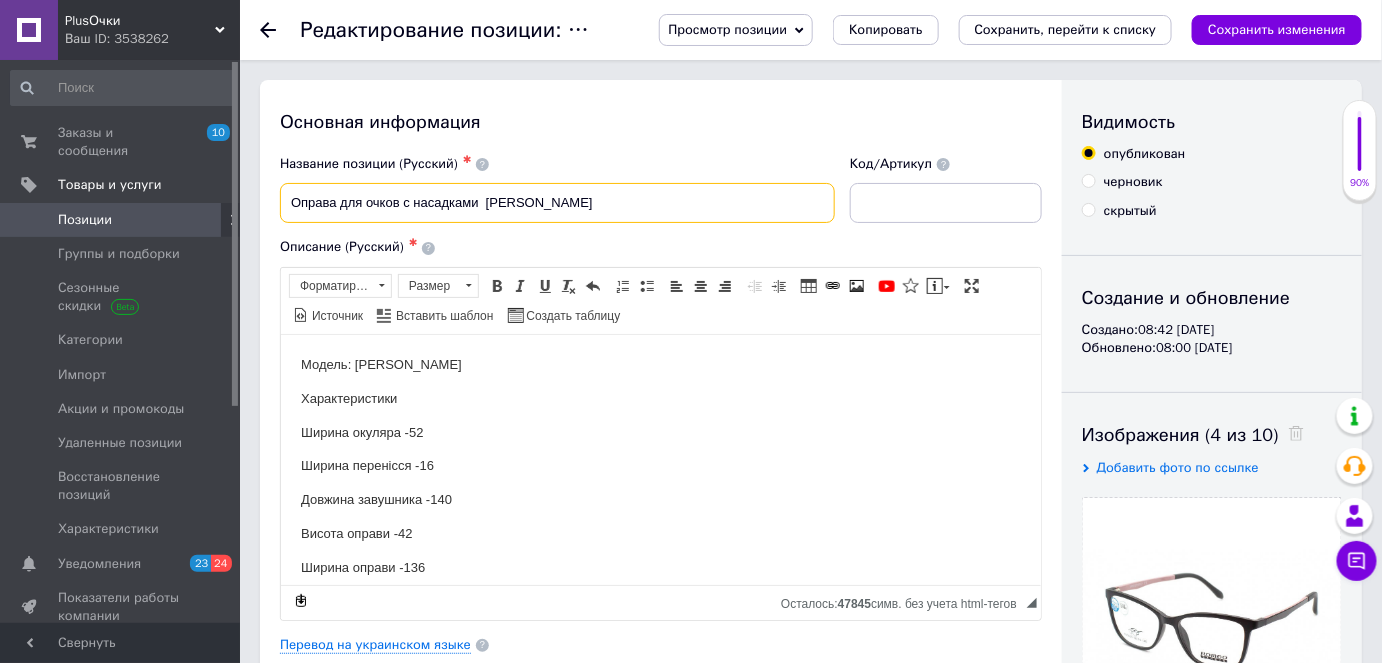 paste on "25618-C5" 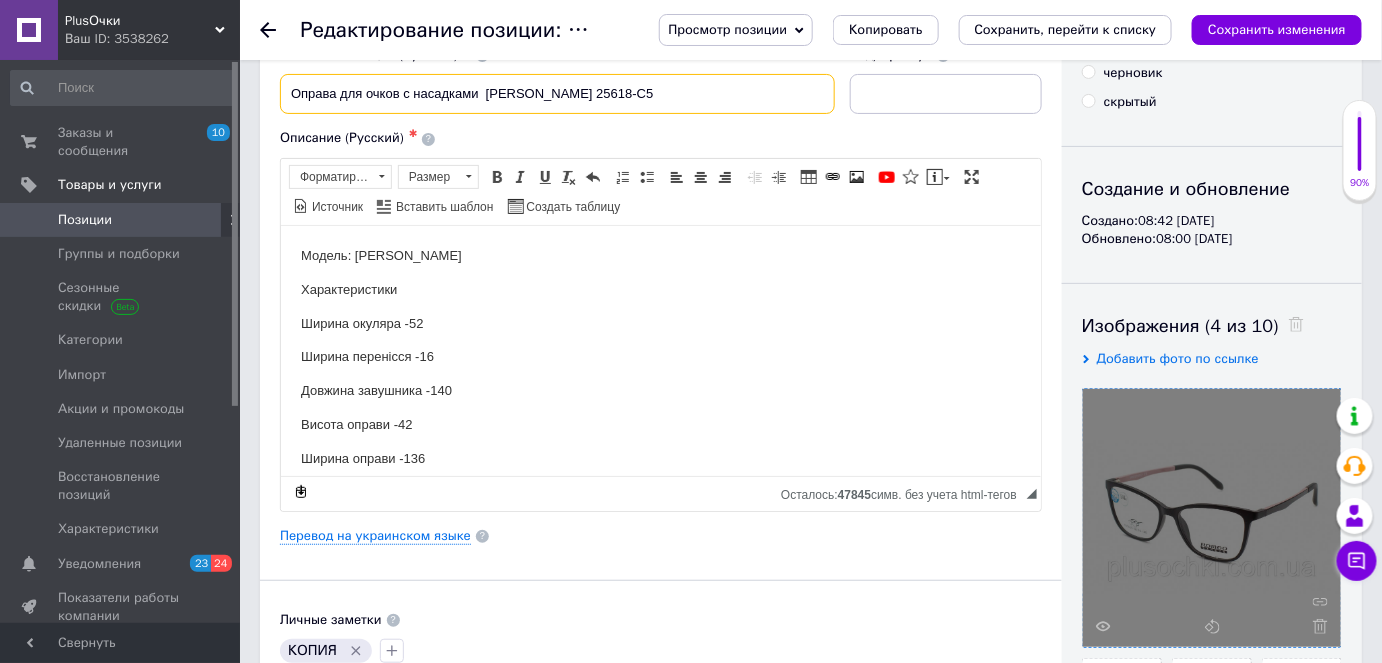 scroll, scrollTop: 181, scrollLeft: 0, axis: vertical 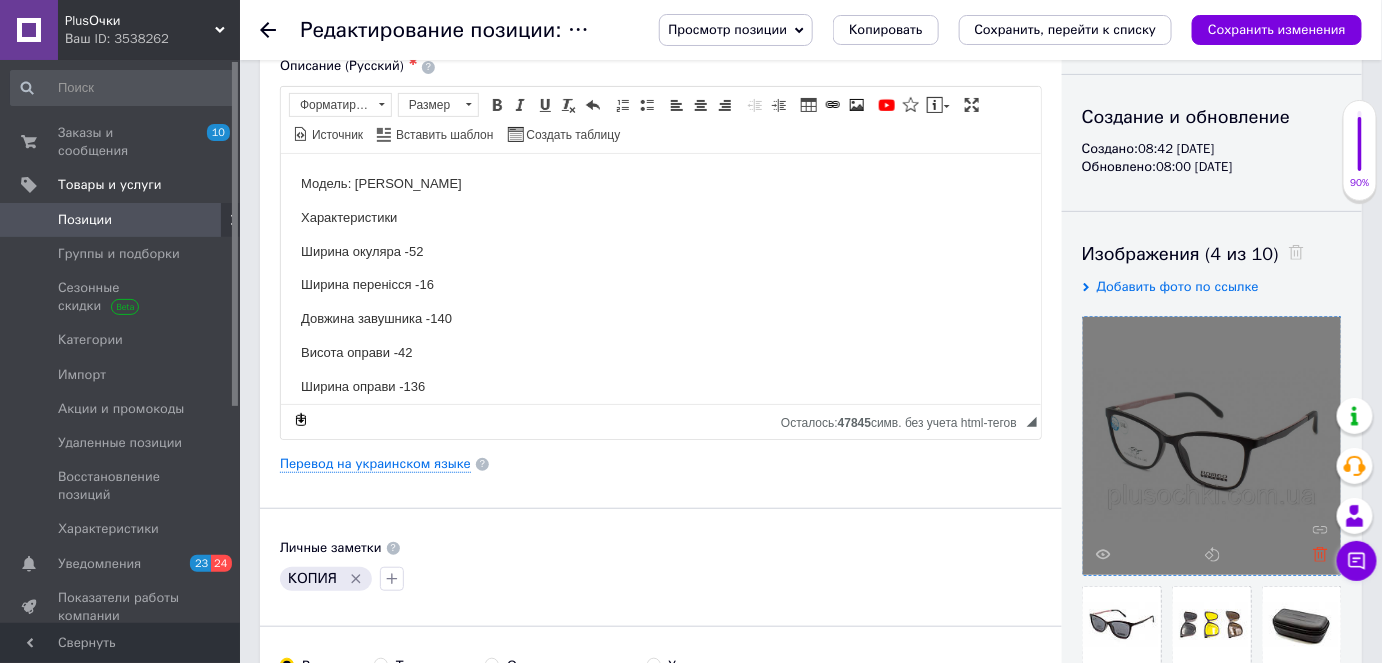 type on "Оправа для очков с насадками  [PERSON_NAME] 25618-C5" 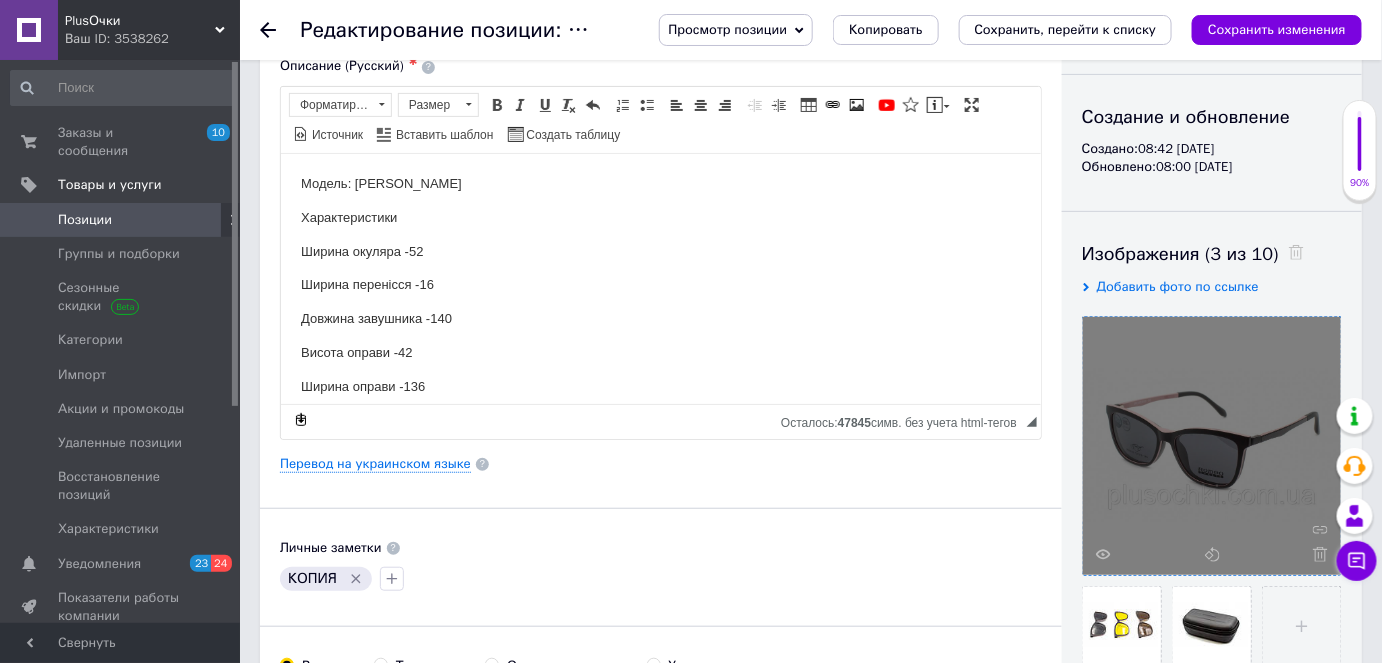 click 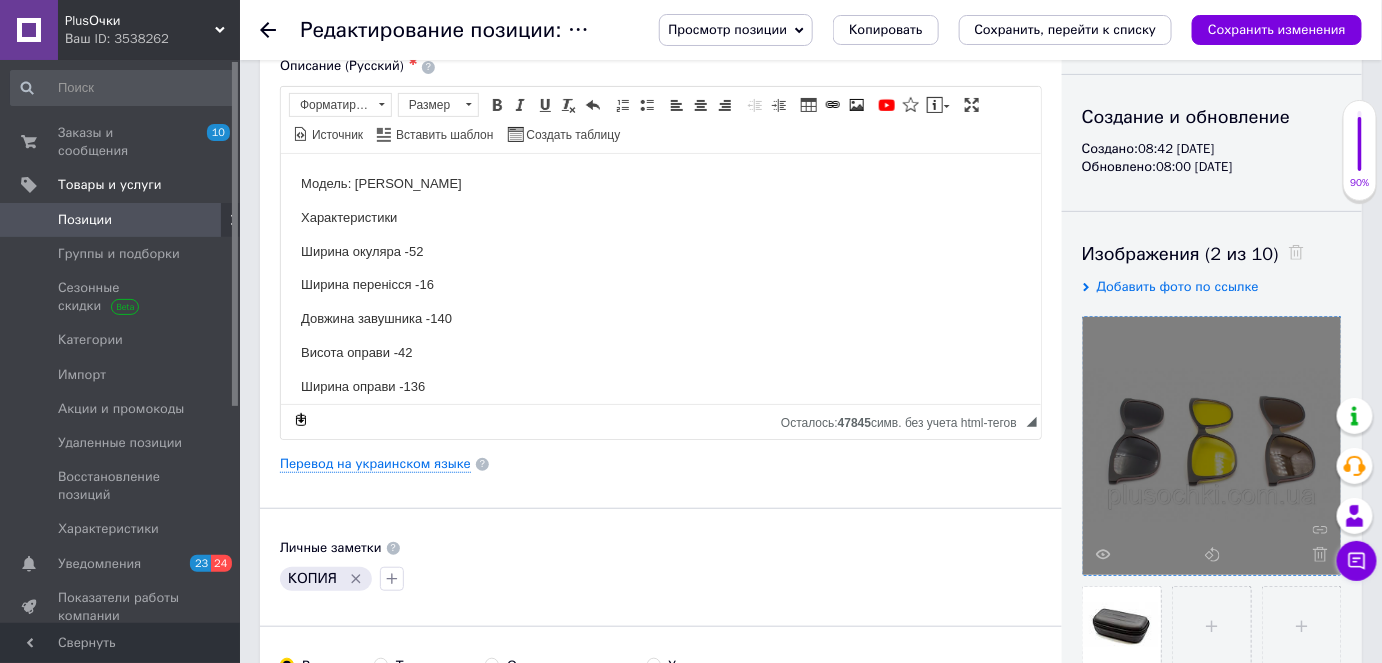 click 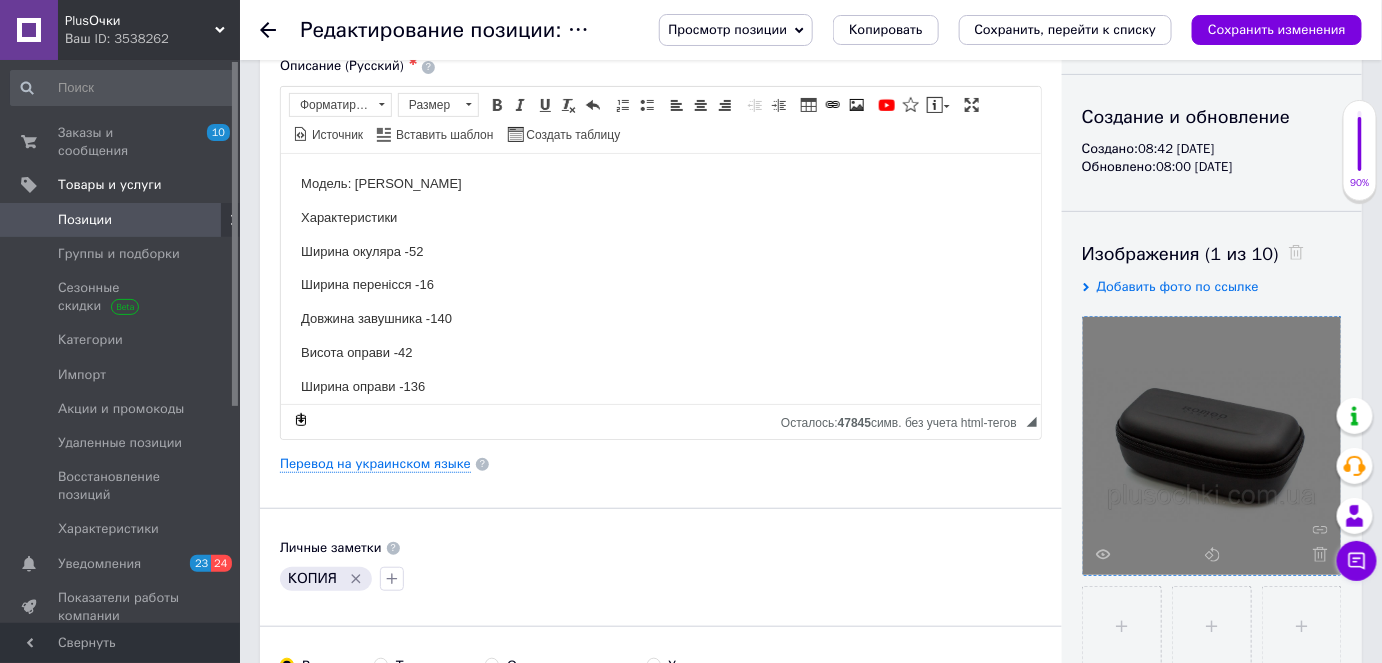 click 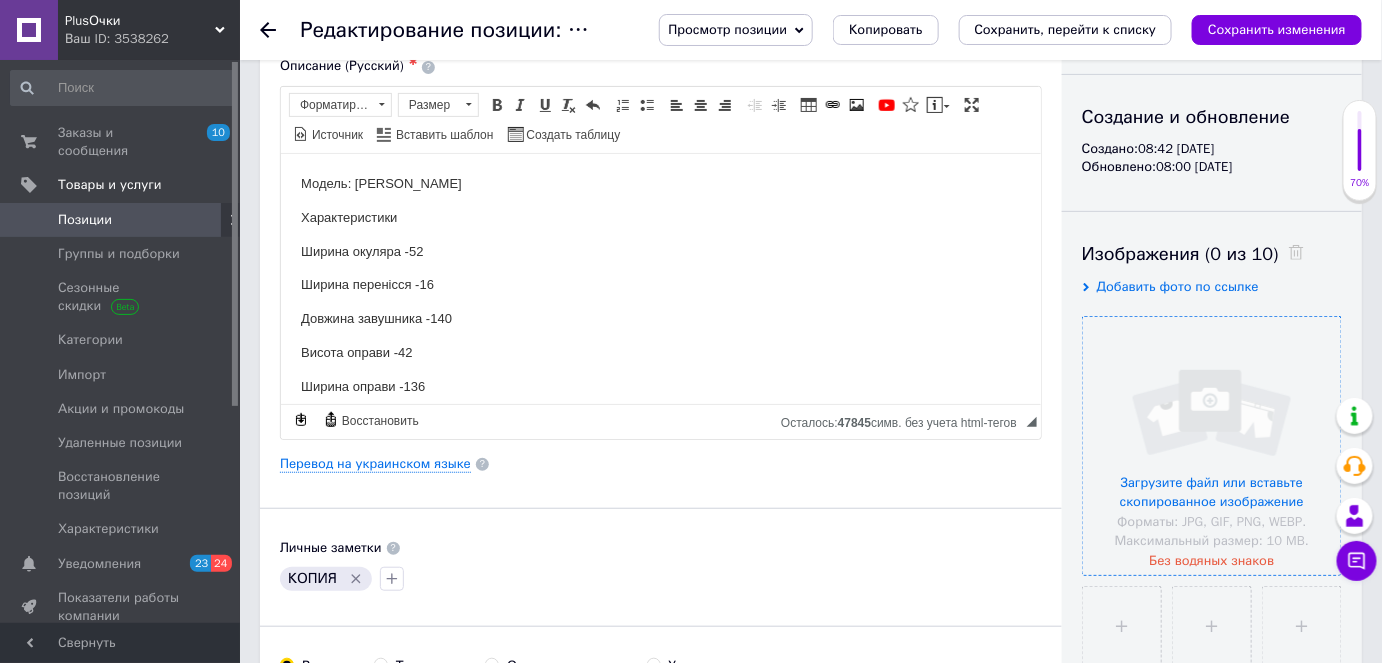 click at bounding box center (1212, 446) 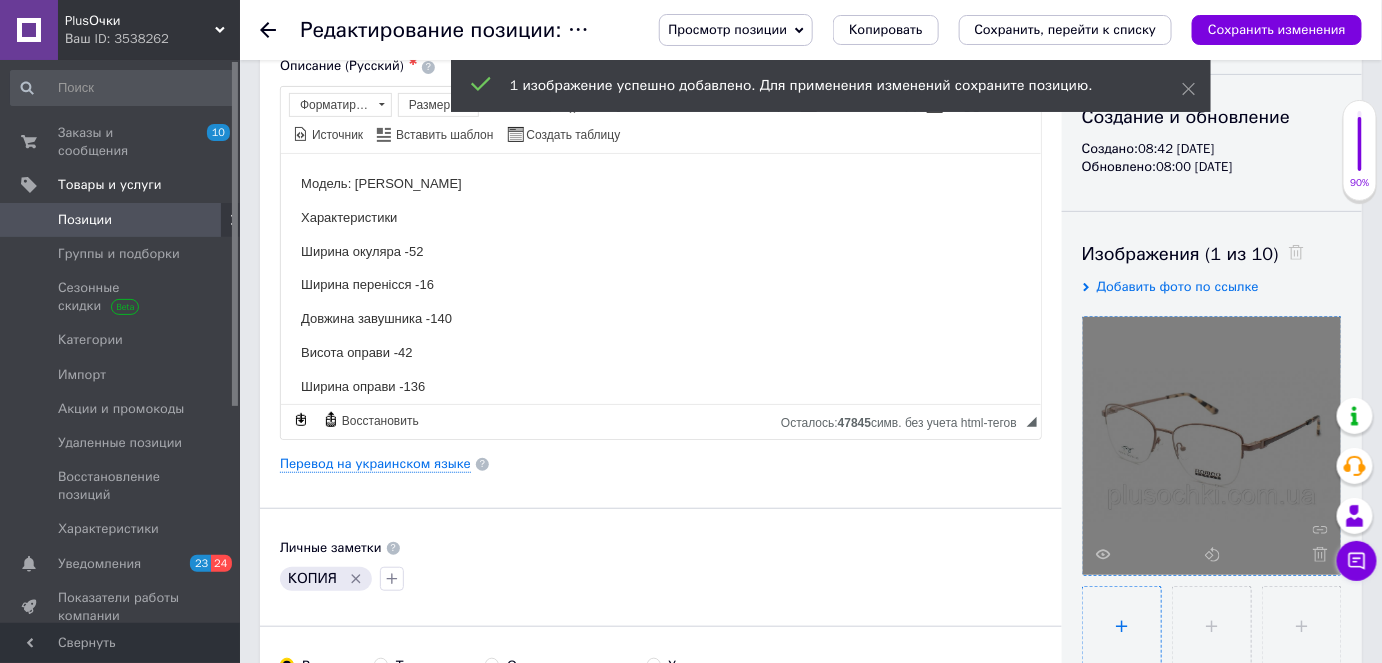 click at bounding box center [1122, 626] 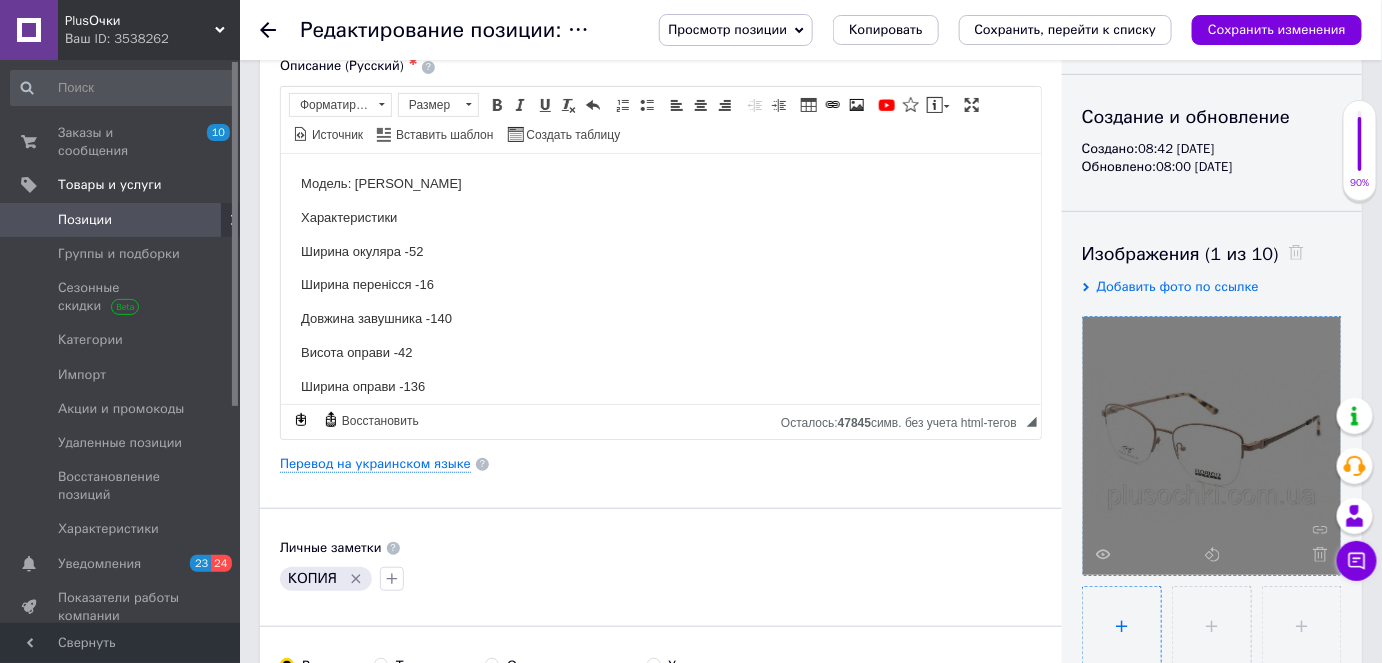 type on "C:\fakepath\25618-C5A-766x455.jpg" 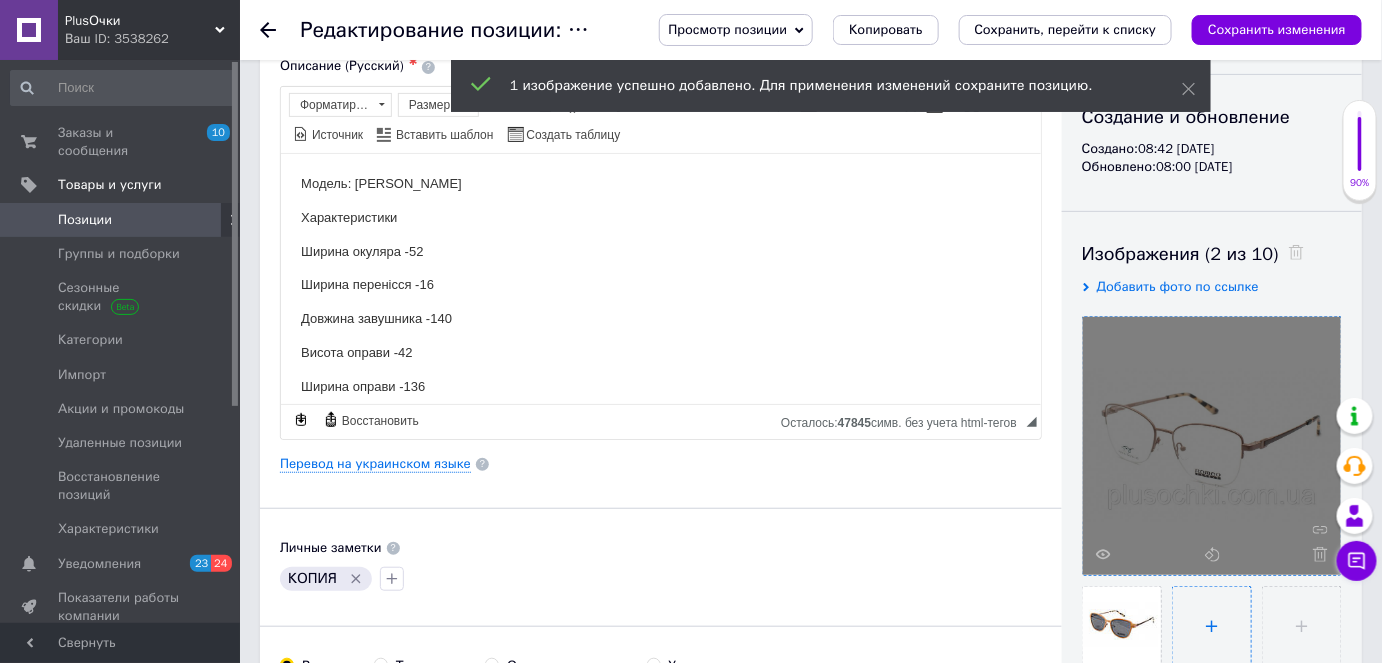 click at bounding box center [1212, 626] 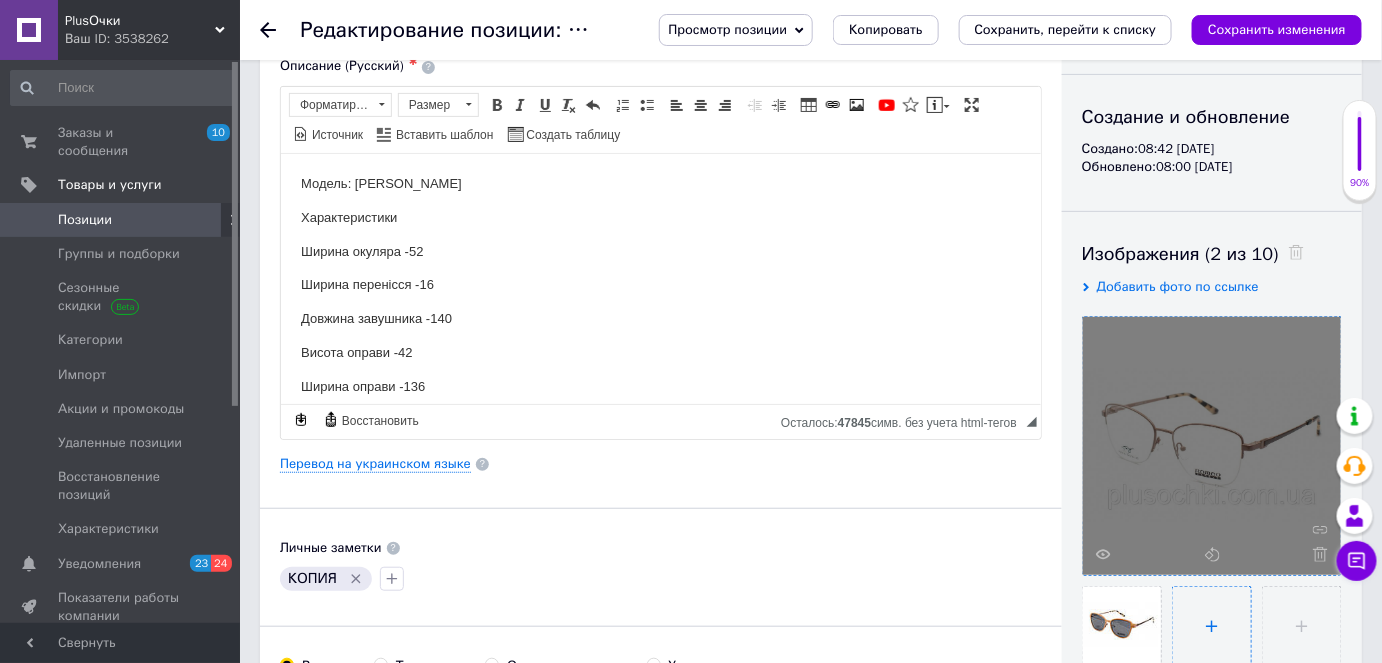 type on "C:\fakepath\25618-C5B-766x455.jpg" 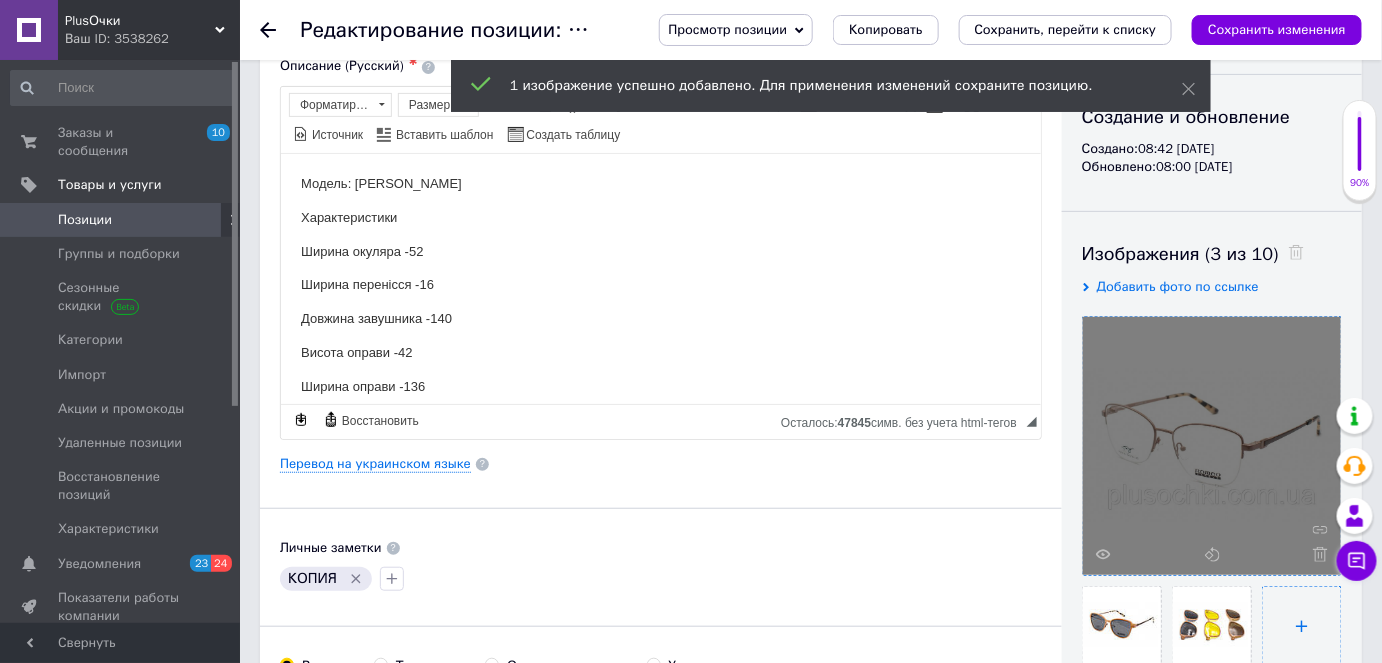 click at bounding box center (1302, 626) 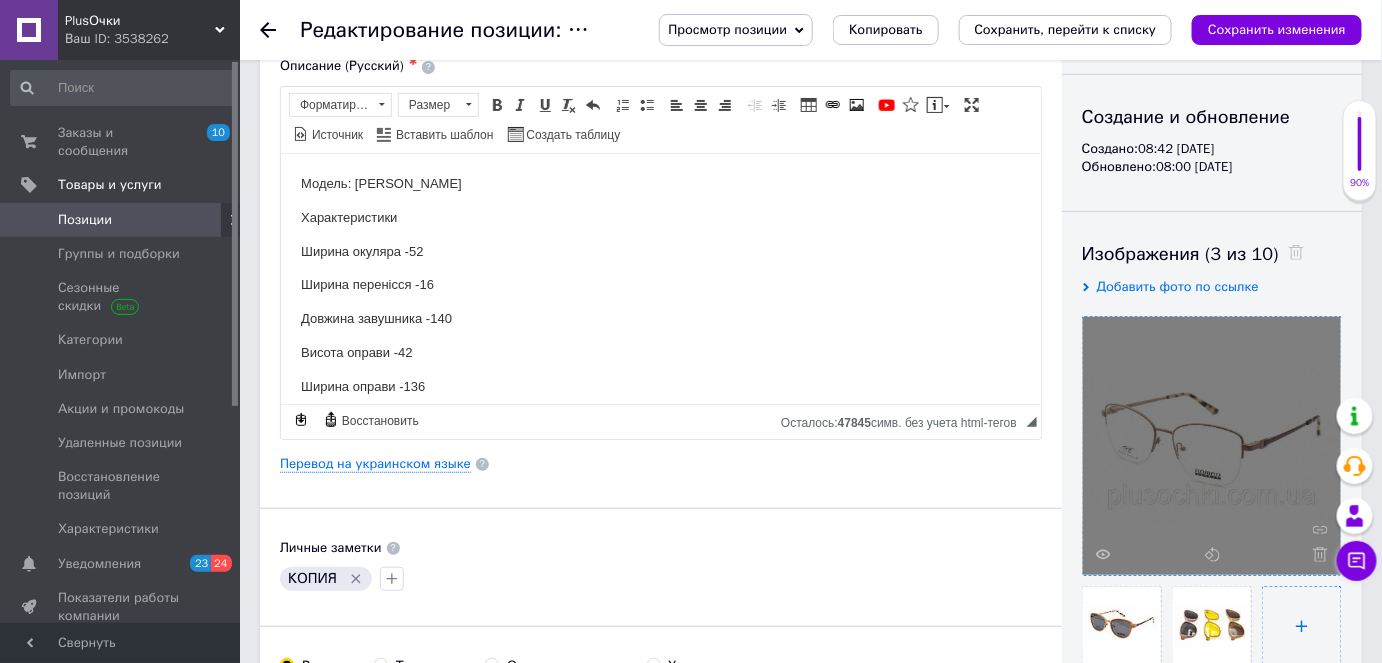 type on "C:\fakepath\FUTLYAR-ROMEO-MAT-766x455.jpg" 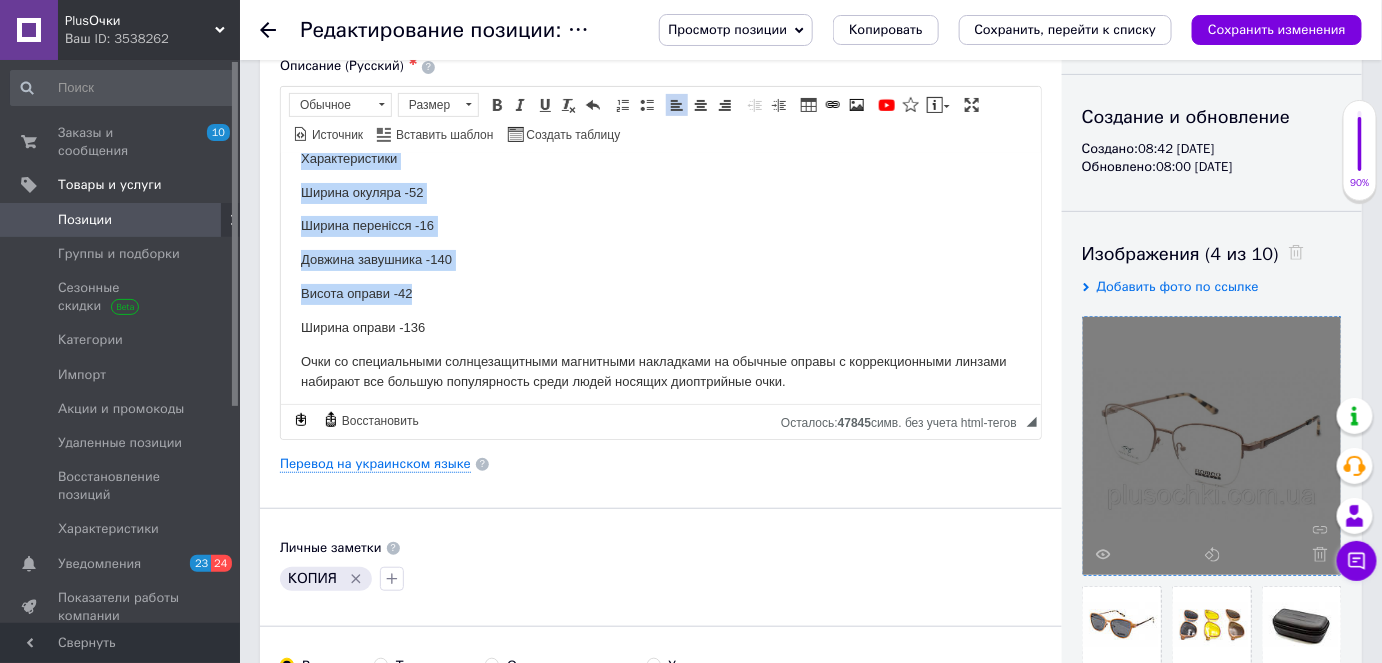 scroll, scrollTop: 90, scrollLeft: 0, axis: vertical 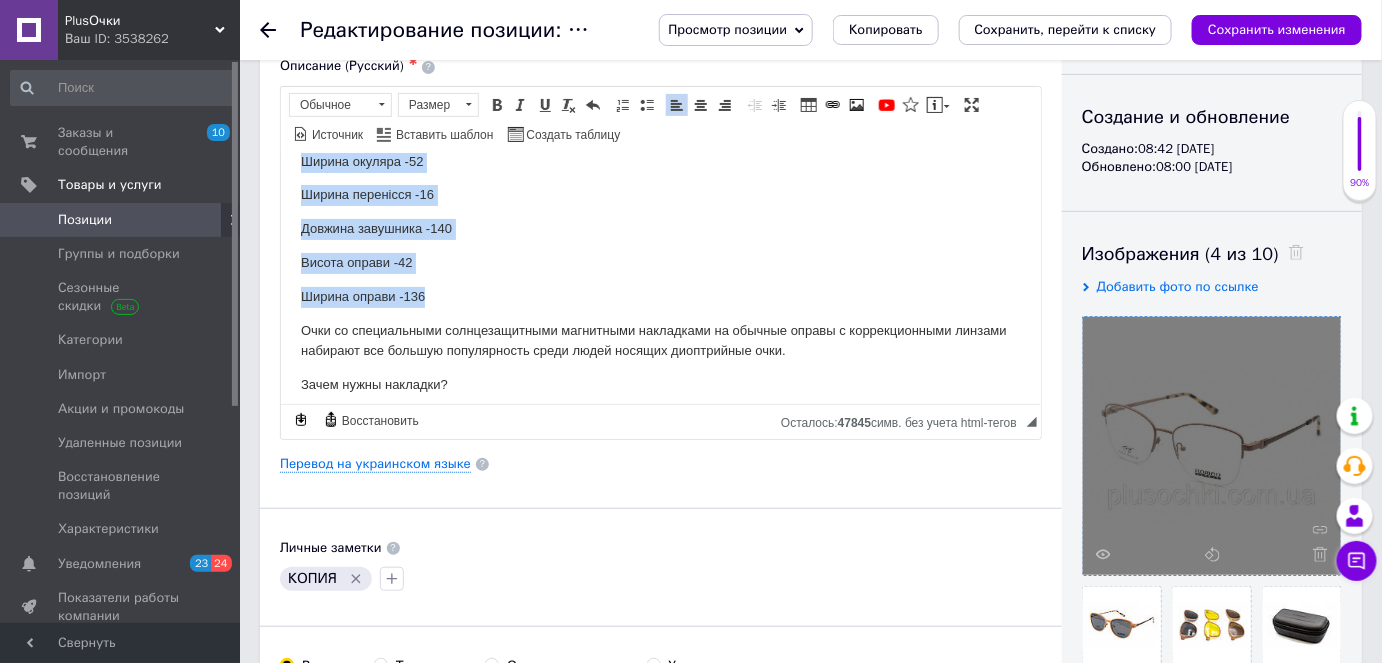 drag, startPoint x: 293, startPoint y: 171, endPoint x: 440, endPoint y: 273, distance: 178.92177 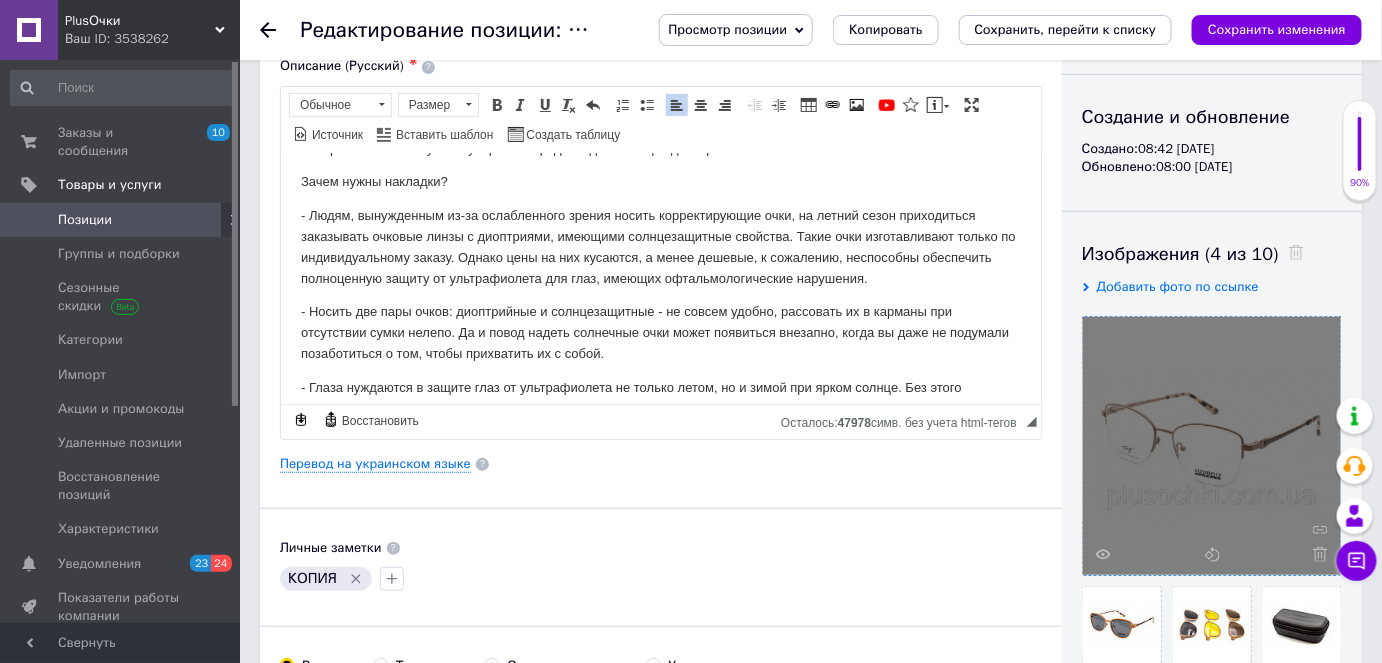 scroll, scrollTop: 23, scrollLeft: 0, axis: vertical 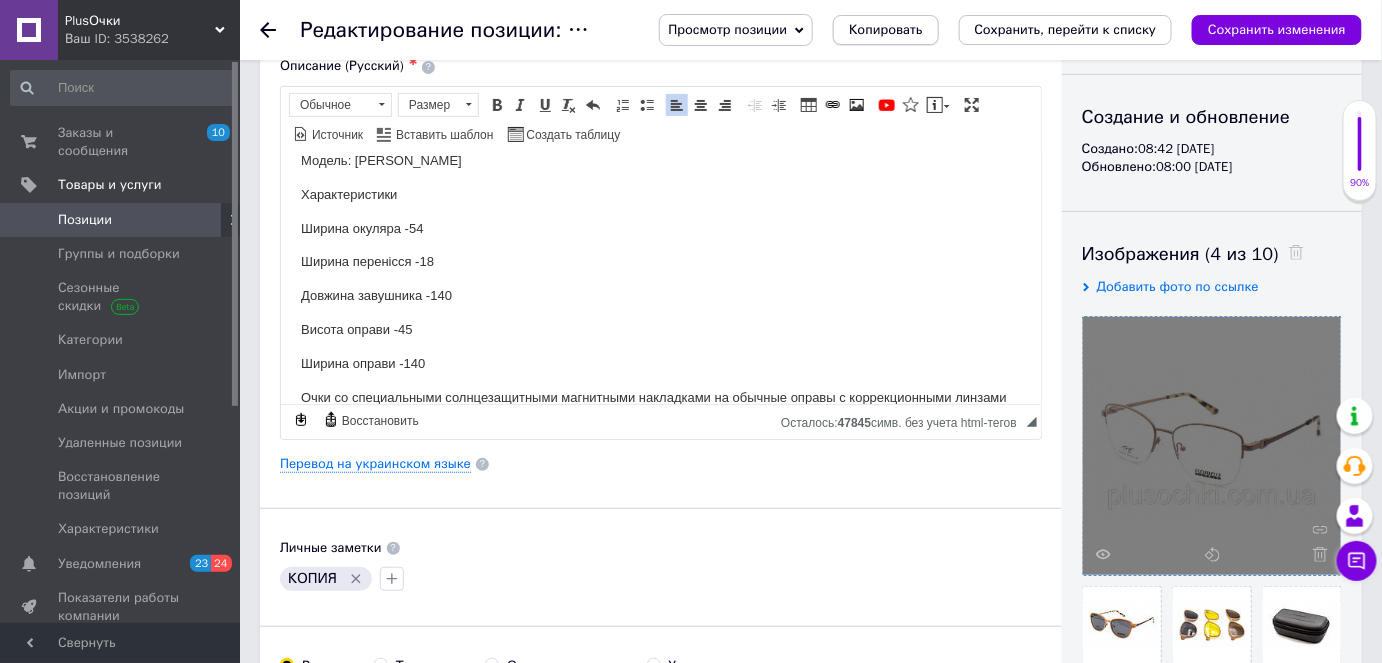 click on "Копировать" at bounding box center (885, 30) 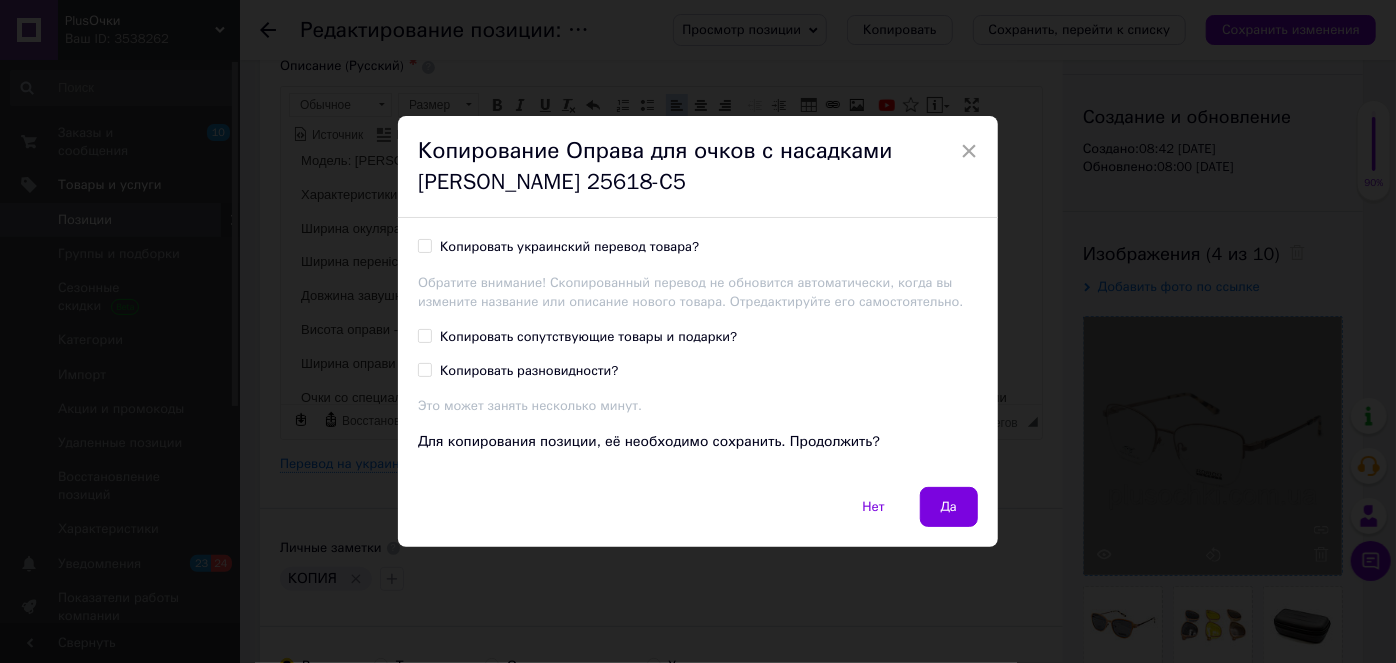 click on "Да" at bounding box center [949, 507] 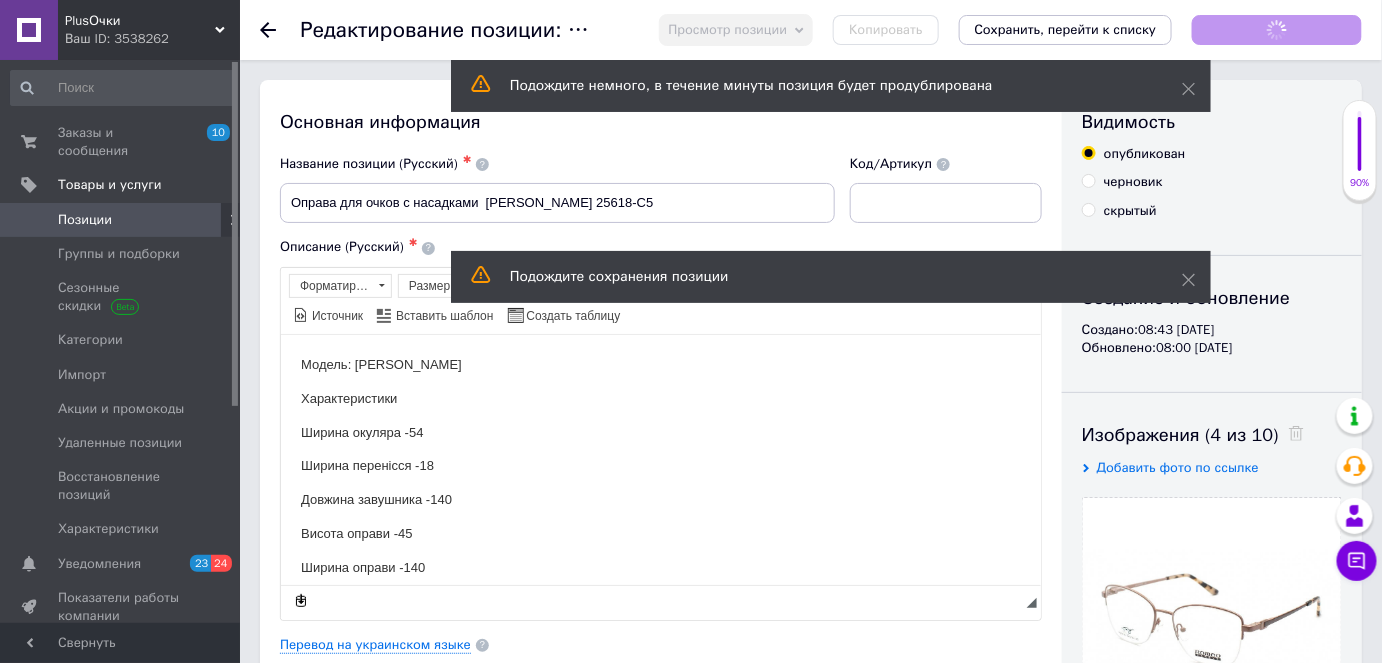scroll, scrollTop: 0, scrollLeft: 0, axis: both 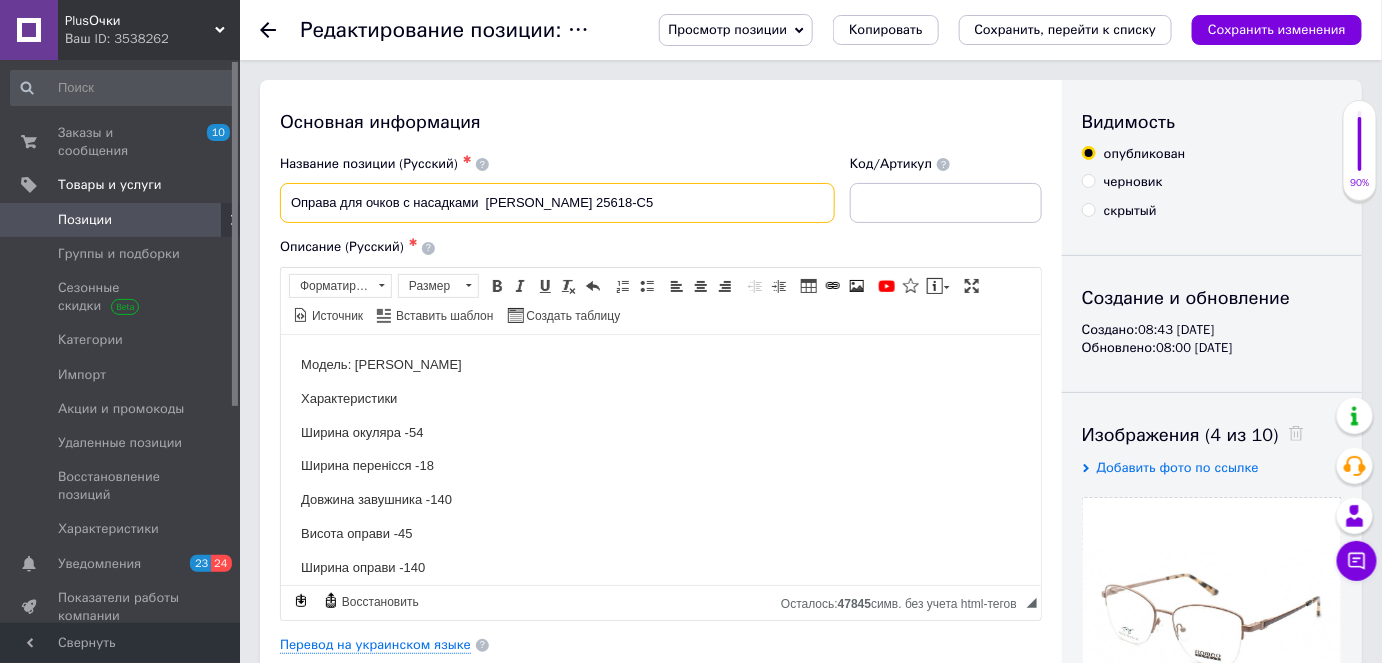 click on "Оправа для очков с насадками  [PERSON_NAME] 25618-C5" at bounding box center (557, 203) 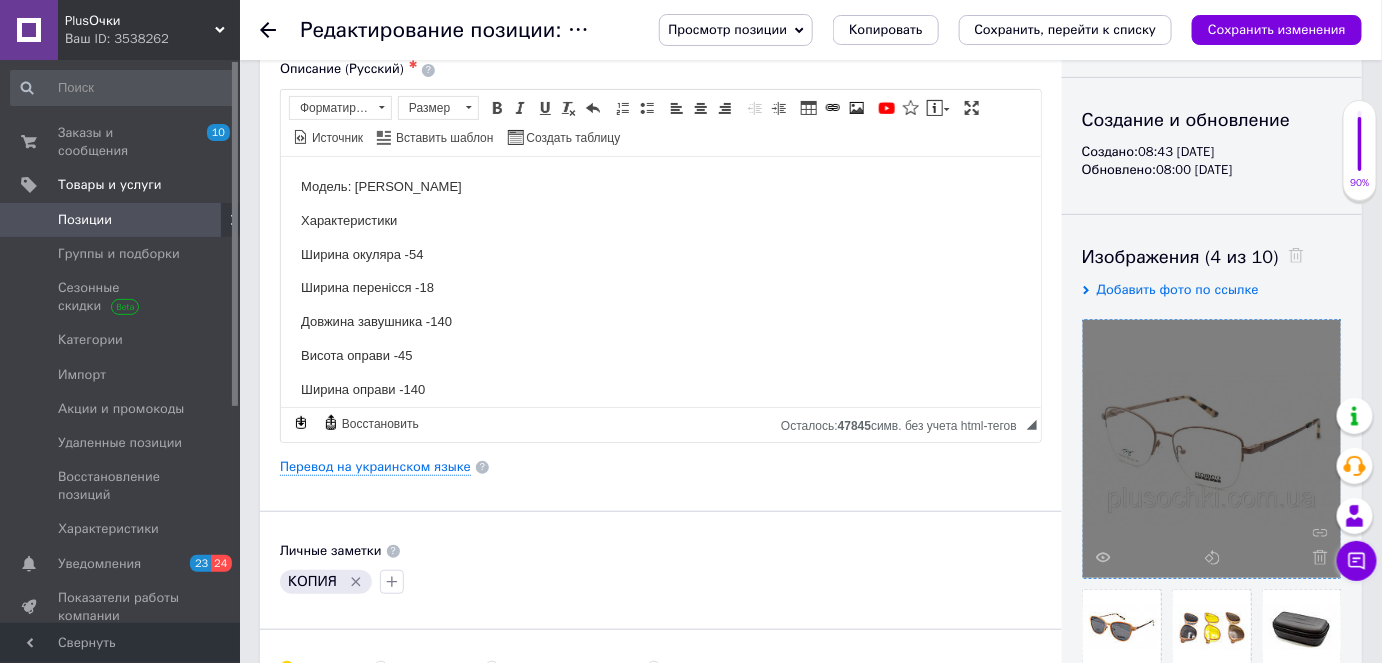 scroll, scrollTop: 181, scrollLeft: 0, axis: vertical 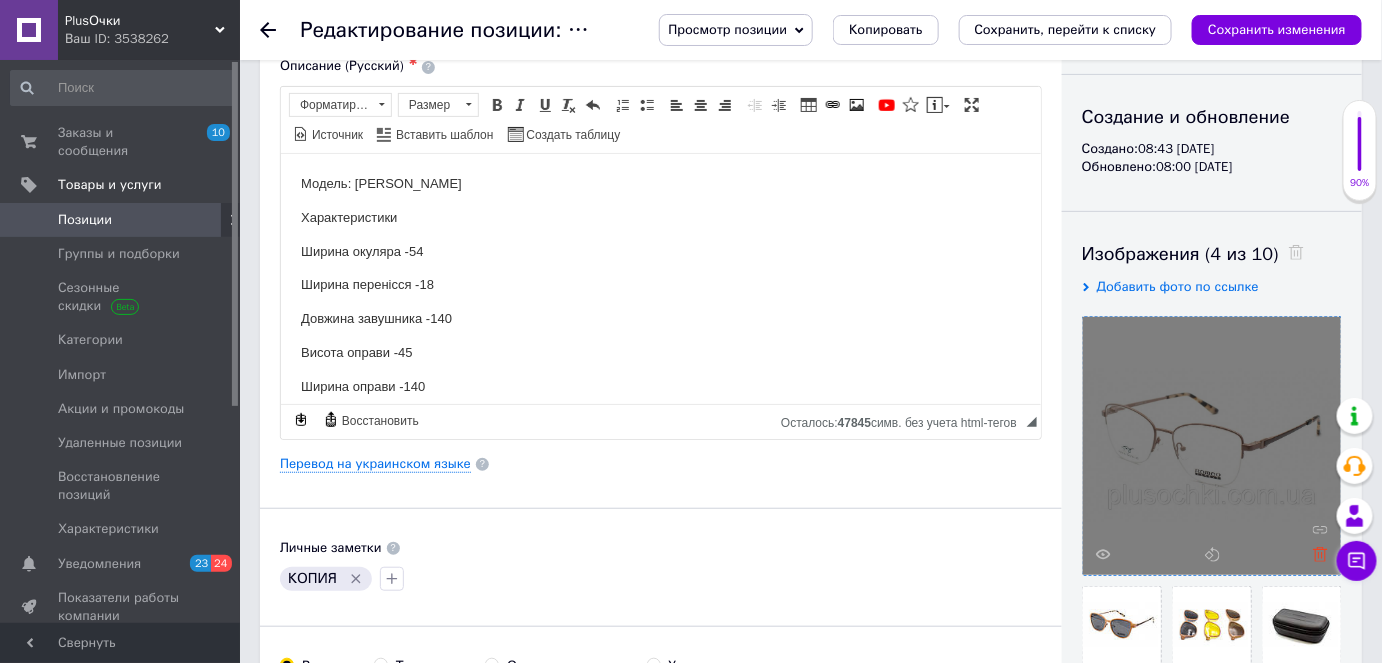 type on "Оправа для очков с насадками  [PERSON_NAME] 25618-C3" 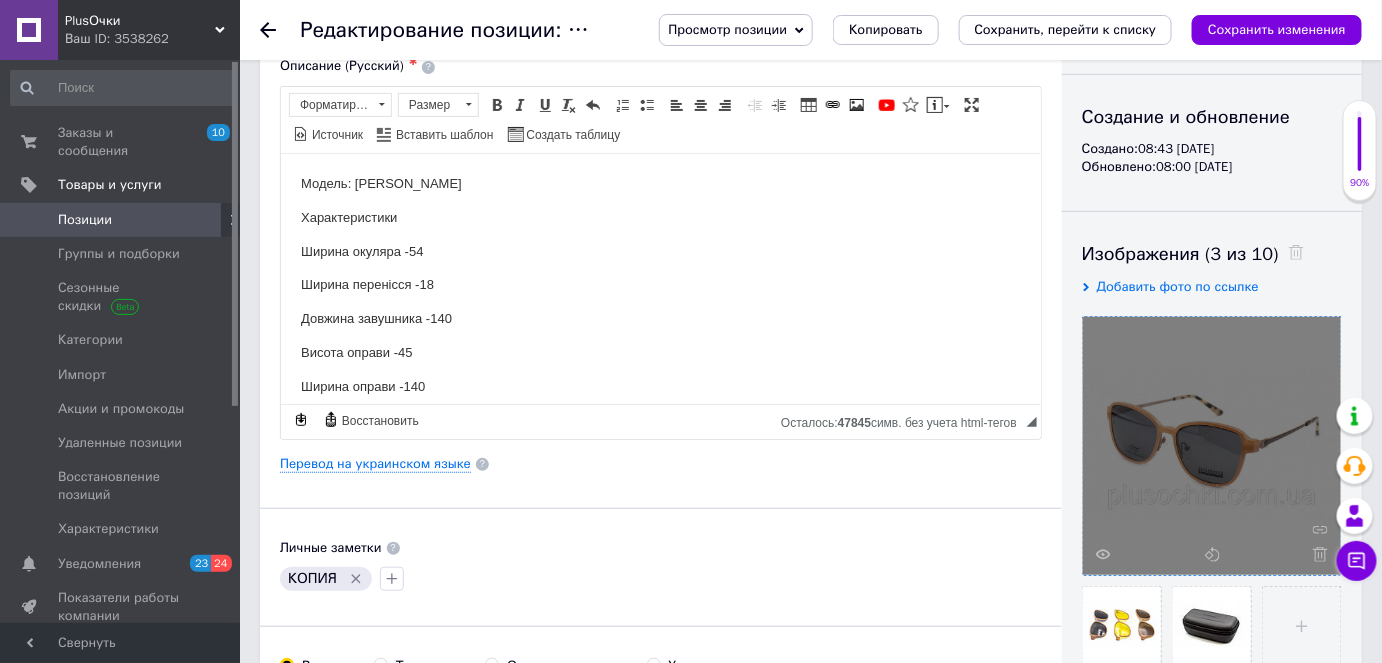 click 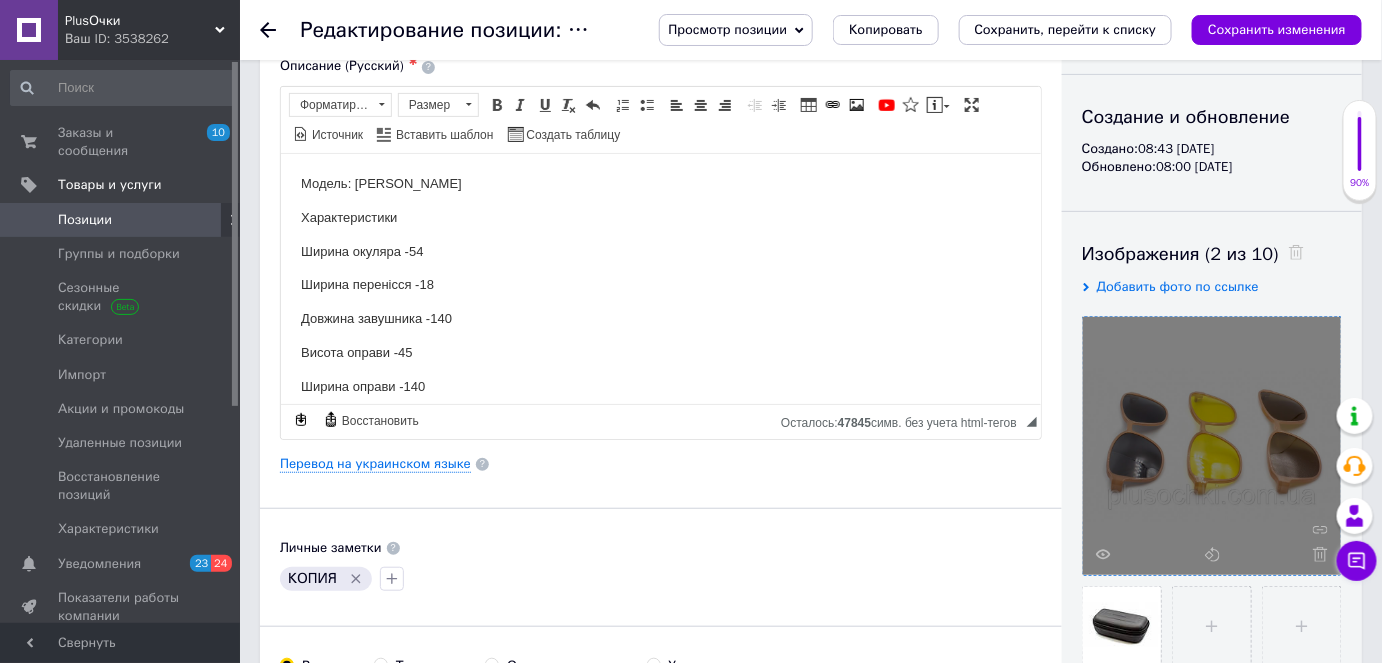 click 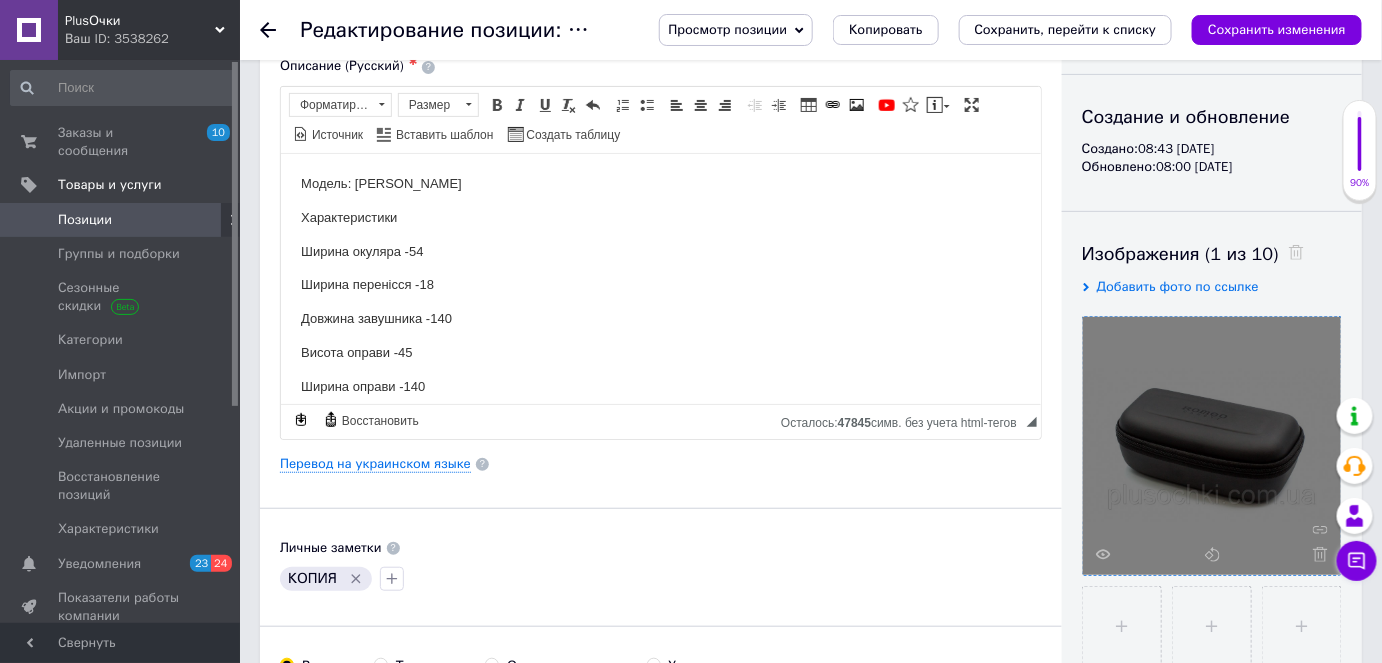 click 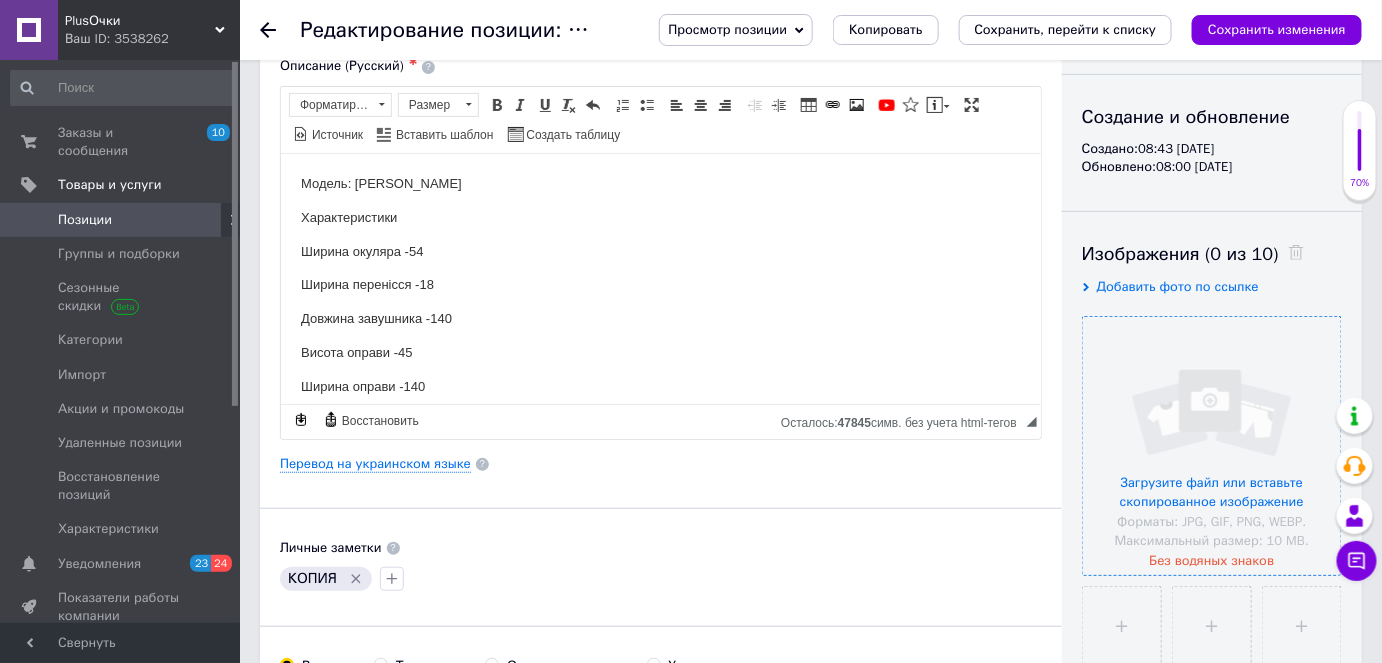 click at bounding box center [1212, 446] 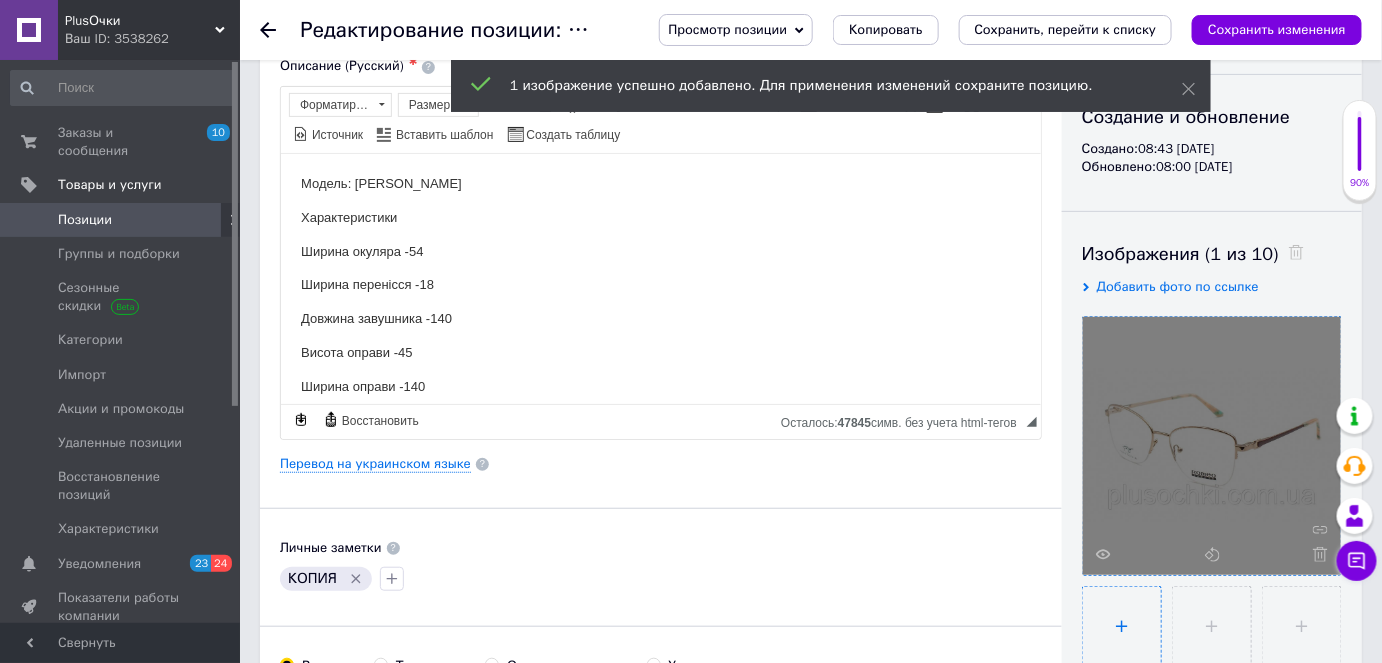 click at bounding box center (1122, 626) 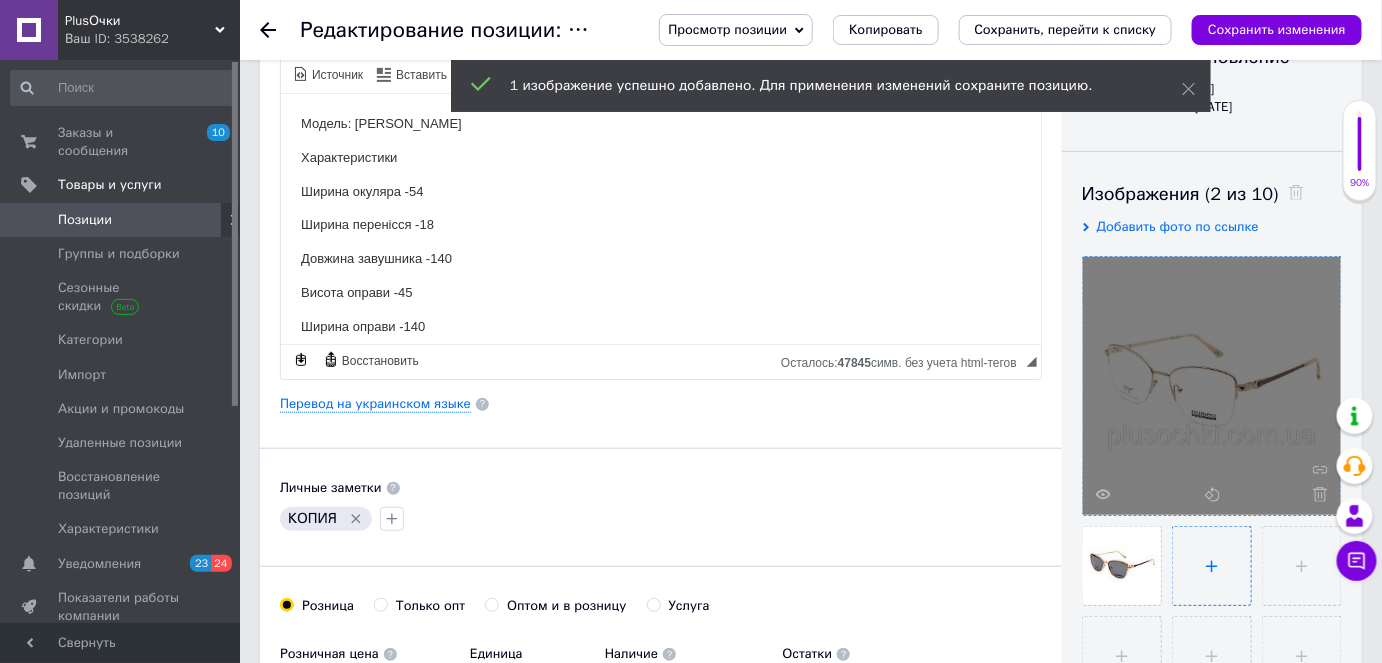 scroll, scrollTop: 272, scrollLeft: 0, axis: vertical 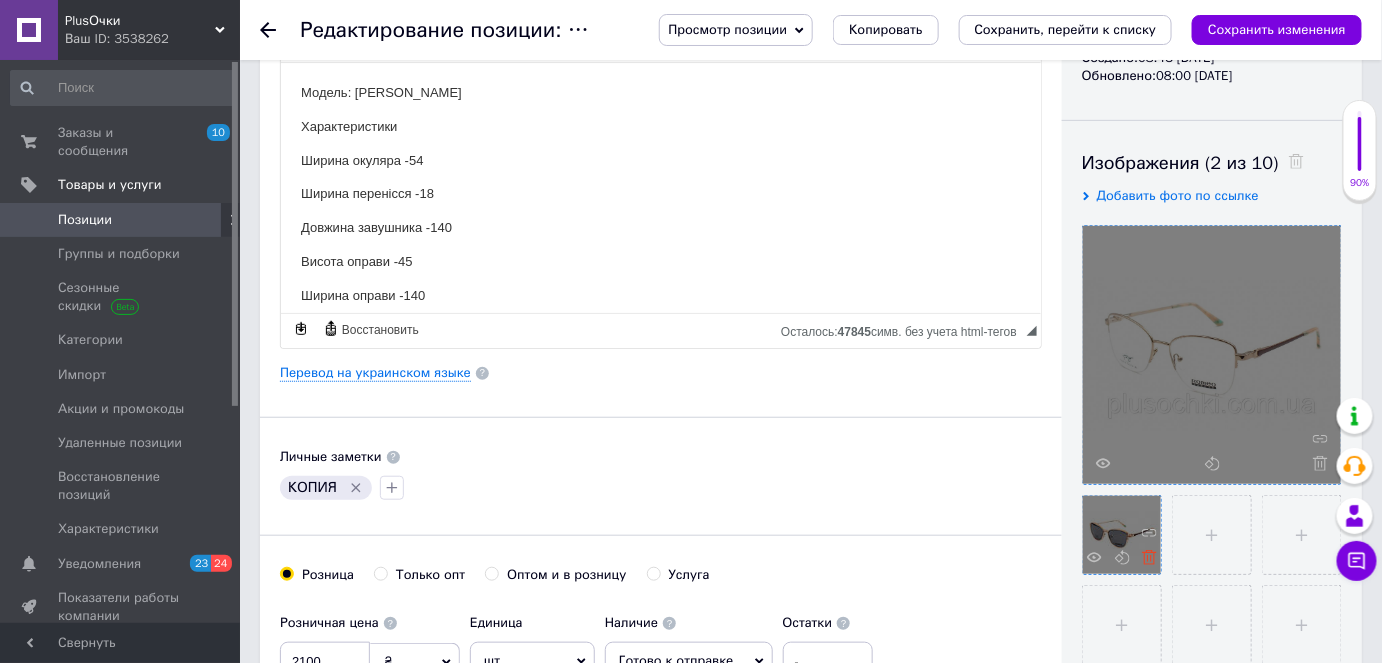 click 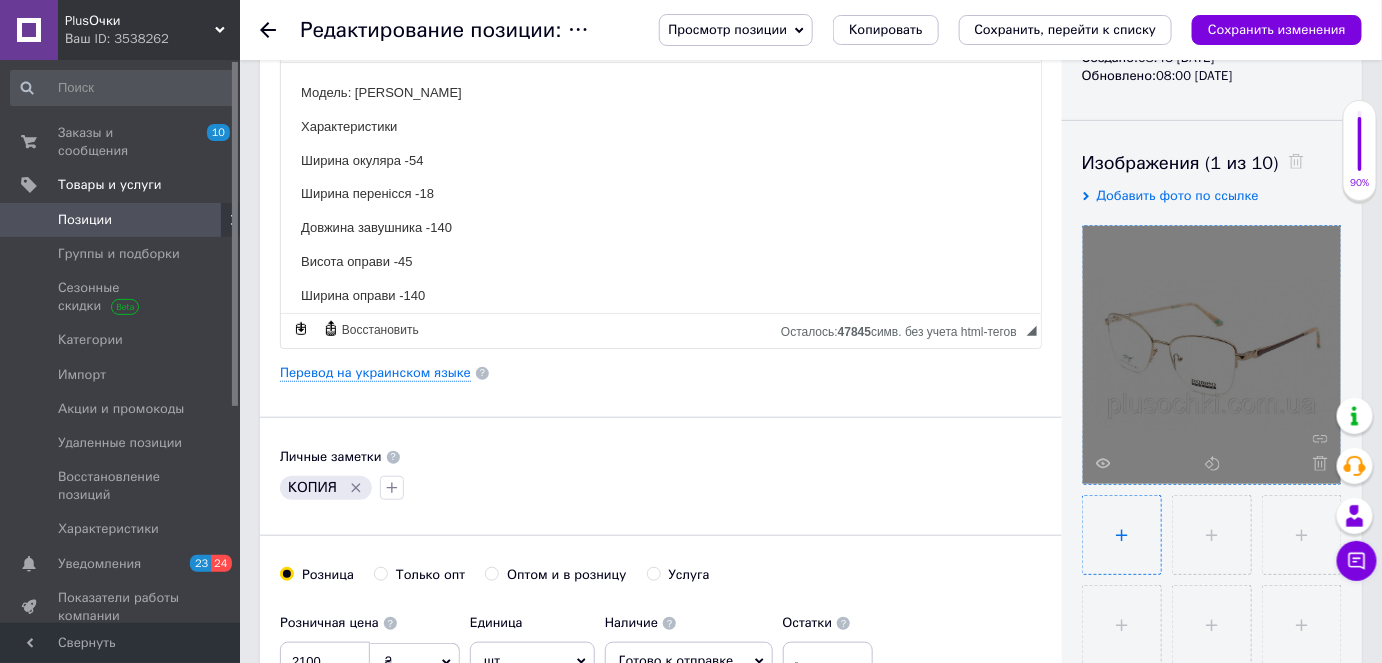 click at bounding box center [1122, 535] 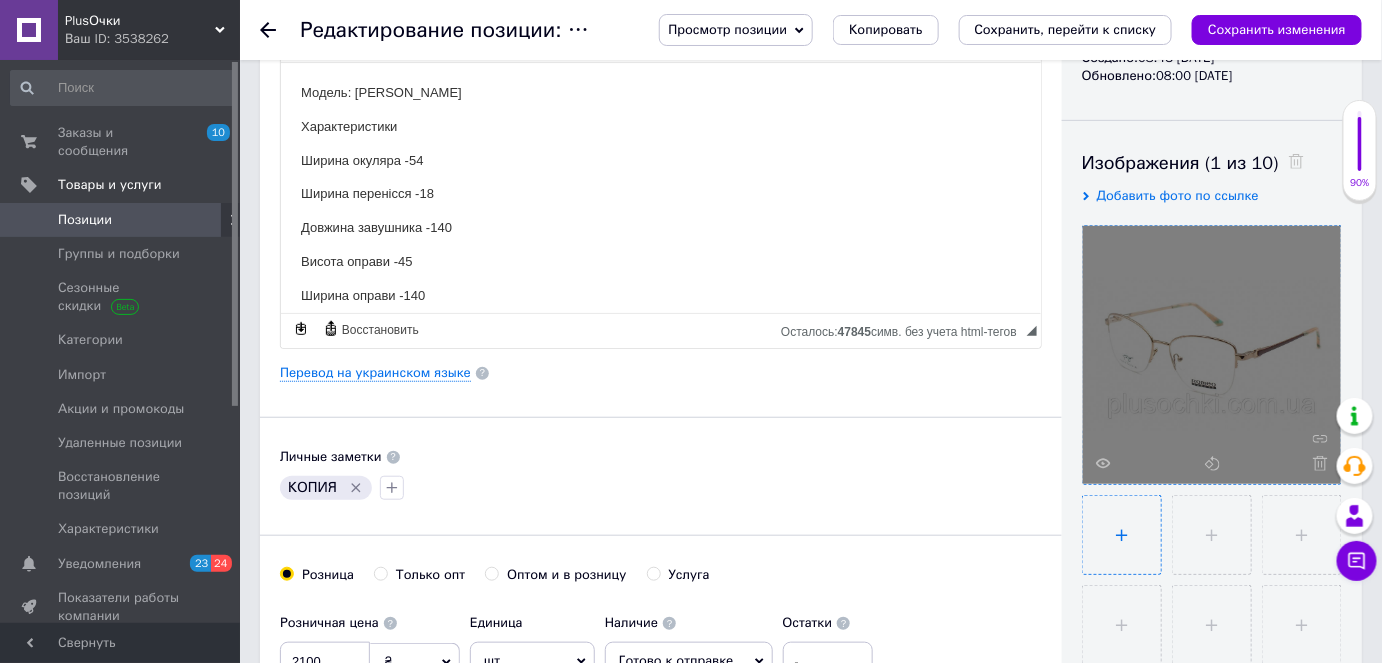 type on "C:\fakepath\25618-C3A-766x455.jpg" 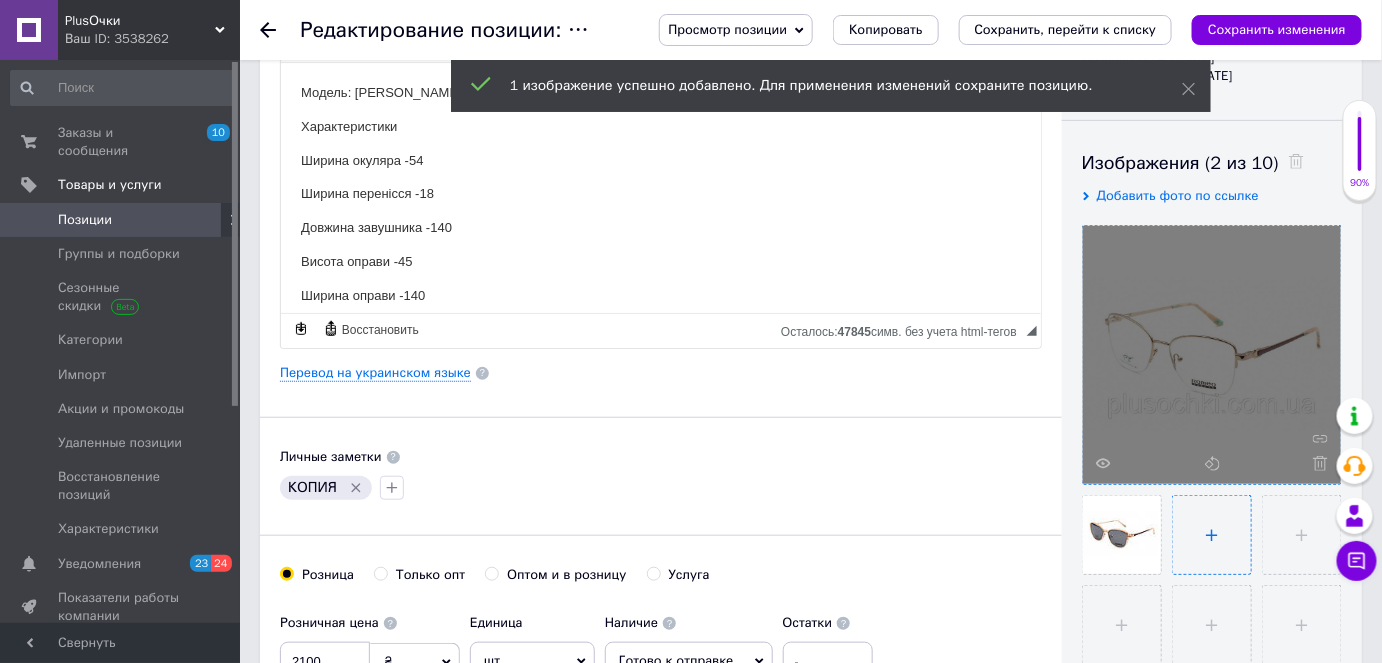 click at bounding box center (1212, 535) 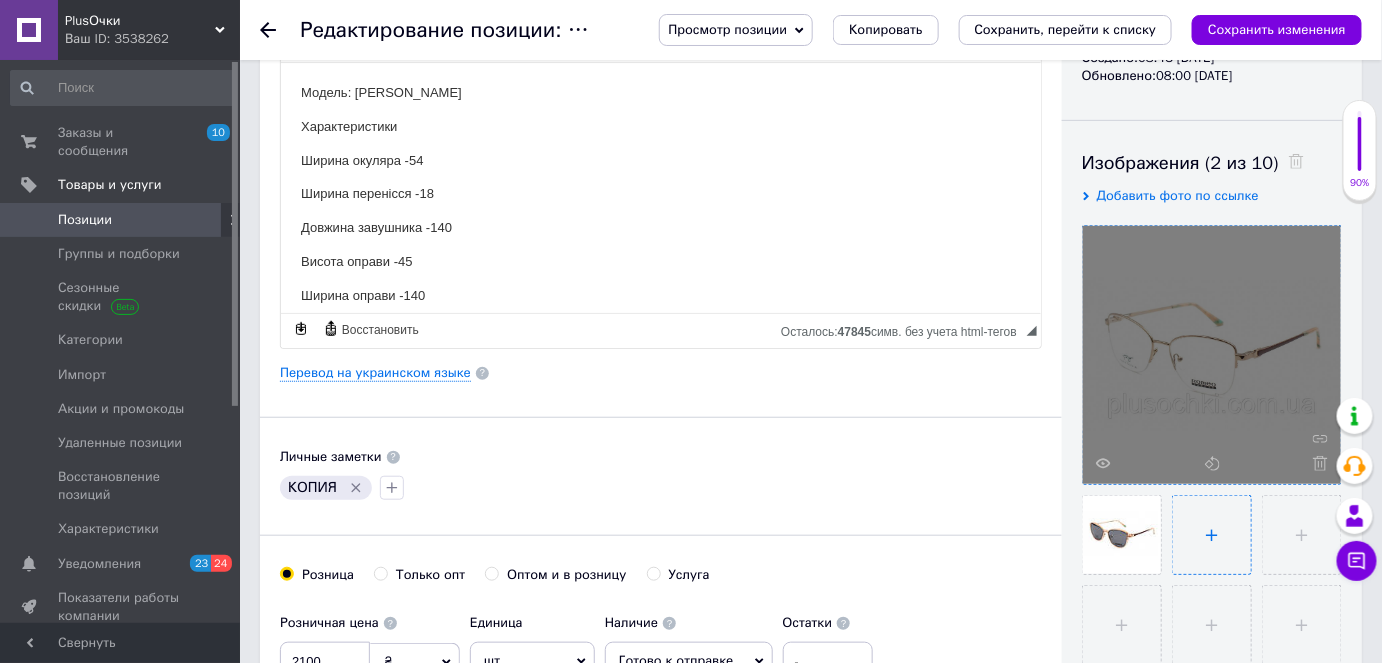type on "C:\fakepath\25618-C3B-766x455.jpg" 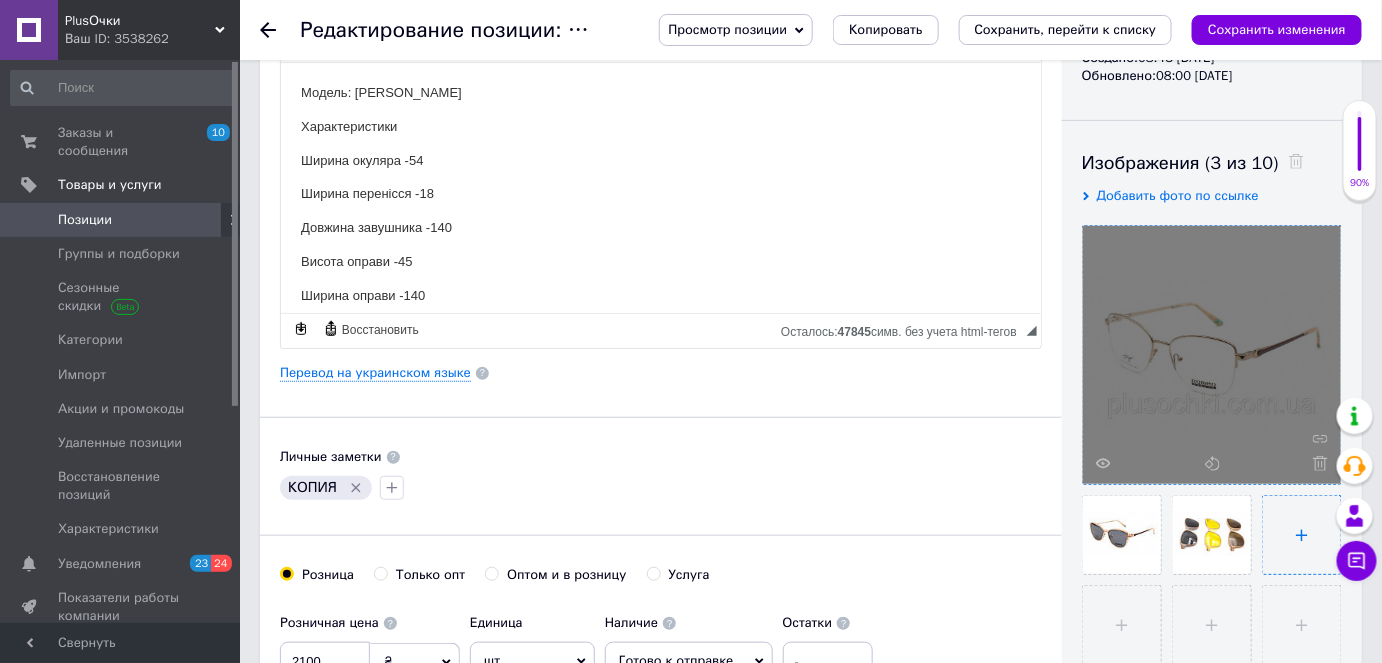 click at bounding box center (1302, 535) 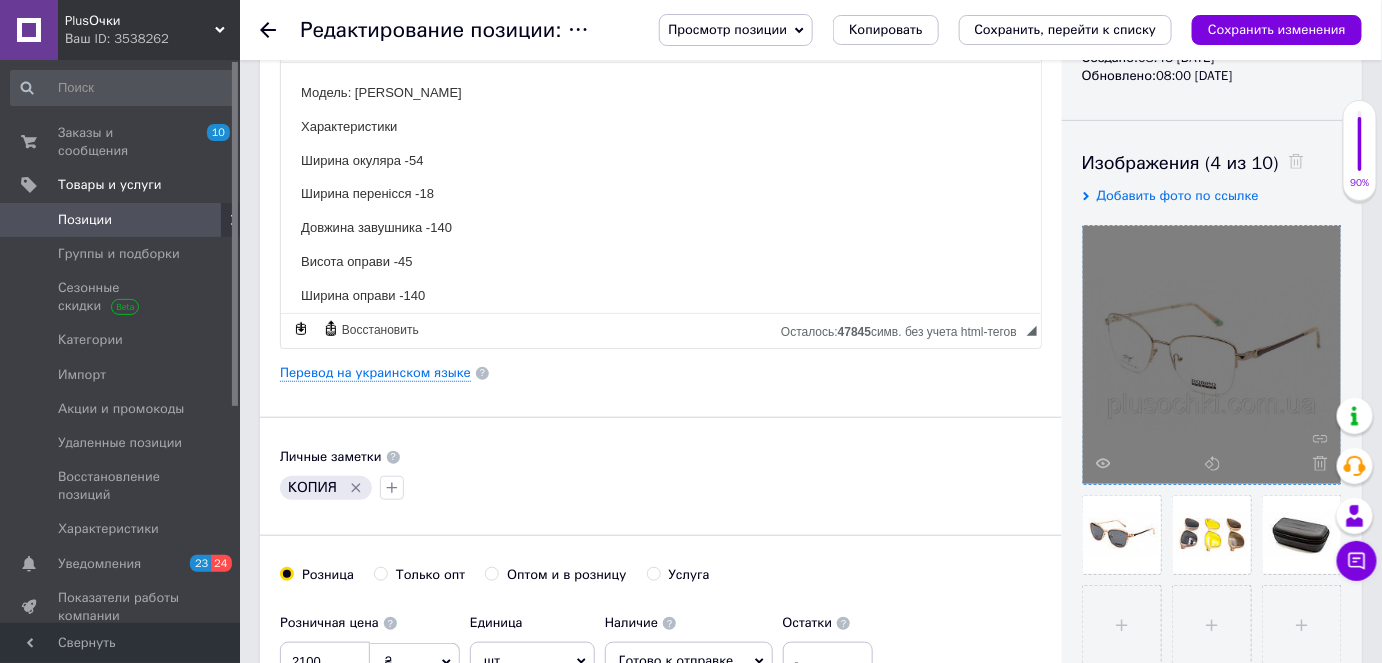 scroll, scrollTop: 0, scrollLeft: 0, axis: both 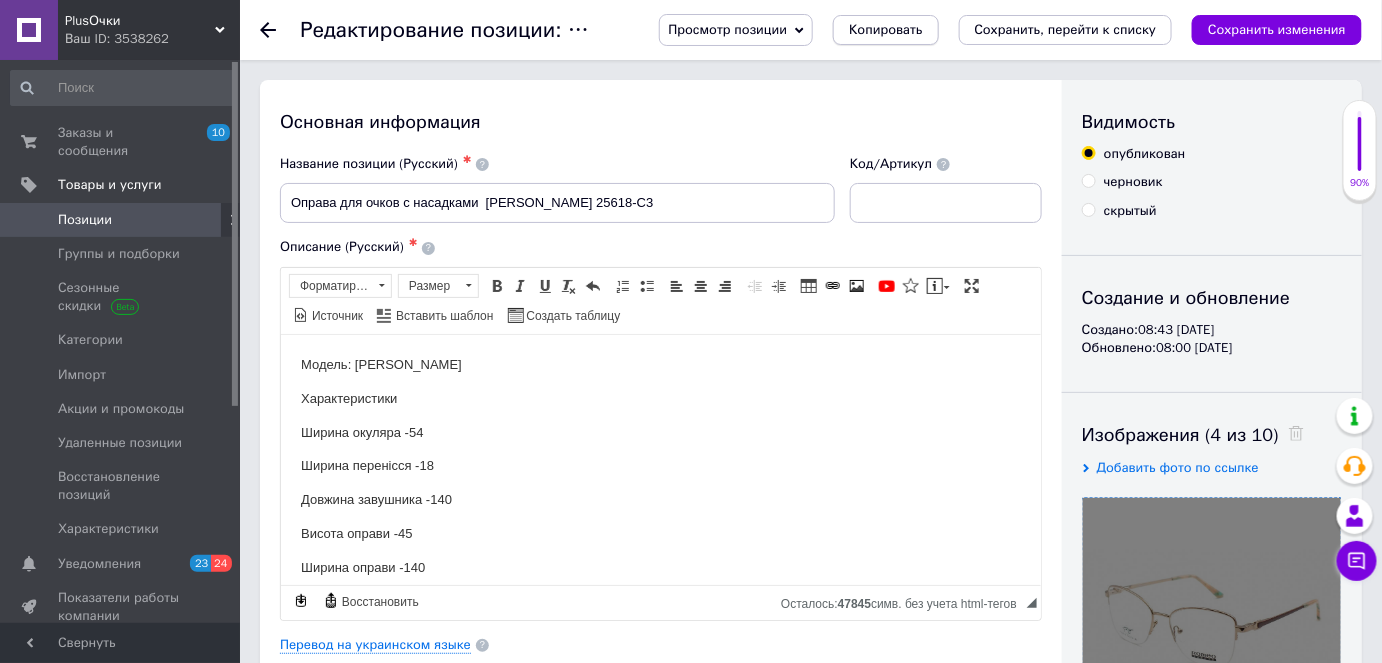click on "Копировать" at bounding box center (885, 30) 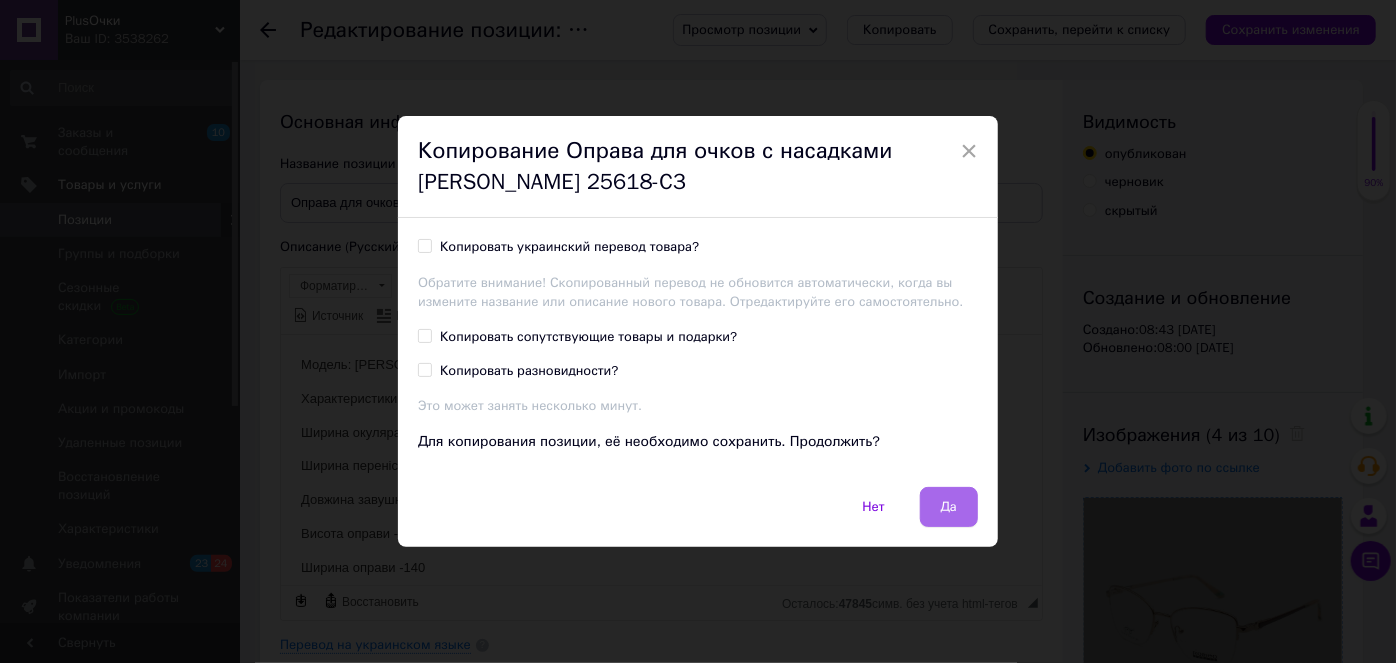 click on "Да" at bounding box center [949, 507] 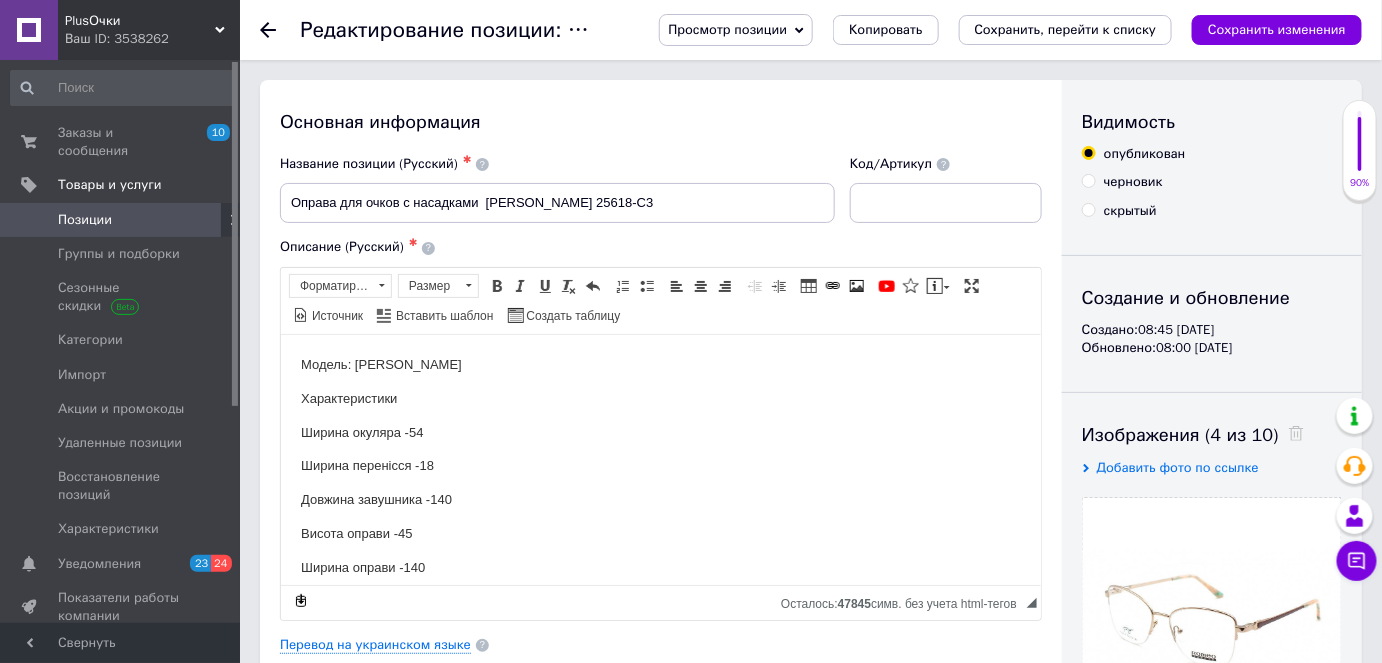 scroll, scrollTop: 0, scrollLeft: 0, axis: both 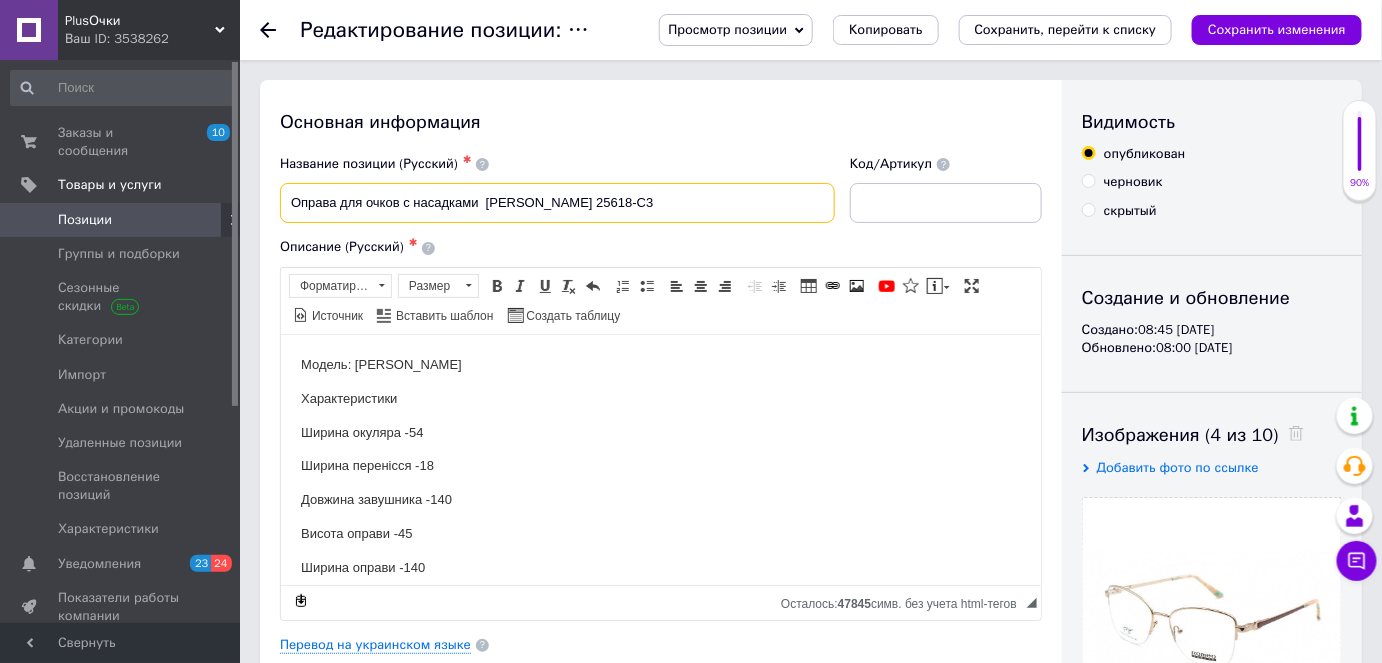 click on "Оправа для очков с насадками  [PERSON_NAME] 25618-C3" at bounding box center [557, 203] 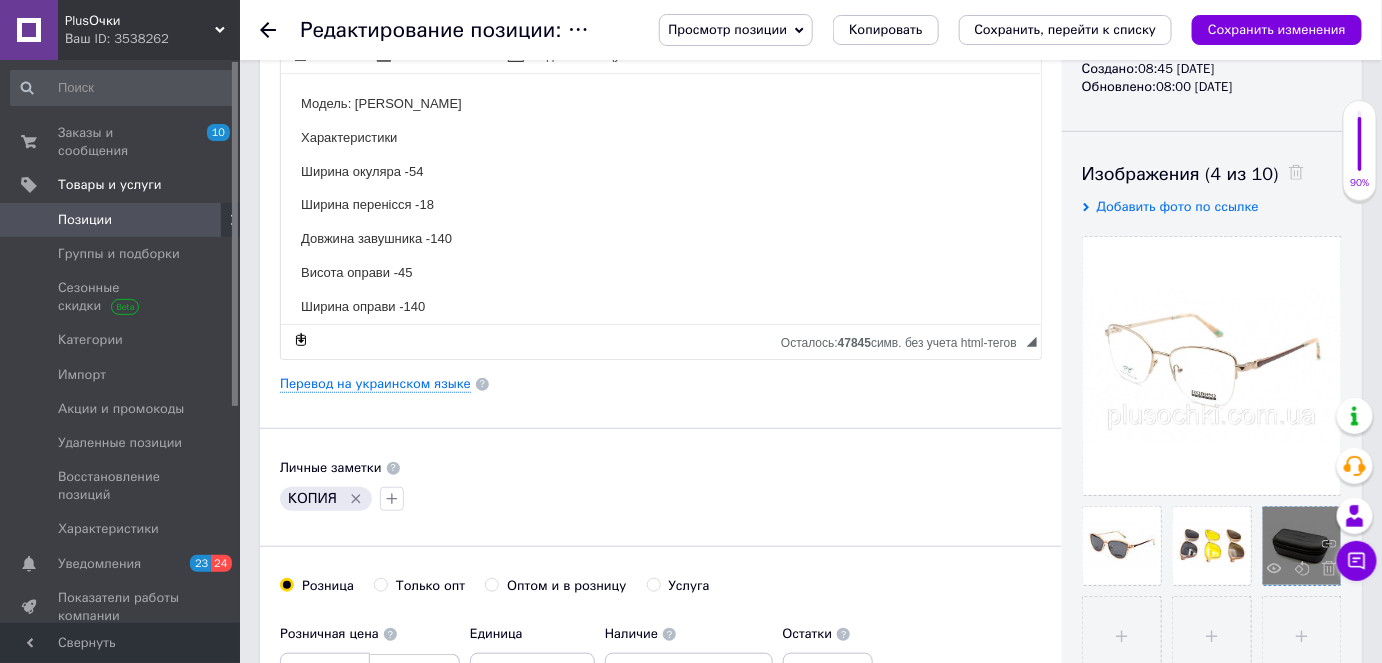 scroll, scrollTop: 272, scrollLeft: 0, axis: vertical 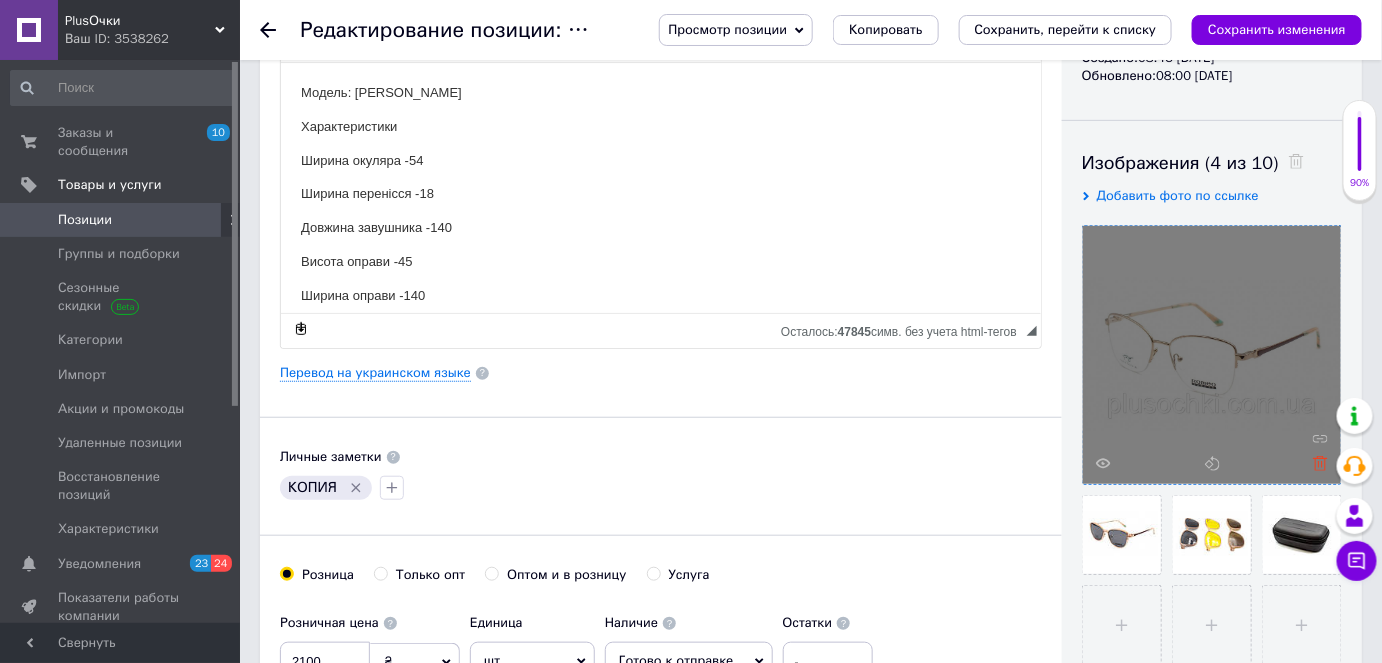 type on "Оправа для очков с насадками  [PERSON_NAME] 25618-C2" 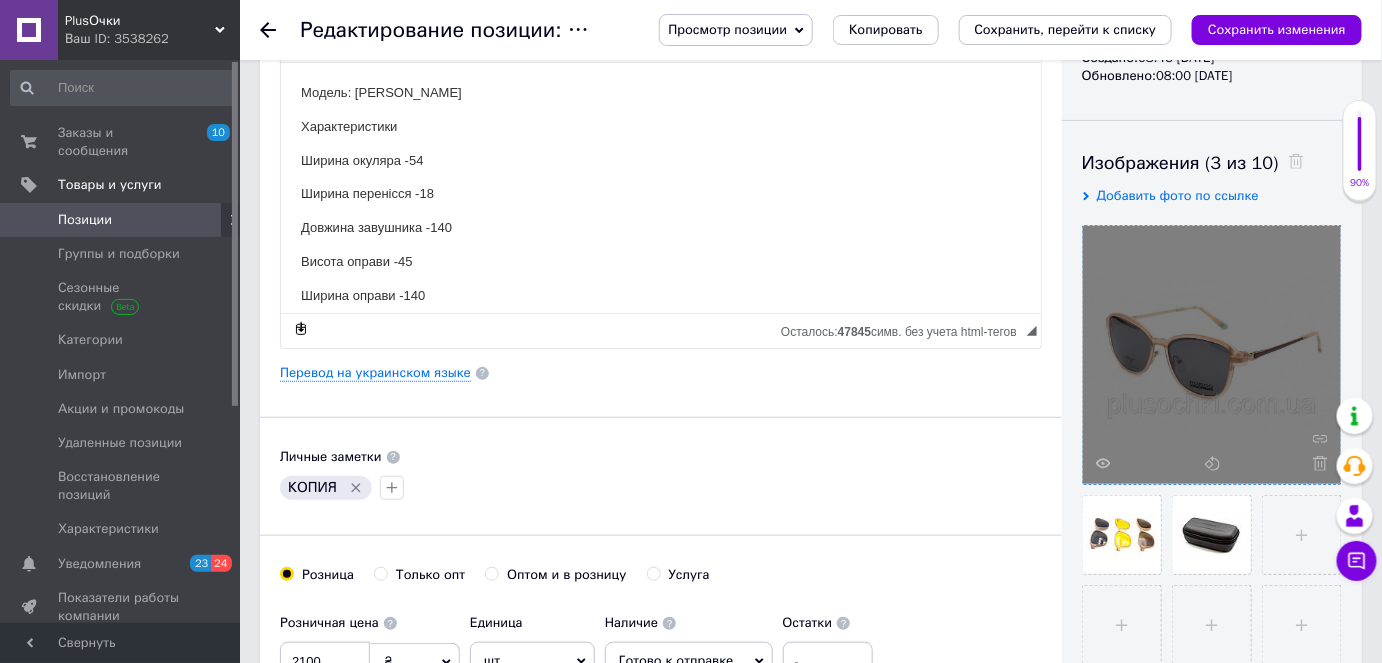 click 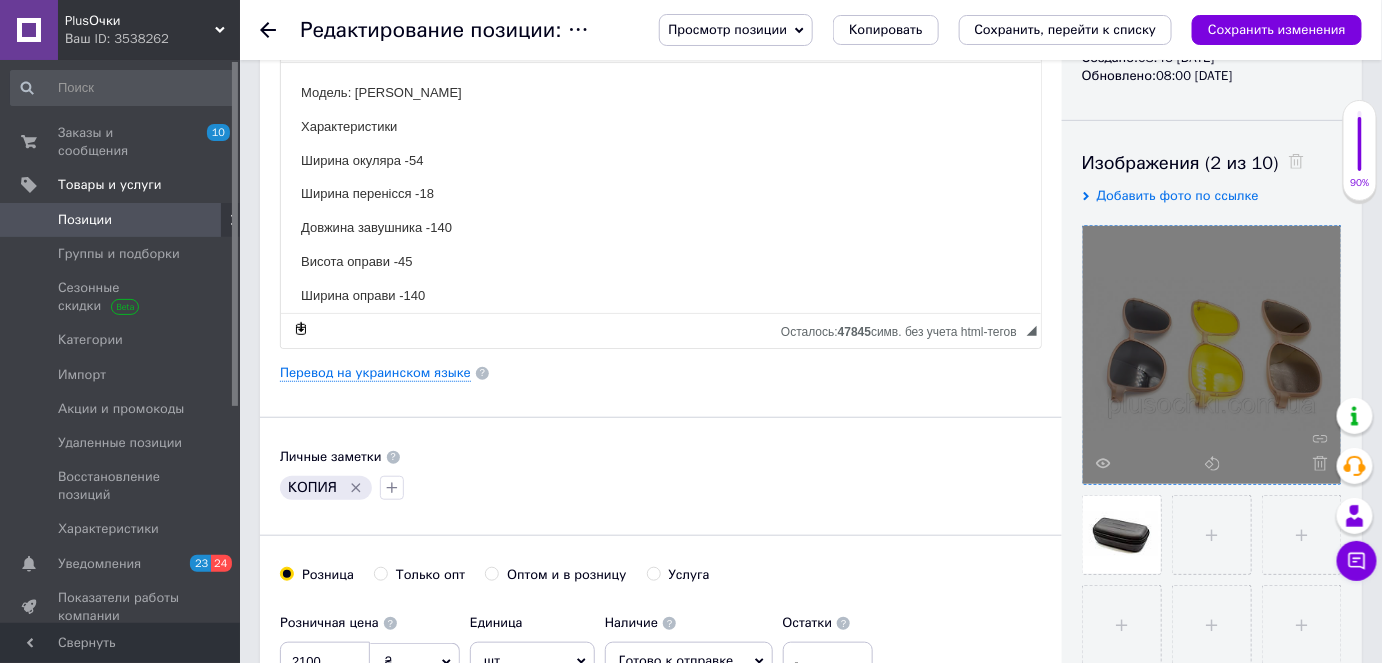 click 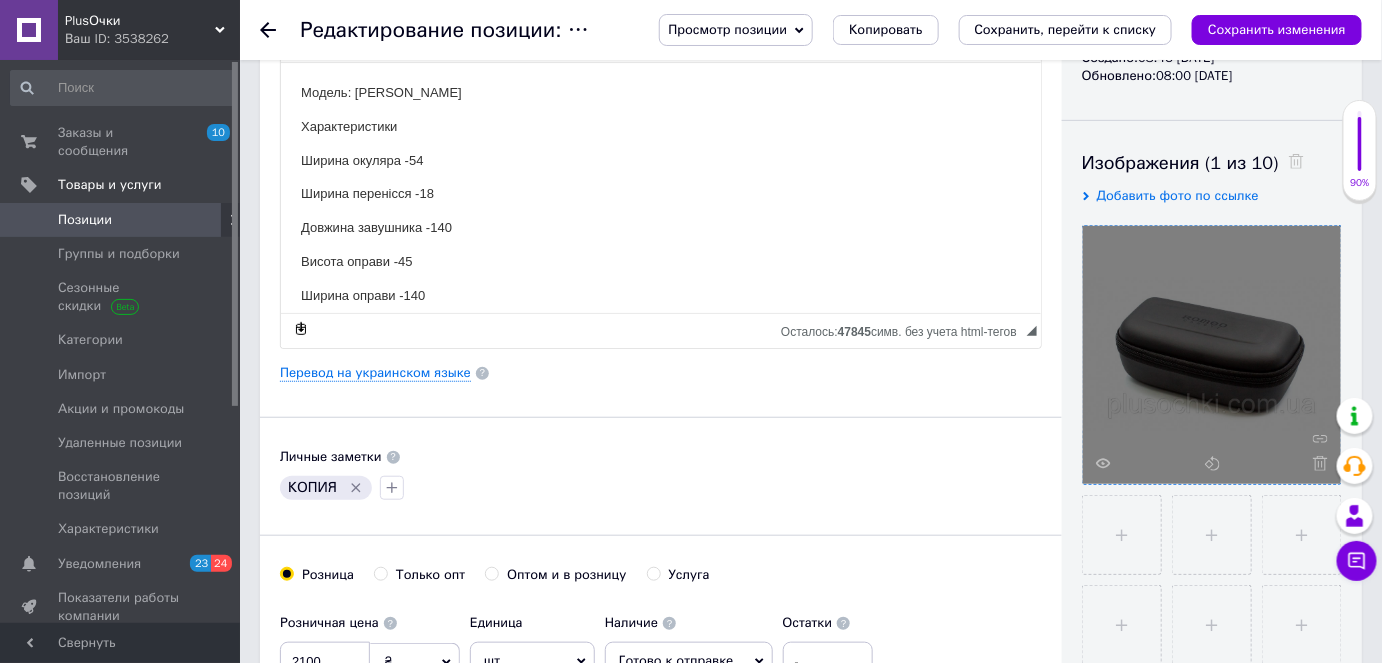 click 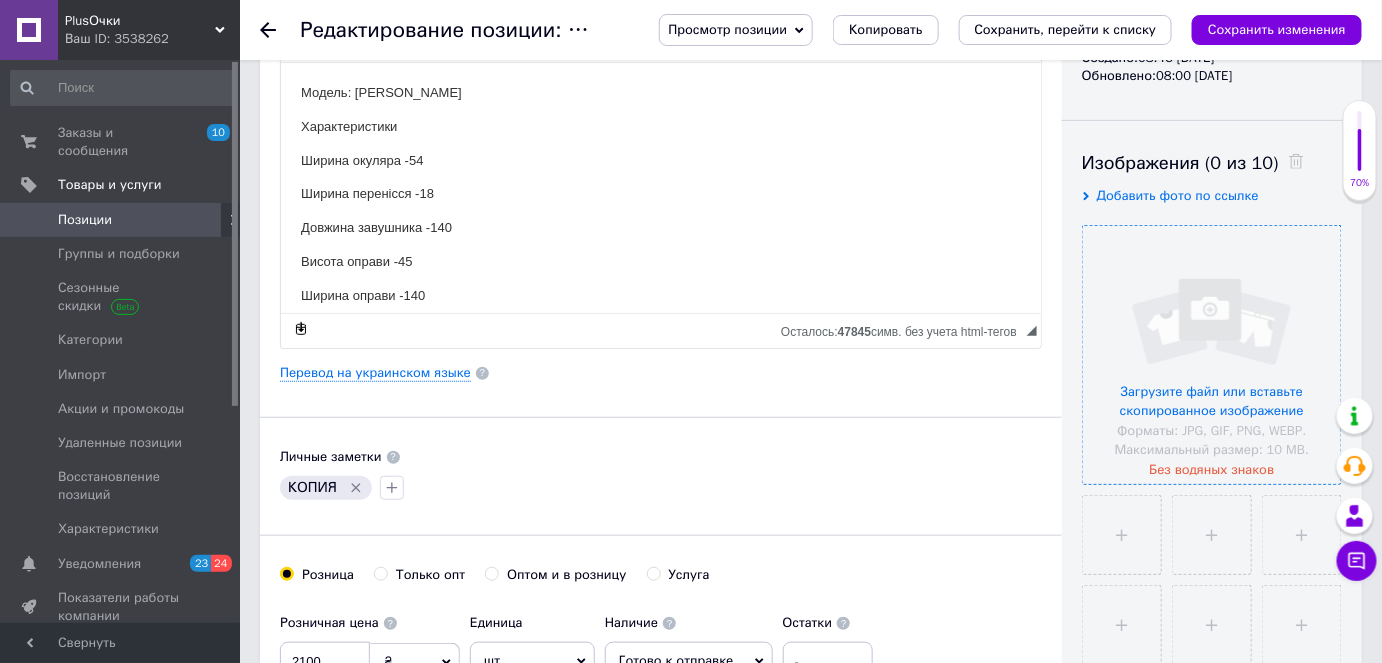 click at bounding box center (1212, 355) 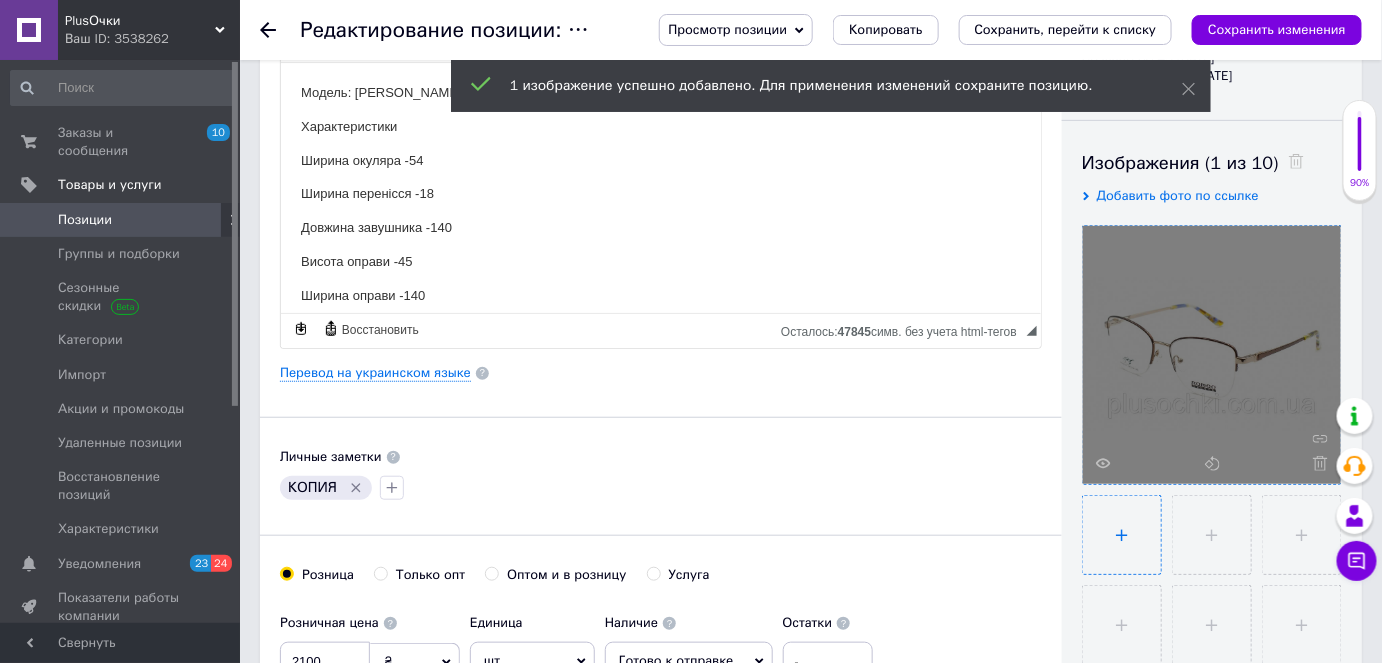 click at bounding box center (1122, 535) 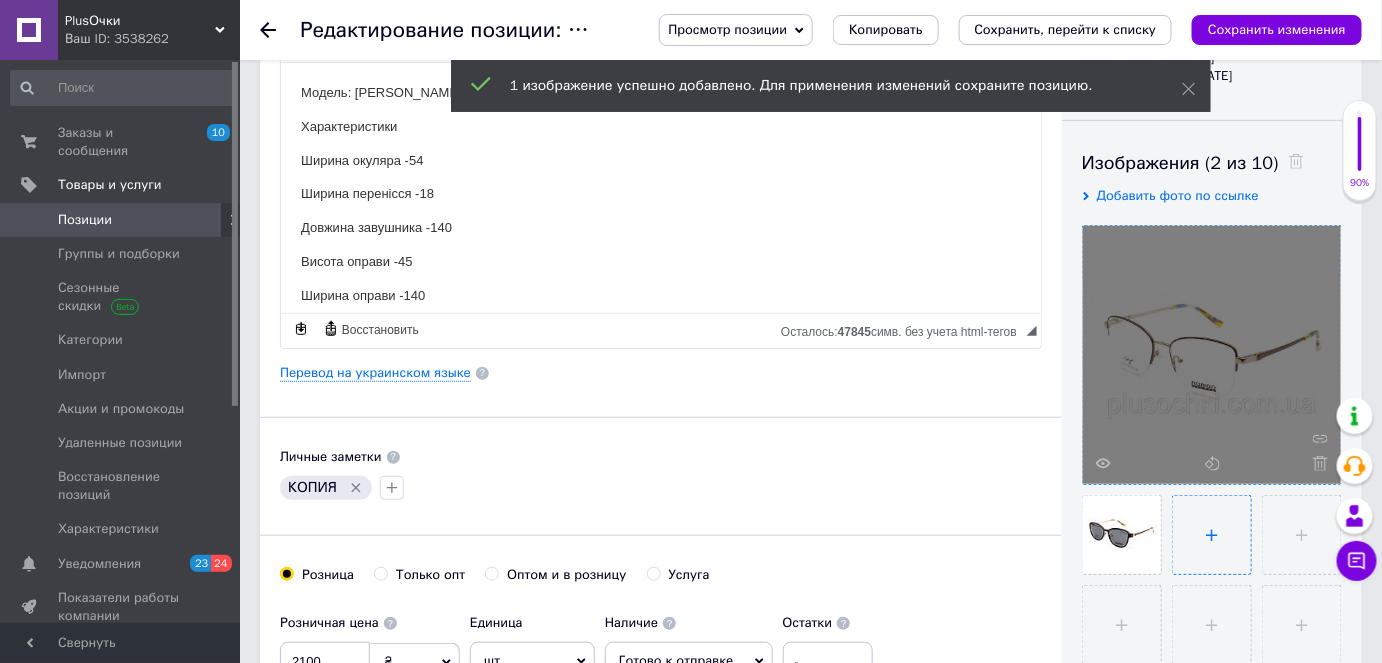 click at bounding box center [1212, 535] 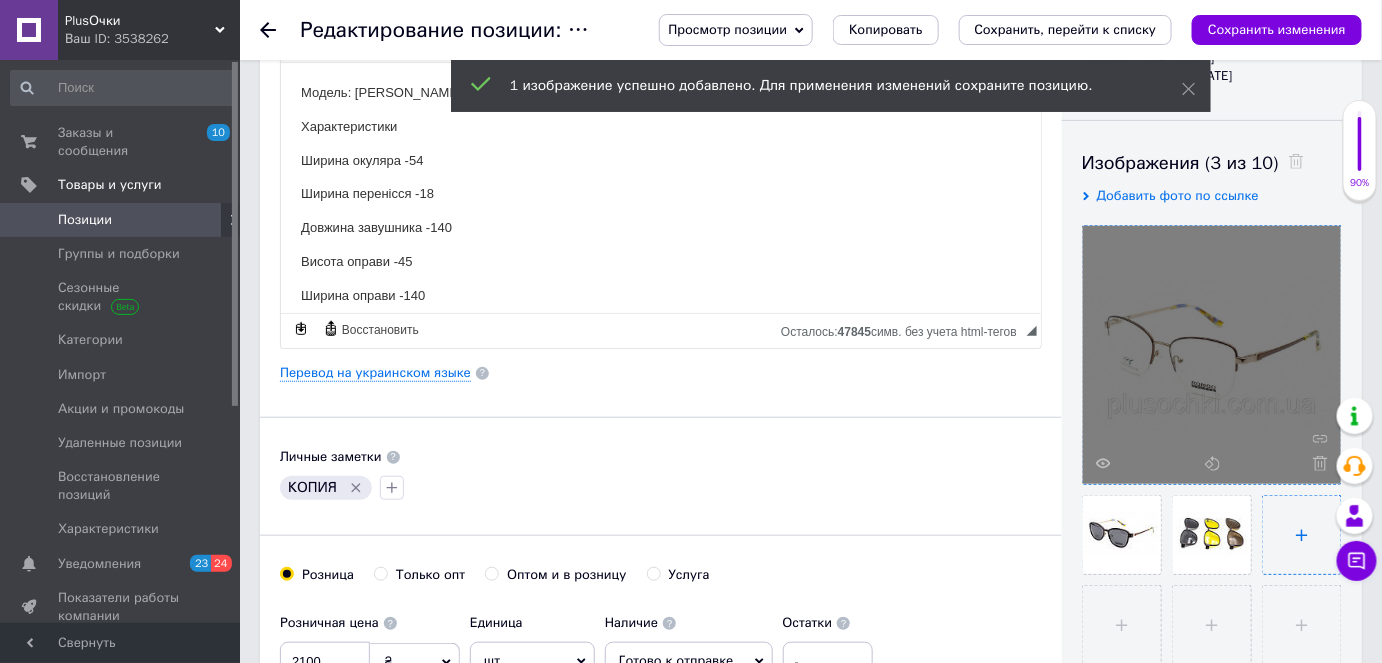 click at bounding box center (1302, 535) 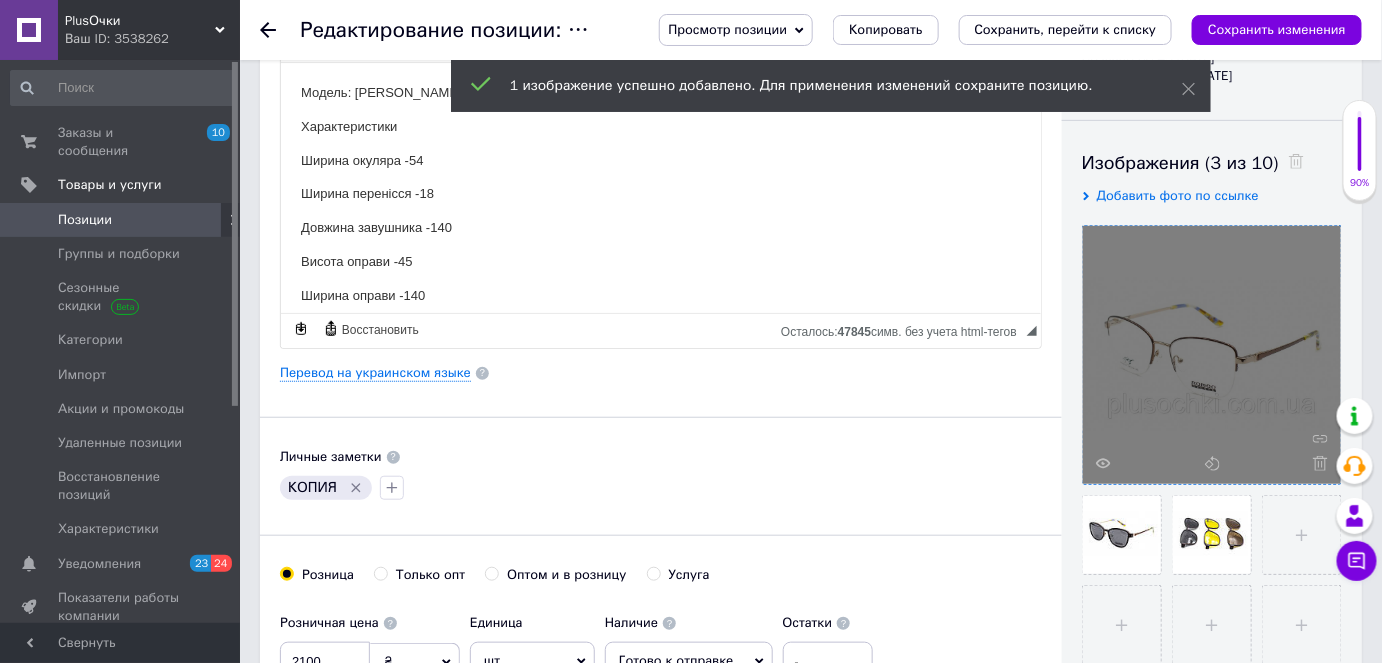 type 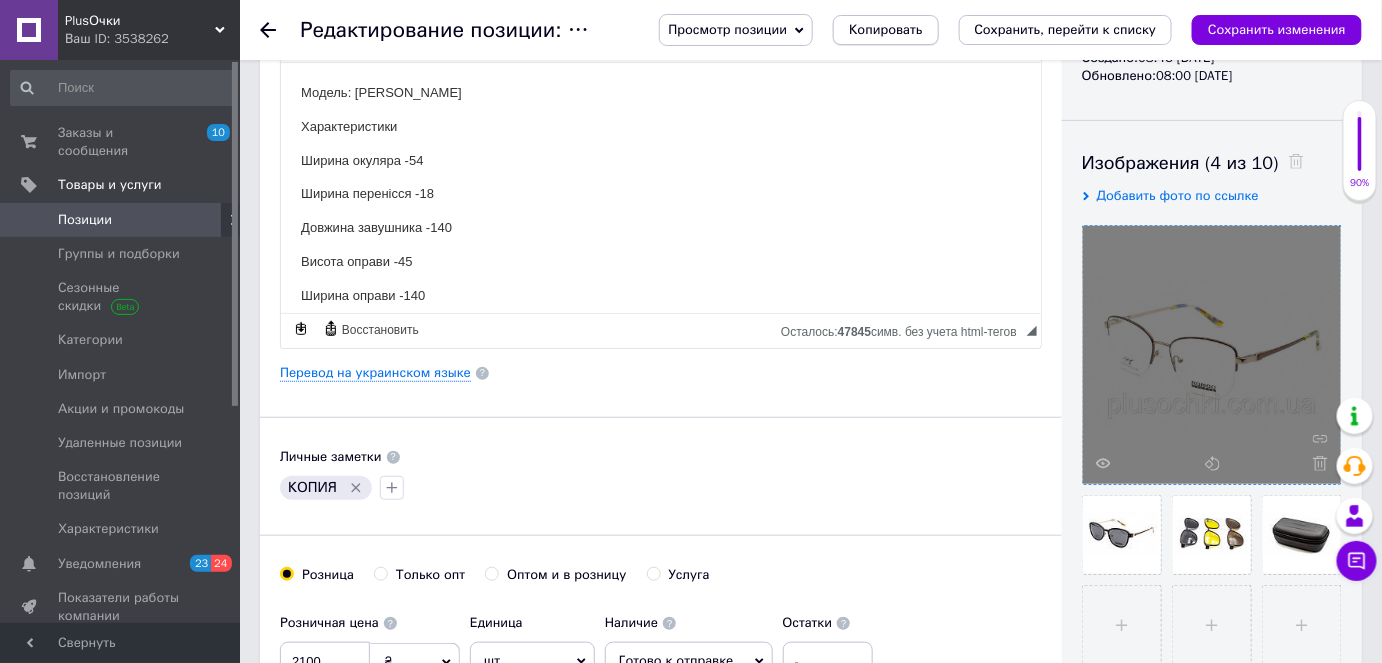 click on "Копировать" at bounding box center (885, 30) 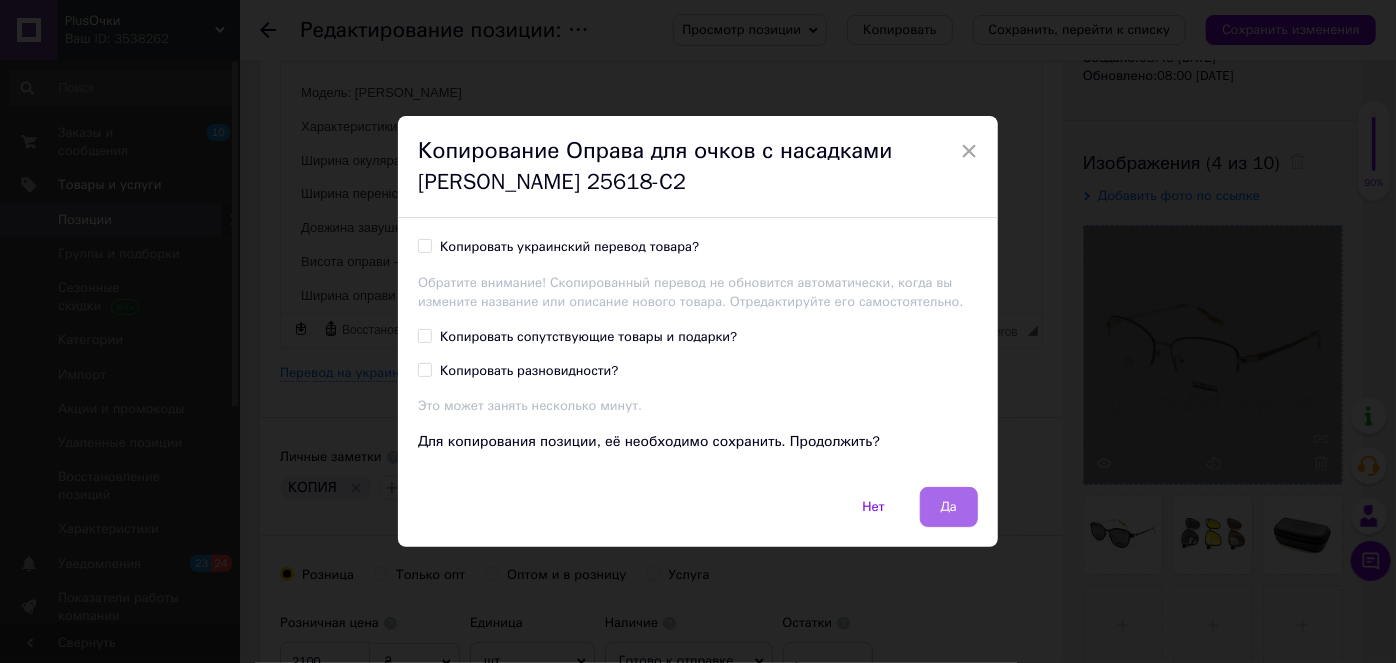 click on "Да" at bounding box center [949, 507] 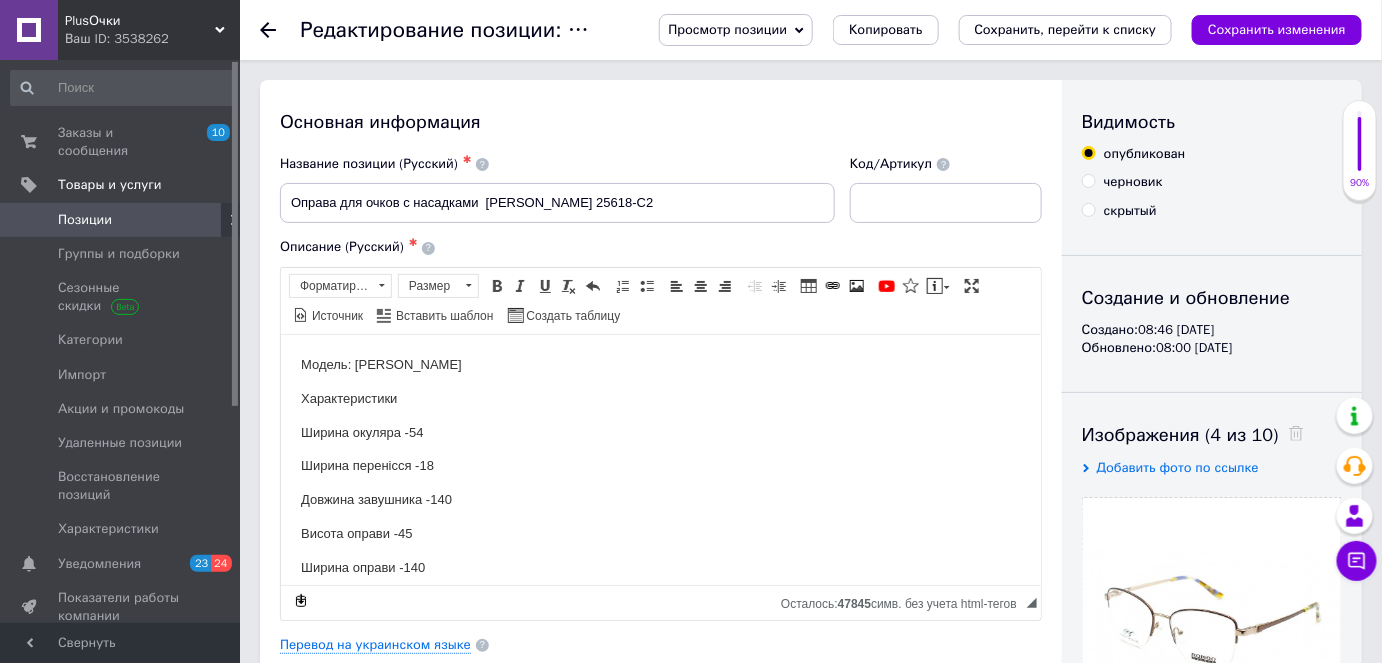 scroll, scrollTop: 0, scrollLeft: 0, axis: both 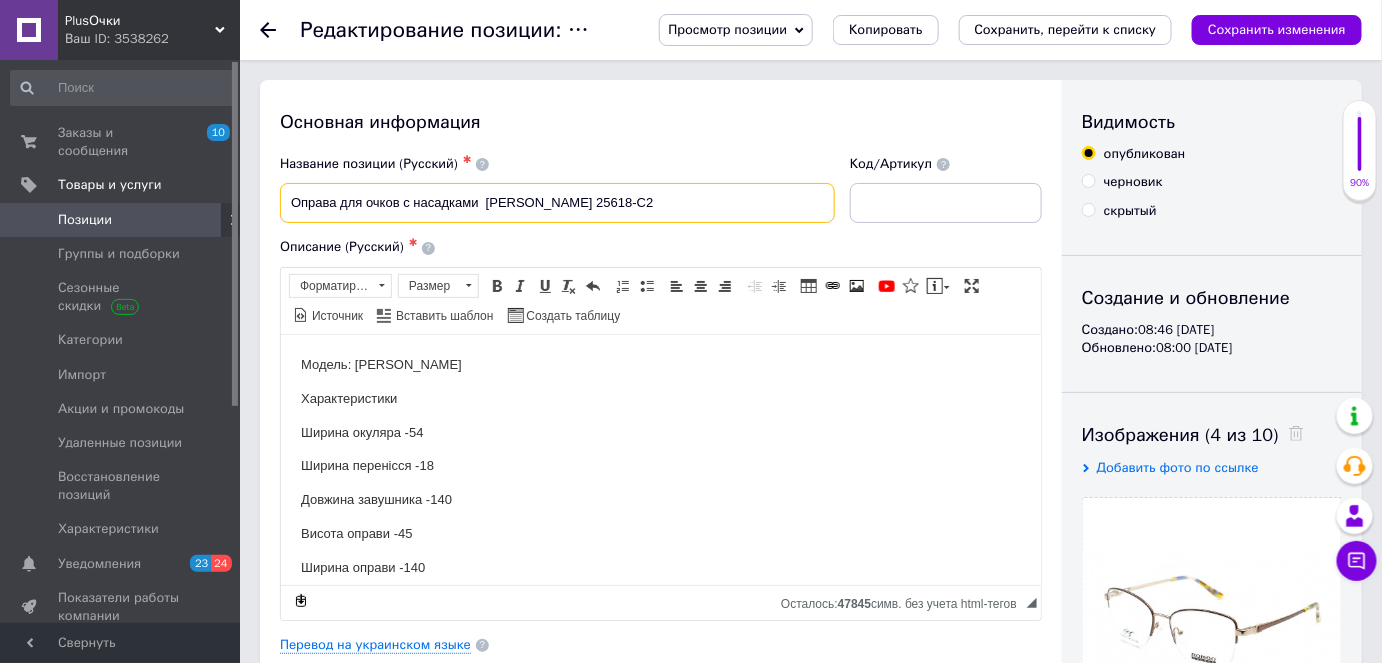 click on "Оправа для очков с насадками  [PERSON_NAME] 25618-C2" at bounding box center [557, 203] 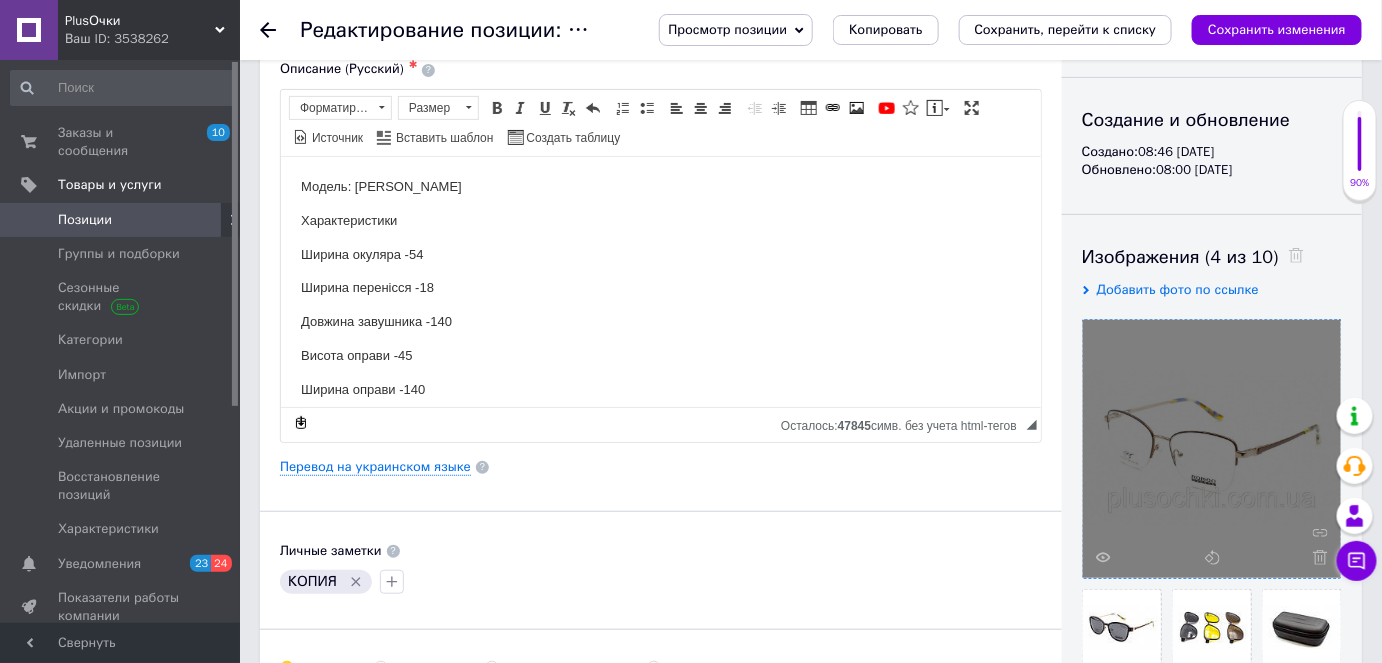 scroll, scrollTop: 181, scrollLeft: 0, axis: vertical 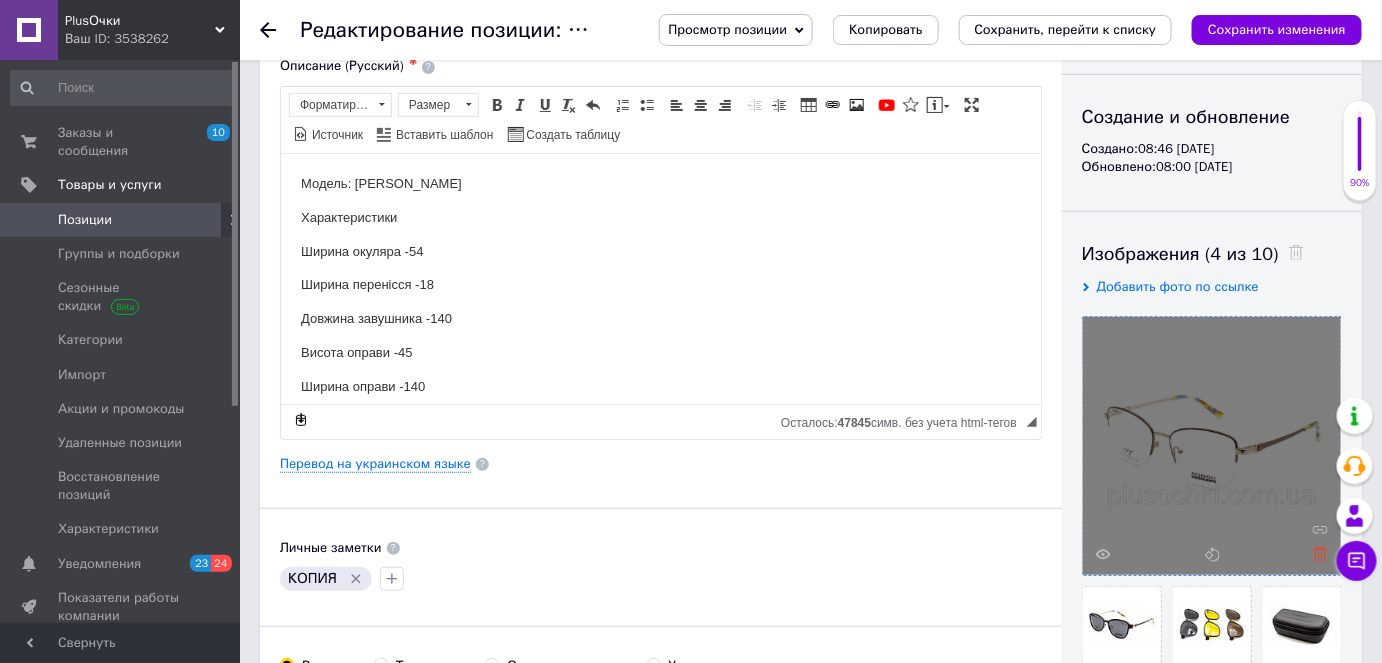 type on "Оправа для очков с насадками  [PERSON_NAME] 25618-C1" 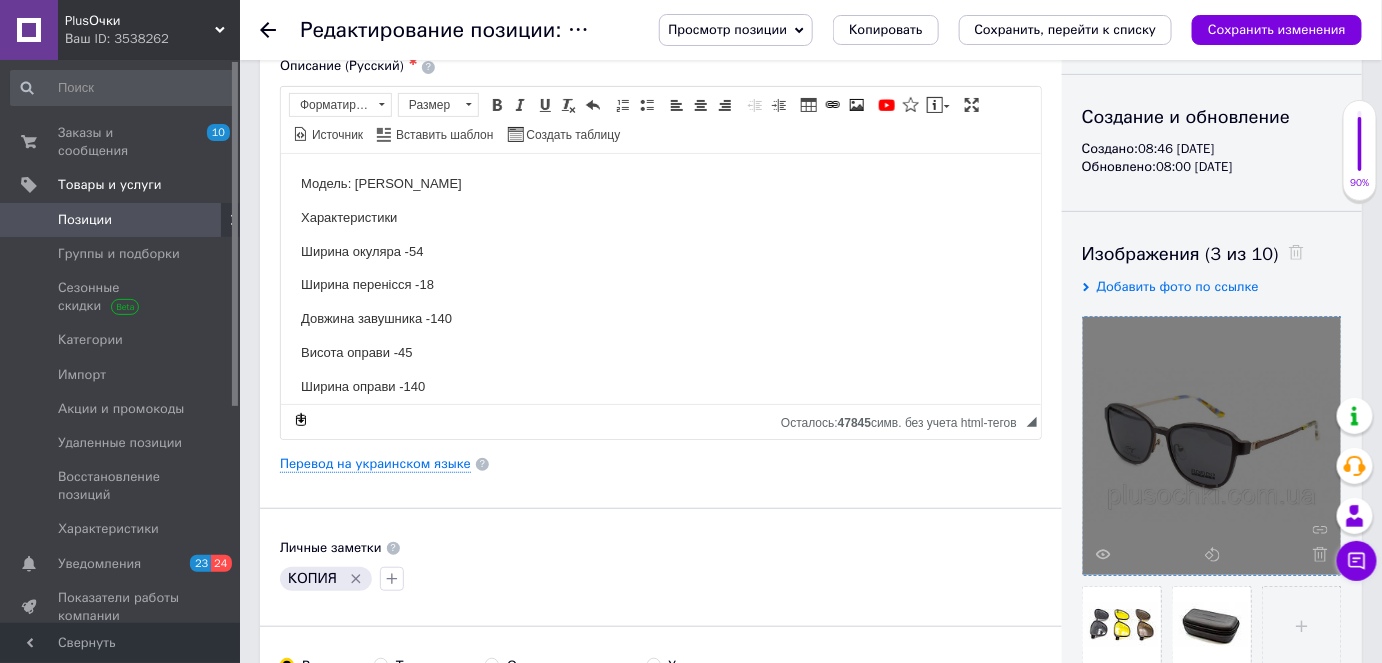 click 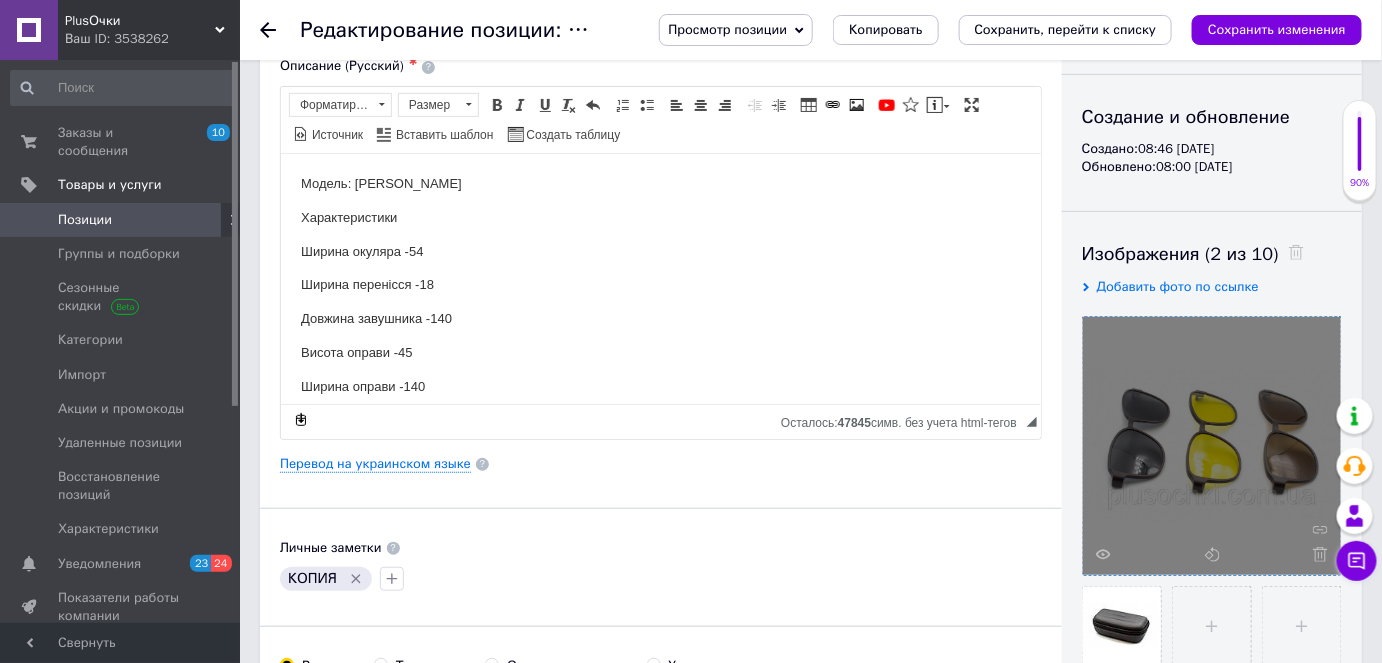 click 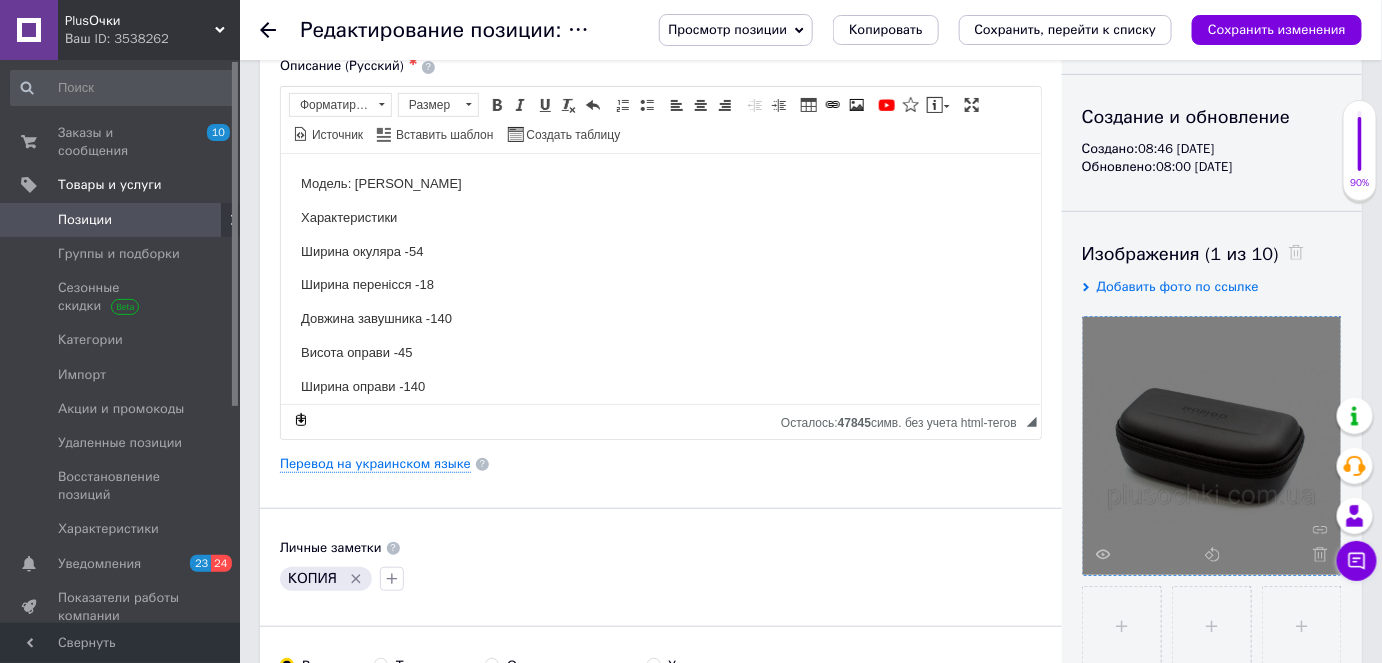 click 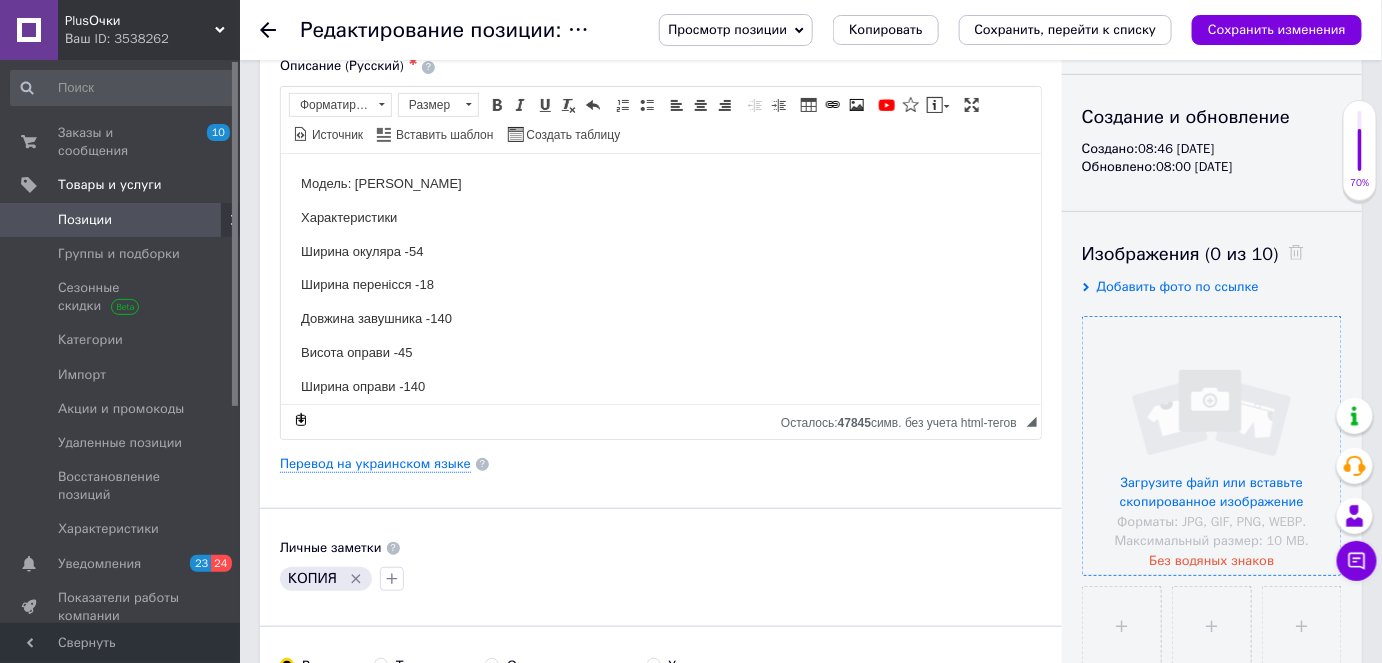 click at bounding box center [1212, 446] 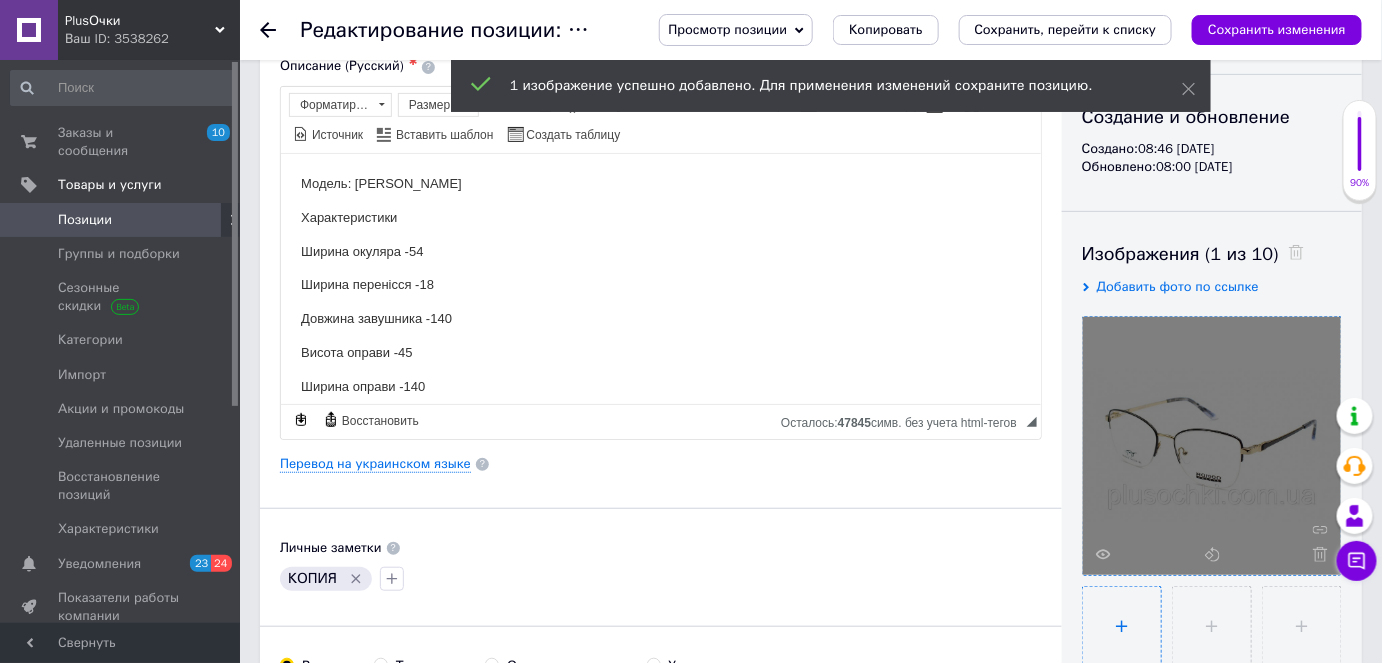 click at bounding box center [1122, 626] 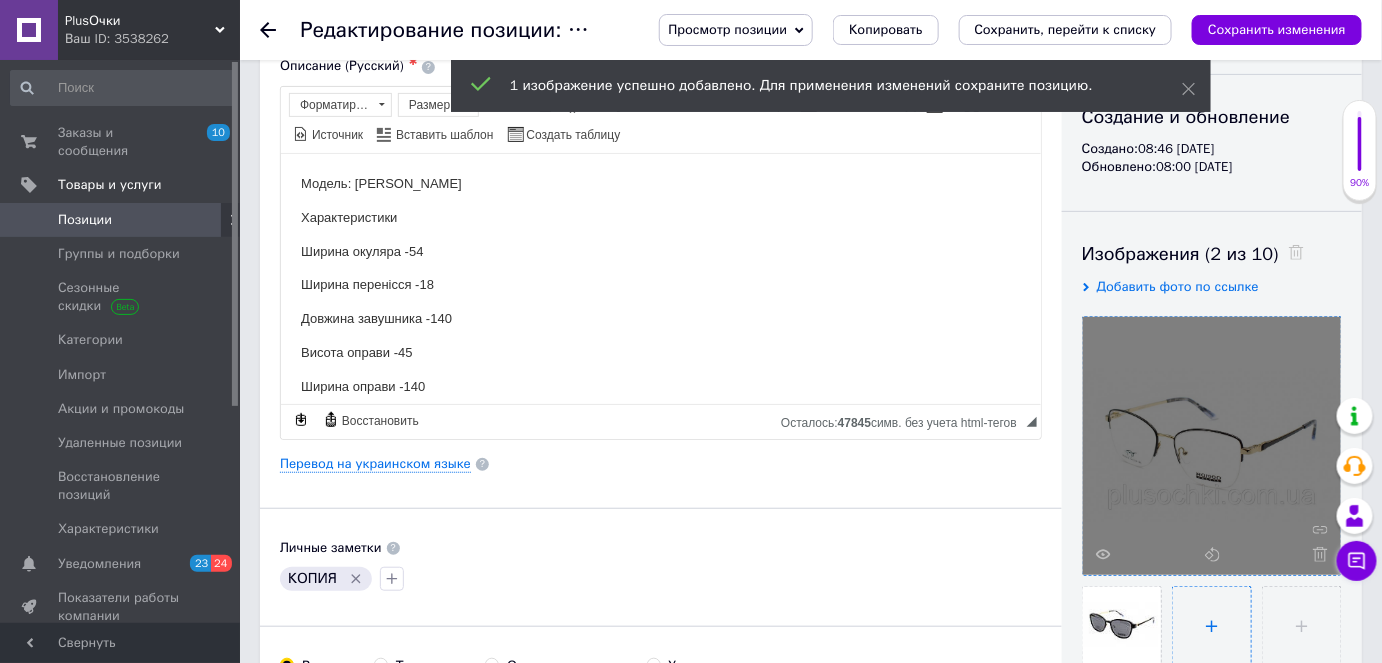 click at bounding box center [1212, 626] 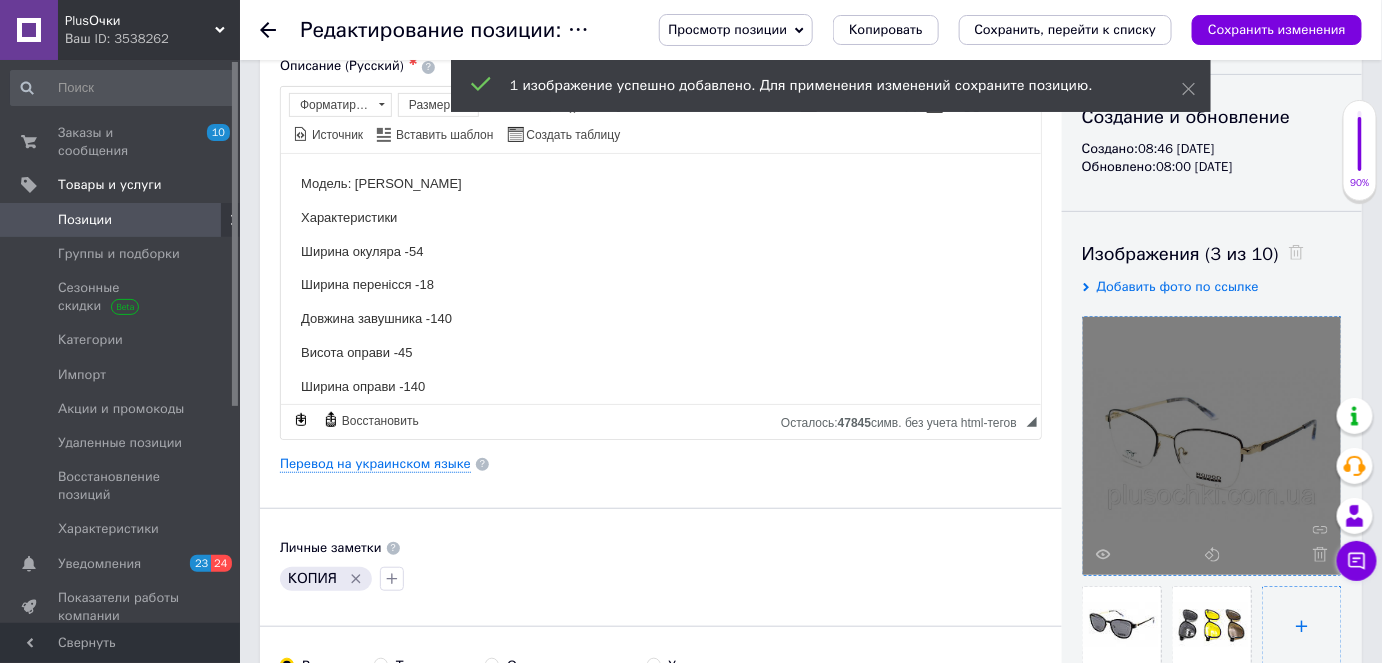 click at bounding box center [1302, 626] 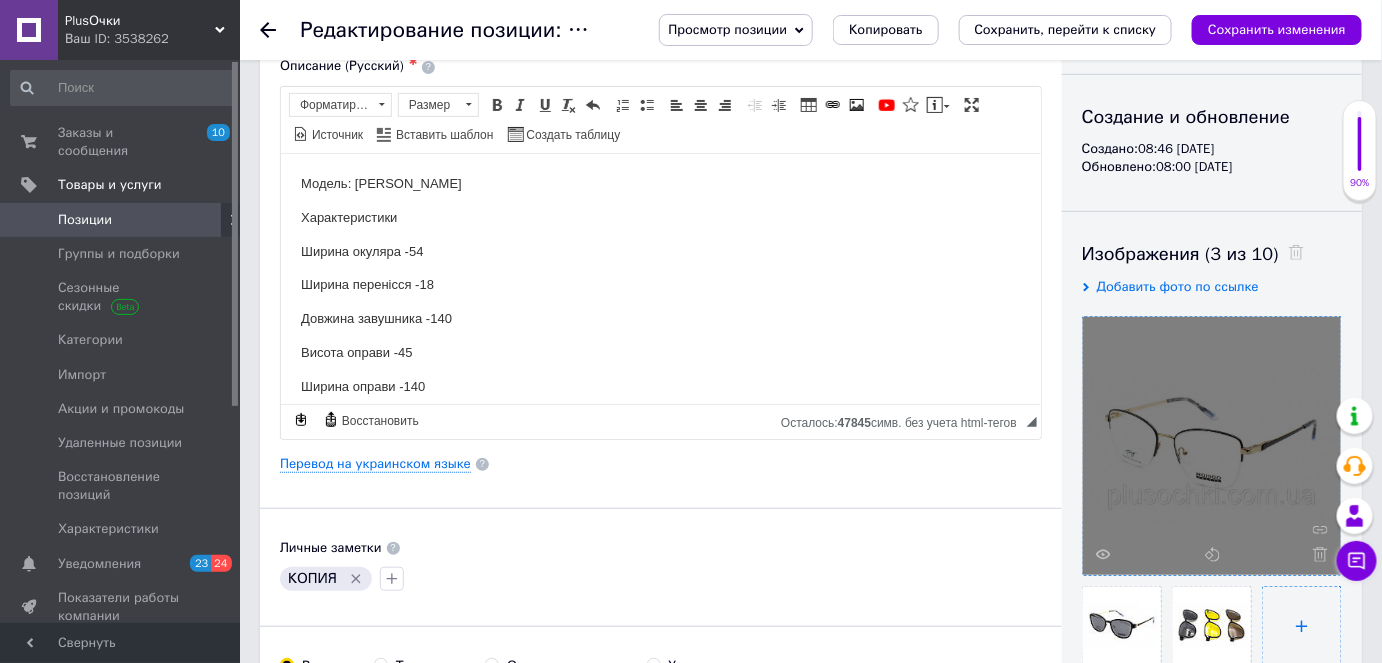 type on "C:\fakepath\FUTLYAR-ROMEO-MAT-766x455.jpg" 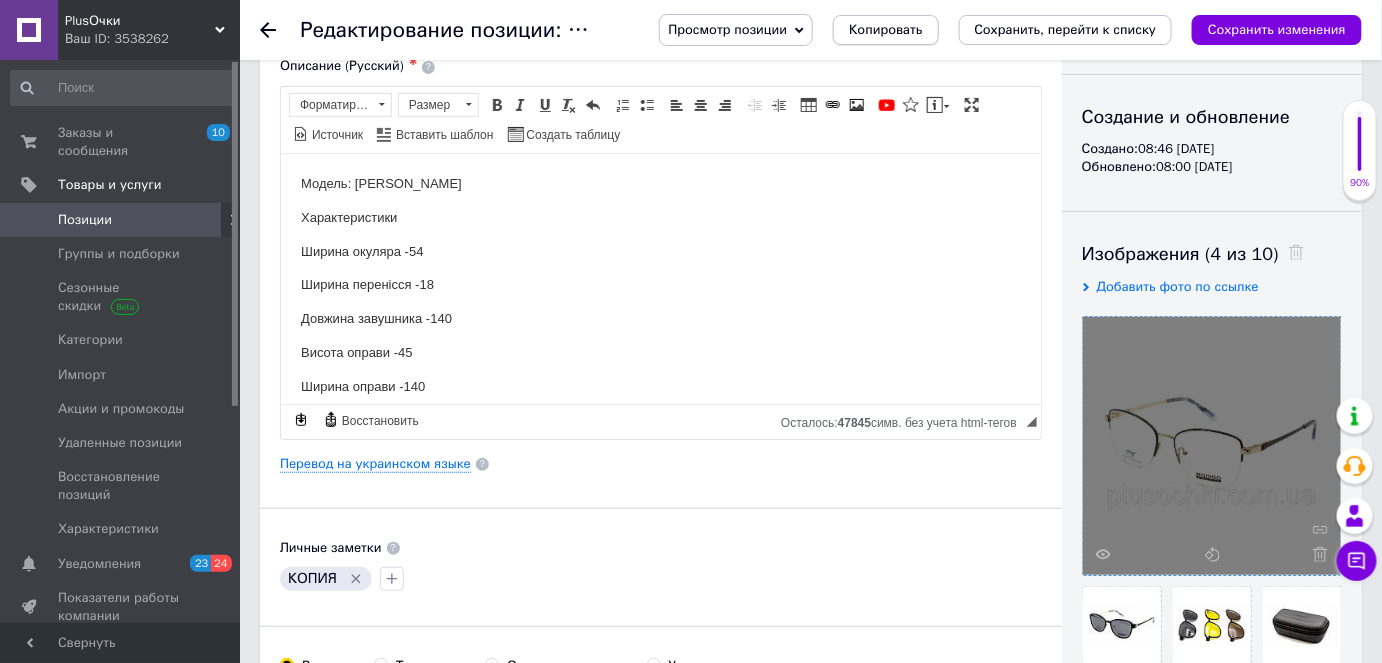 click on "Копировать" at bounding box center [885, 30] 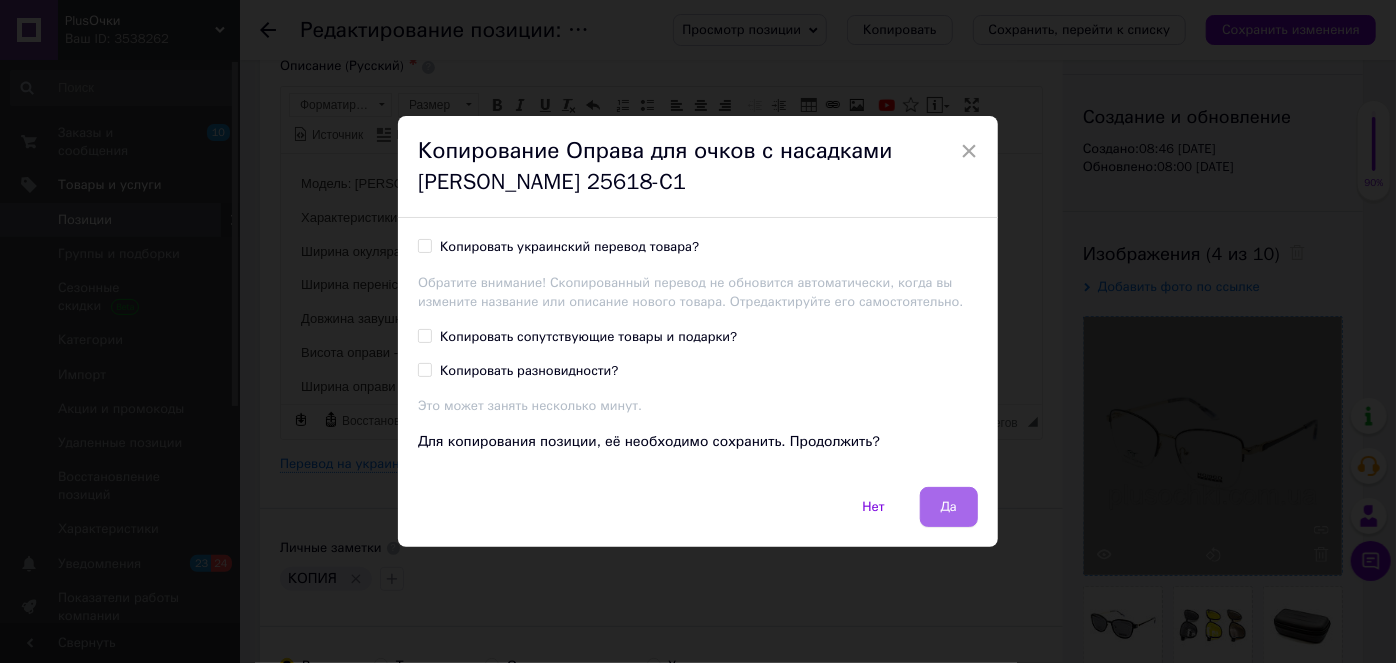 click on "Да" at bounding box center (949, 507) 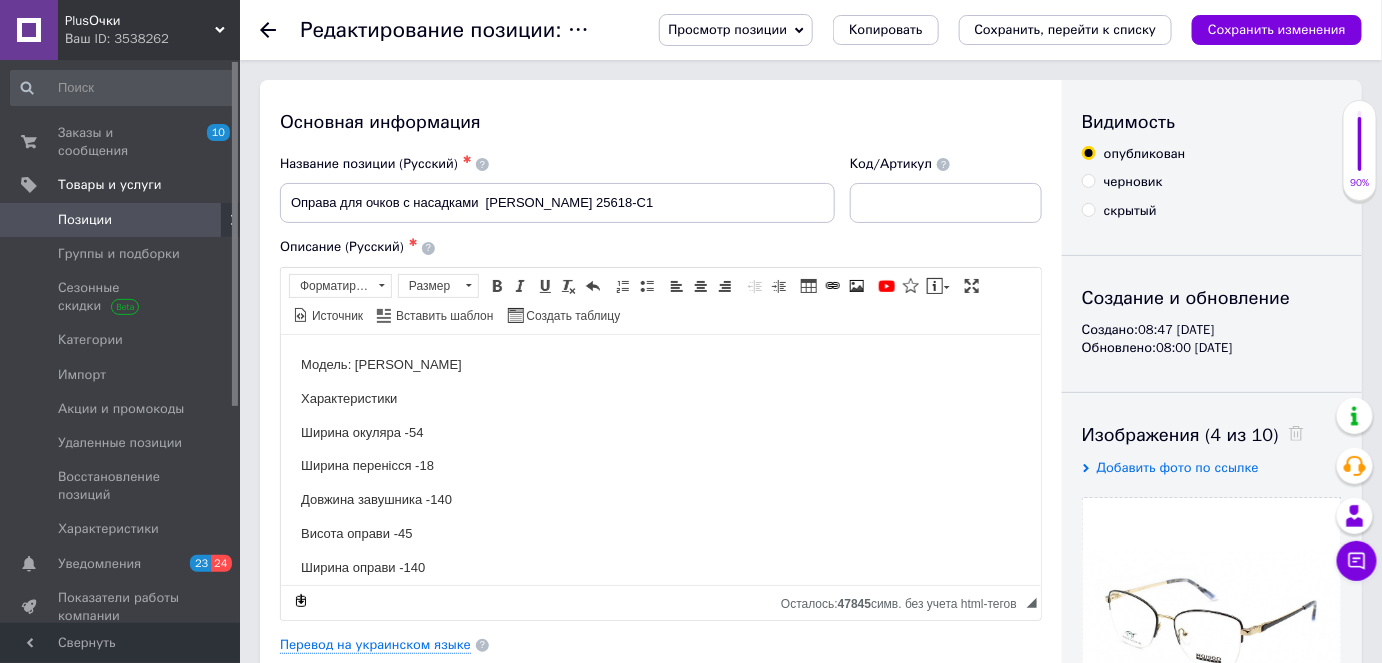 scroll, scrollTop: 0, scrollLeft: 0, axis: both 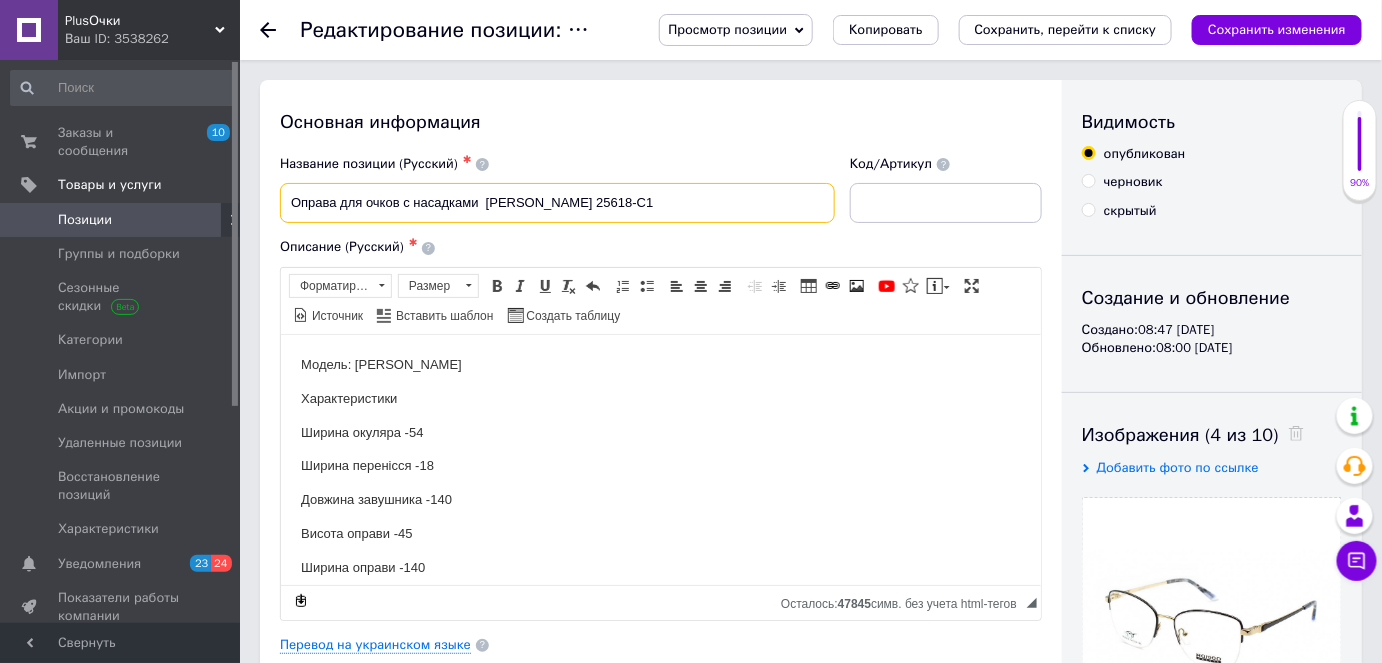 drag, startPoint x: 621, startPoint y: 204, endPoint x: 530, endPoint y: 206, distance: 91.02197 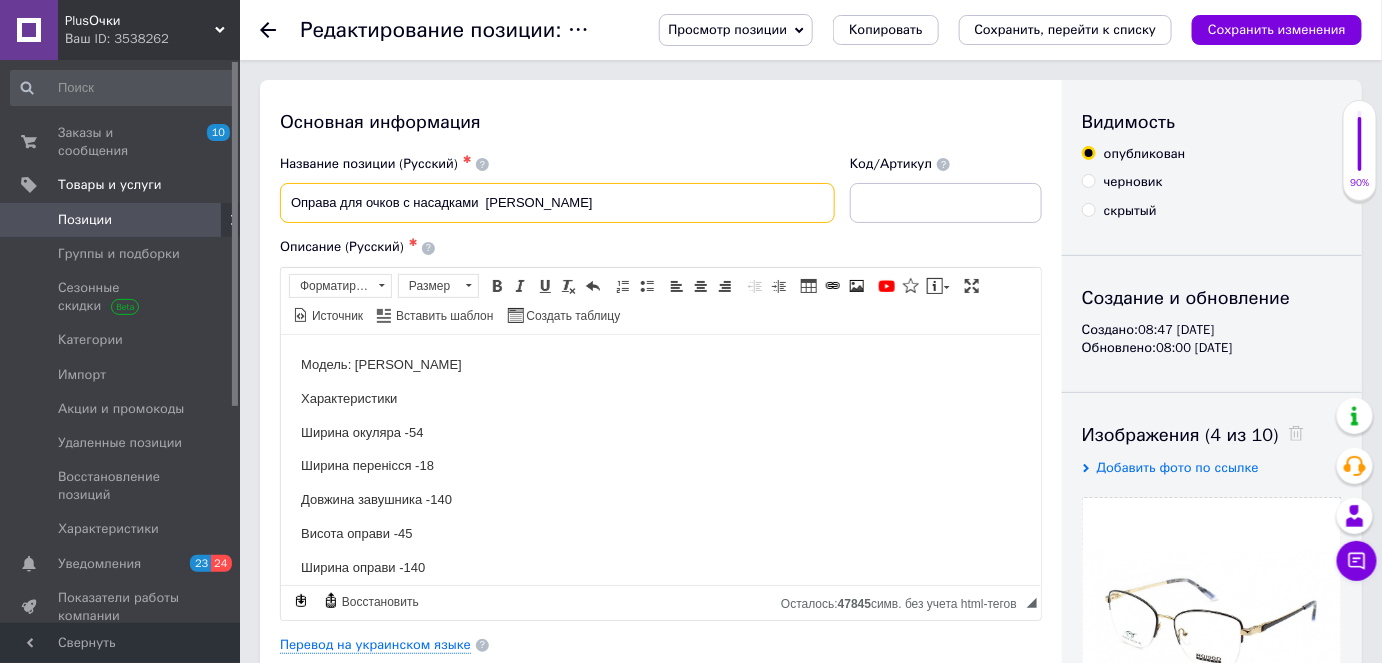 paste on "25650-C4" 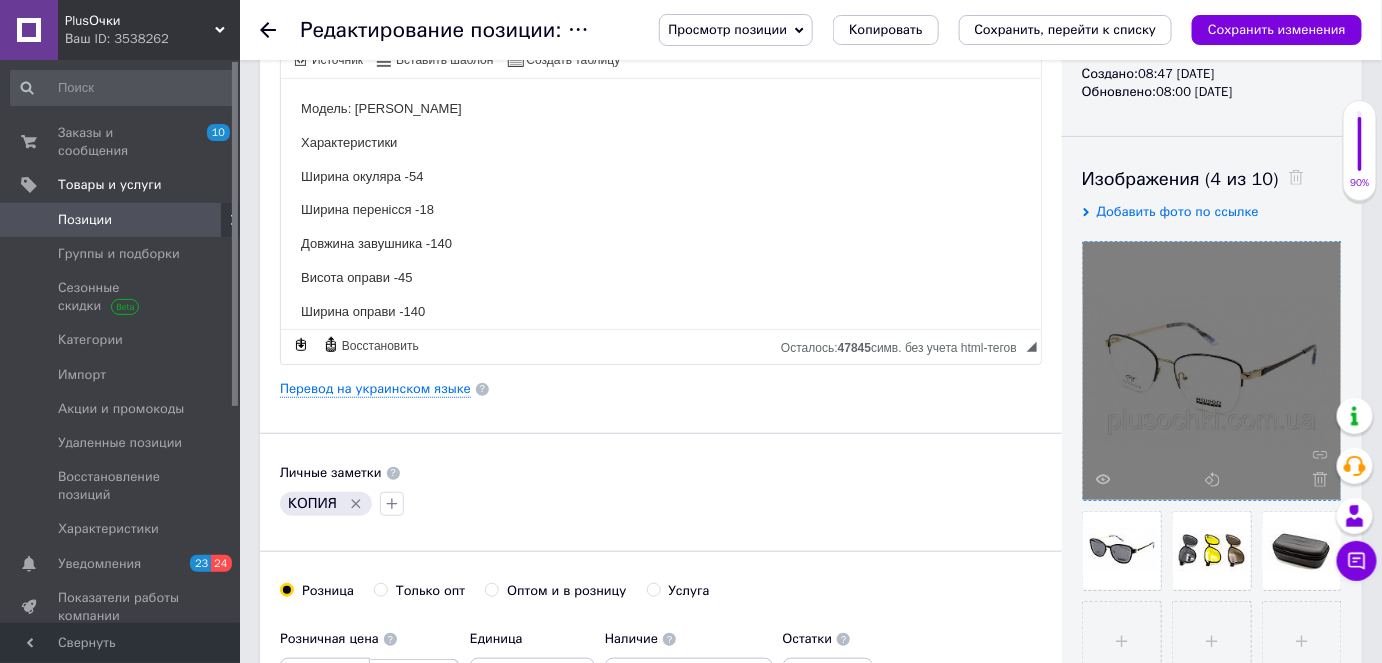 scroll, scrollTop: 272, scrollLeft: 0, axis: vertical 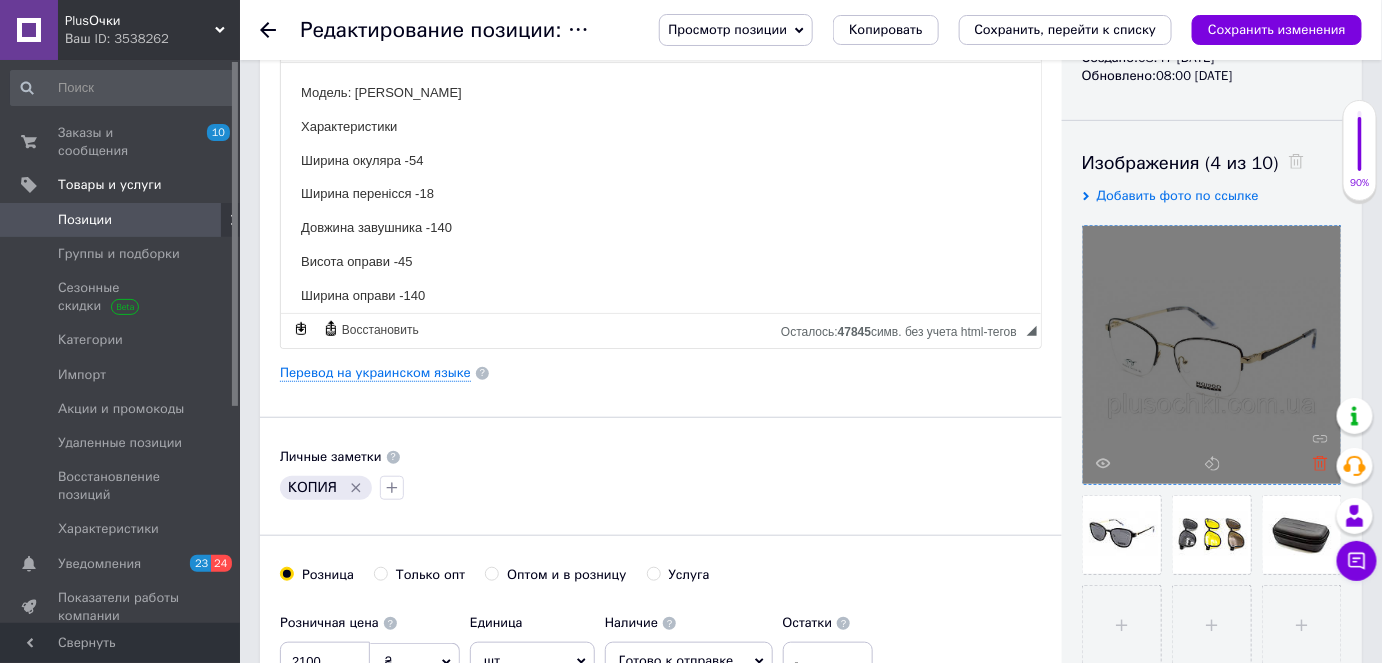 type on "Оправа для очков с насадками  [PERSON_NAME] 25650-C4" 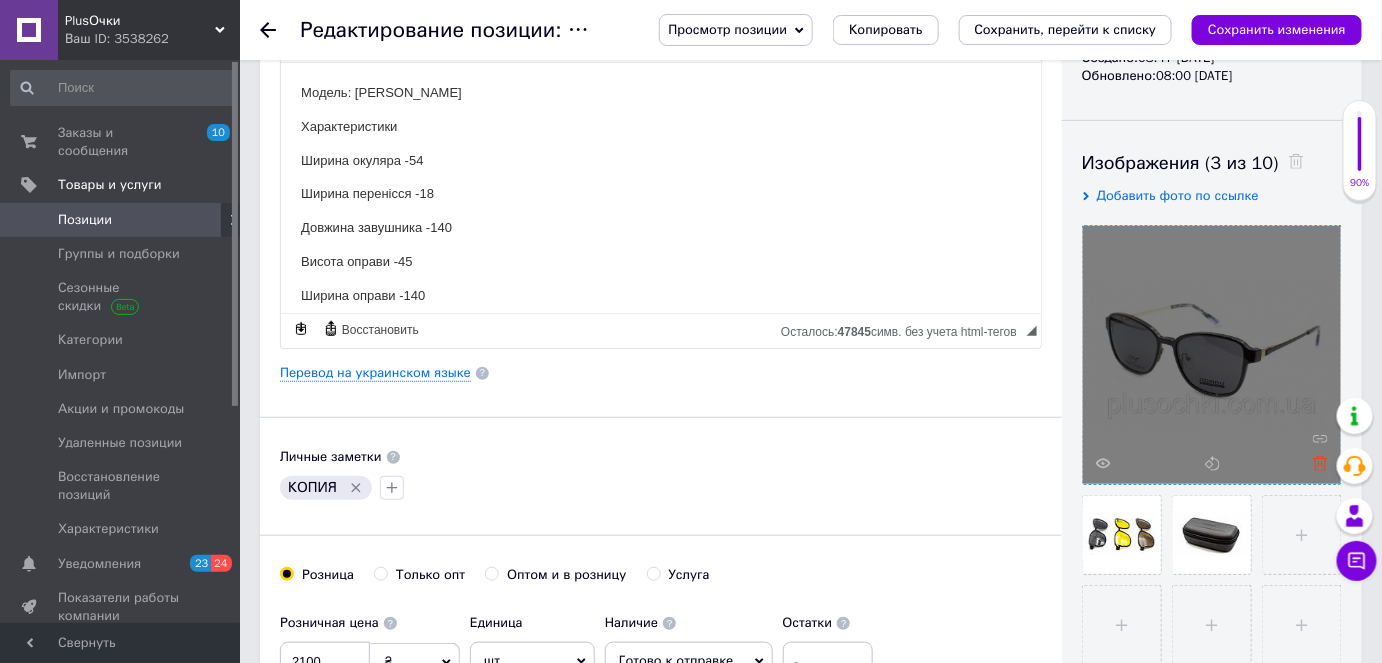 click 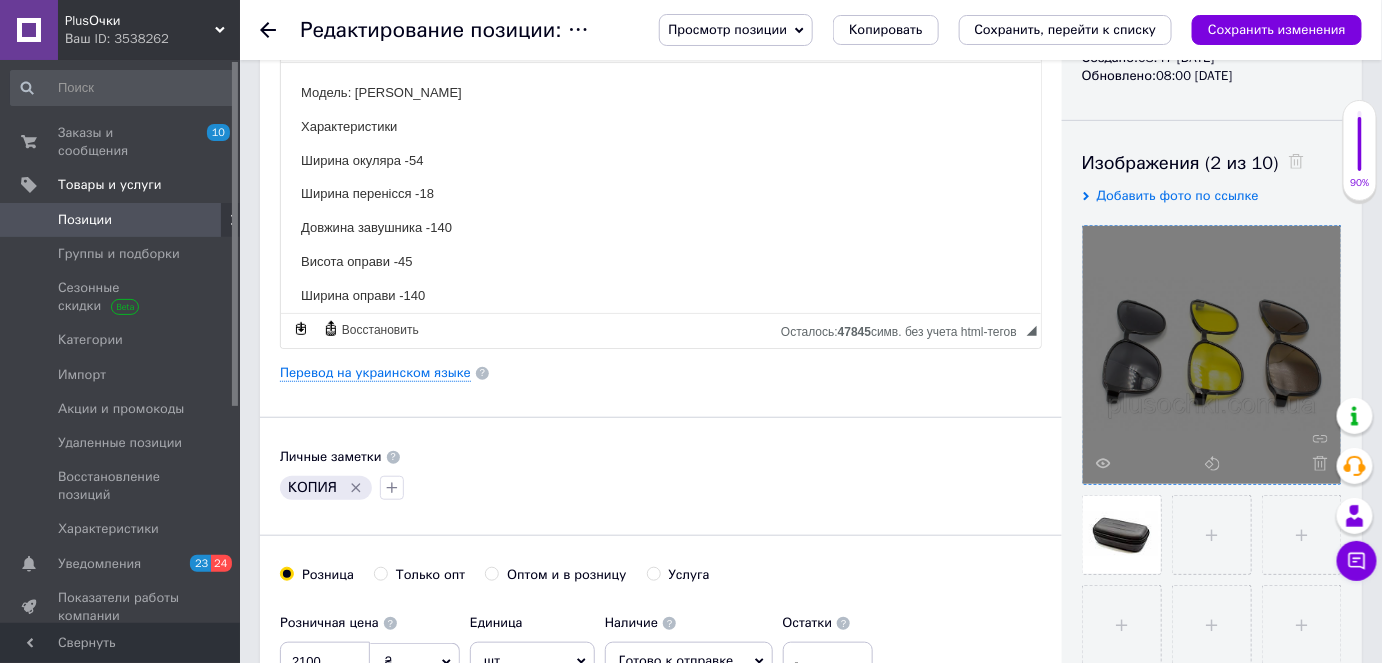click 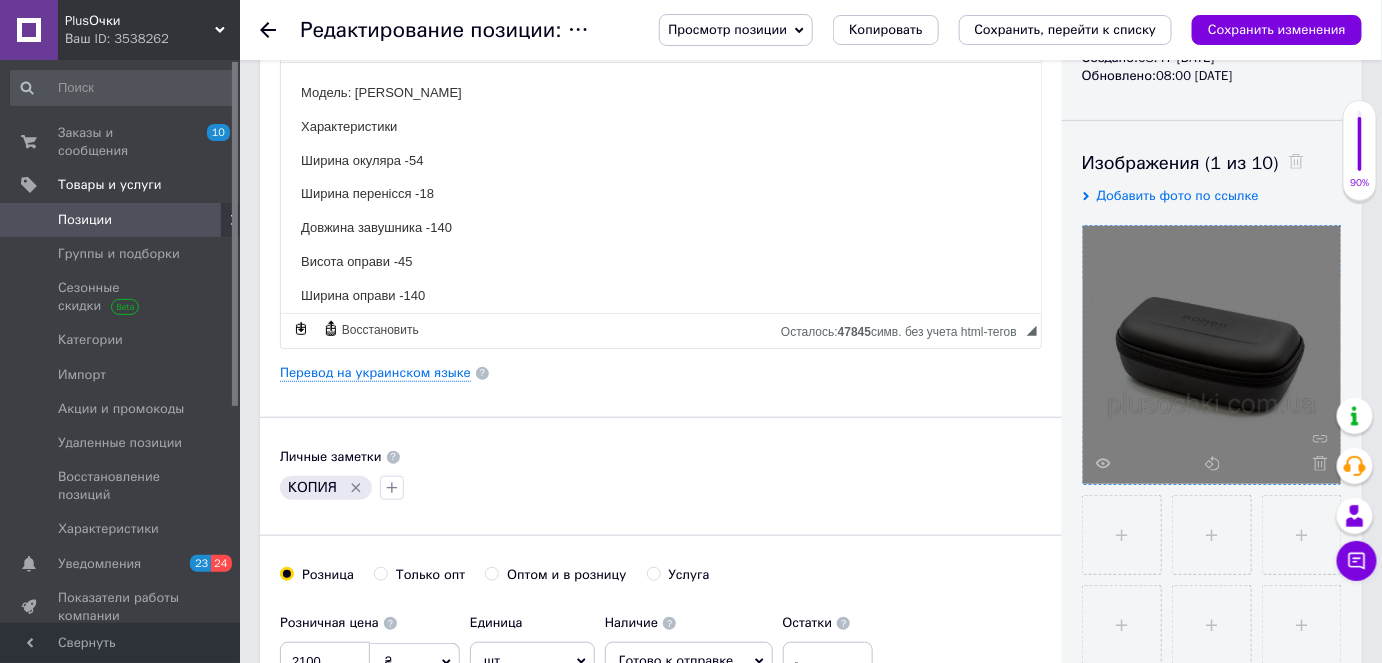 click 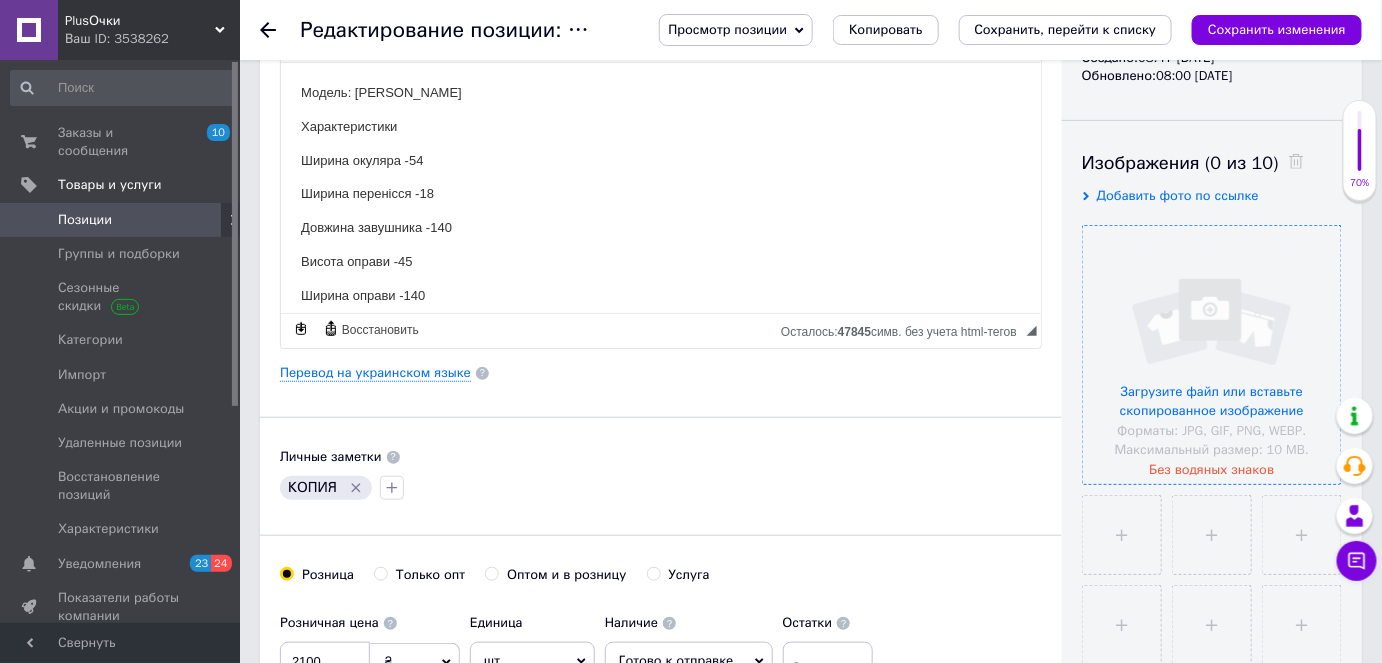 click at bounding box center [1212, 355] 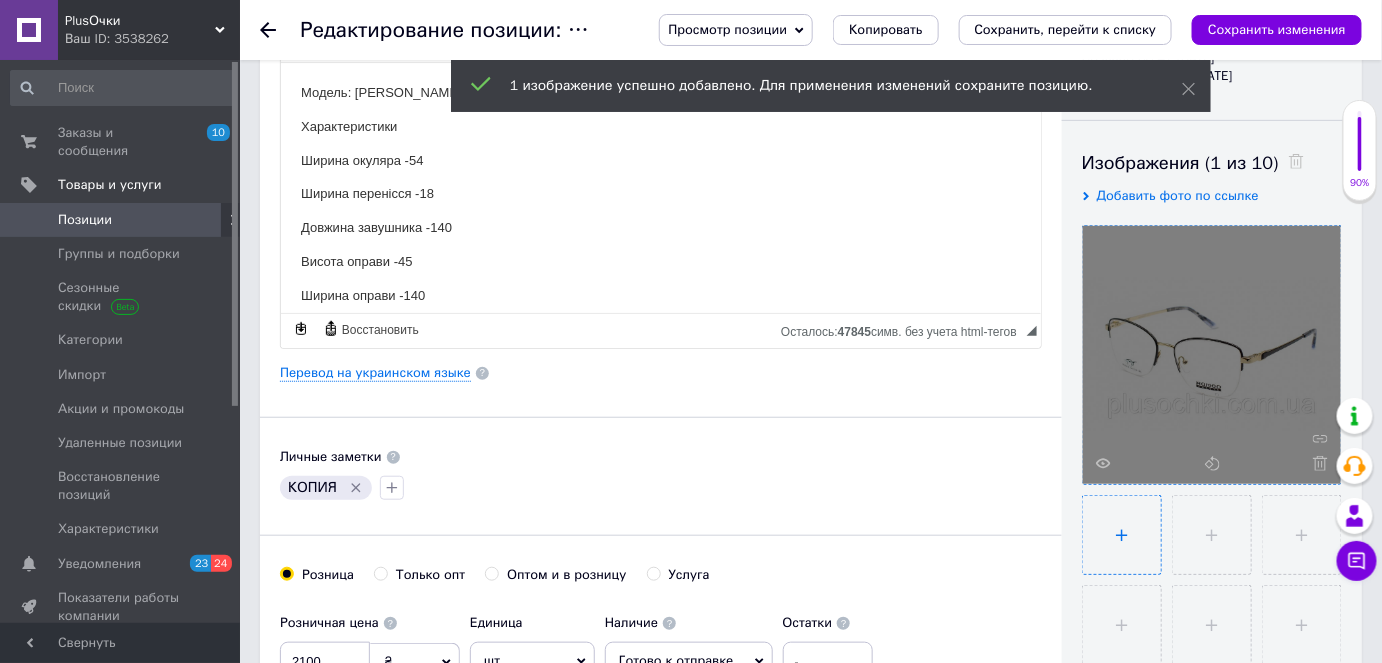 click at bounding box center (1122, 535) 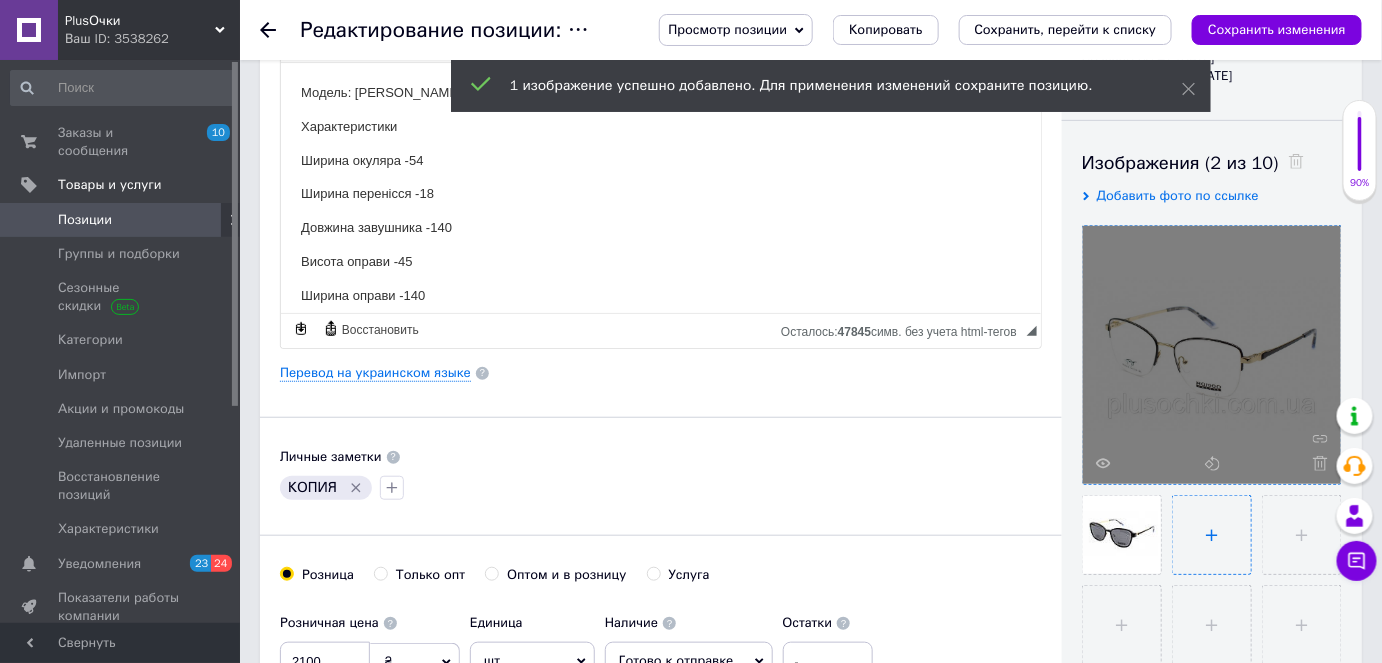 drag, startPoint x: 1143, startPoint y: 557, endPoint x: 1210, endPoint y: 512, distance: 80.70936 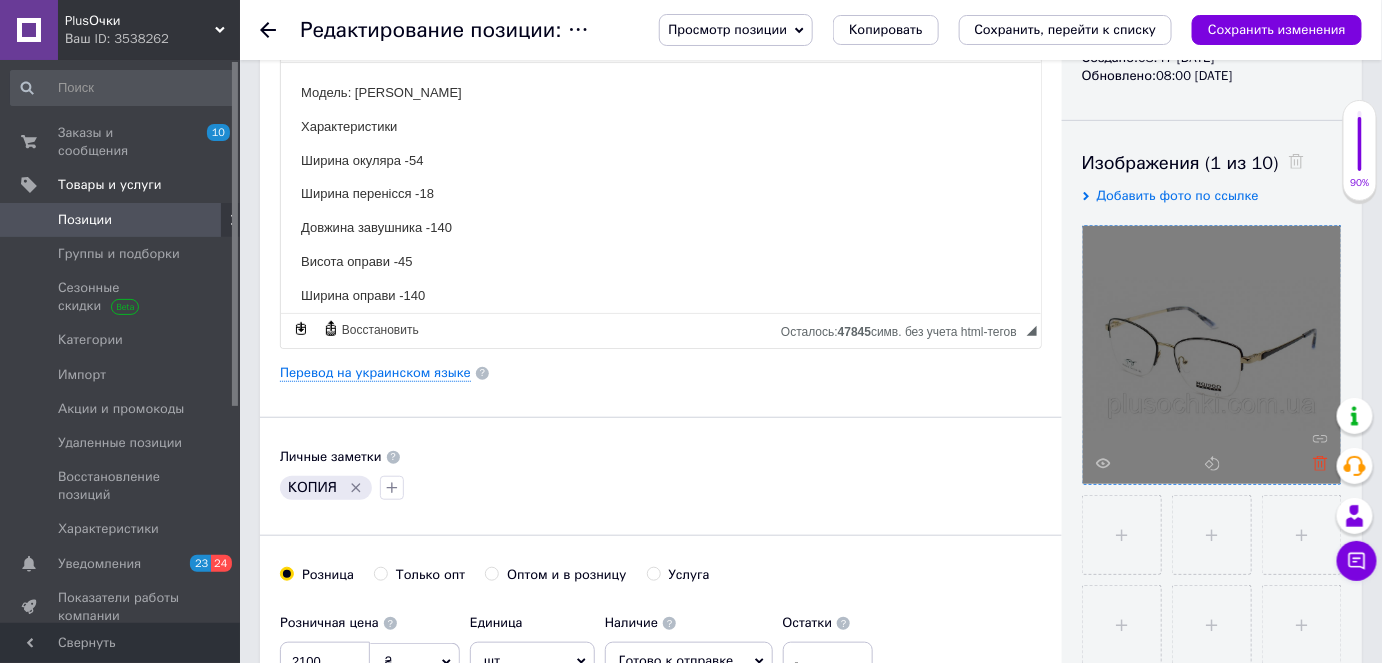 click 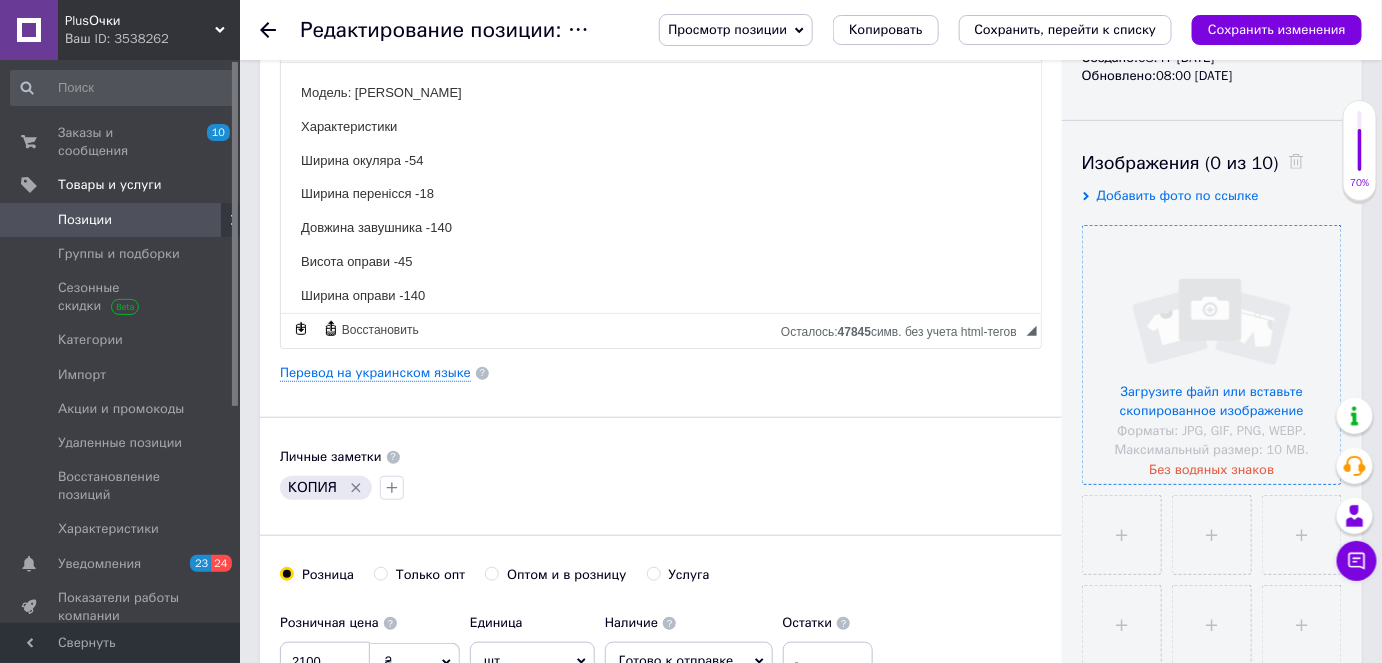 click at bounding box center (1212, 355) 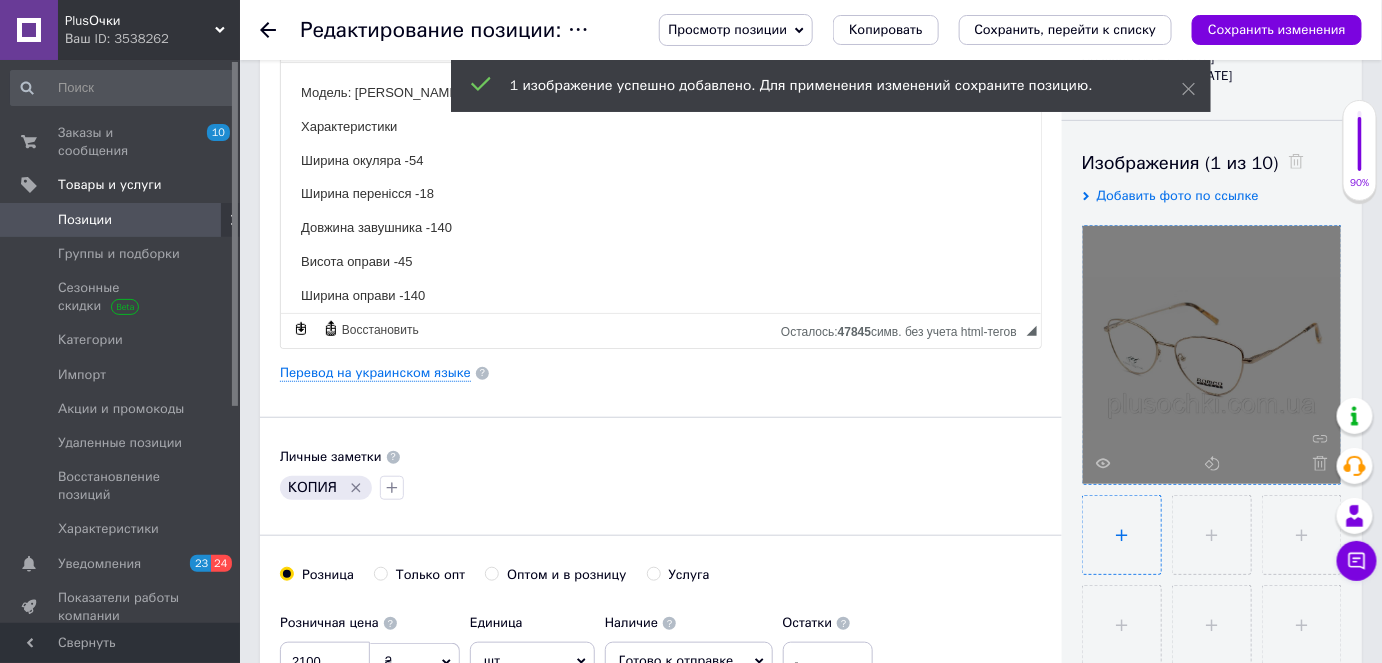 click at bounding box center [1122, 535] 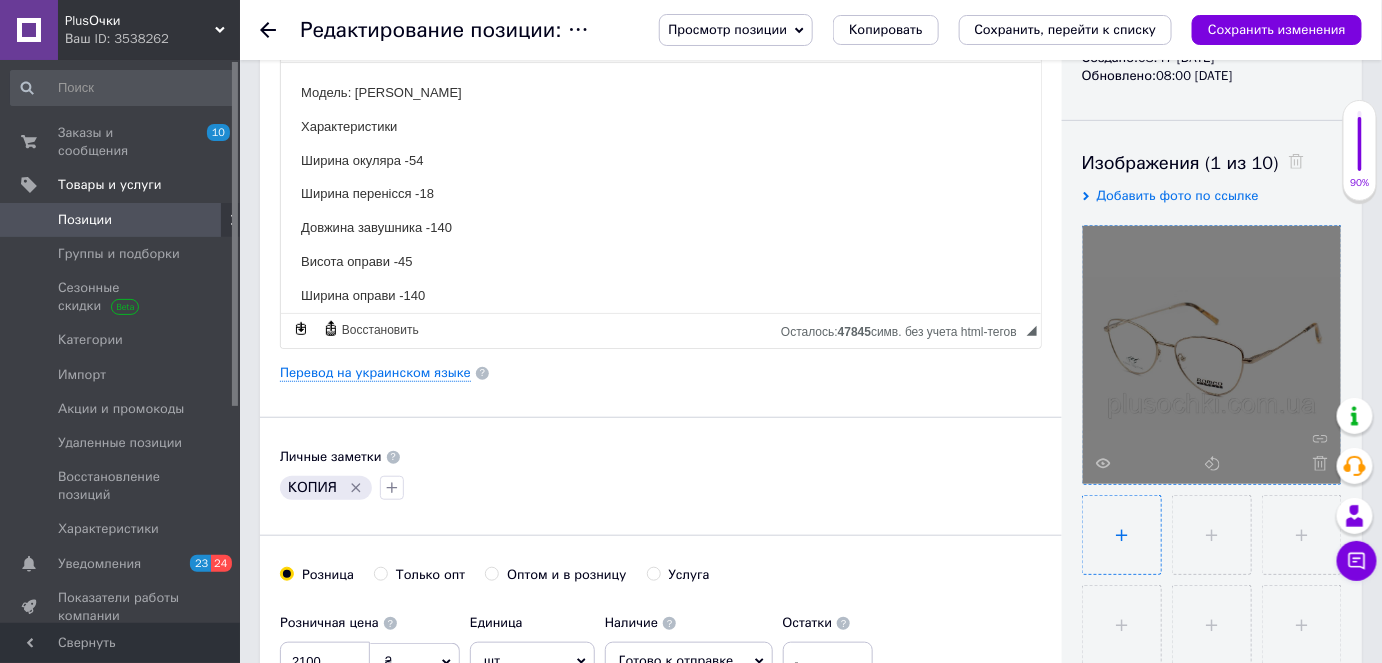 type on "C:\fakepath\25650-C4A-766x455.jpg" 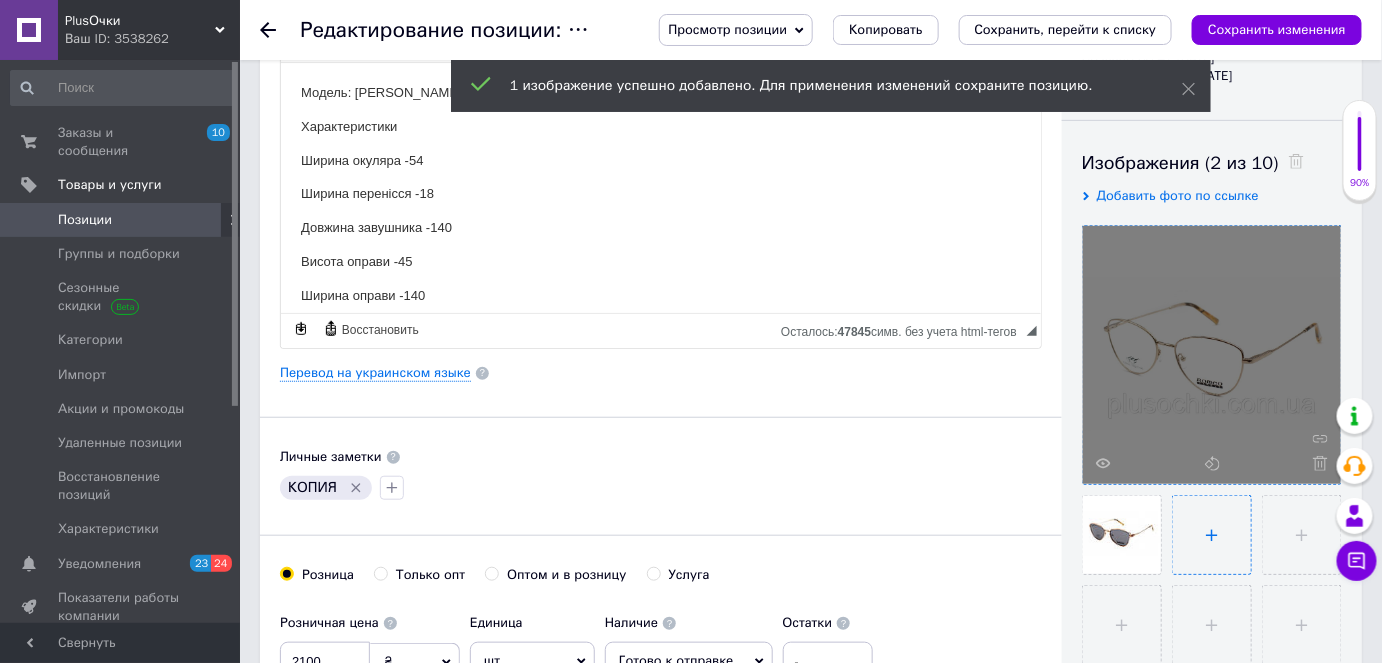 click at bounding box center [1212, 535] 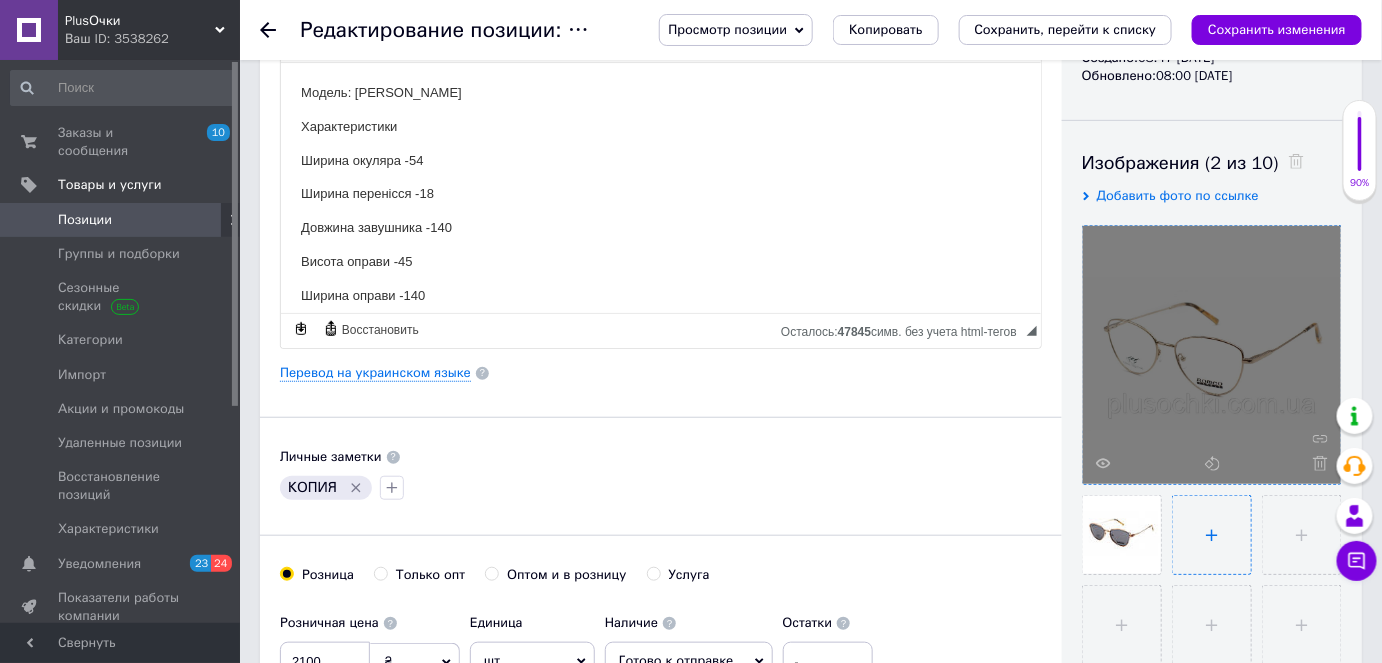 type on "C:\fakepath\25650-C4B-766x455.jpg" 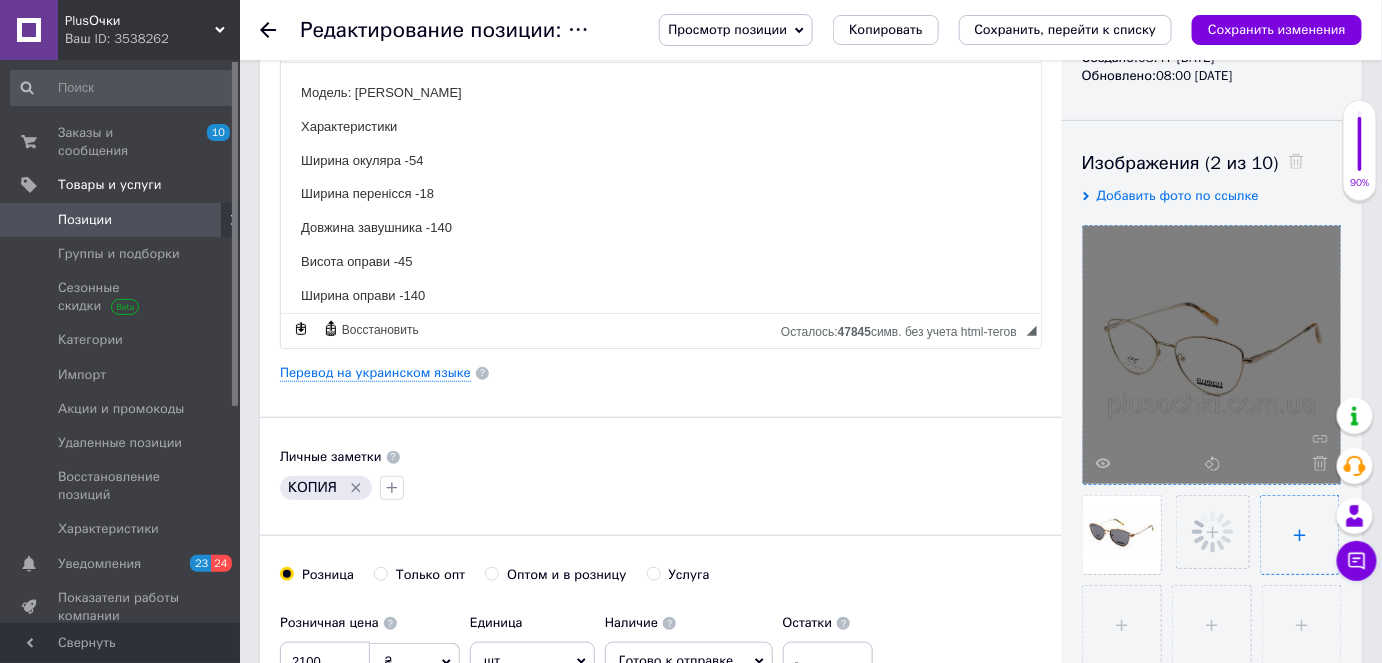 click at bounding box center (1300, 535) 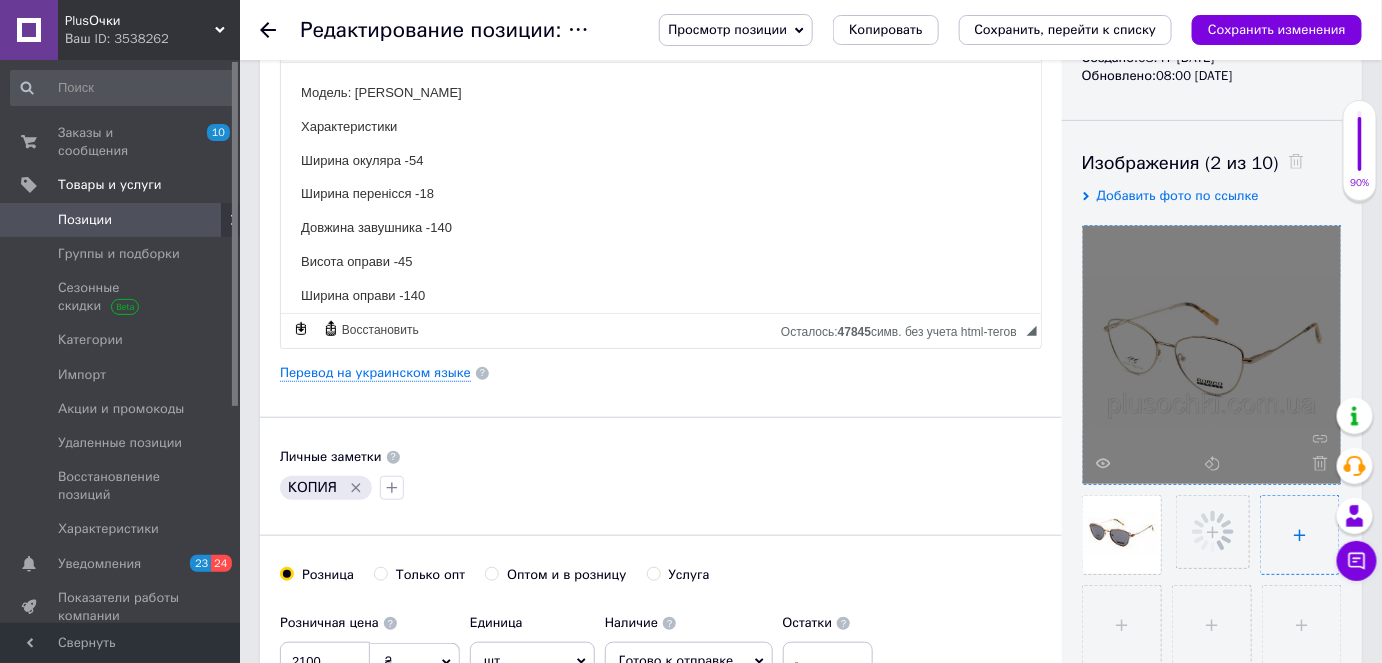 type on "C:\fakepath\FUTLYAR-ROMEO-MAT-766x455.jpg" 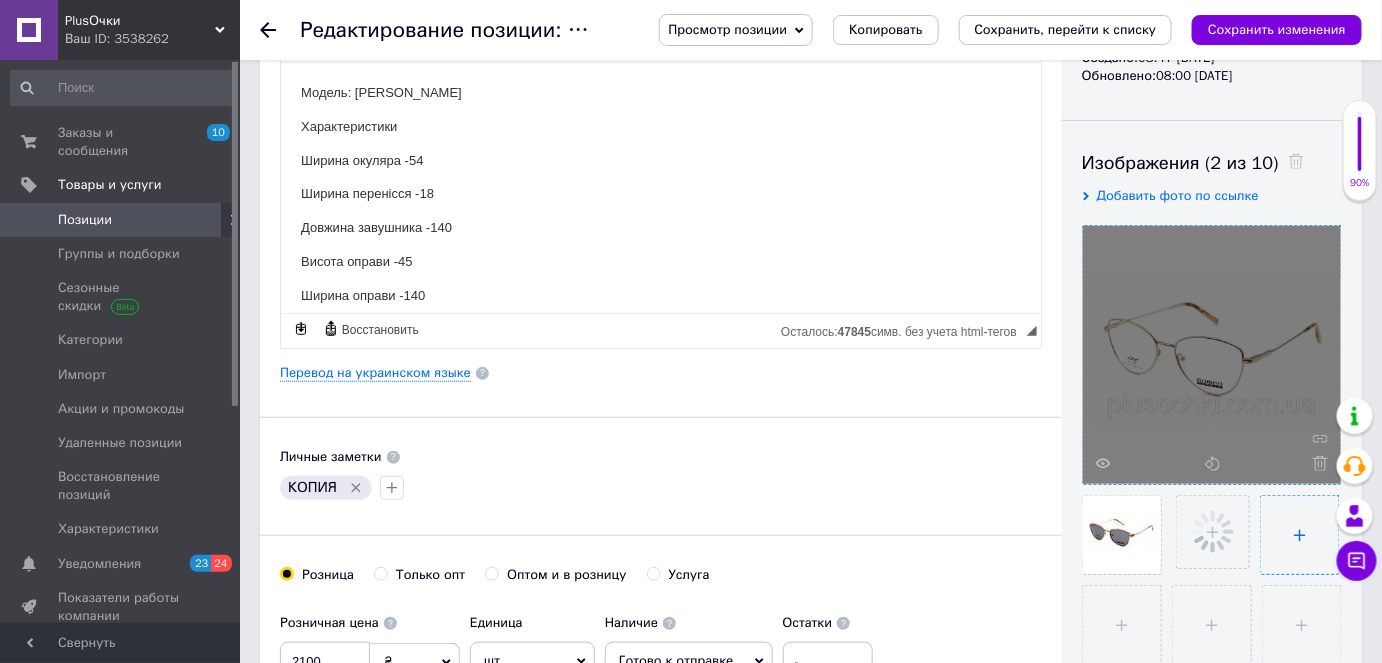 type 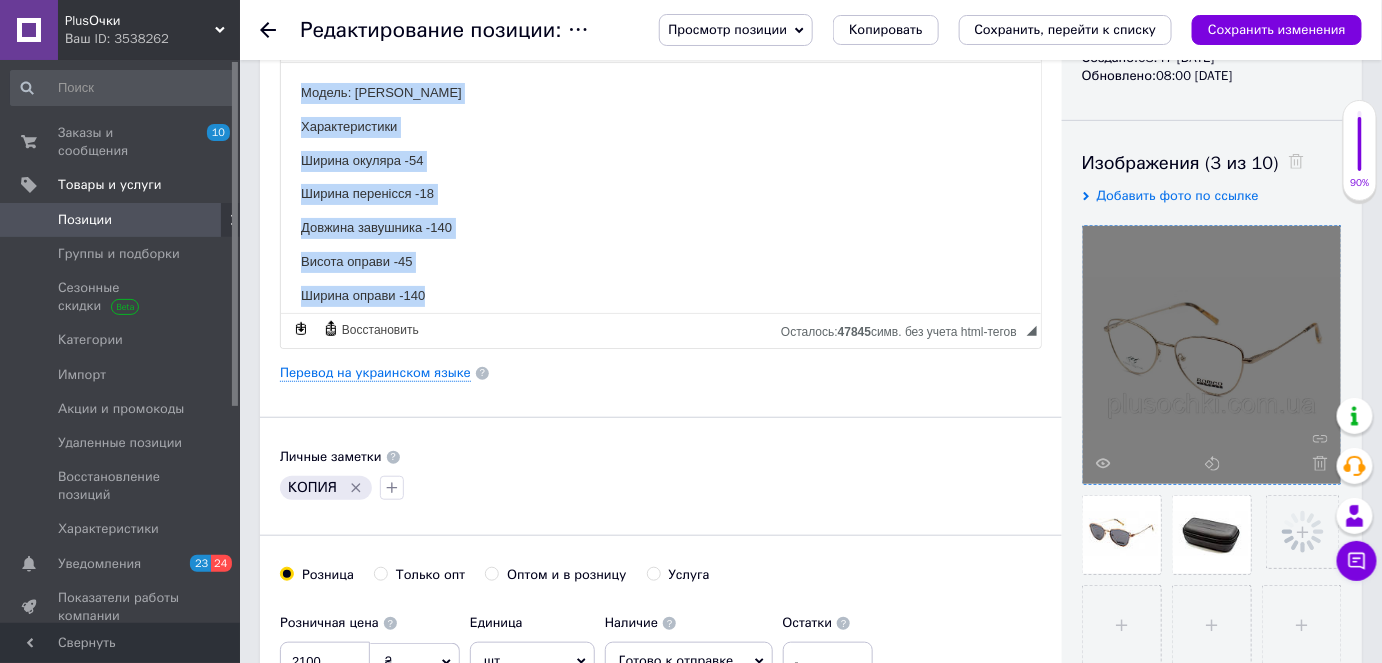 drag, startPoint x: 288, startPoint y: 97, endPoint x: 498, endPoint y: 288, distance: 283.86792 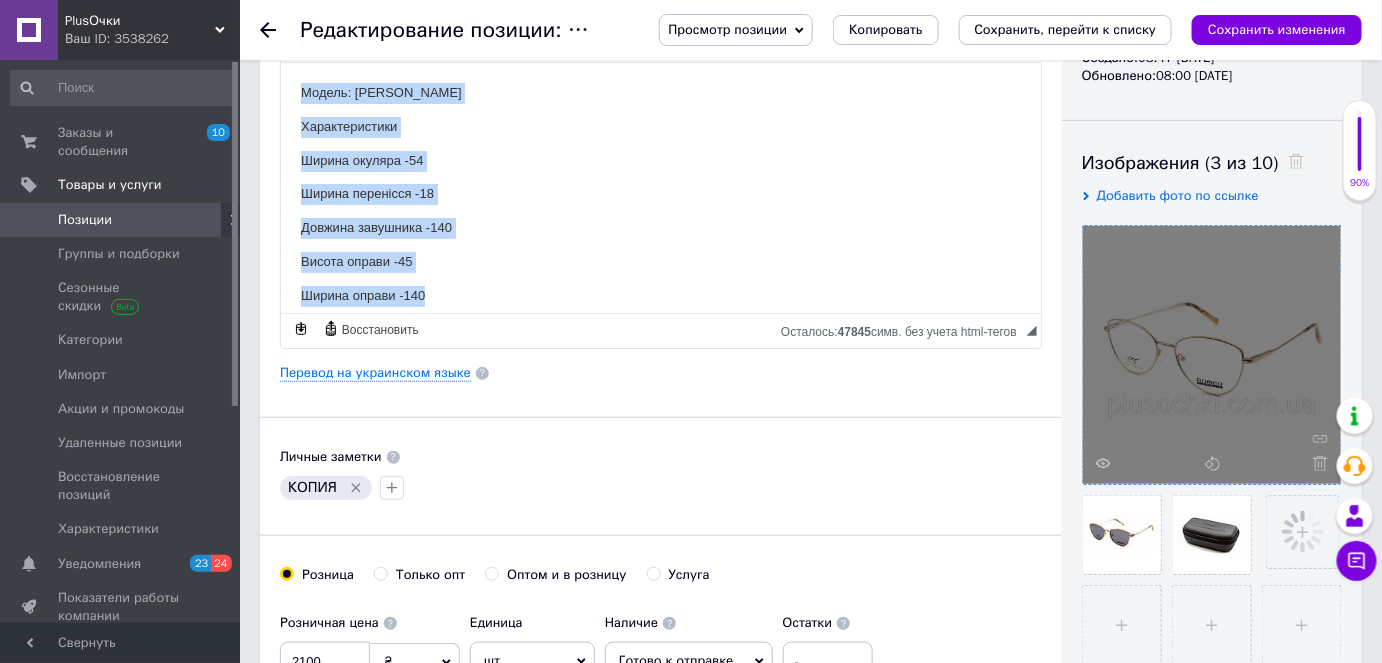 click on "Модель: [PERSON_NAME] Характеристики Ширина окуляра -54 Ширина перенісся -18 Довжина завушника -140 Висота оправи -45 Ширина оправи -140 Очки со специальными солнцезащитными магнитными накладками на обычные оправы с коррекционными линзами набирают все большую популярность среди людей носящих диоптрийные очки.                  Зачем нужны накладки?  - Поэтому очки с магнитными накладками от солнца можно считать практичным решением вышеперечисленных проблем, если у вас неидеальное зрение. Клипоны для очков на магнитах - удобно, практично, незаметно." at bounding box center [660, 568] 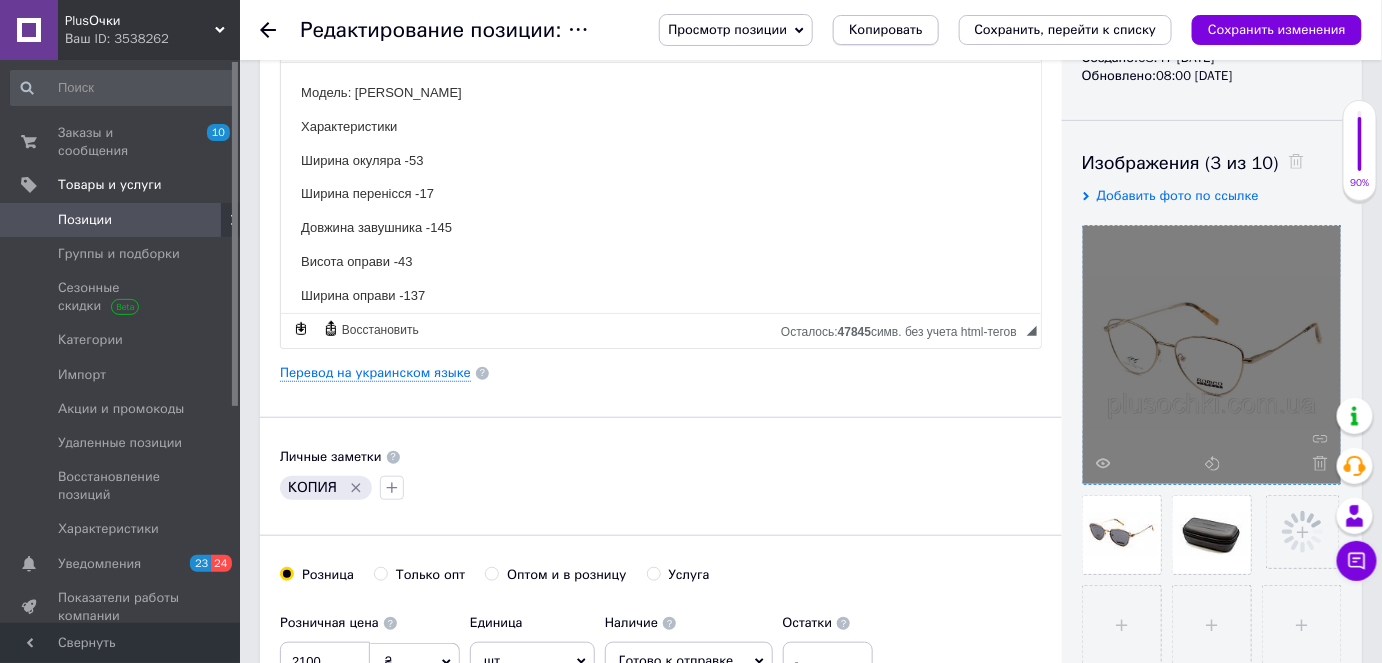 click on "Копировать" at bounding box center (885, 30) 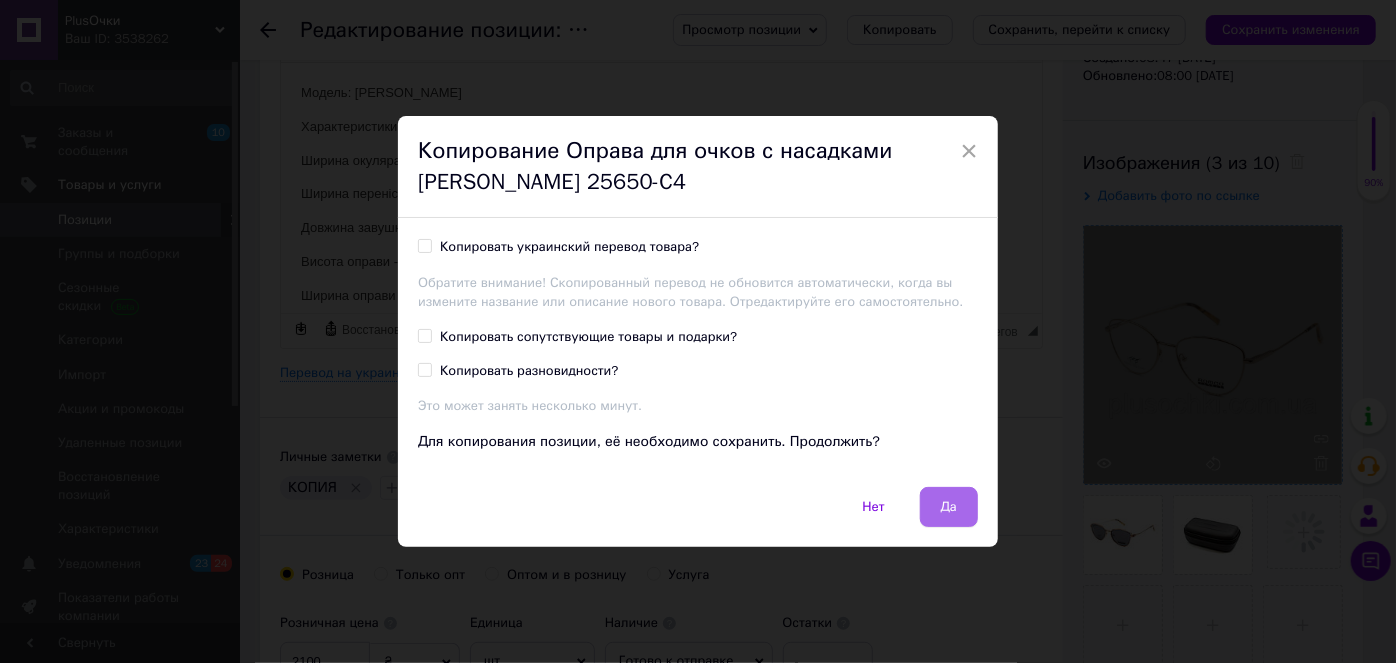 click on "Да" at bounding box center (949, 507) 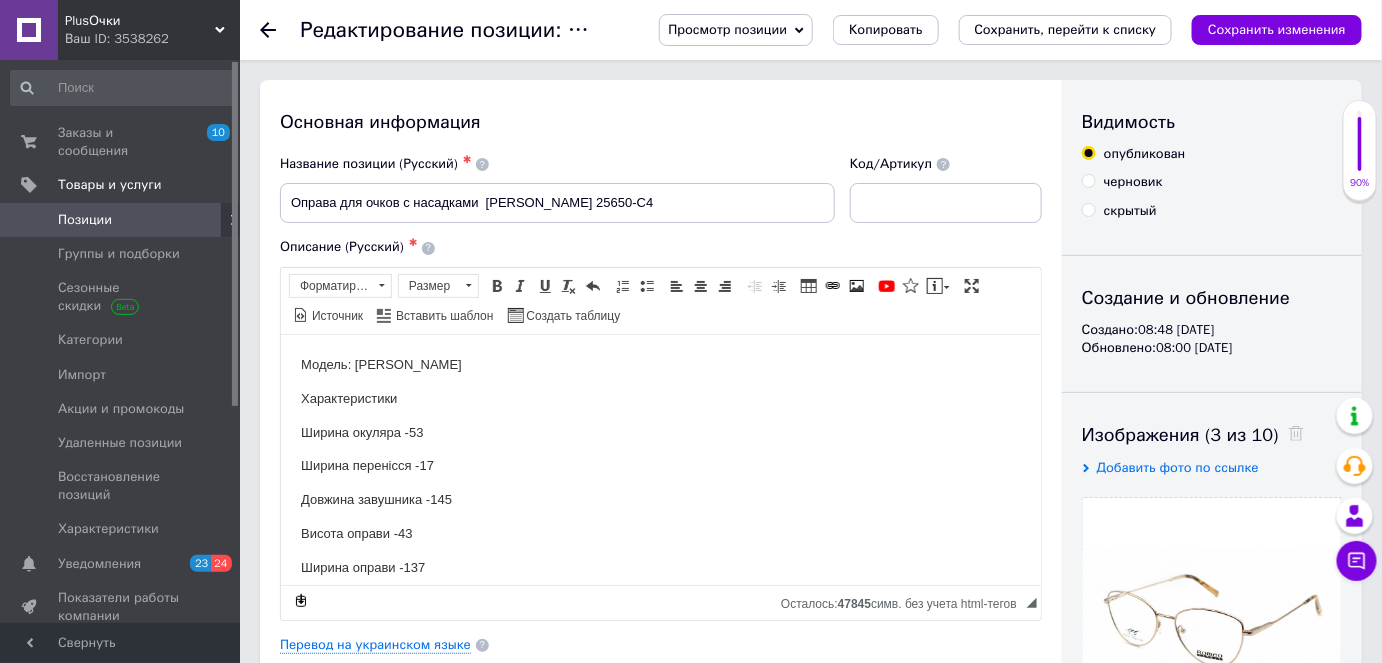 scroll, scrollTop: 0, scrollLeft: 0, axis: both 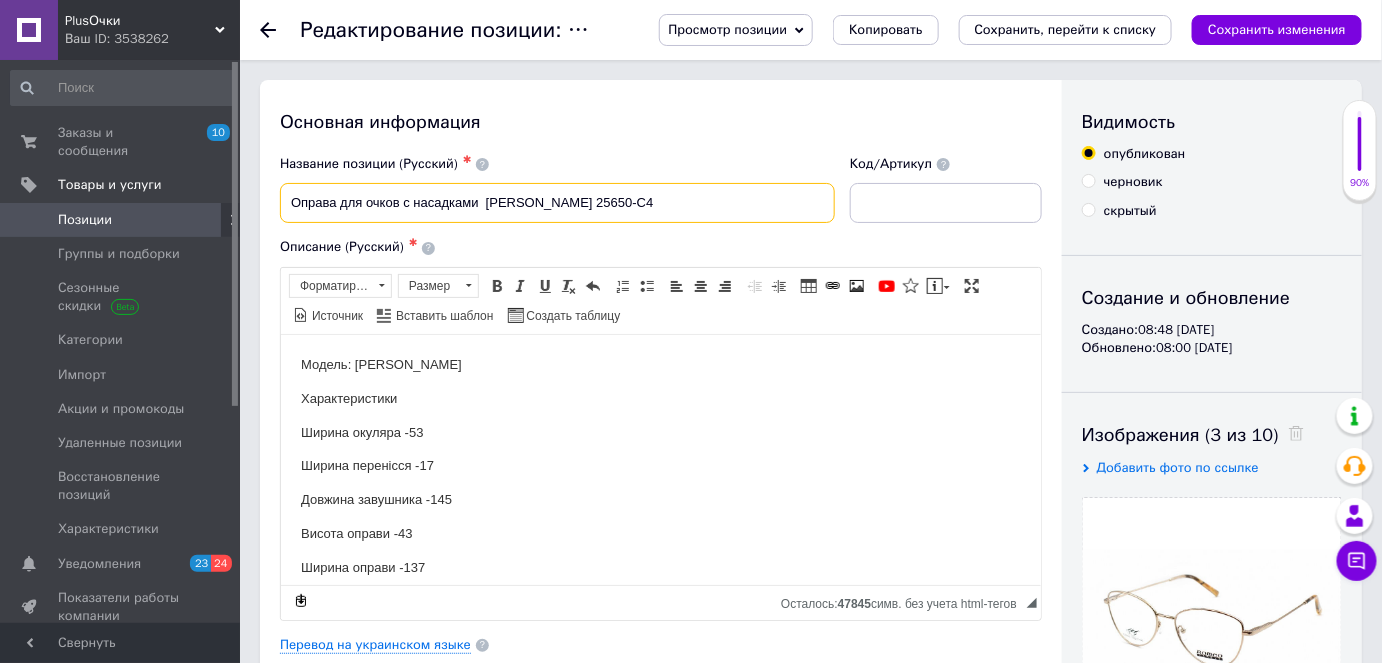drag, startPoint x: 598, startPoint y: 200, endPoint x: 532, endPoint y: 208, distance: 66.48308 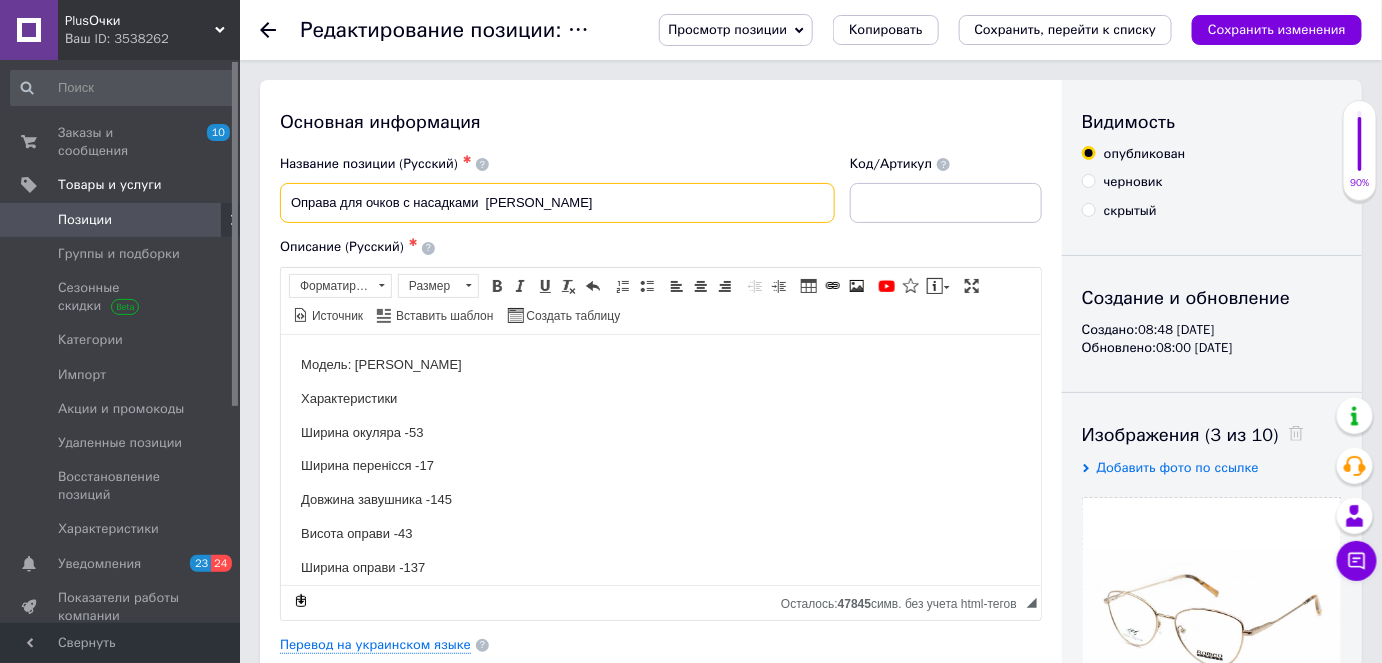 paste on "25575-C9" 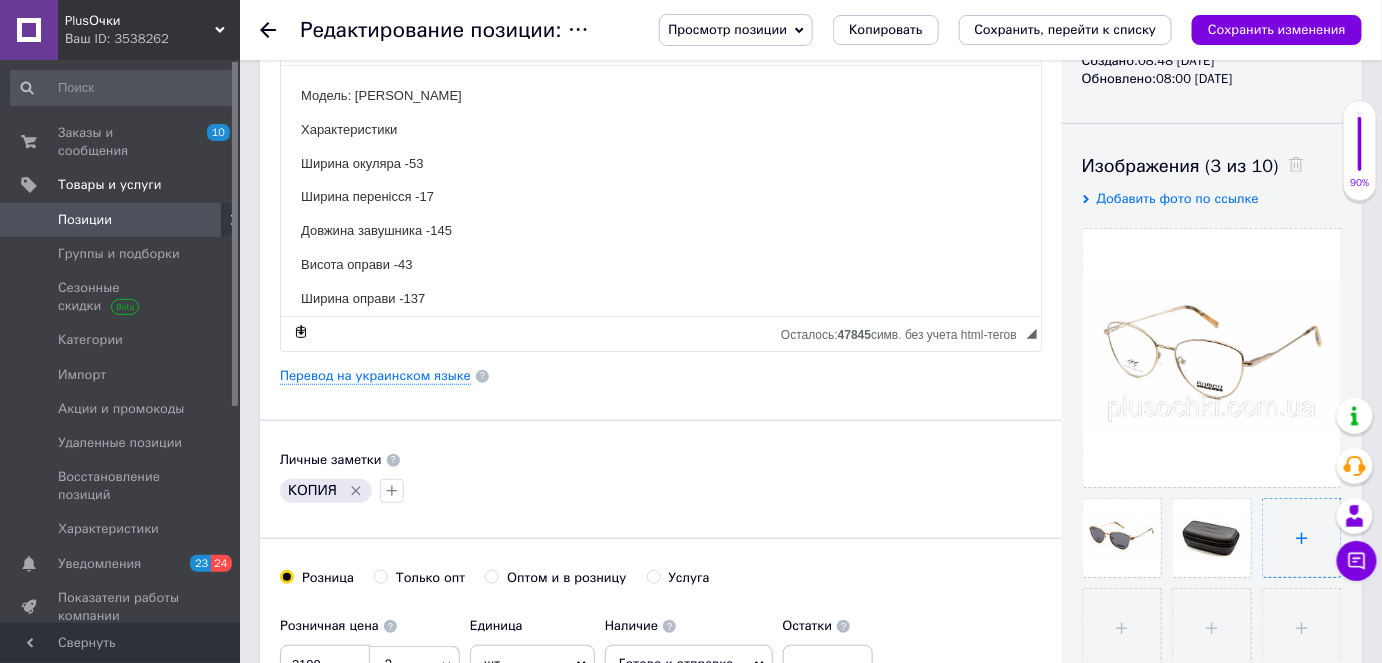 scroll, scrollTop: 272, scrollLeft: 0, axis: vertical 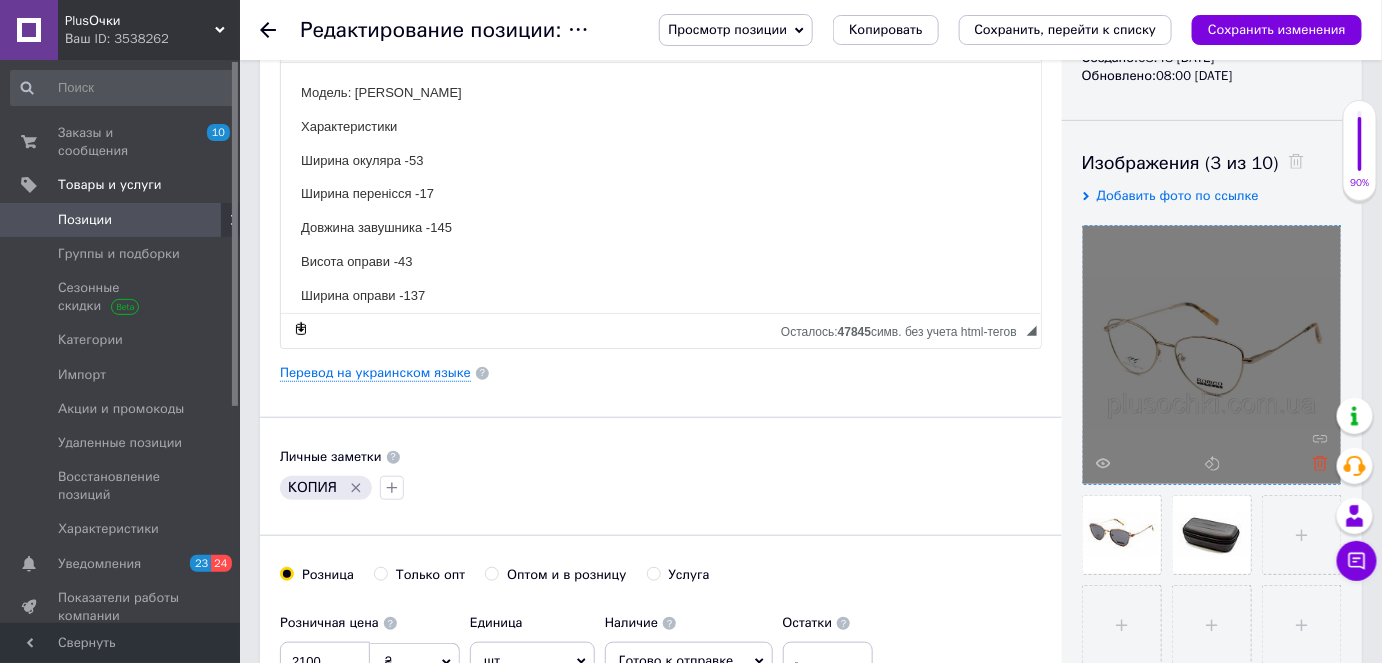 type on "Оправа для очков с насадками  [PERSON_NAME] 25575-C9" 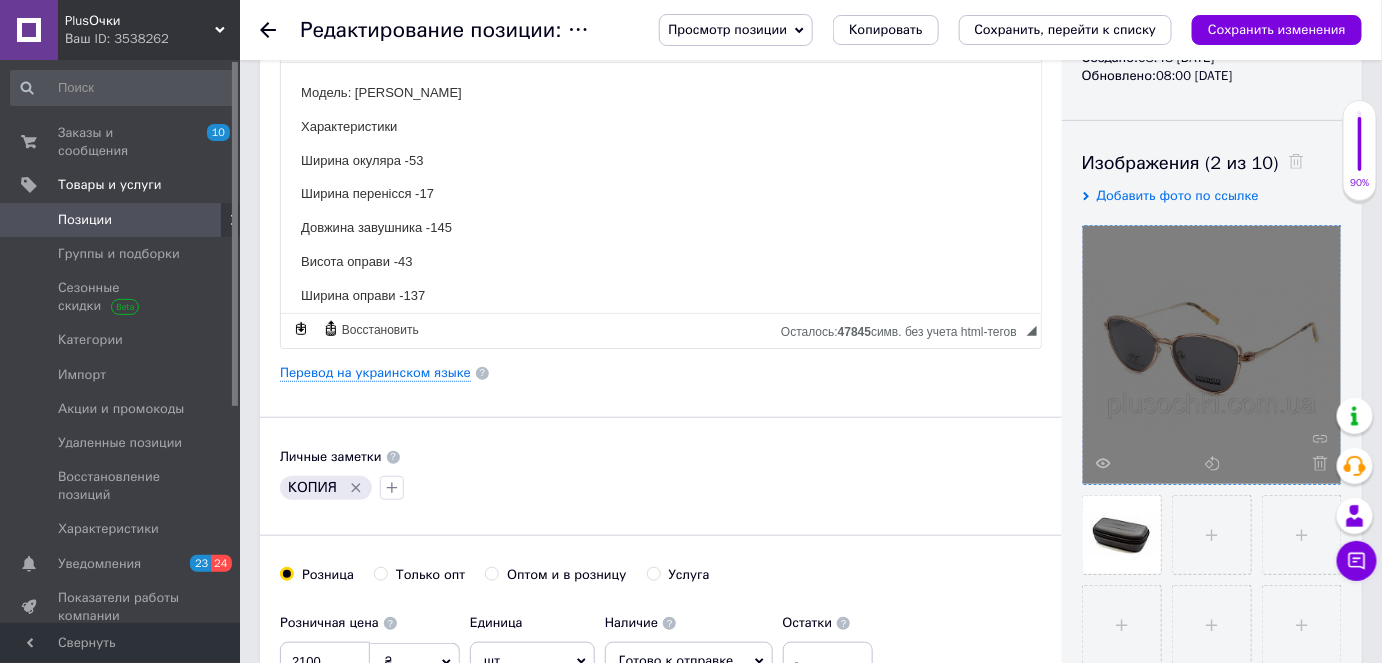 click 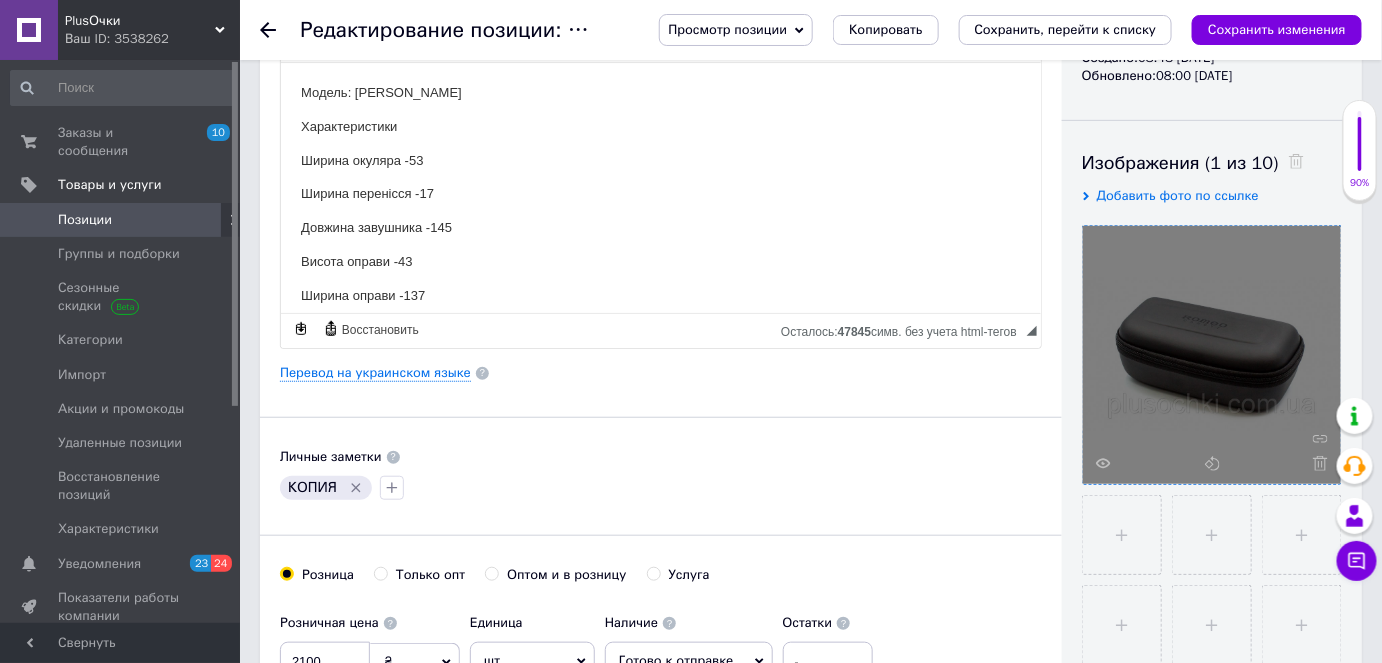 click 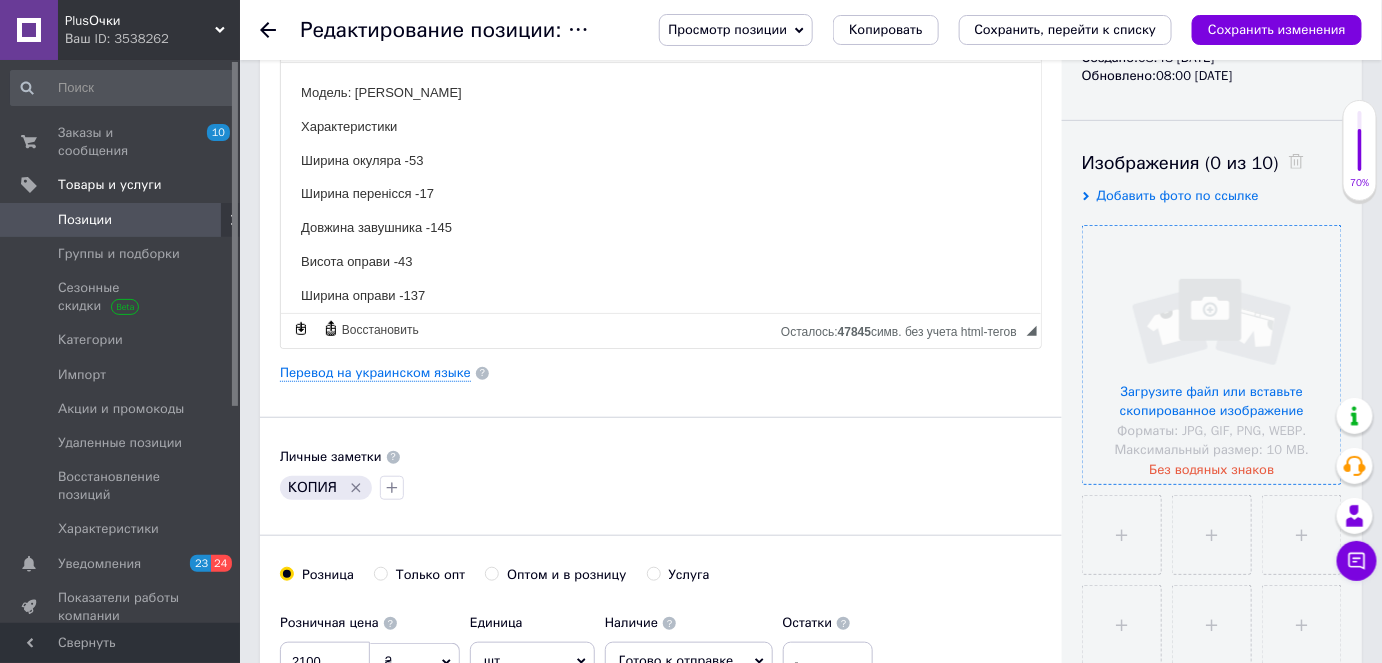 click at bounding box center (1212, 355) 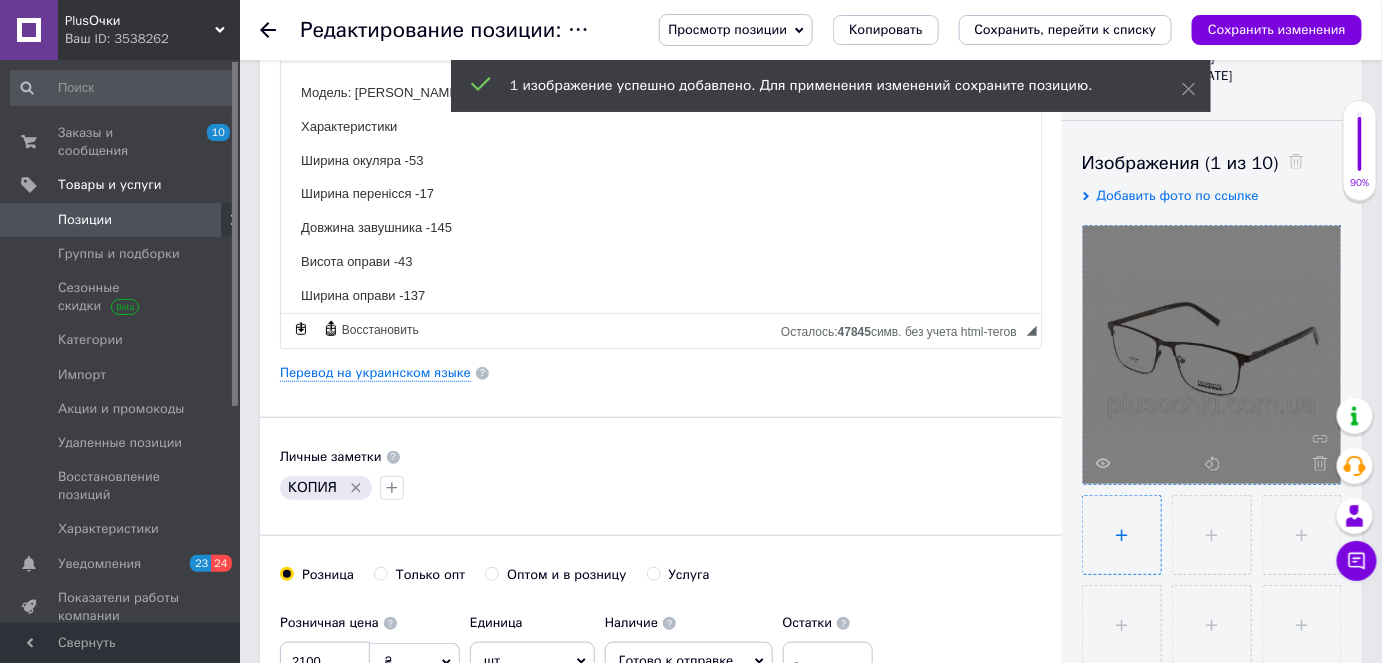 click at bounding box center [1122, 535] 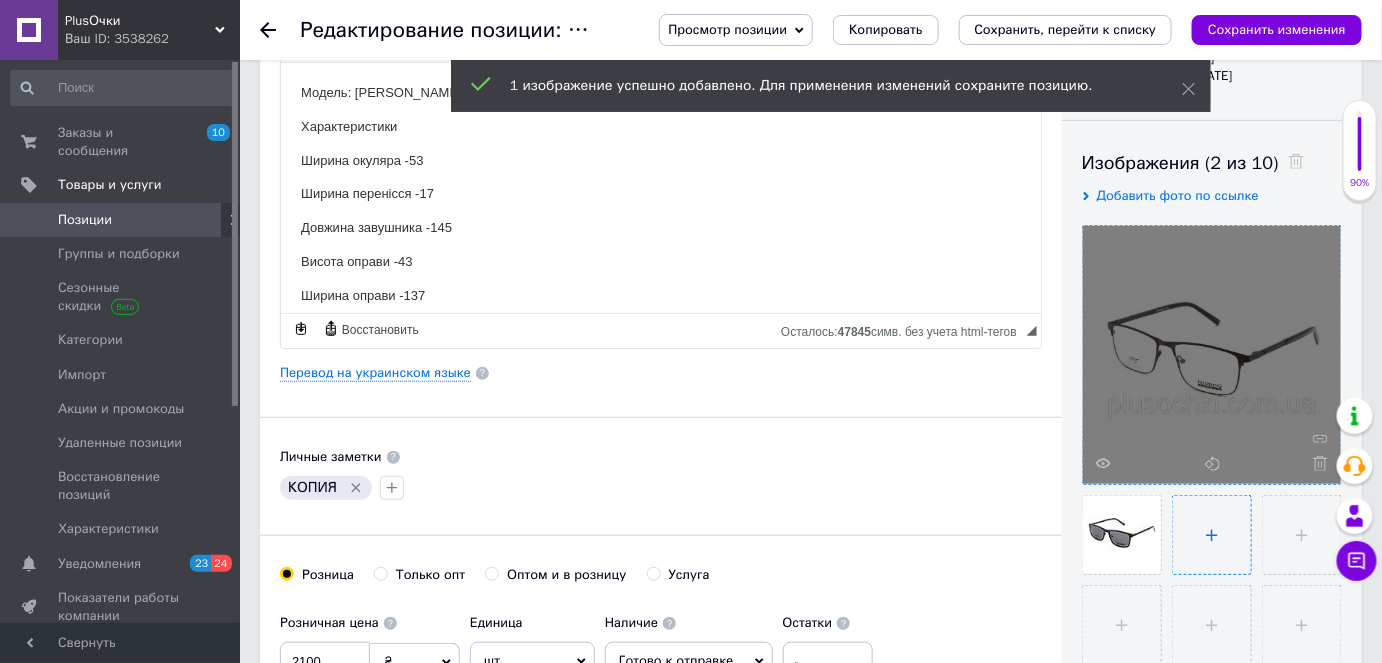 click at bounding box center [1212, 535] 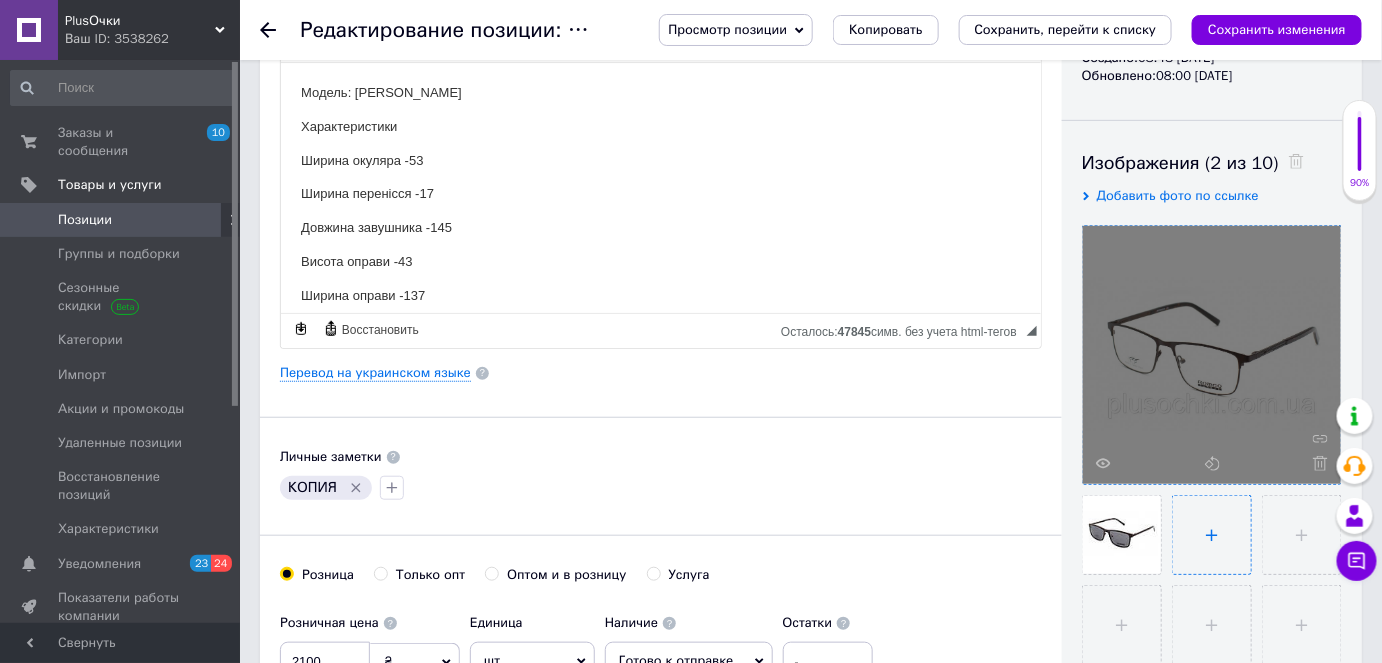 type on "C:\fakepath\25575-C9B-766x455.jpg" 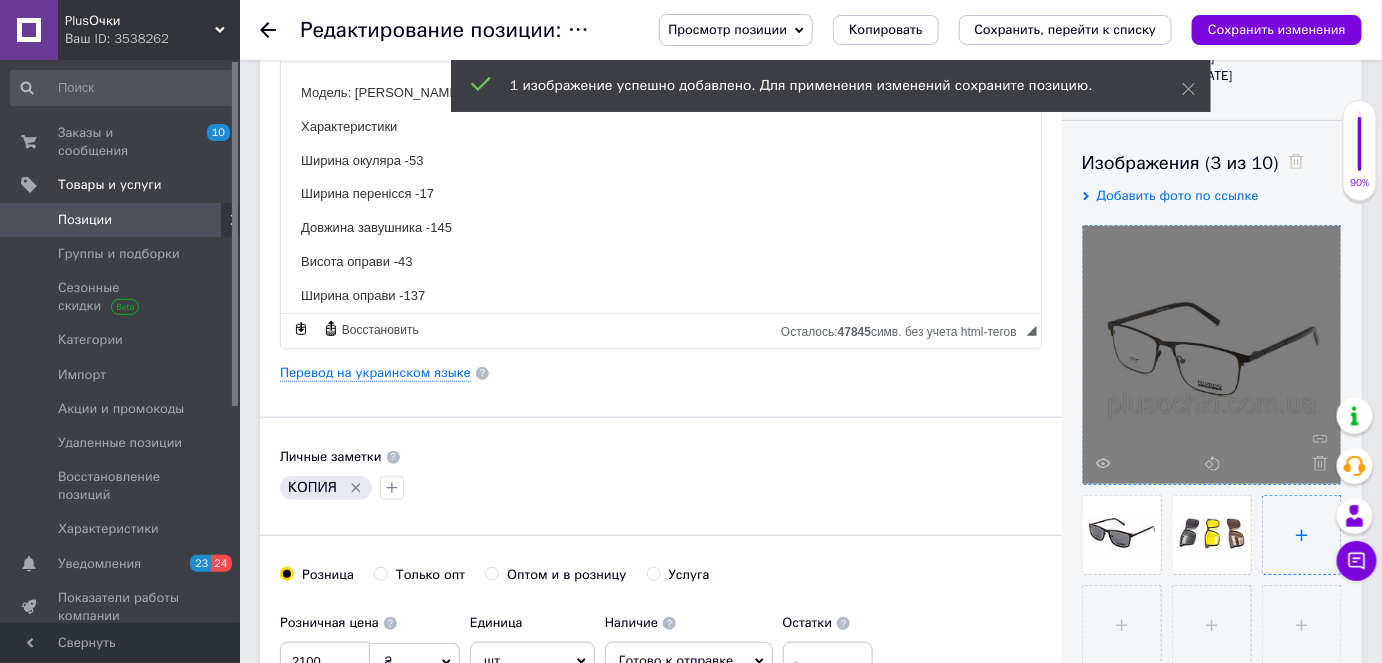click at bounding box center [1302, 535] 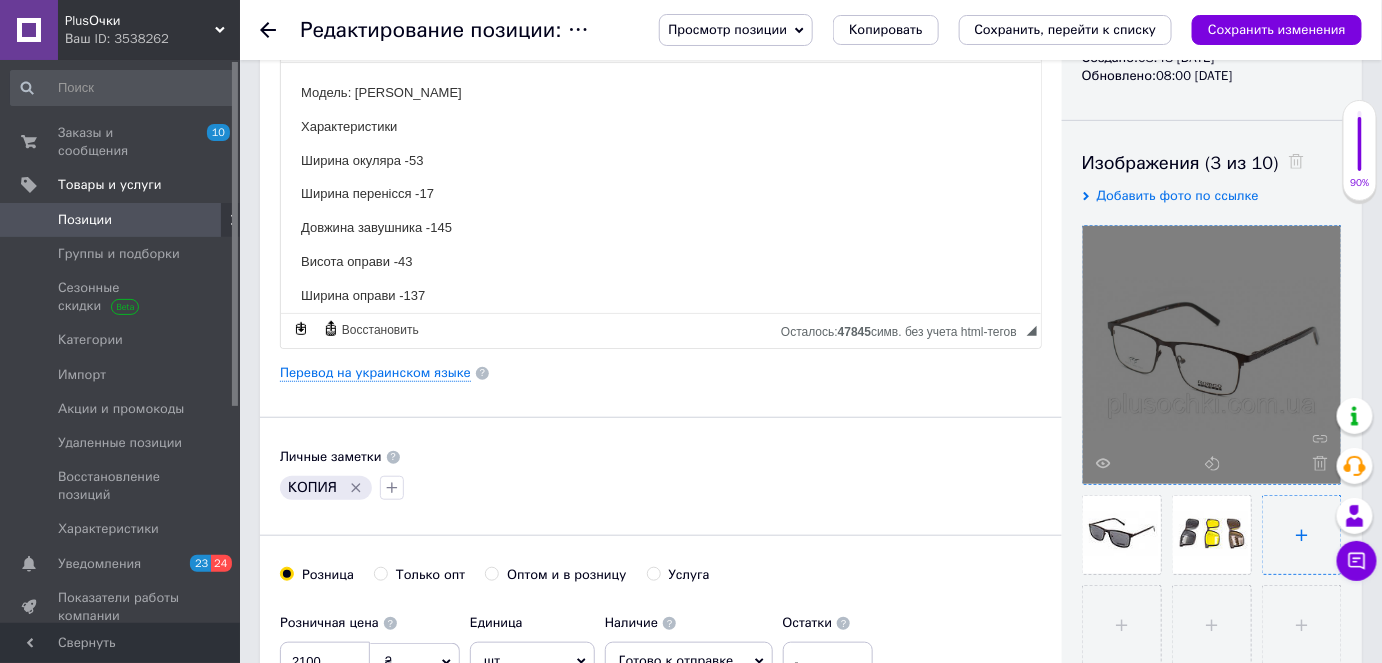 type on "C:\fakepath\FUTLYAR-ROMEO-MAT-766x455.jpg" 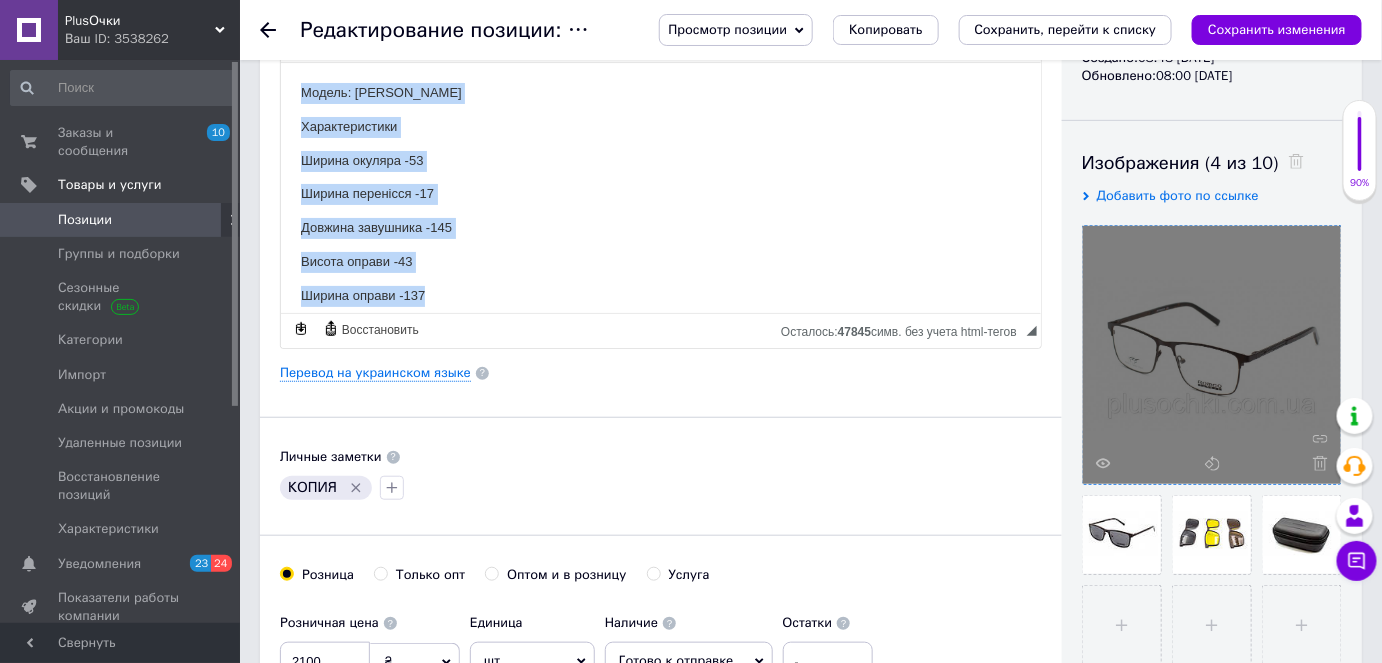 drag, startPoint x: 282, startPoint y: 87, endPoint x: 486, endPoint y: 282, distance: 282.20737 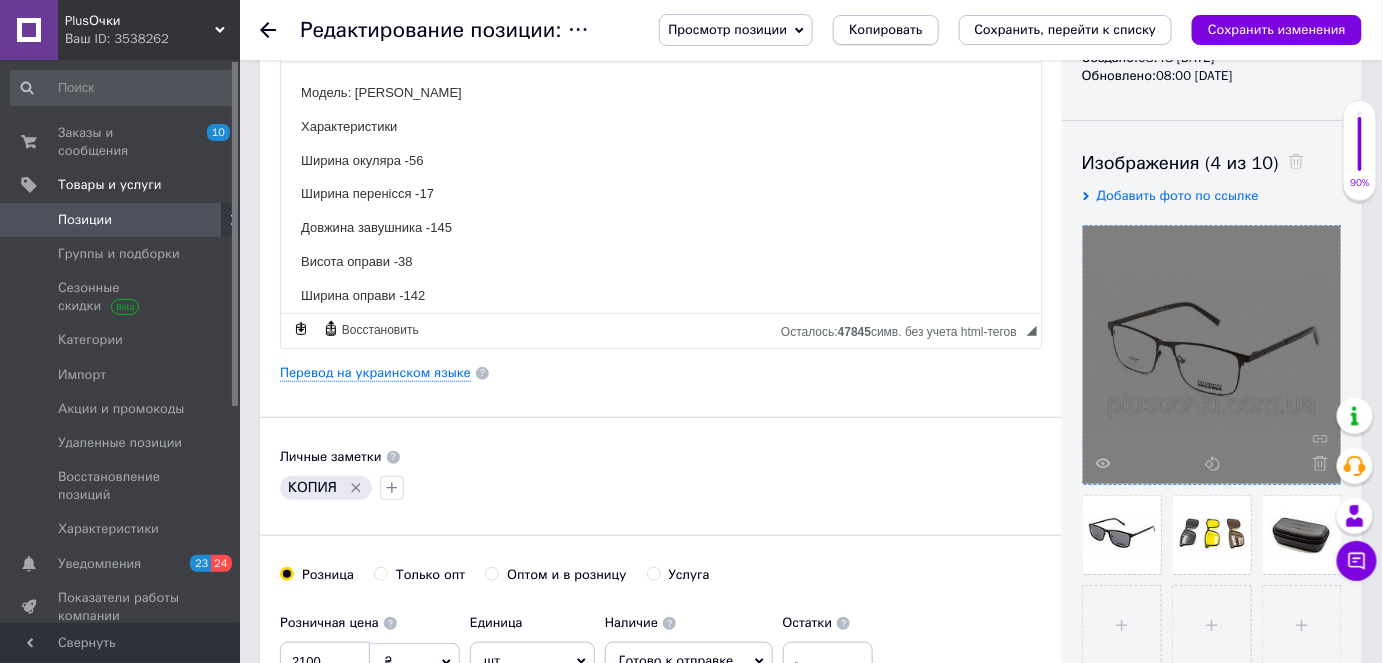 click on "Копировать" at bounding box center [885, 30] 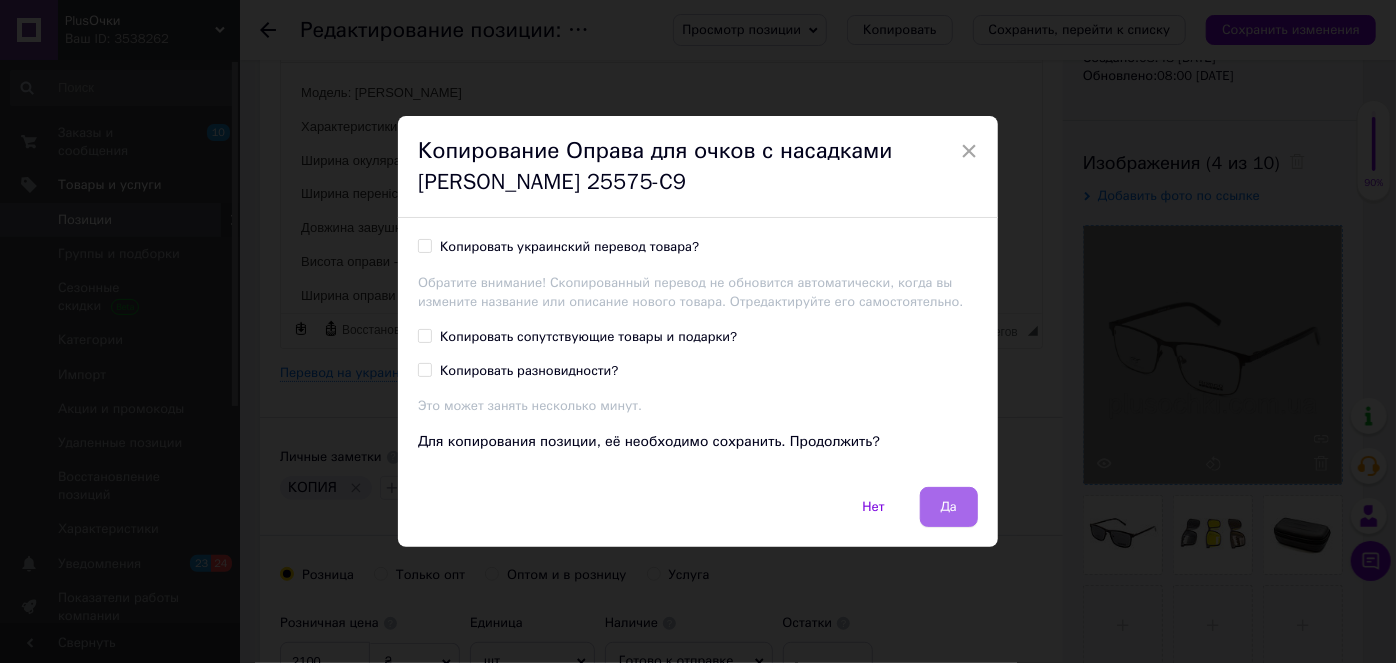 click on "Да" at bounding box center (949, 507) 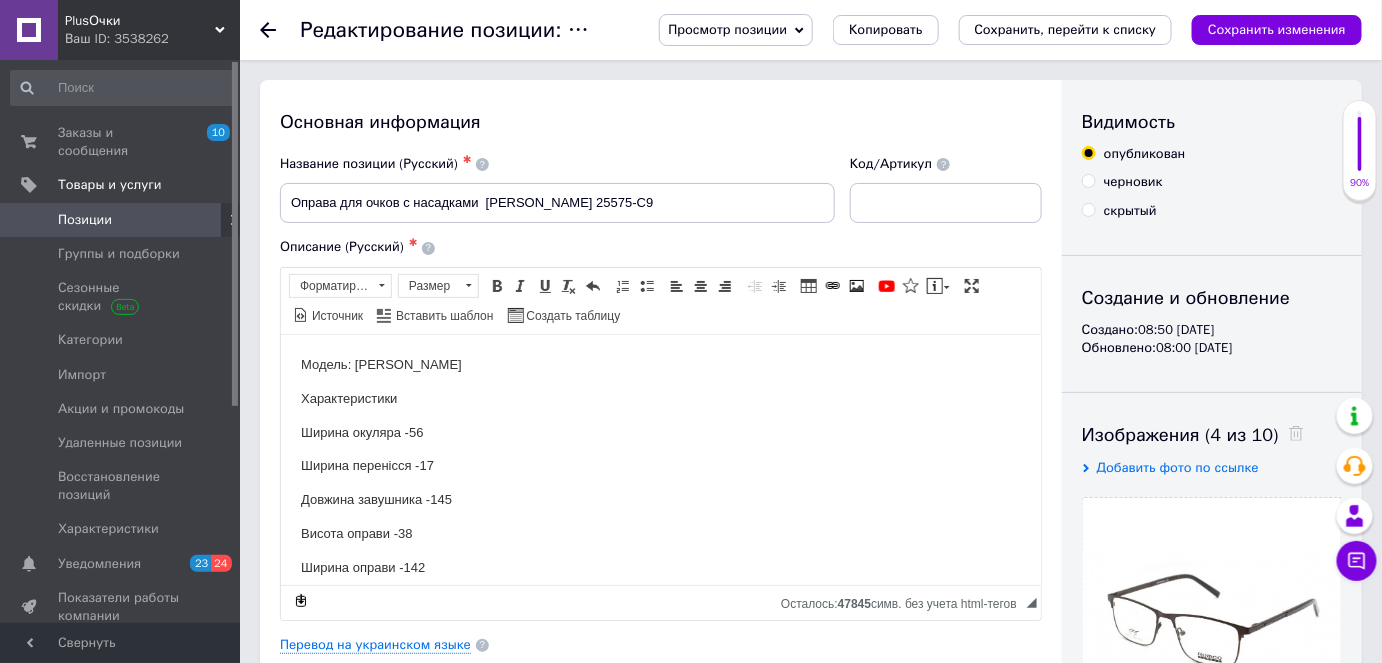 scroll, scrollTop: 0, scrollLeft: 0, axis: both 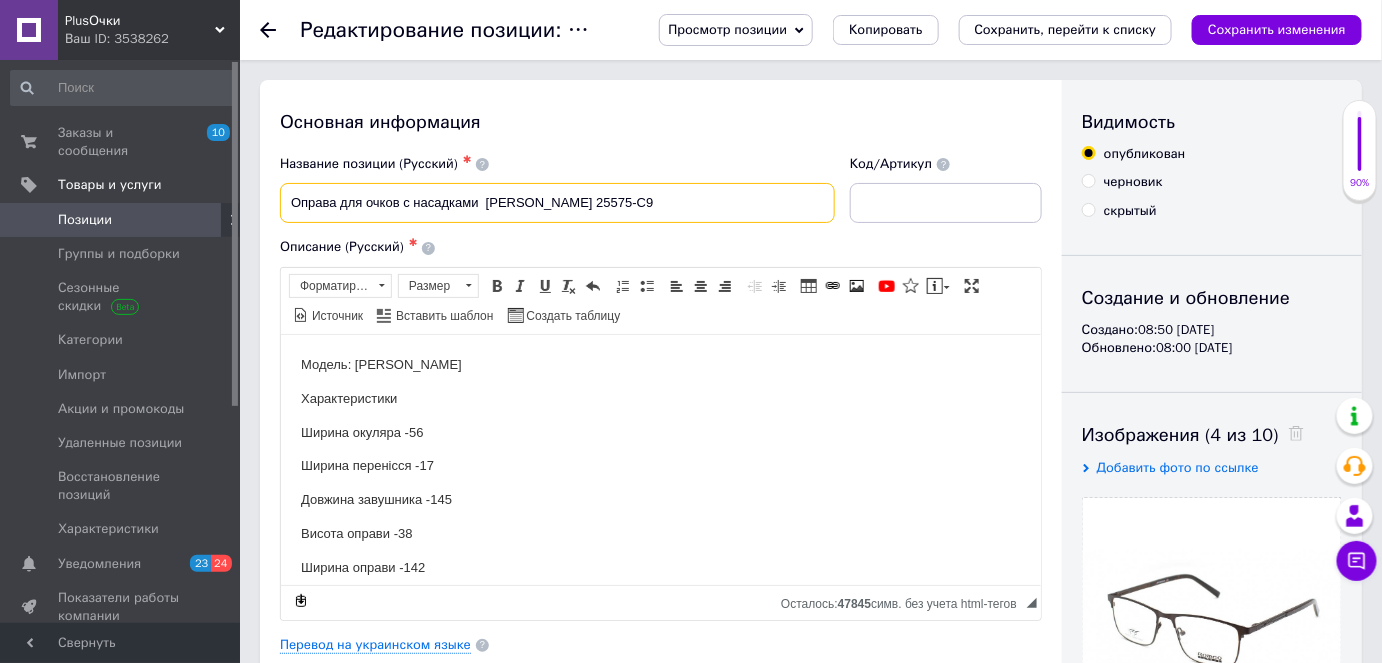click on "Оправа для очков с насадками  [PERSON_NAME] 25575-C9" at bounding box center [557, 203] 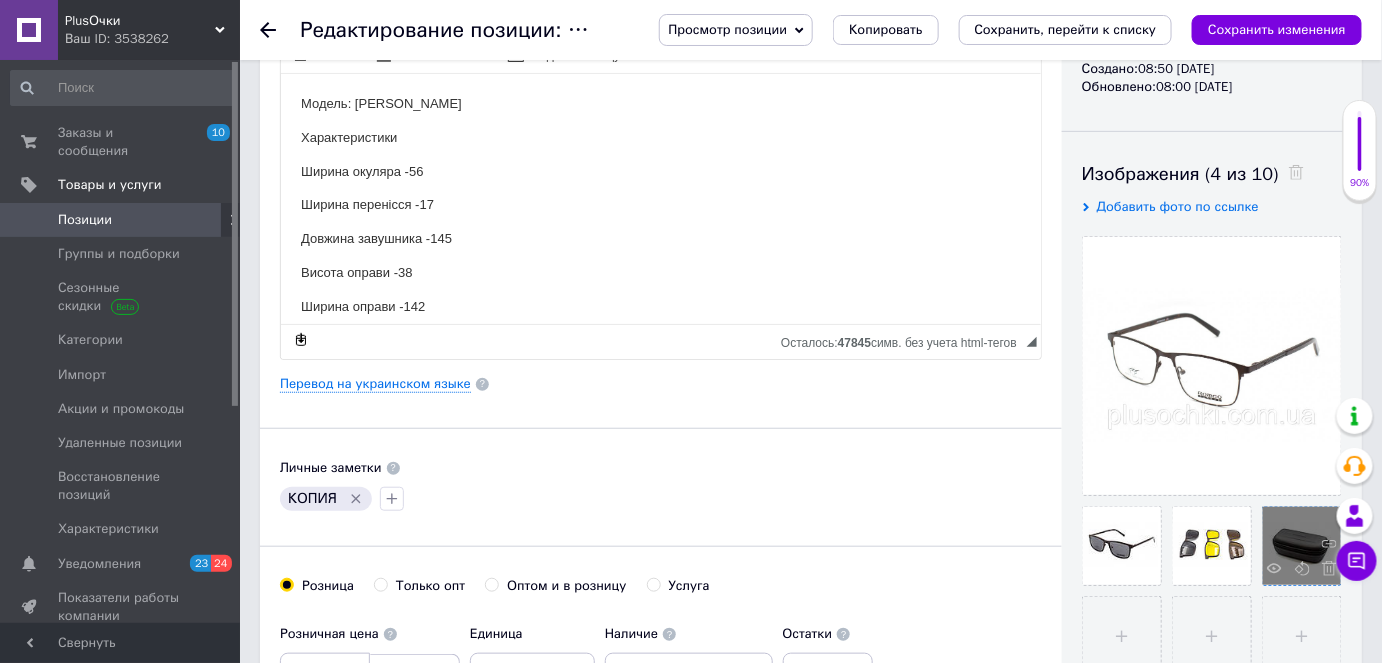 scroll, scrollTop: 272, scrollLeft: 0, axis: vertical 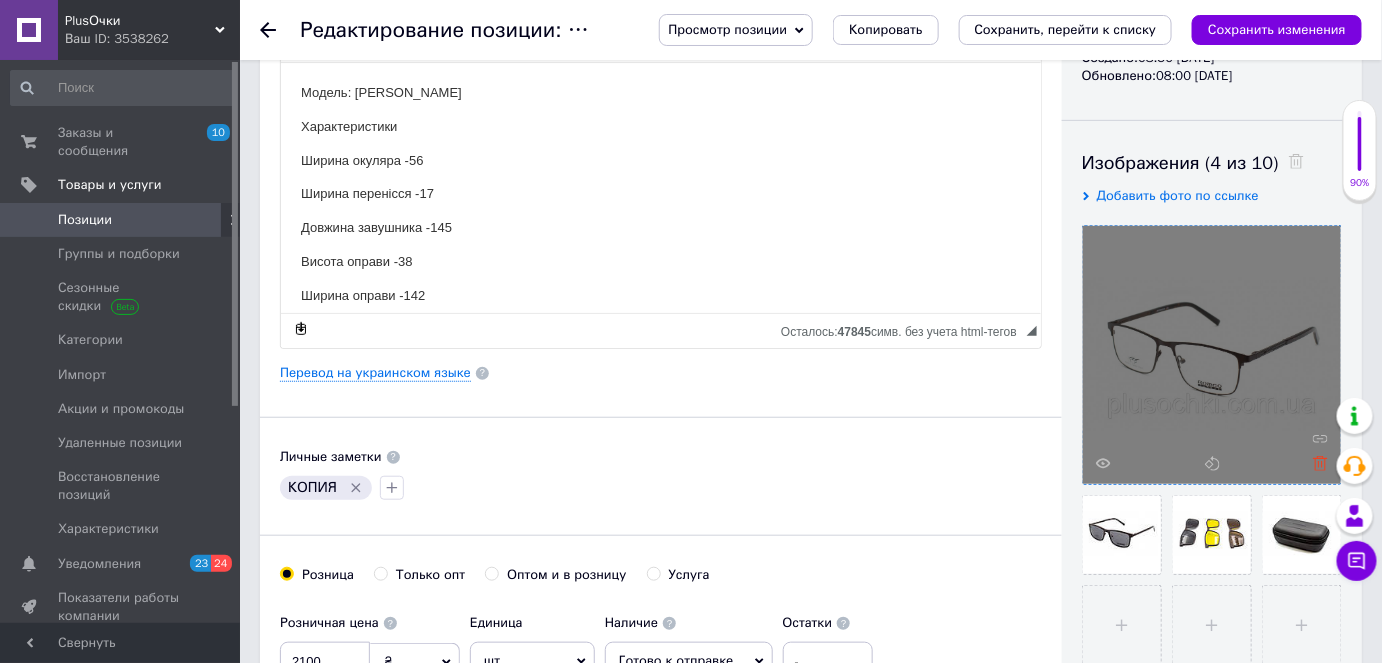type on "Оправа для очков с насадками  [PERSON_NAME] 25575-C8" 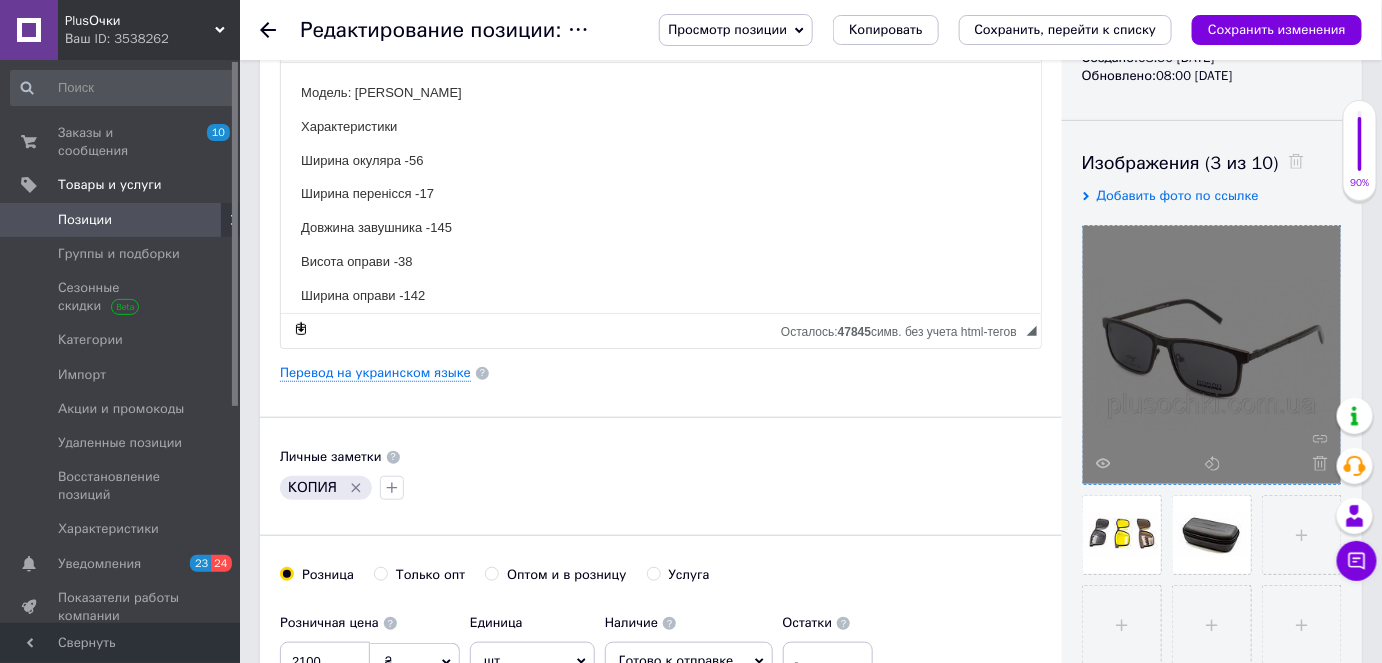 click 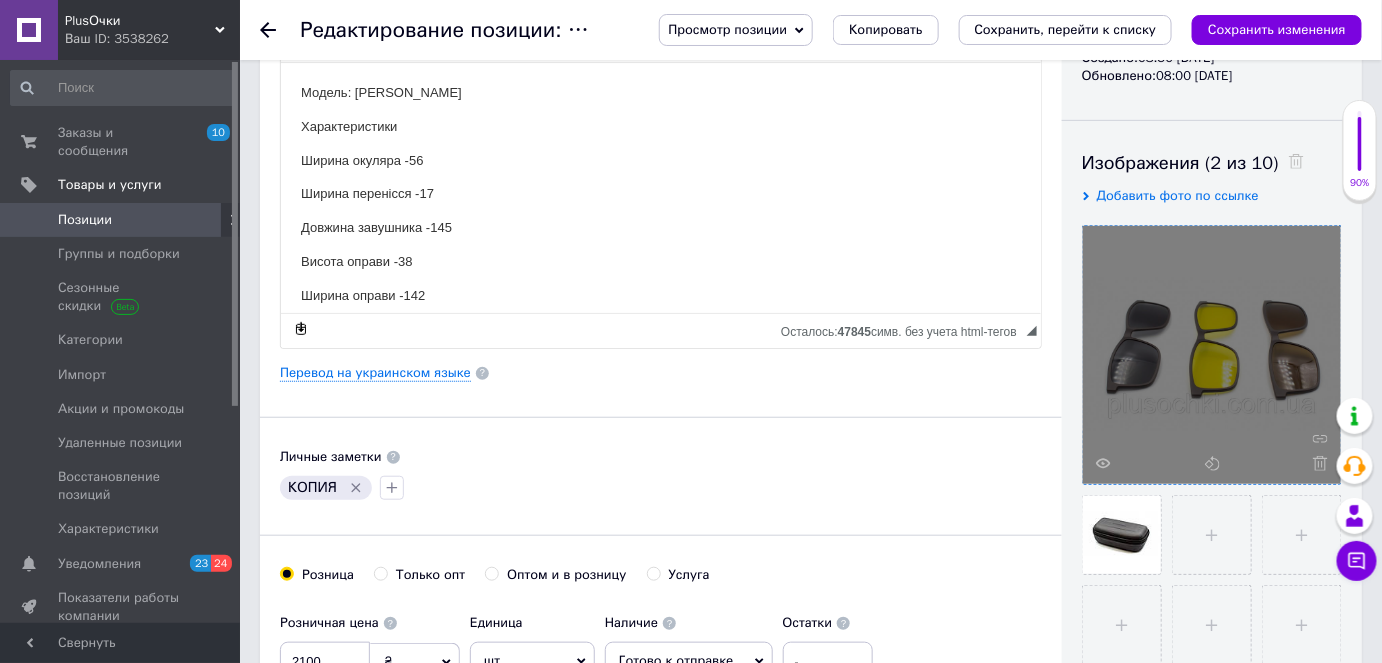 click 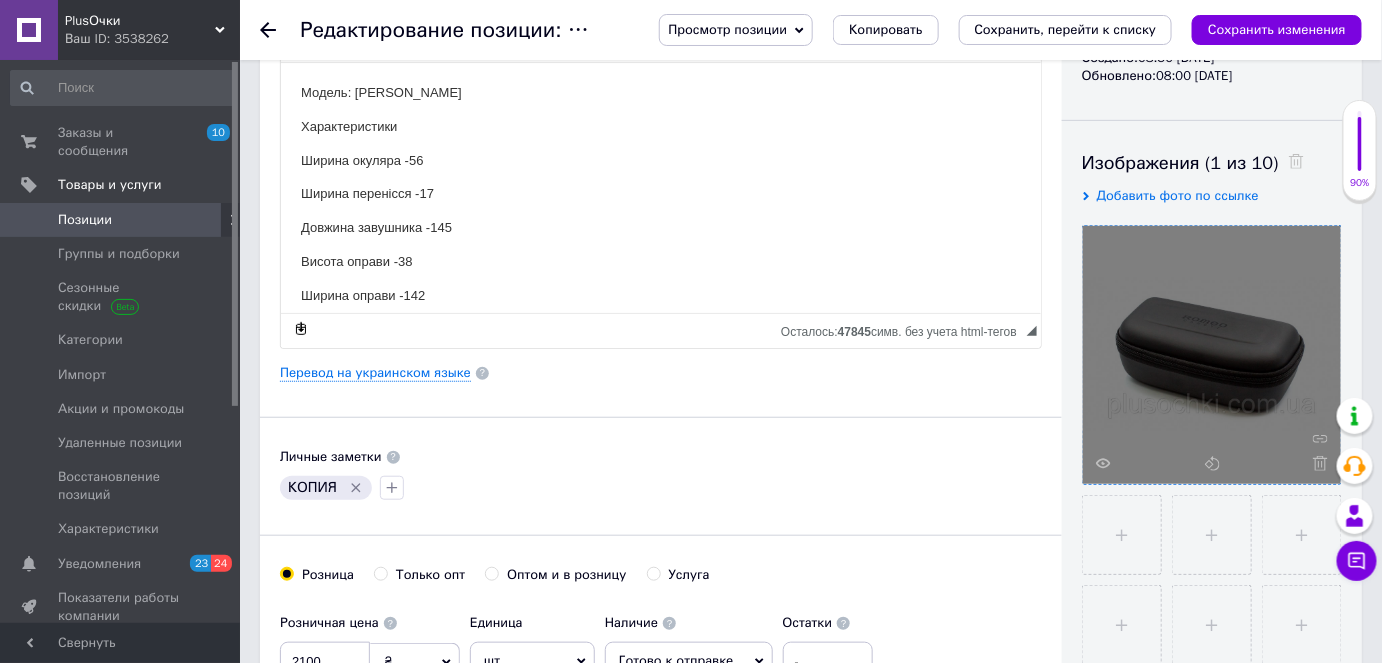 click 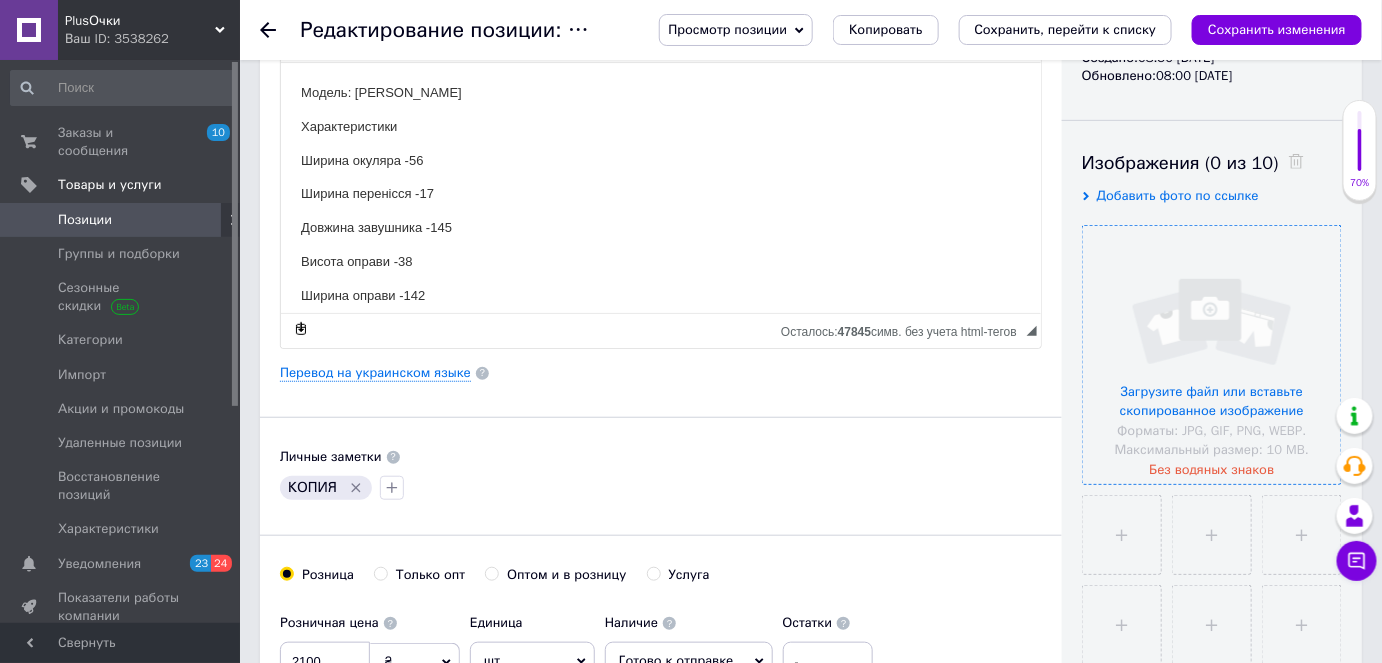 click at bounding box center [1212, 355] 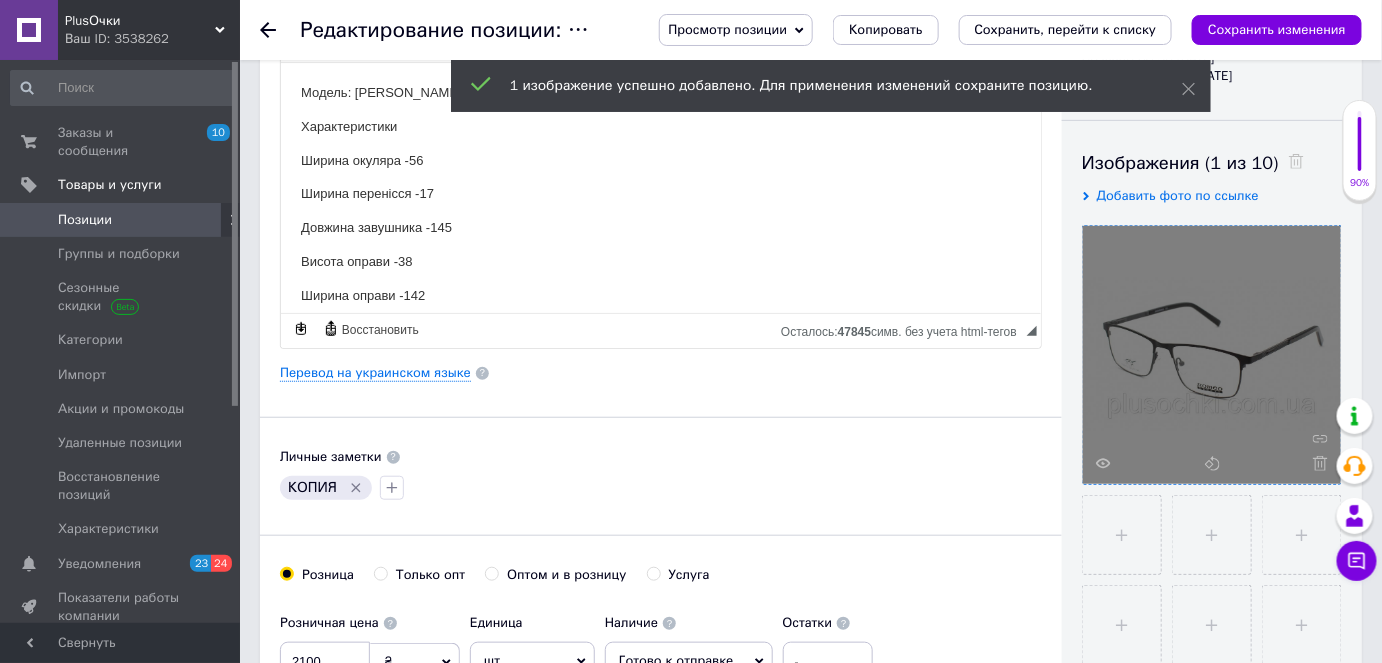 click at bounding box center (1122, 535) 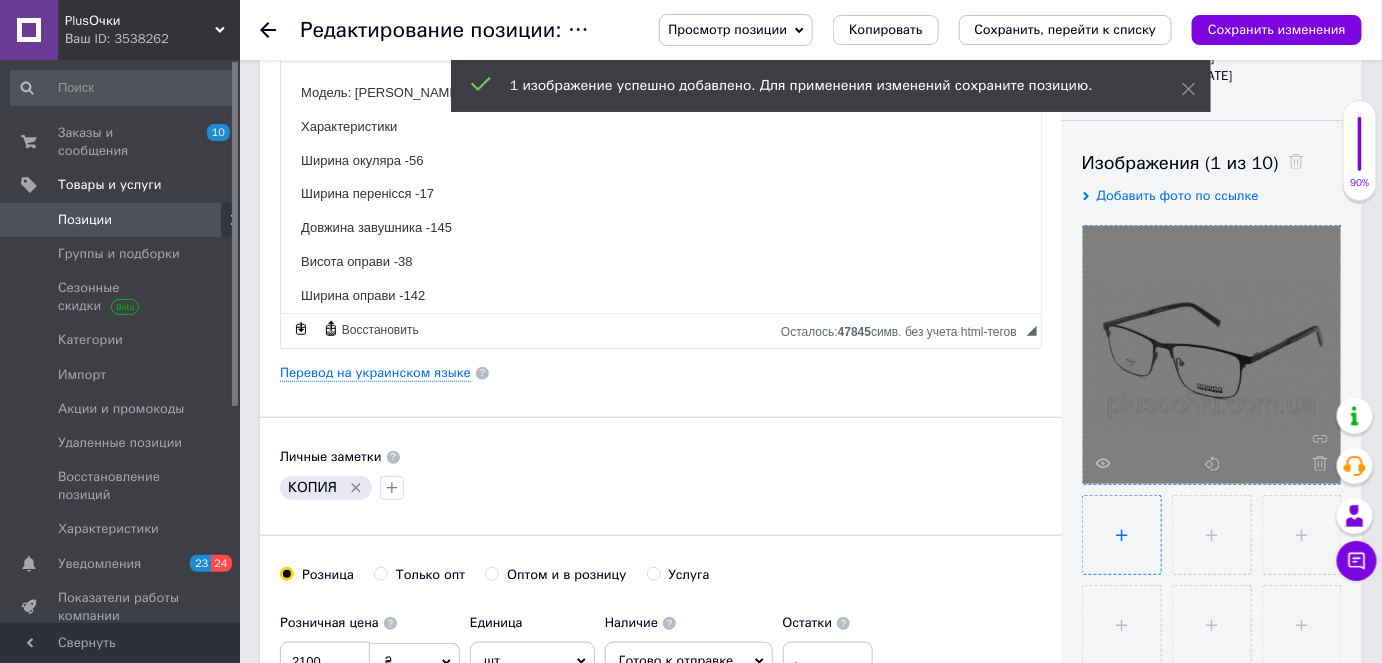 type on "C:\fakepath\25575-C8A-766x455.jpg" 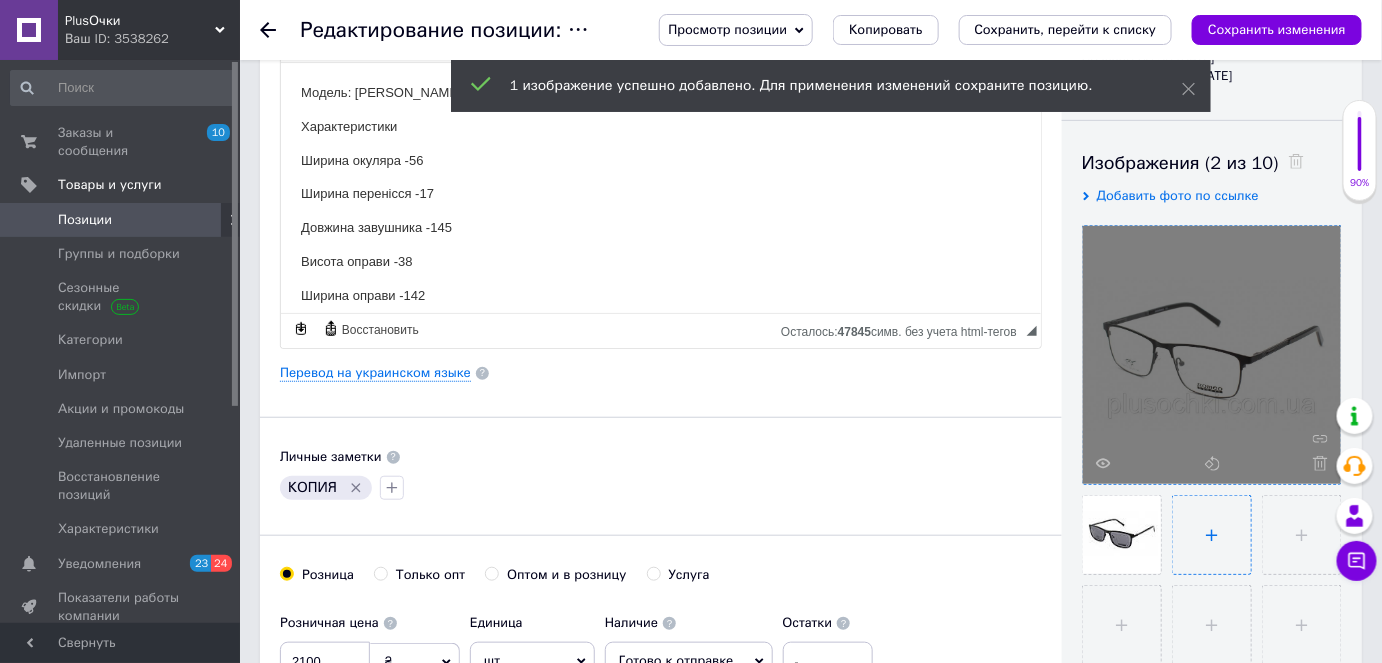click at bounding box center (1212, 535) 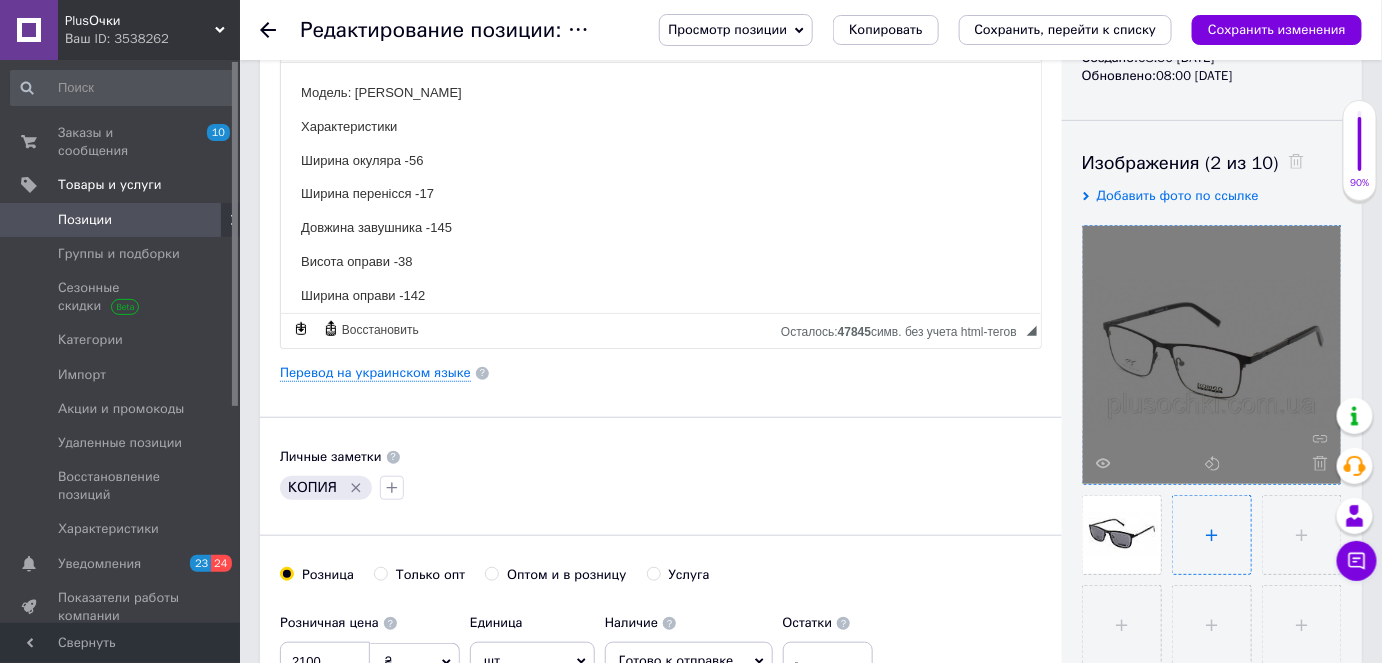 type on "C:\fakepath\25575-C8B-766x455.jpg" 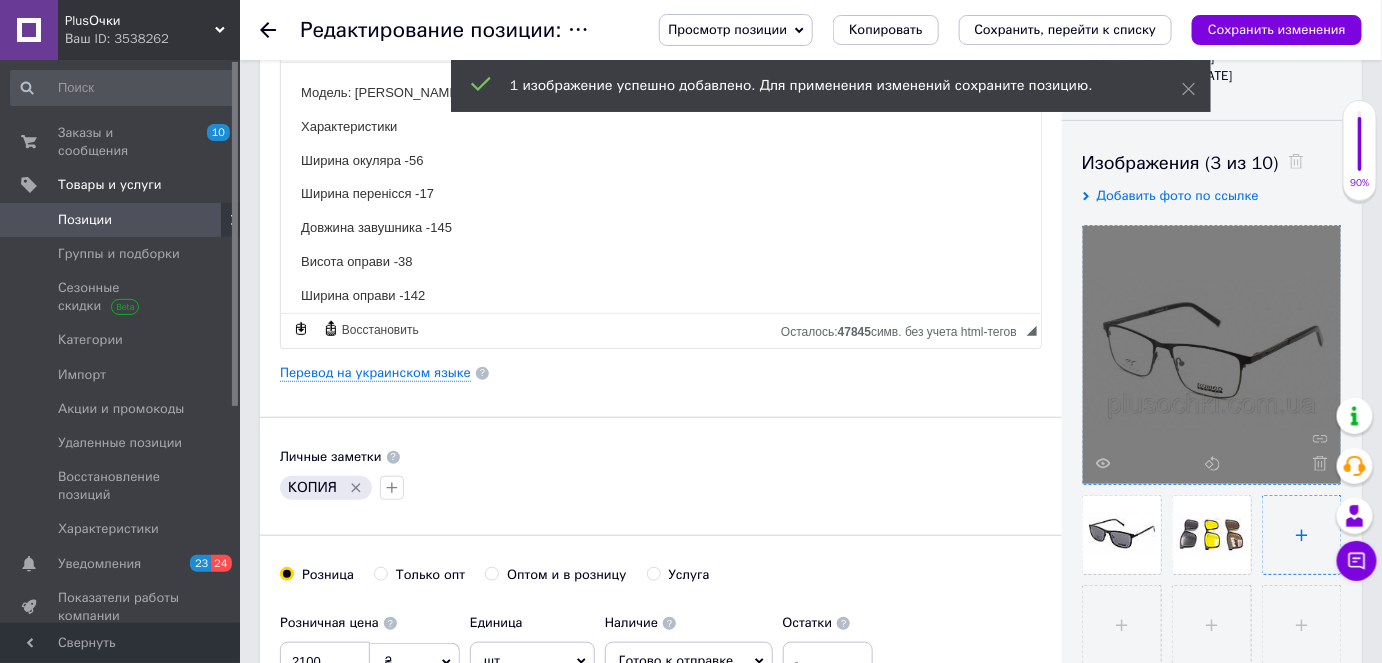click at bounding box center (1302, 535) 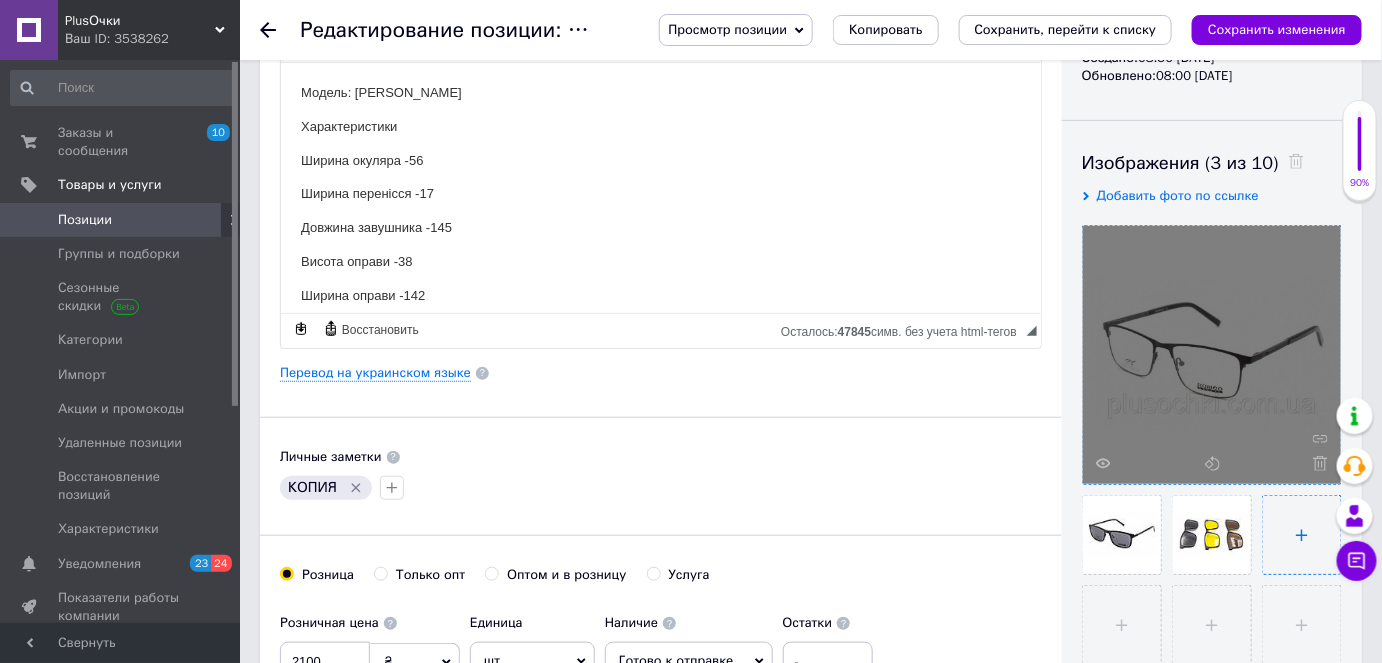 type on "C:\fakepath\FUTLYAR-ROMEO-MAT-766x455.jpg" 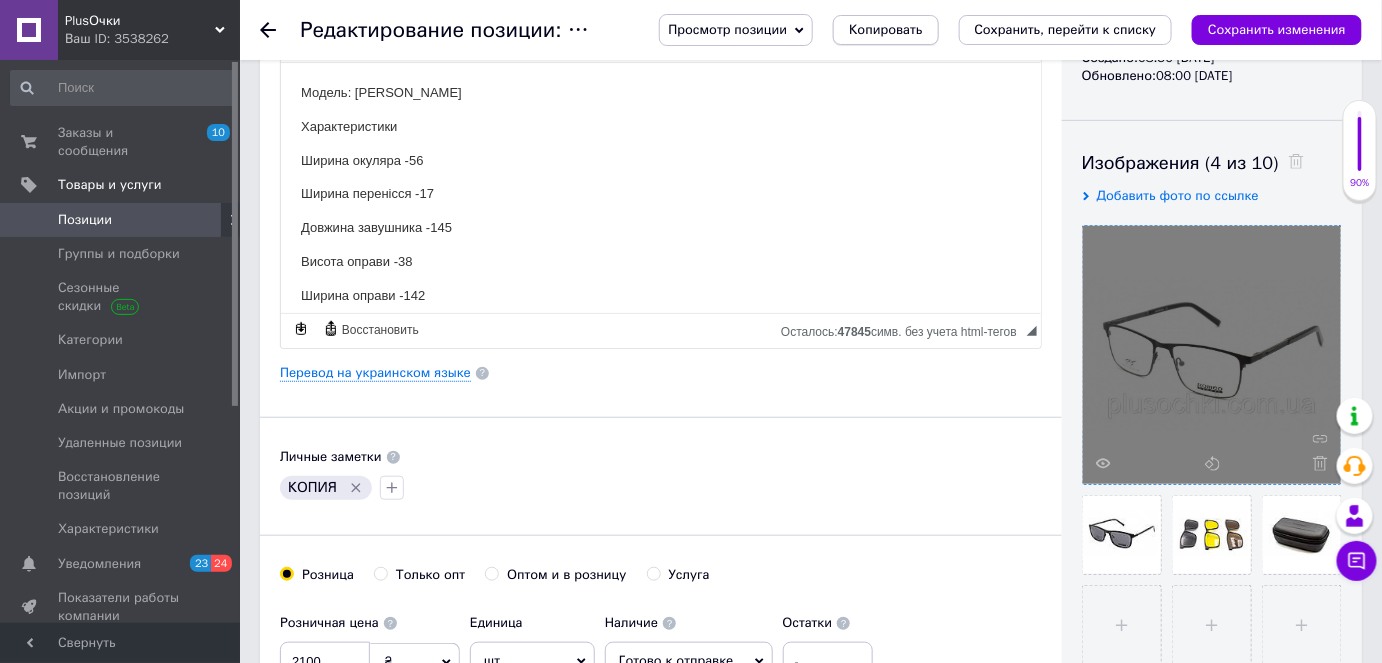 click on "Копировать" at bounding box center (885, 30) 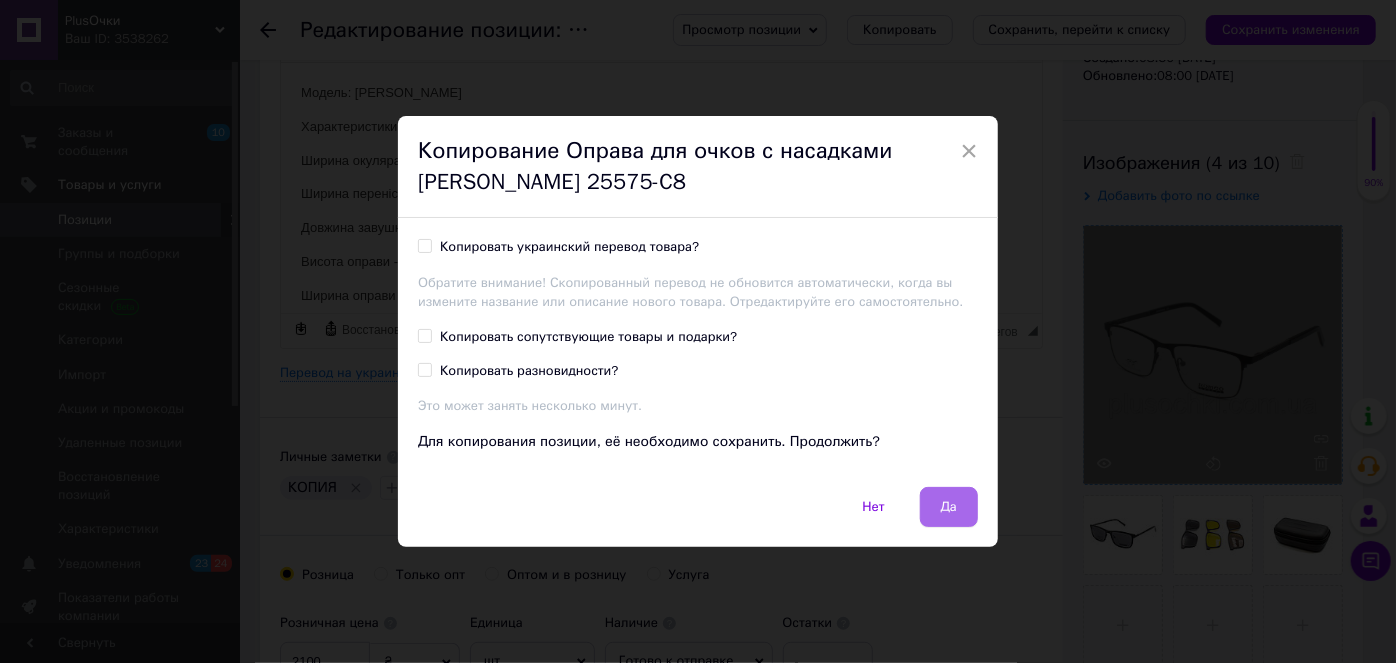 click on "Да" at bounding box center (949, 507) 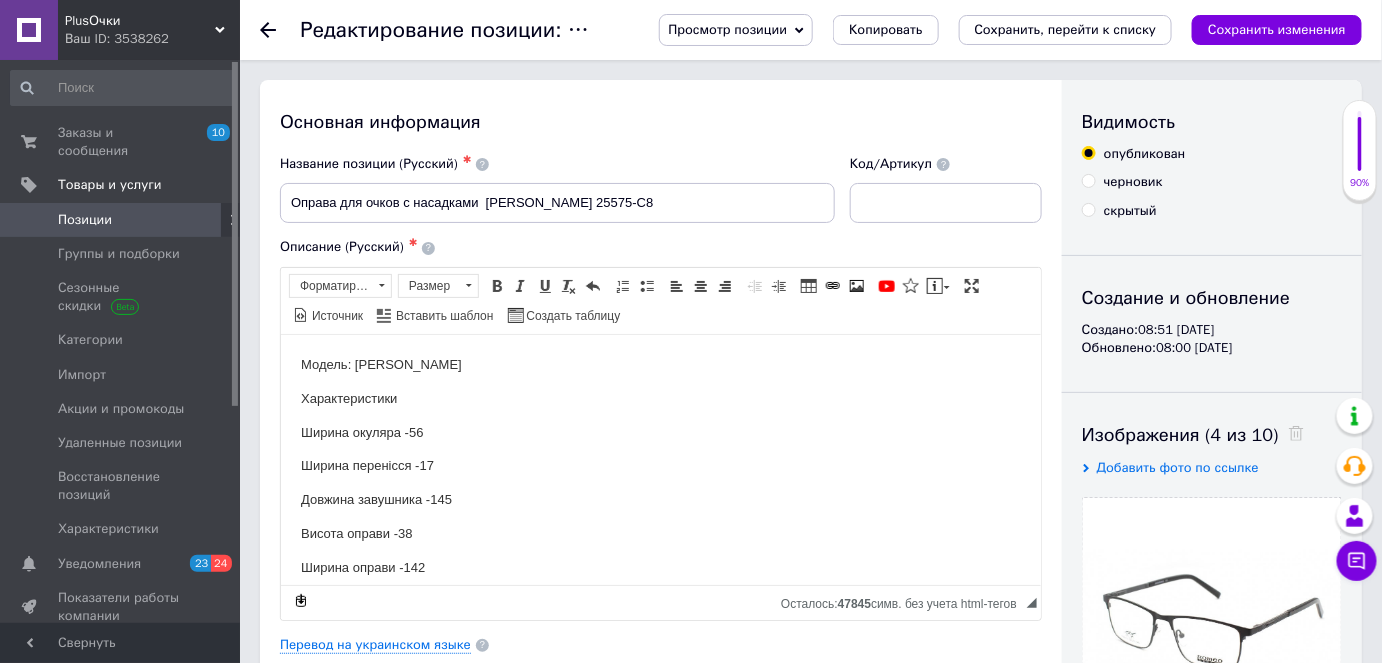 scroll, scrollTop: 0, scrollLeft: 0, axis: both 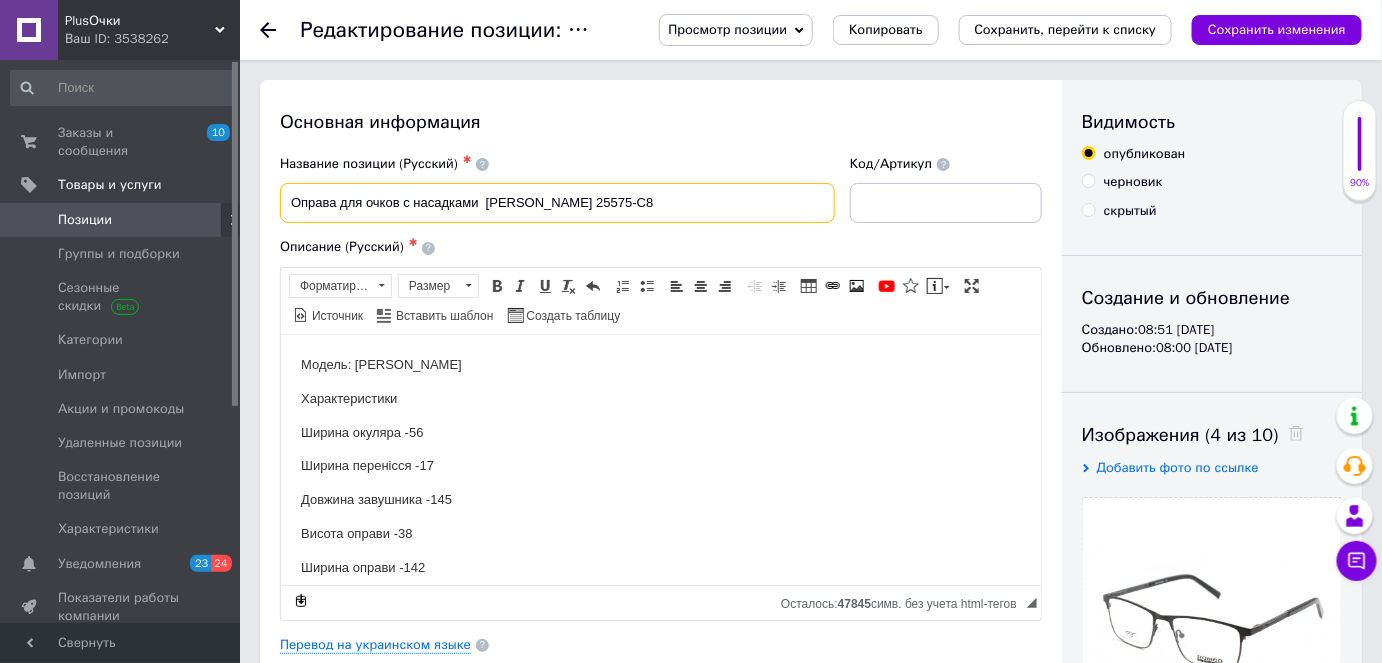 click on "Оправа для очков с насадками  [PERSON_NAME] 25575-C8" at bounding box center (557, 203) 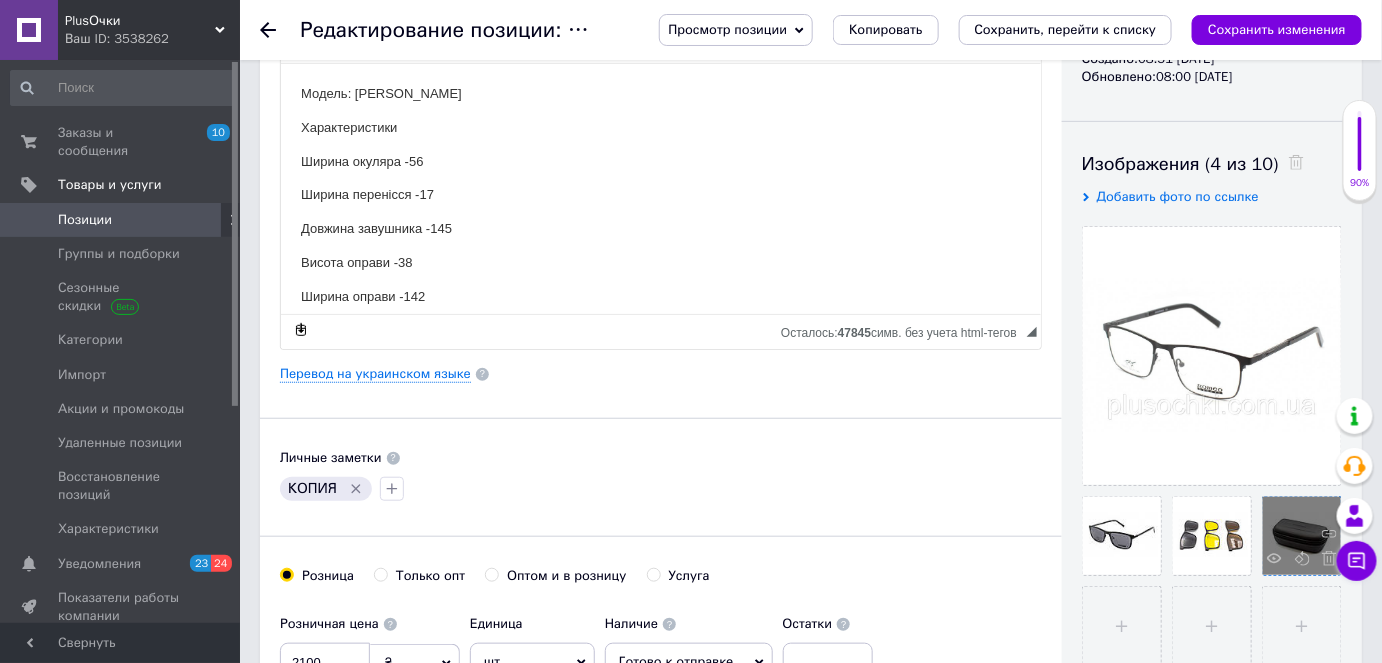 scroll, scrollTop: 272, scrollLeft: 0, axis: vertical 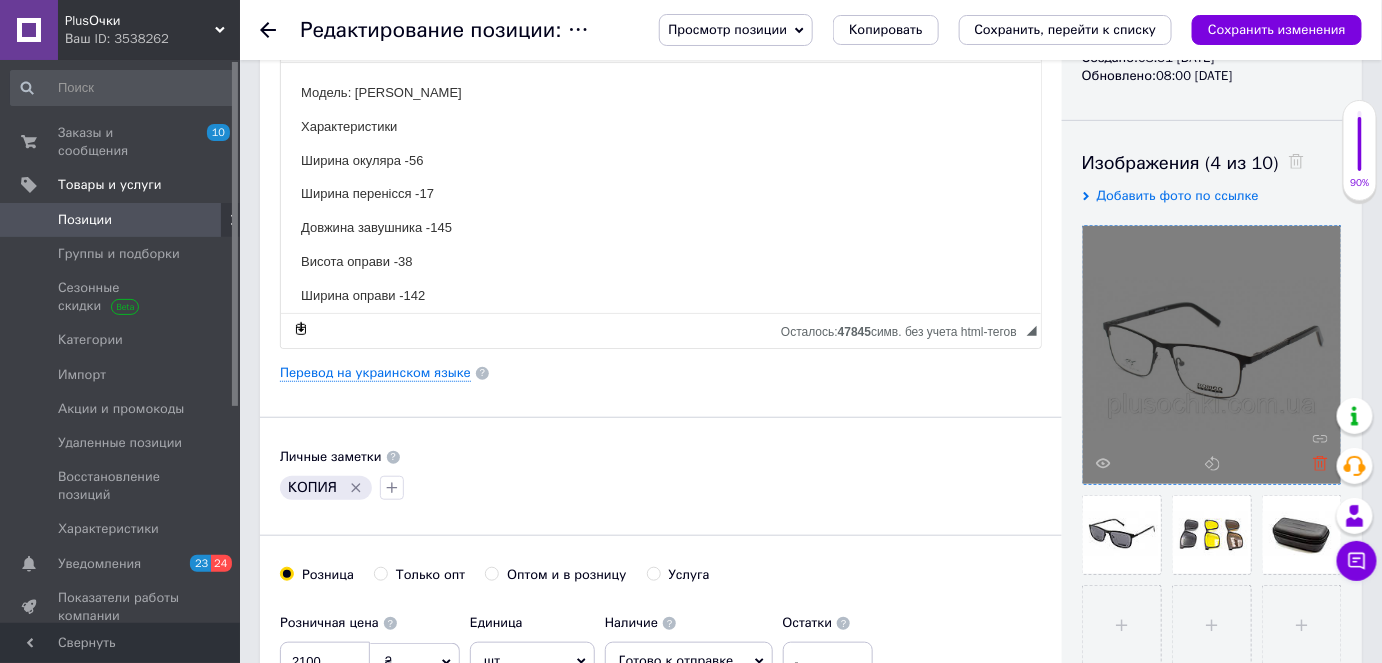 type on "Оправа для очков с насадками  [PERSON_NAME] 25575-C7" 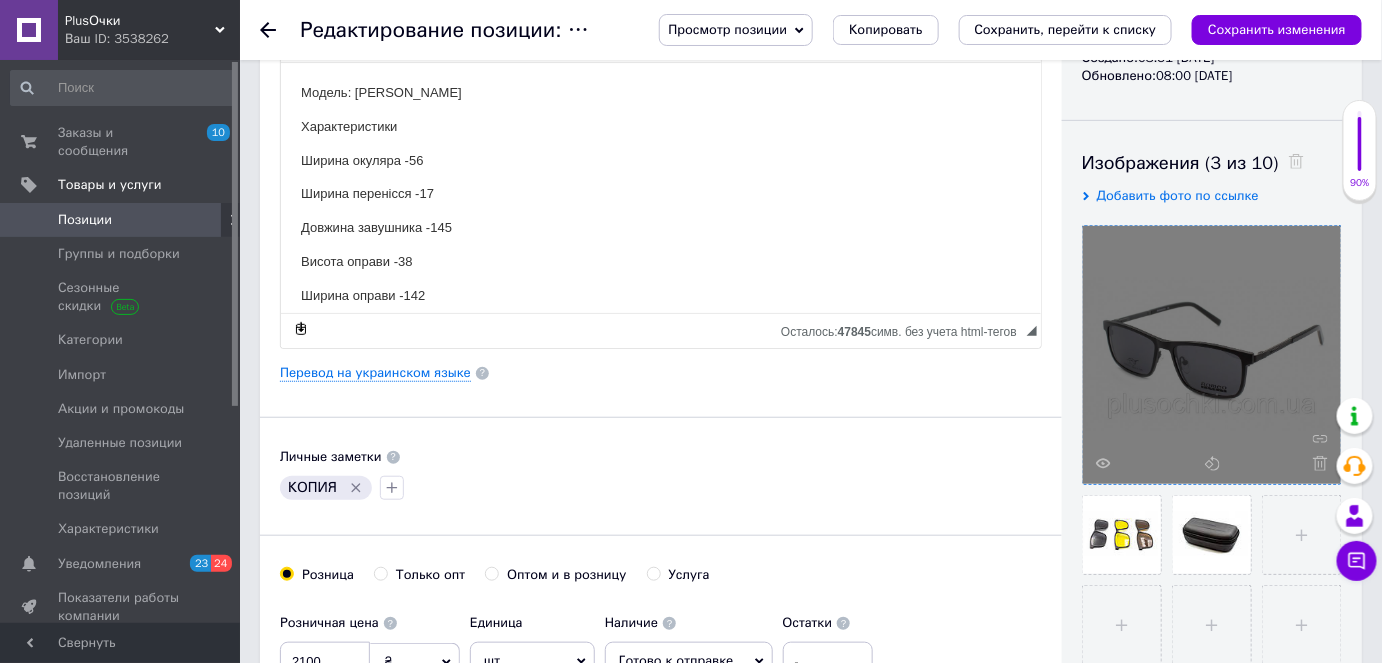 click 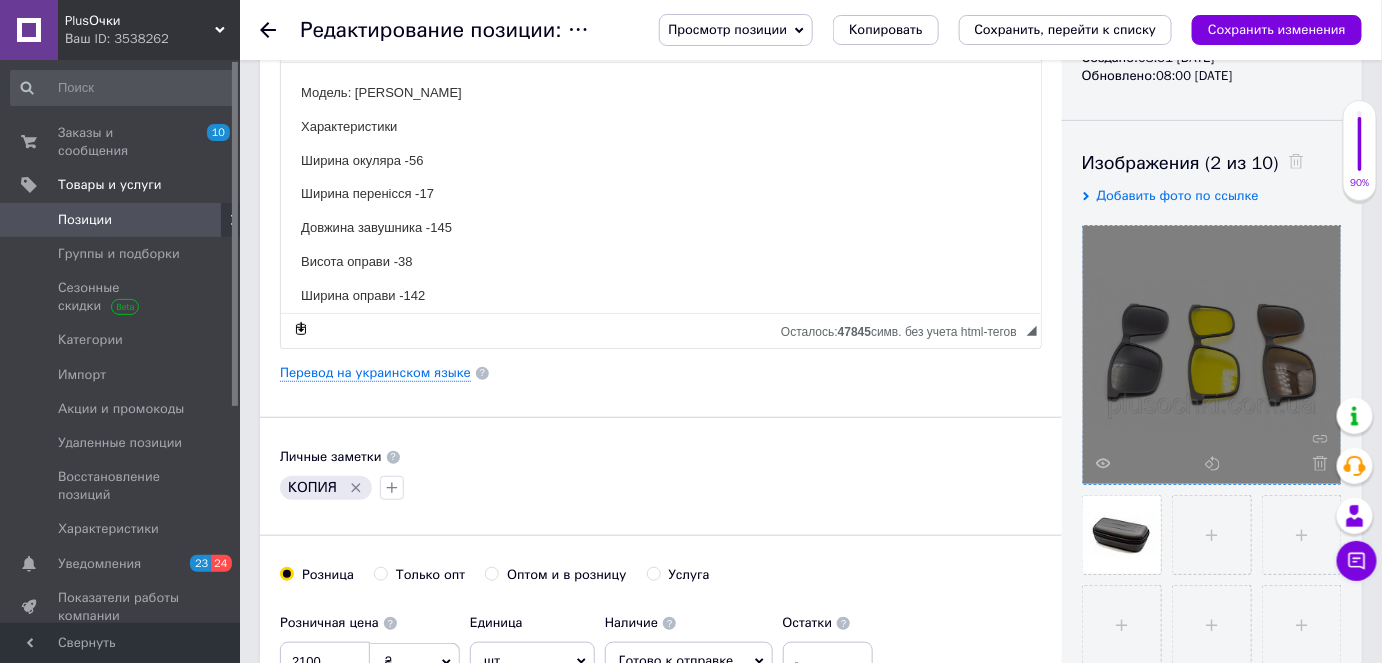 click 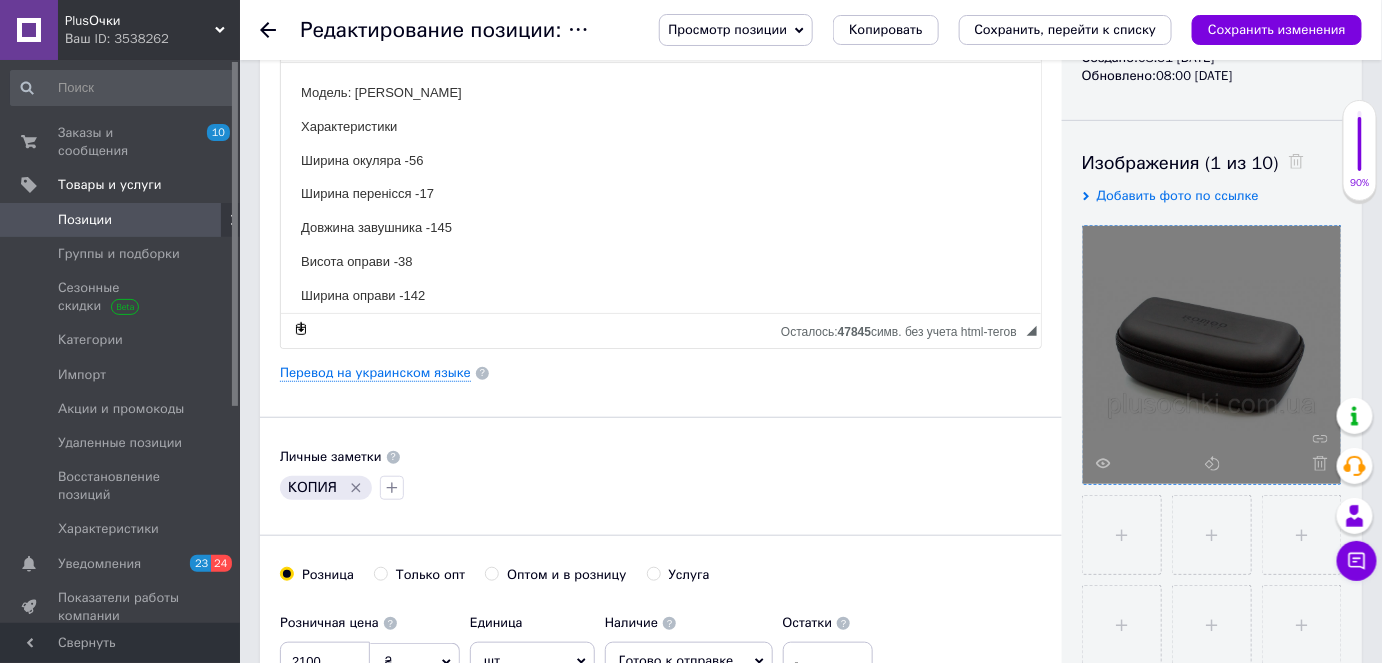 click 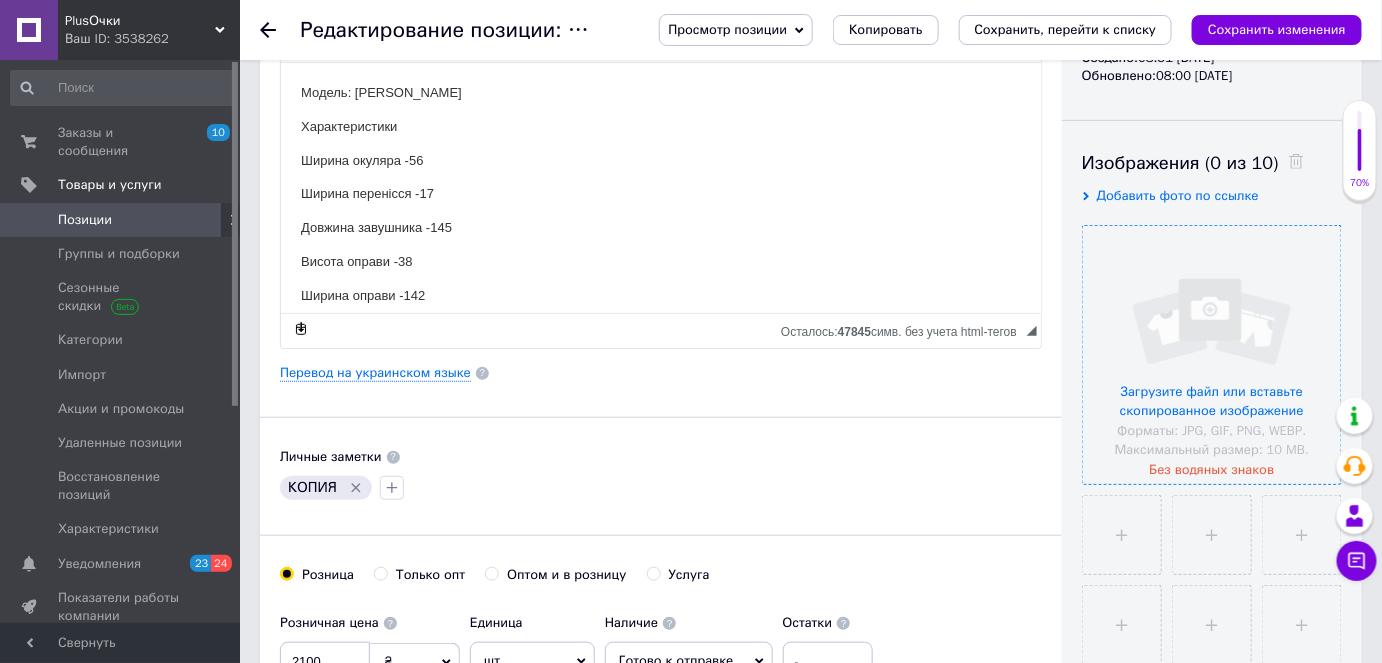 click at bounding box center [1212, 355] 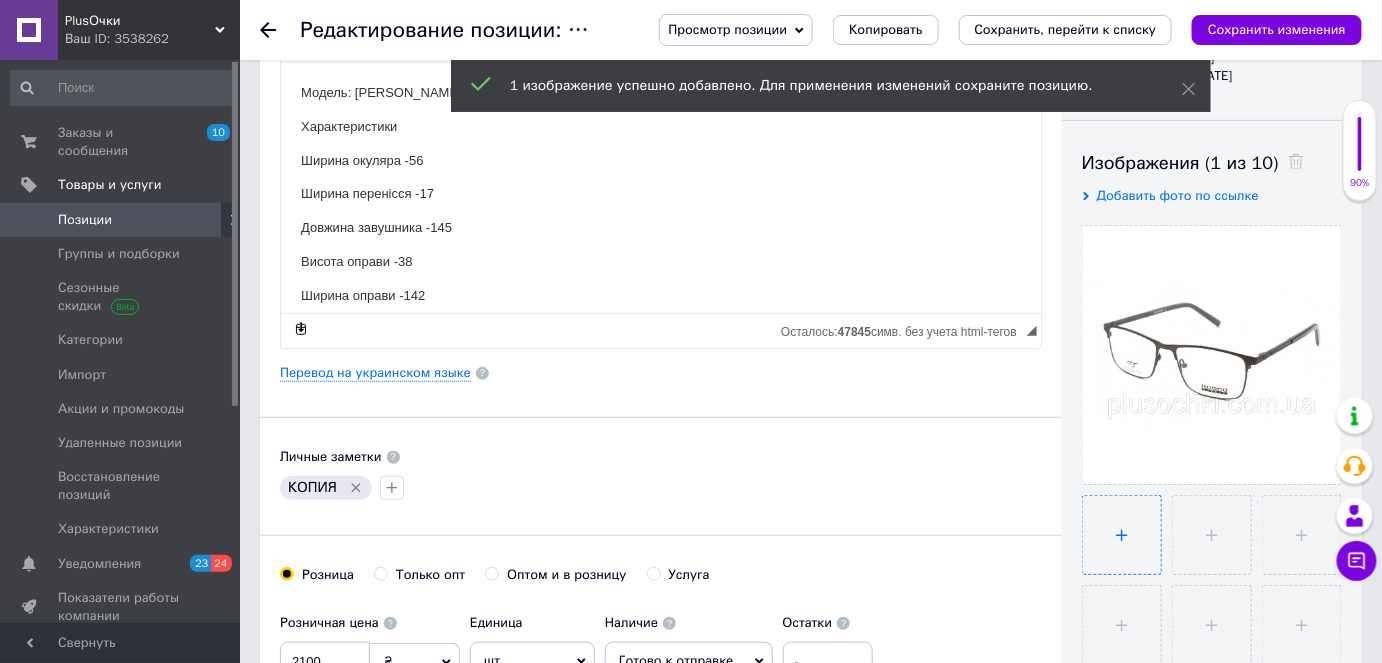 click at bounding box center (1122, 535) 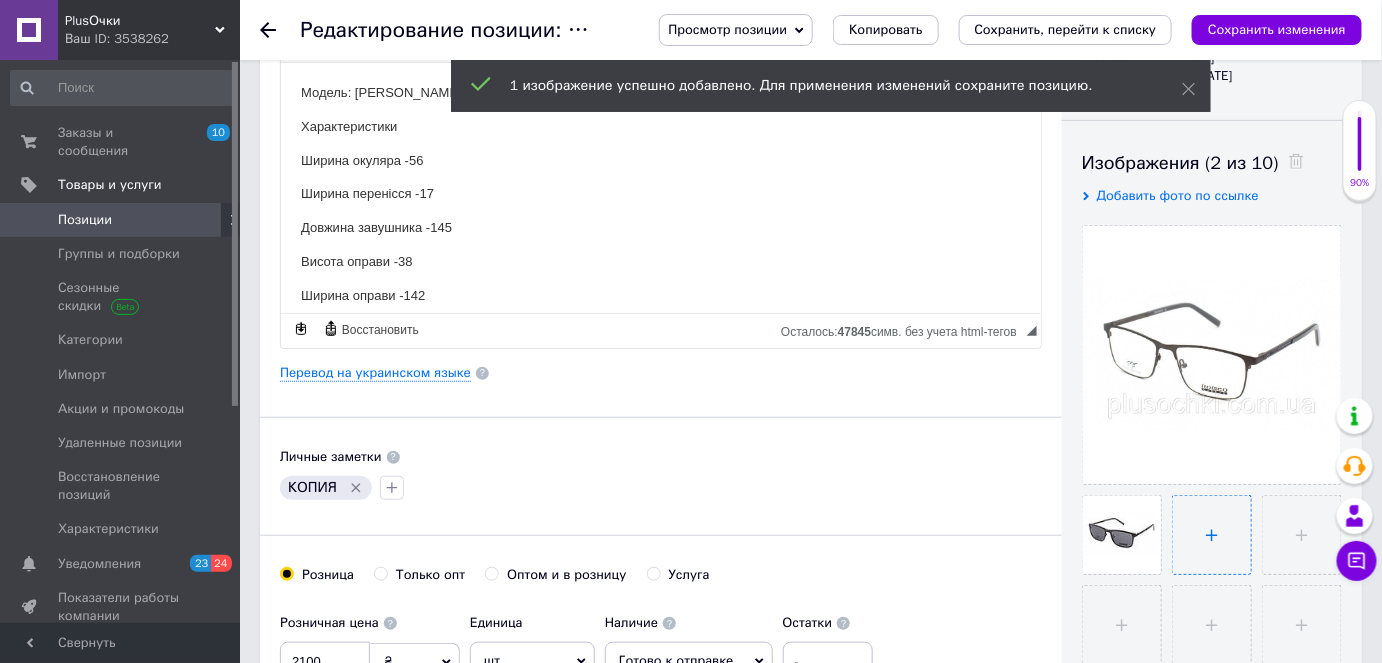 click at bounding box center (1212, 535) 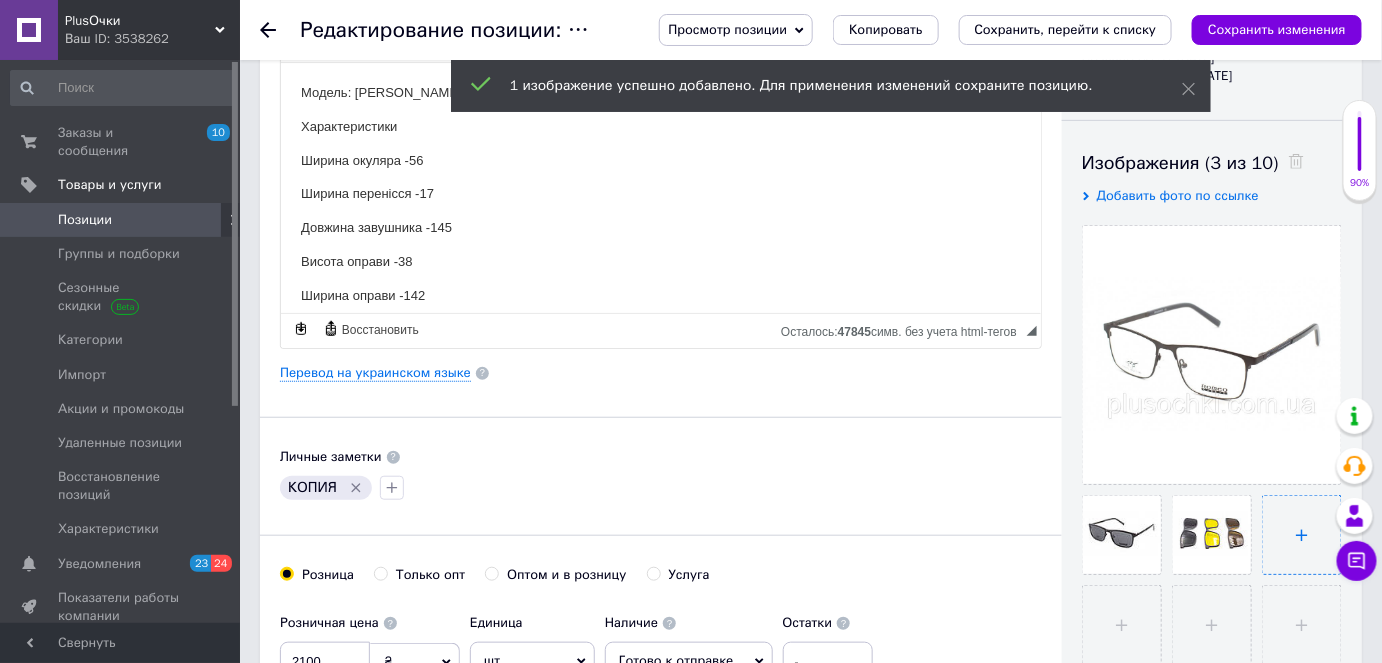 click at bounding box center [1302, 535] 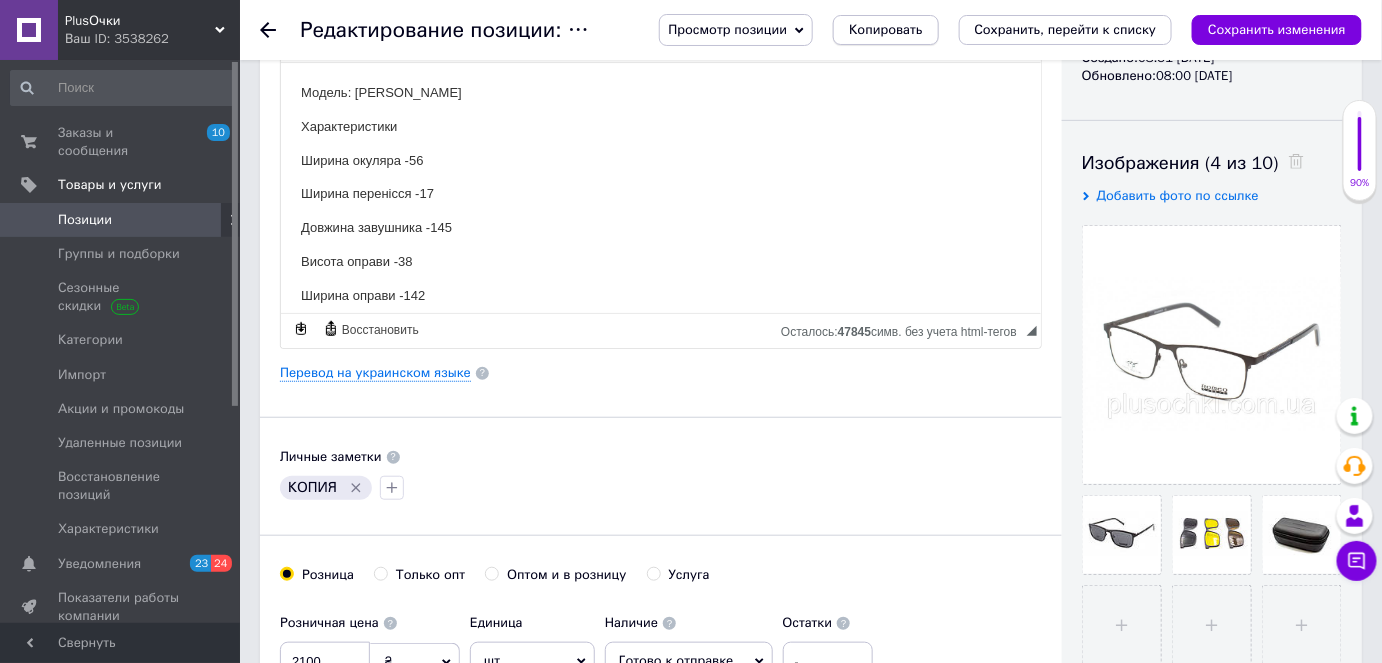 click on "Копировать" at bounding box center [885, 30] 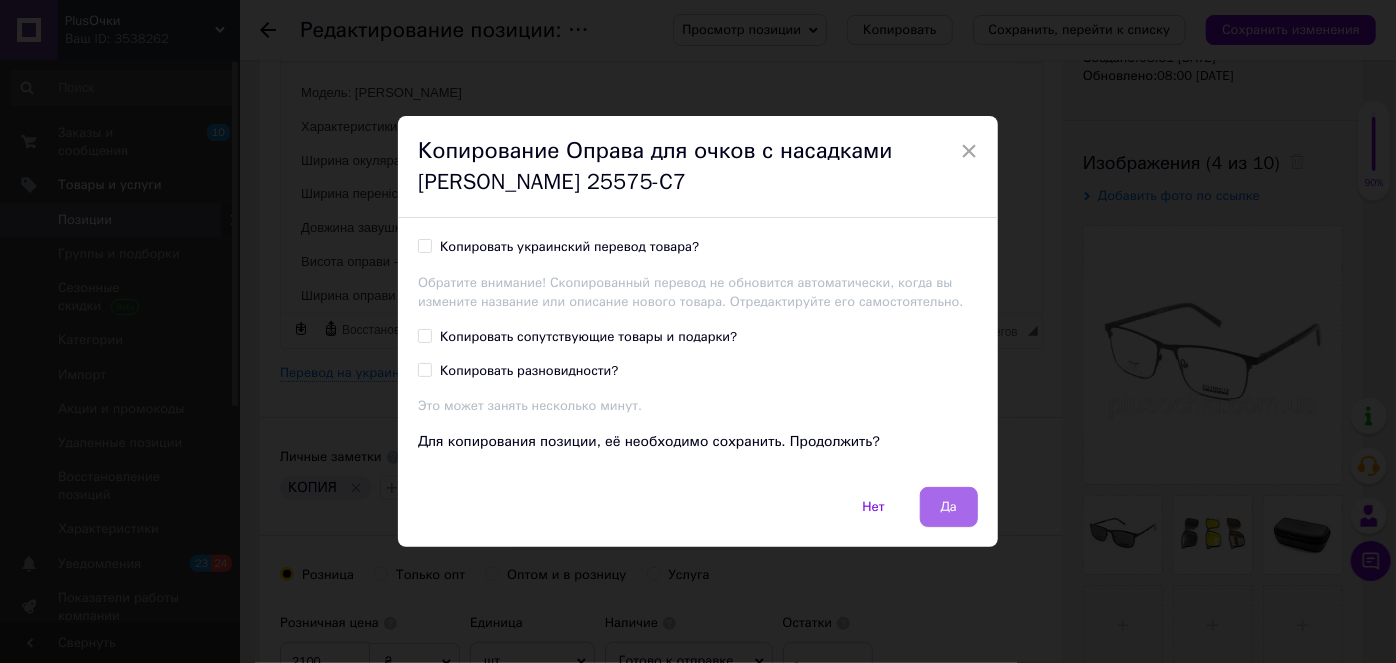 click on "Да" at bounding box center (949, 507) 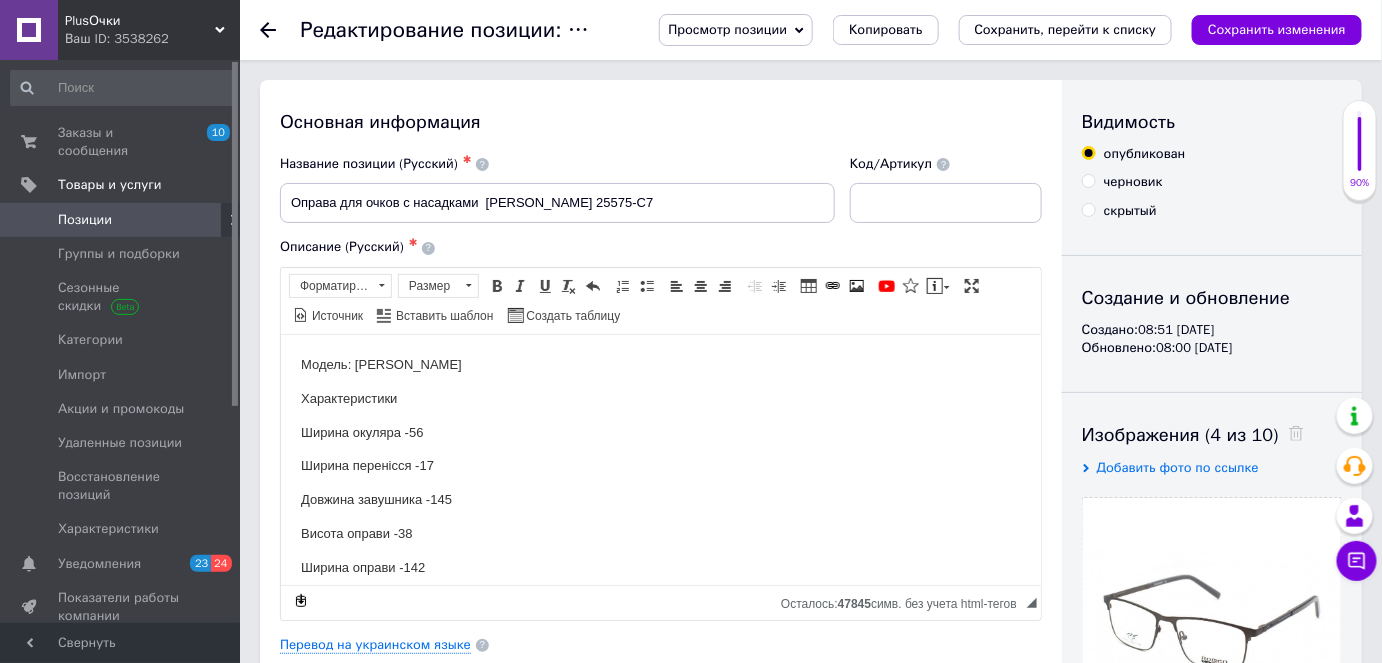 scroll, scrollTop: 0, scrollLeft: 0, axis: both 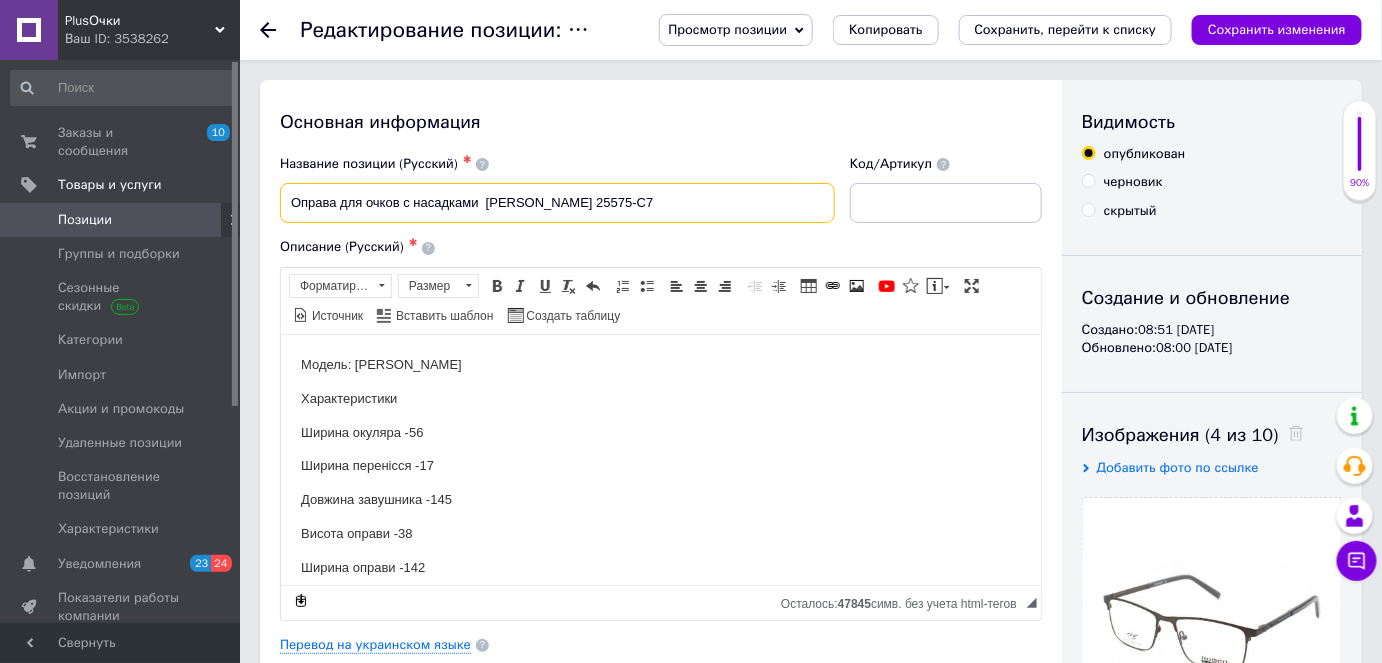 click on "Оправа для очков с насадками  [PERSON_NAME] 25575-C7" at bounding box center (557, 203) 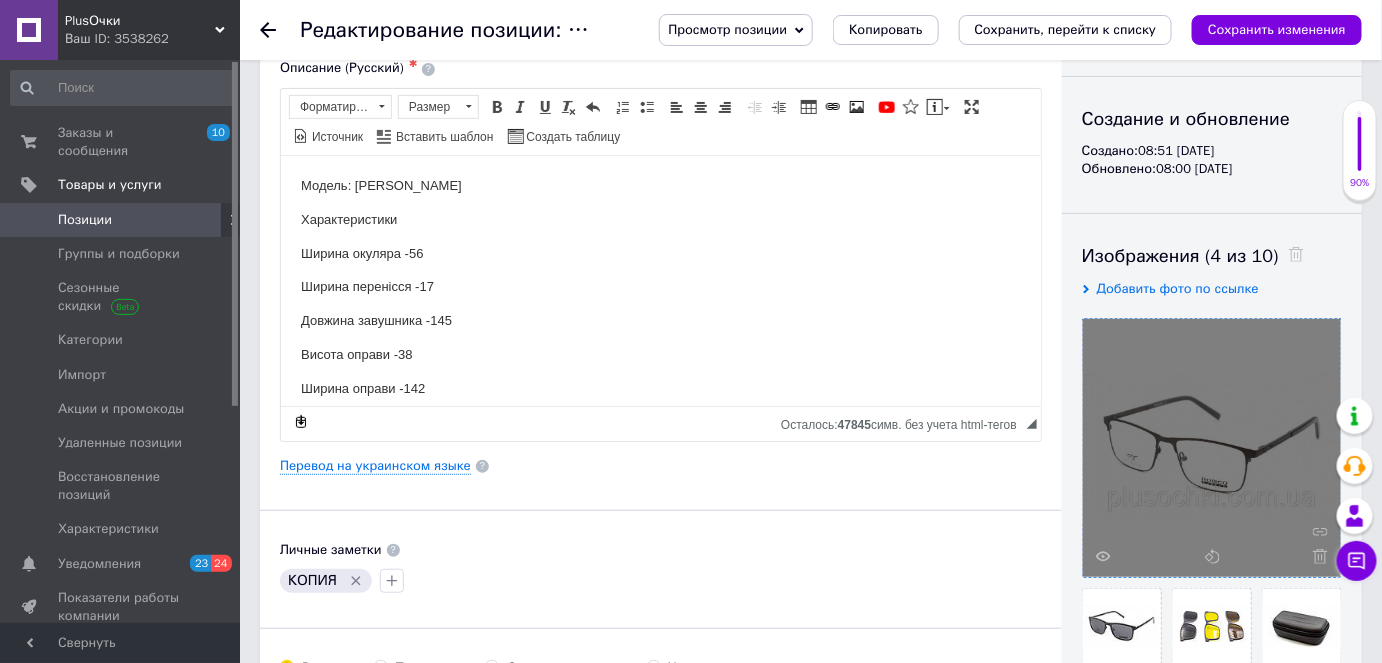 scroll, scrollTop: 181, scrollLeft: 0, axis: vertical 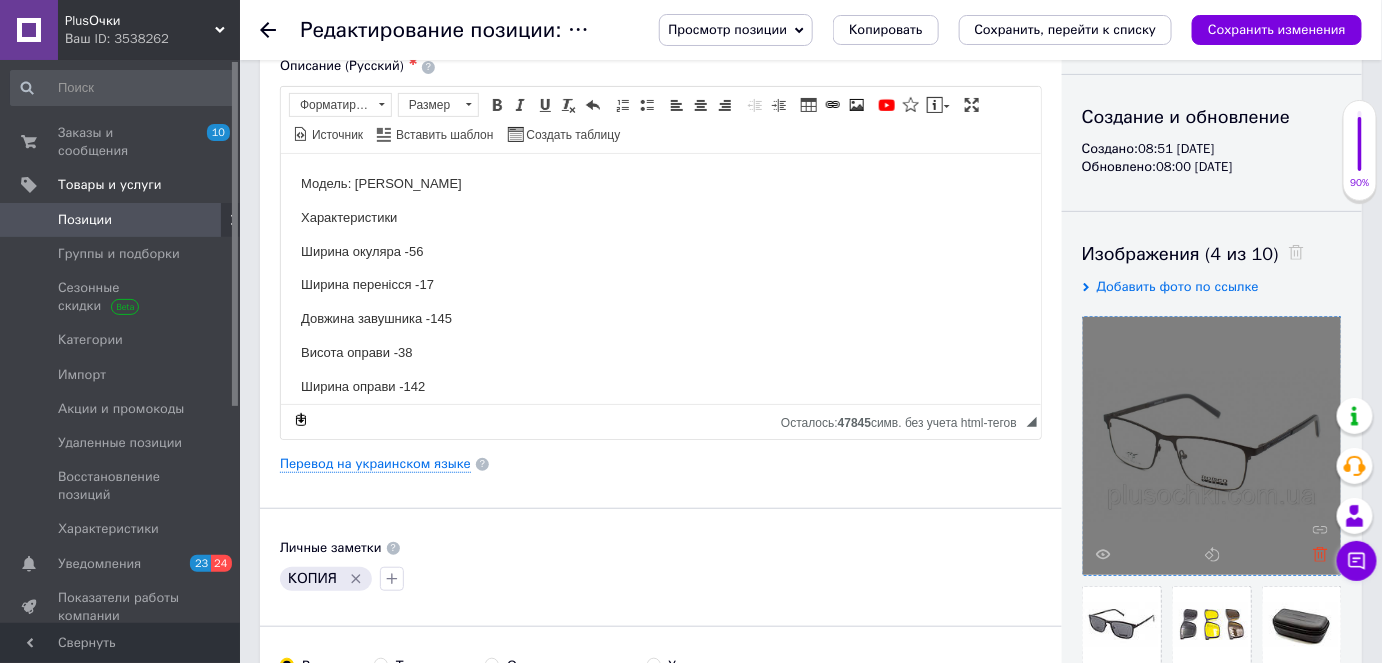 type on "Оправа для очков с насадками  [PERSON_NAME] 25575-C6" 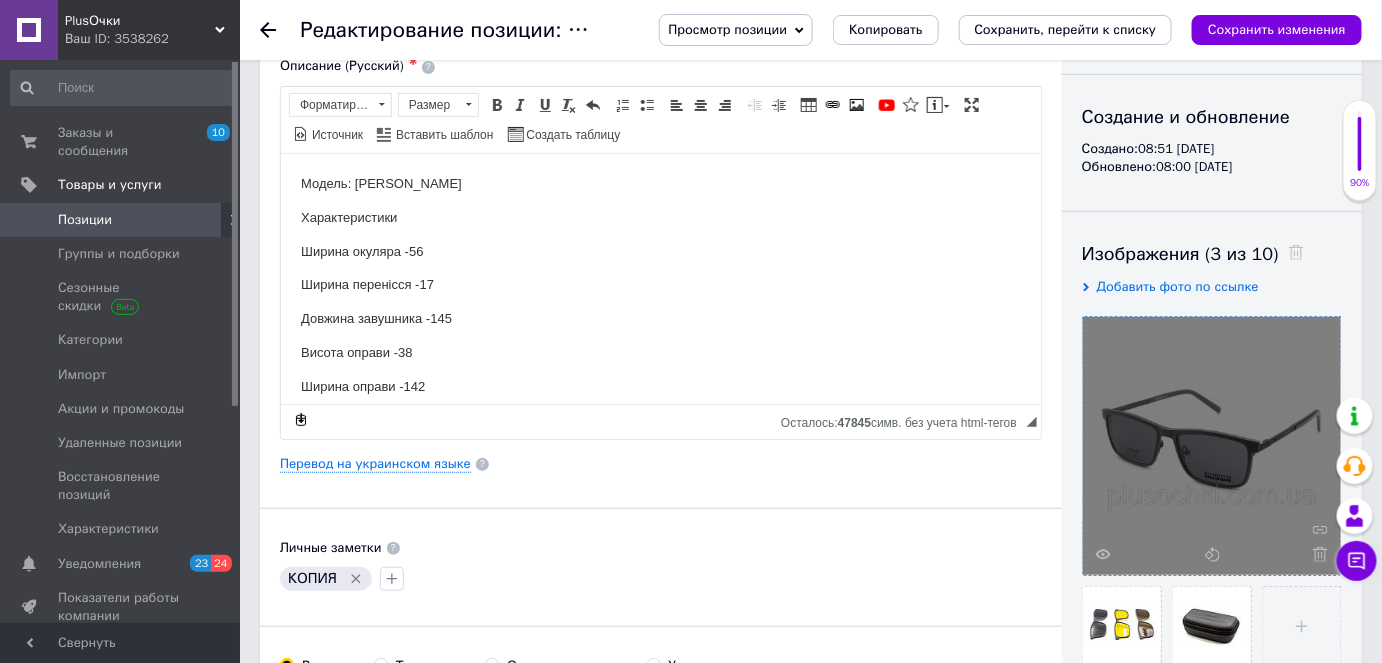 click 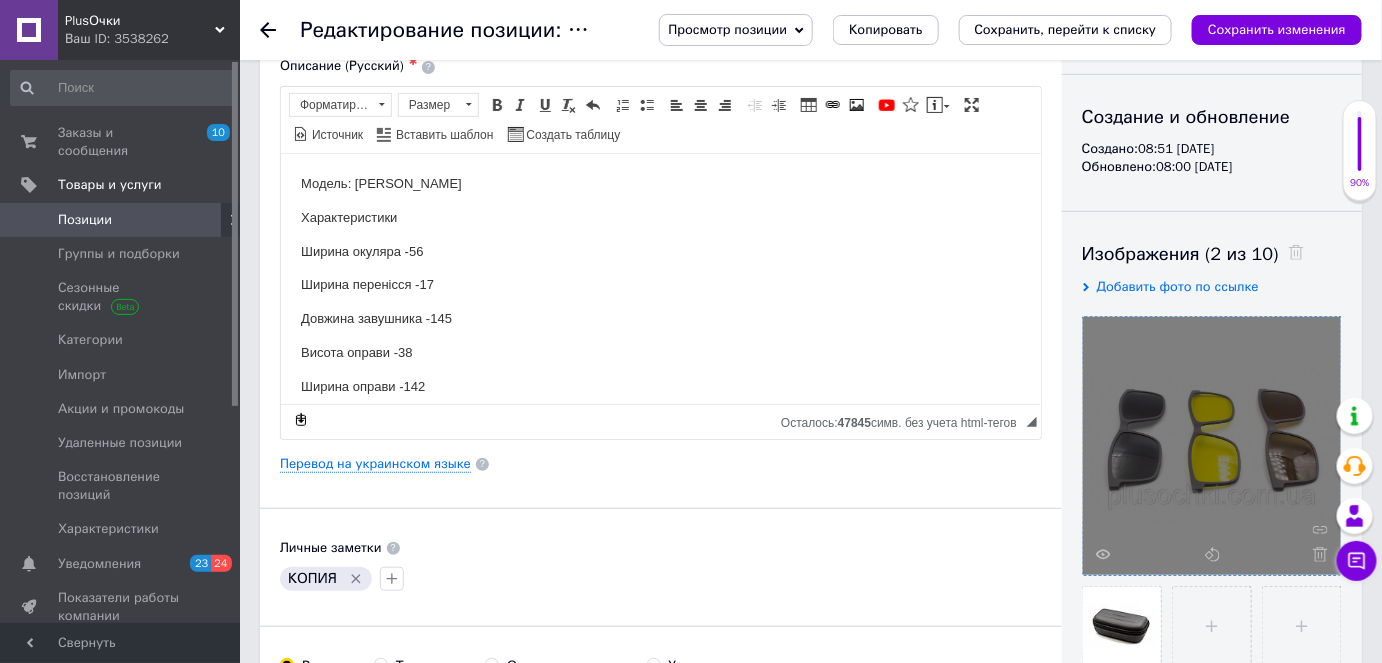 click 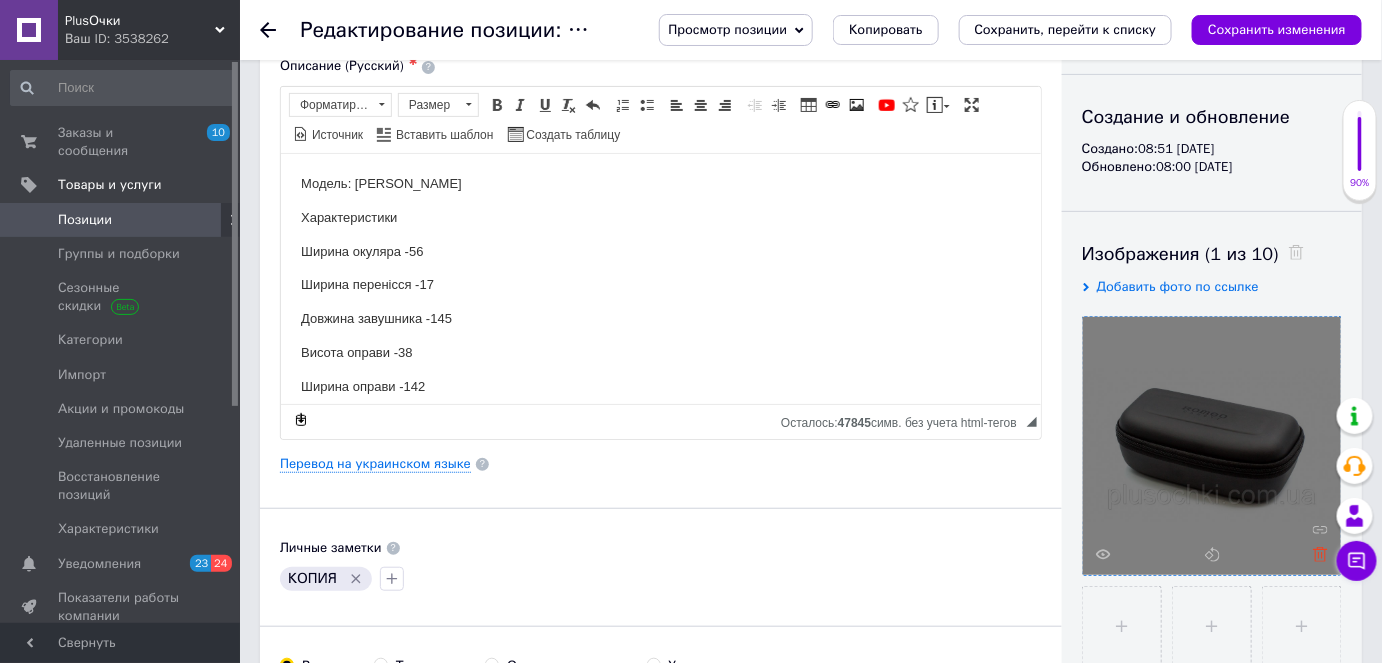 click 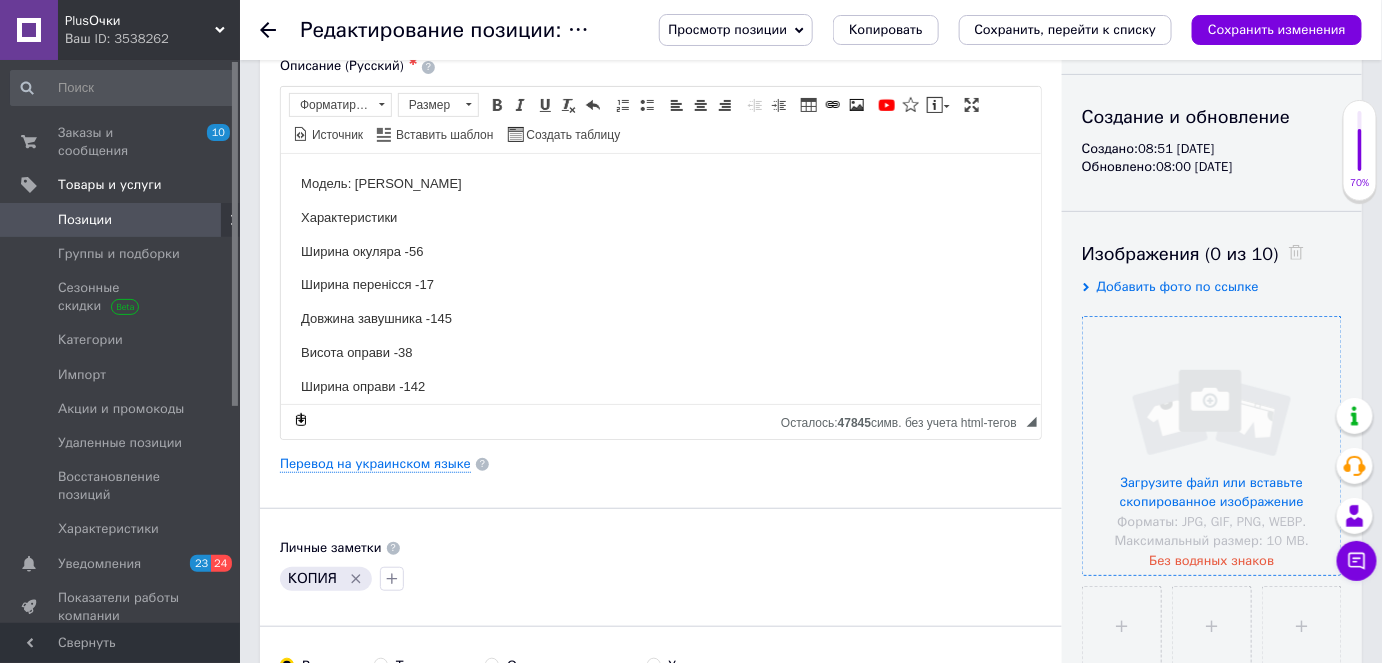 click at bounding box center (1212, 446) 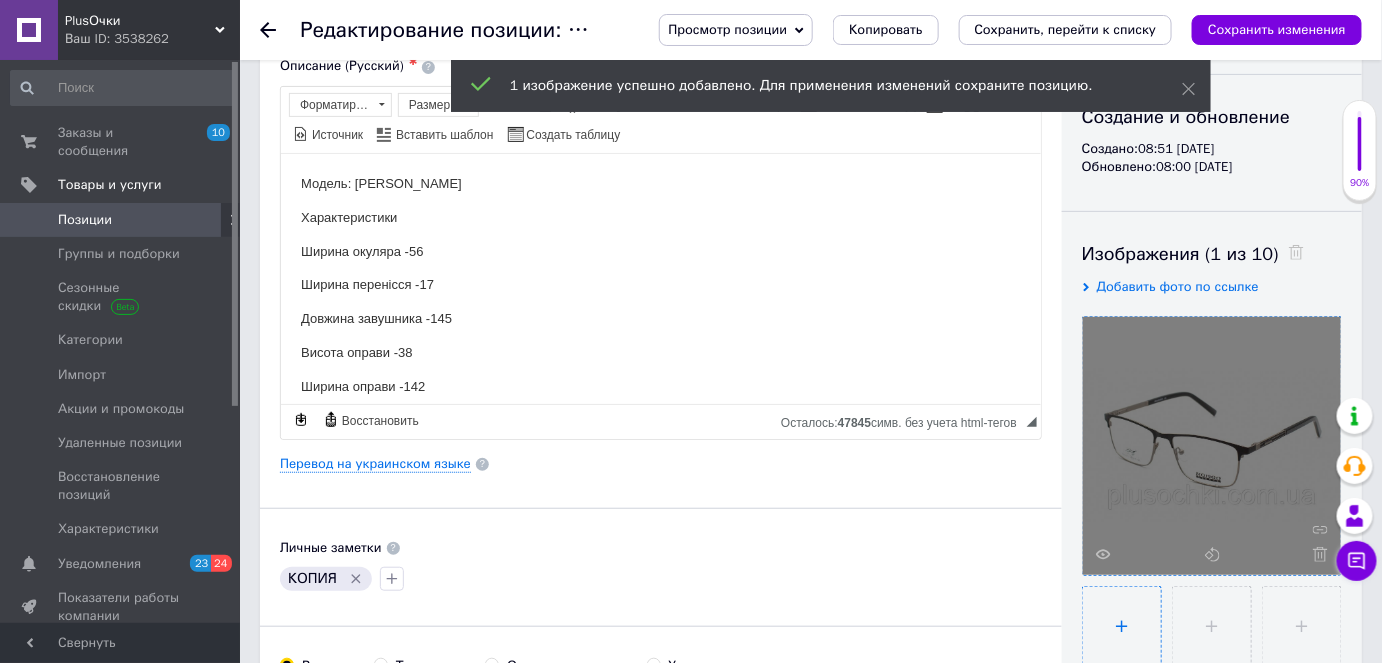 click at bounding box center (1122, 626) 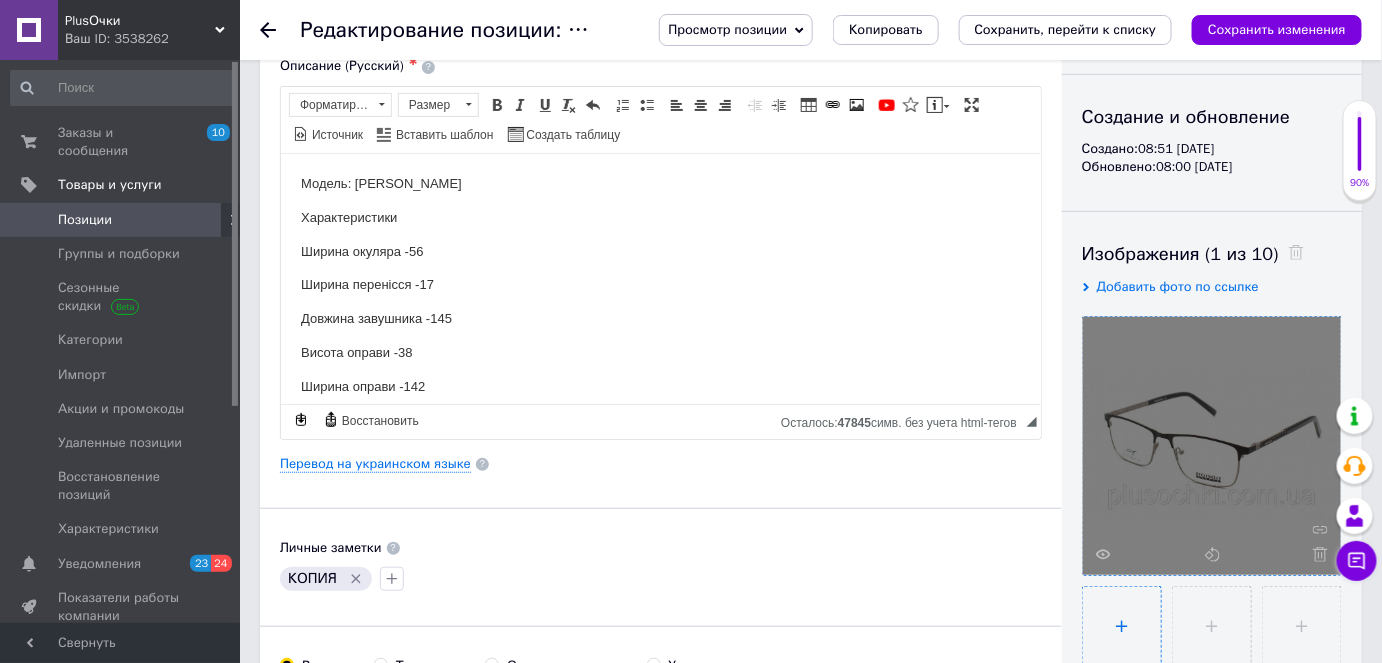 type on "C:\fakepath\25575-C6A-766x455.jpg" 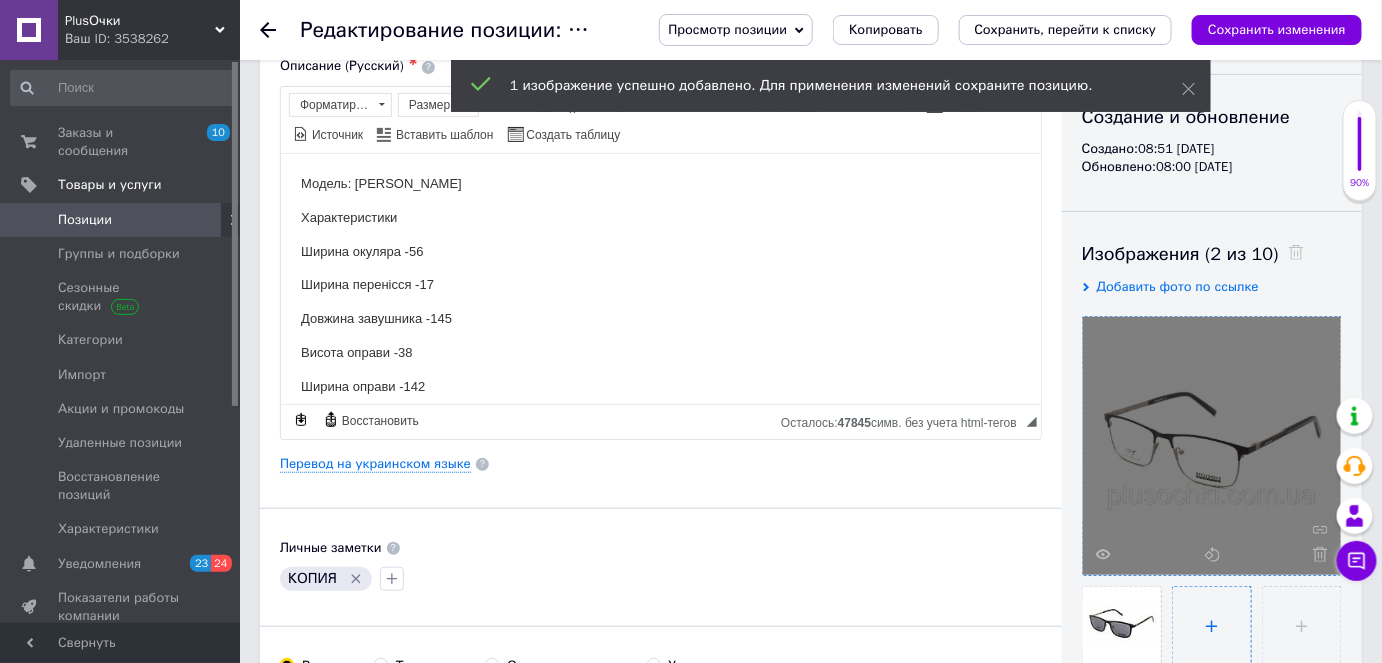 click at bounding box center [1212, 626] 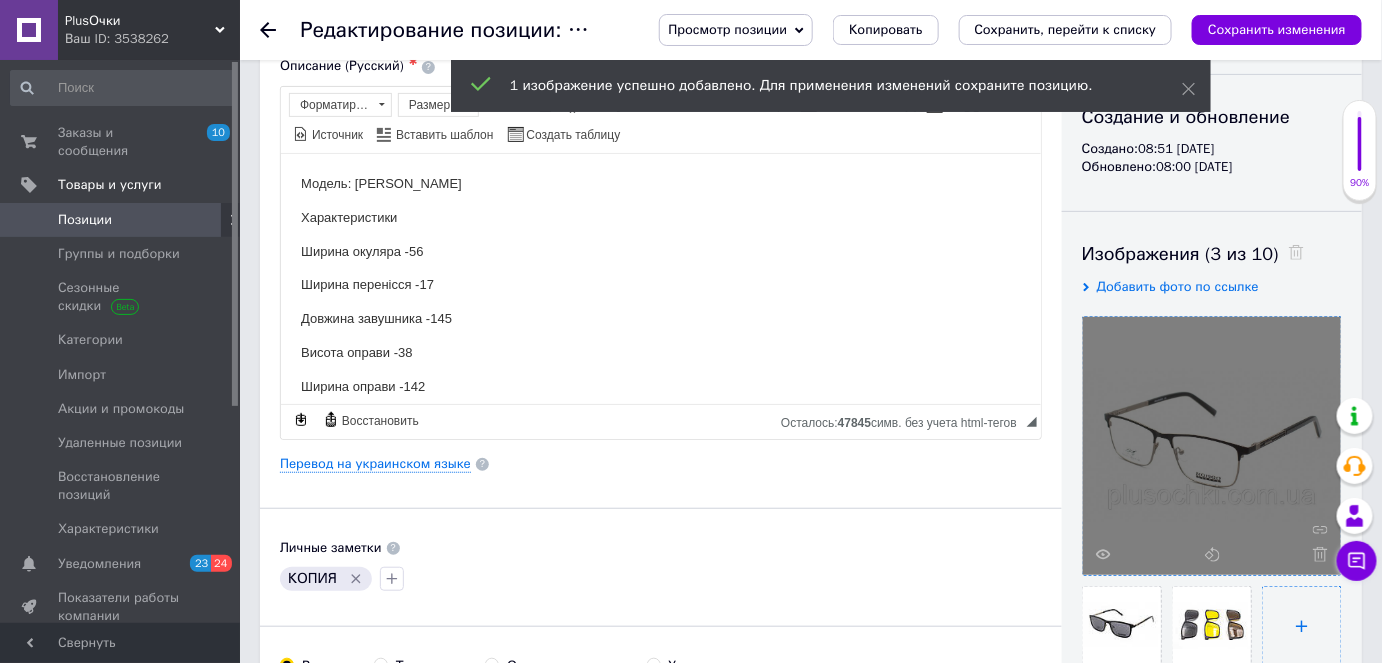 click at bounding box center (1302, 626) 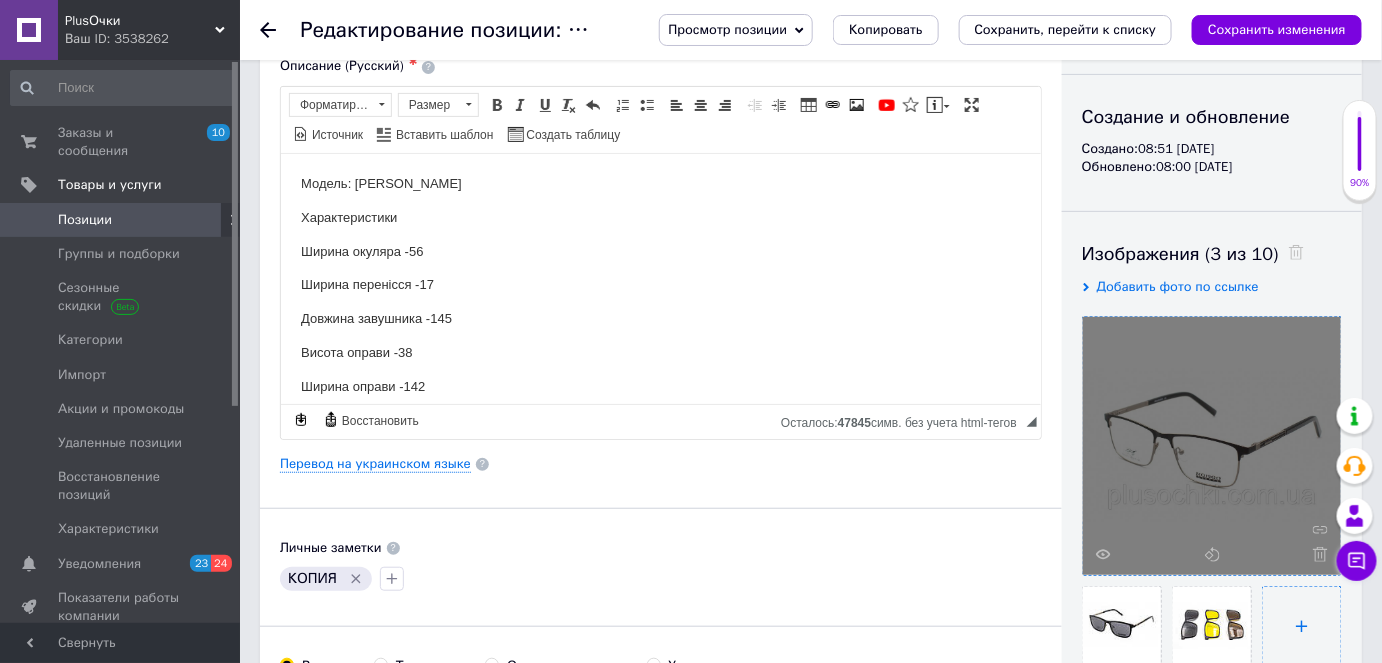 type on "C:\fakepath\FUTLYAR-ROMEO-MAT-766x455.jpg" 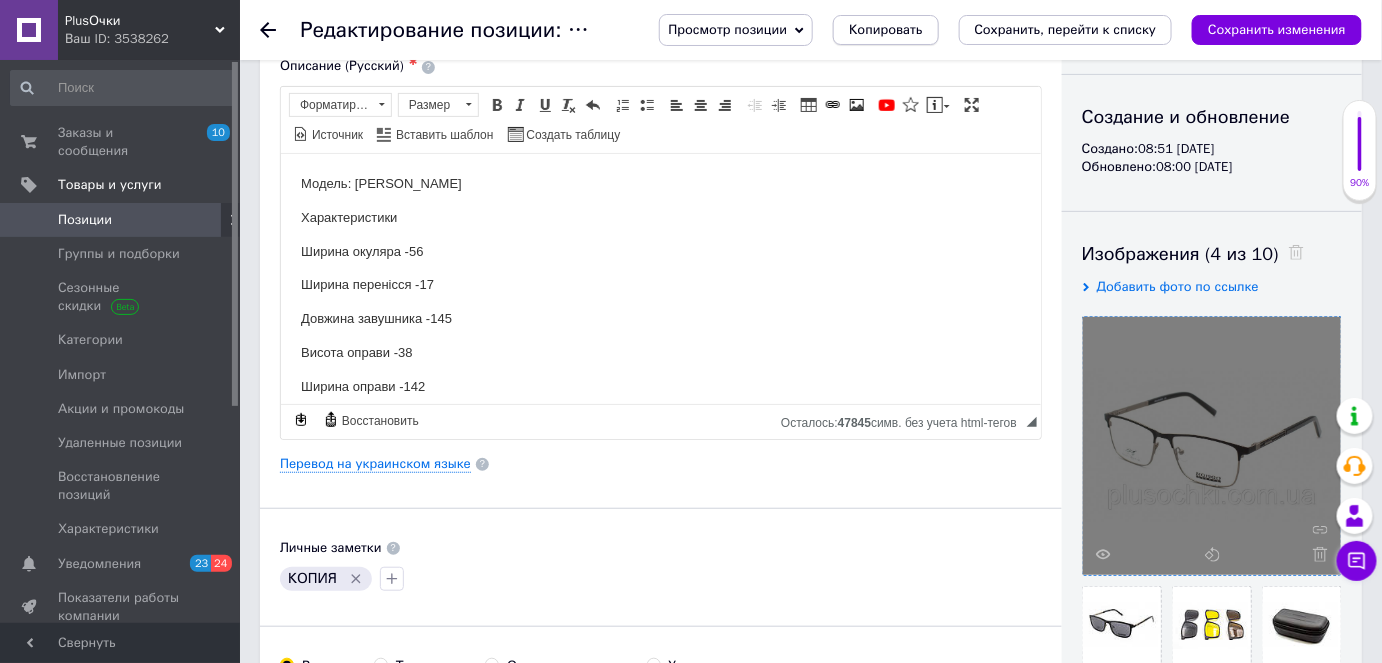 click on "Копировать" at bounding box center (885, 30) 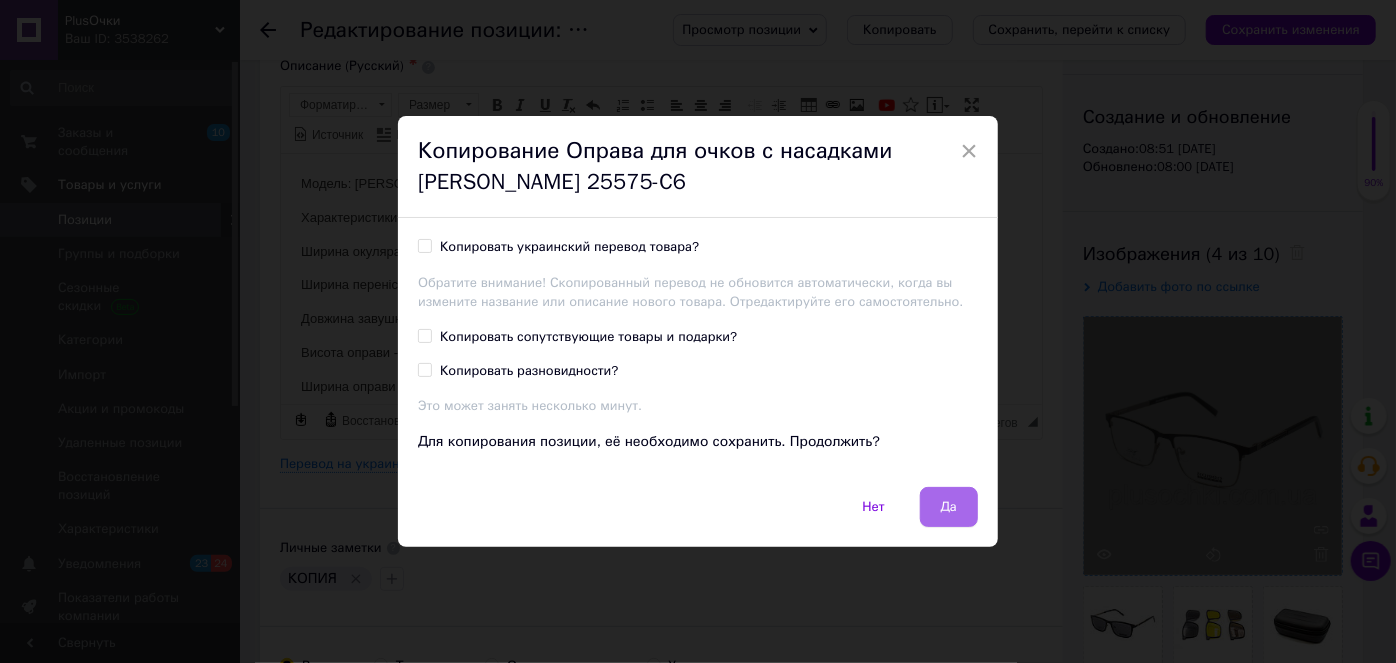 click on "Да" at bounding box center (949, 507) 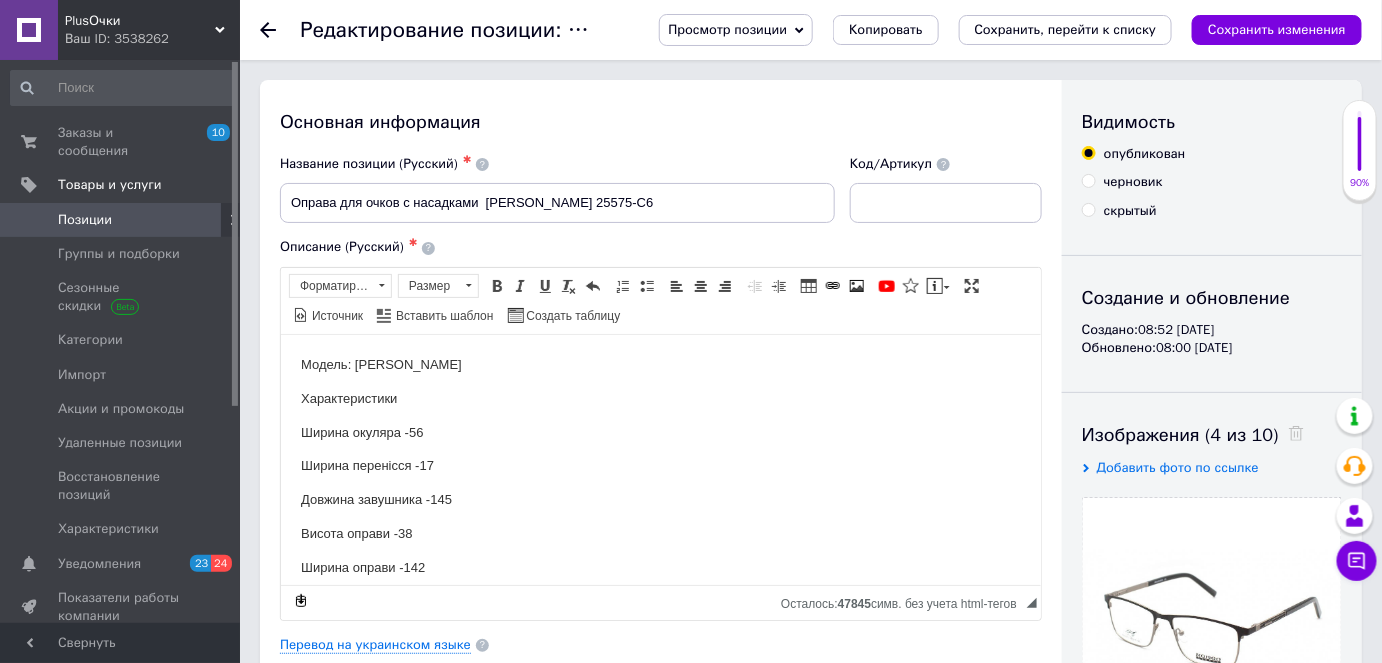 scroll, scrollTop: 0, scrollLeft: 0, axis: both 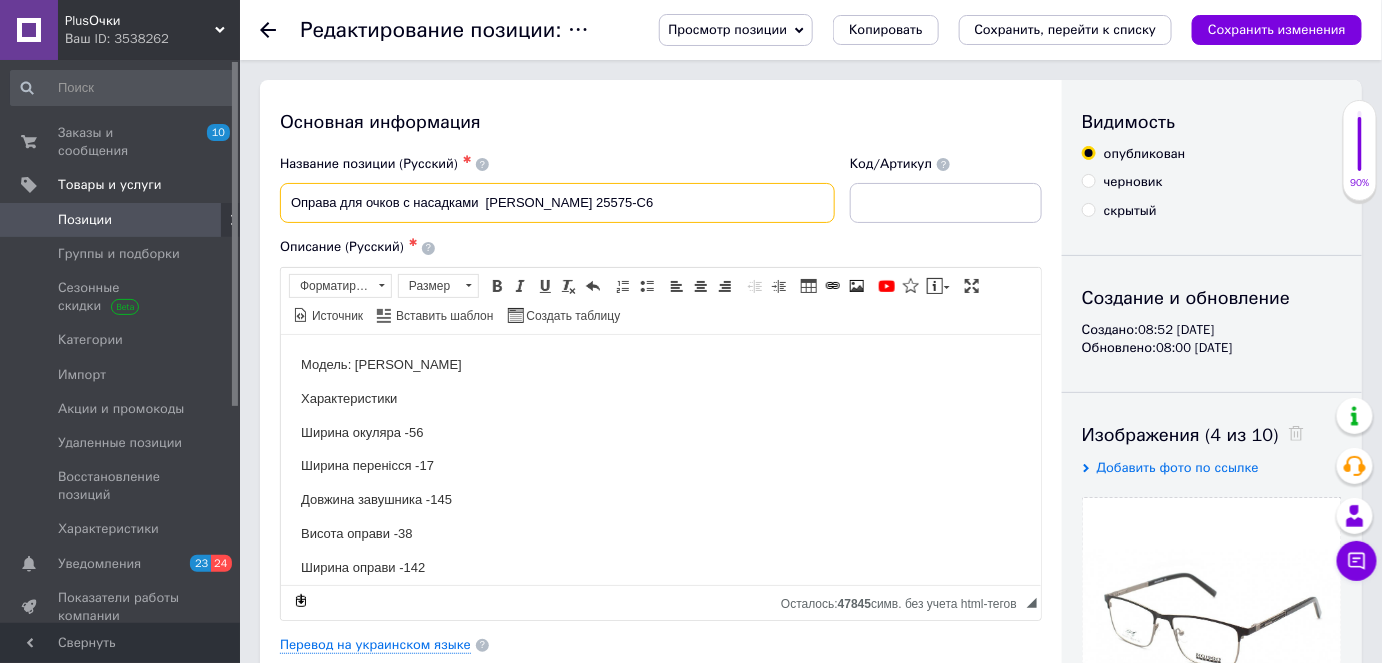 drag, startPoint x: 595, startPoint y: 201, endPoint x: 533, endPoint y: 208, distance: 62.39391 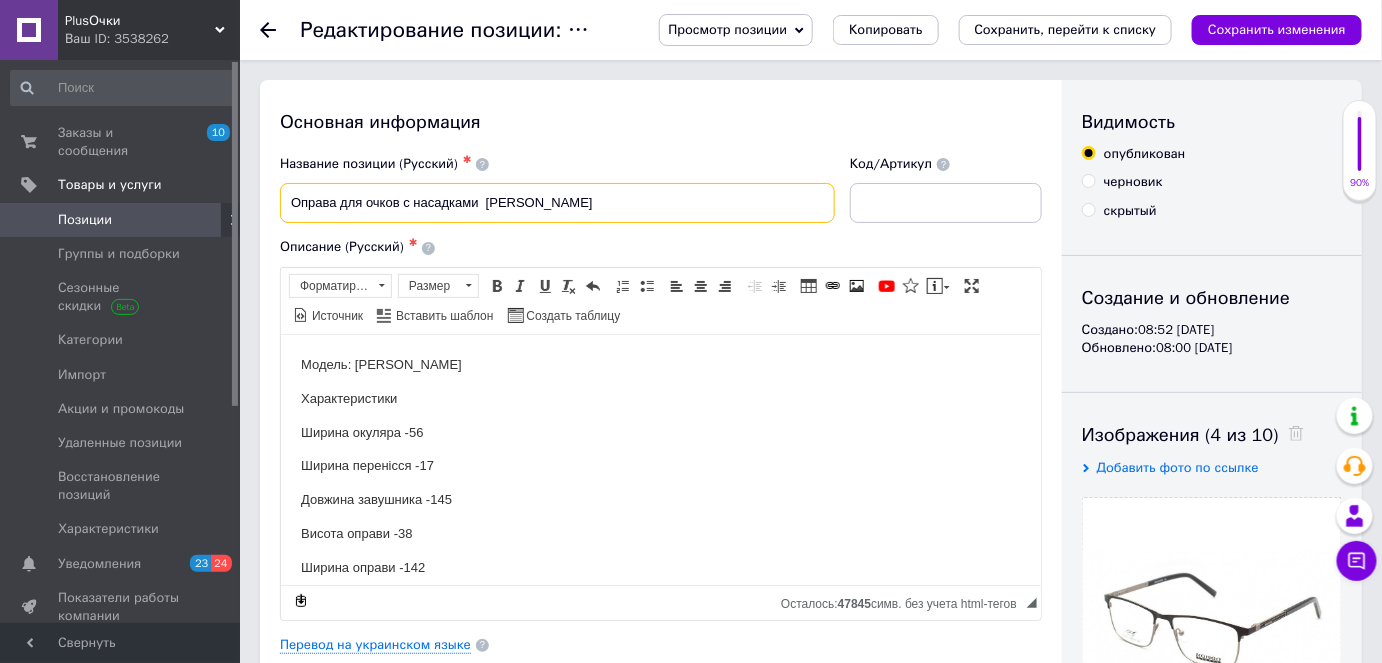 paste on "25469-C8" 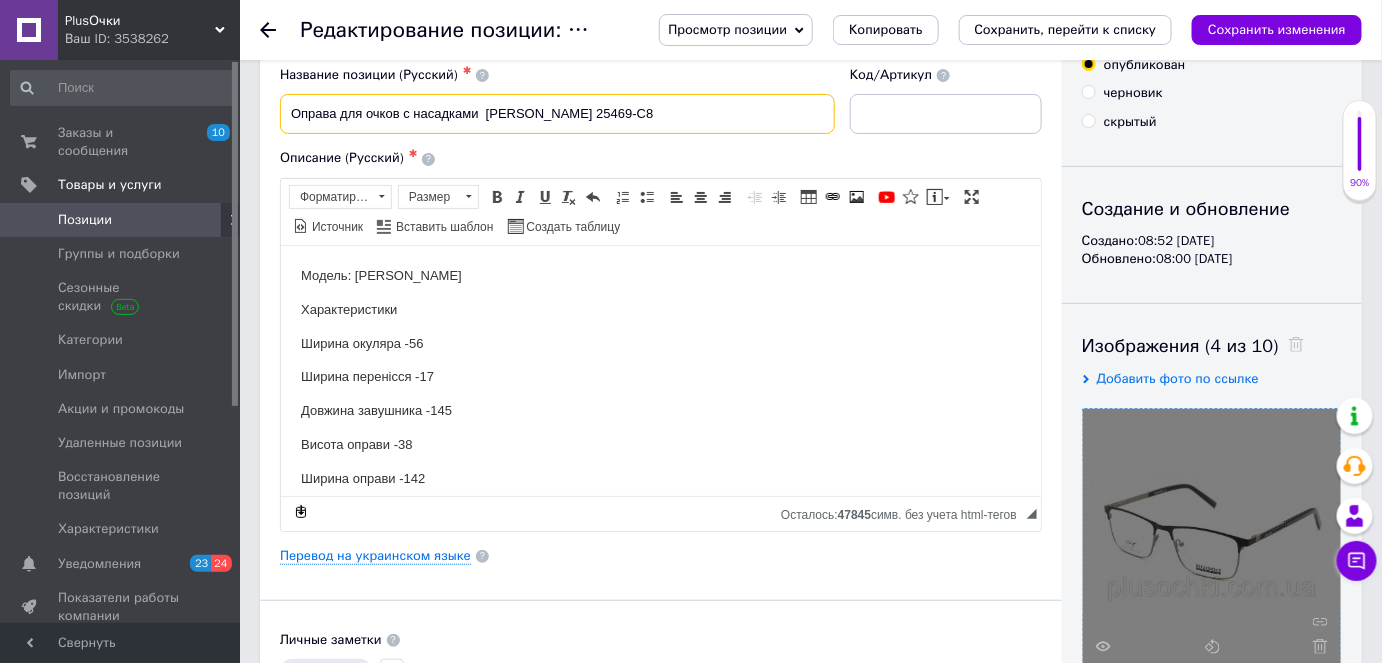 scroll, scrollTop: 181, scrollLeft: 0, axis: vertical 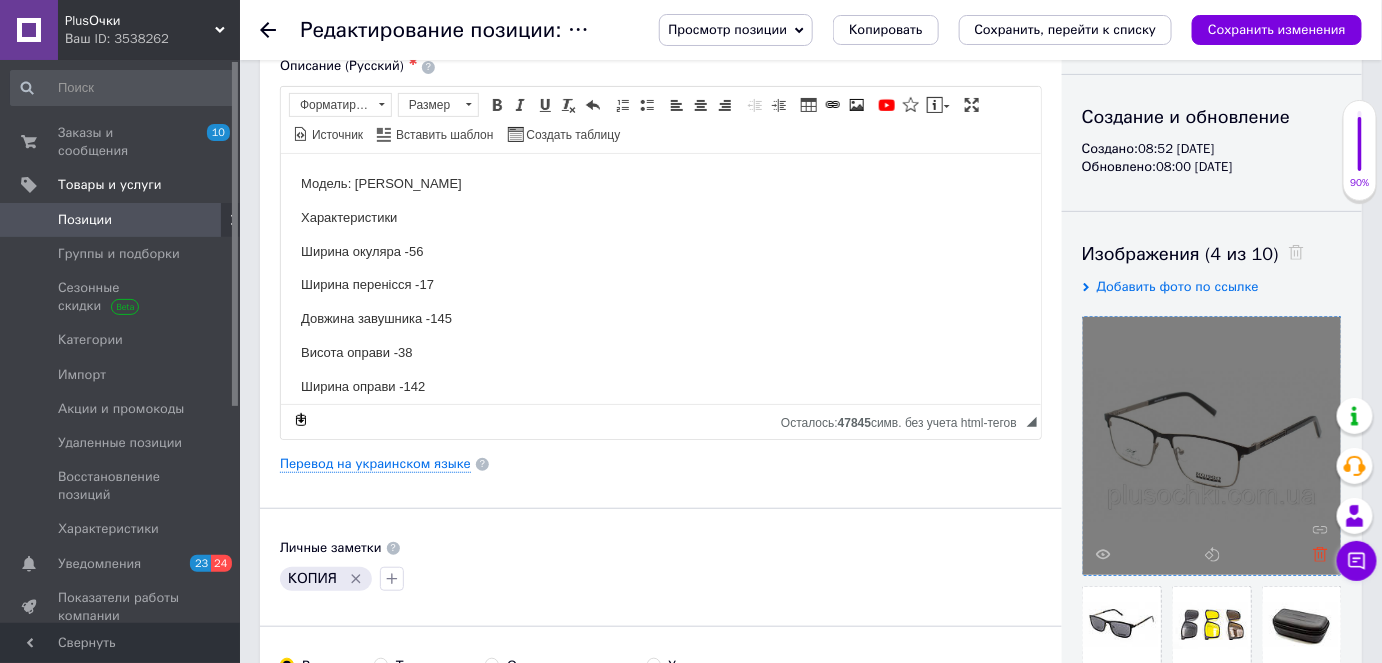 type on "Оправа для очков с насадками  [PERSON_NAME] 25469-C8" 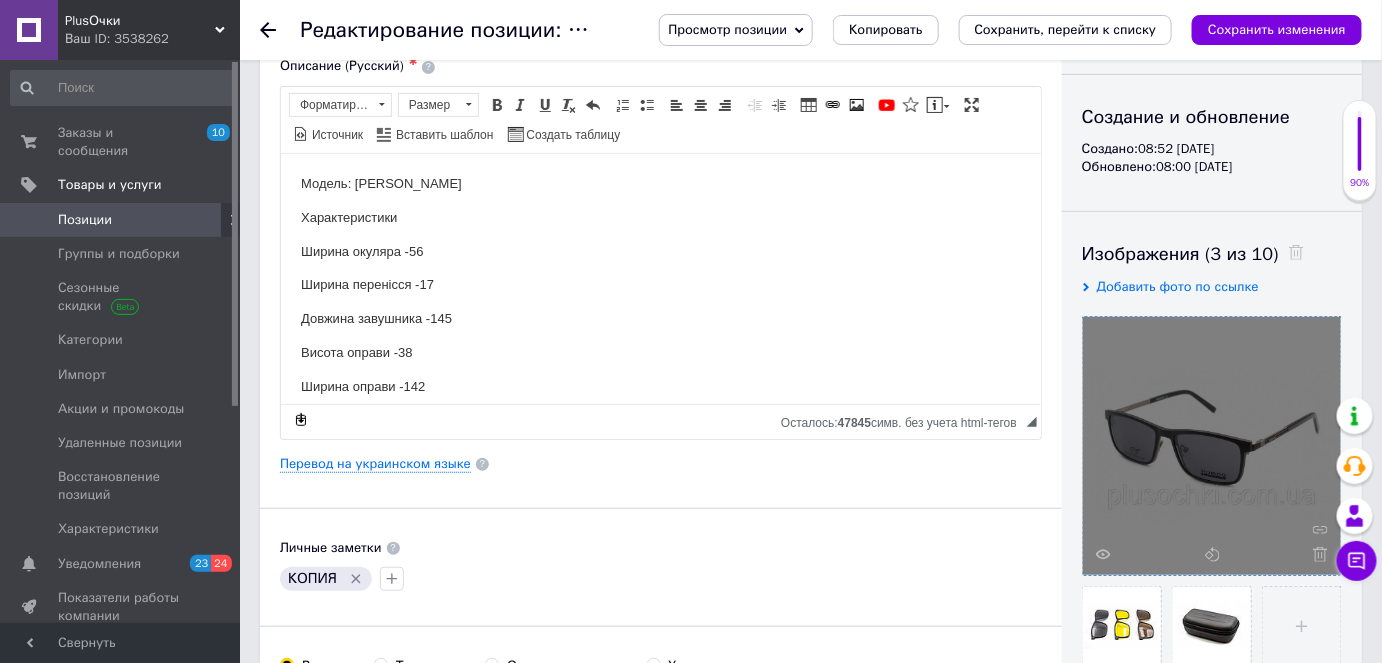 click 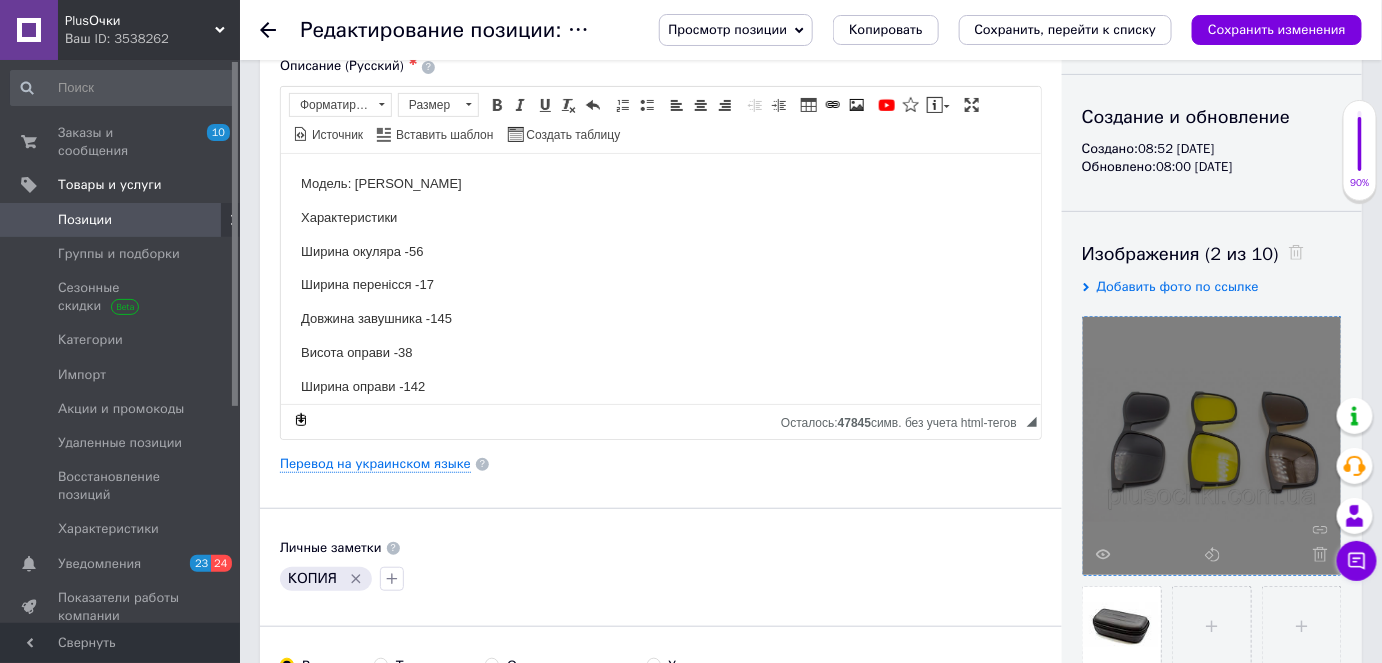 click 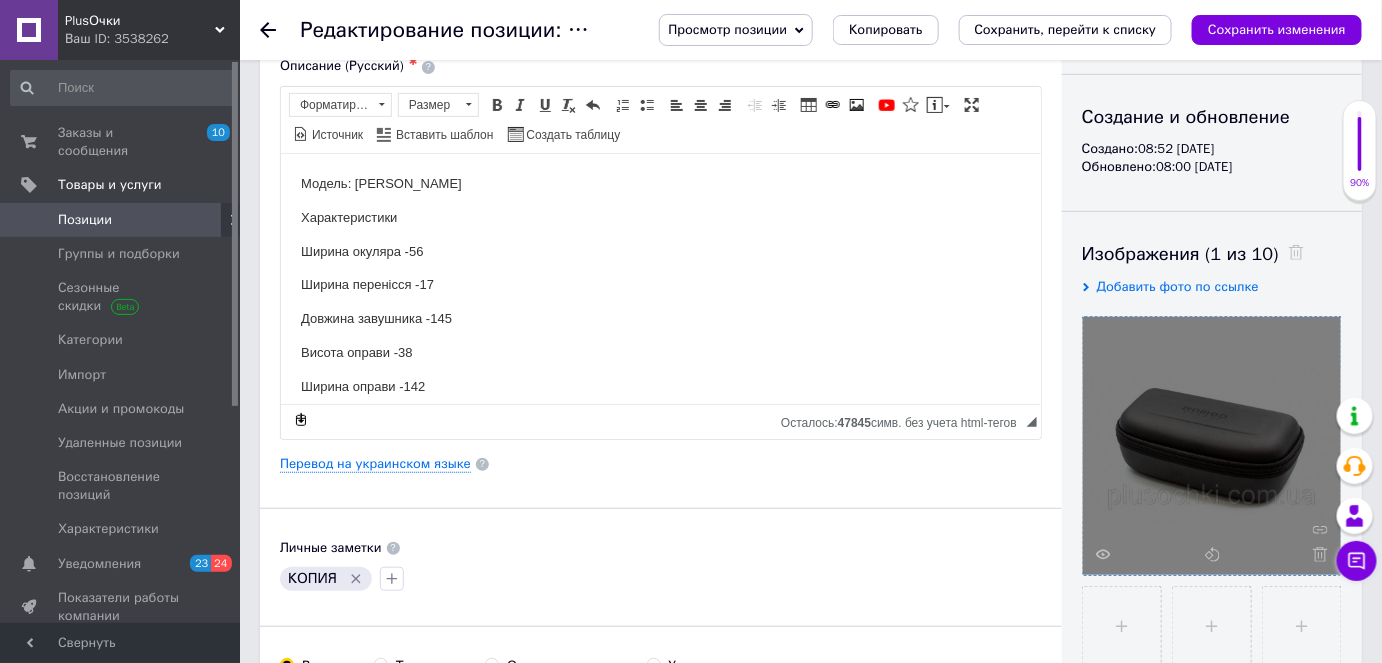 click 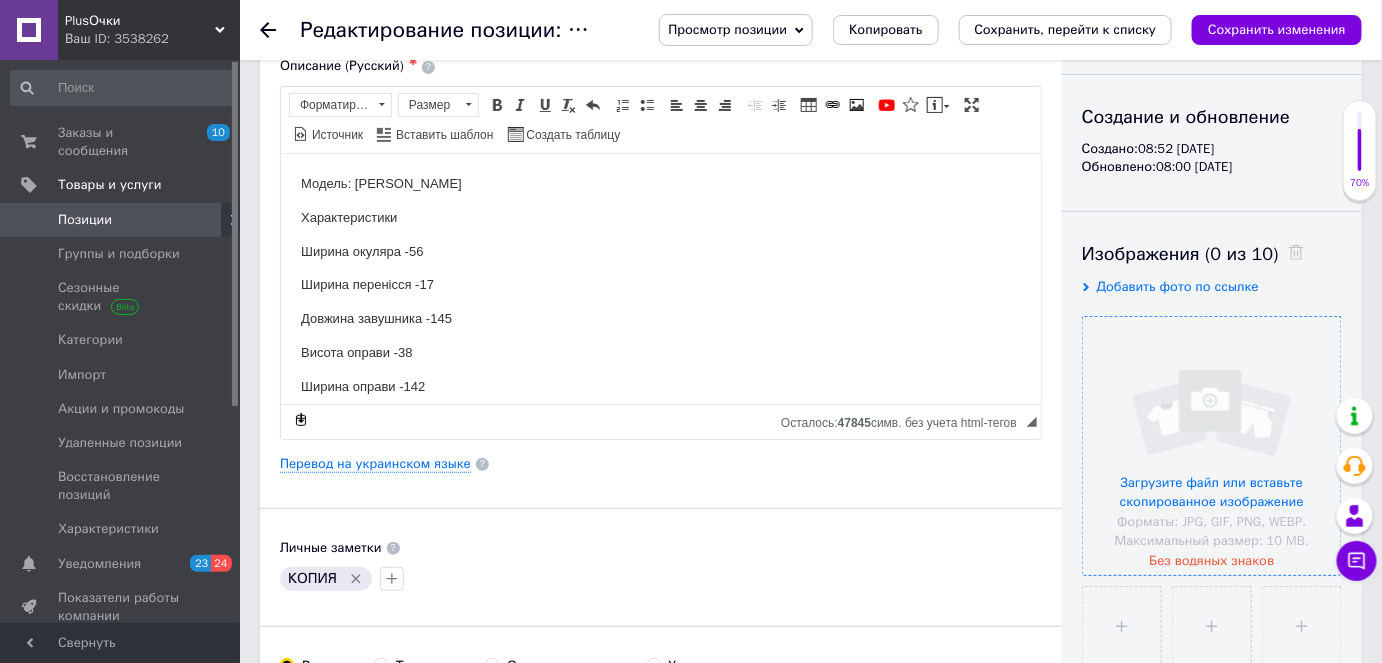 click at bounding box center [1212, 446] 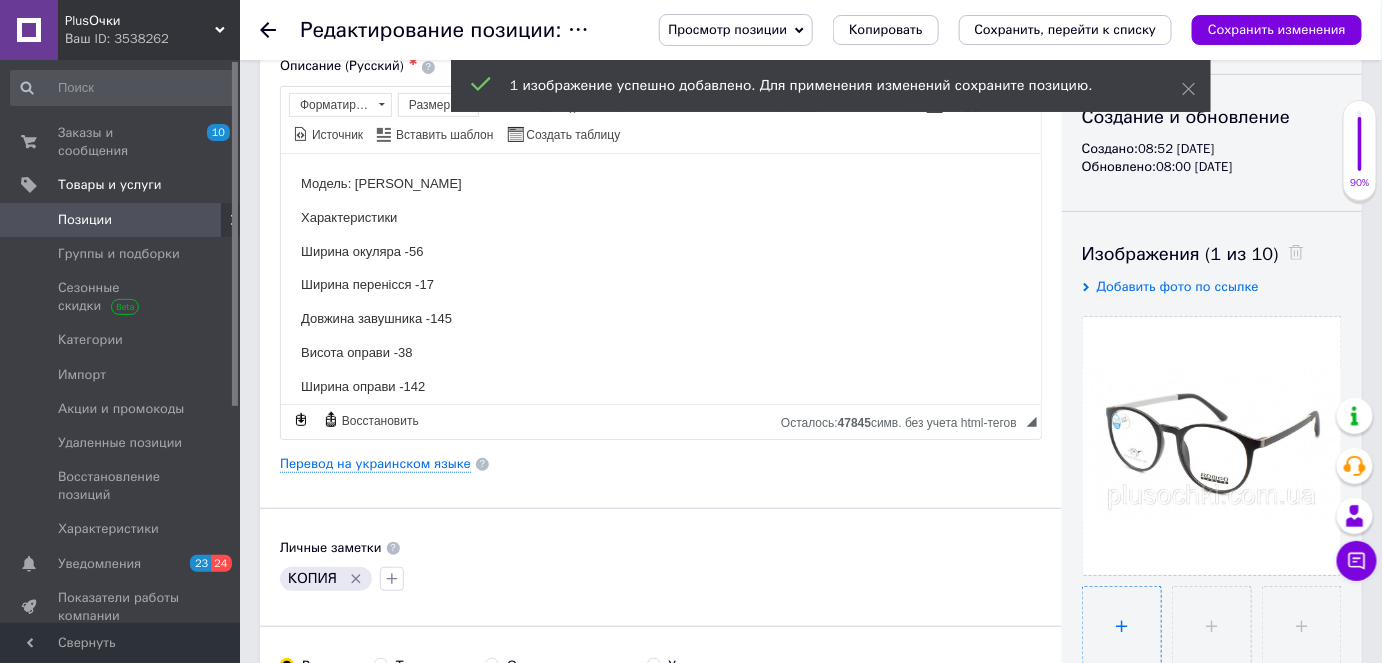 click at bounding box center (1122, 626) 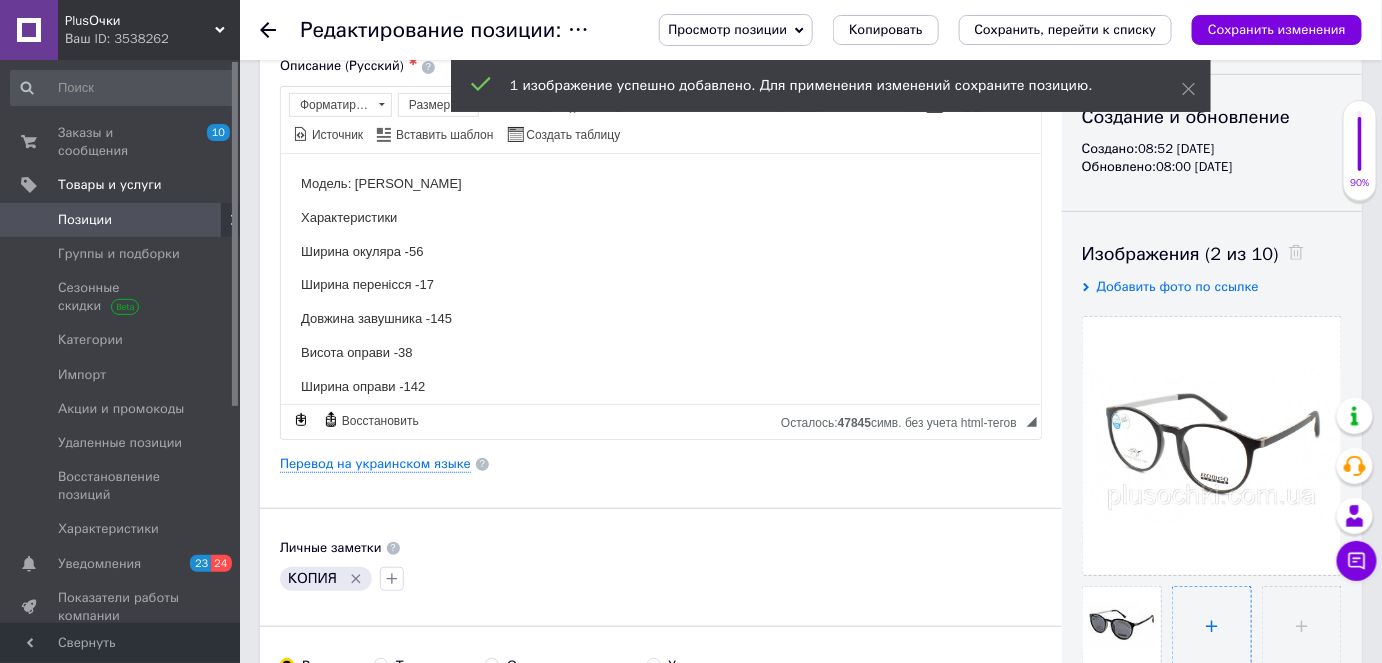 click at bounding box center (1212, 626) 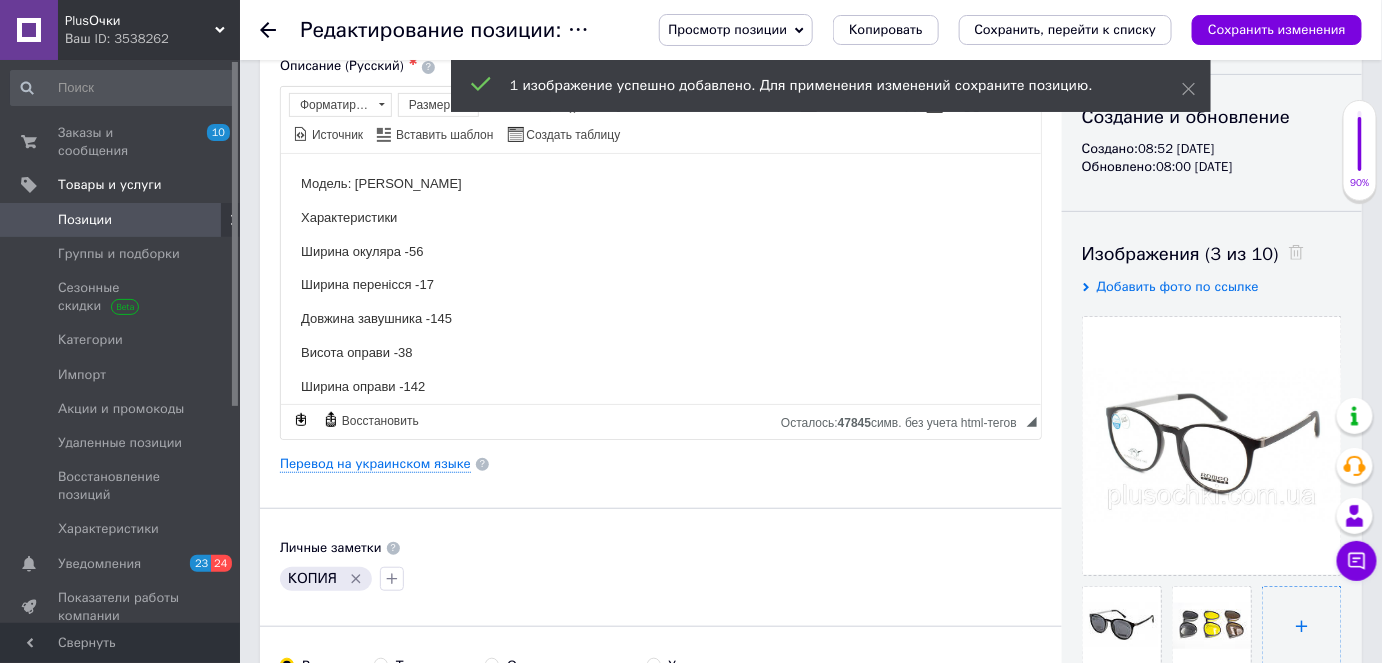 click at bounding box center [1302, 626] 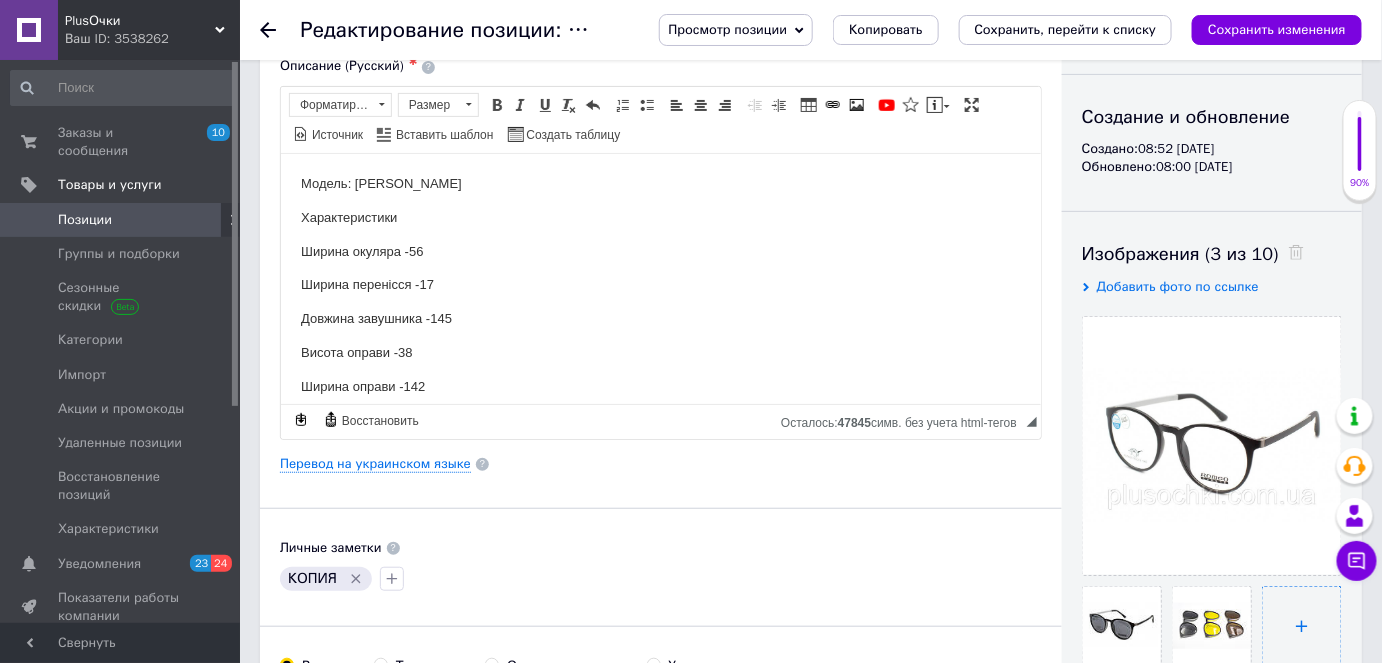 type on "C:\fakepath\FUTLYAR-ROMEO-MAT-766x455.jpg" 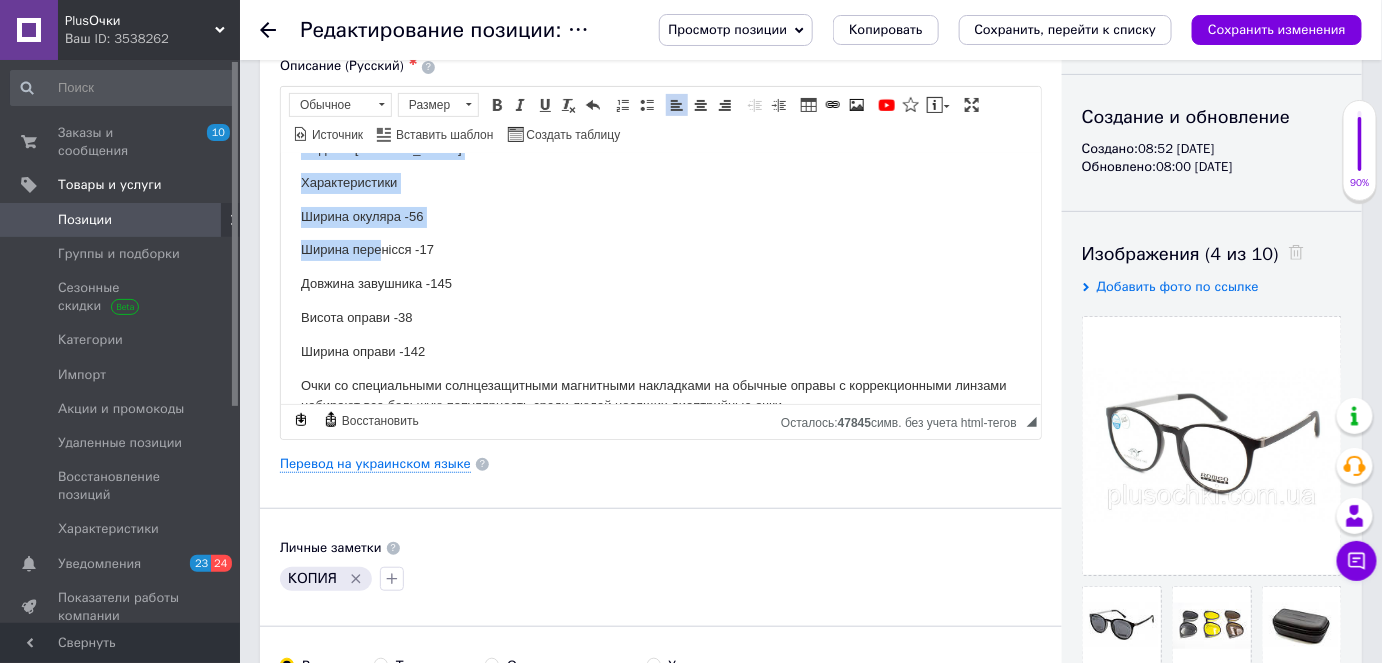 scroll, scrollTop: 90, scrollLeft: 0, axis: vertical 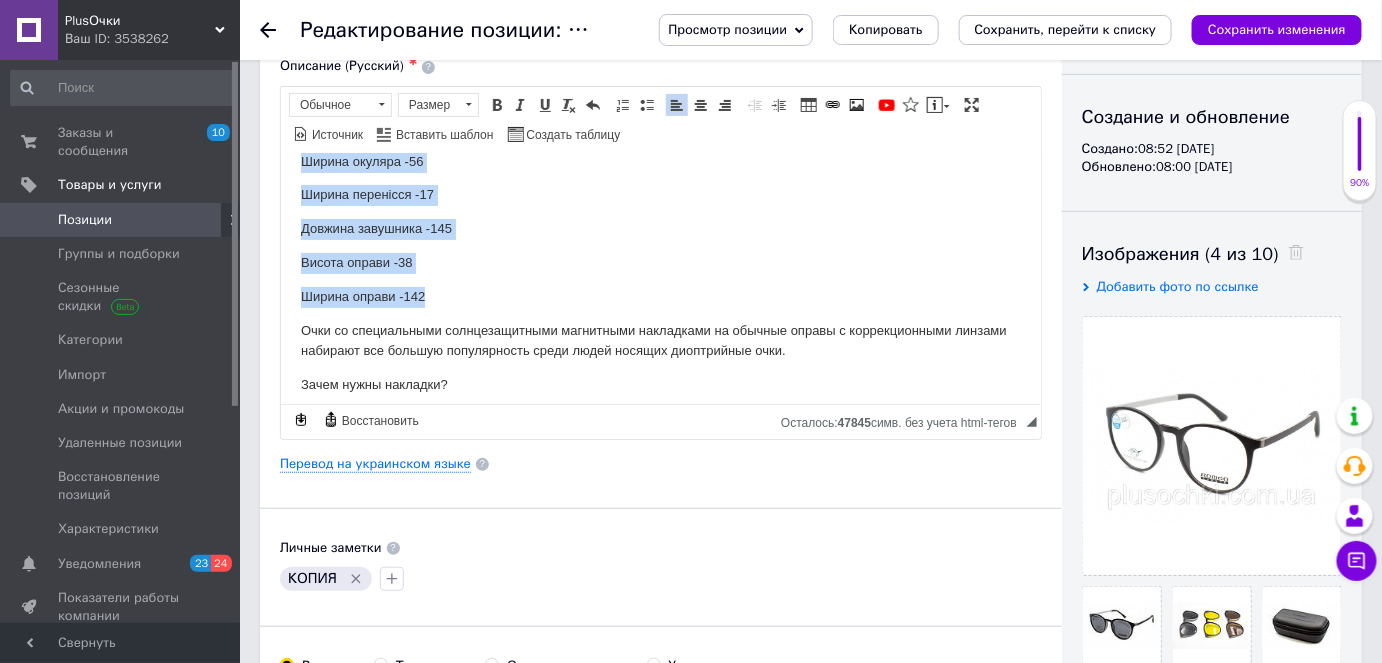 drag, startPoint x: 290, startPoint y: 179, endPoint x: 461, endPoint y: 300, distance: 209.48032 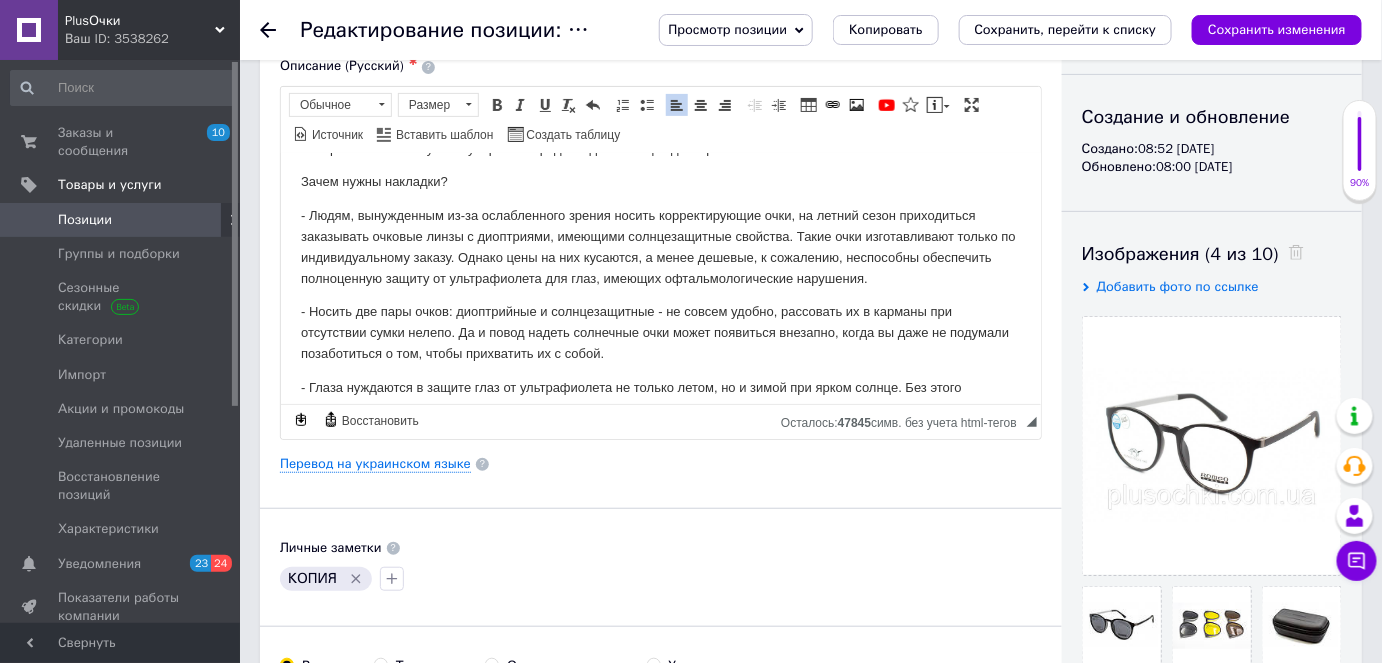 scroll, scrollTop: 23, scrollLeft: 0, axis: vertical 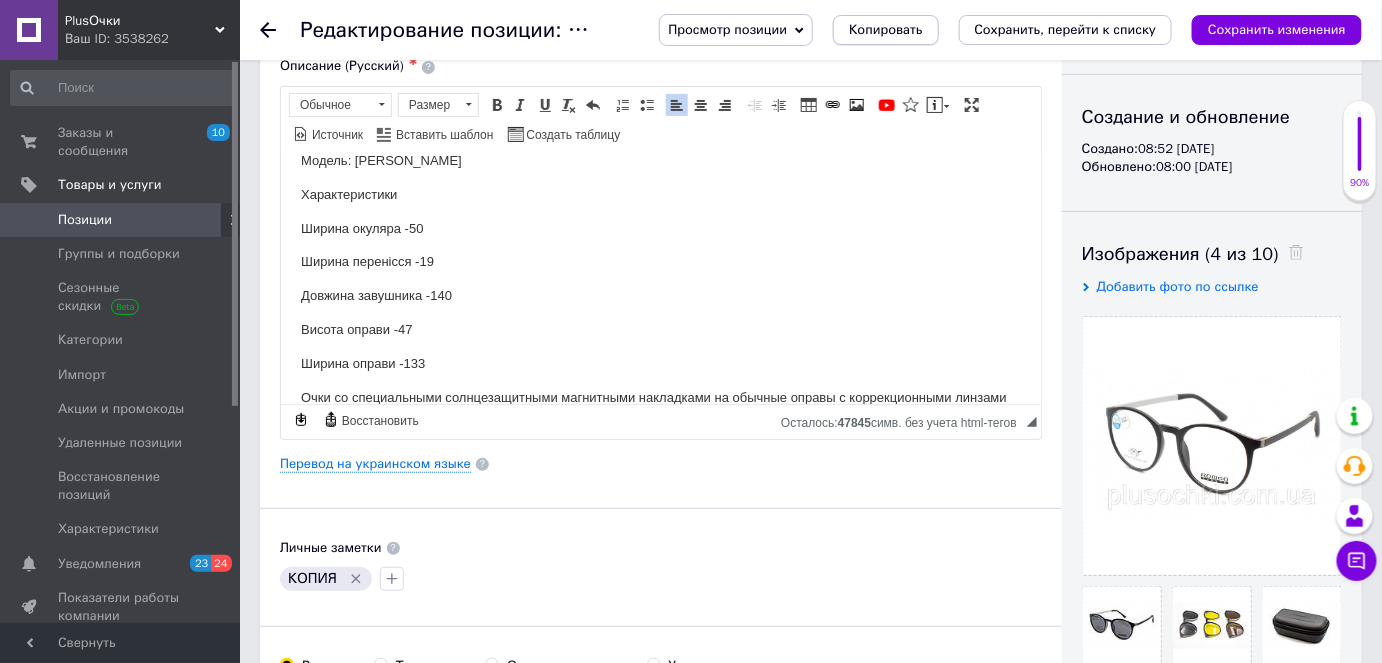 click on "Копировать" at bounding box center (885, 30) 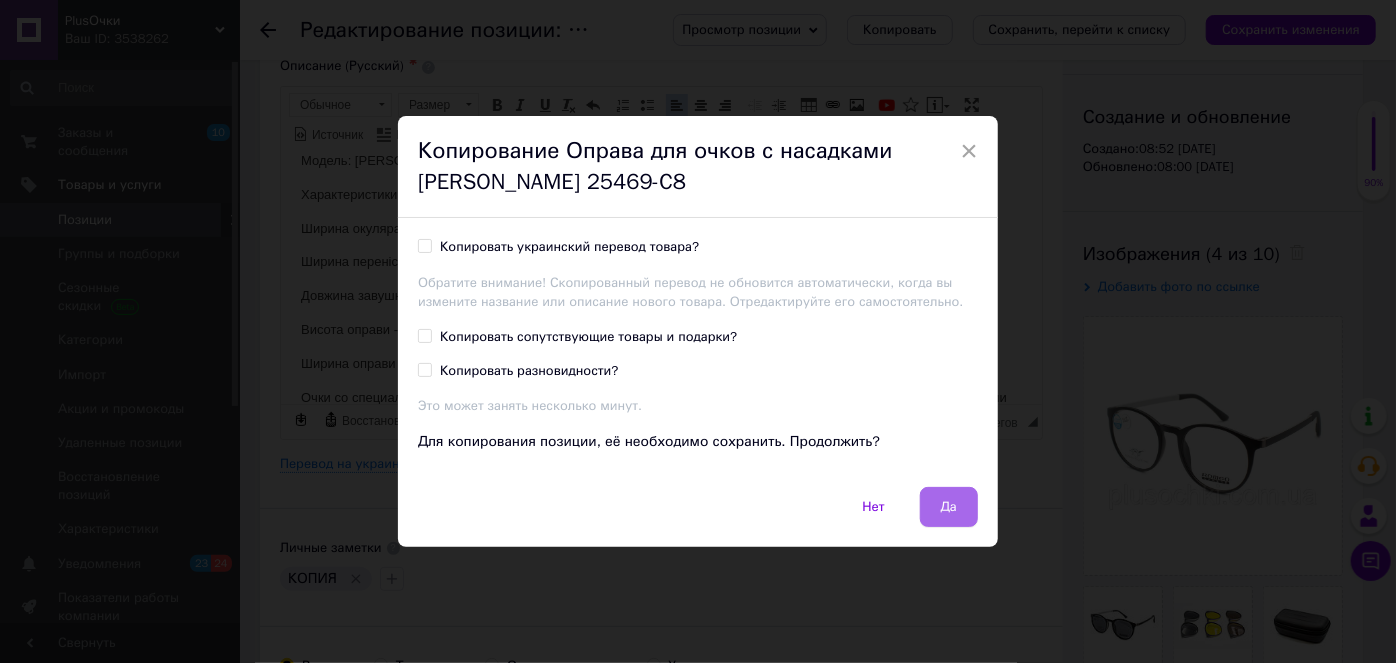 click on "Да" at bounding box center (949, 507) 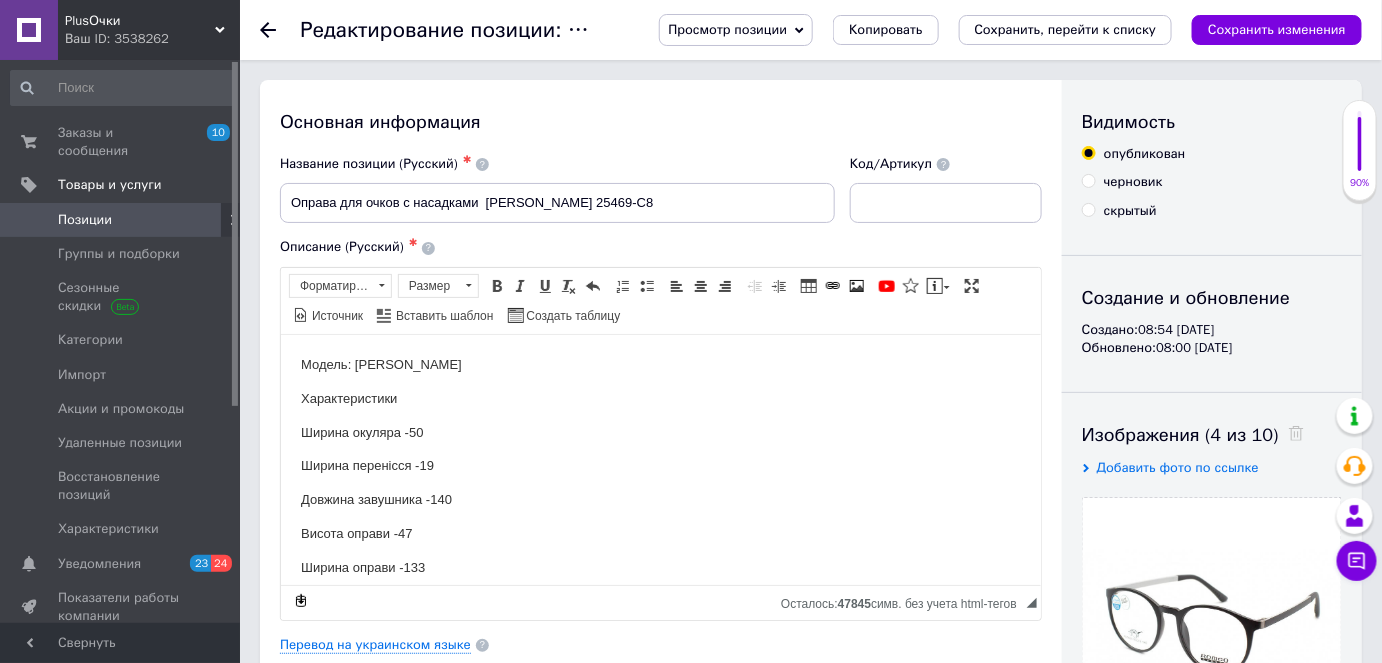 scroll, scrollTop: 0, scrollLeft: 0, axis: both 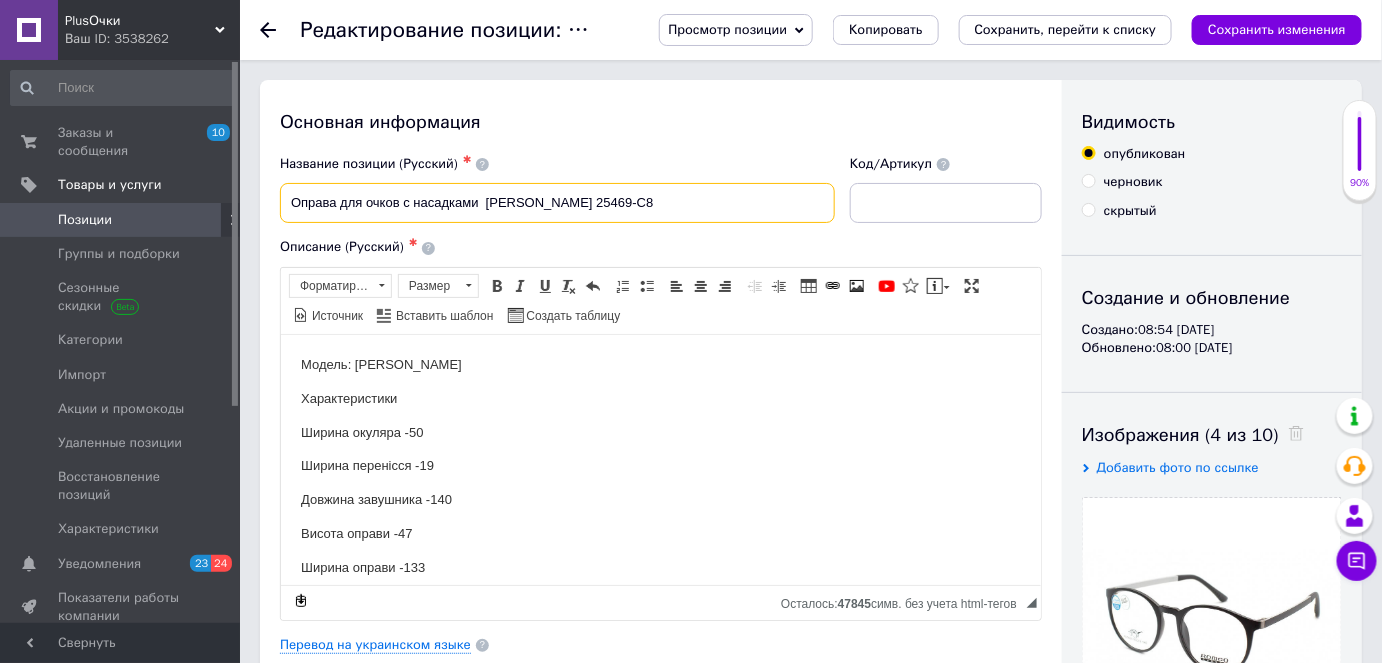 click on "Оправа для очков с насадками  [PERSON_NAME] 25469-C8" at bounding box center (557, 203) 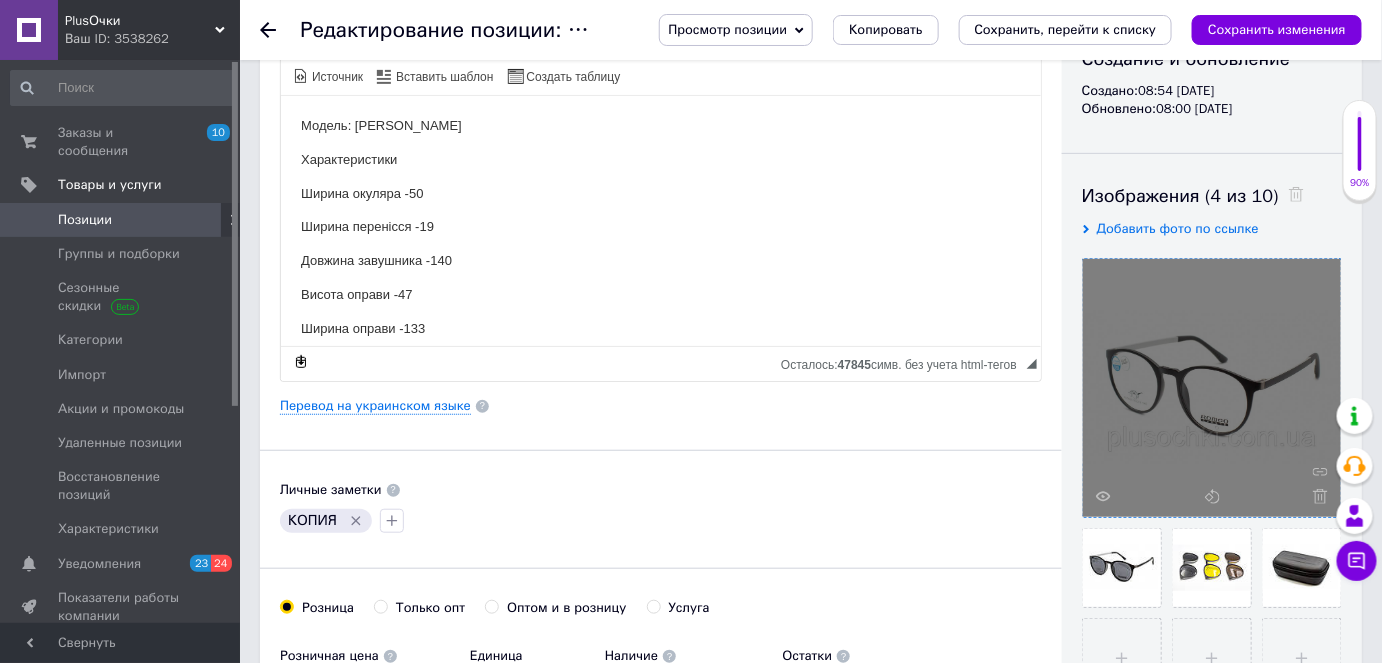 scroll, scrollTop: 272, scrollLeft: 0, axis: vertical 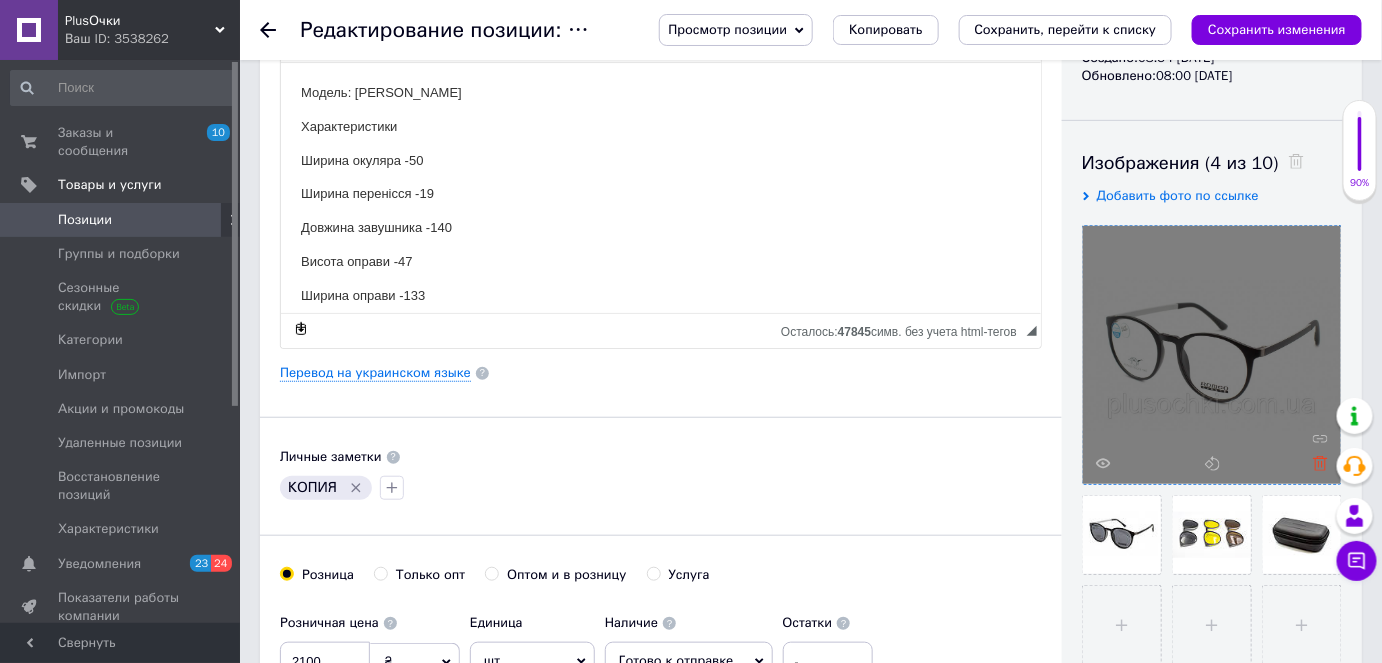 type on "Оправа для очков с насадками  [PERSON_NAME] 25469-C6" 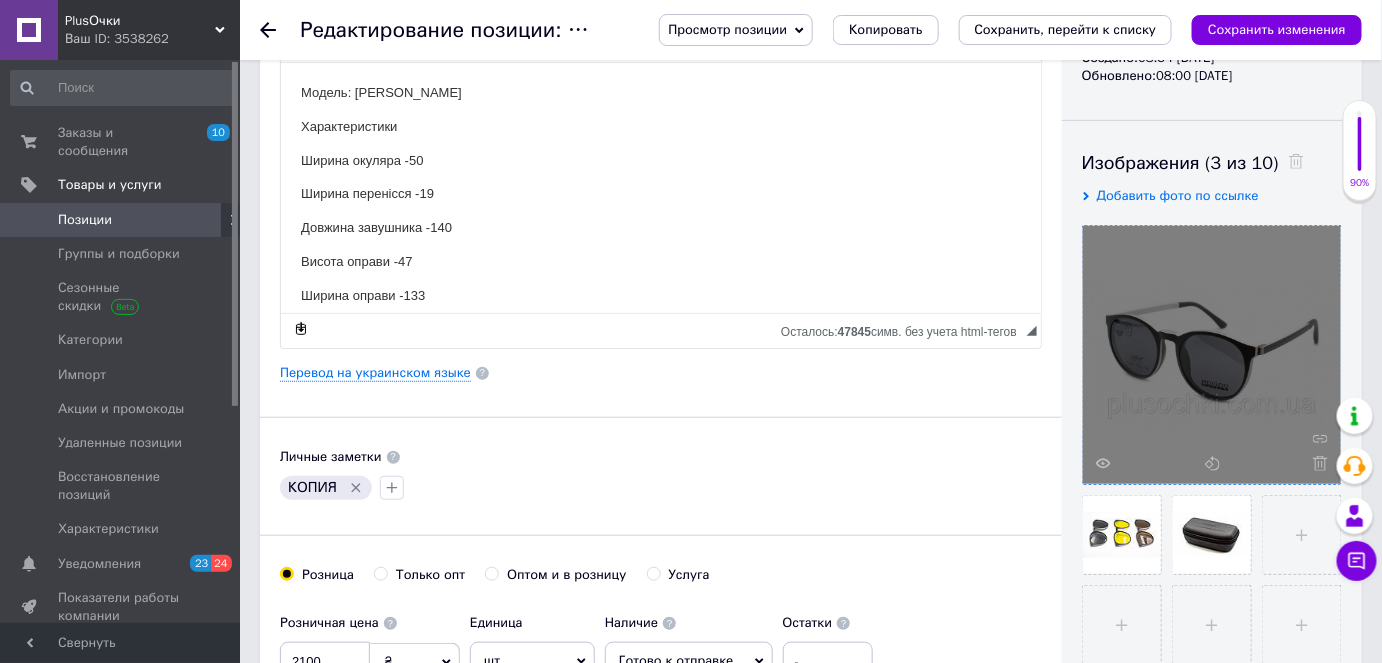 click 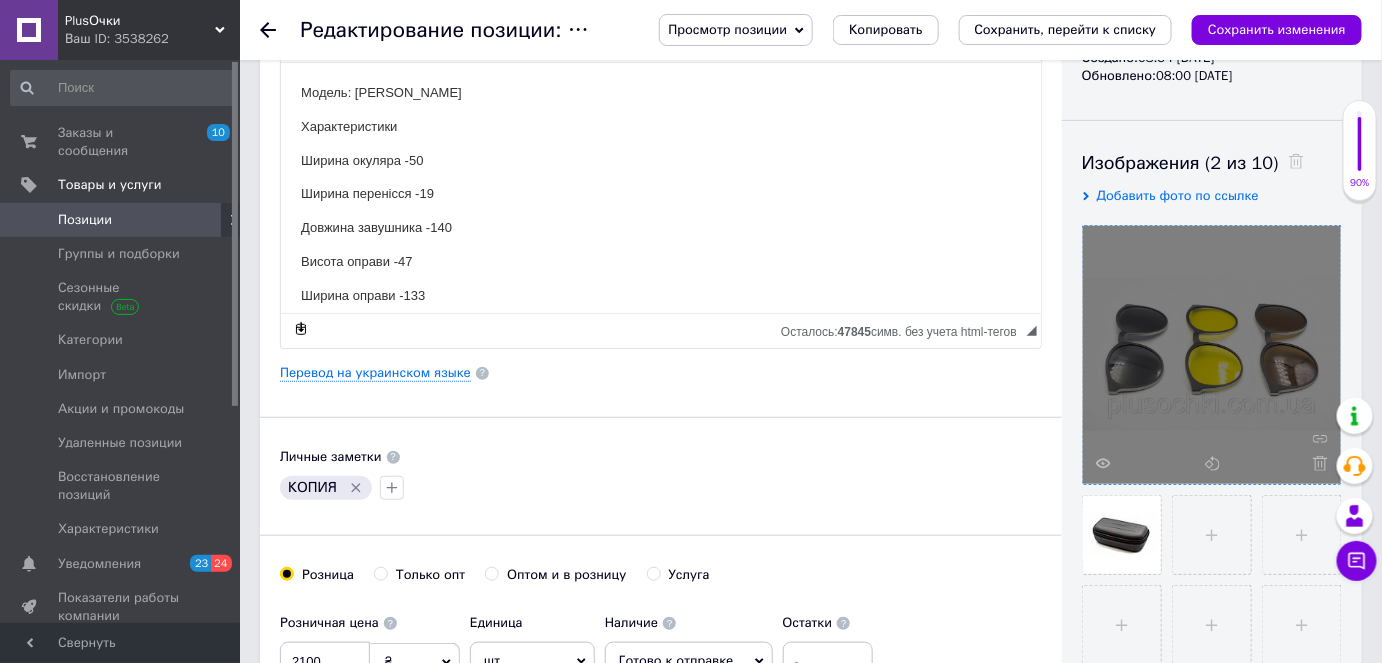 click 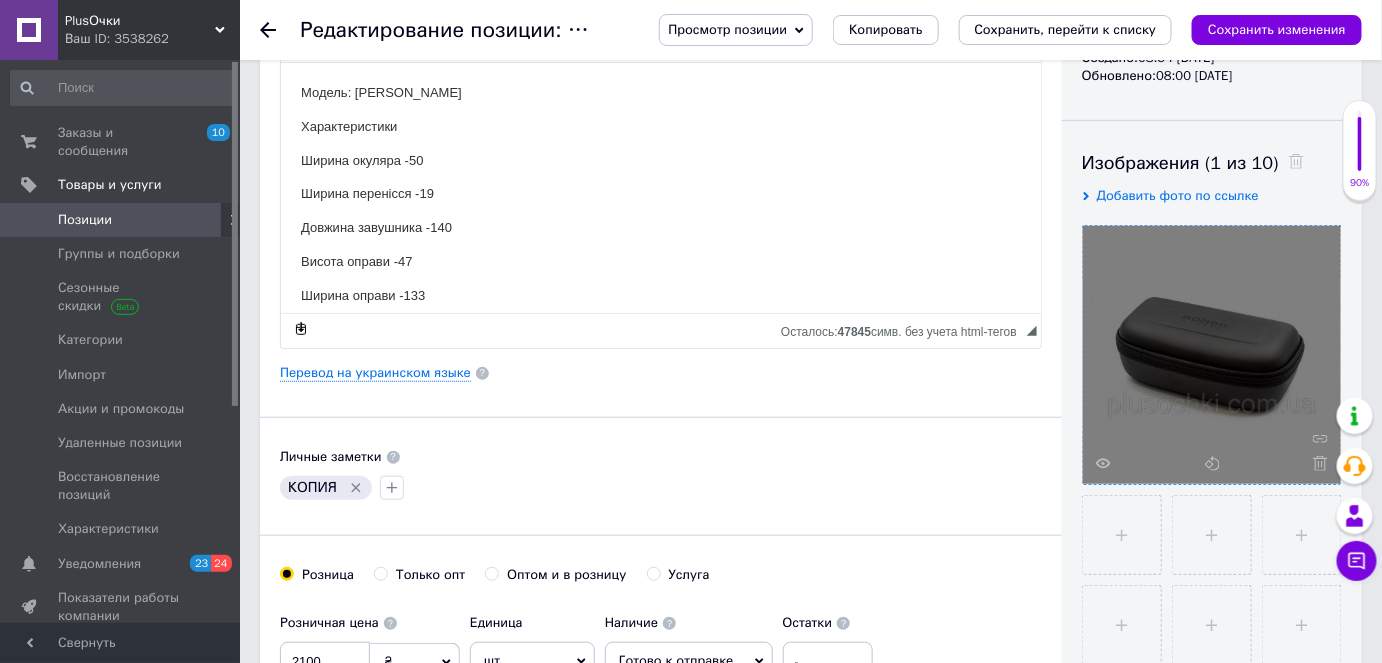 click 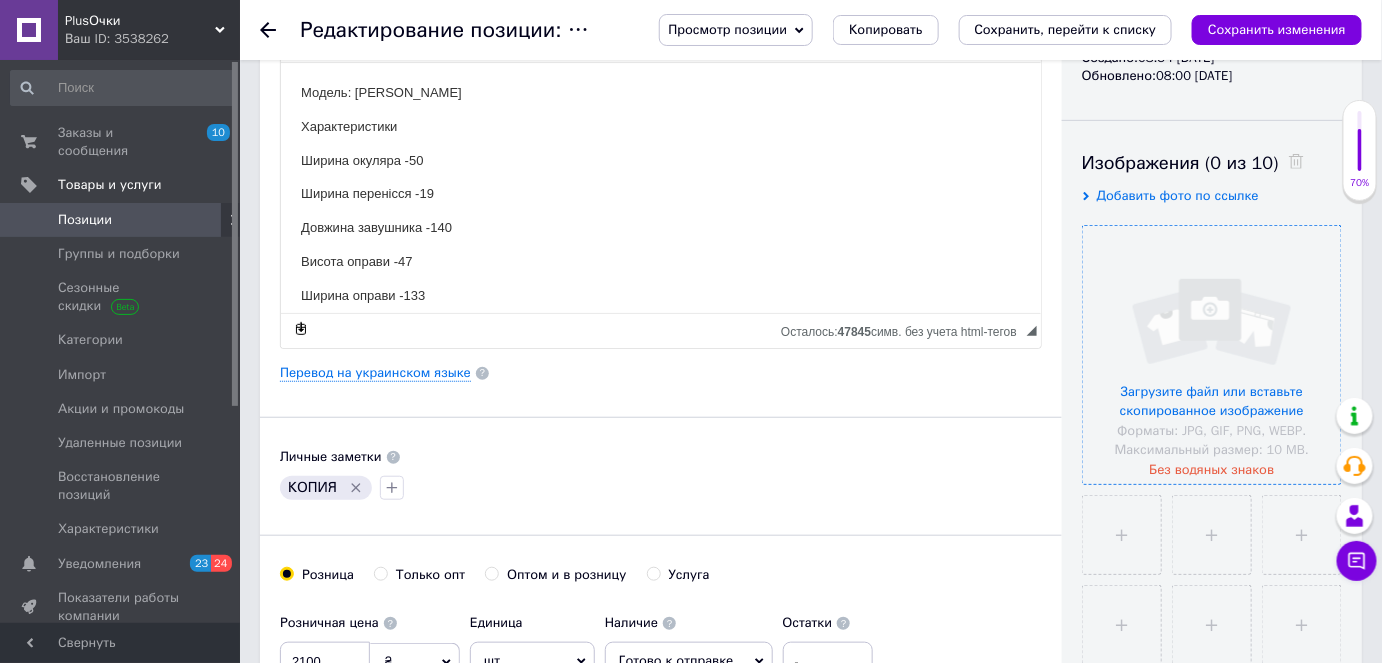 click at bounding box center (1212, 355) 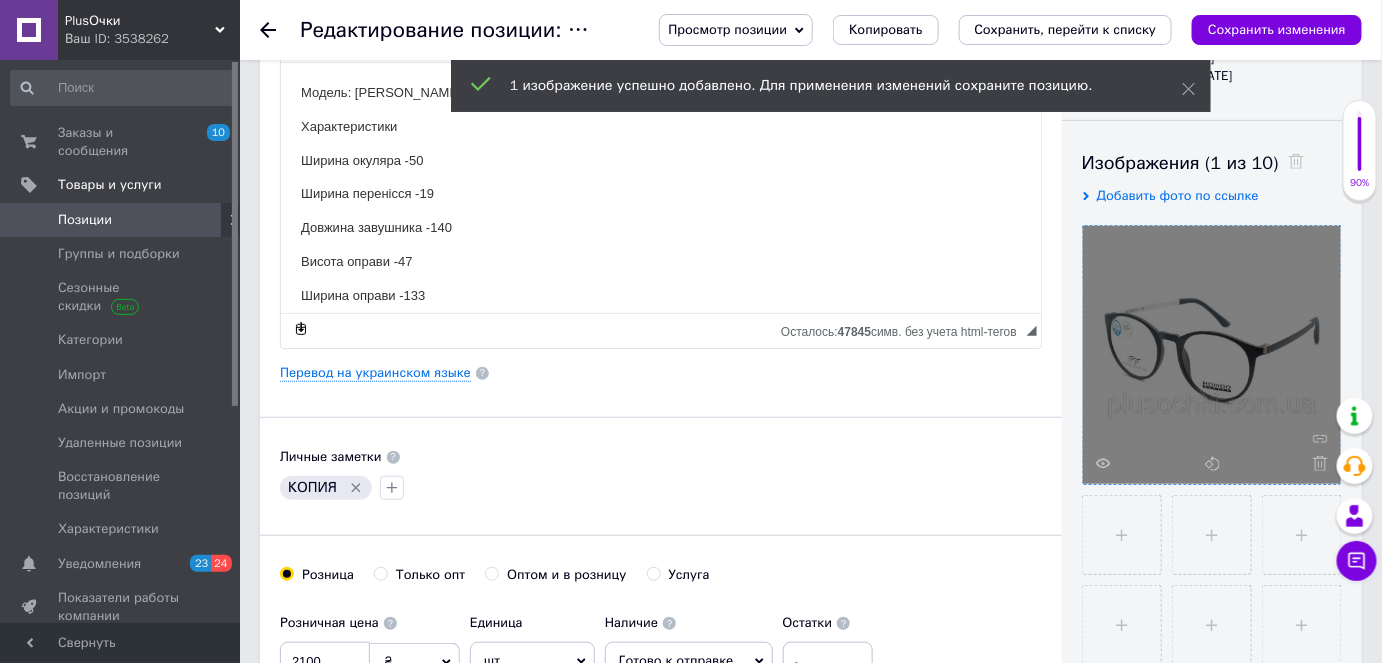 click at bounding box center (1122, 535) 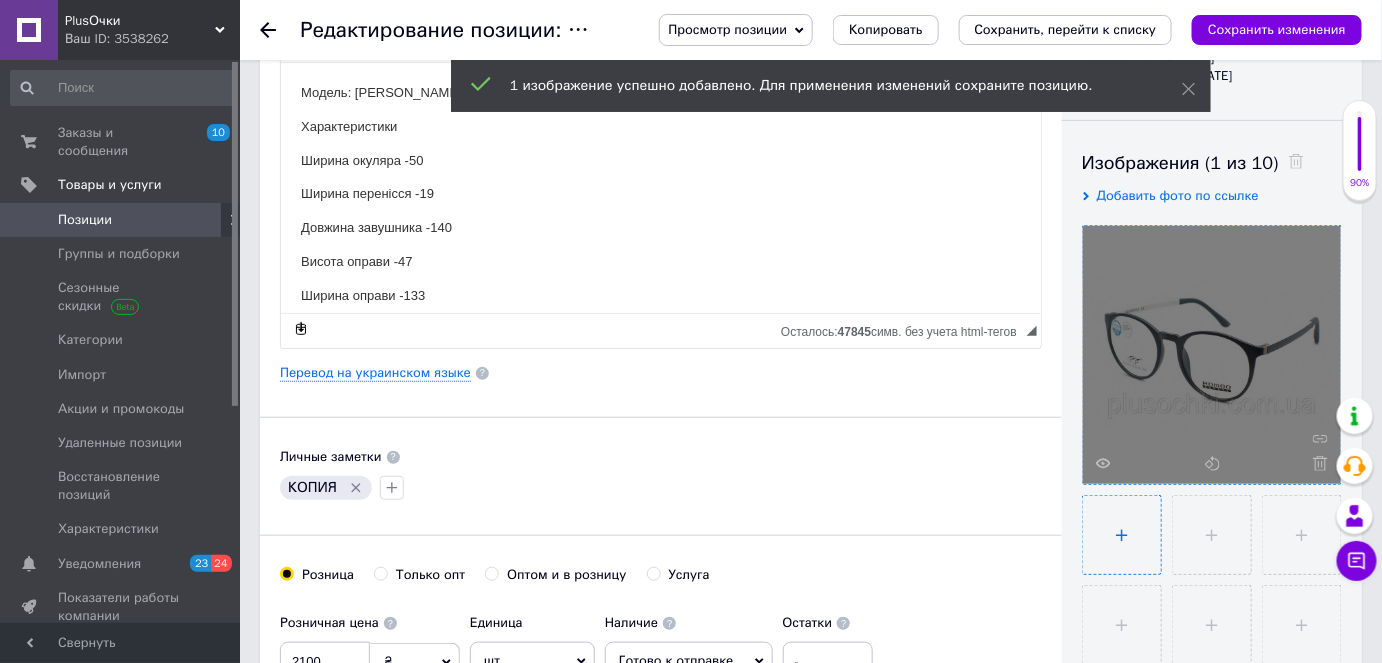 type on "C:\fakepath\25469-C6A-766x455.jpg" 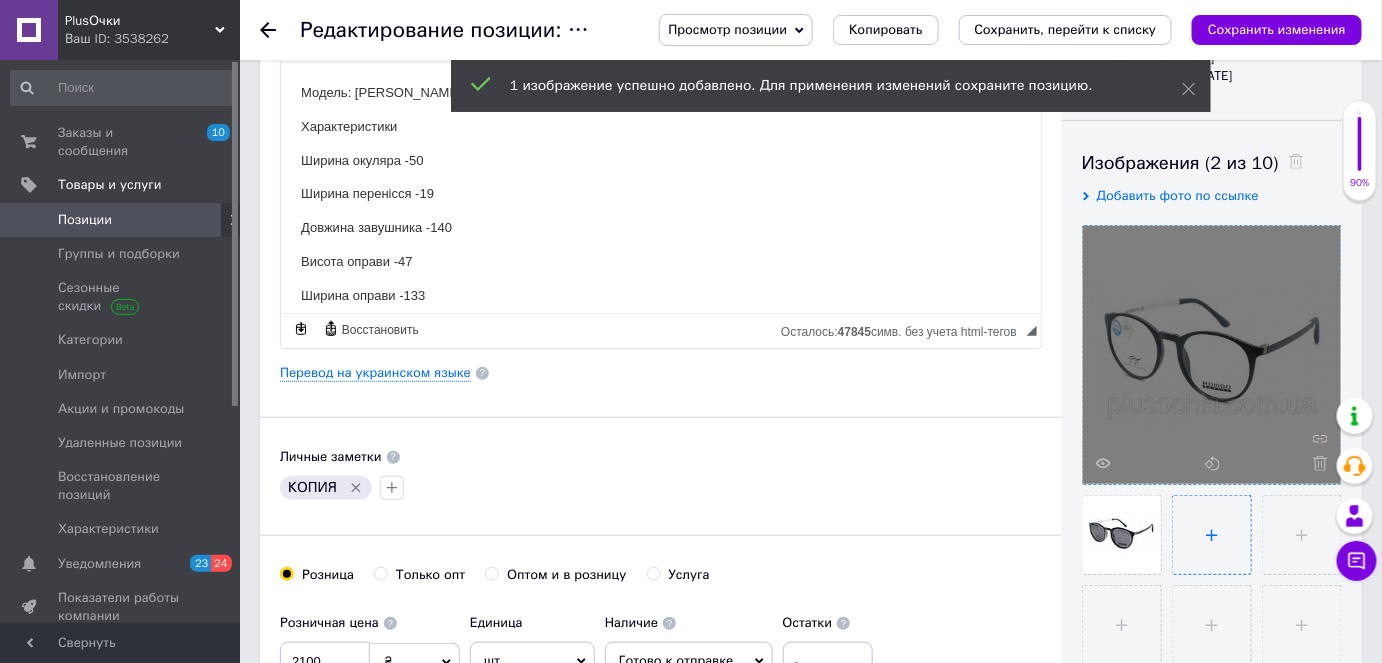 click at bounding box center [1212, 535] 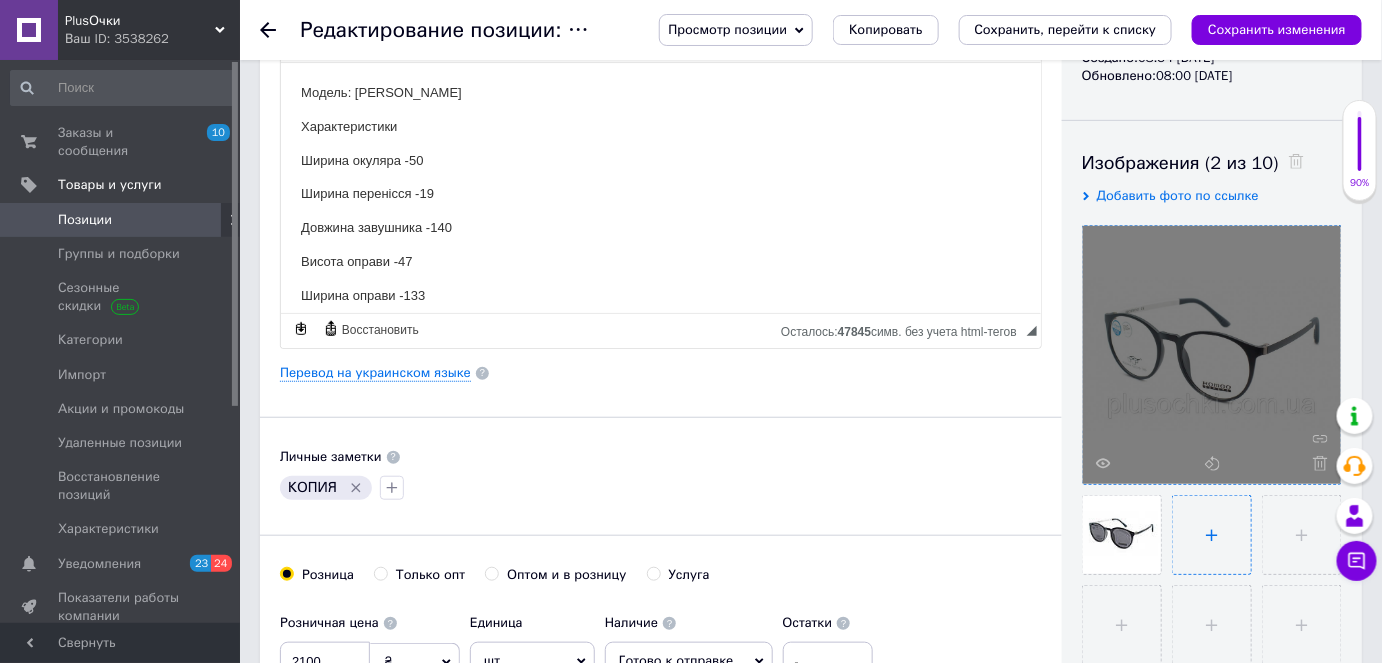type on "C:\fakepath\25469-C6B-766x455.jpg" 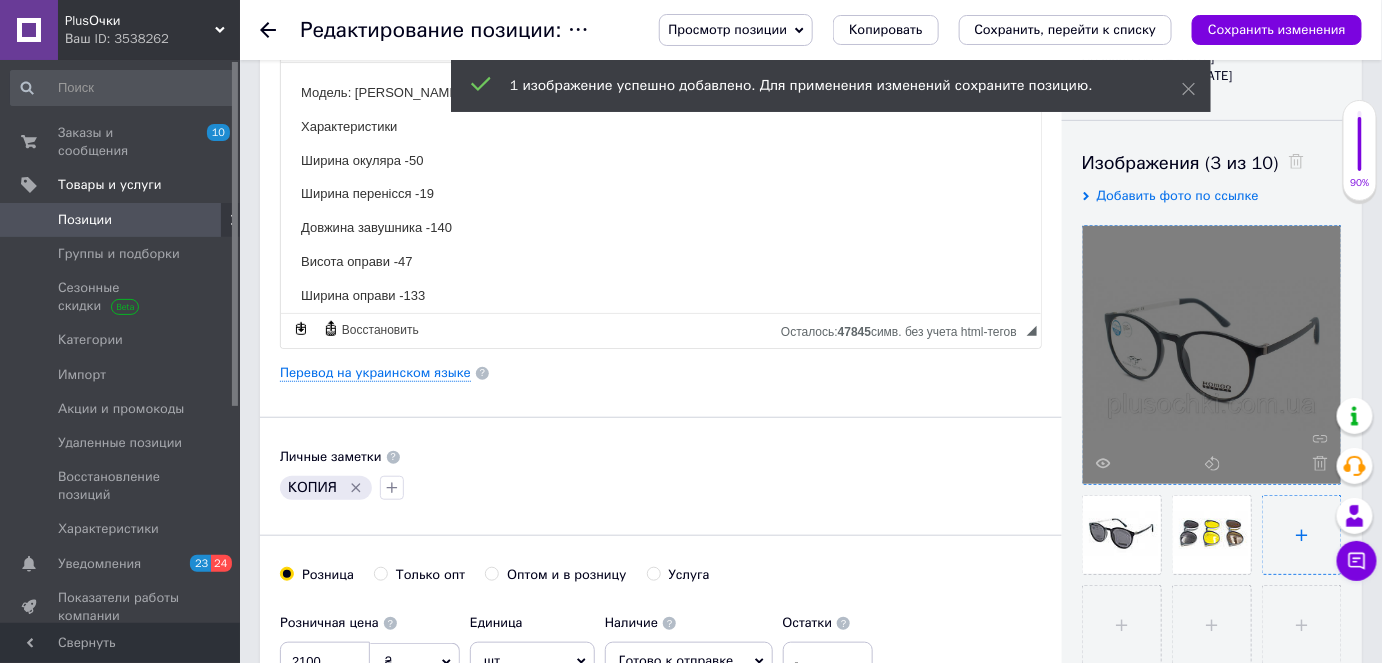 click at bounding box center (1302, 535) 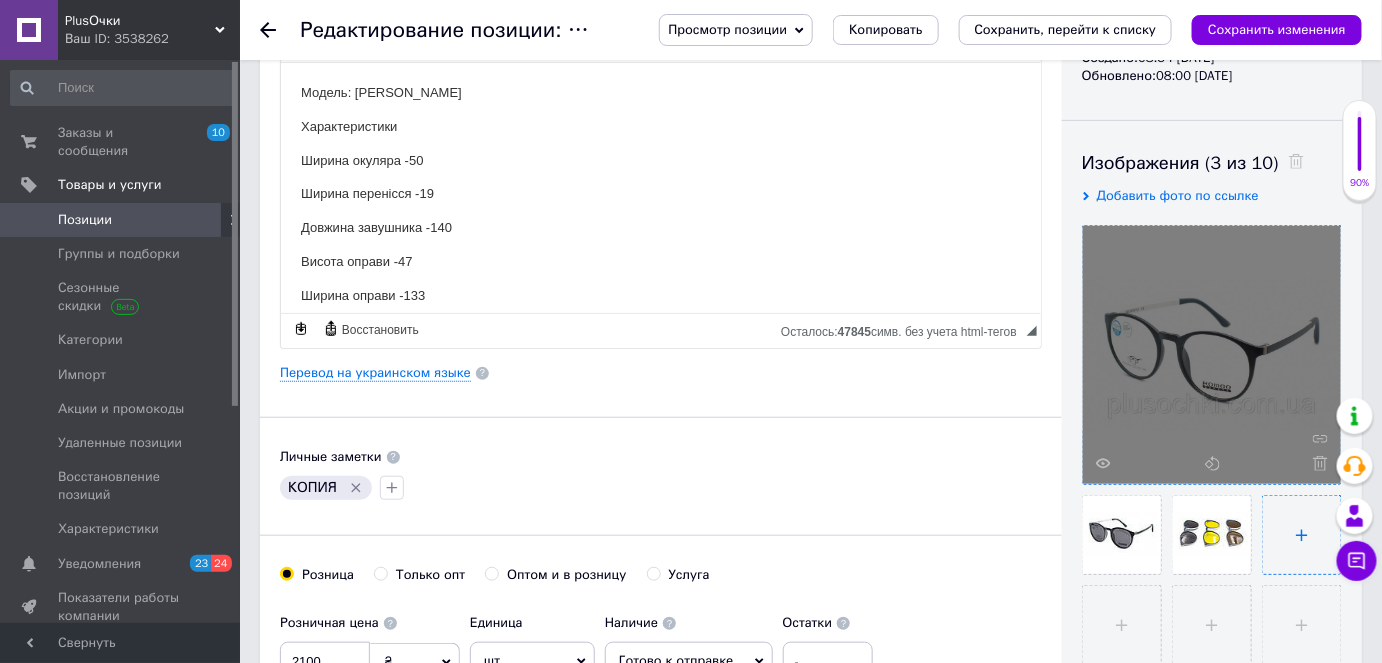 type on "C:\fakepath\FUTLYAR-ROMEO-MAT-766x455.jpg" 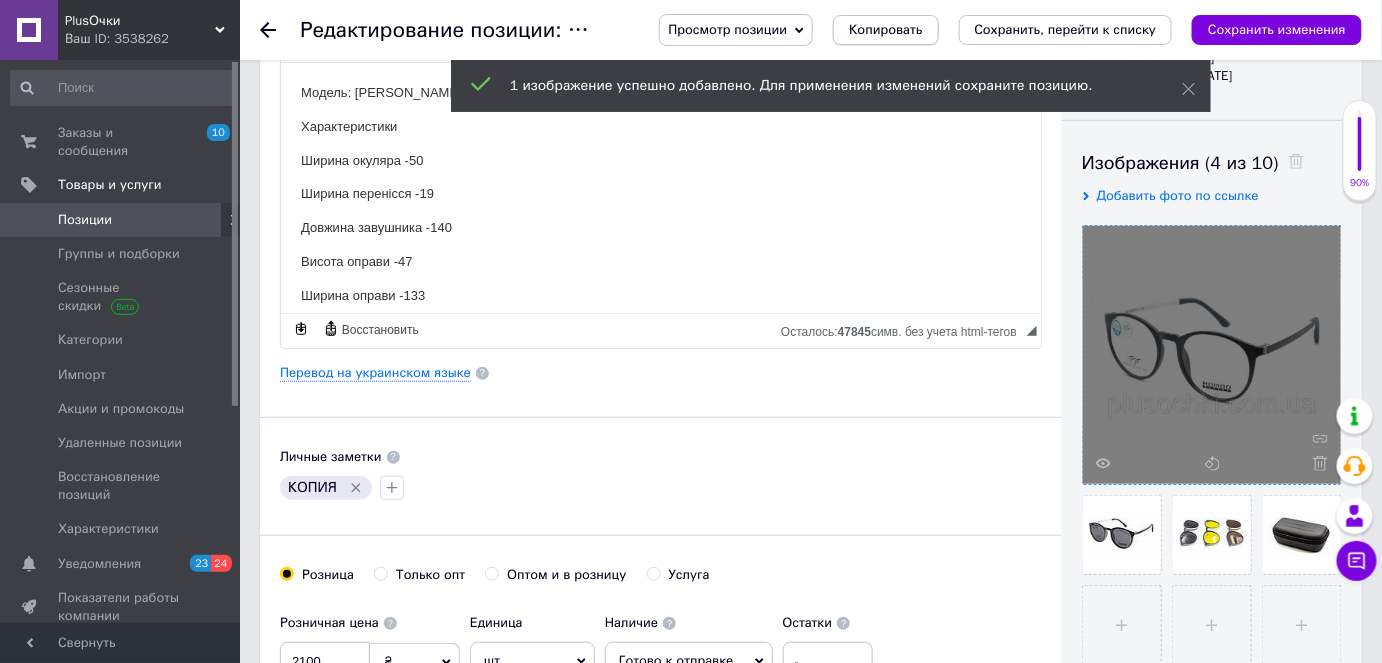 click on "Копировать" at bounding box center (885, 30) 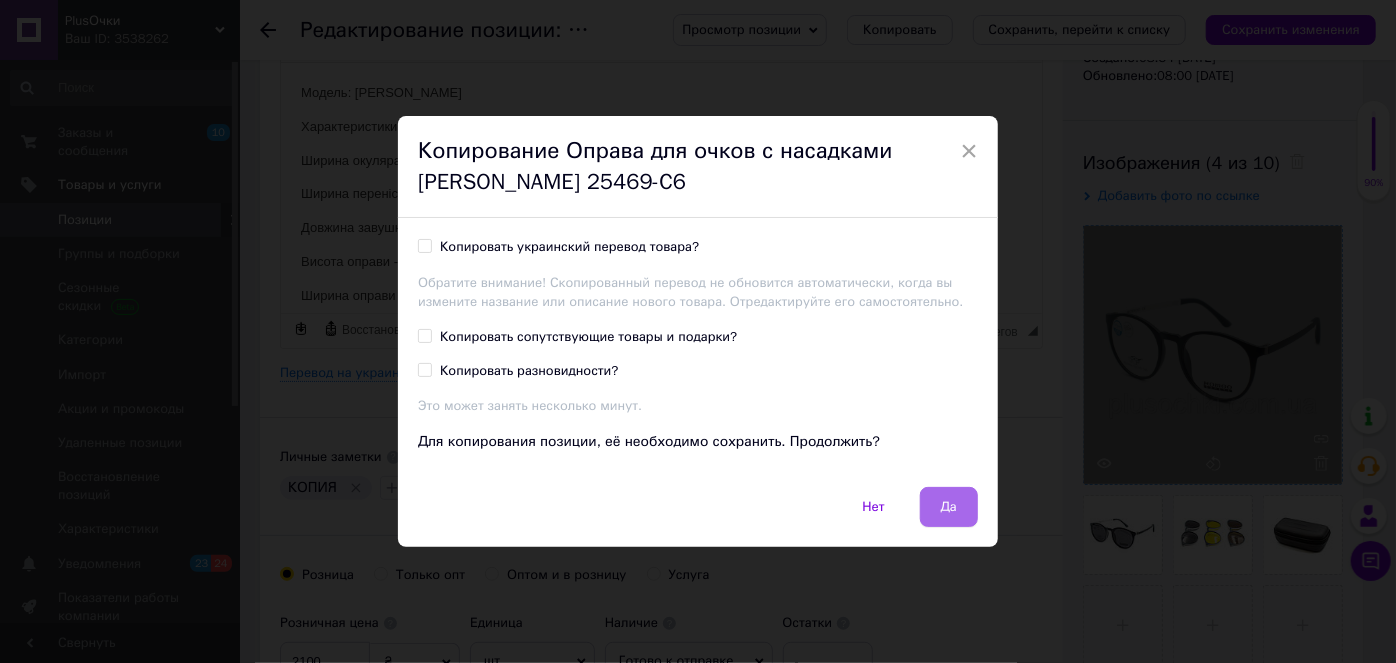click on "Да" at bounding box center (949, 507) 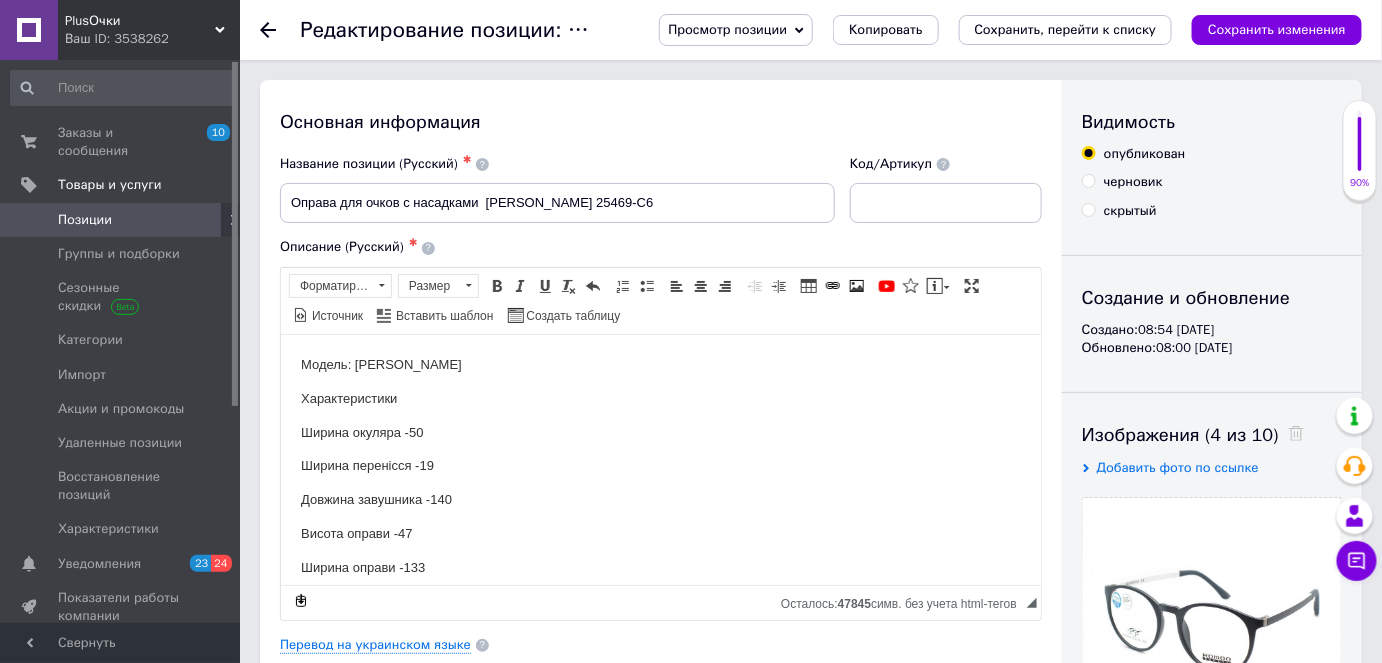 scroll, scrollTop: 0, scrollLeft: 0, axis: both 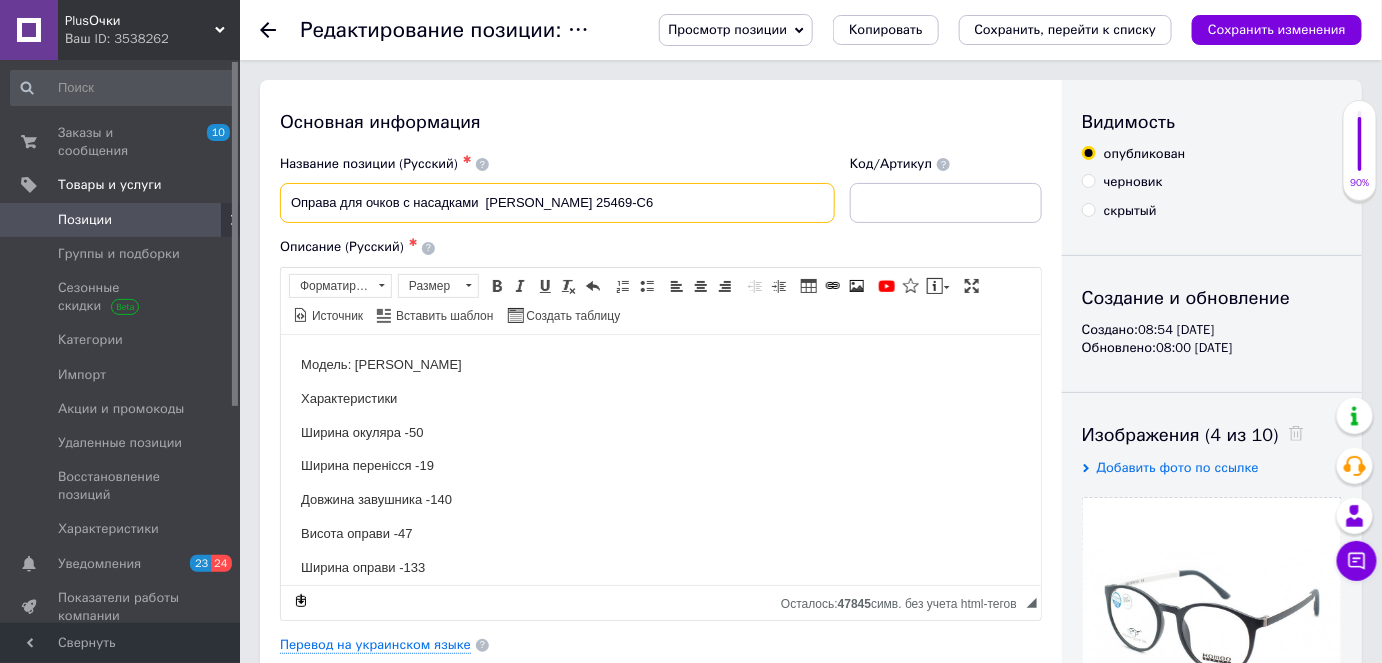 click on "Оправа для очков с насадками  [PERSON_NAME] 25469-C6" at bounding box center (557, 203) 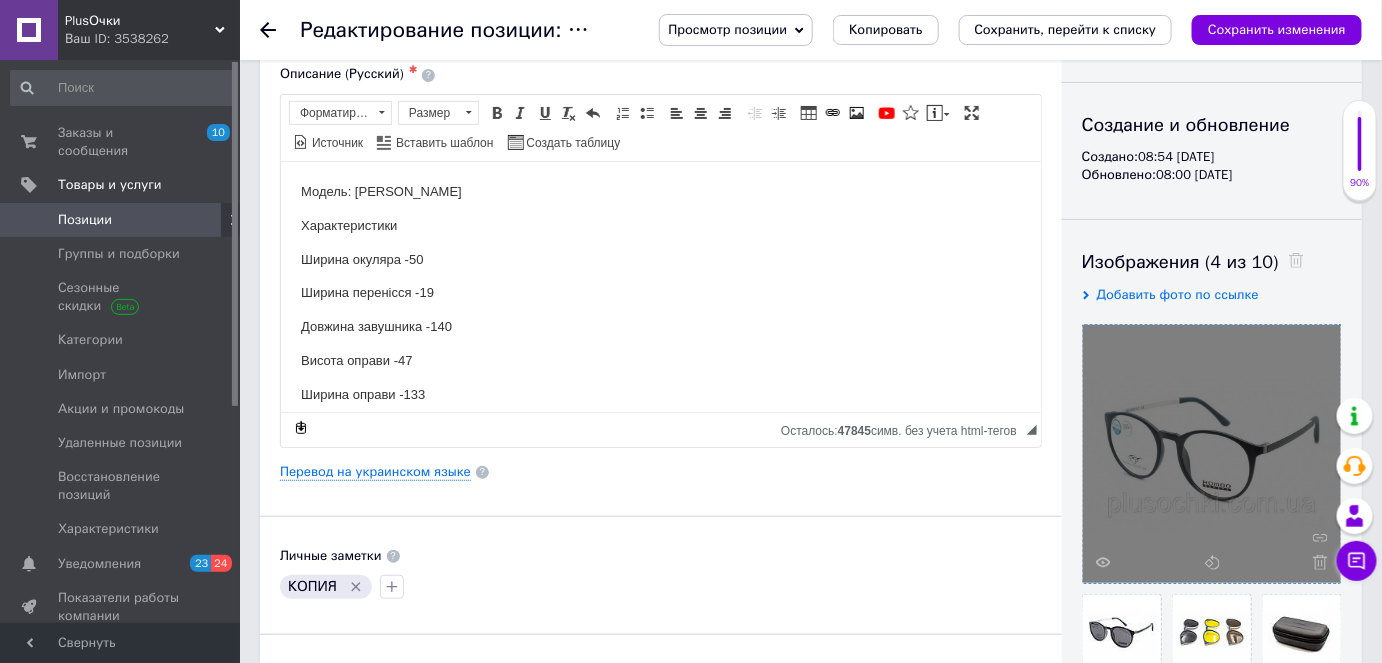 scroll, scrollTop: 181, scrollLeft: 0, axis: vertical 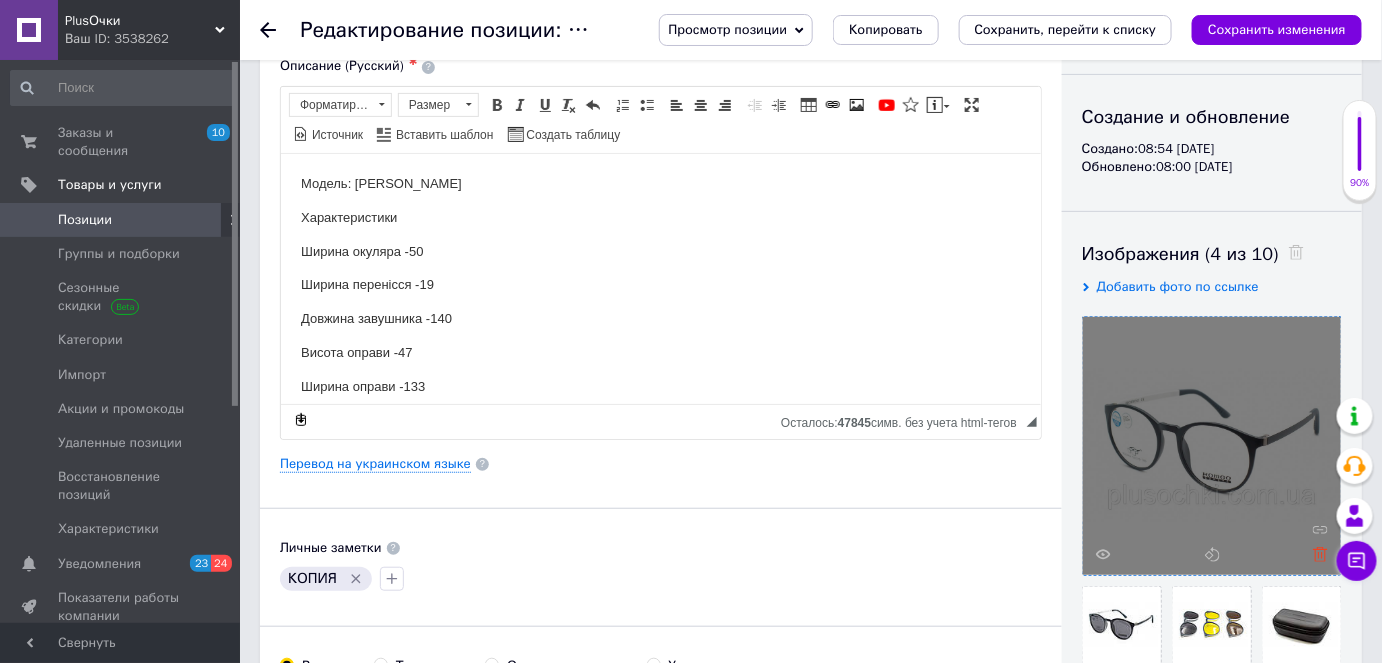 type on "Оправа для очков с насадками  [PERSON_NAME] 25469-C5" 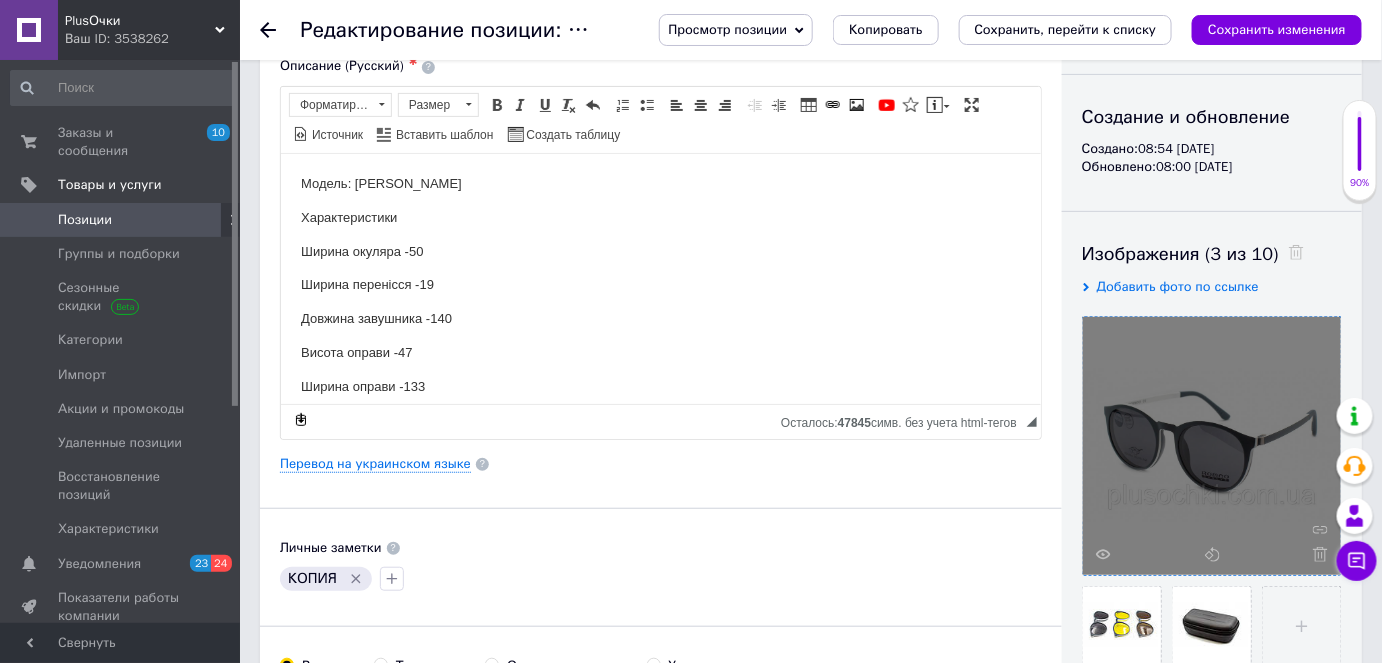 click 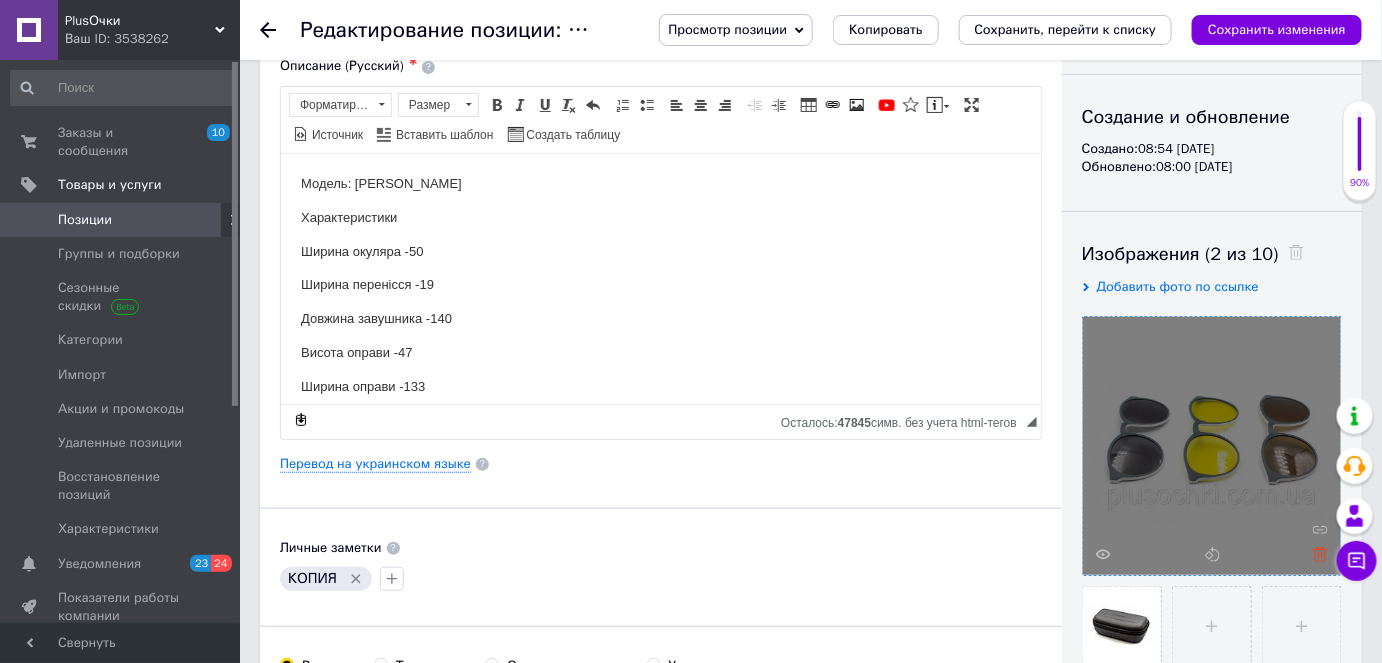 click 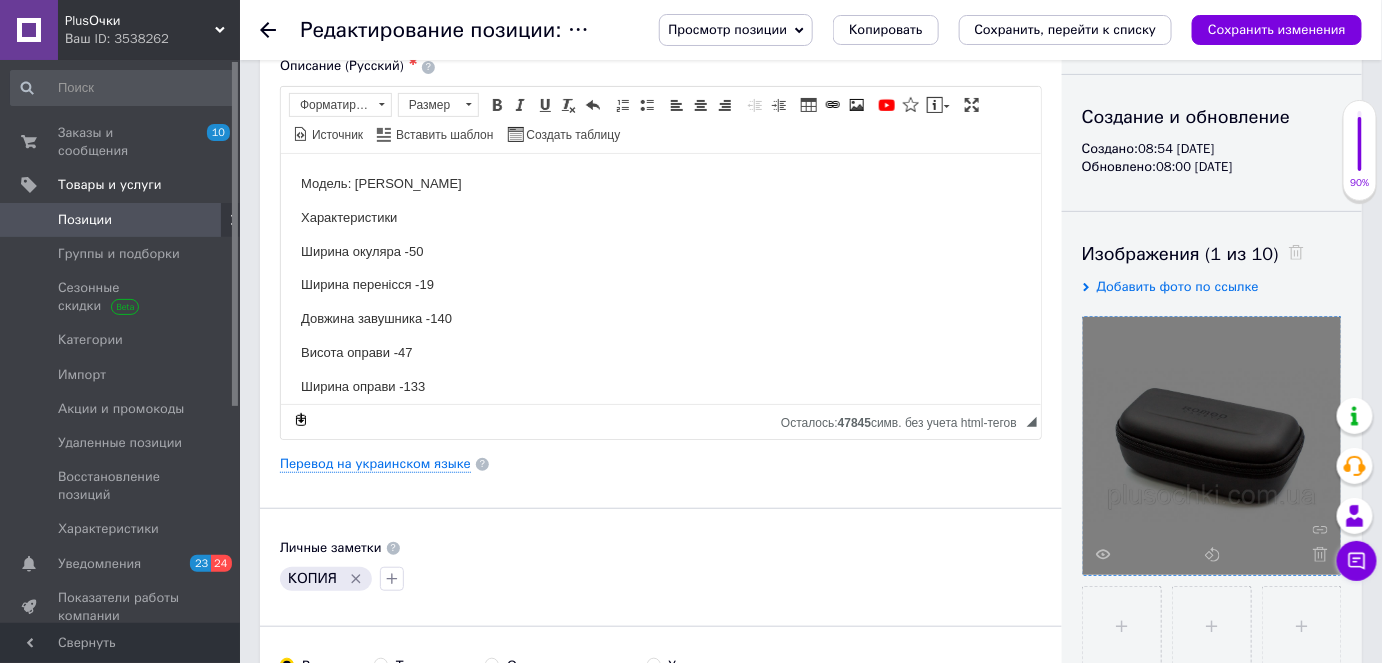 click 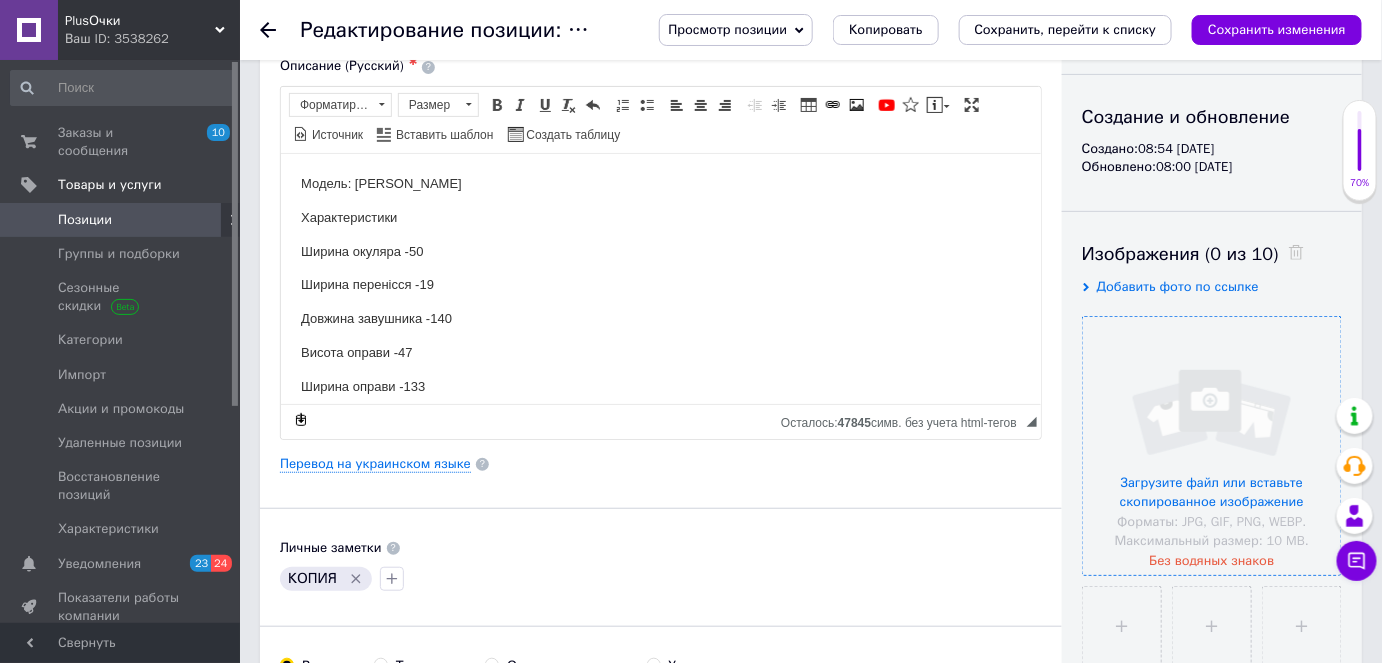 click at bounding box center [1212, 446] 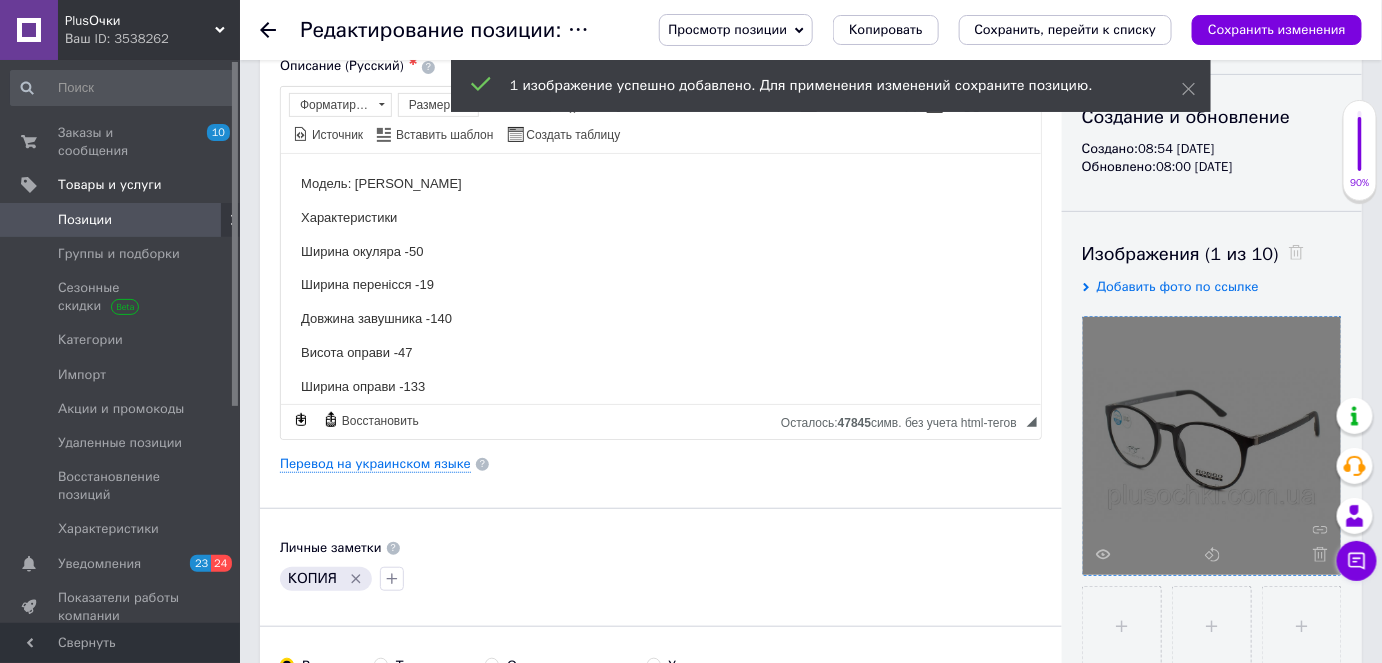 click at bounding box center [1122, 626] 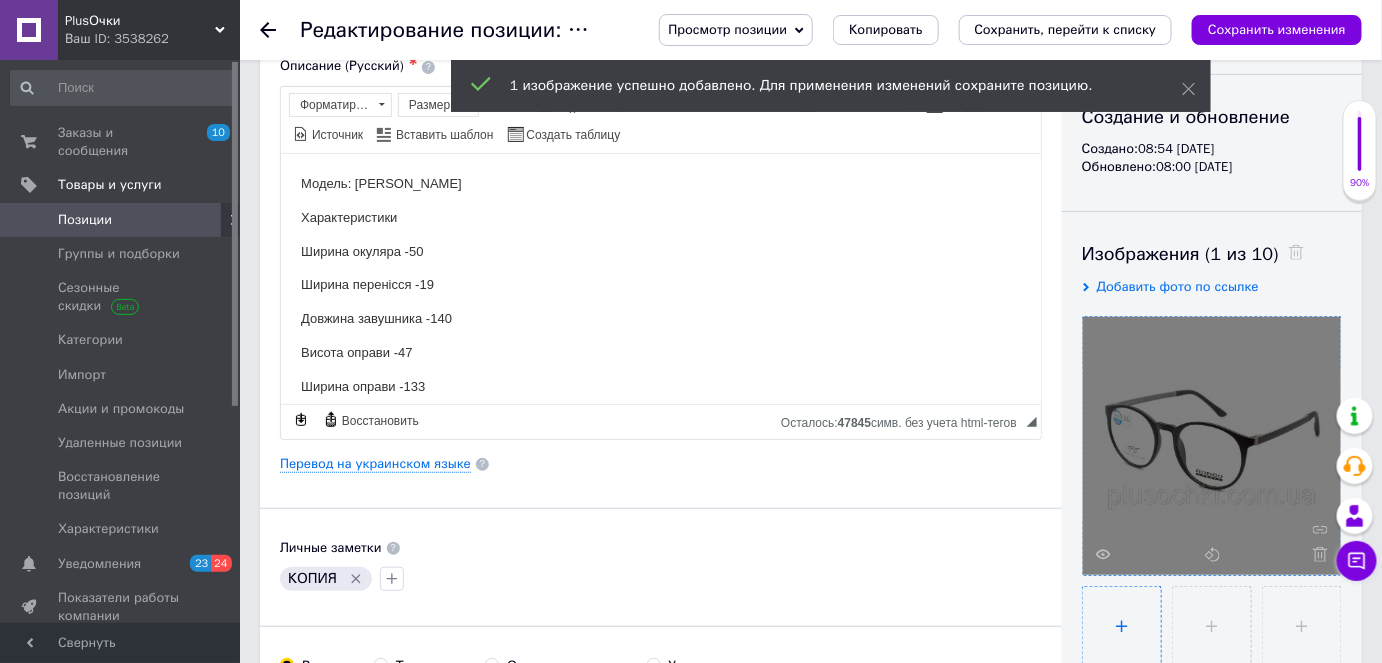 type on "C:\fakepath\25469-C5A-766x455.jpg" 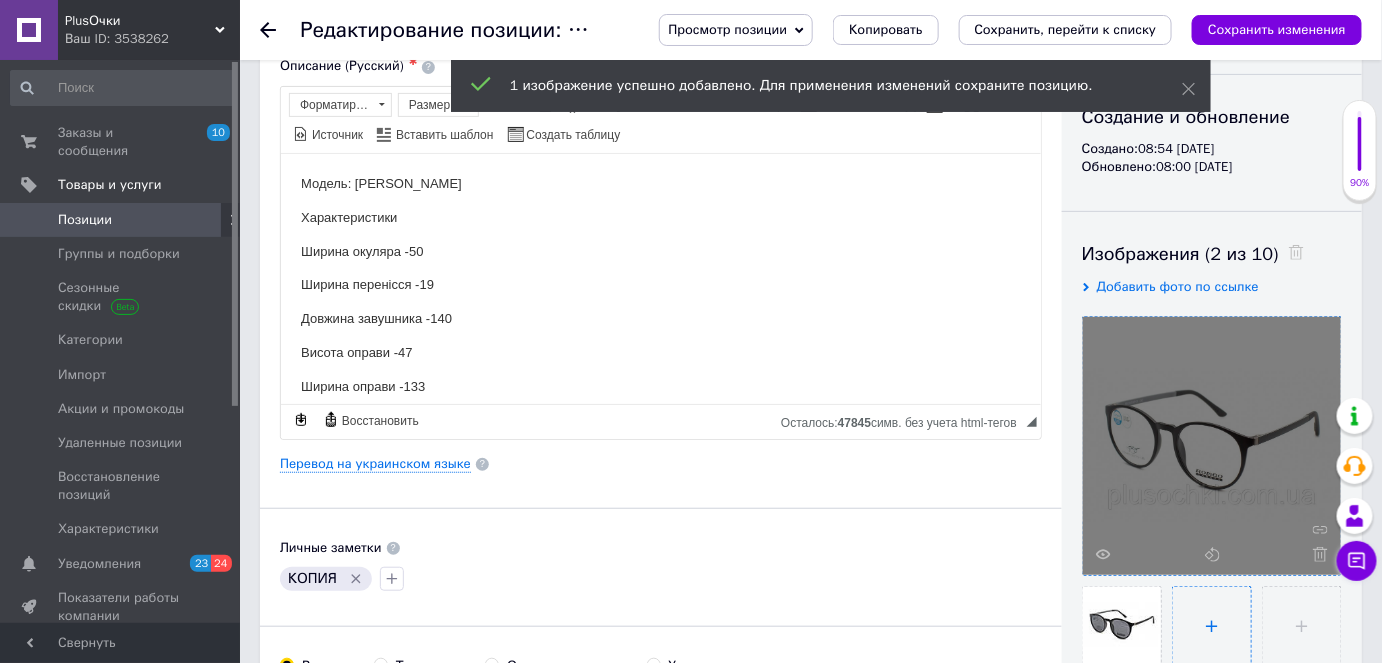 click at bounding box center [1212, 626] 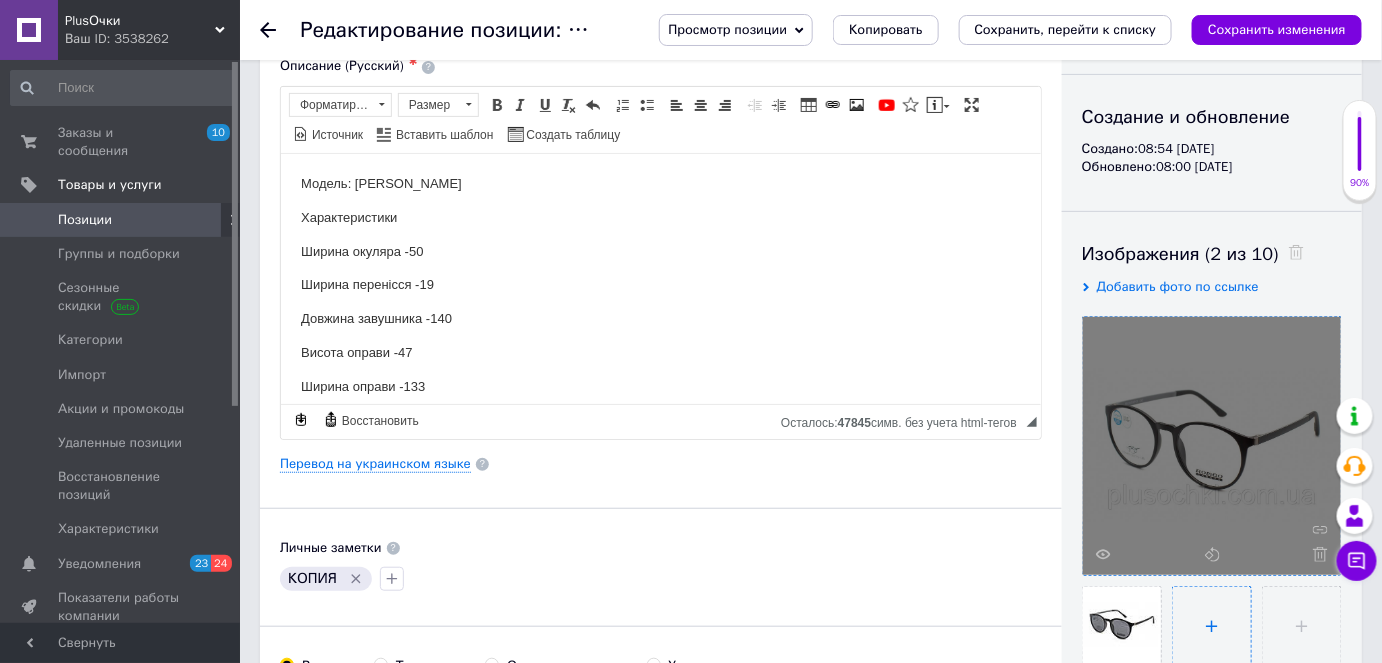 type on "C:\fakepath\25469-C5B-766x455.jpg" 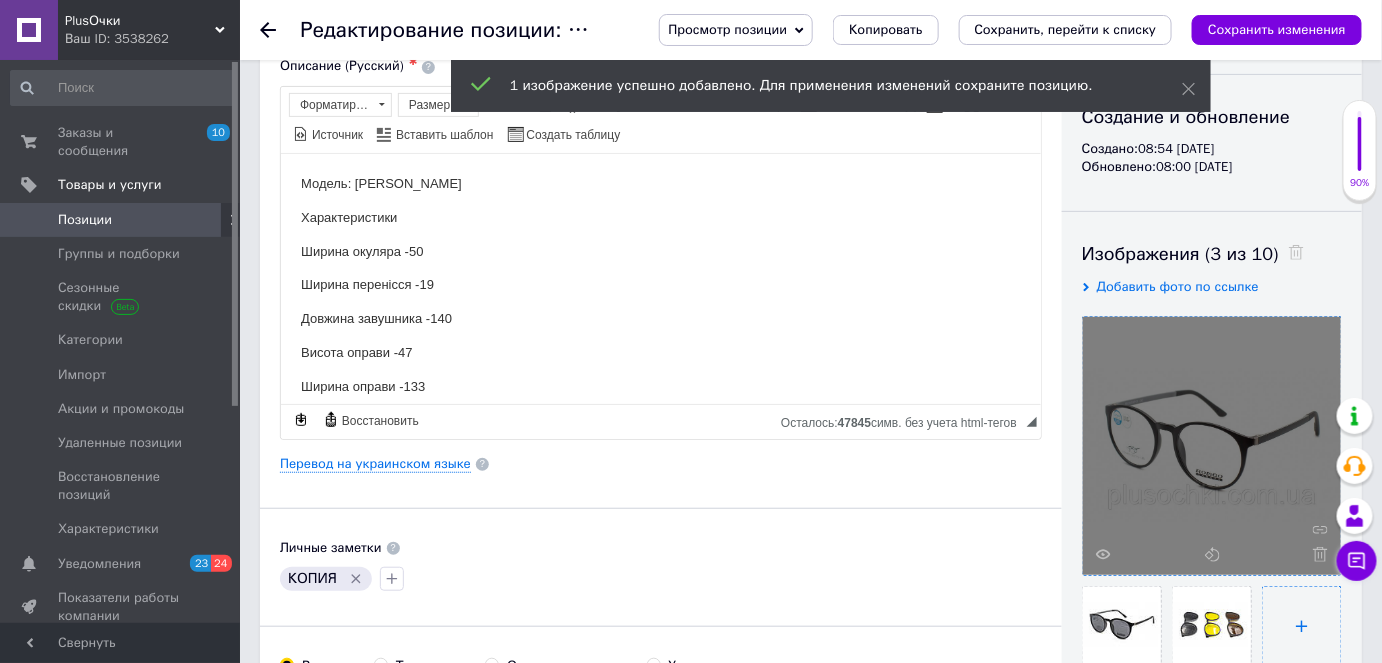 click at bounding box center (1302, 626) 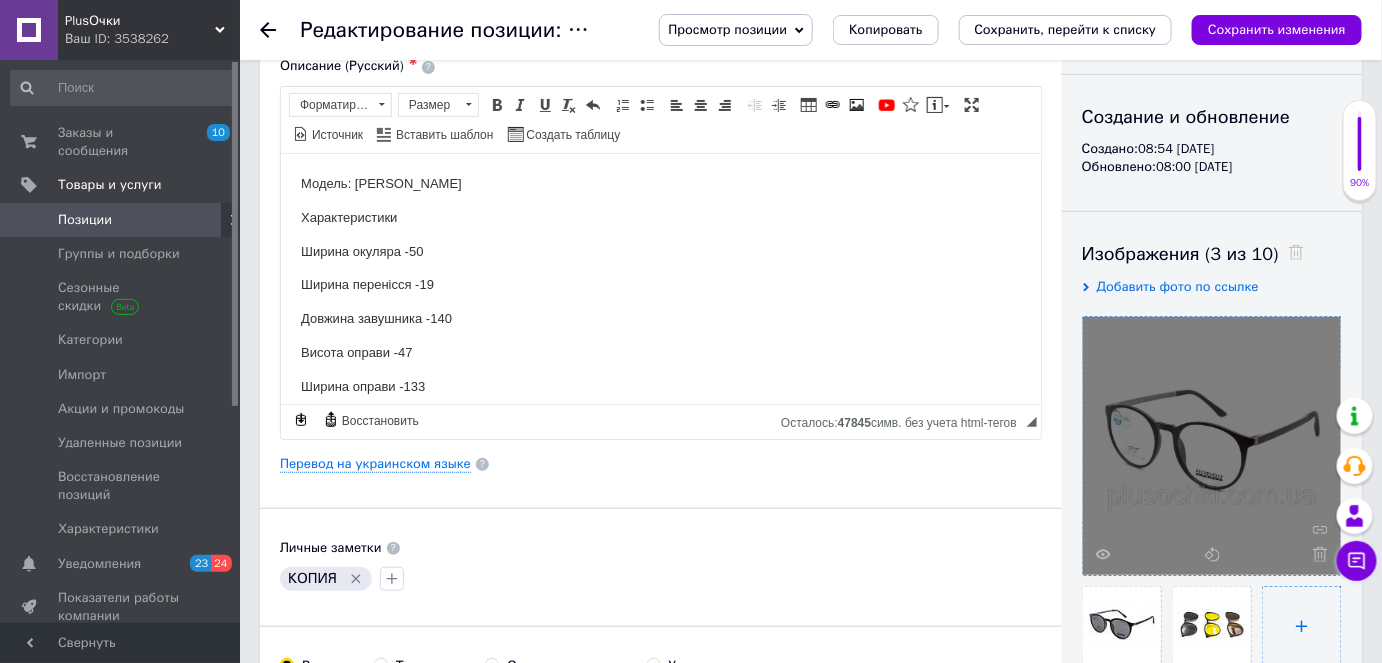 type on "C:\fakepath\FUTLYAR-ROMEO-MAT-766x455.jpg" 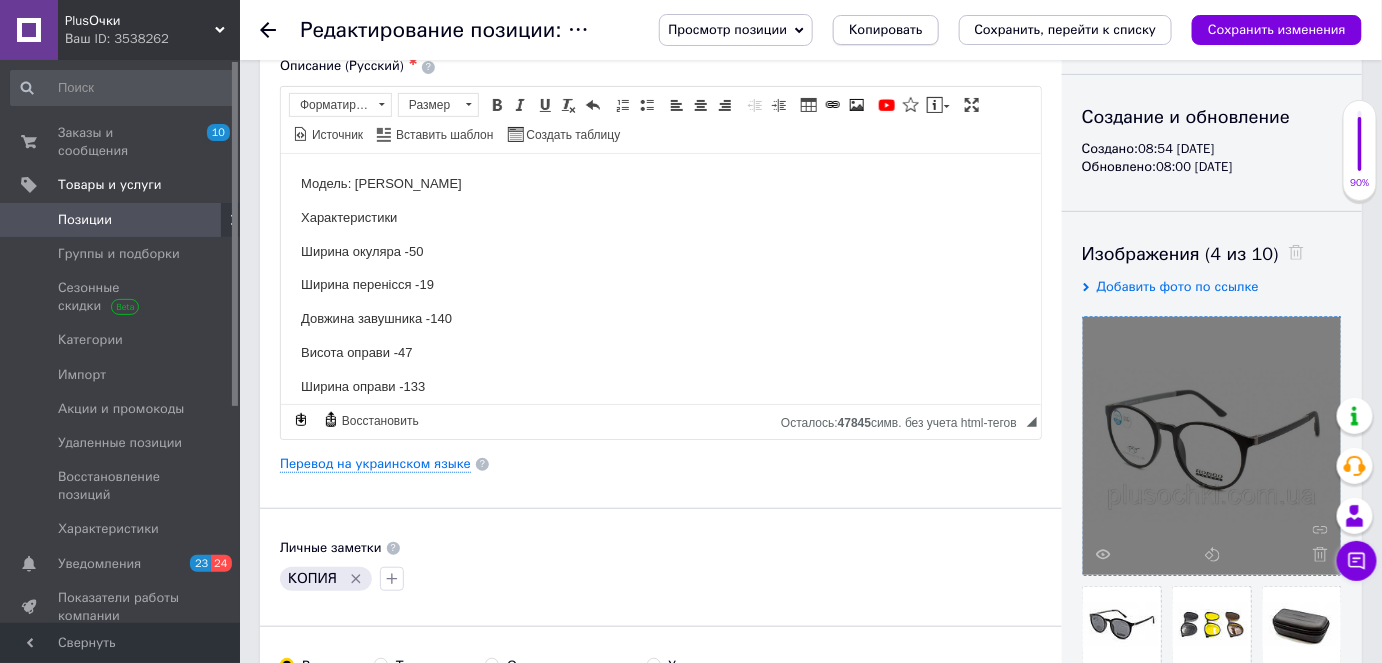 click on "Копировать" at bounding box center (885, 30) 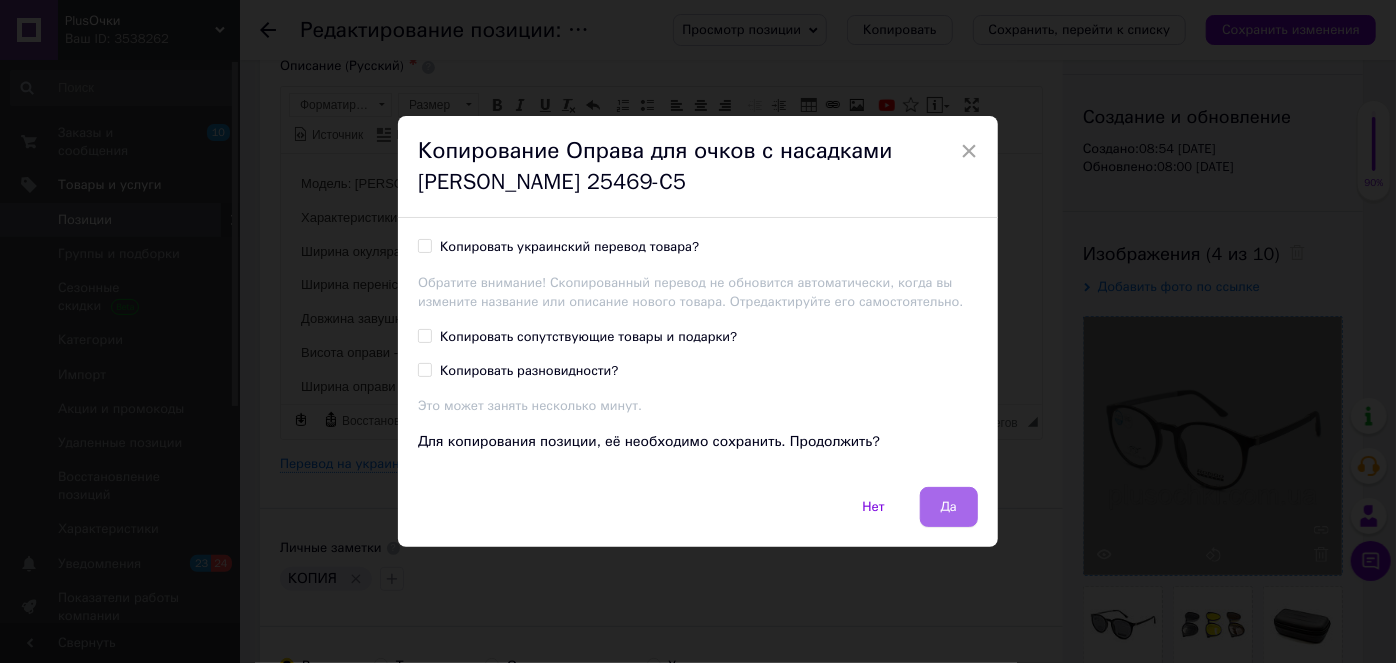 click on "Да" at bounding box center (949, 507) 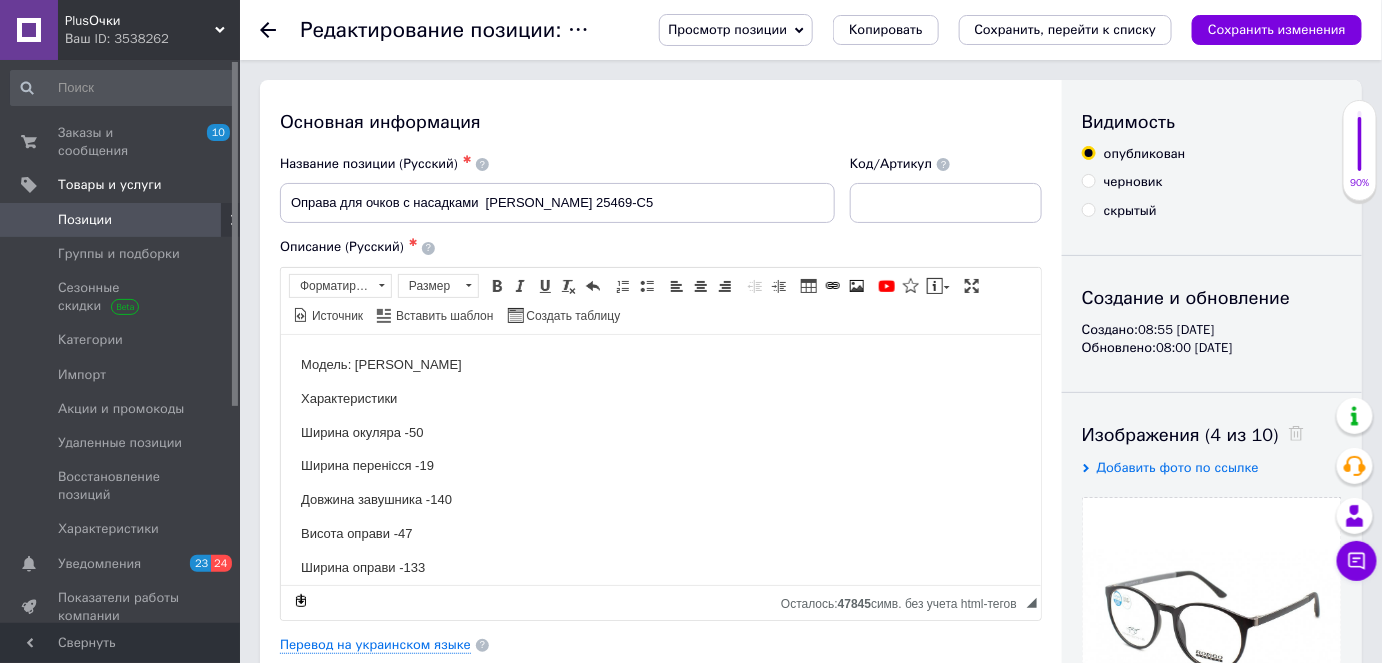 scroll, scrollTop: 0, scrollLeft: 0, axis: both 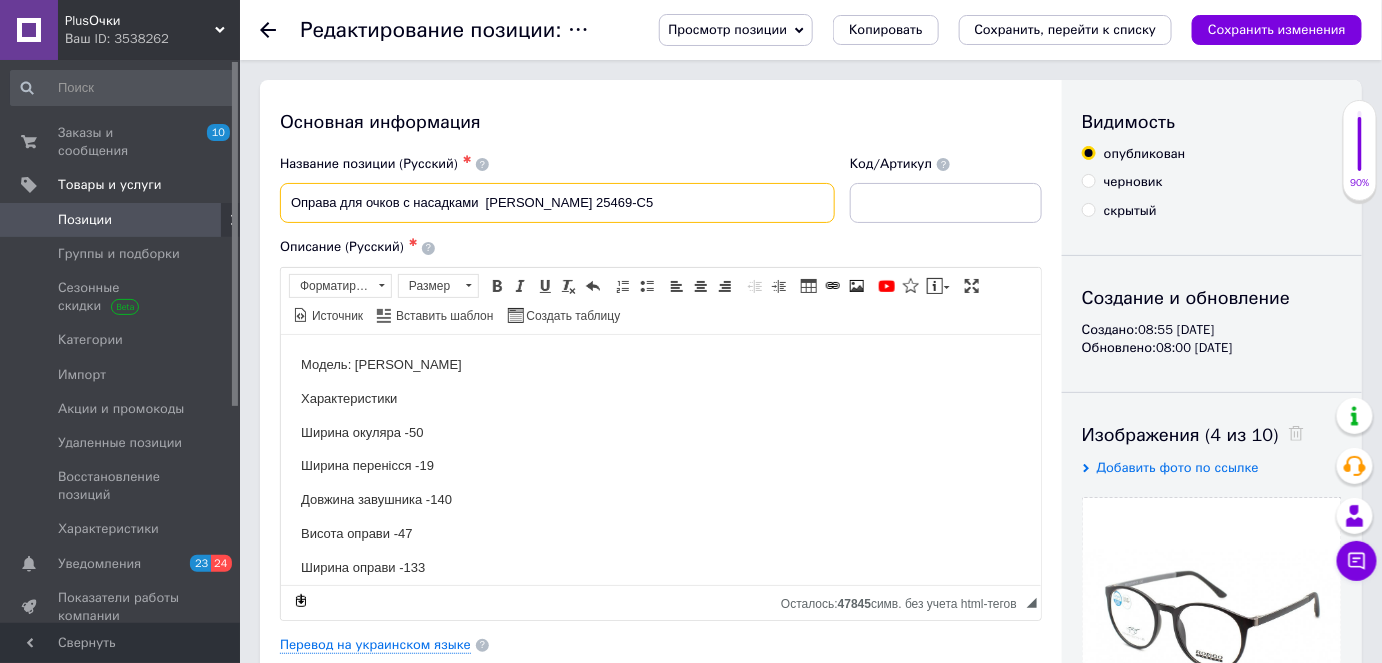 drag, startPoint x: 597, startPoint y: 206, endPoint x: 529, endPoint y: 195, distance: 68.88396 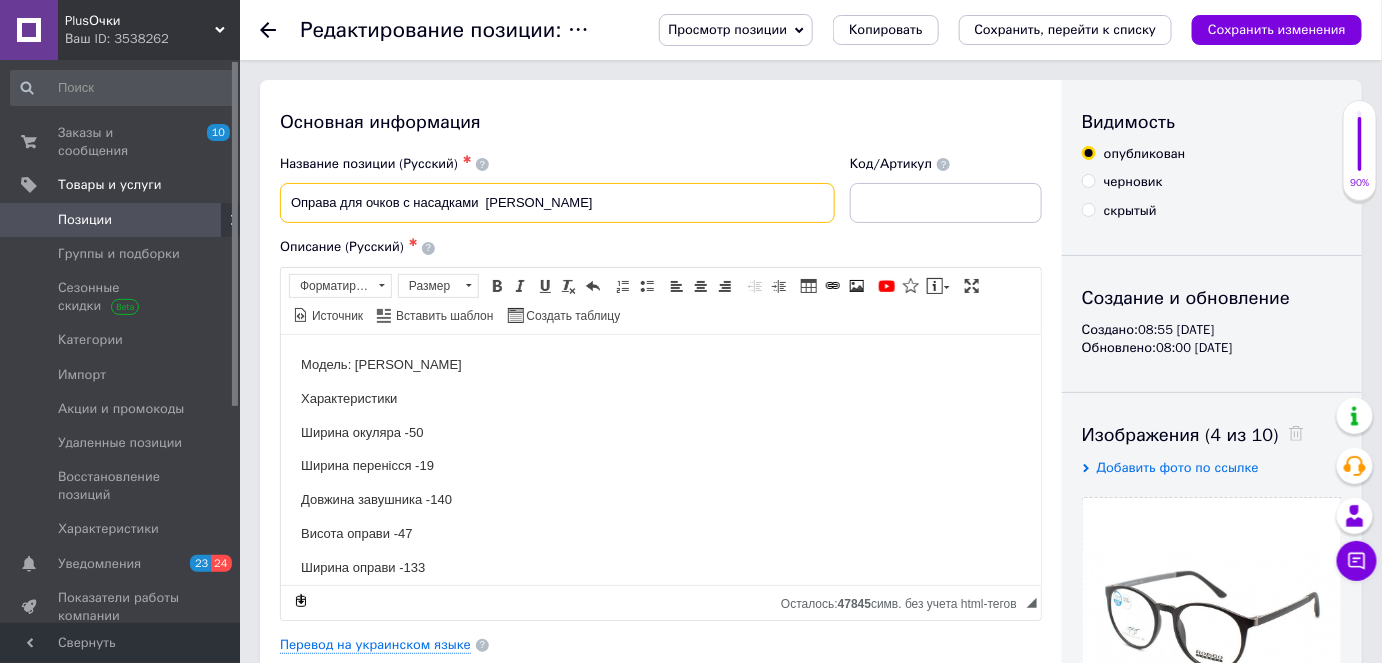 paste on "25656-C2" 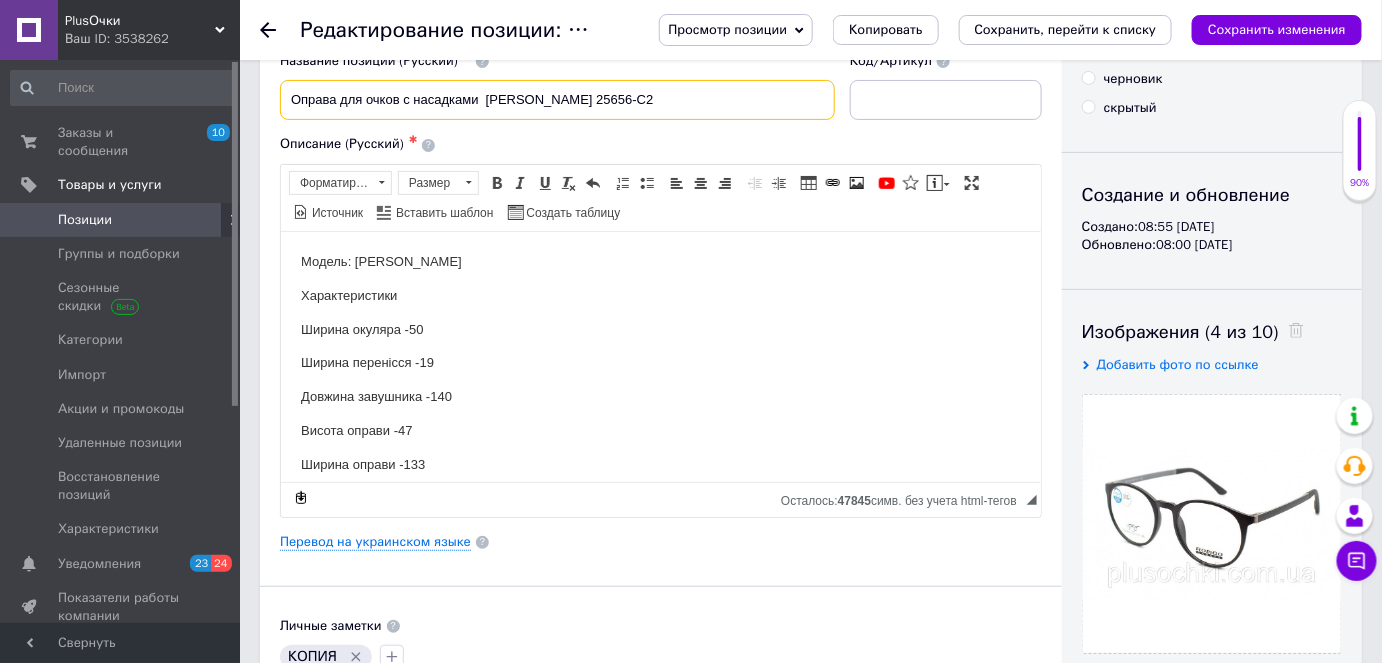 scroll, scrollTop: 272, scrollLeft: 0, axis: vertical 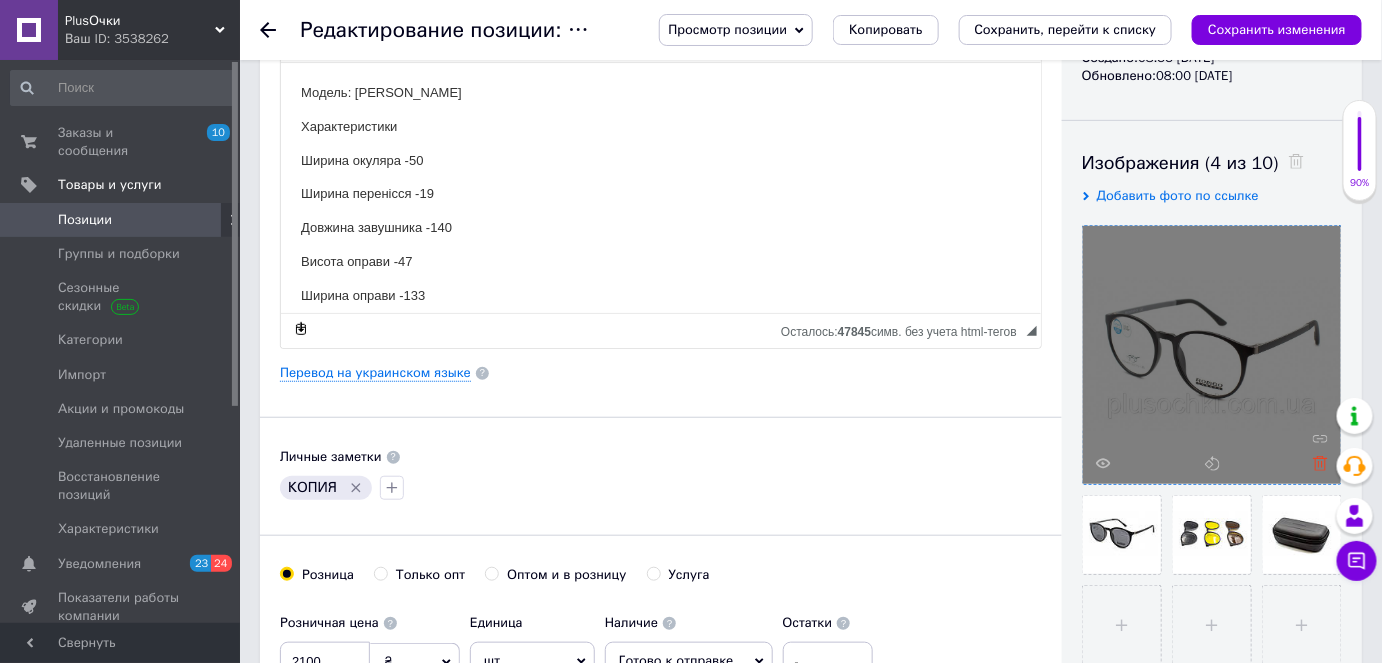type on "Оправа для очков с насадками  [PERSON_NAME] 25656-C2" 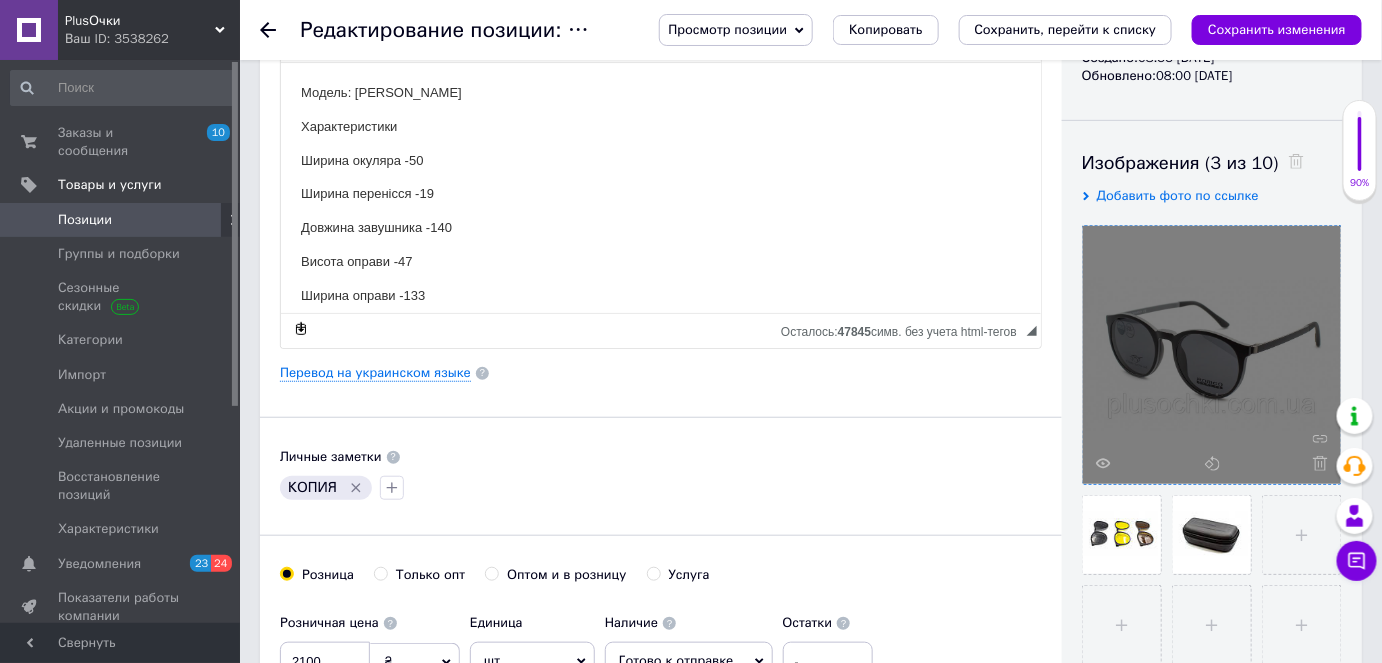 click 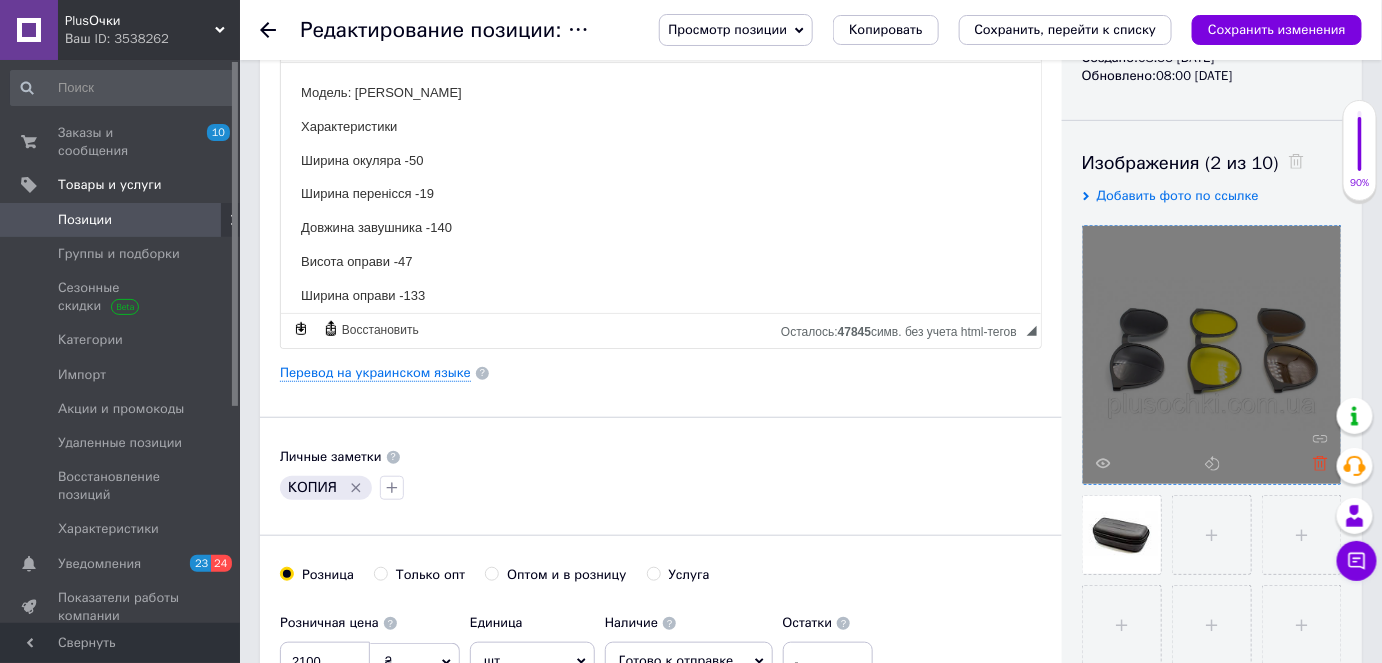 click 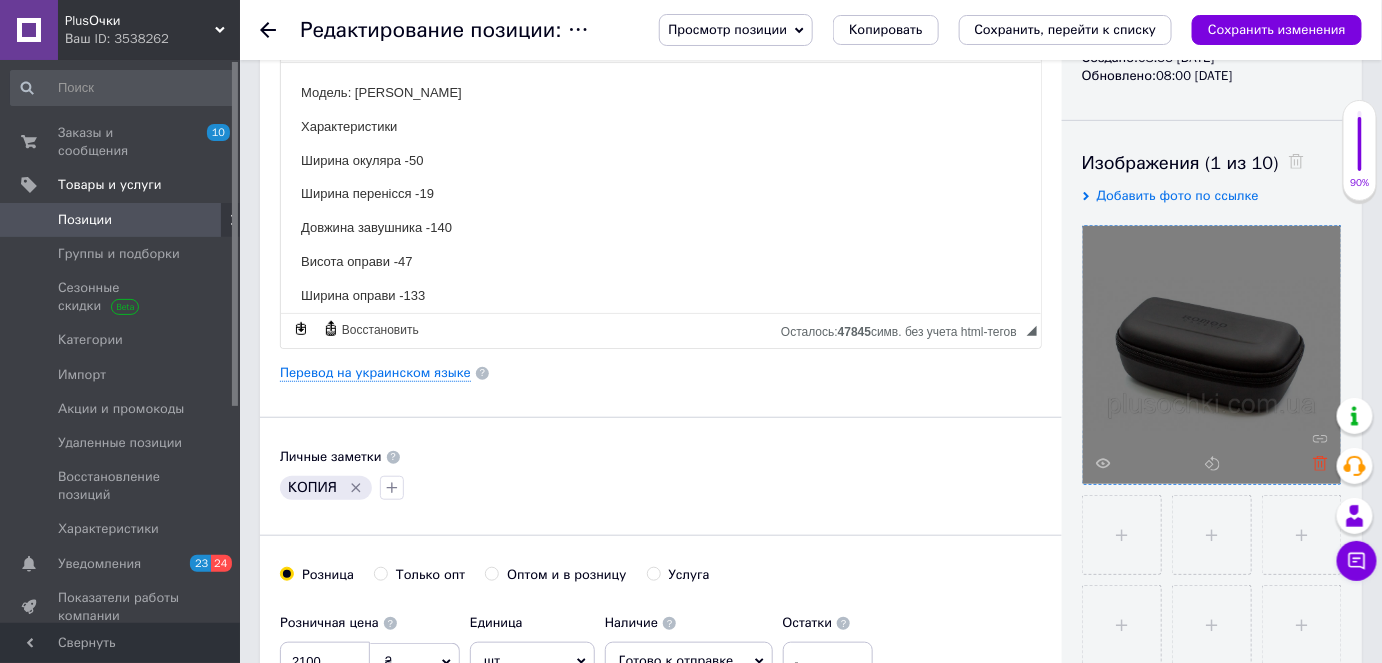 click 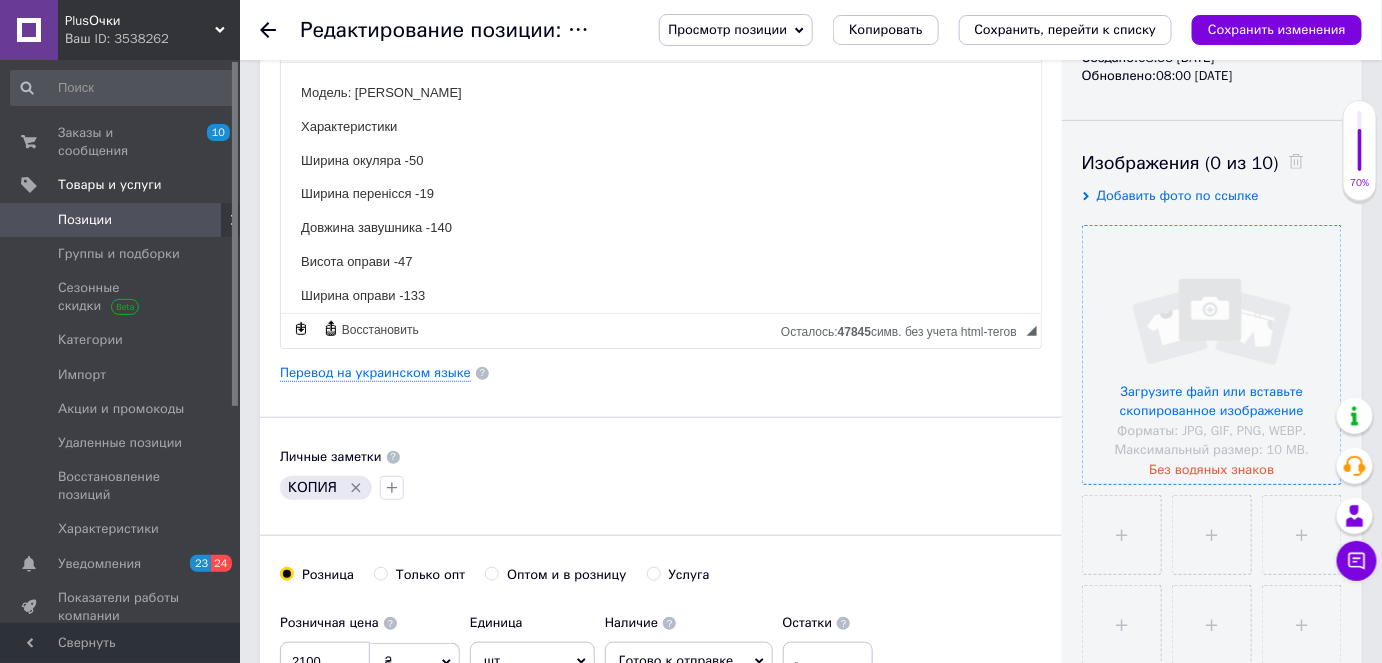 click at bounding box center [1212, 355] 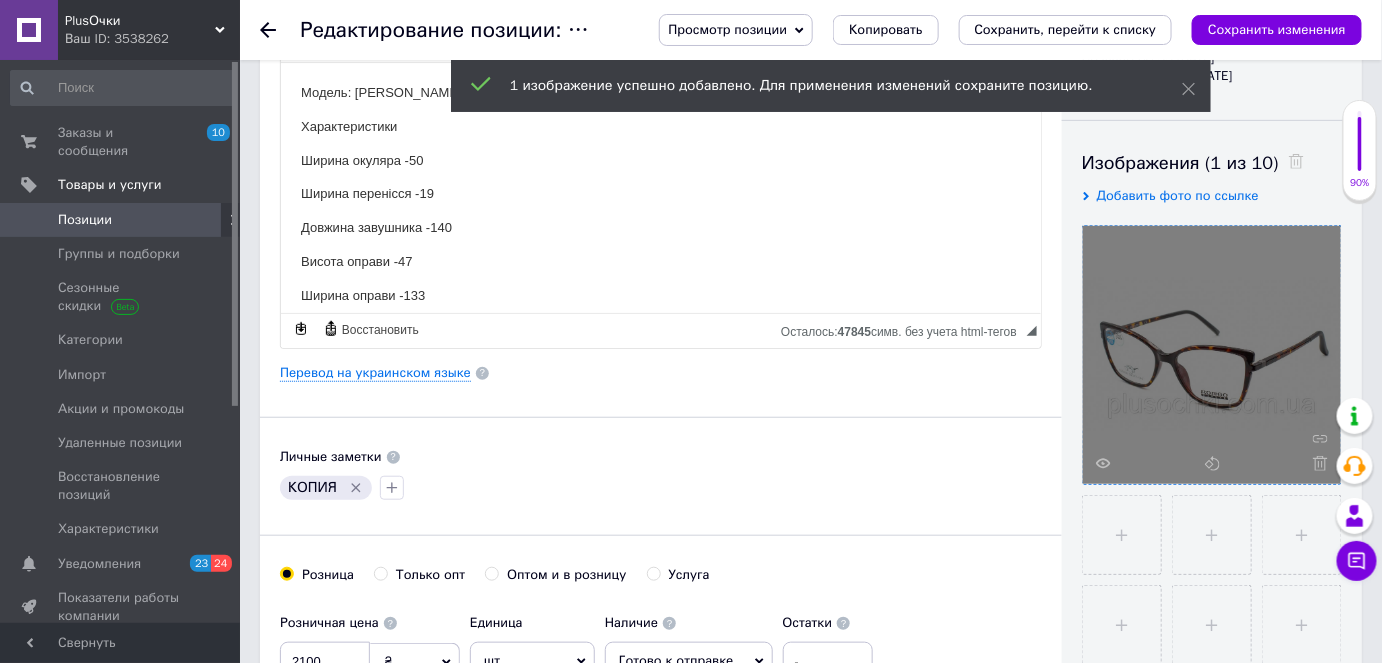 click at bounding box center (1122, 535) 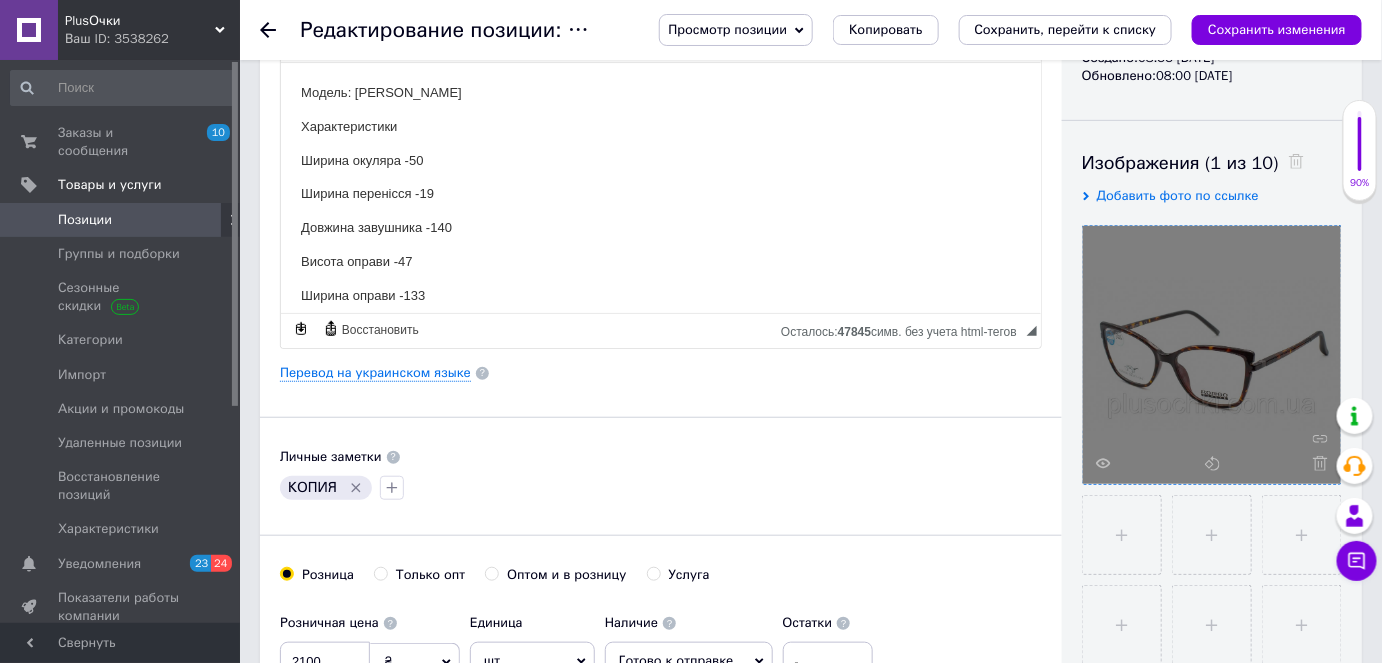type on "C:\fakepath\25656-C2A-766x455.jpg" 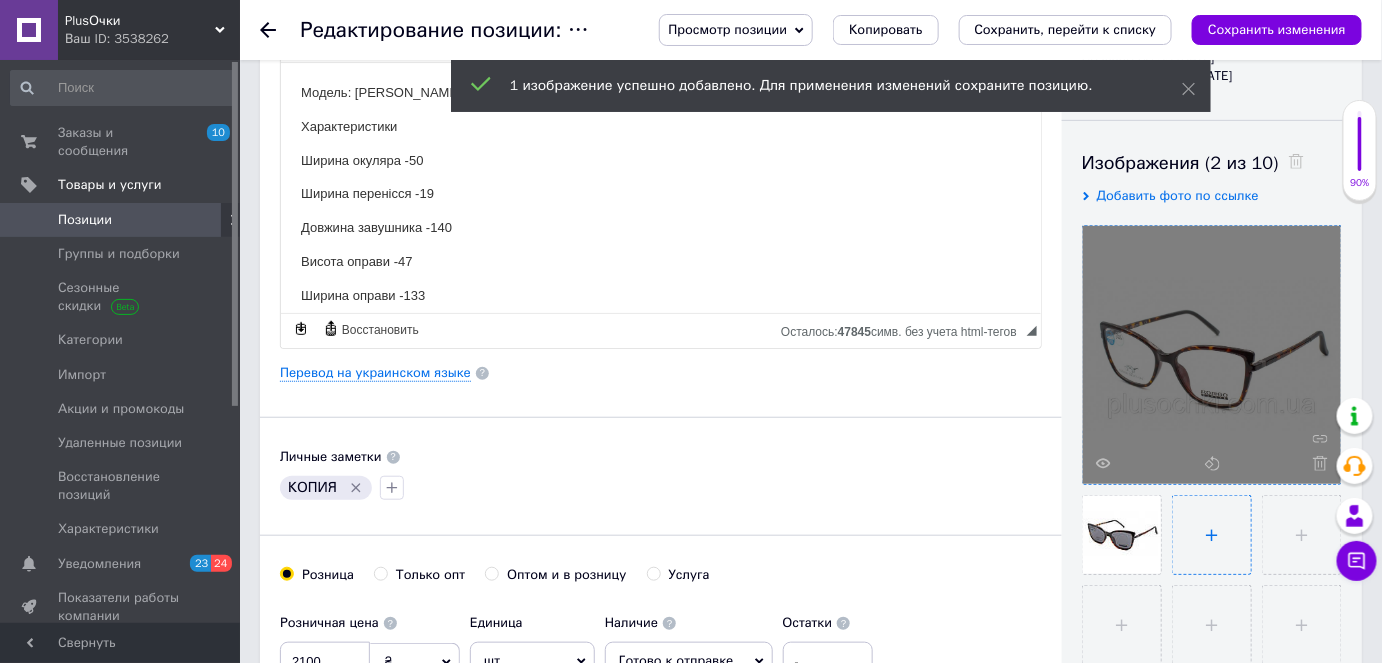 click at bounding box center [1212, 535] 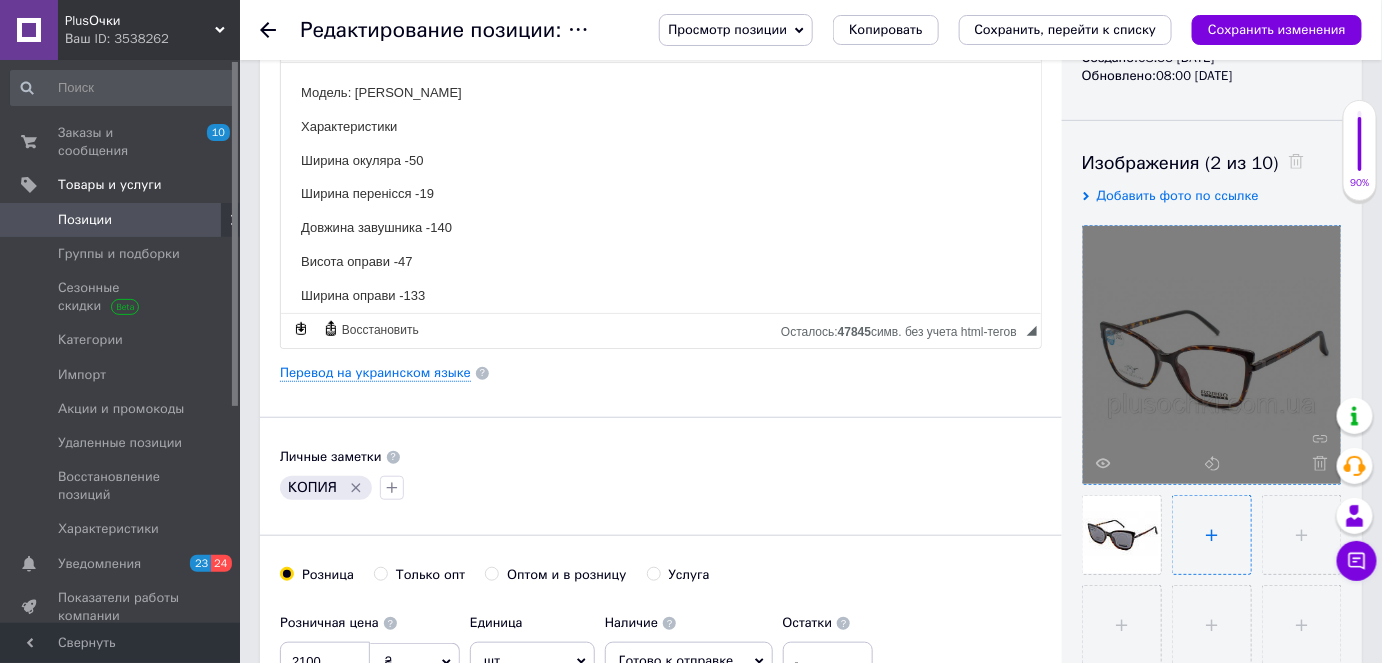 type on "C:\fakepath\25656-C2B-766x455.jpg" 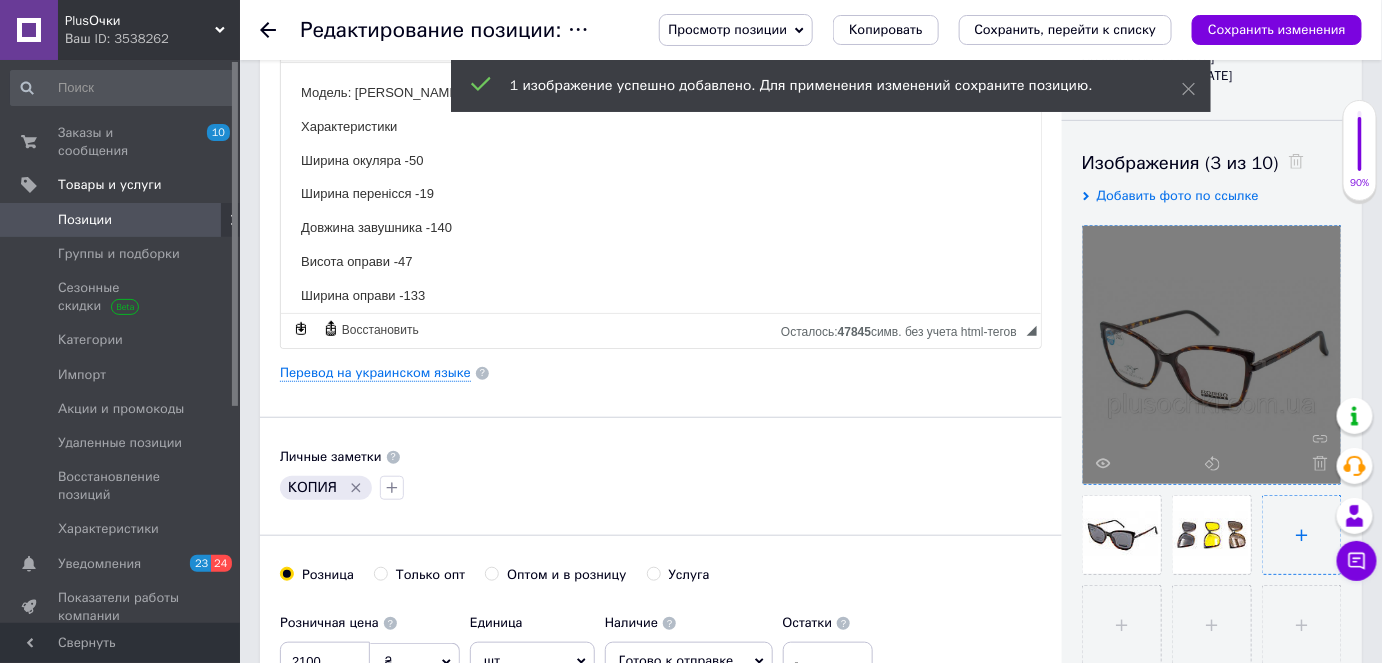 click at bounding box center (1302, 535) 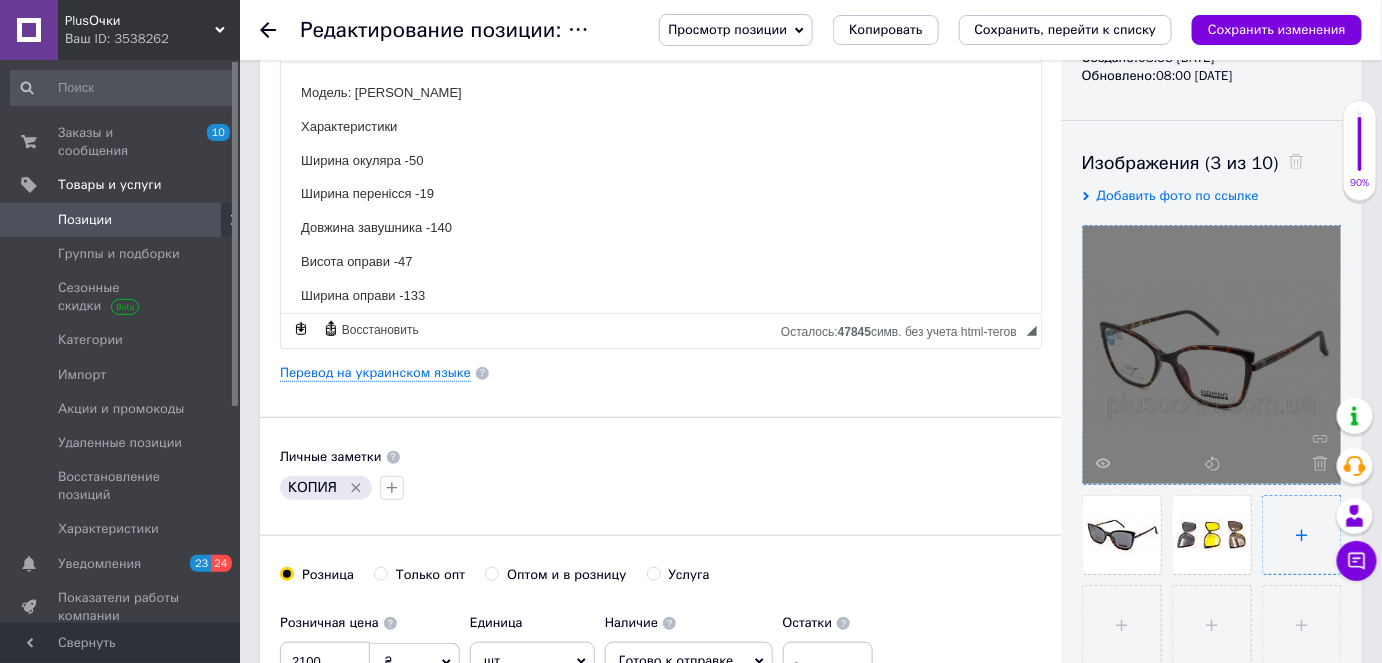 type on "C:\fakepath\FUTLYAR-ROMEO-MAT-766x455.jpg" 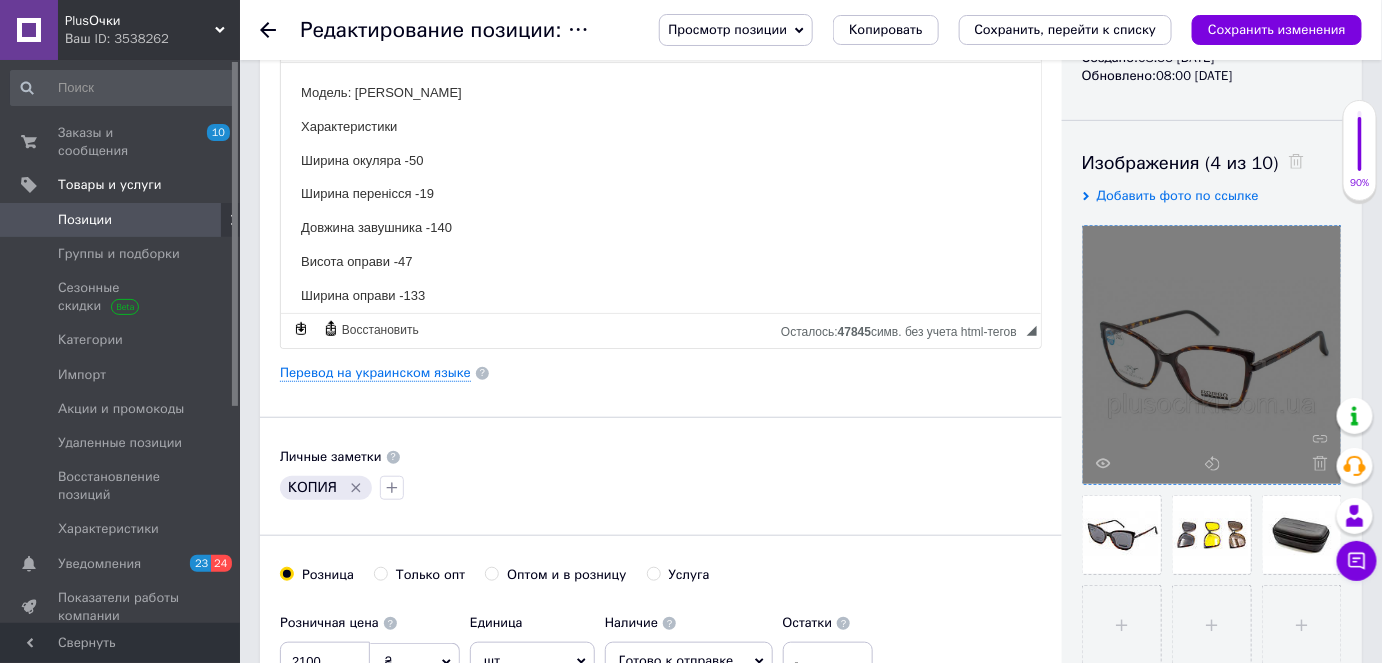 drag, startPoint x: 560, startPoint y: 152, endPoint x: 370, endPoint y: 131, distance: 191.157 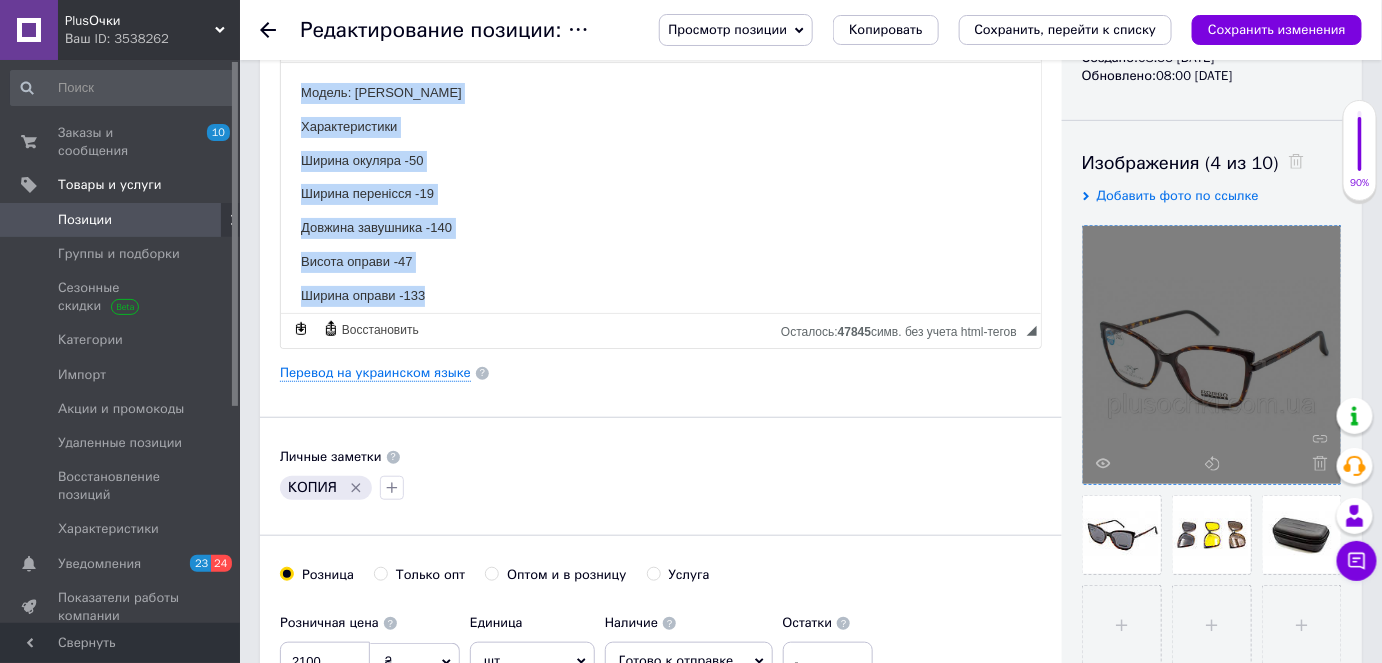 drag, startPoint x: 294, startPoint y: 89, endPoint x: 471, endPoint y: 283, distance: 262.61188 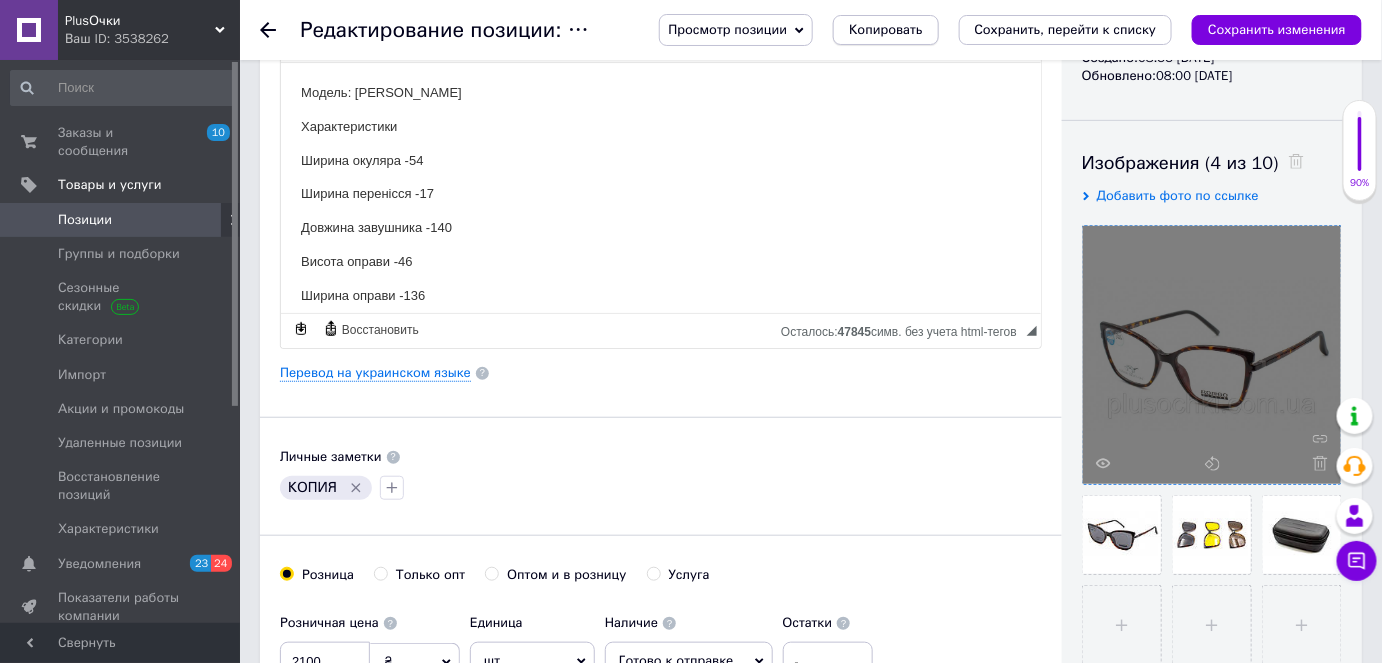 click on "Копировать" at bounding box center (885, 30) 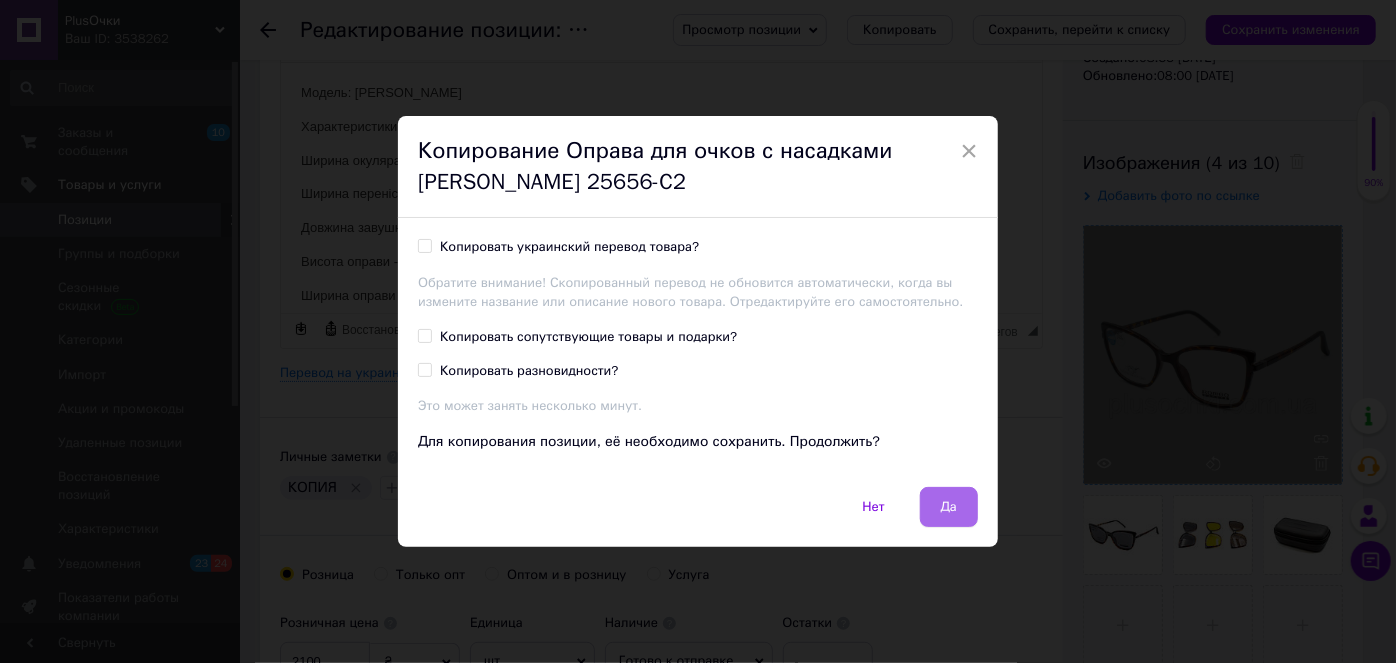 click on "Да" at bounding box center [949, 507] 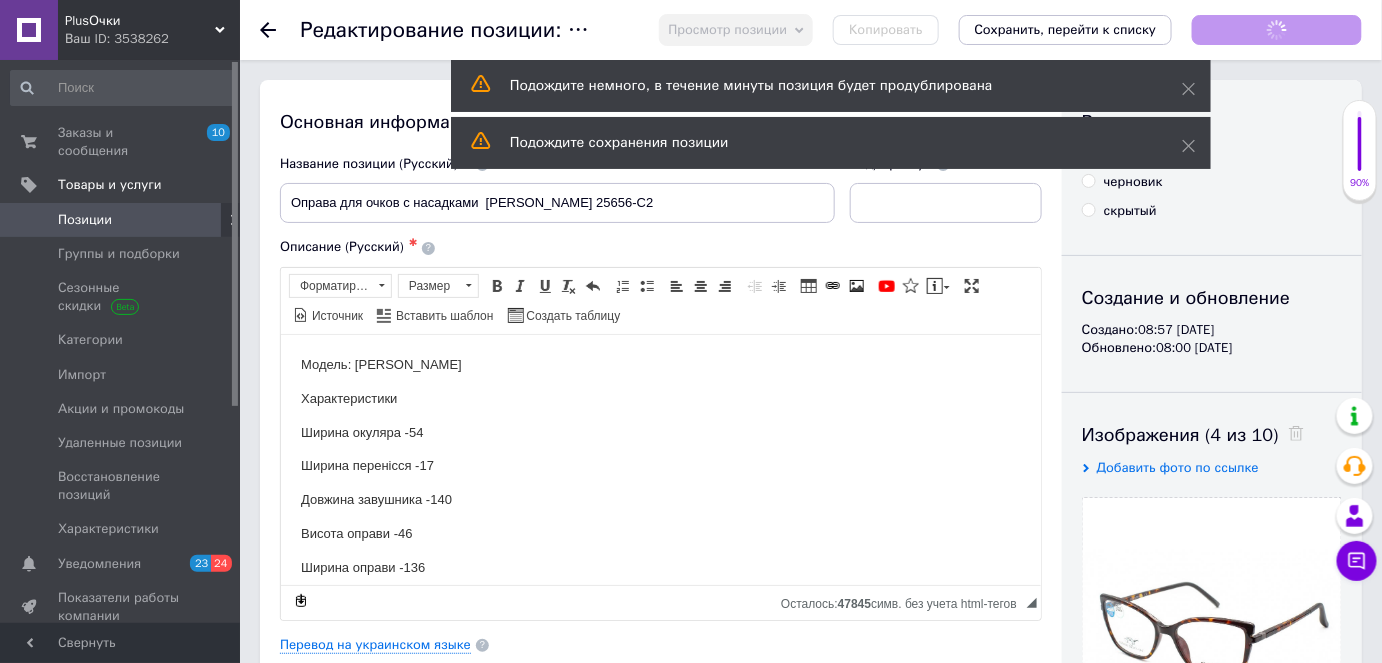 scroll, scrollTop: 0, scrollLeft: 0, axis: both 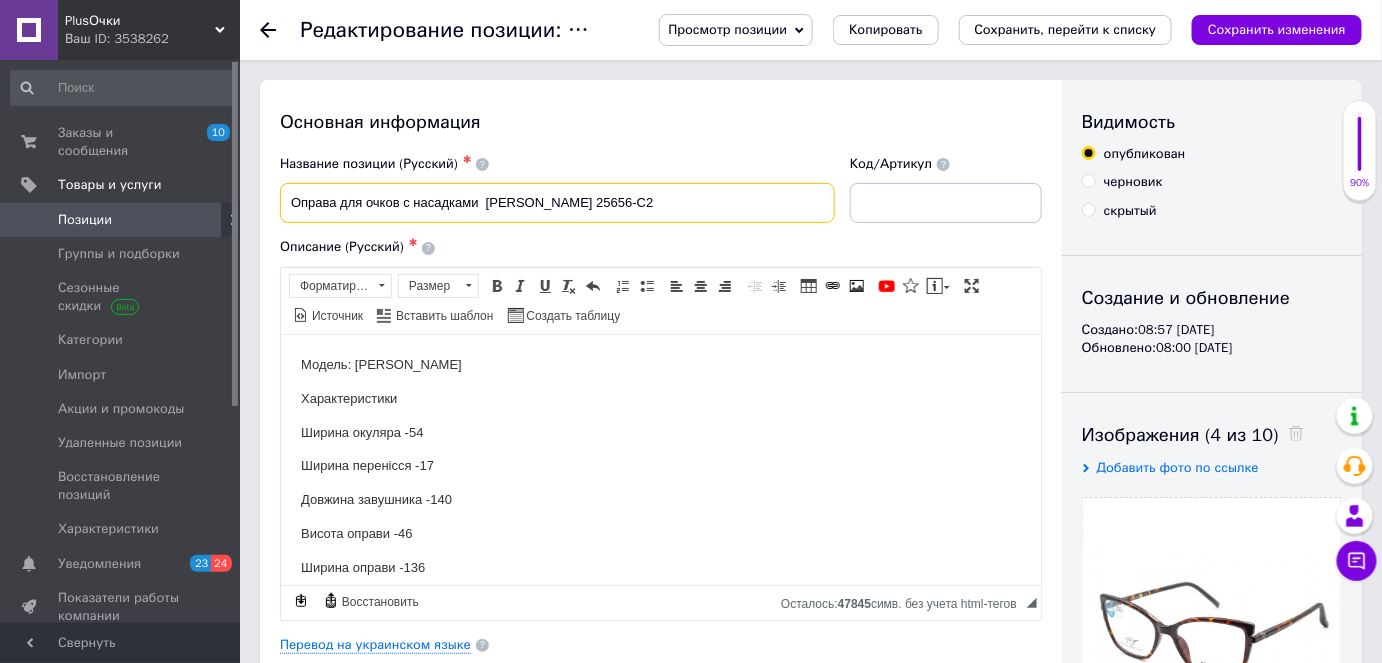 drag, startPoint x: 608, startPoint y: 200, endPoint x: 530, endPoint y: 201, distance: 78.00641 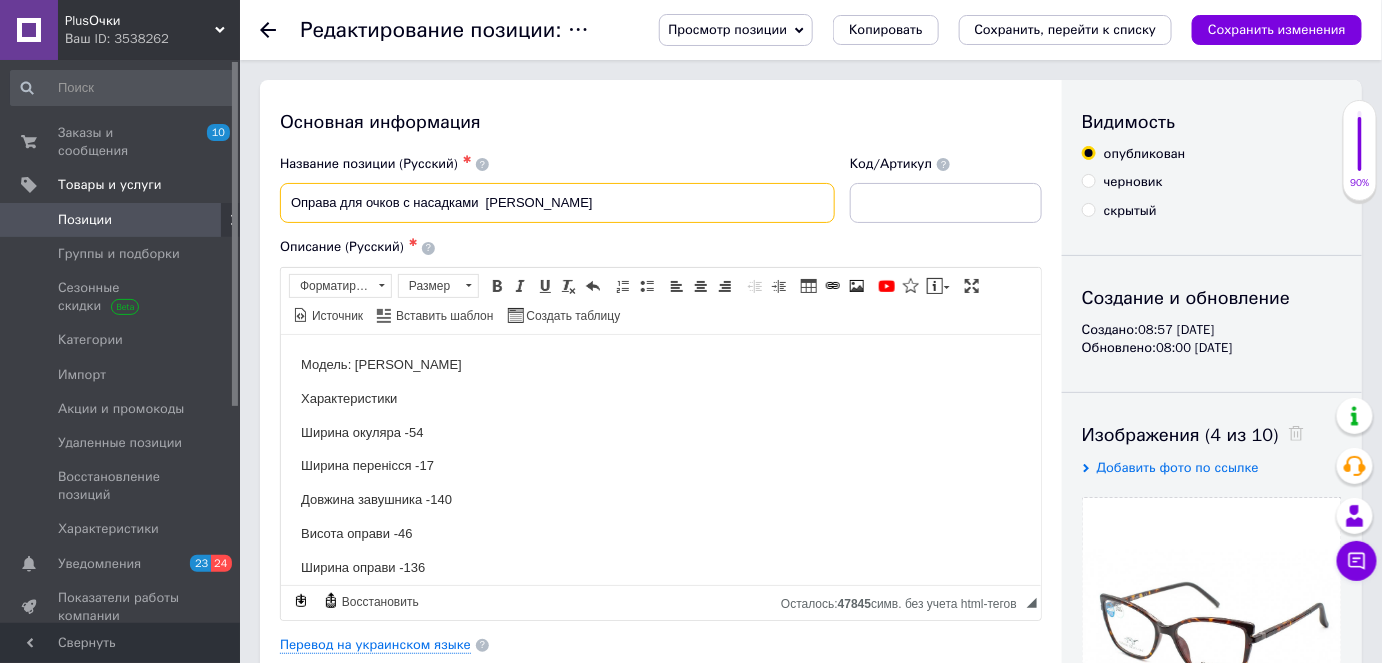 paste on "25655-C2" 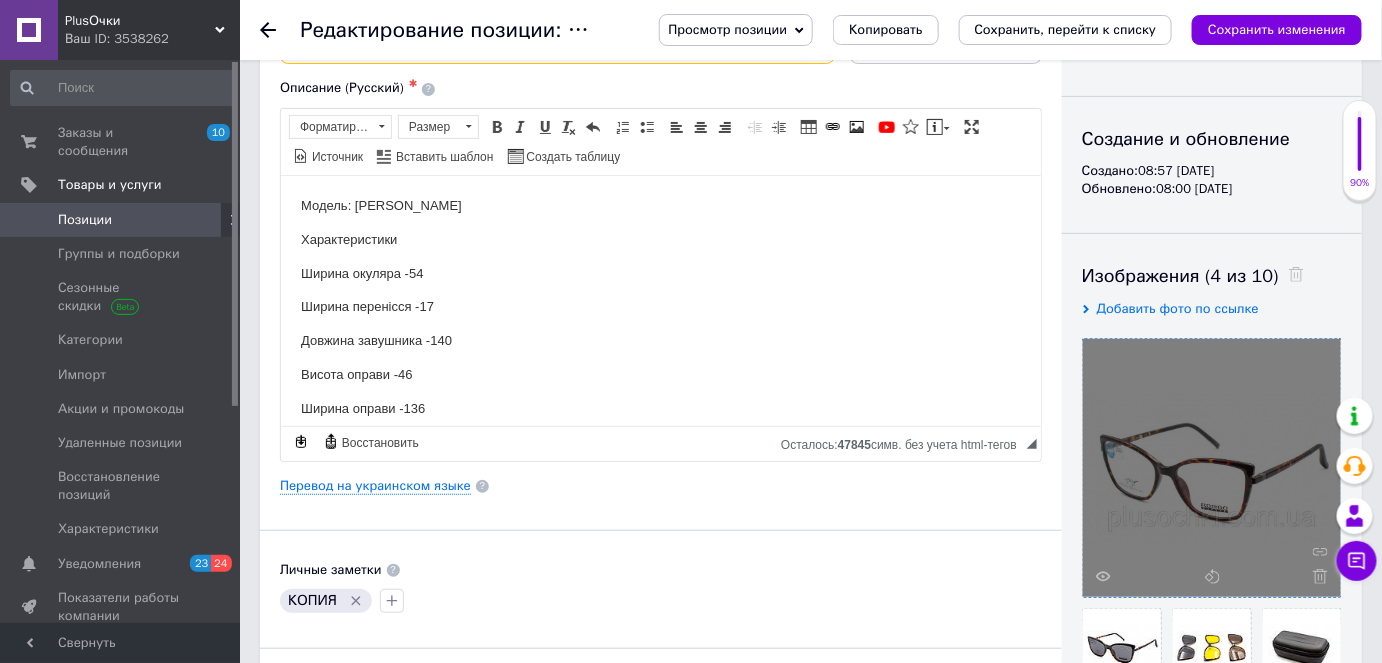 scroll, scrollTop: 181, scrollLeft: 0, axis: vertical 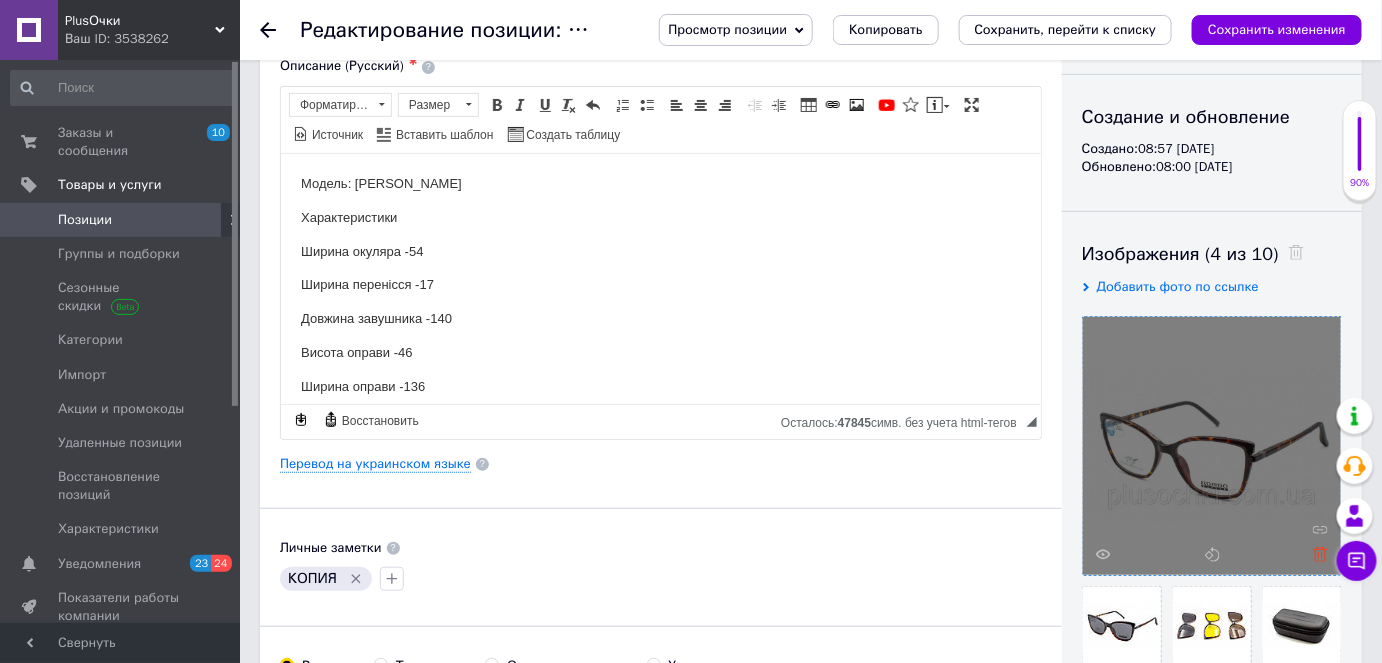 type on "Оправа для очков с насадками  [PERSON_NAME] 25655-C2" 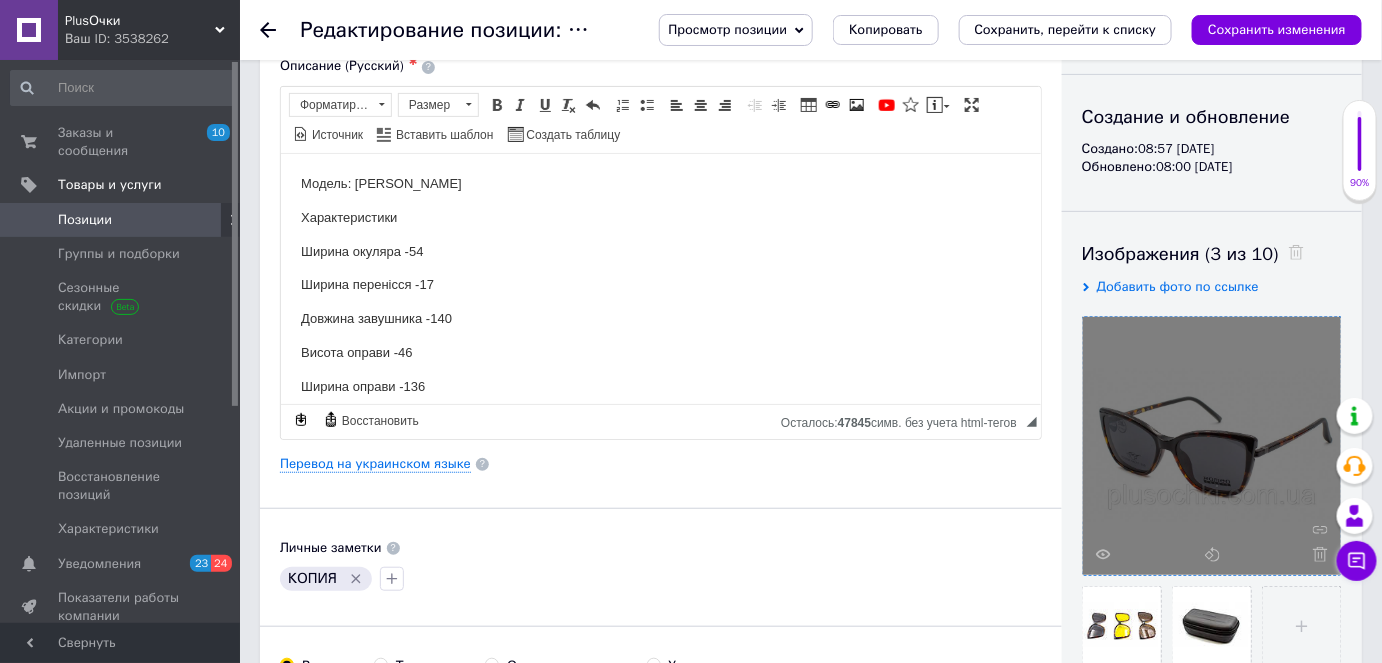 click 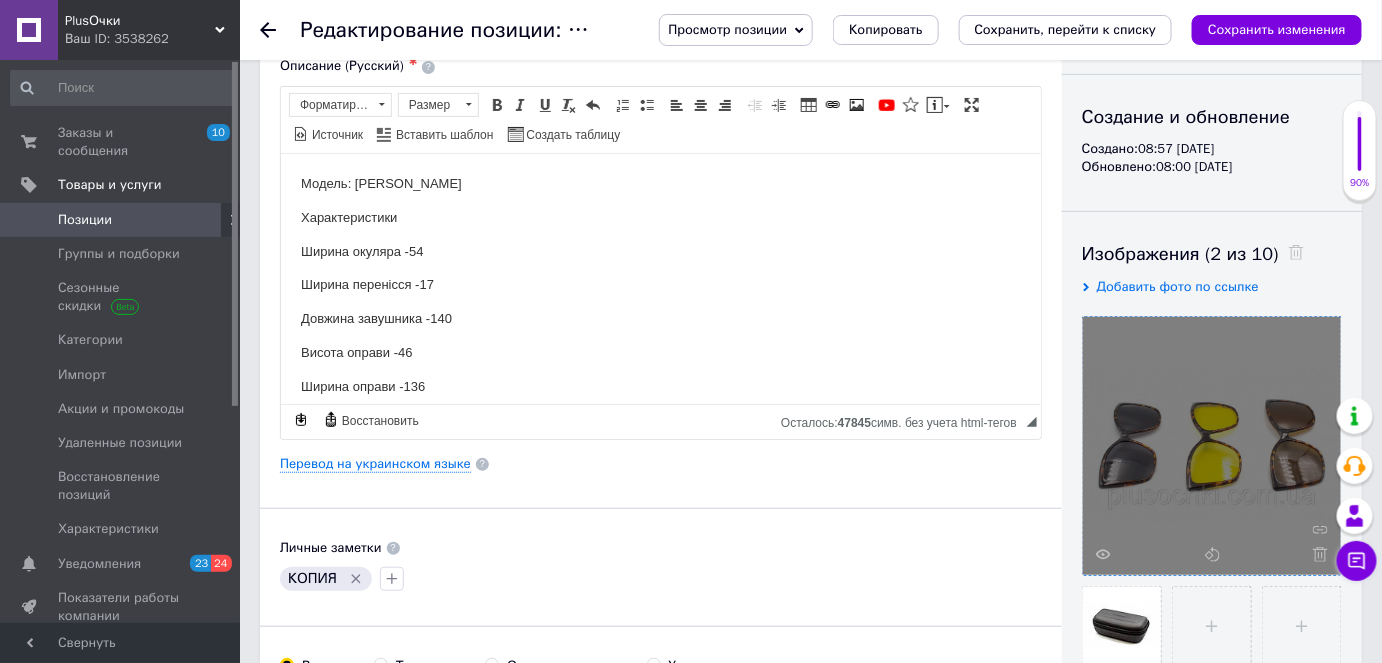 click 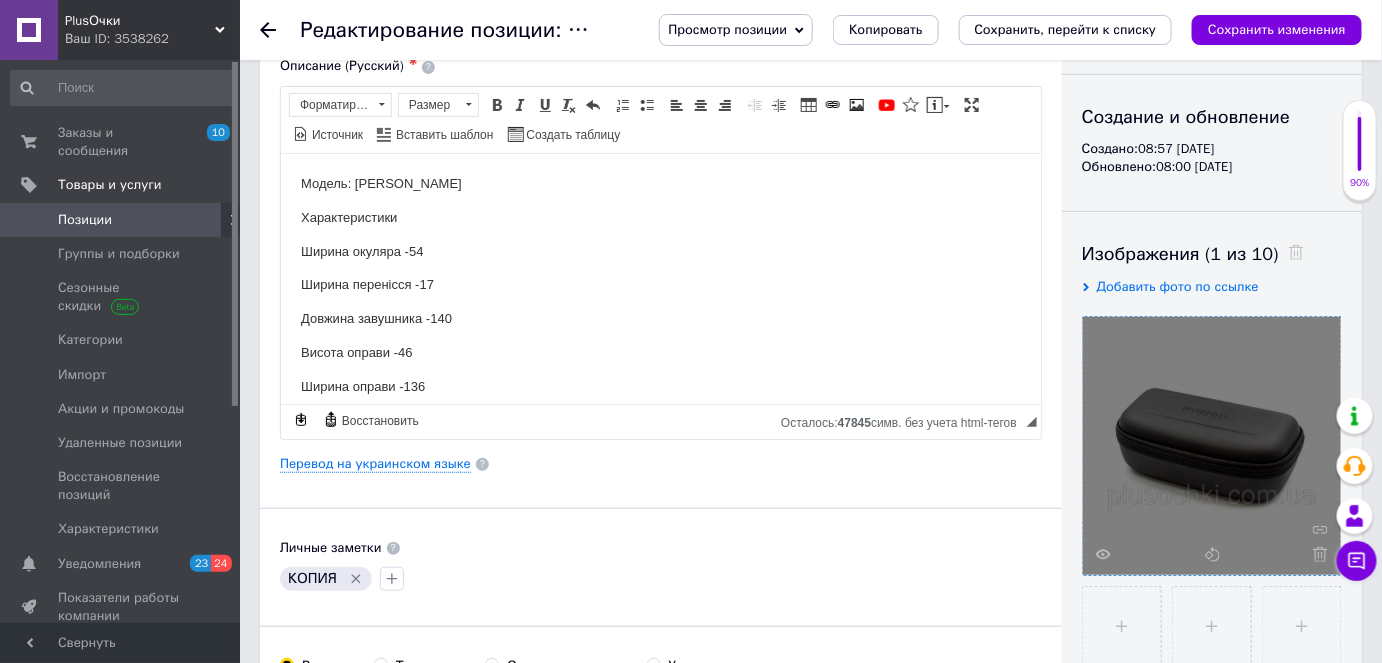 click 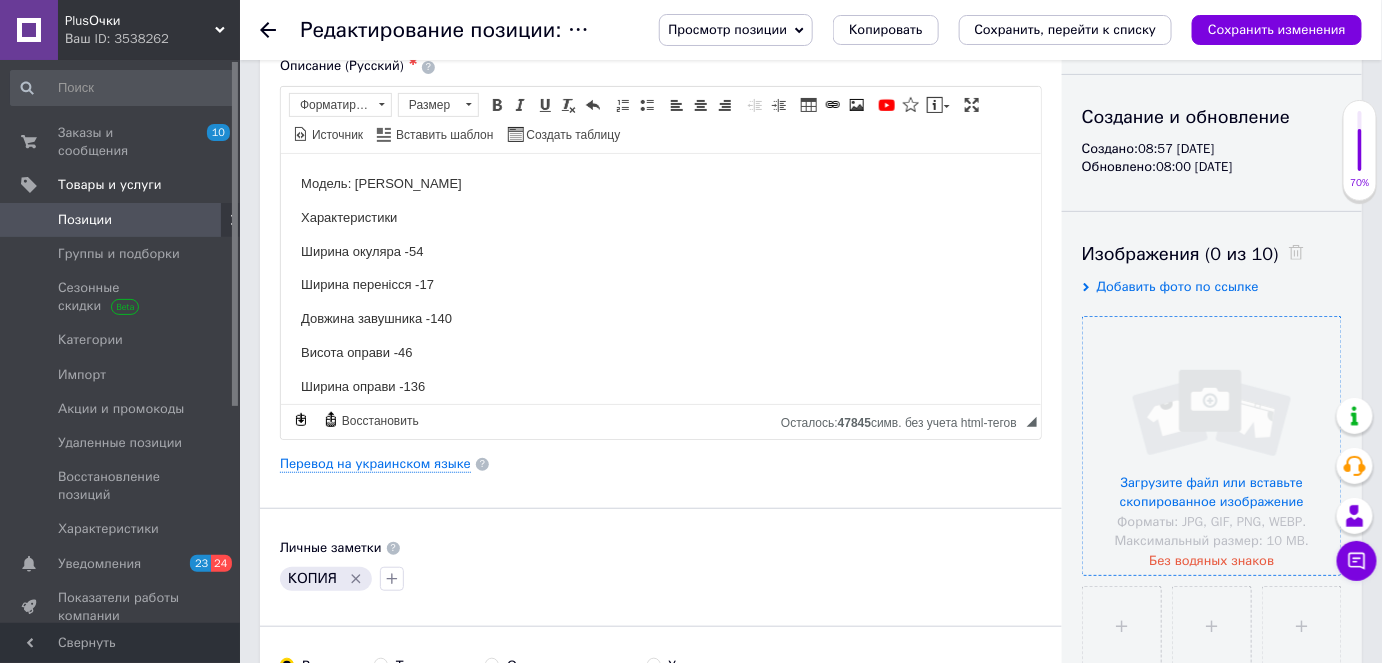 click at bounding box center [1212, 446] 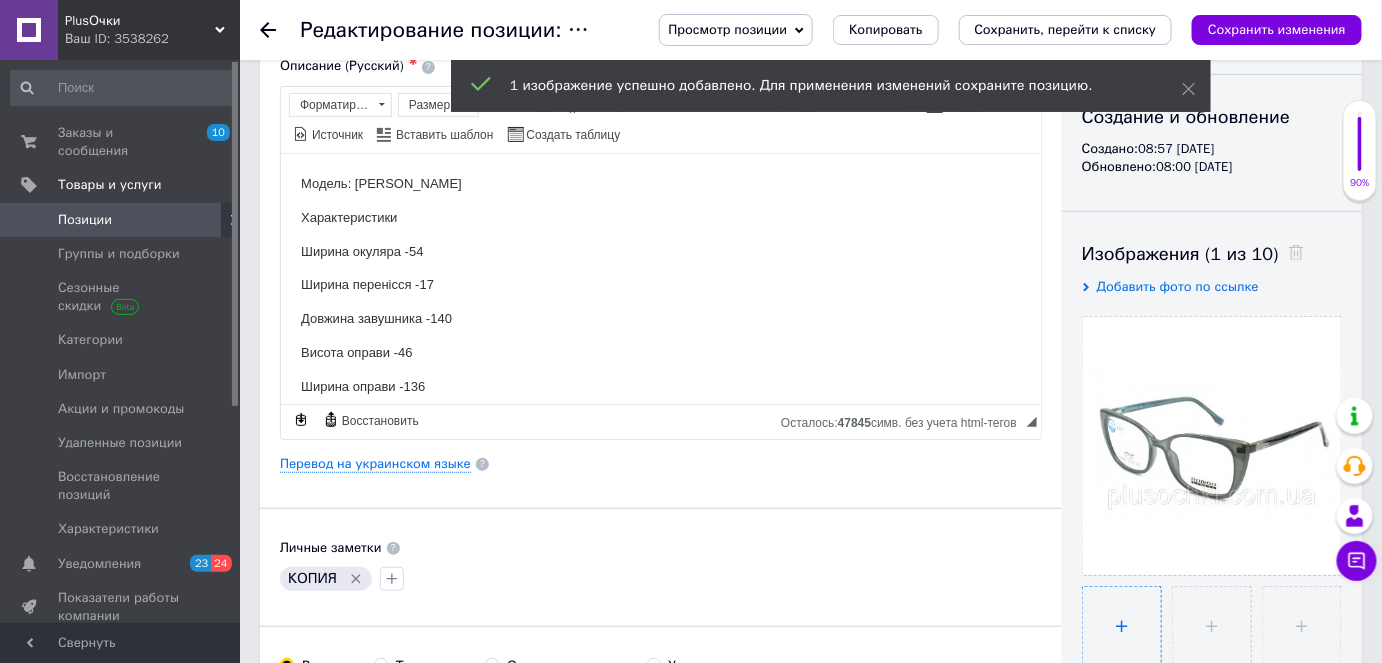 click at bounding box center [1122, 626] 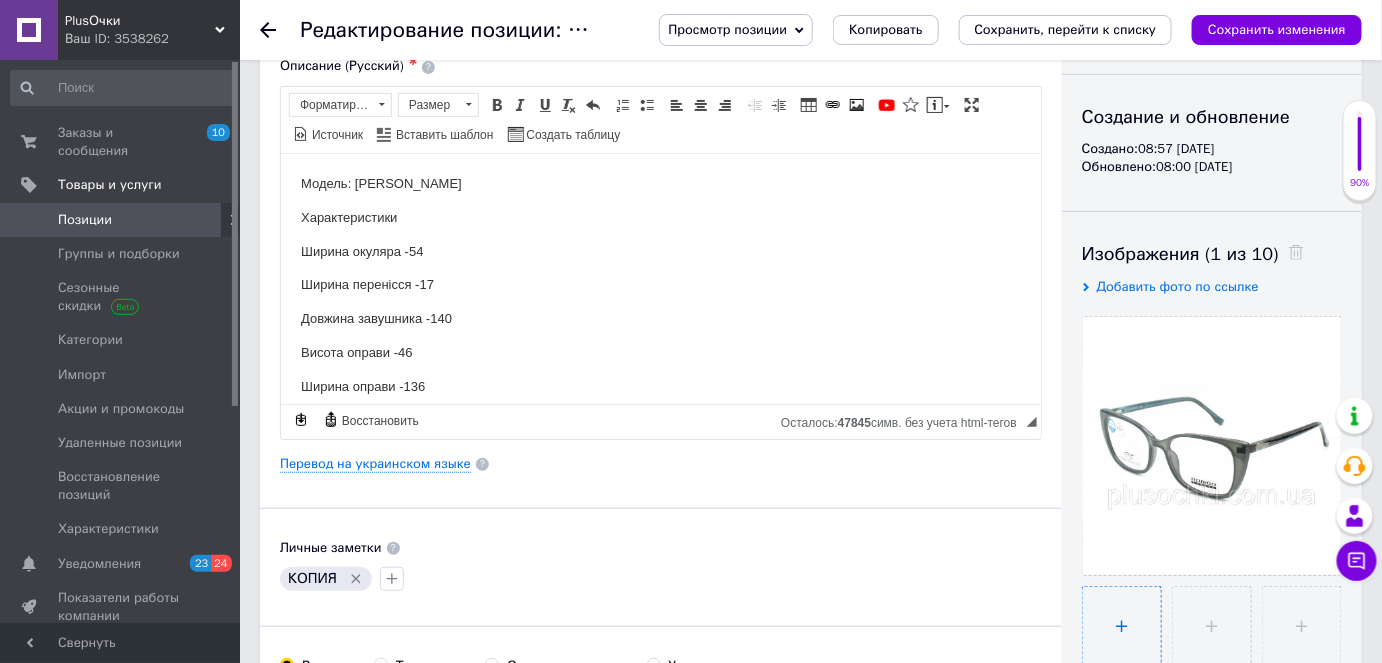 type on "C:\fakepath\25655-C2A-766x455.jpg" 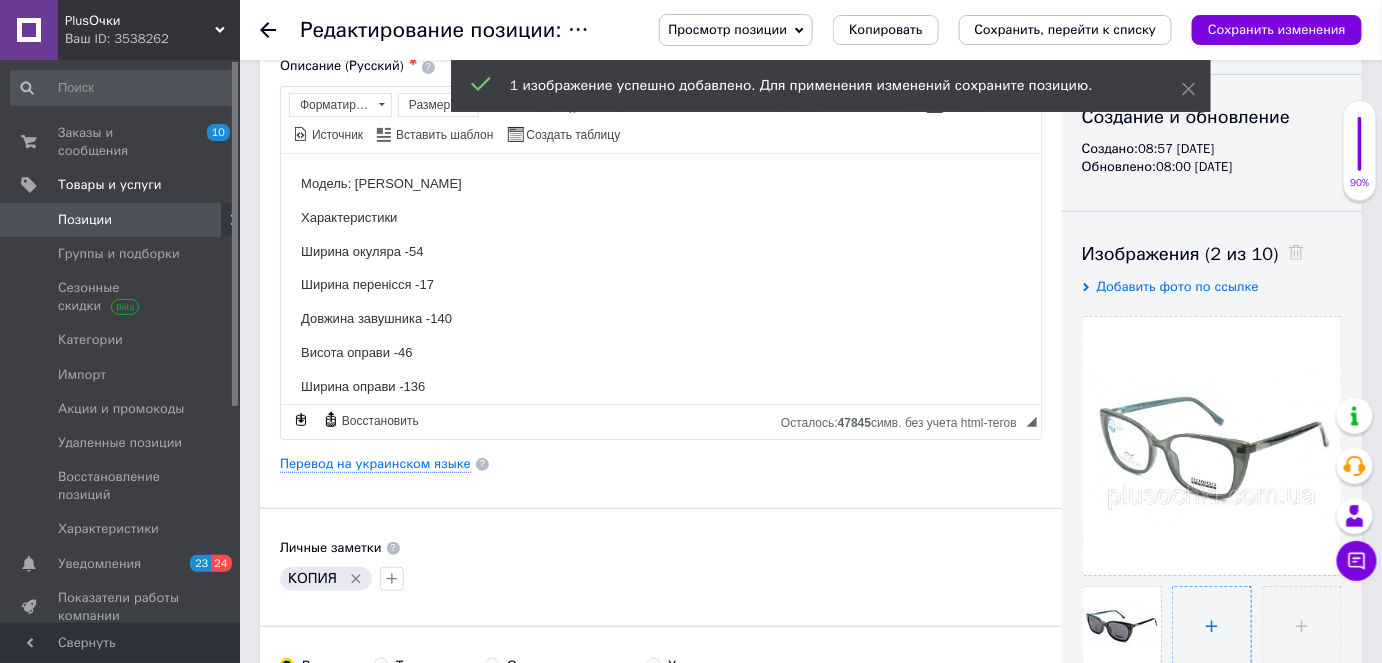 click at bounding box center [1212, 626] 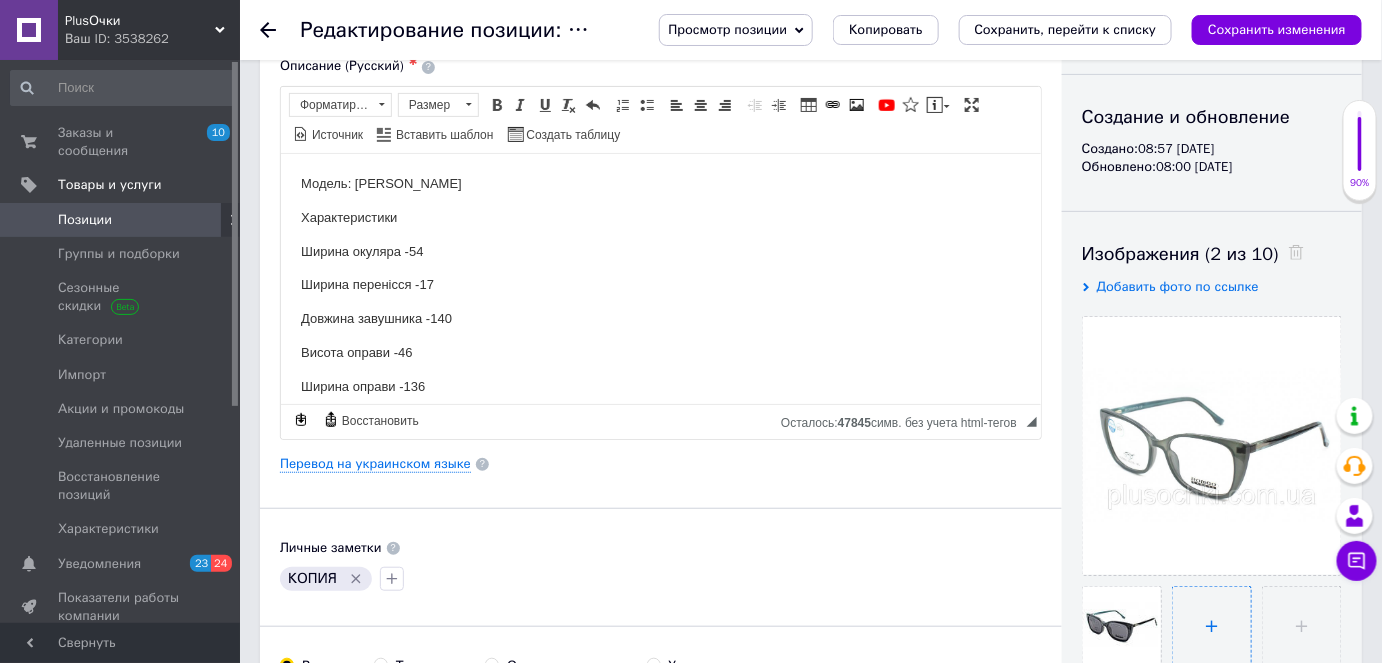 type on "C:\fakepath\25655-C2B-766x455.jpg" 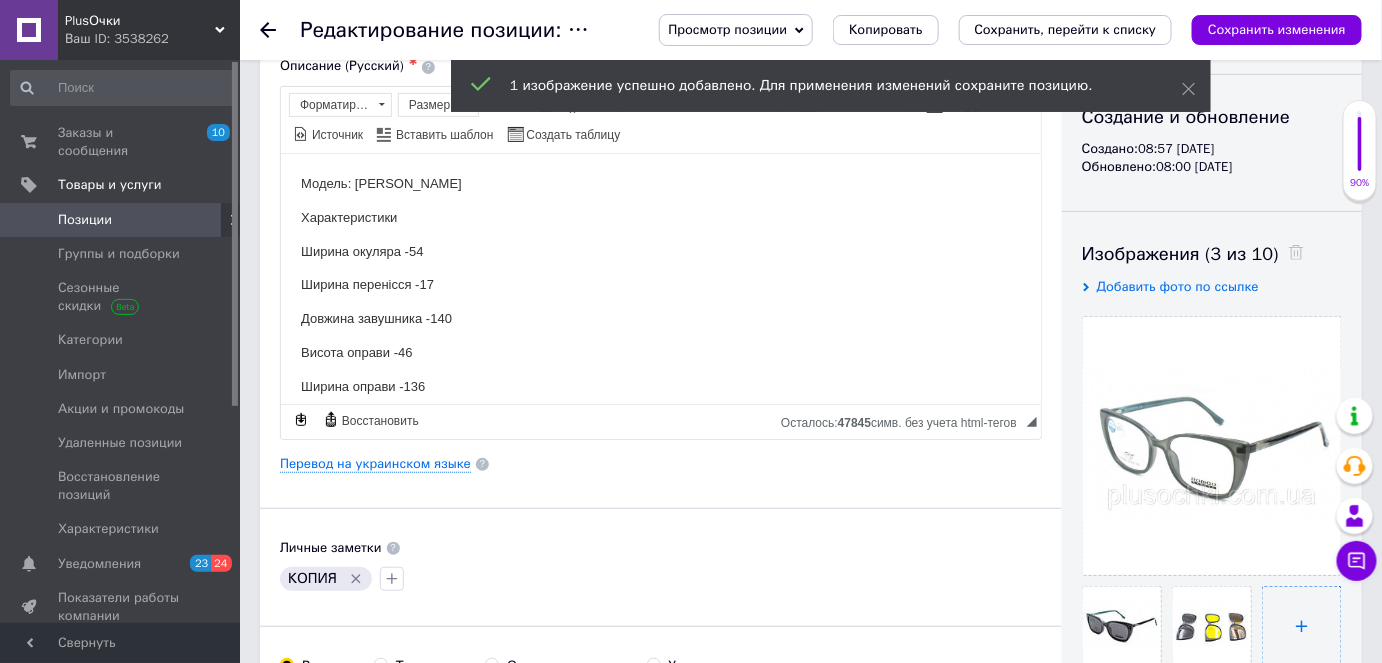 click at bounding box center (1302, 626) 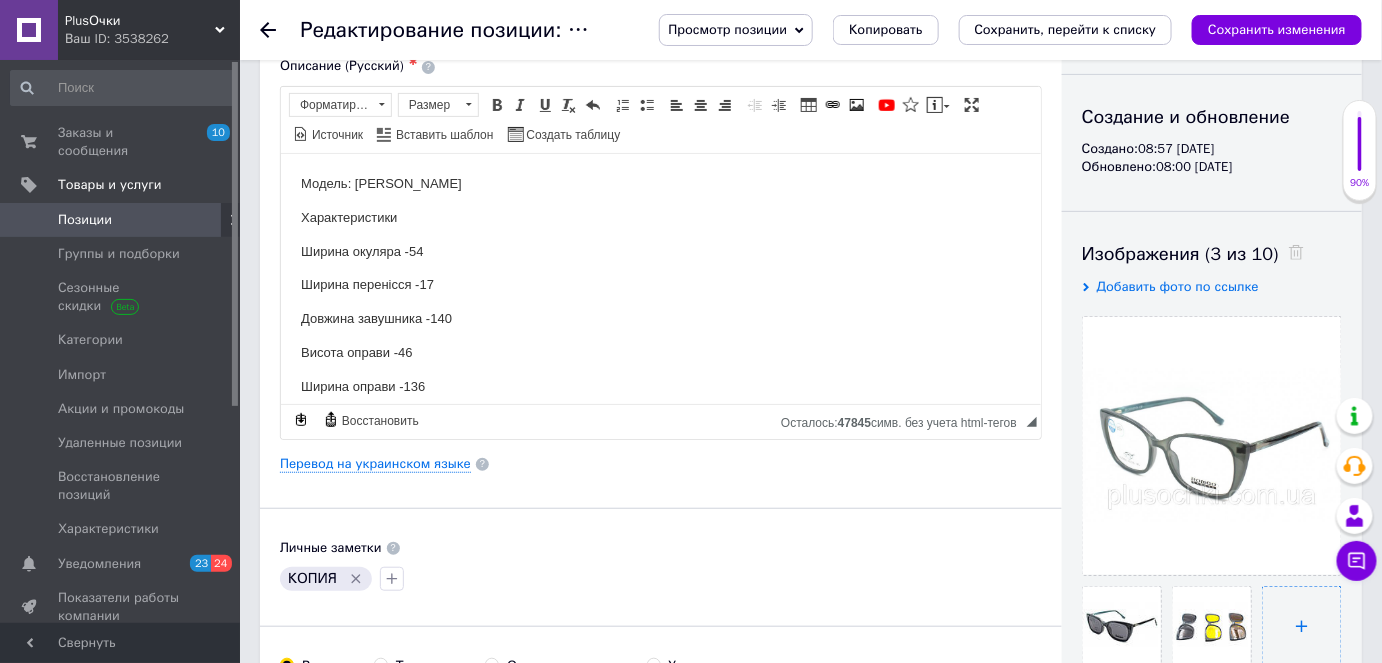 type on "C:\fakepath\FUTLYAR-ROMEO-MAT-766x455.jpg" 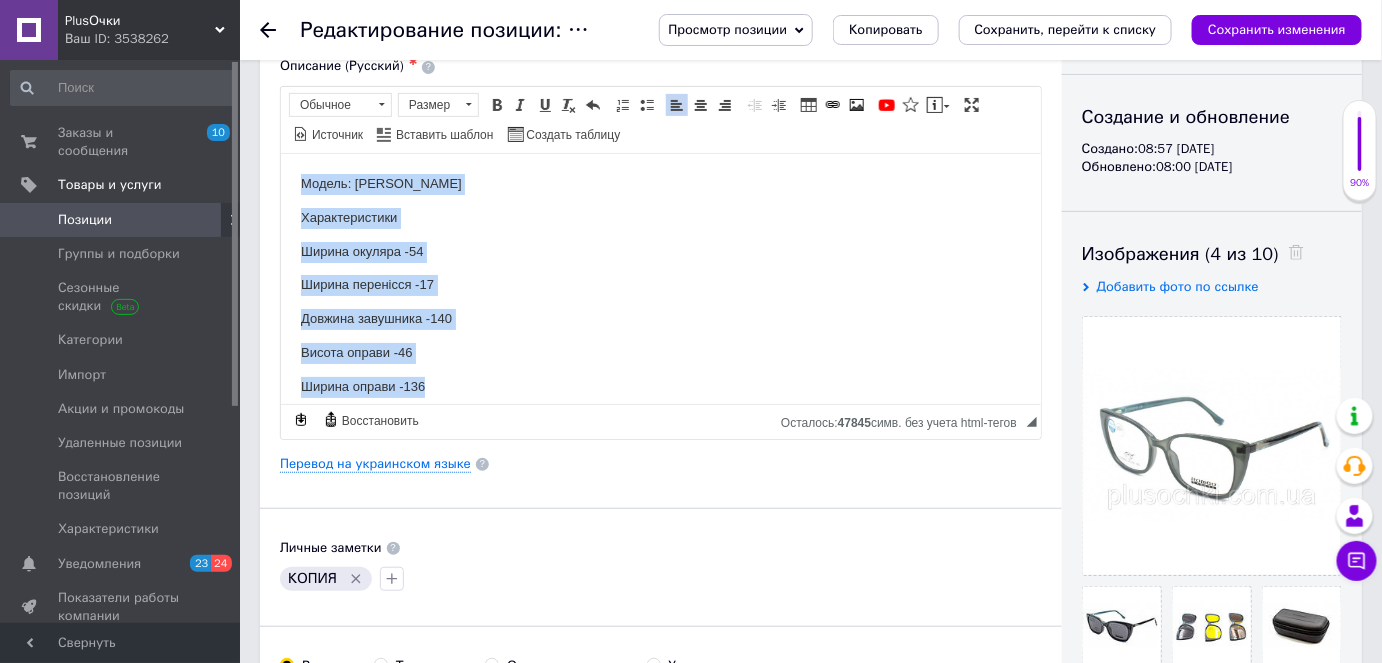 drag, startPoint x: 288, startPoint y: 182, endPoint x: 474, endPoint y: 377, distance: 269.48285 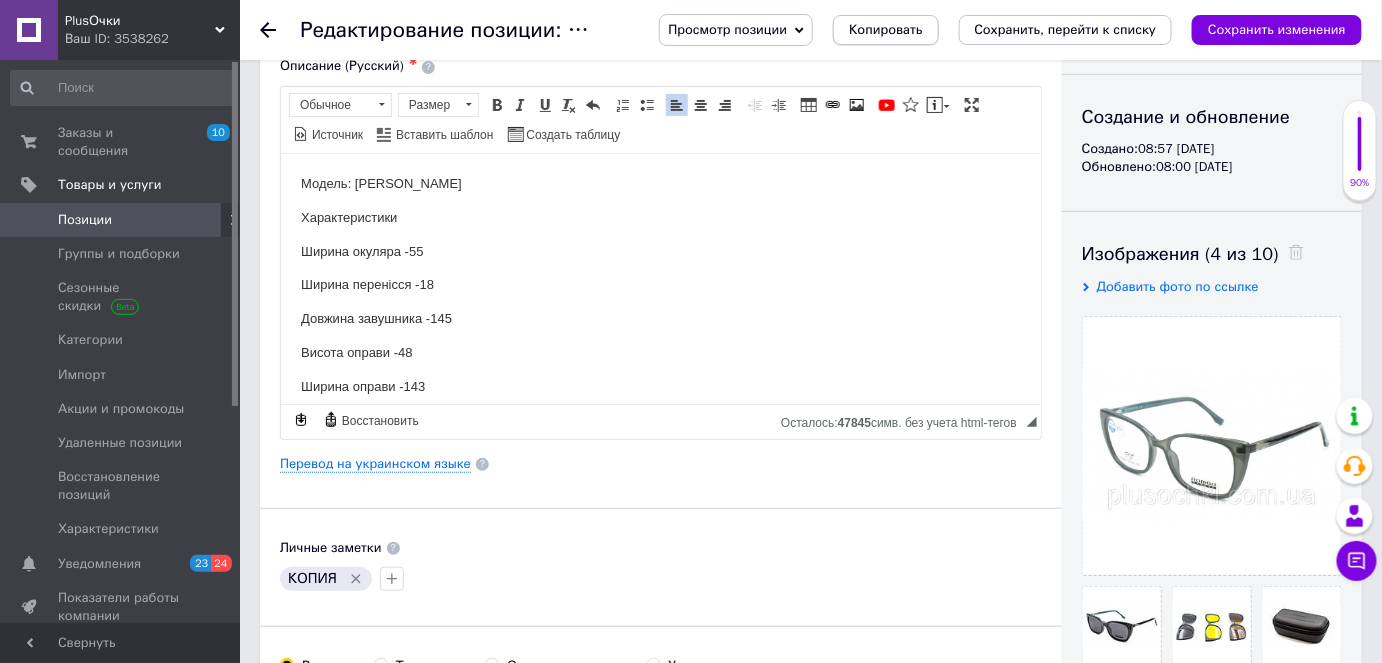 click on "Копировать" at bounding box center [885, 30] 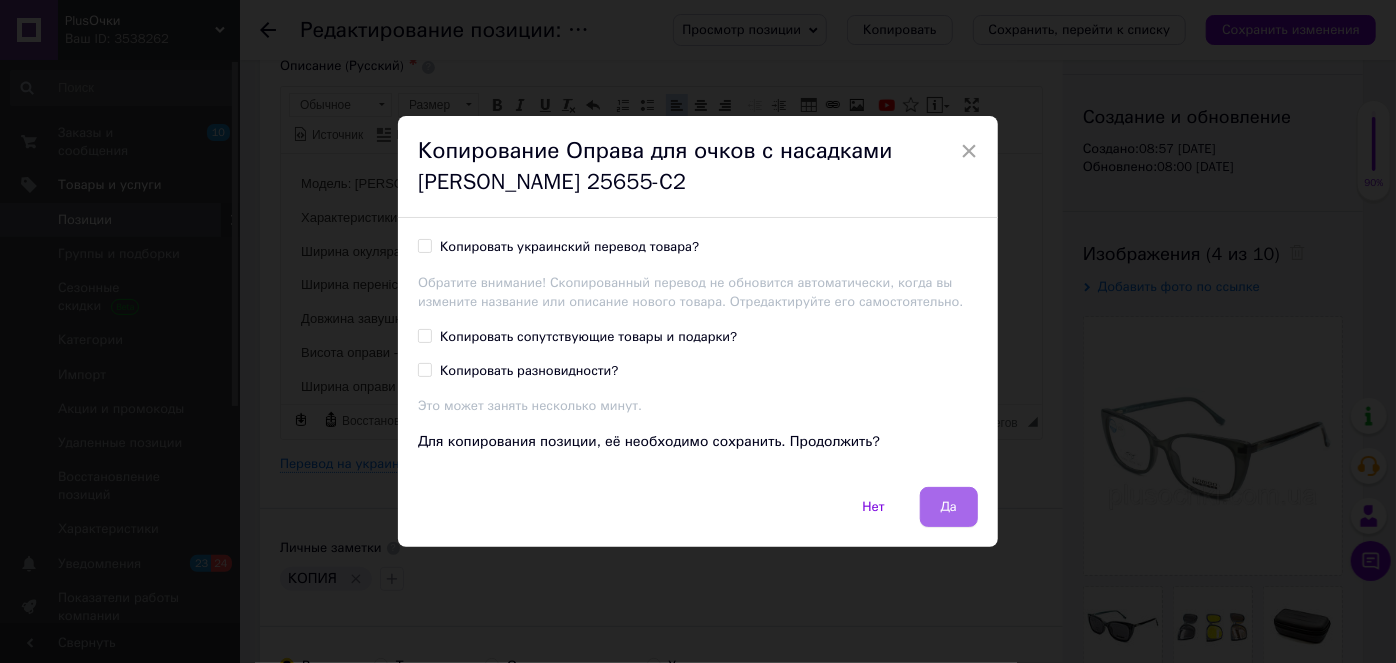 click on "Да" at bounding box center (949, 507) 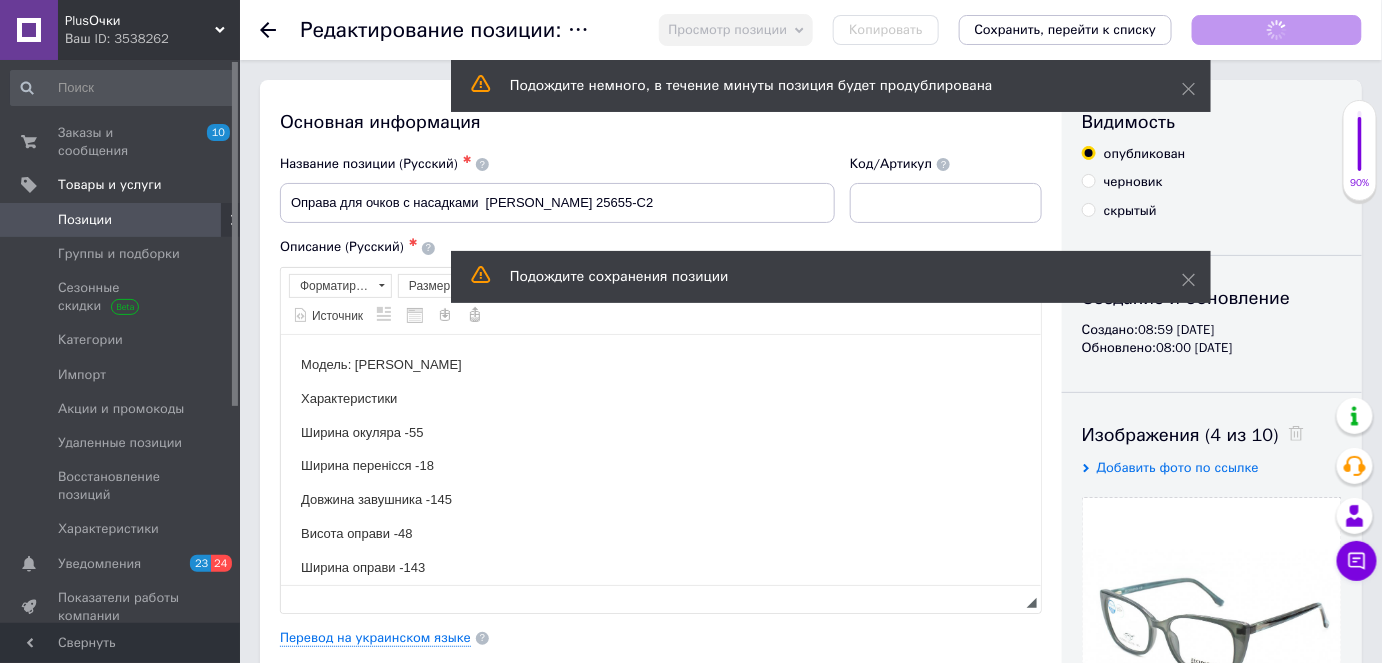 scroll, scrollTop: 0, scrollLeft: 0, axis: both 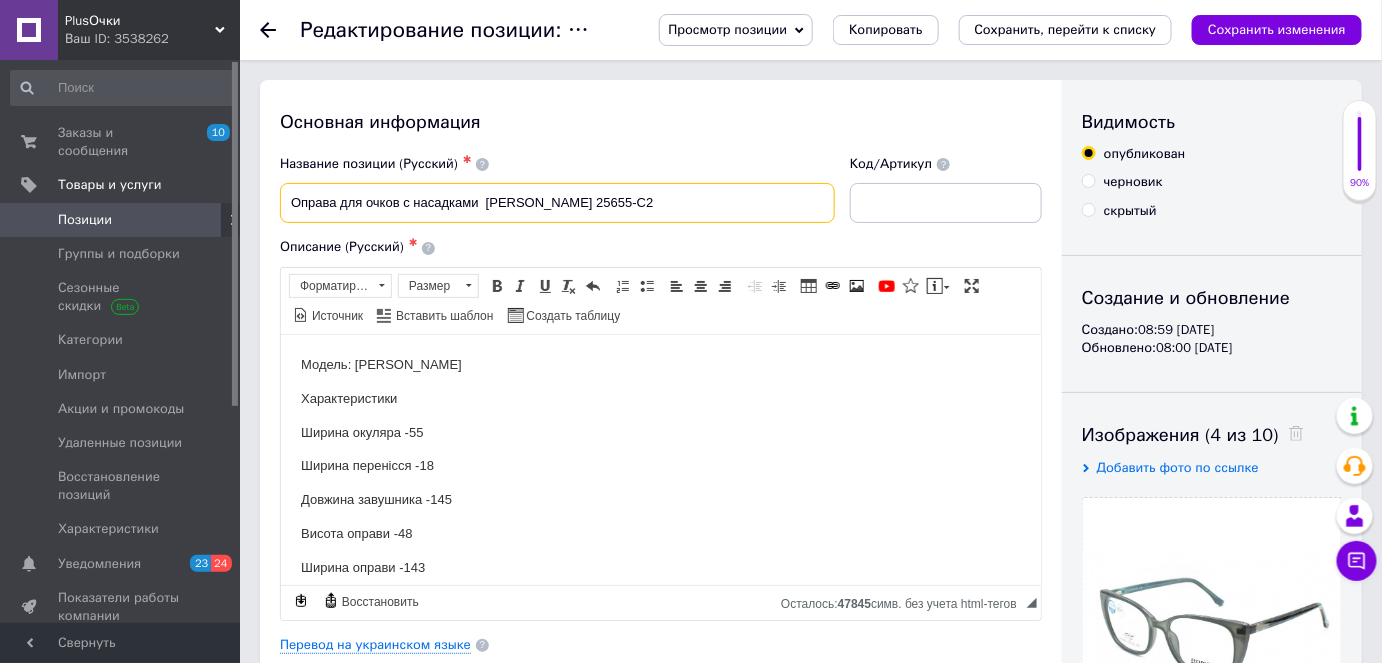 drag, startPoint x: 612, startPoint y: 196, endPoint x: 532, endPoint y: 204, distance: 80.399 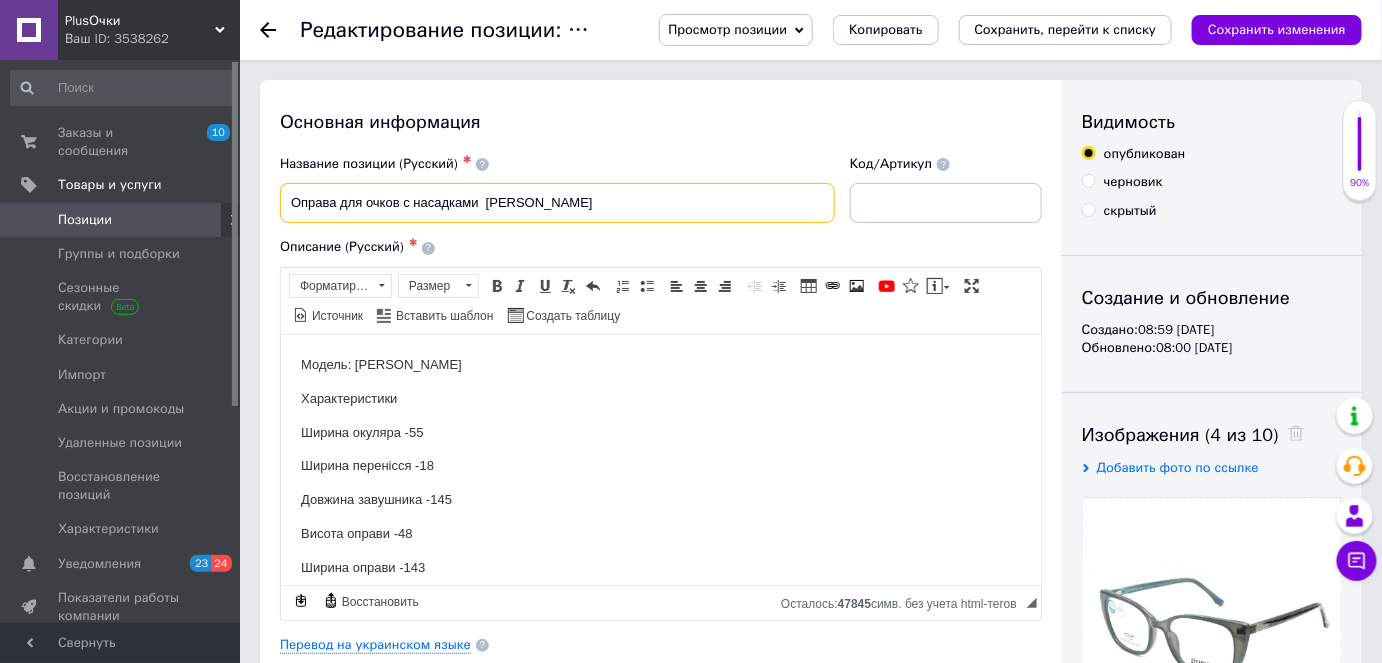 paste on "25633-C5" 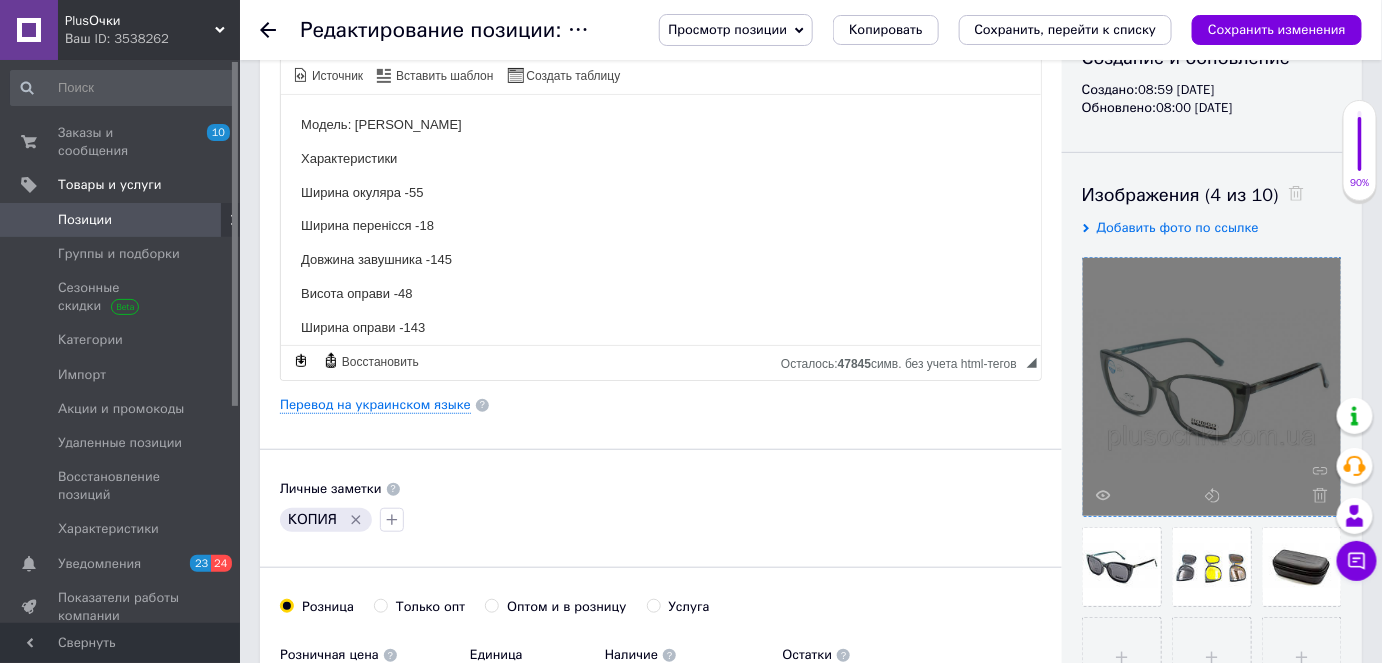 scroll, scrollTop: 272, scrollLeft: 0, axis: vertical 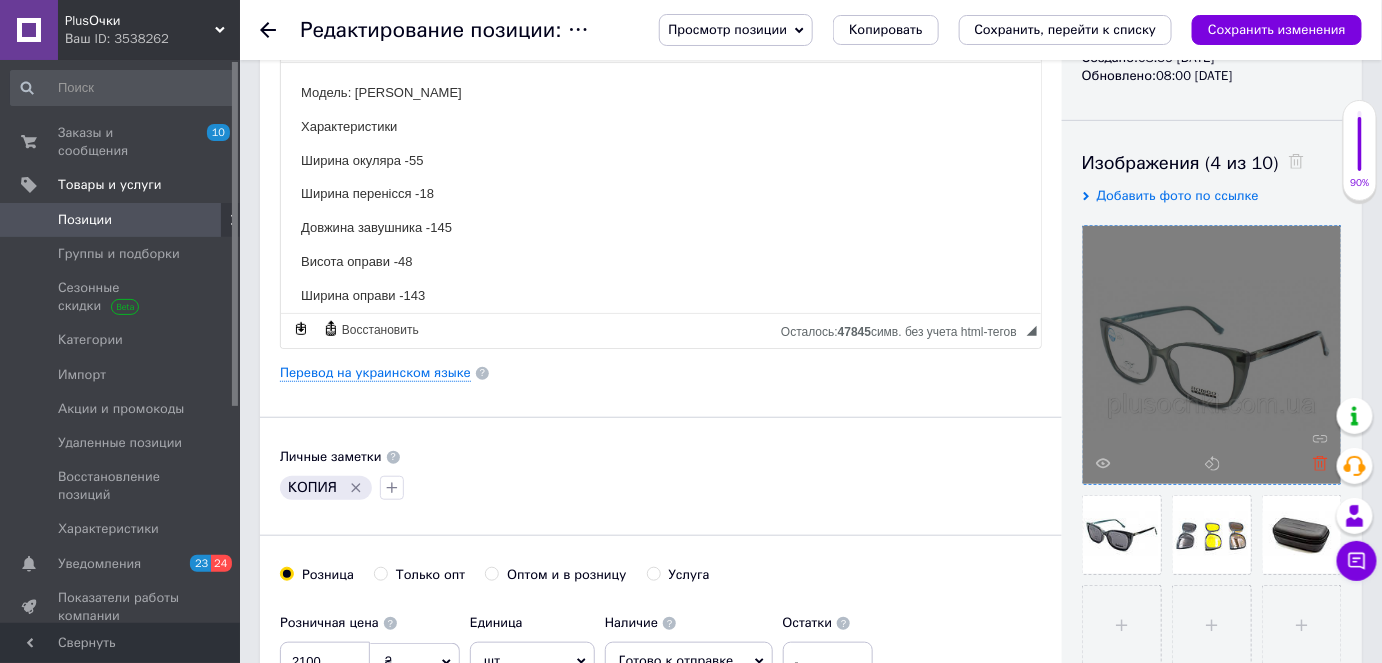 type on "Оправа для очков с насадками  [PERSON_NAME] 25633-C5" 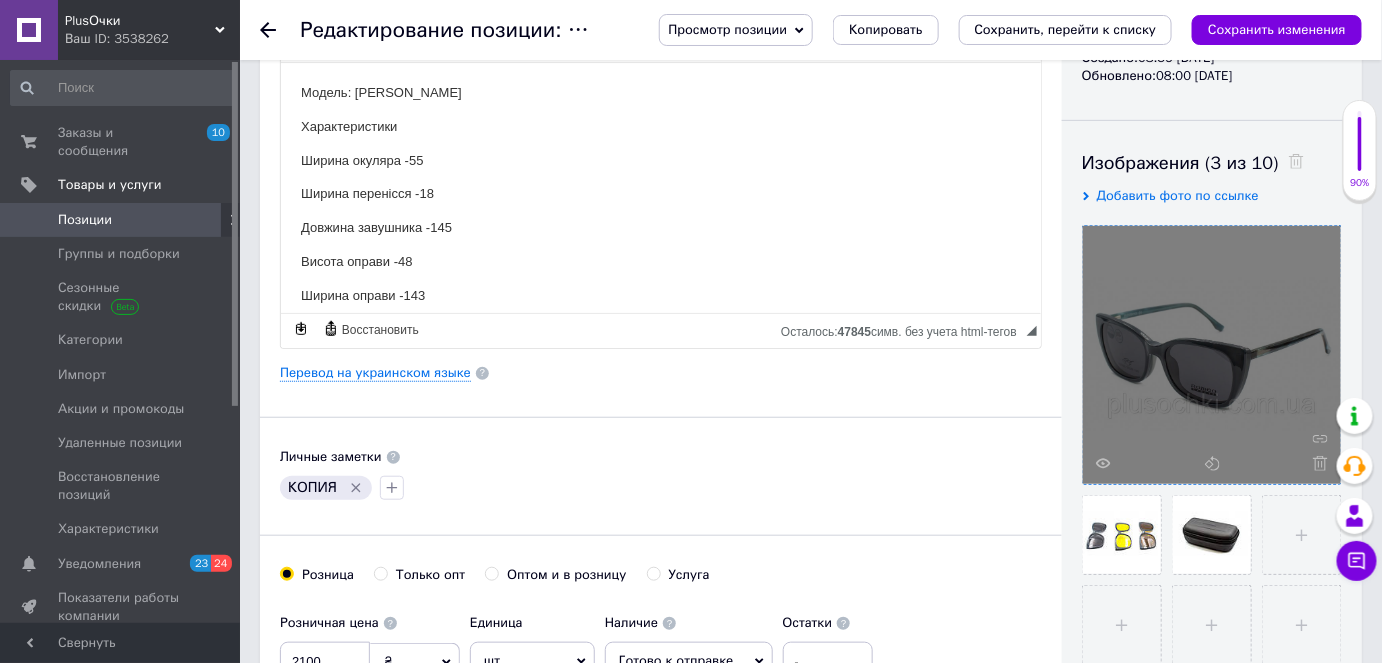click 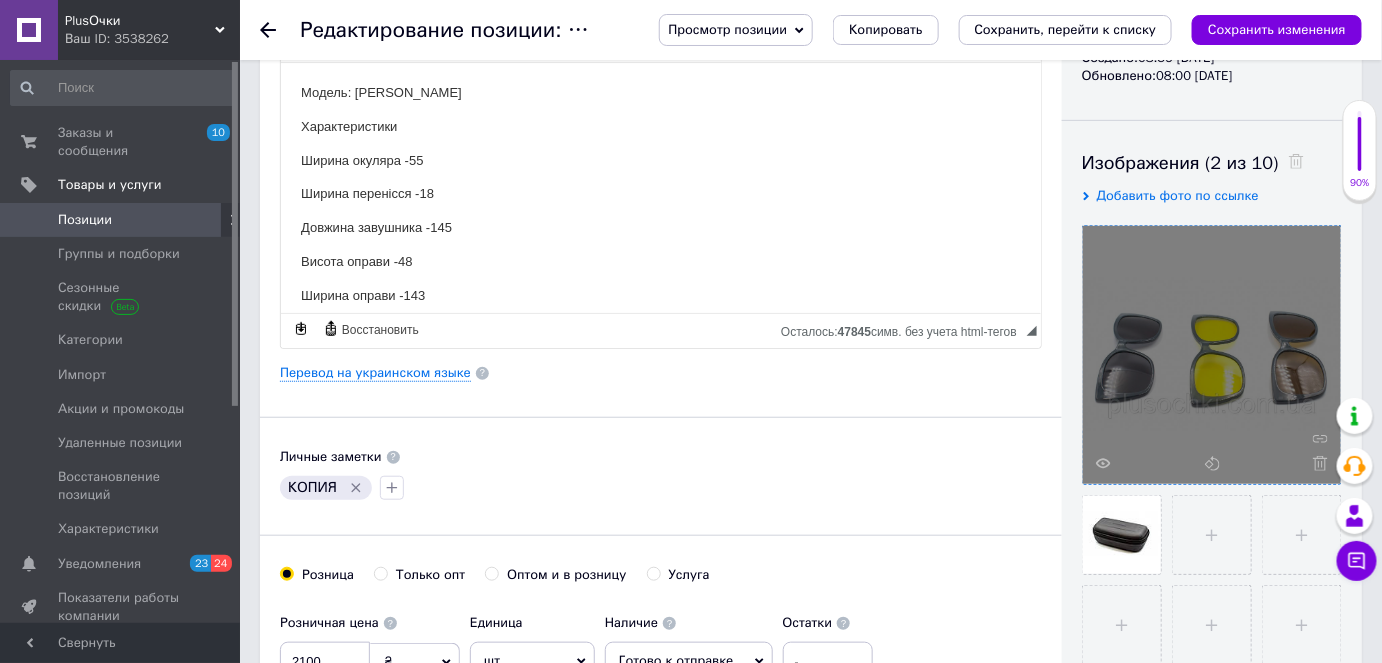 click 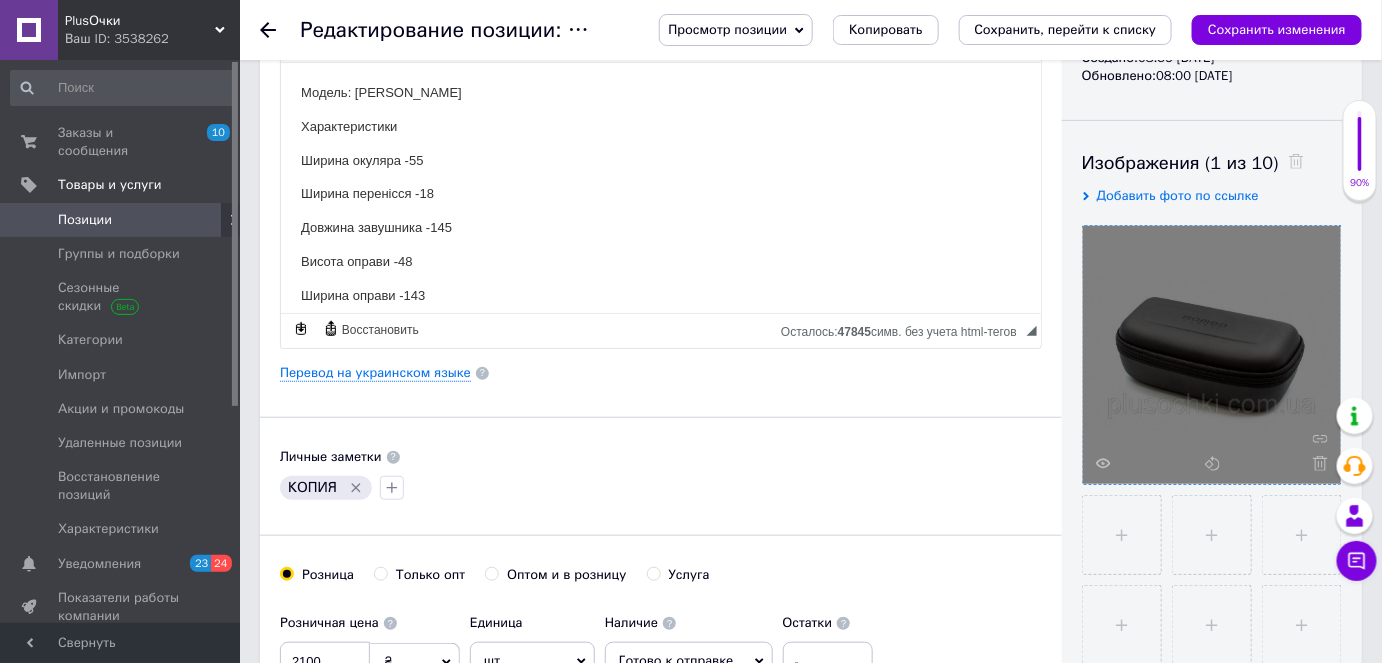 click 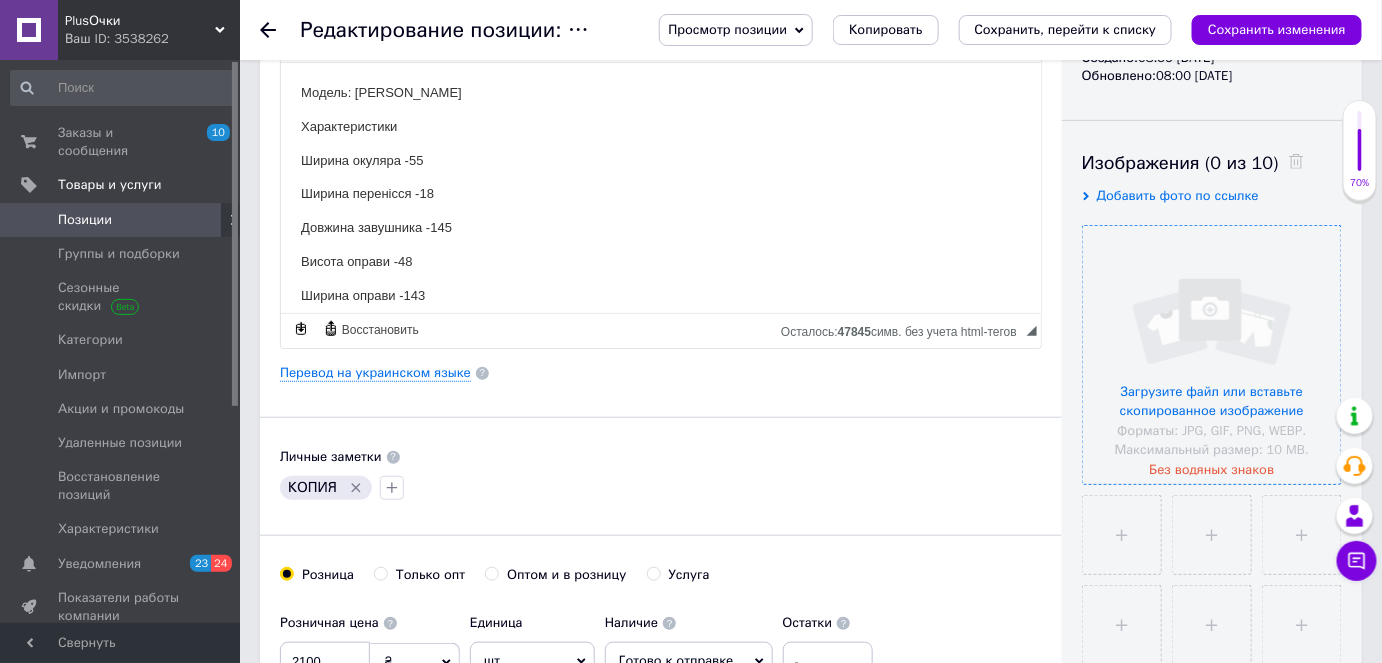 click at bounding box center (1212, 355) 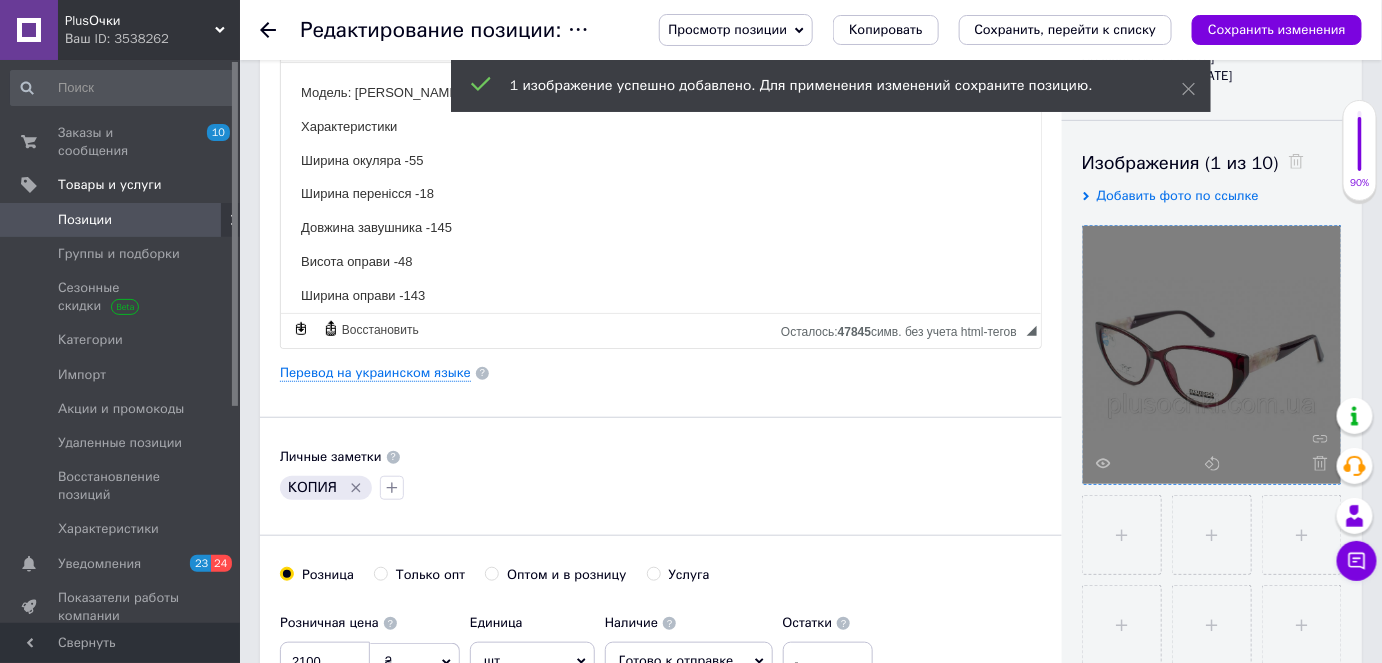click at bounding box center [1122, 535] 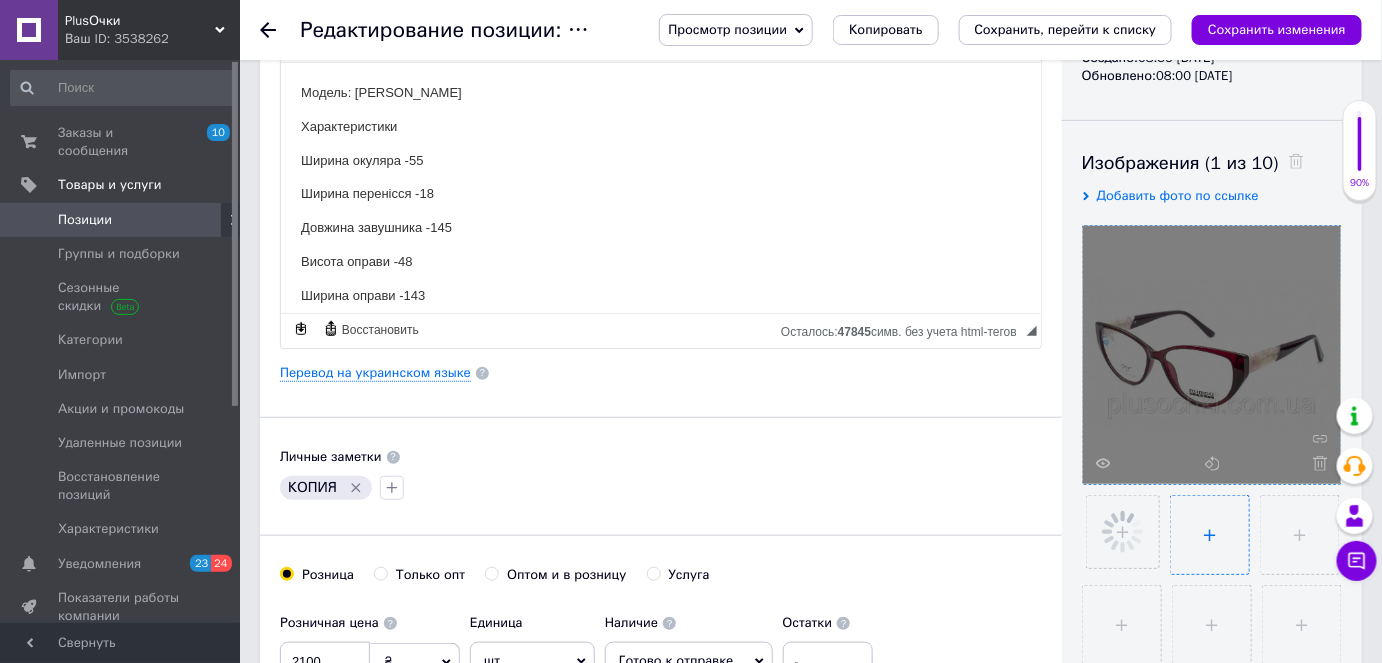 click at bounding box center [1210, 535] 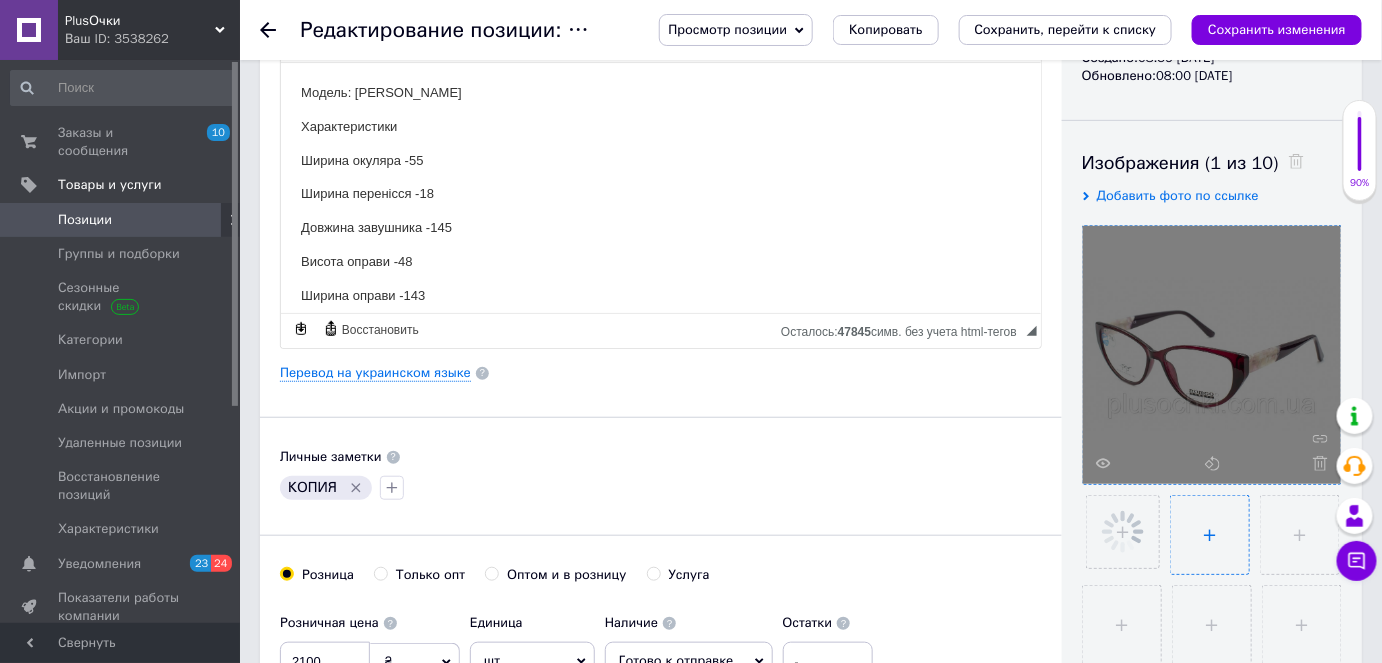 type on "C:\fakepath\25633-C5B-766x455.jpg" 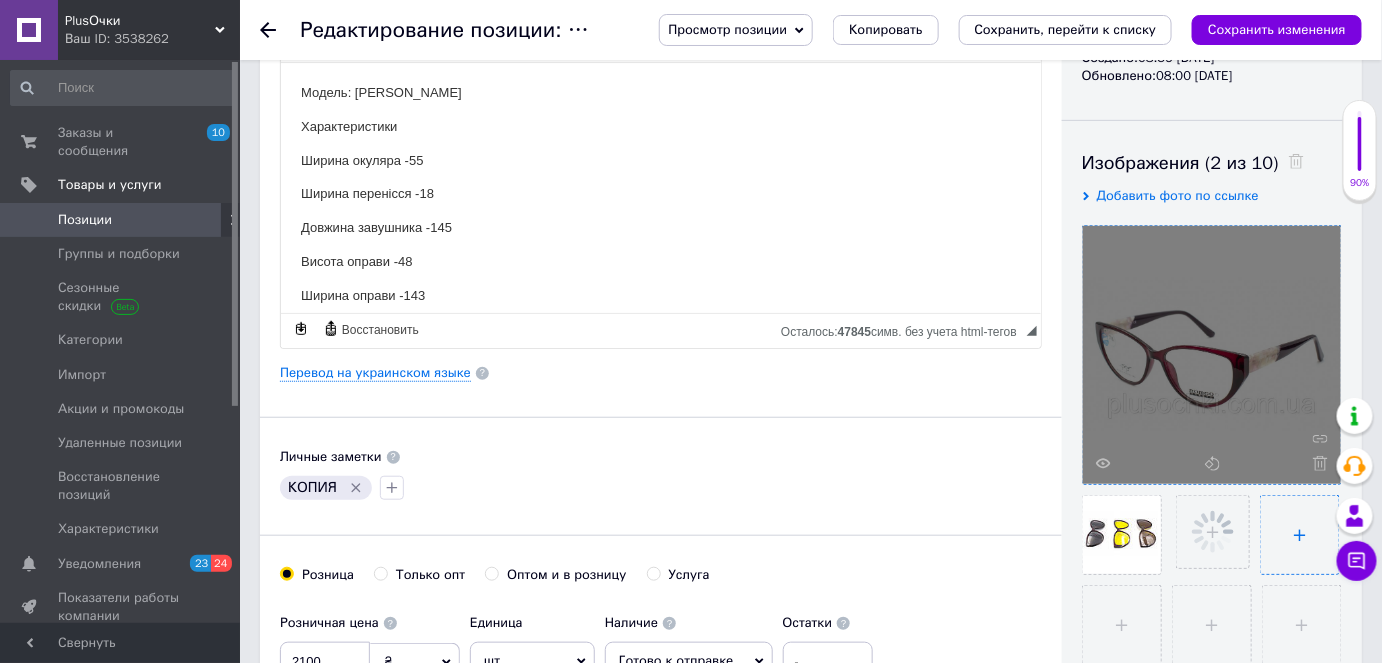 click at bounding box center (1300, 535) 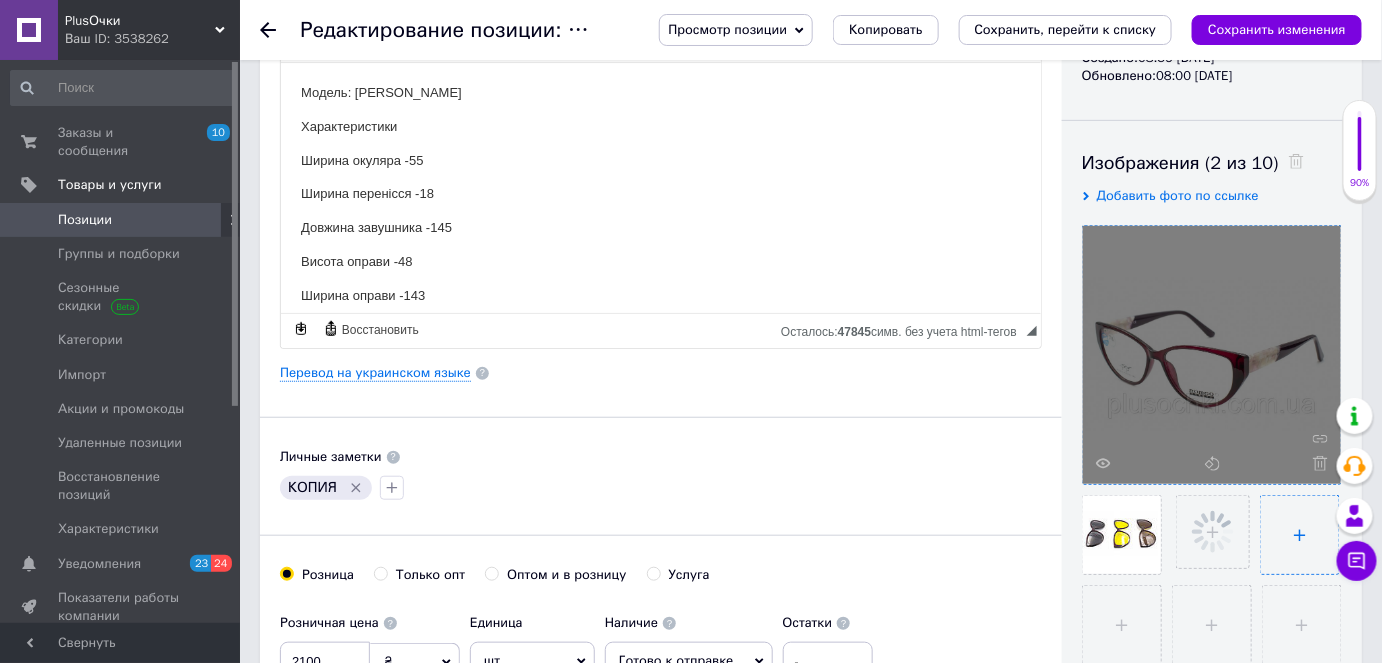 type on "C:\fakepath\FUTLYAR-ROMEO-MAT-766x455.jpg" 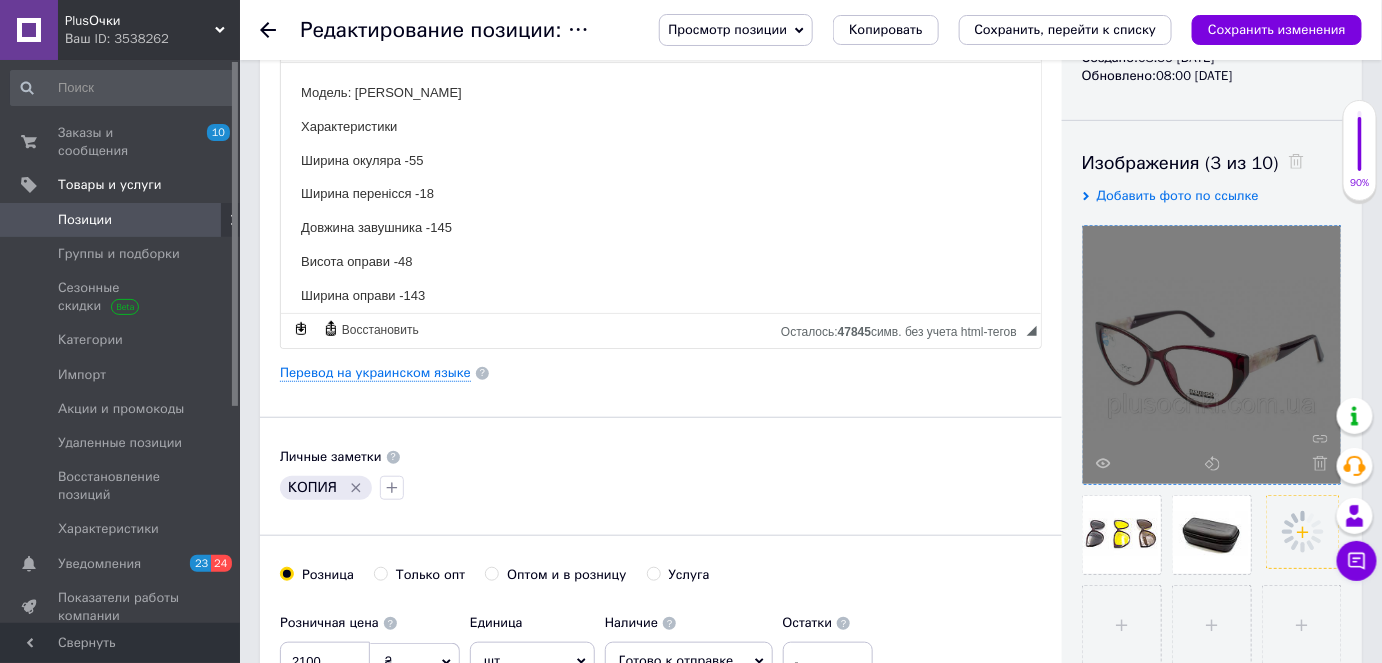 scroll, scrollTop: 454, scrollLeft: 0, axis: vertical 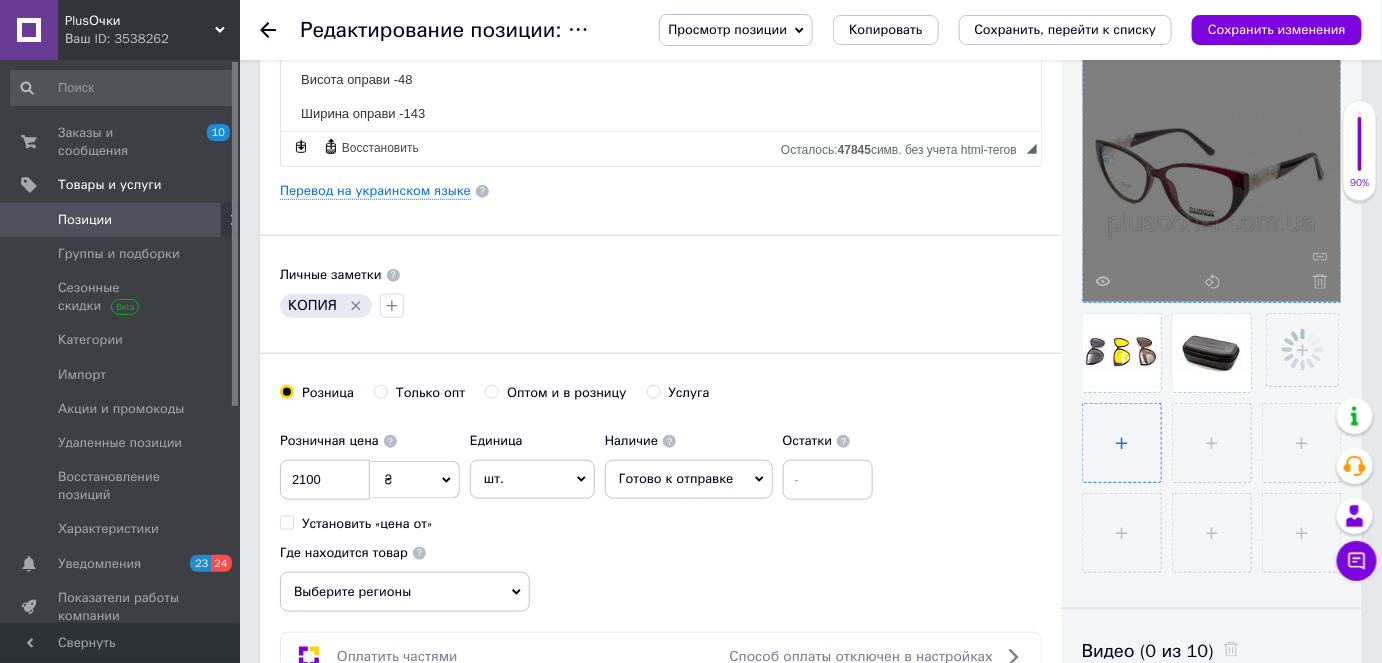 click at bounding box center [1122, 443] 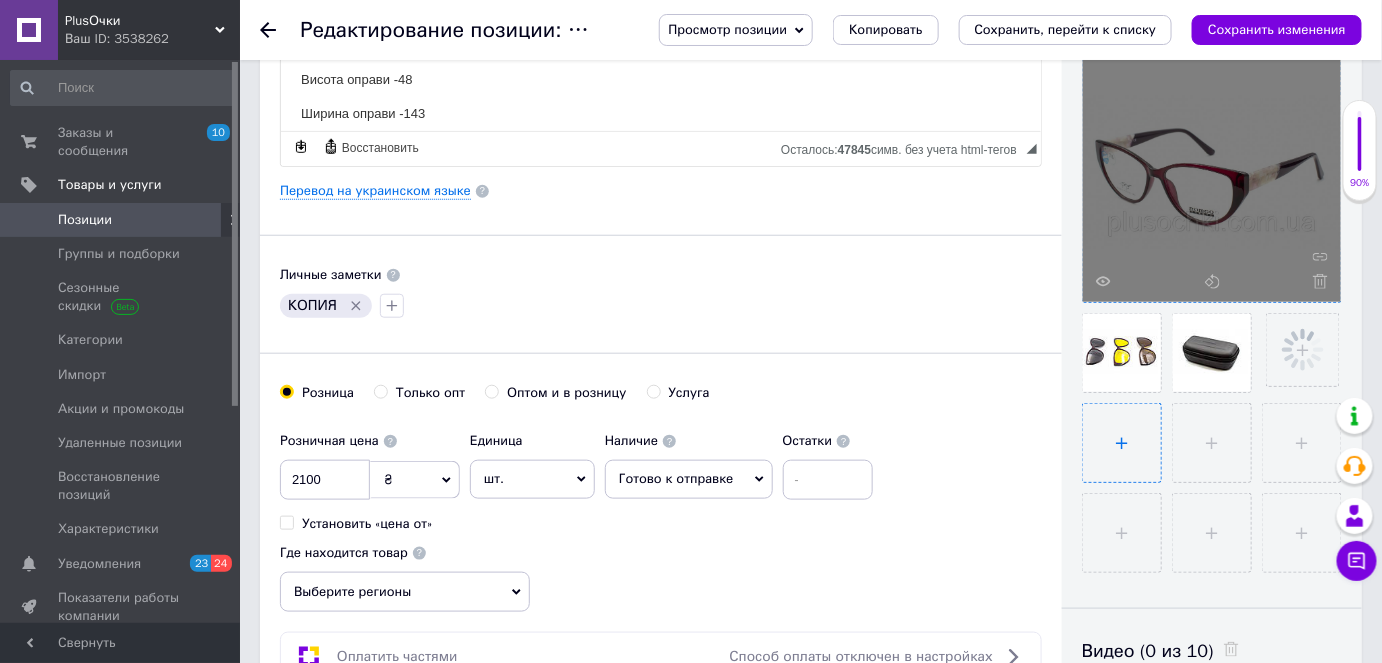 type on "C:\fakepath\25633-C5A-766x455.jpg" 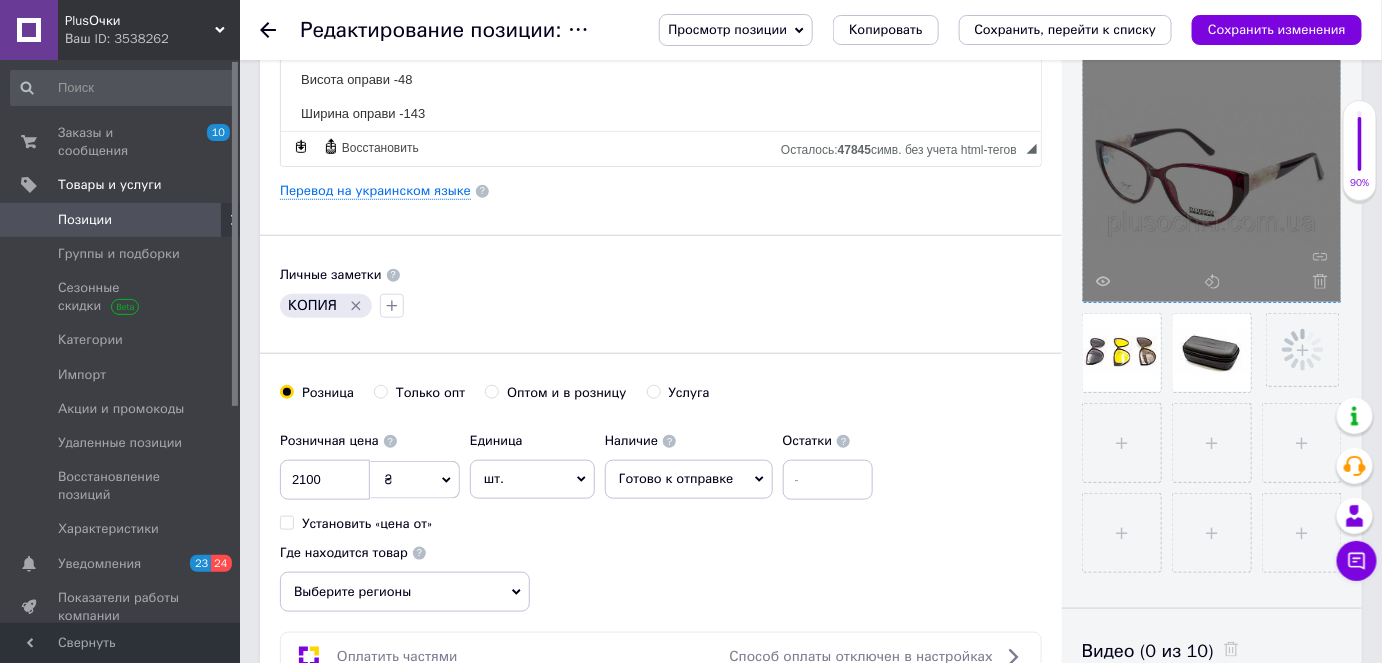 type 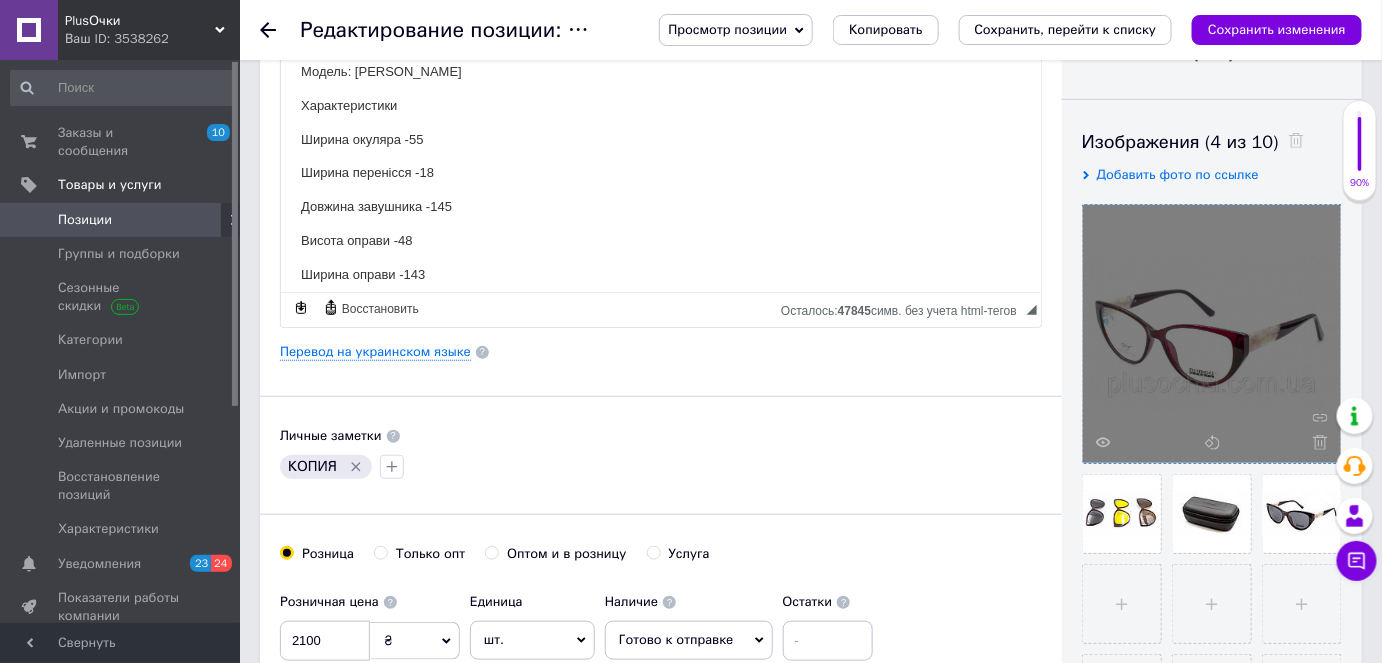 scroll, scrollTop: 181, scrollLeft: 0, axis: vertical 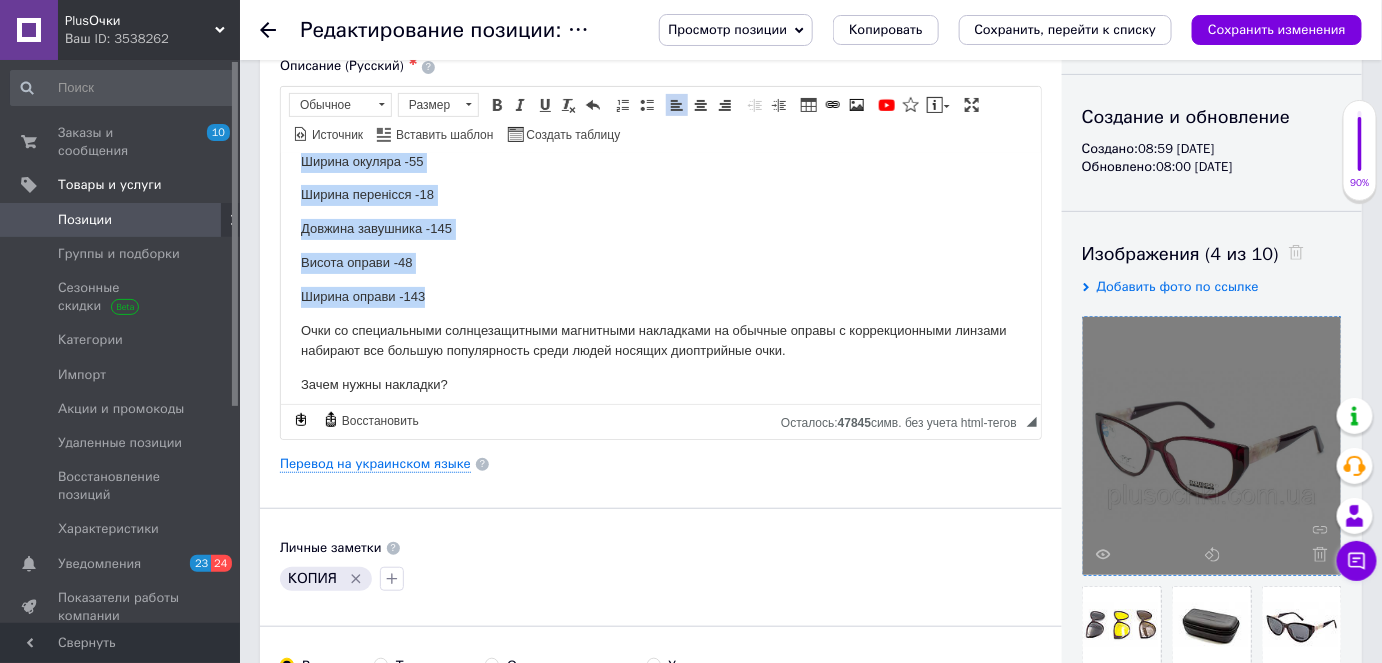 drag, startPoint x: 295, startPoint y: 172, endPoint x: 469, endPoint y: 279, distance: 204.26698 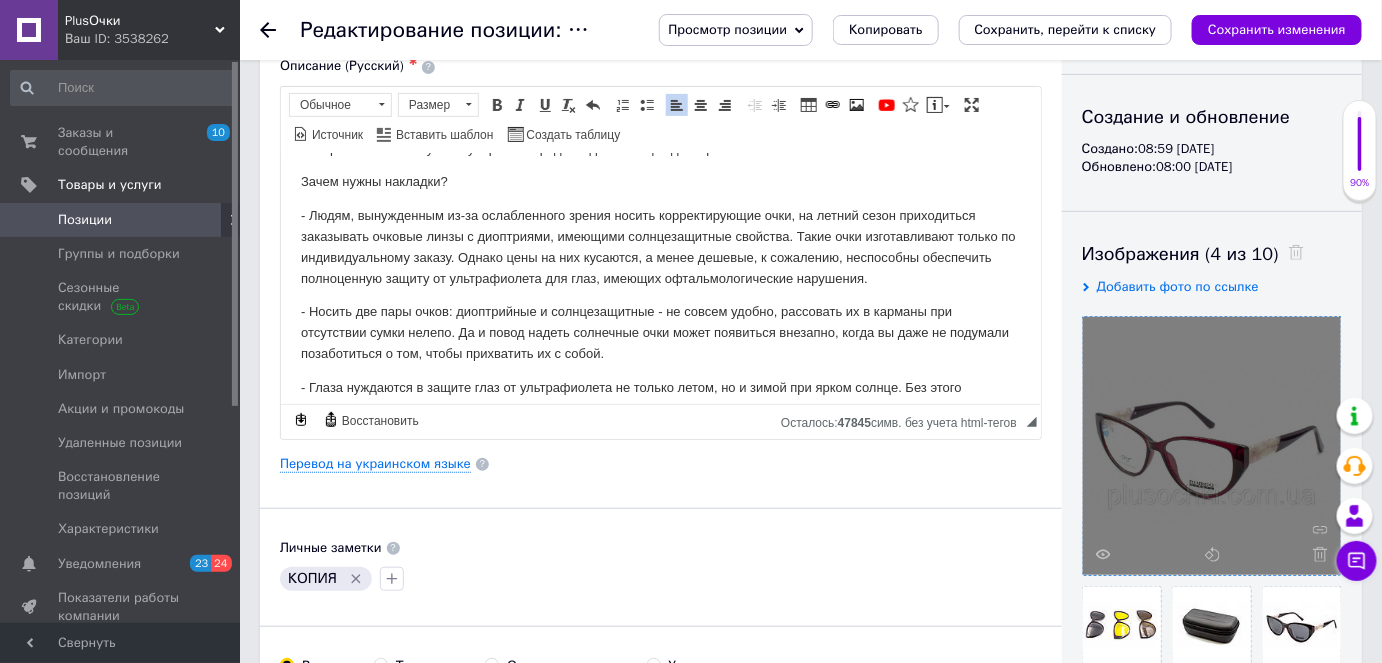 scroll, scrollTop: 23, scrollLeft: 0, axis: vertical 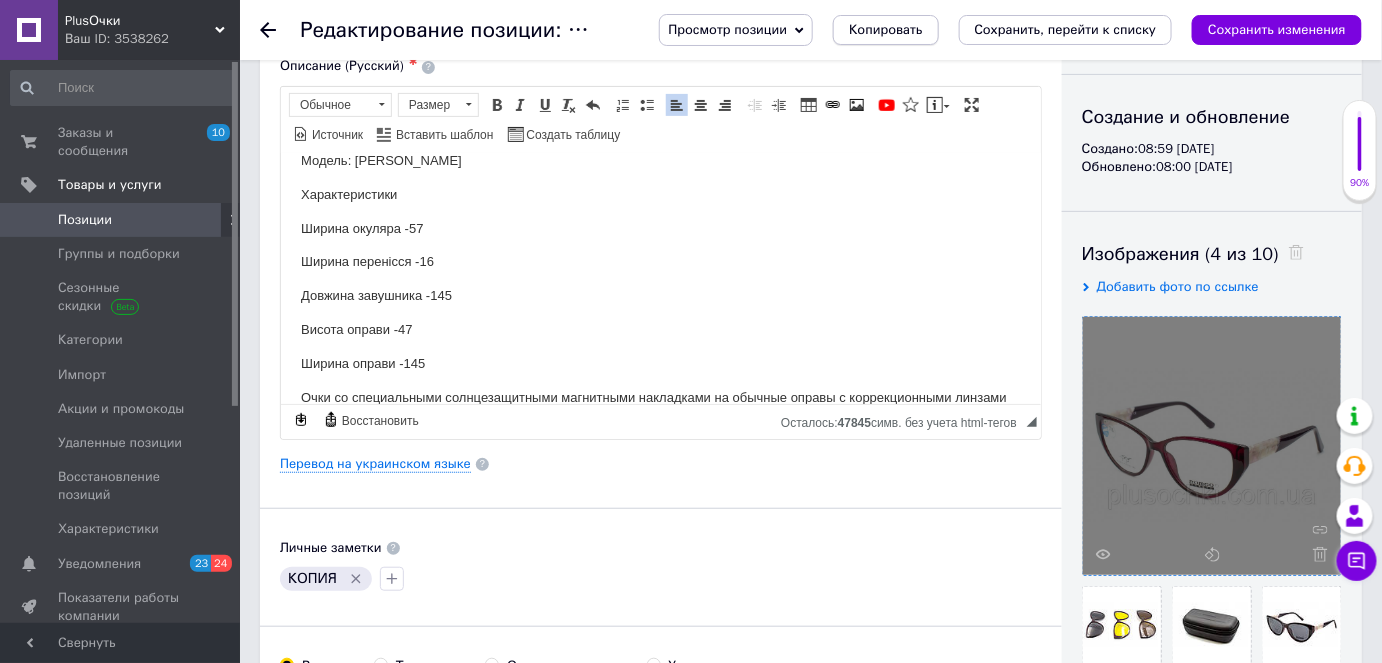 click on "Копировать" at bounding box center [885, 30] 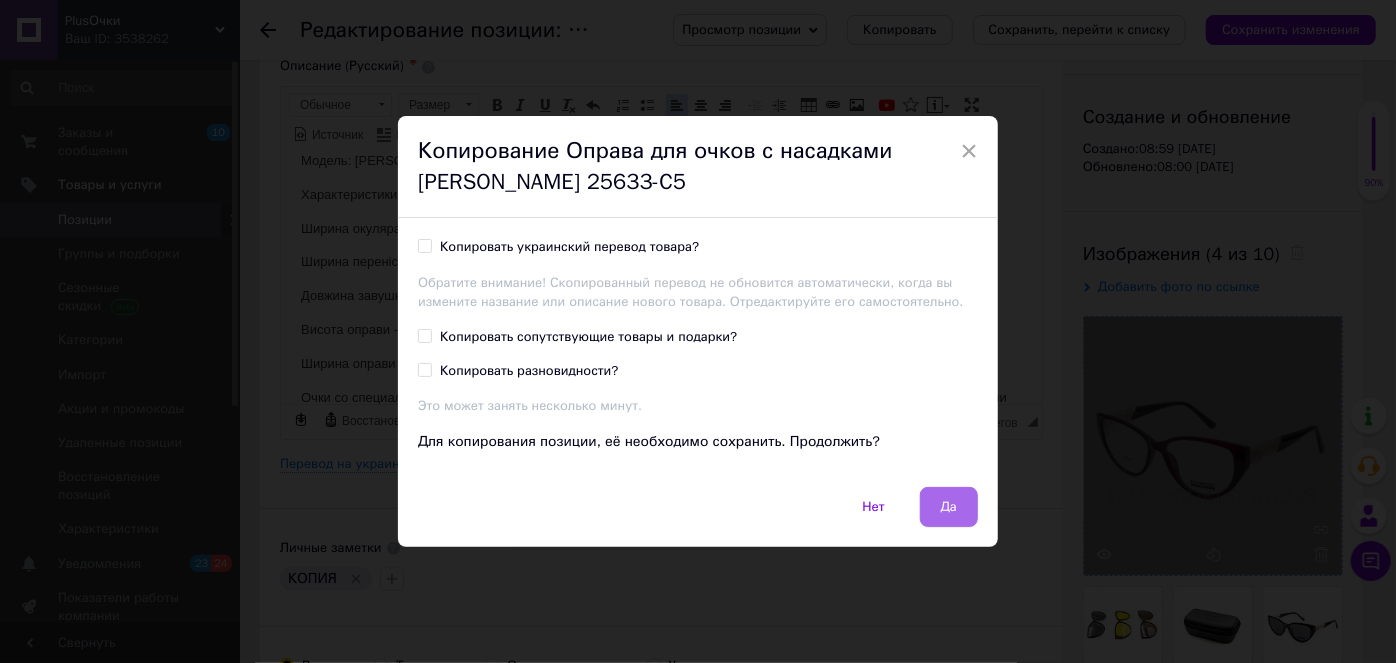 click on "Да" at bounding box center [949, 507] 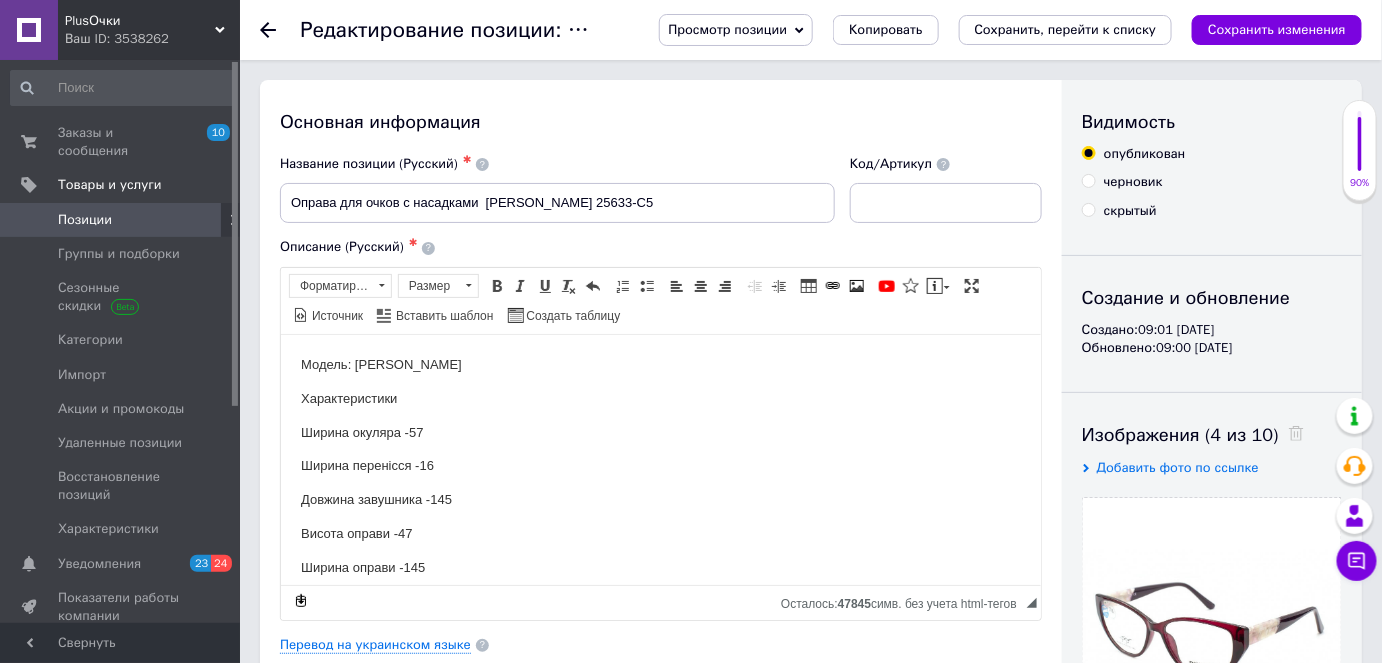 scroll, scrollTop: 0, scrollLeft: 0, axis: both 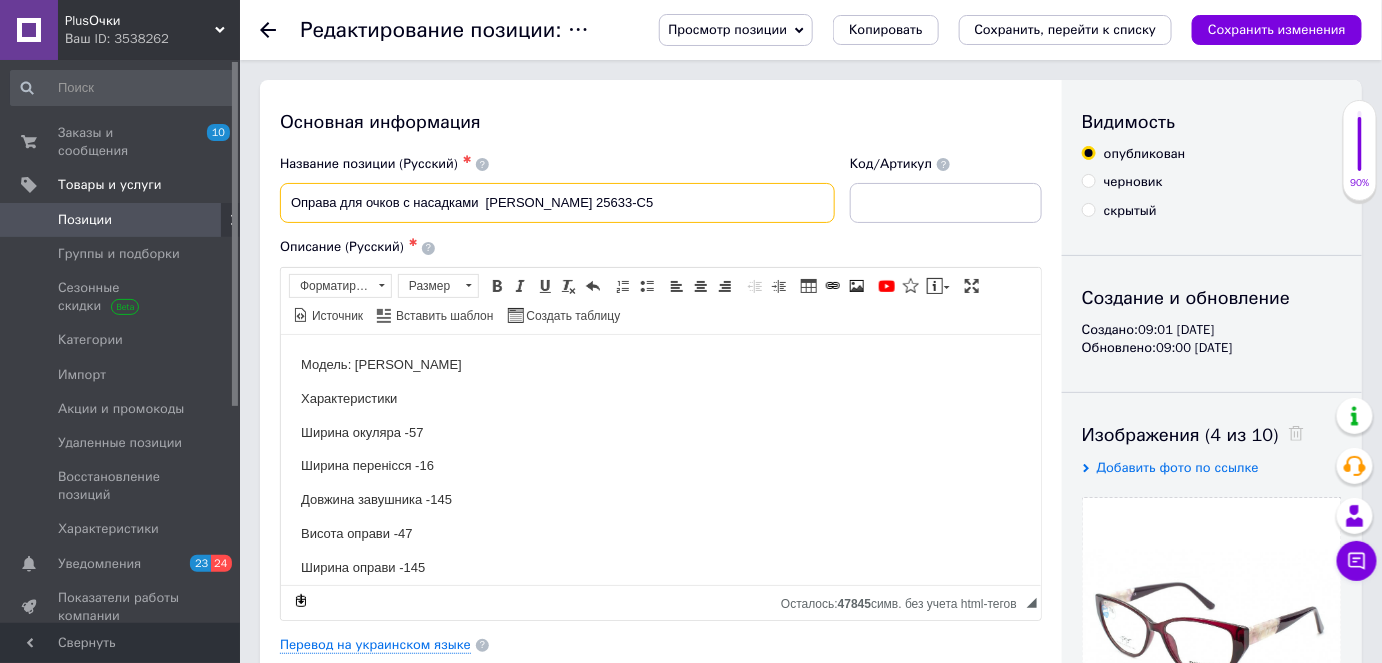 click on "Оправа для очков с насадками  [PERSON_NAME] 25633-C5" at bounding box center (557, 203) 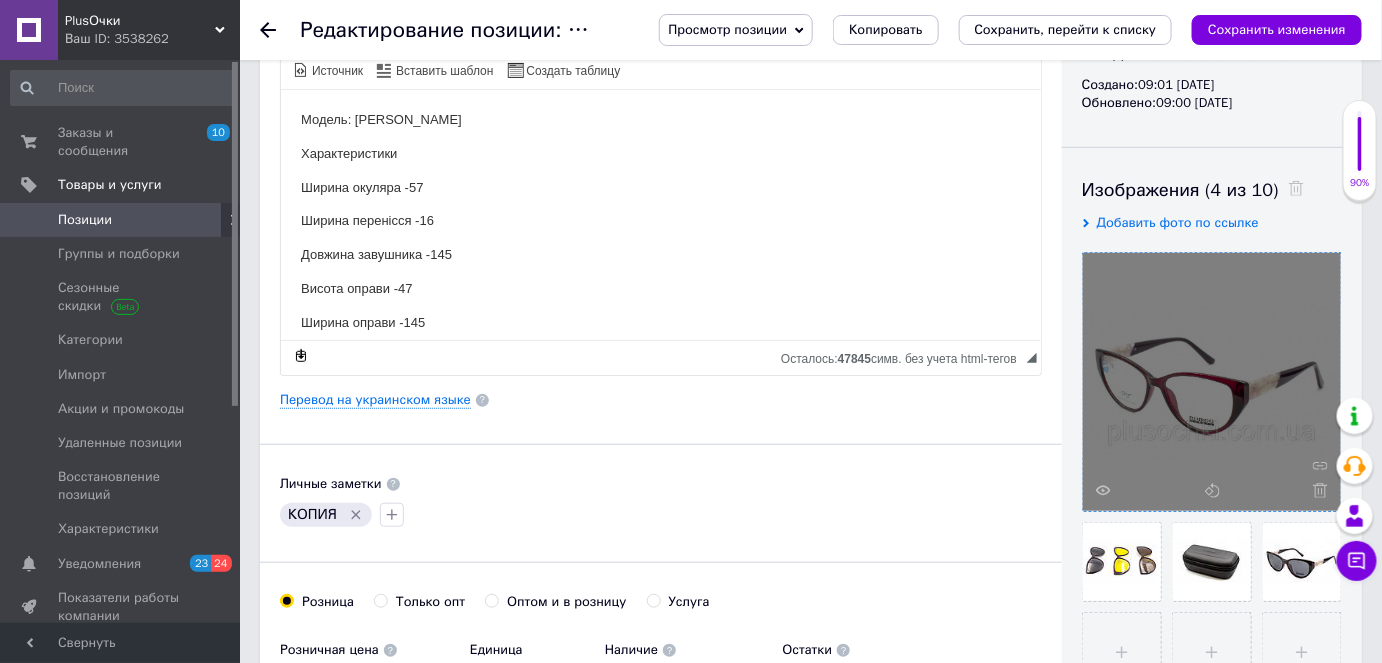 scroll, scrollTop: 272, scrollLeft: 0, axis: vertical 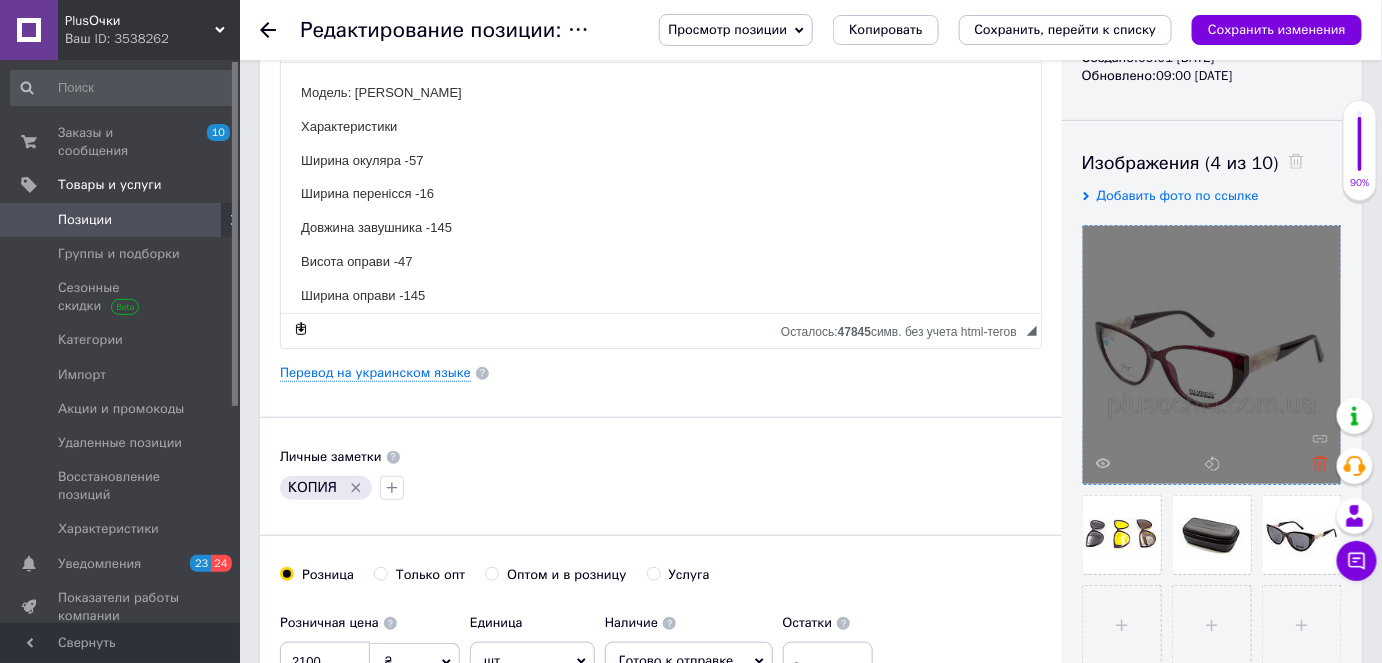 type on "Оправа для очков с насадками  [PERSON_NAME] 25633-C4" 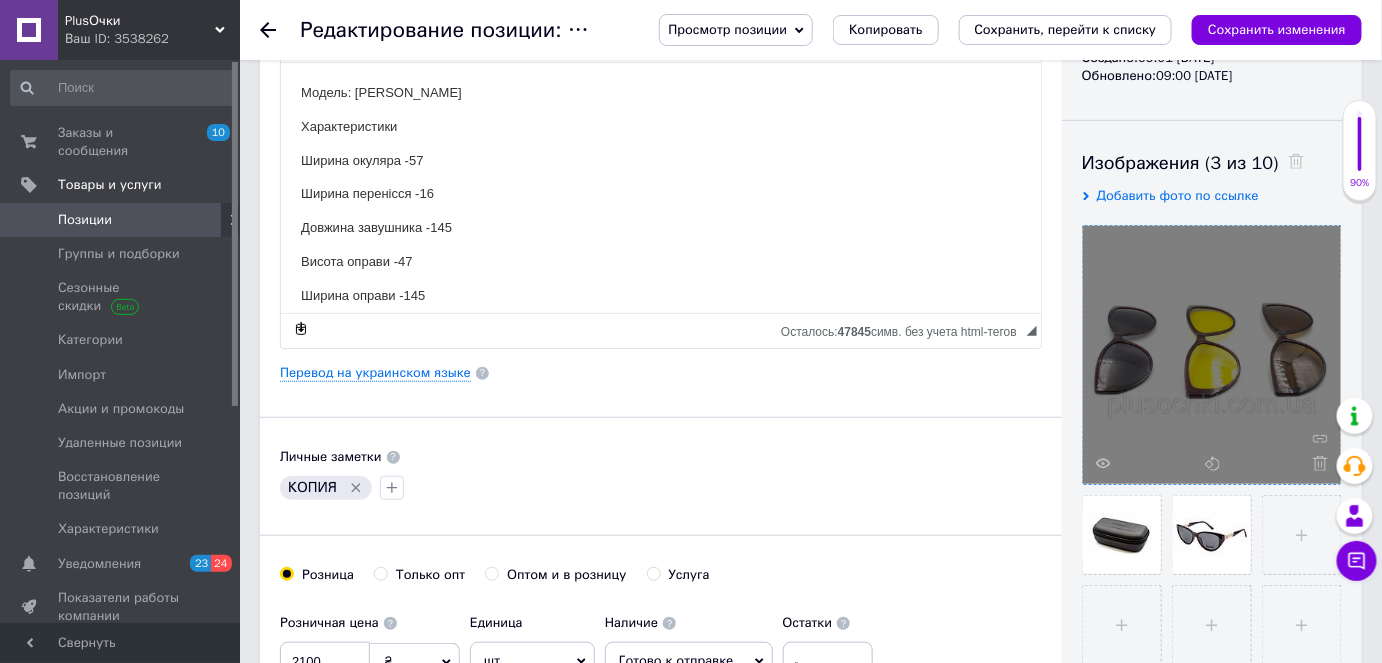 click 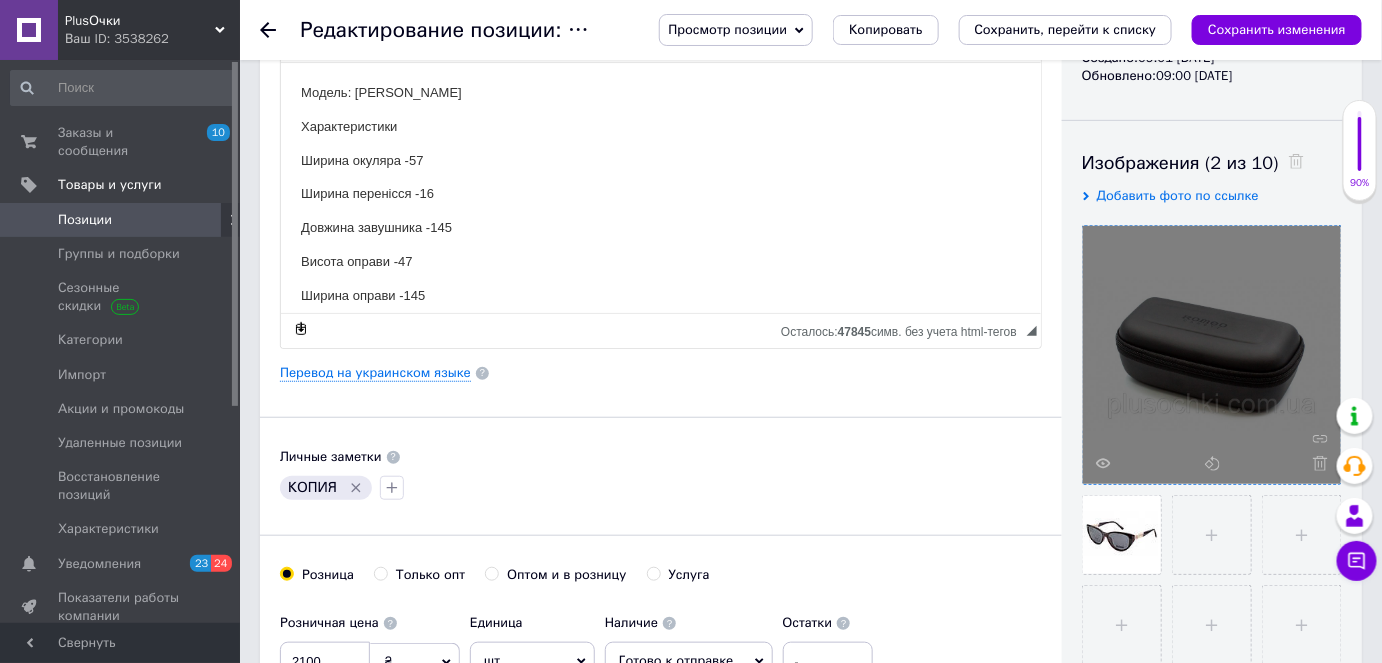 click 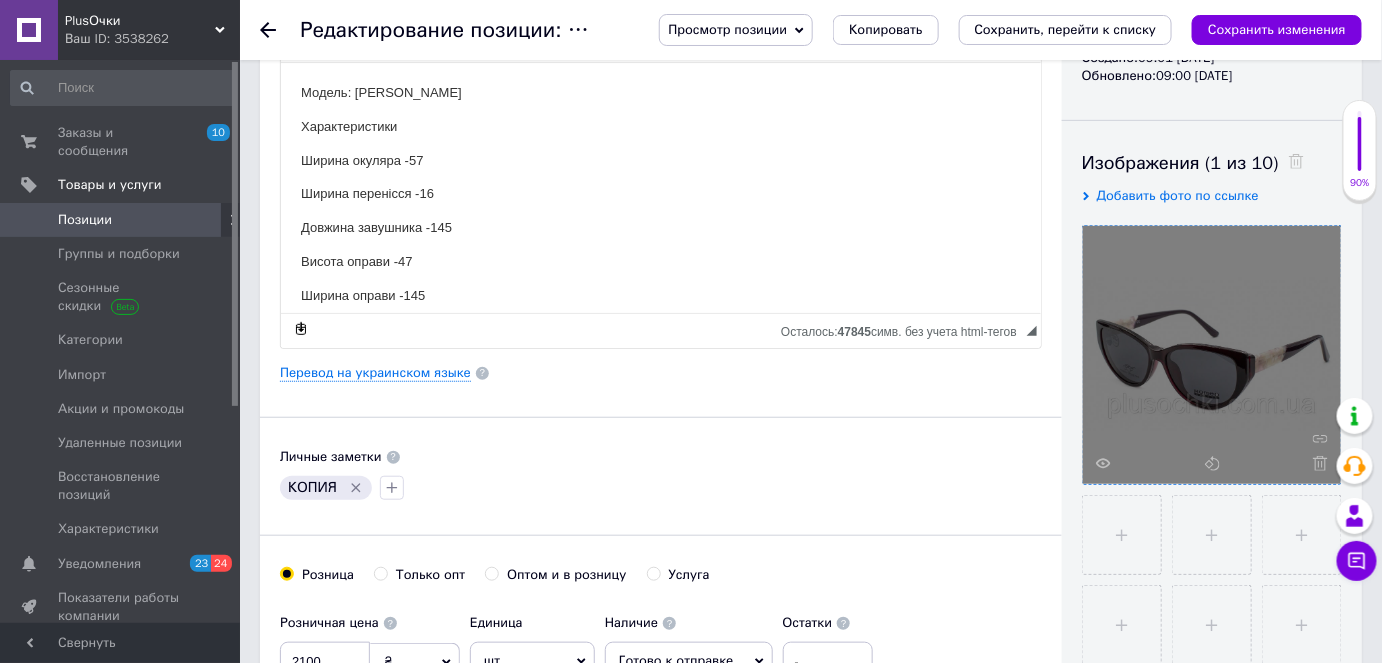 click 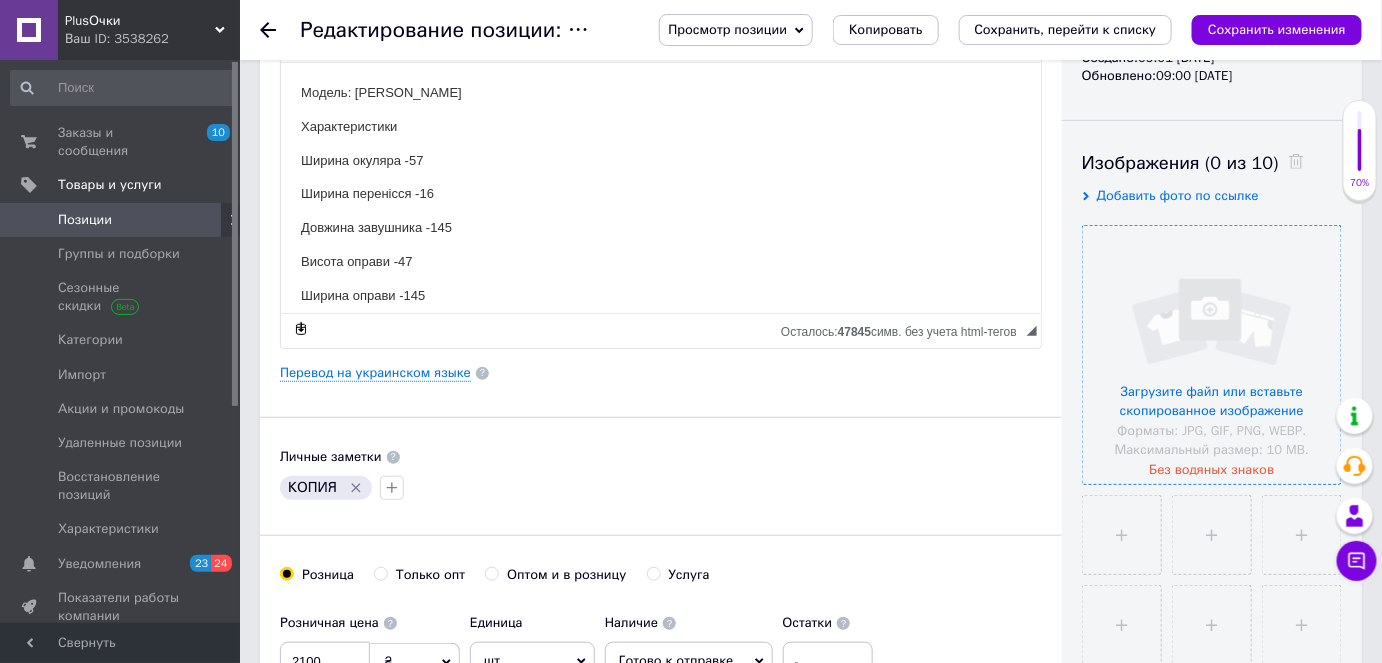 click at bounding box center [1212, 355] 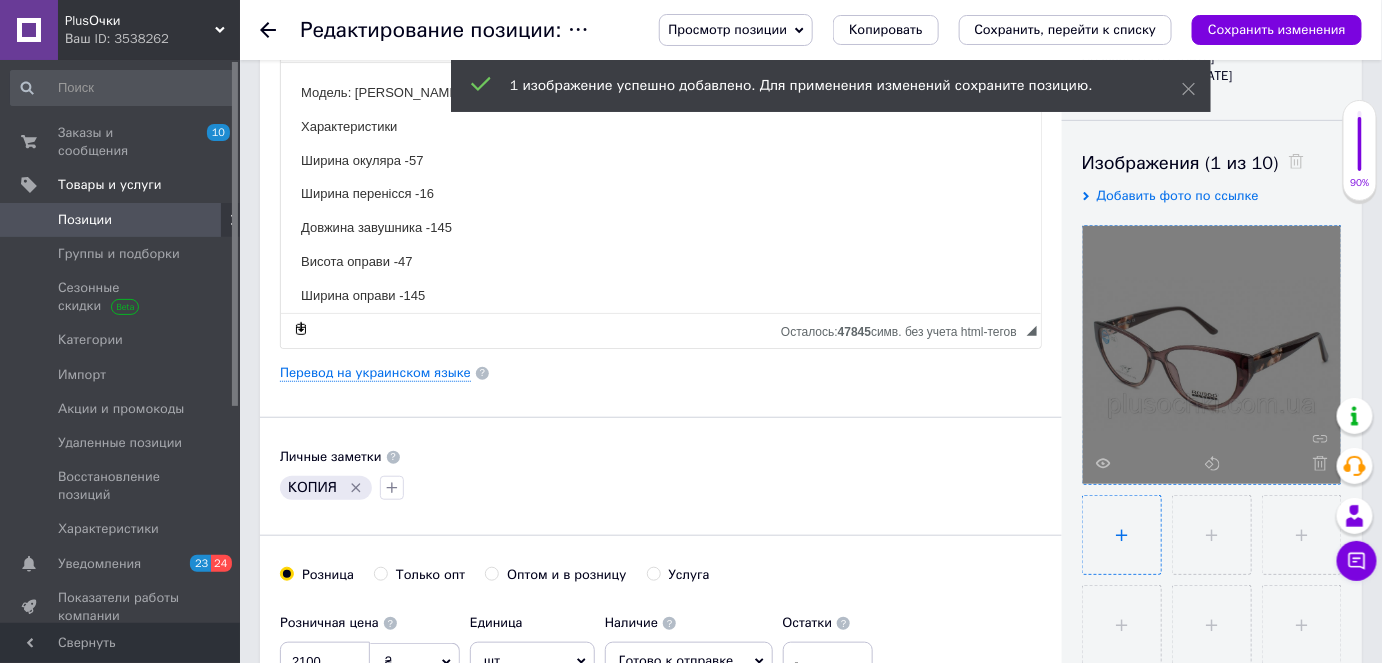 click at bounding box center (1122, 535) 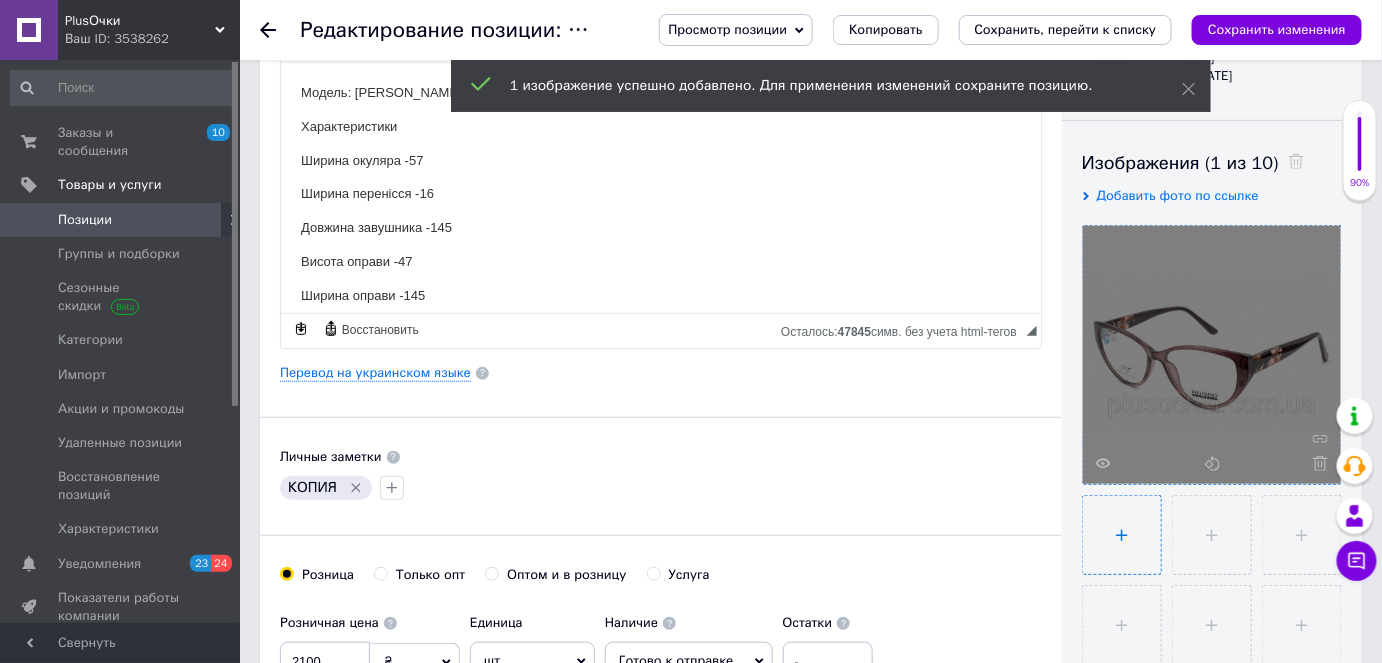 type on "C:\fakepath\25633-C4A-766x455.jpg" 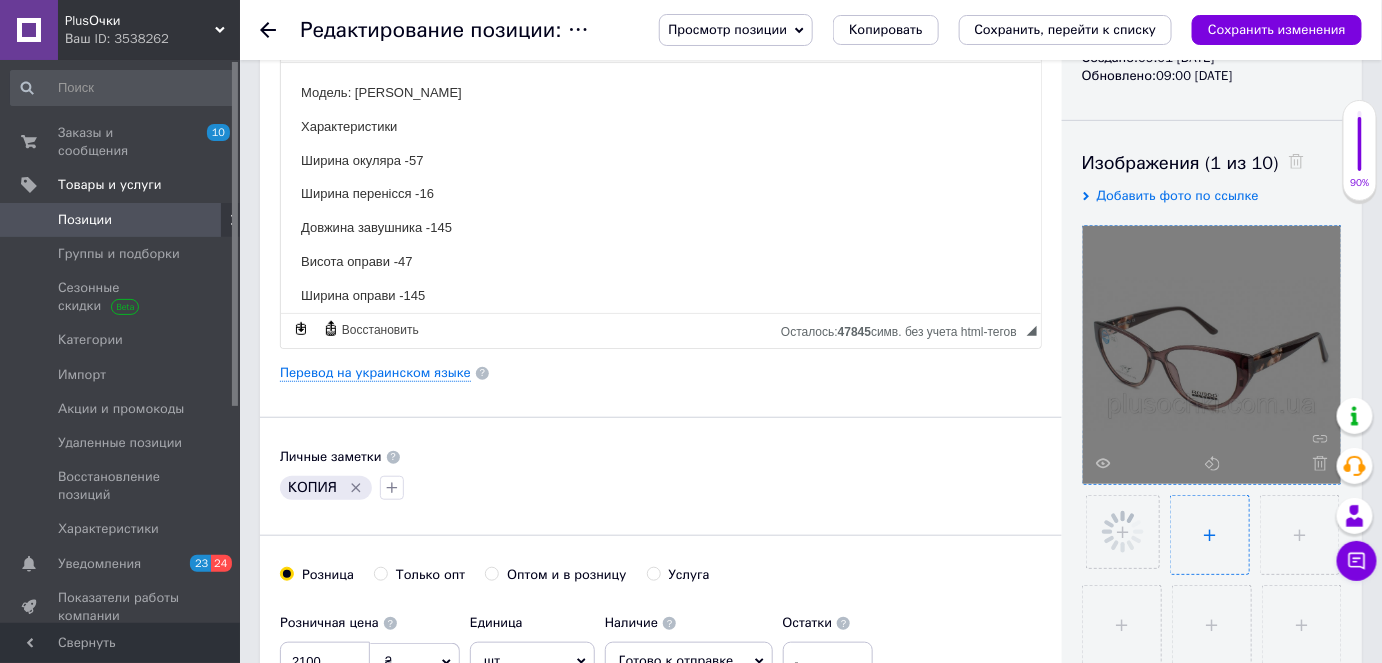 click at bounding box center (1210, 535) 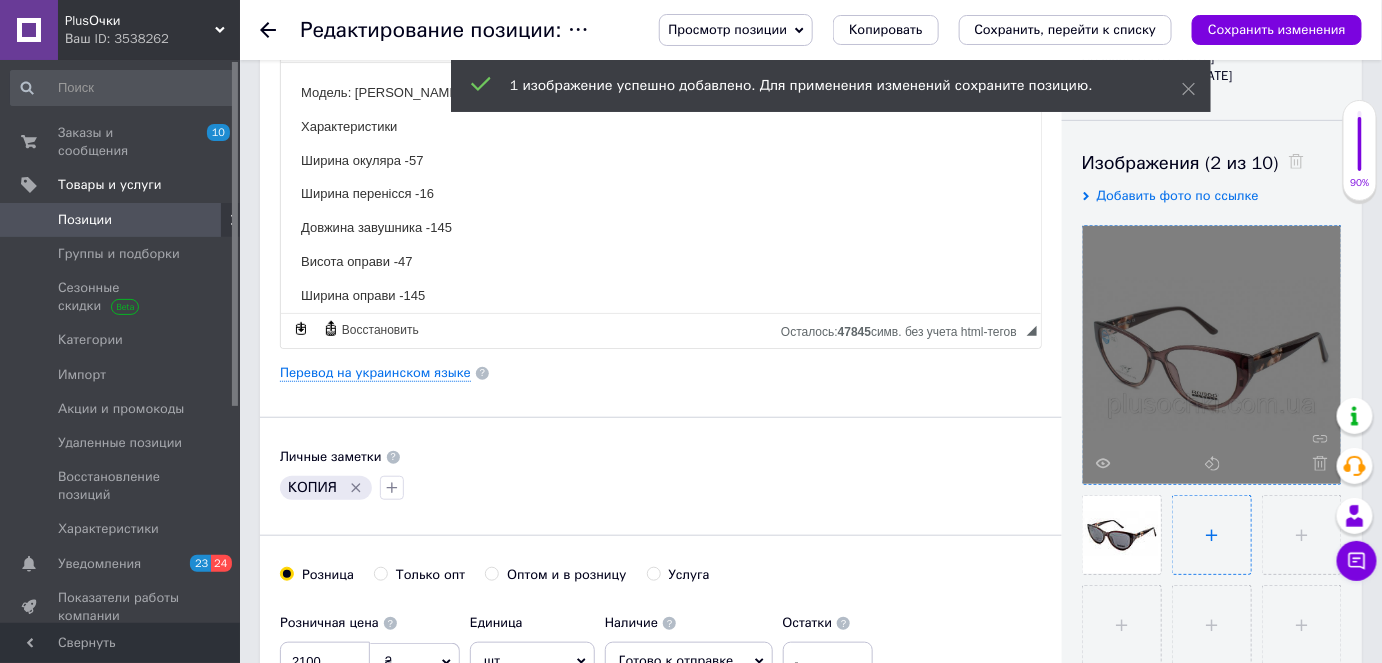 type on "C:\fakepath\25633-C4B-766x455.jpg" 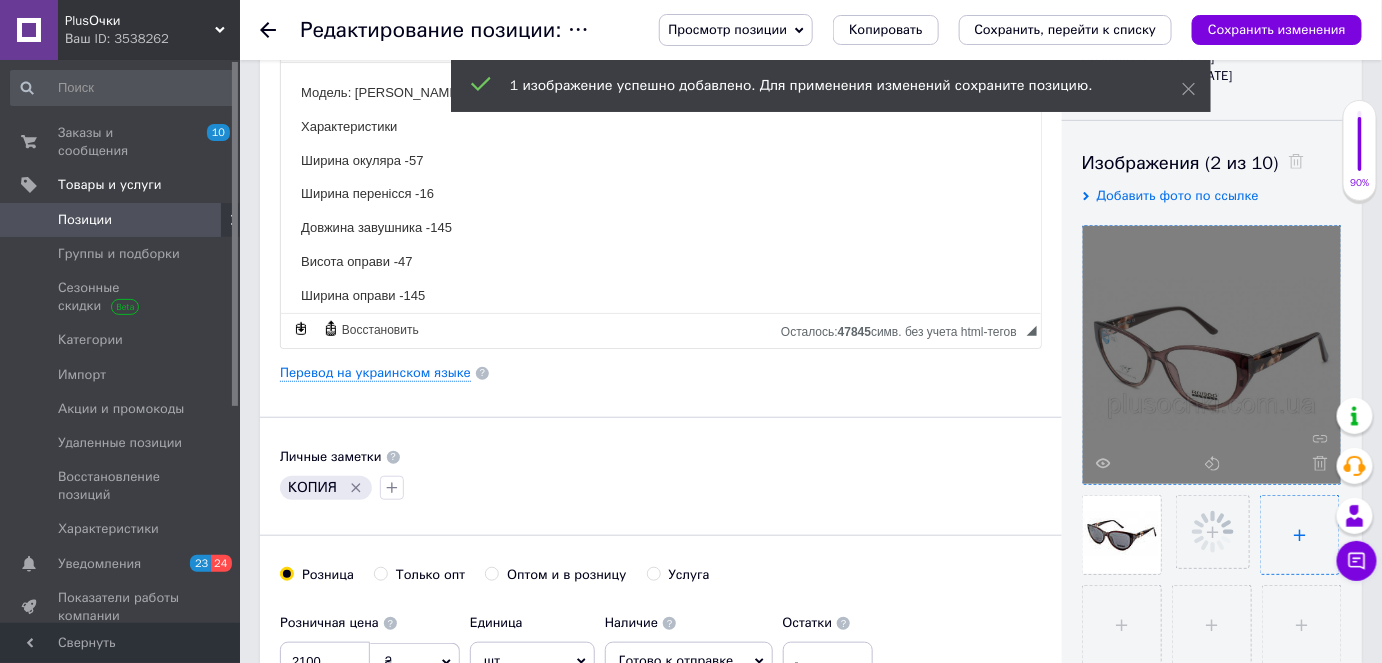 click at bounding box center [1300, 535] 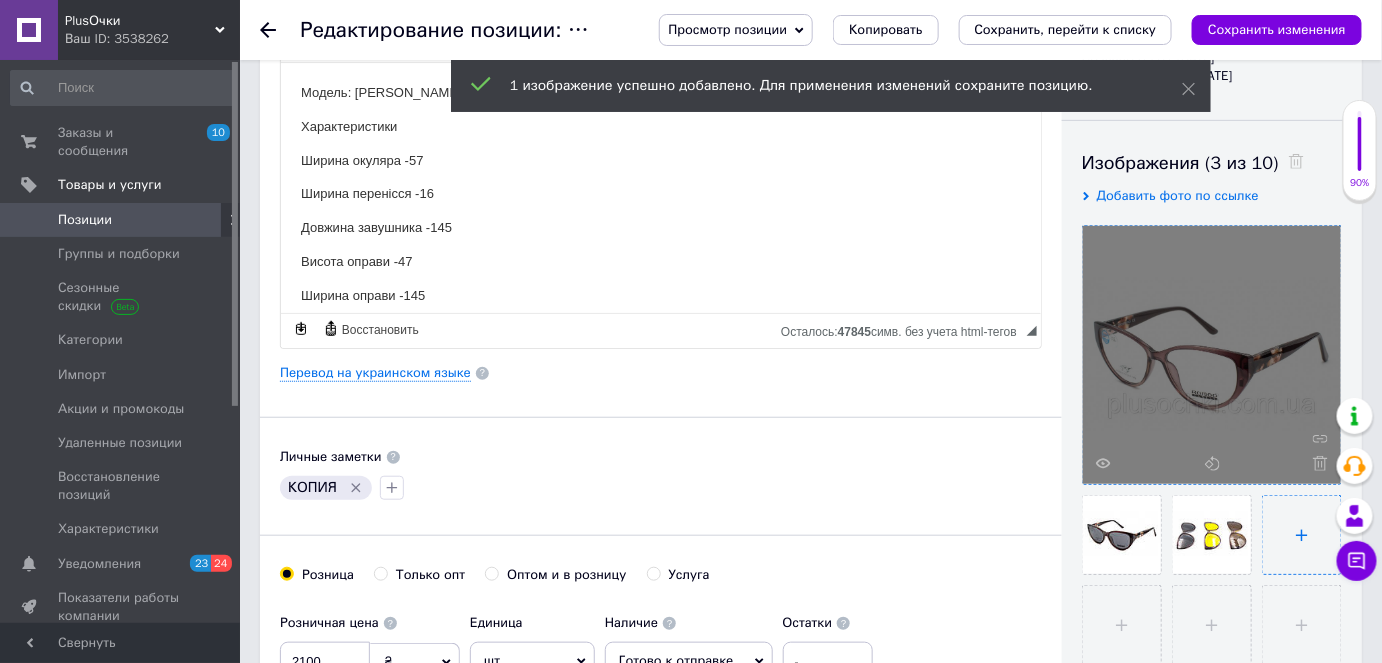type on "C:\fakepath\FUTLYAR-ROMEO-MAT-766x455.jpg" 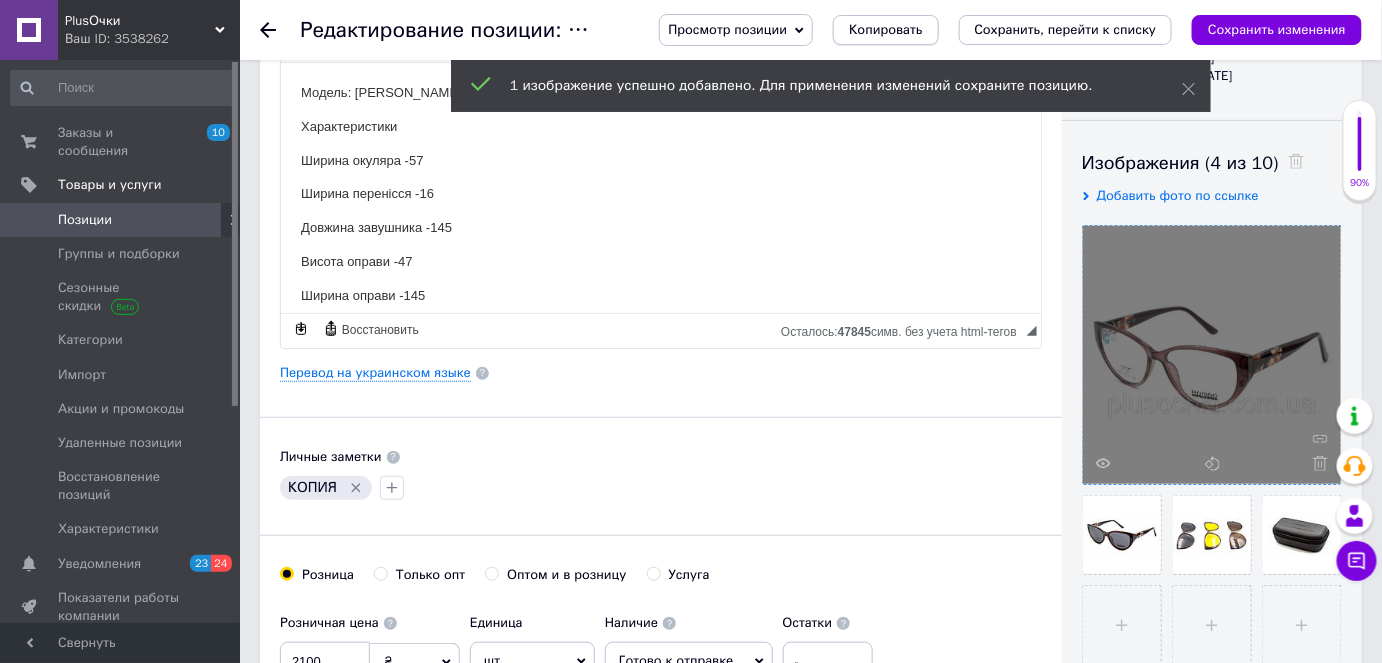 click on "Копировать" at bounding box center [885, 30] 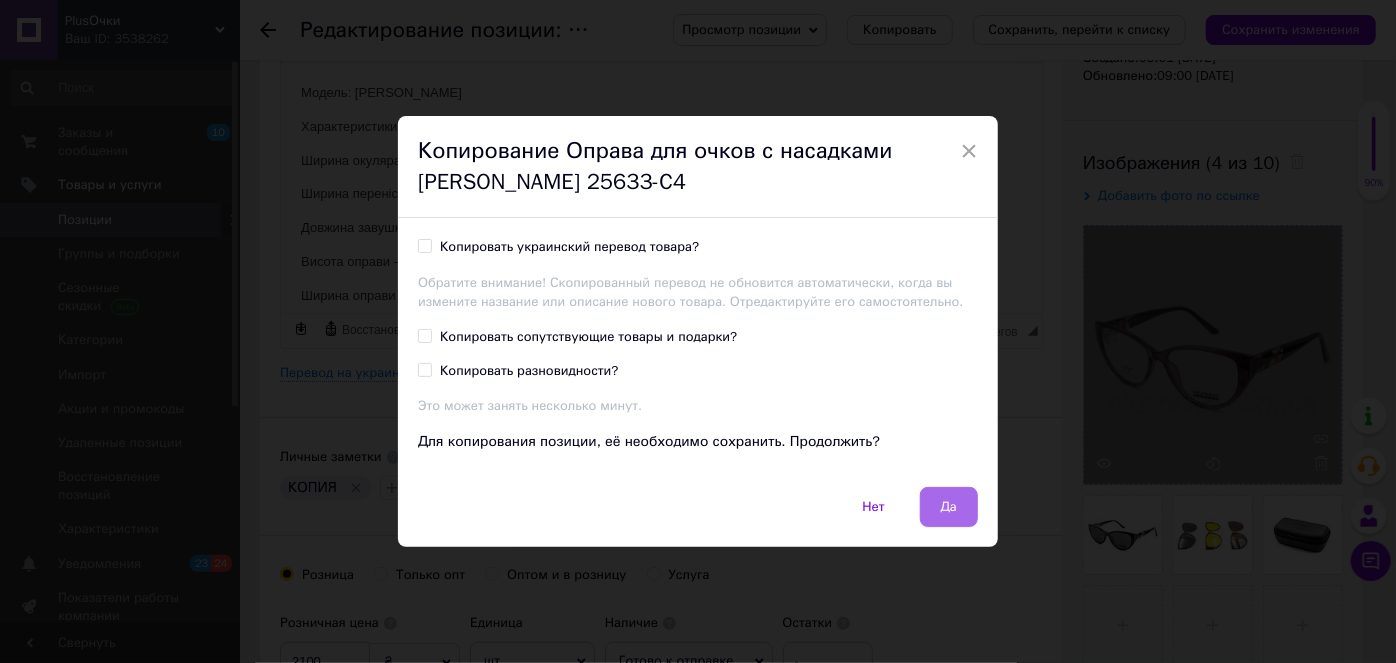 click on "Да" at bounding box center [949, 507] 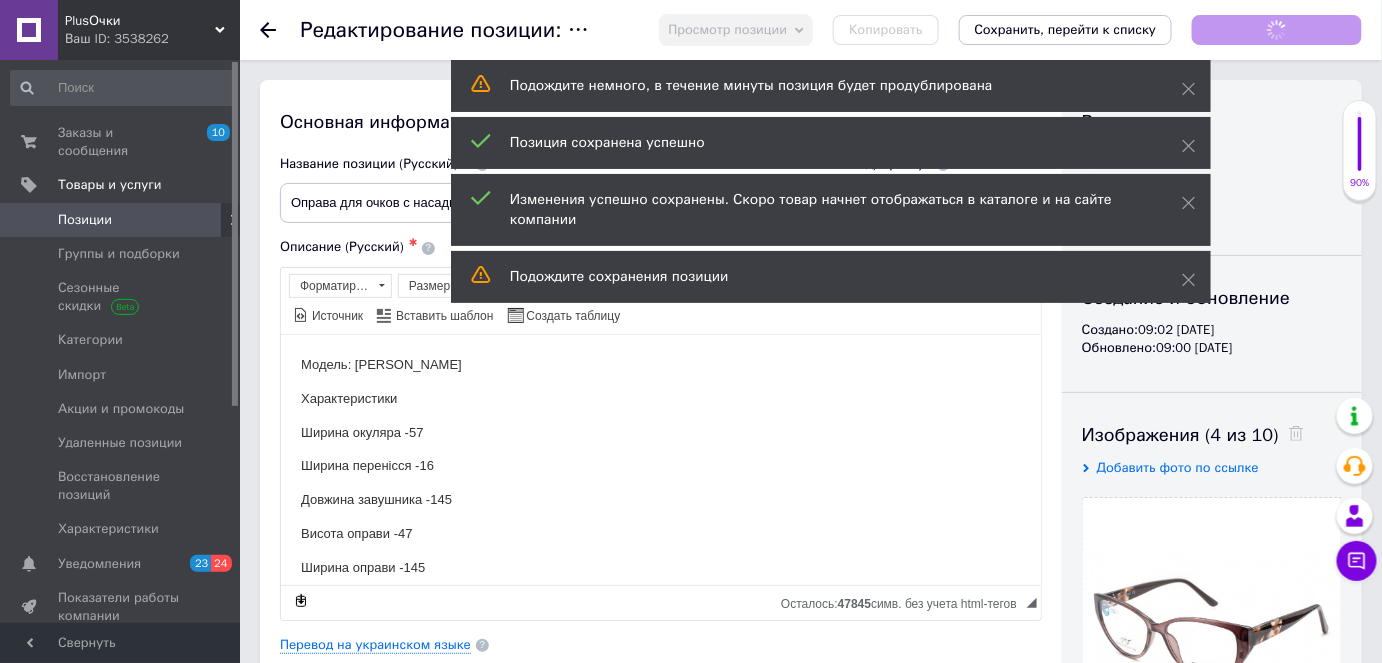 scroll, scrollTop: 0, scrollLeft: 0, axis: both 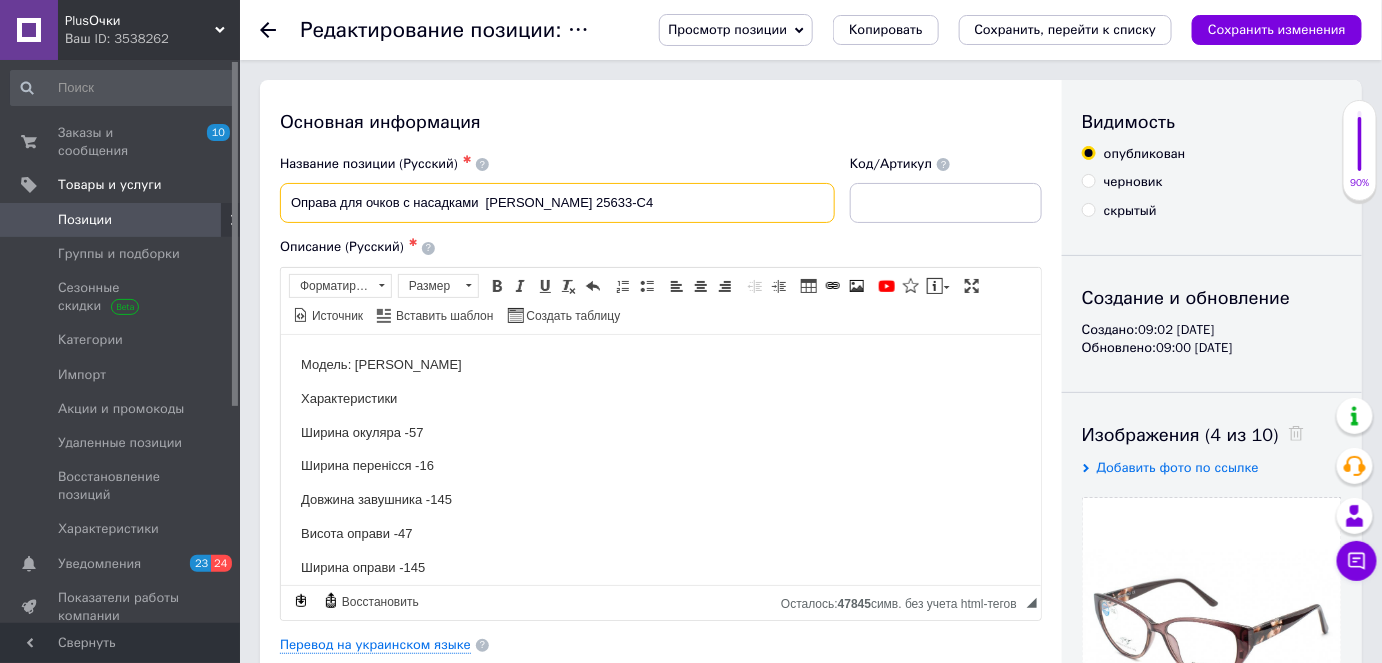 click on "Оправа для очков с насадками  [PERSON_NAME] 25633-C4" at bounding box center (557, 203) 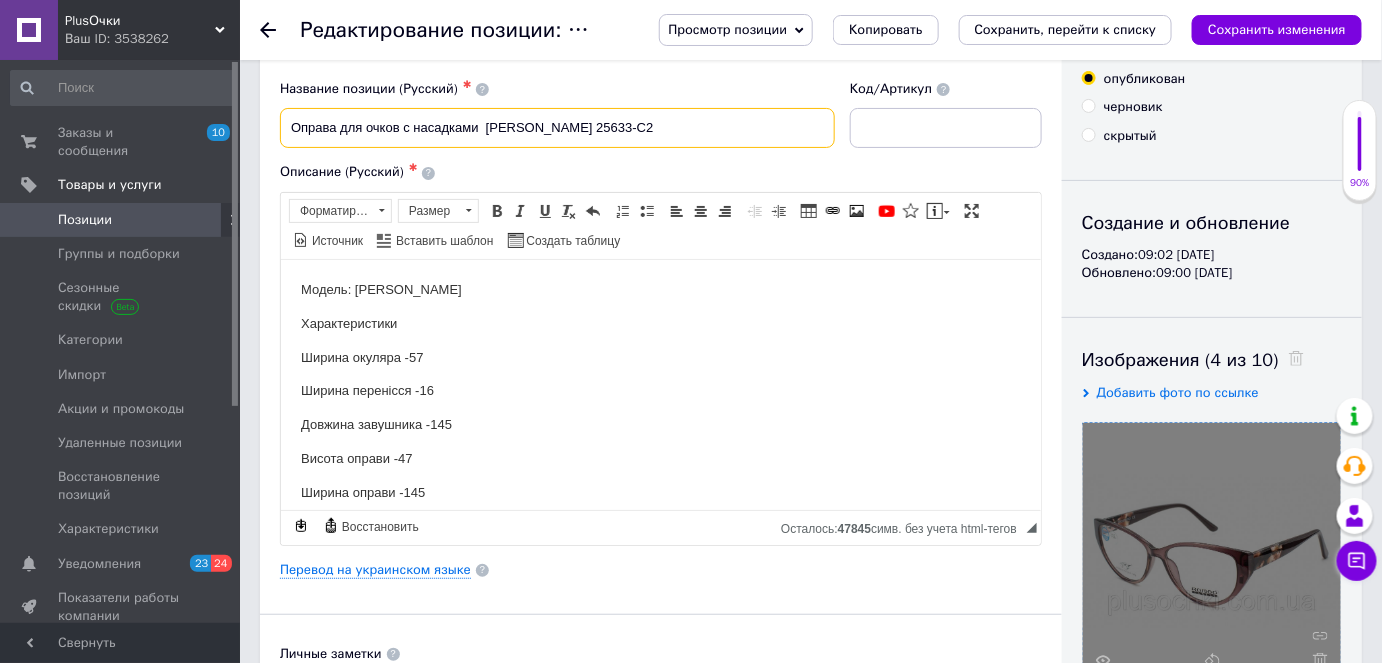 scroll, scrollTop: 272, scrollLeft: 0, axis: vertical 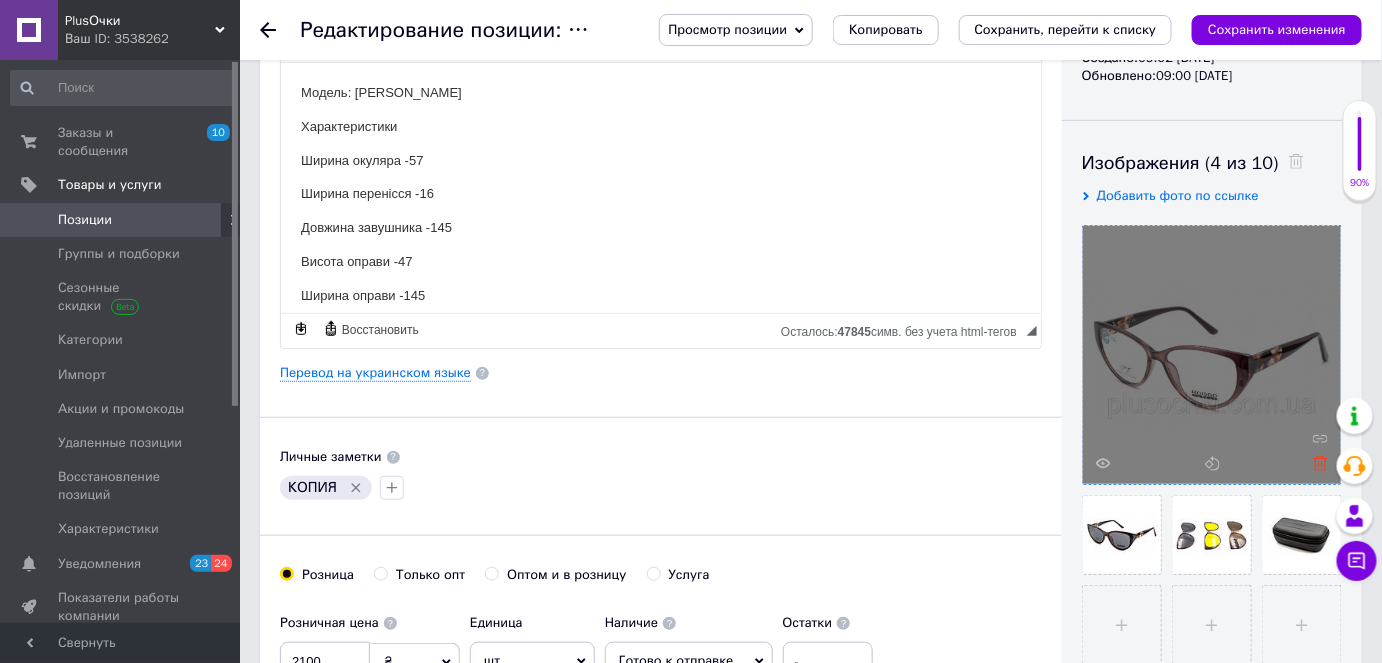 type on "Оправа для очков с насадками  [PERSON_NAME] 25633-C2" 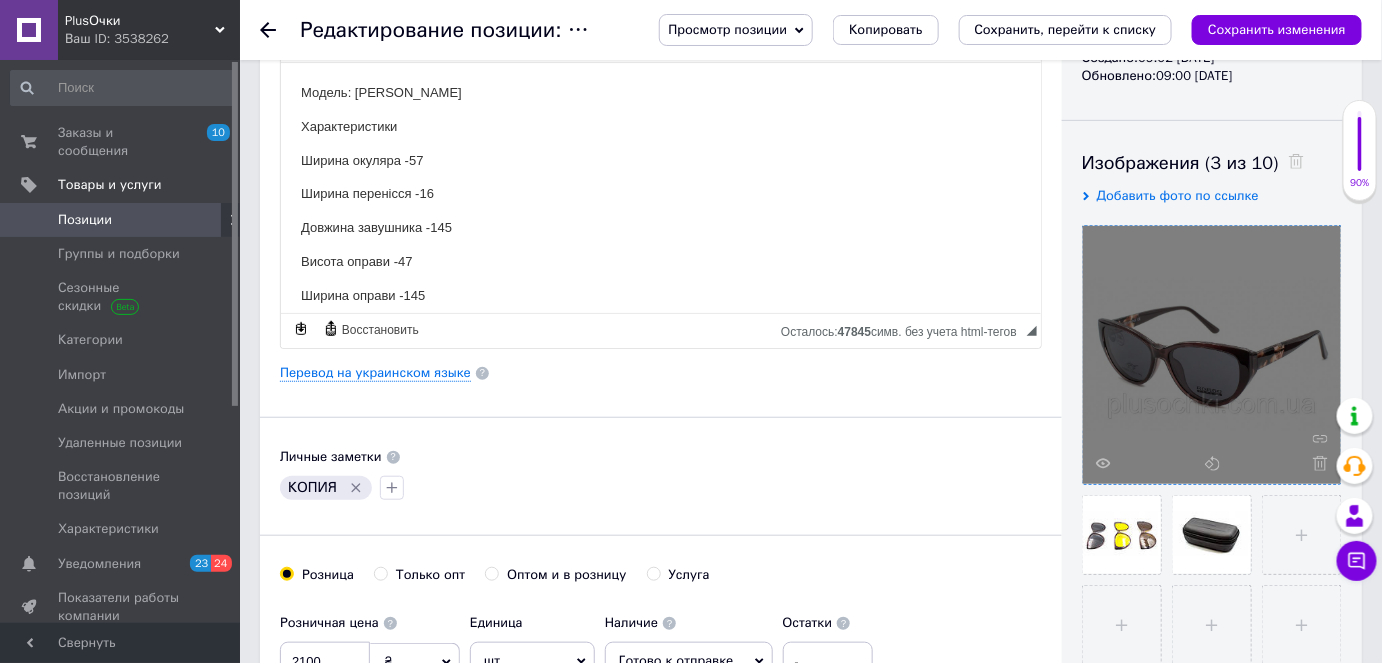 click 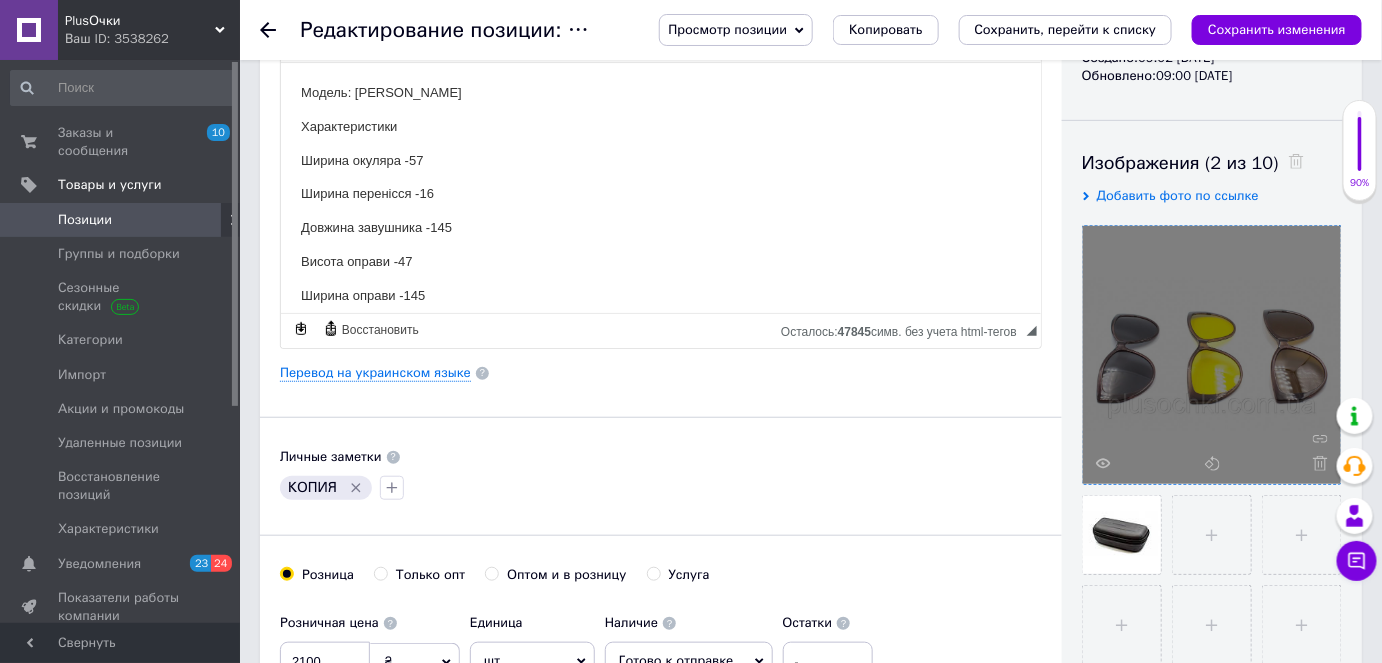 click 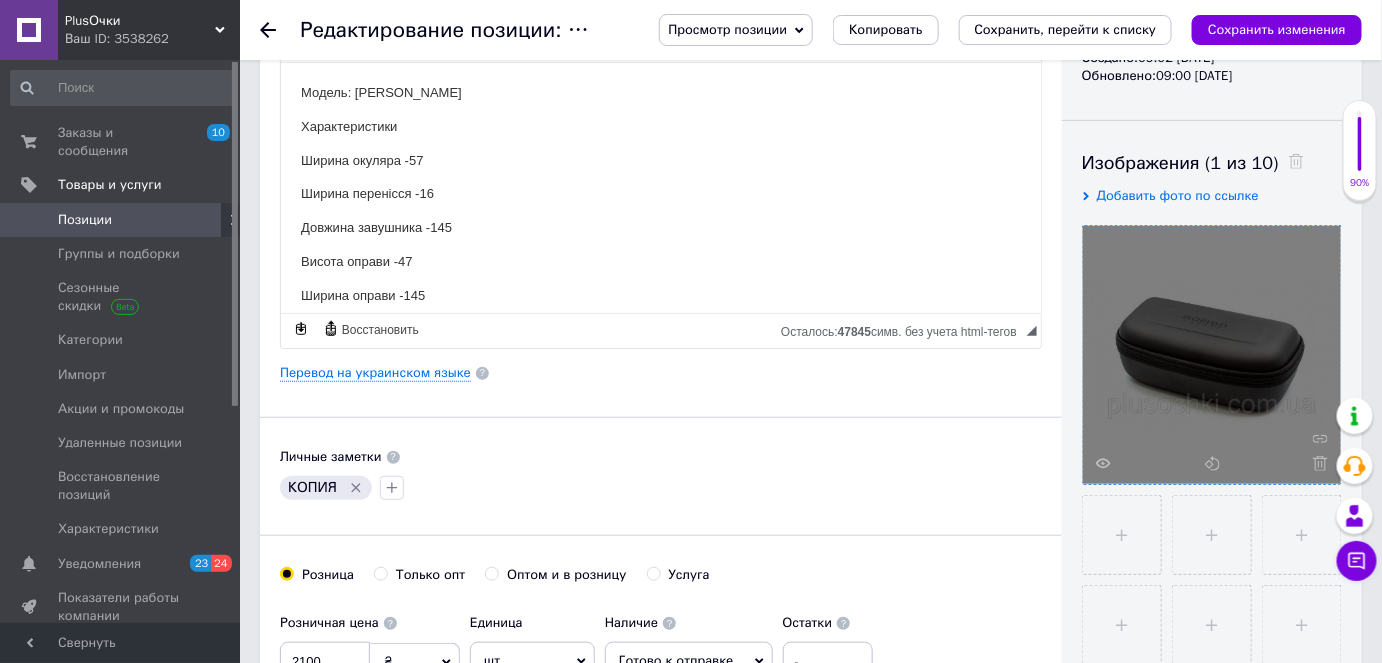 click 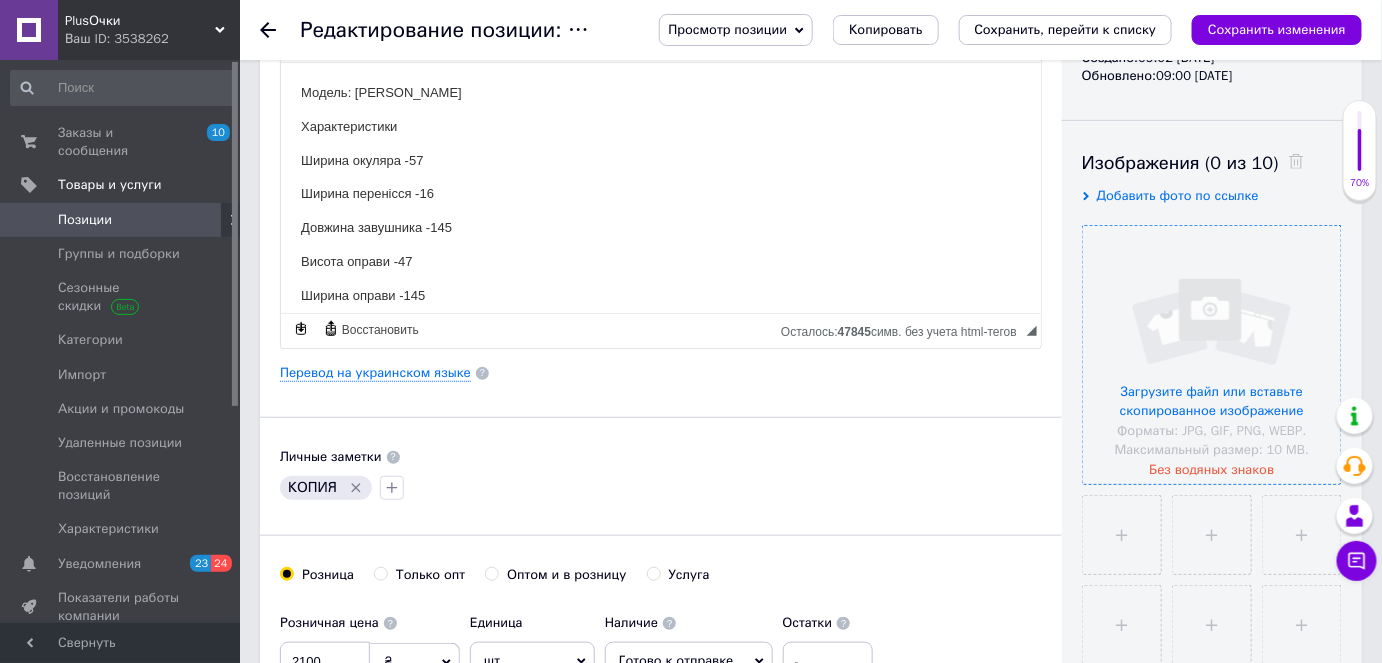 click at bounding box center (1212, 355) 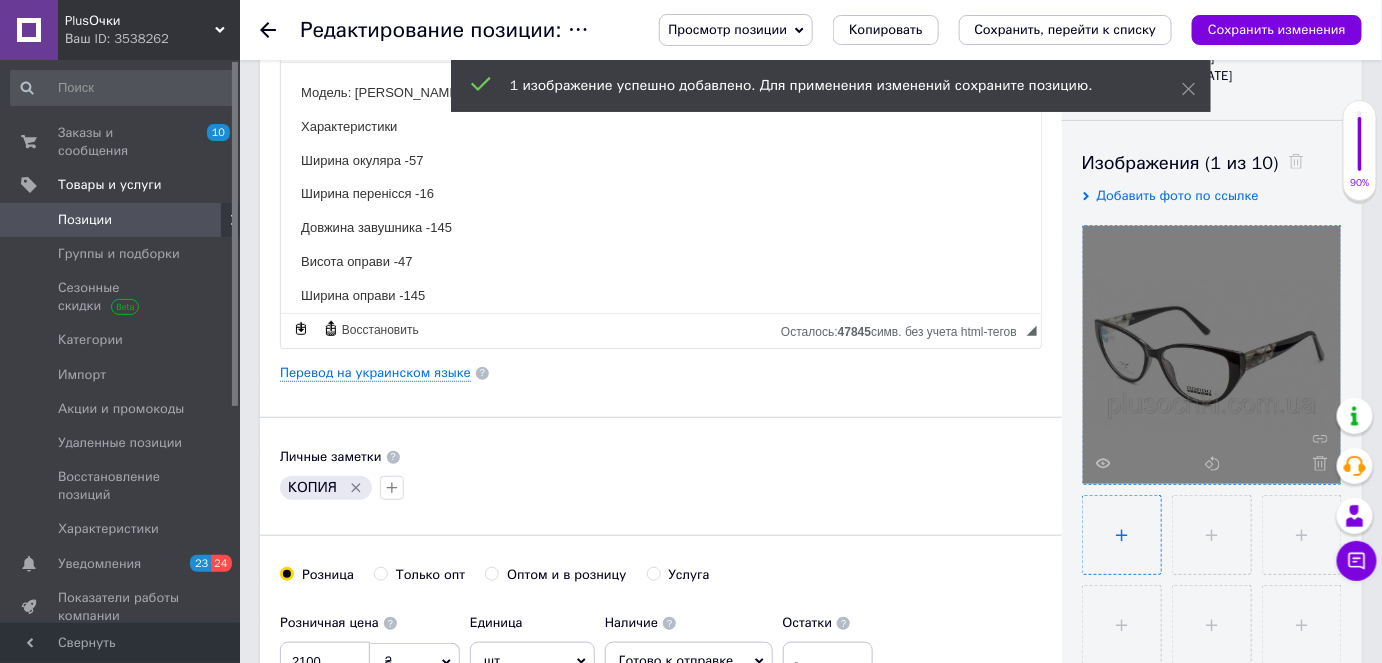 click at bounding box center [1122, 535] 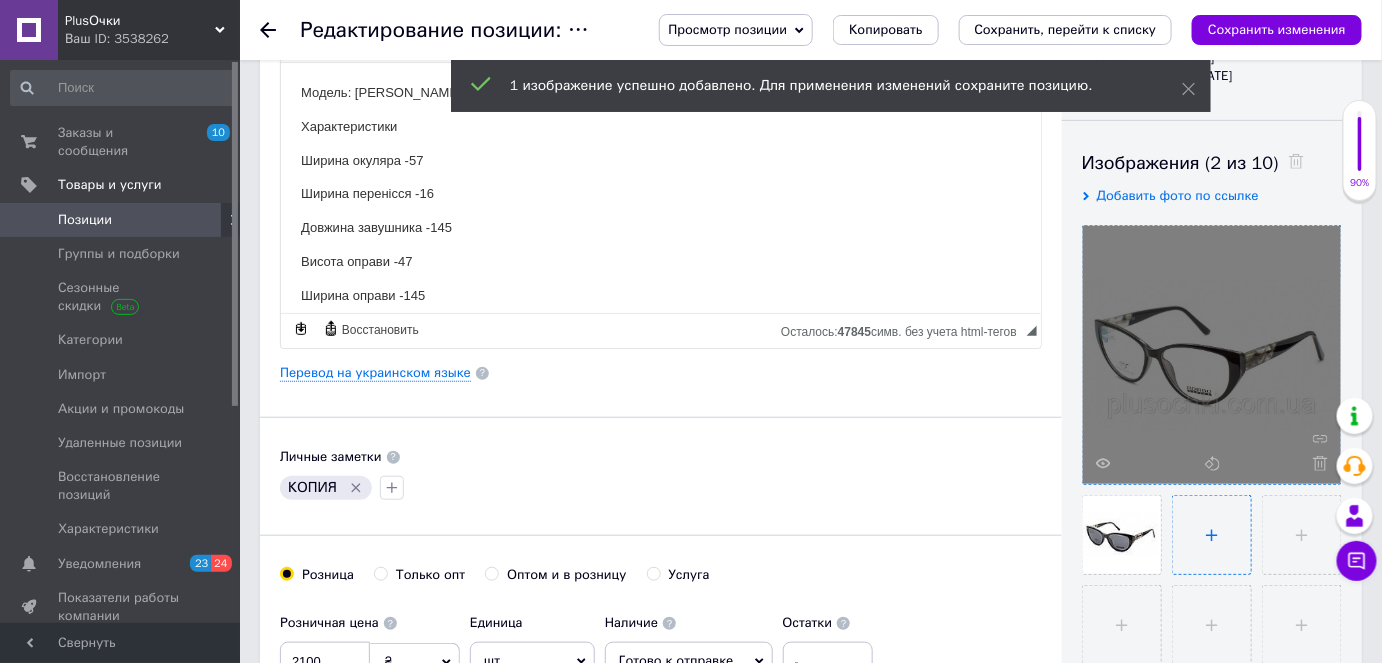 click at bounding box center (1212, 535) 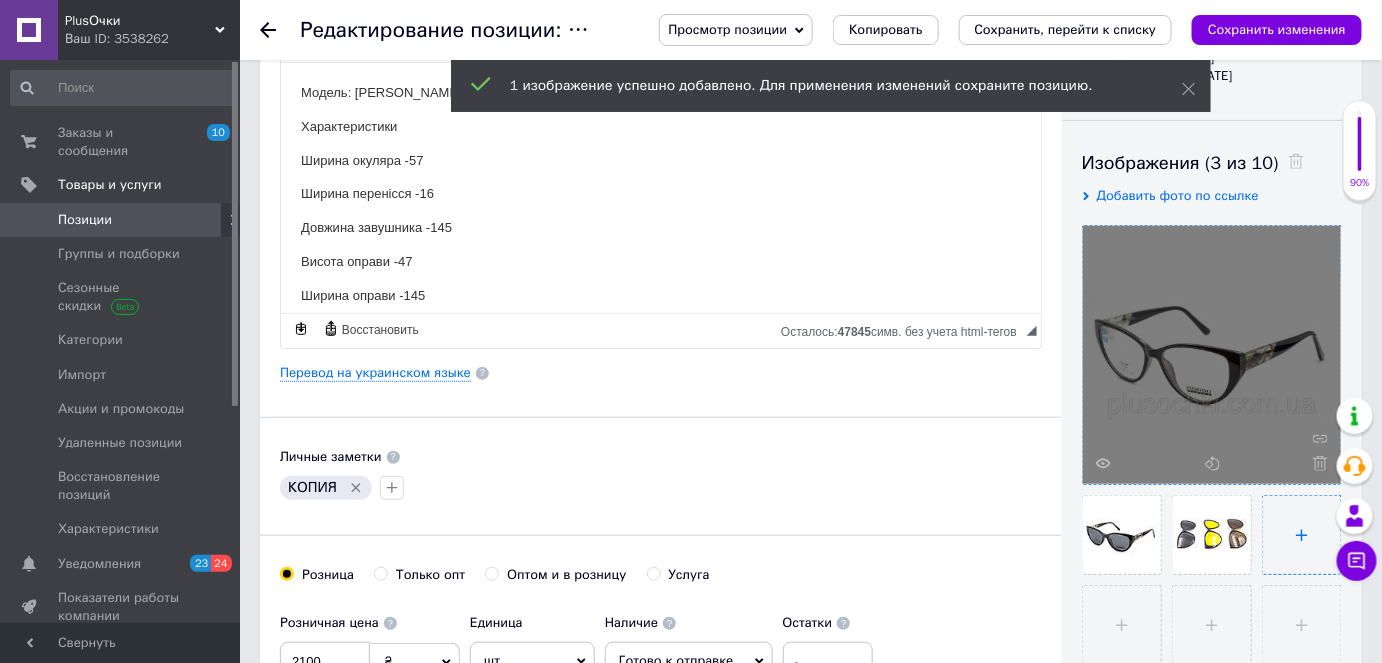click at bounding box center [1302, 535] 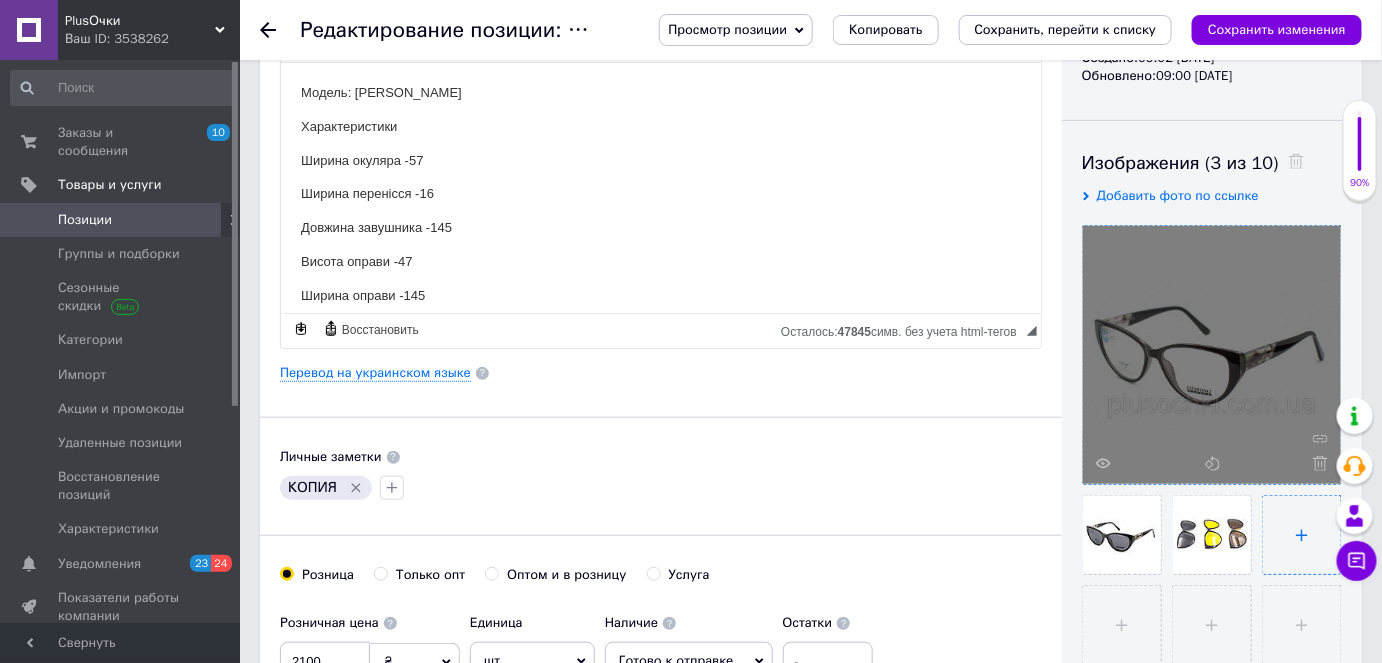 type on "C:\fakepath\FUTLYAR-ROMEO-MAT-766x455.jpg" 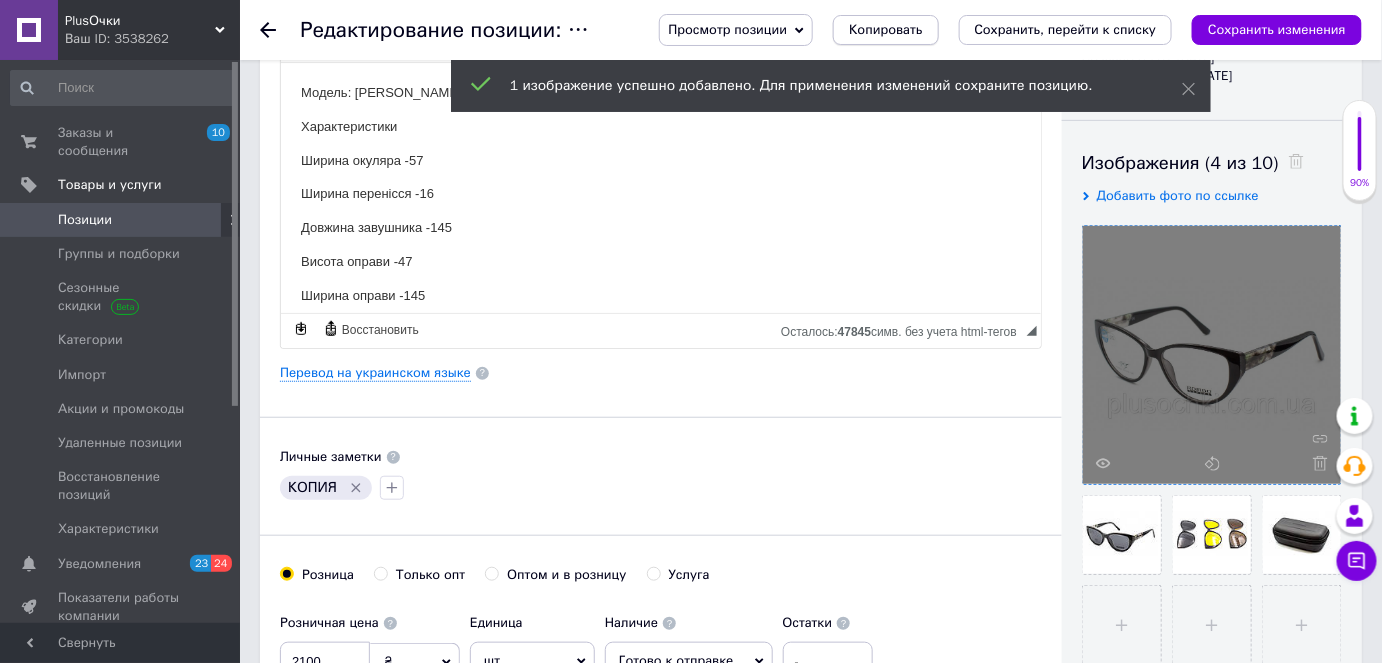 click on "Копировать" at bounding box center [885, 30] 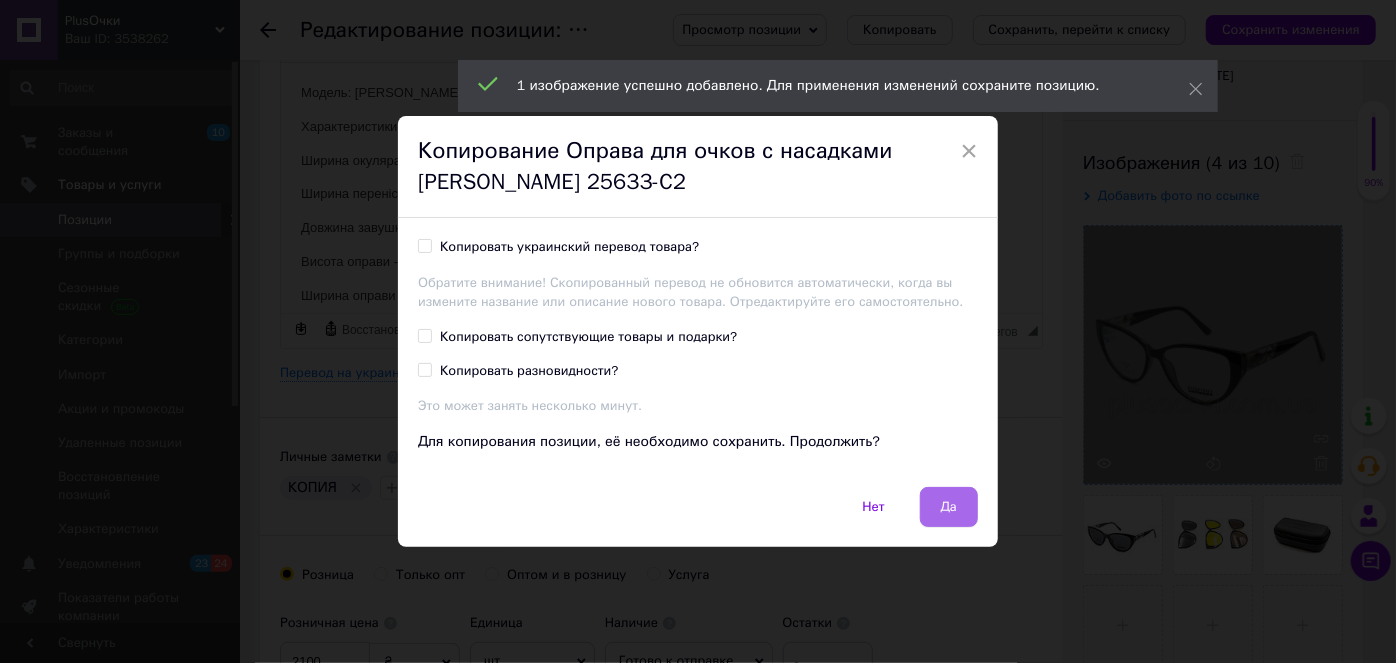 click on "Да" at bounding box center [949, 507] 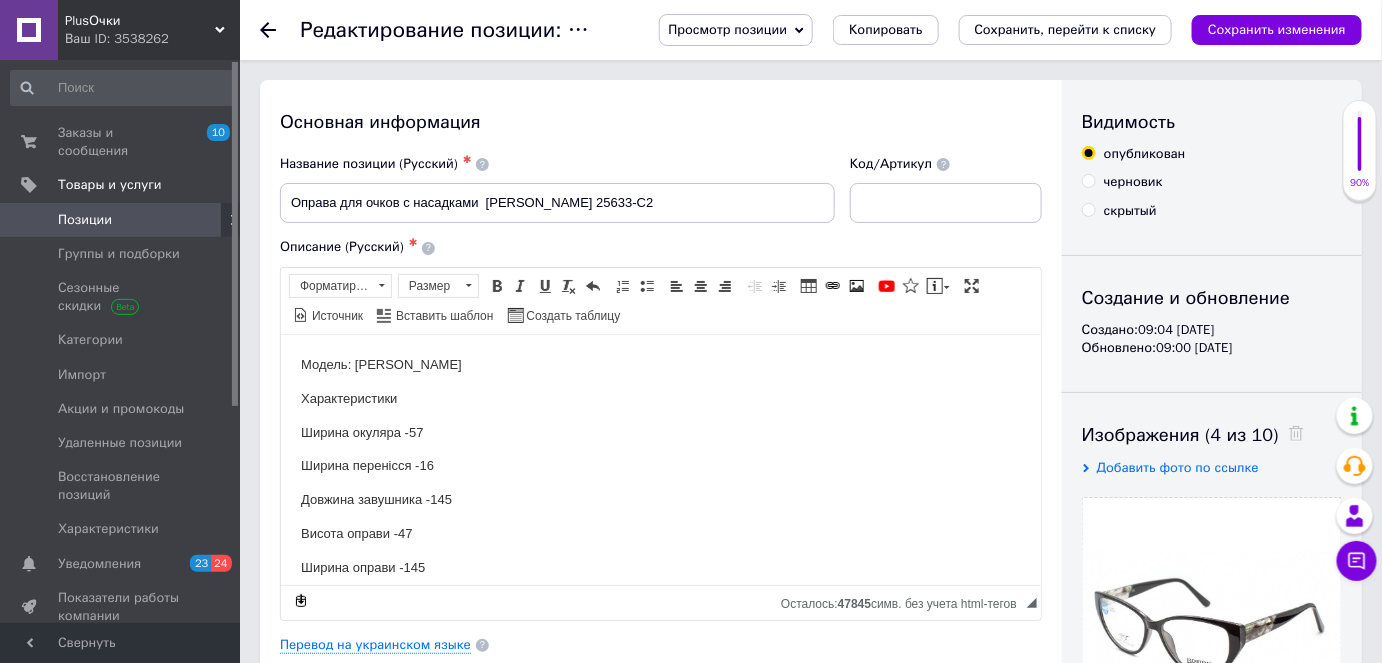 scroll, scrollTop: 0, scrollLeft: 0, axis: both 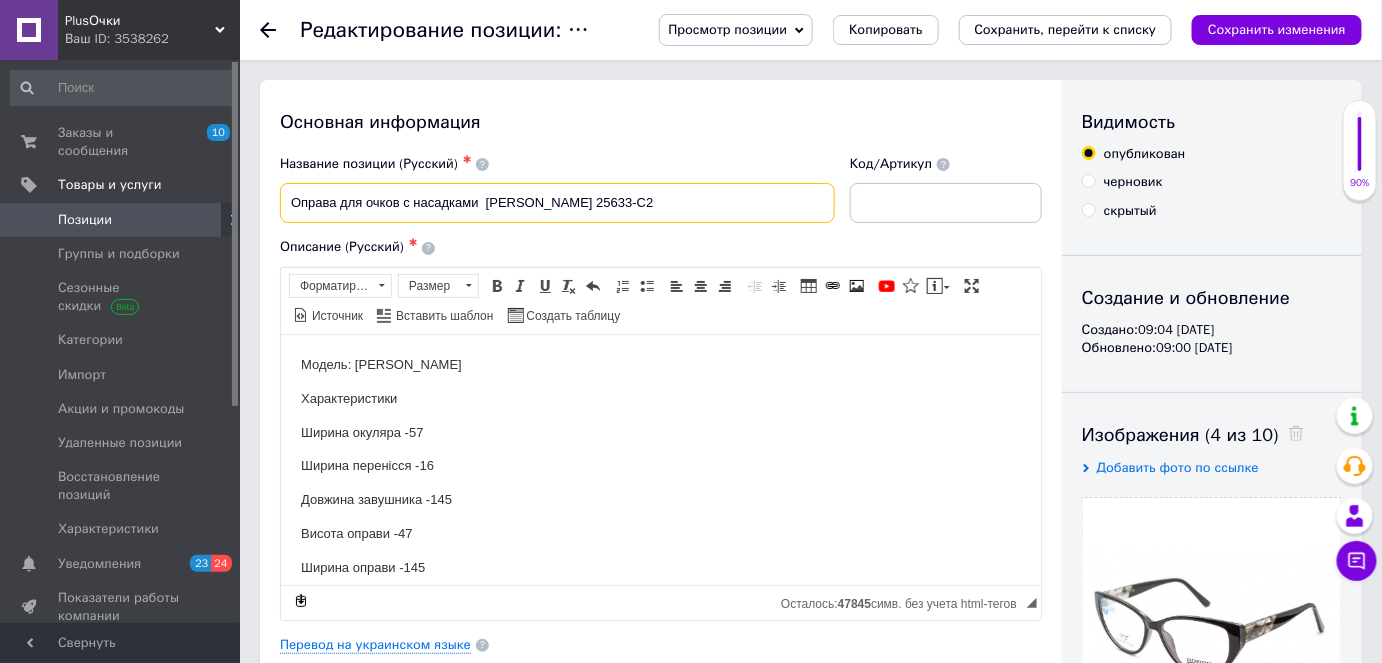 click on "Оправа для очков с насадками  [PERSON_NAME] 25633-C2" at bounding box center (557, 203) 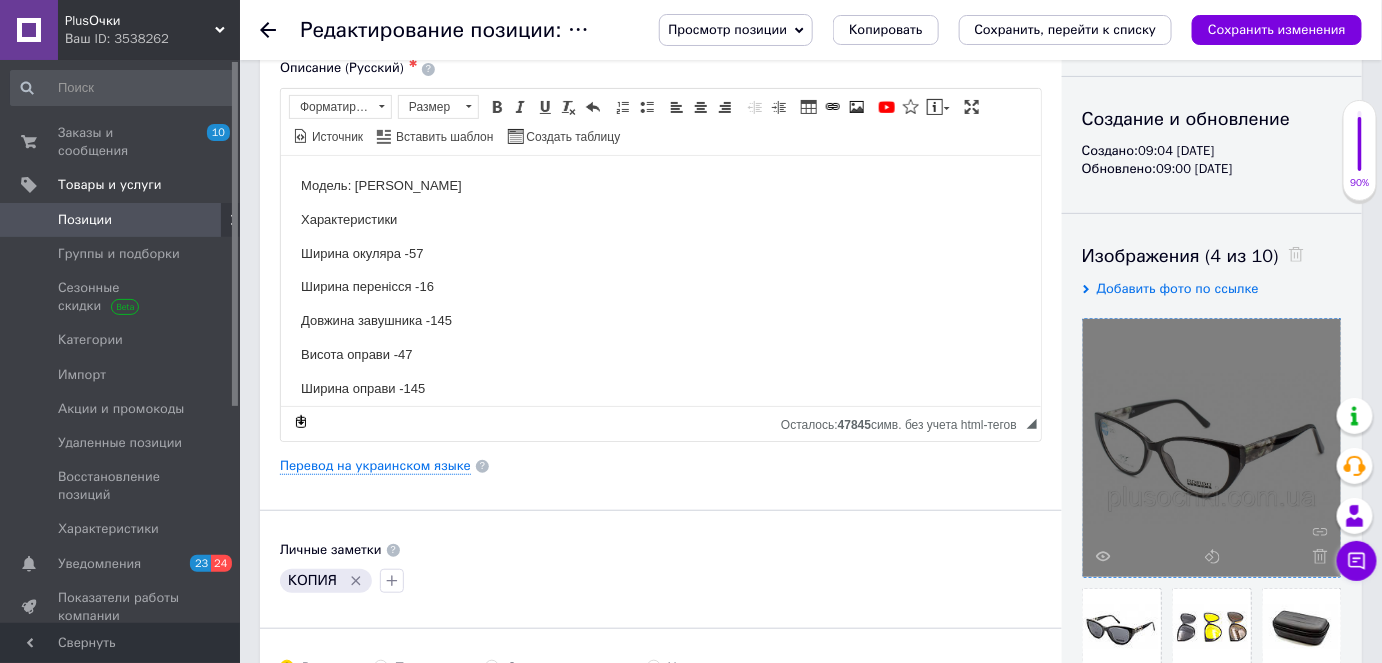 scroll, scrollTop: 181, scrollLeft: 0, axis: vertical 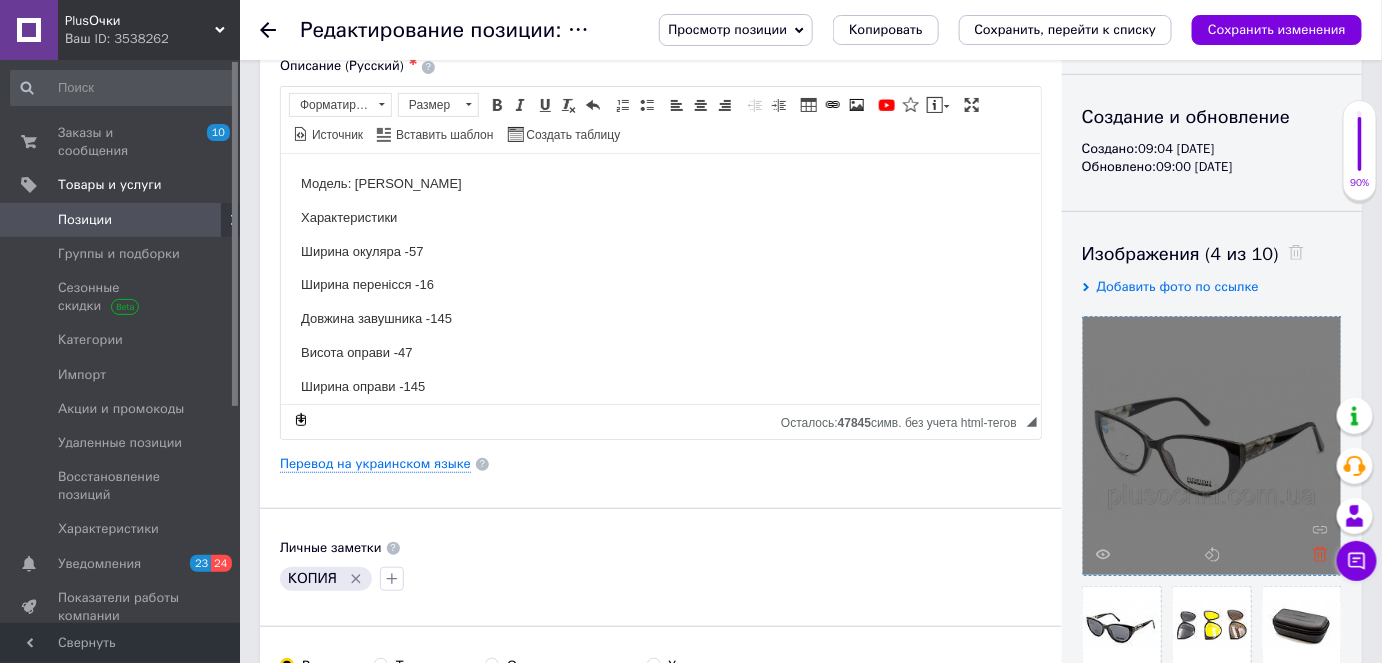 type on "Оправа для очков с насадками  [PERSON_NAME] 25633-C1" 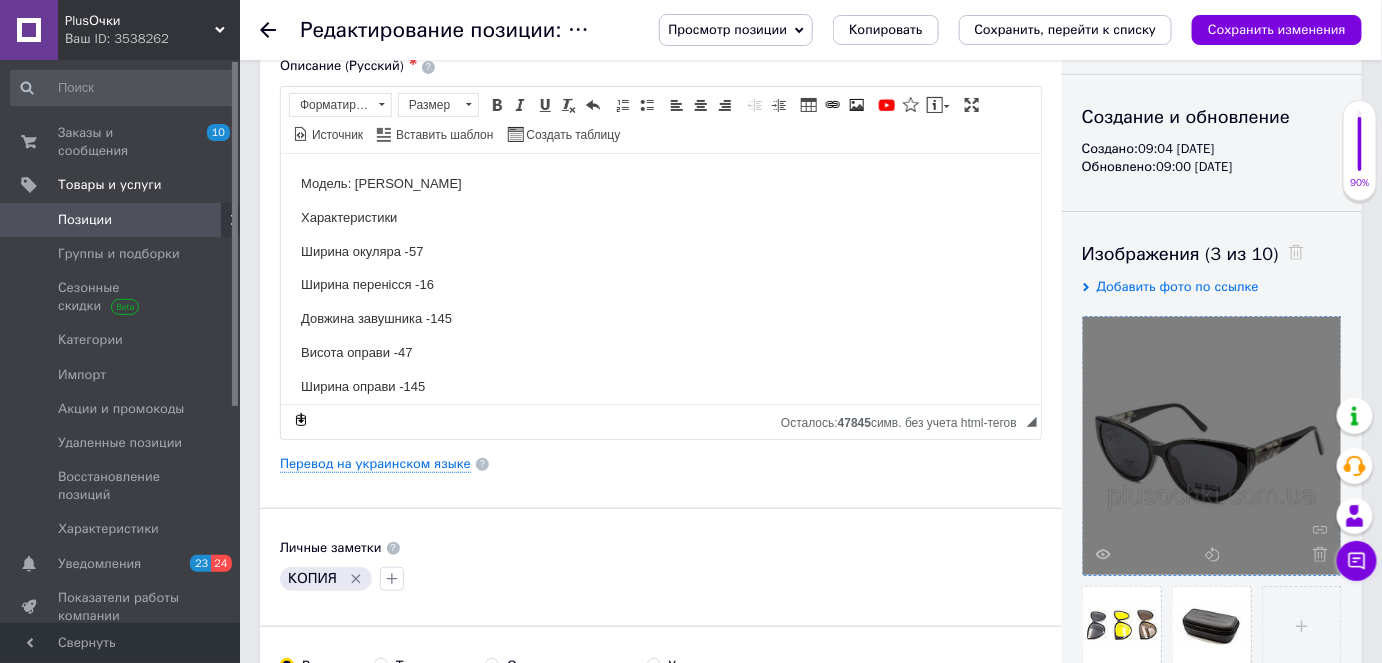 click 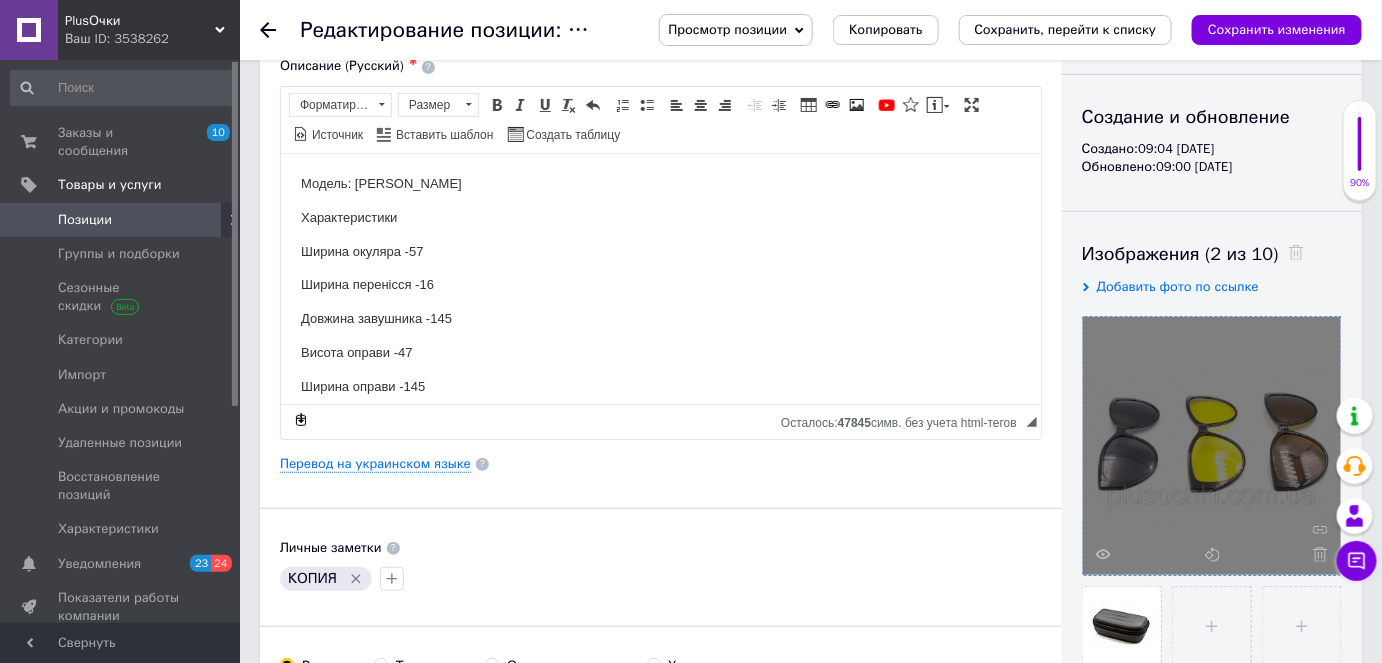 click 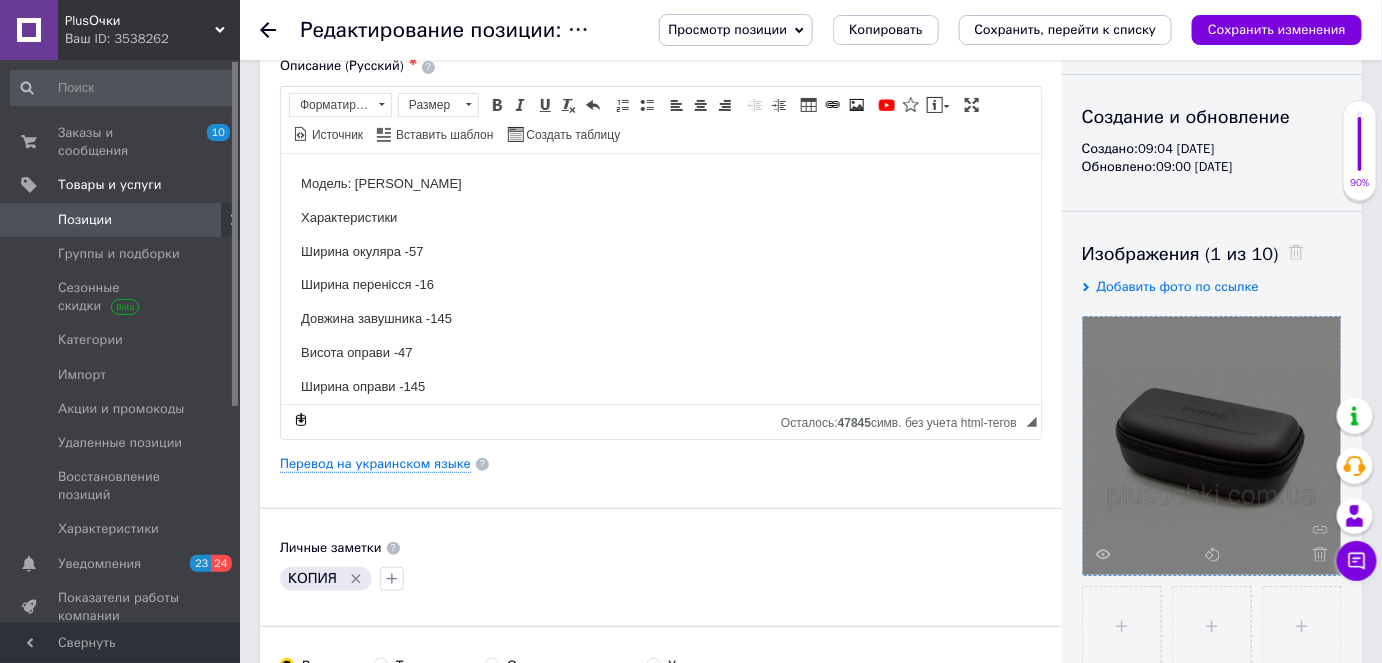 click 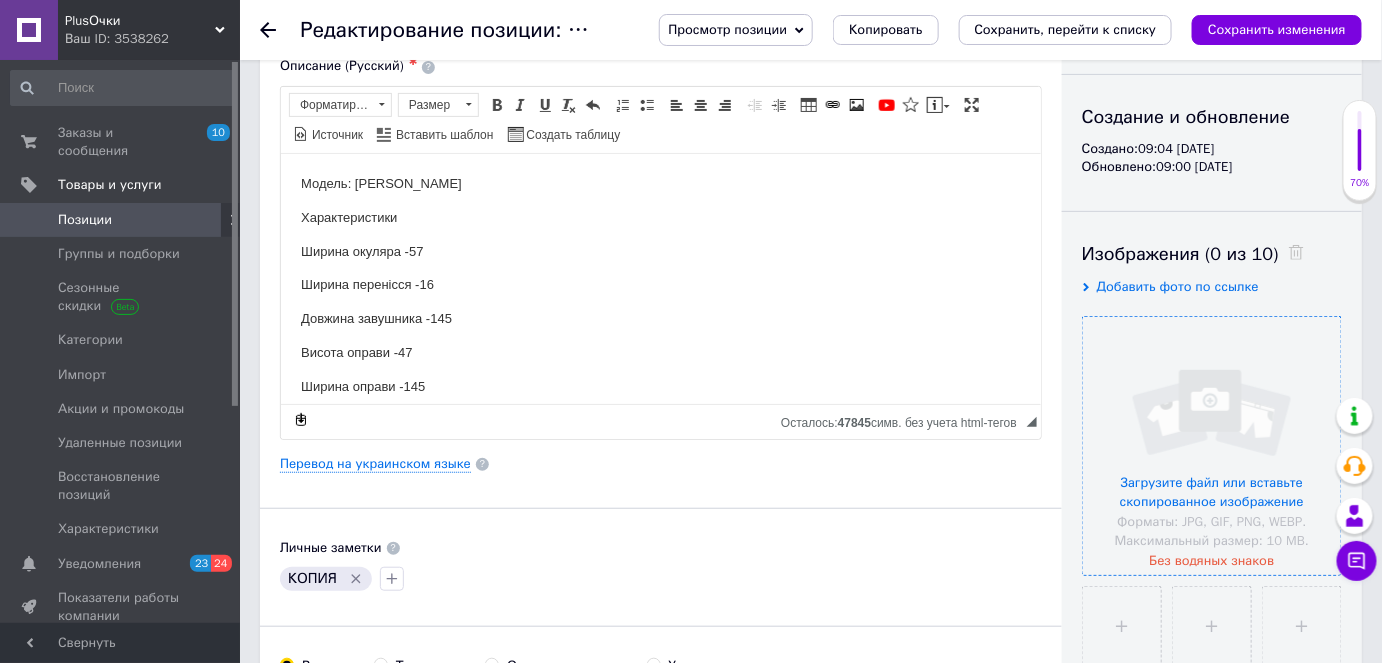 click at bounding box center (1212, 446) 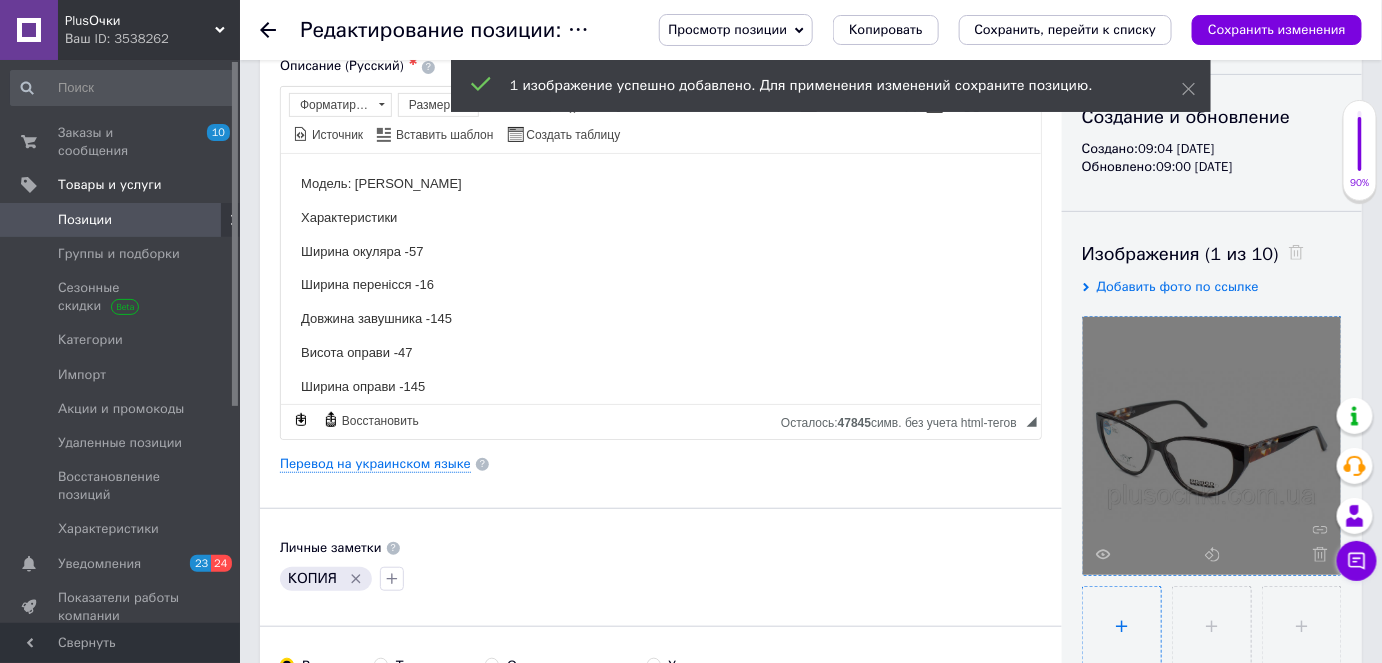 drag, startPoint x: 1112, startPoint y: 617, endPoint x: 1098, endPoint y: 608, distance: 16.643316 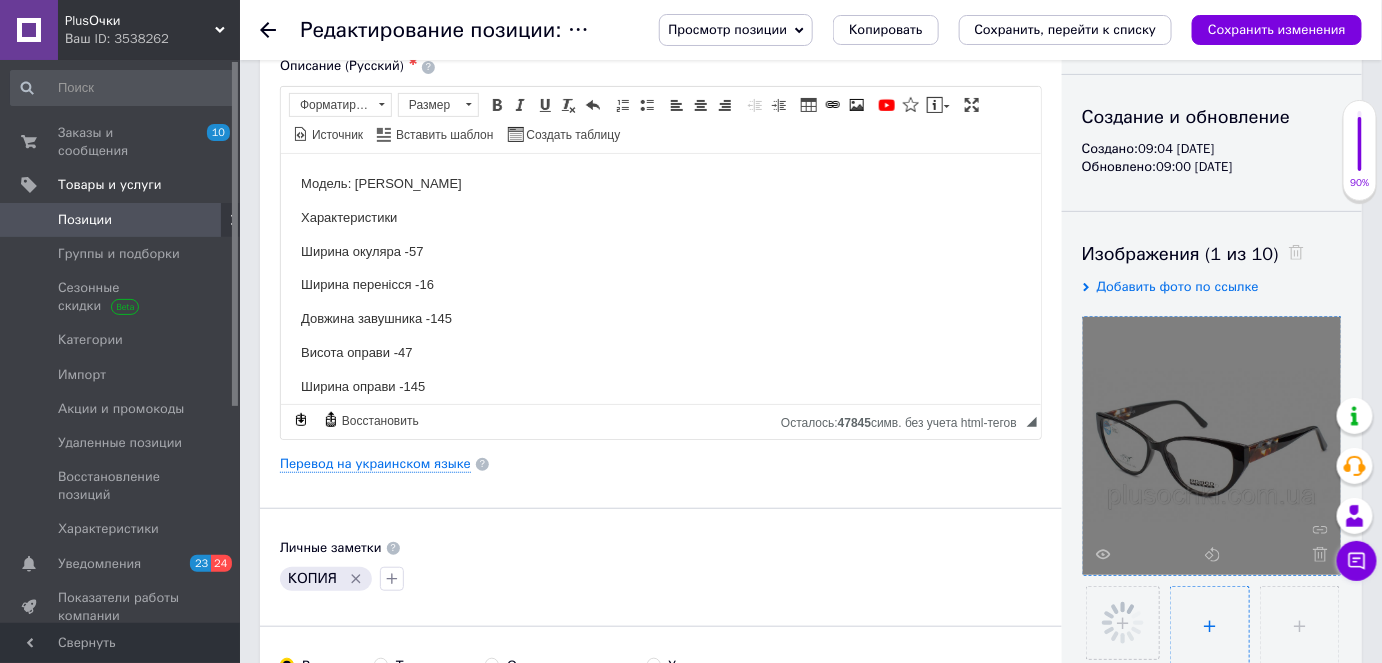 click at bounding box center [1210, 626] 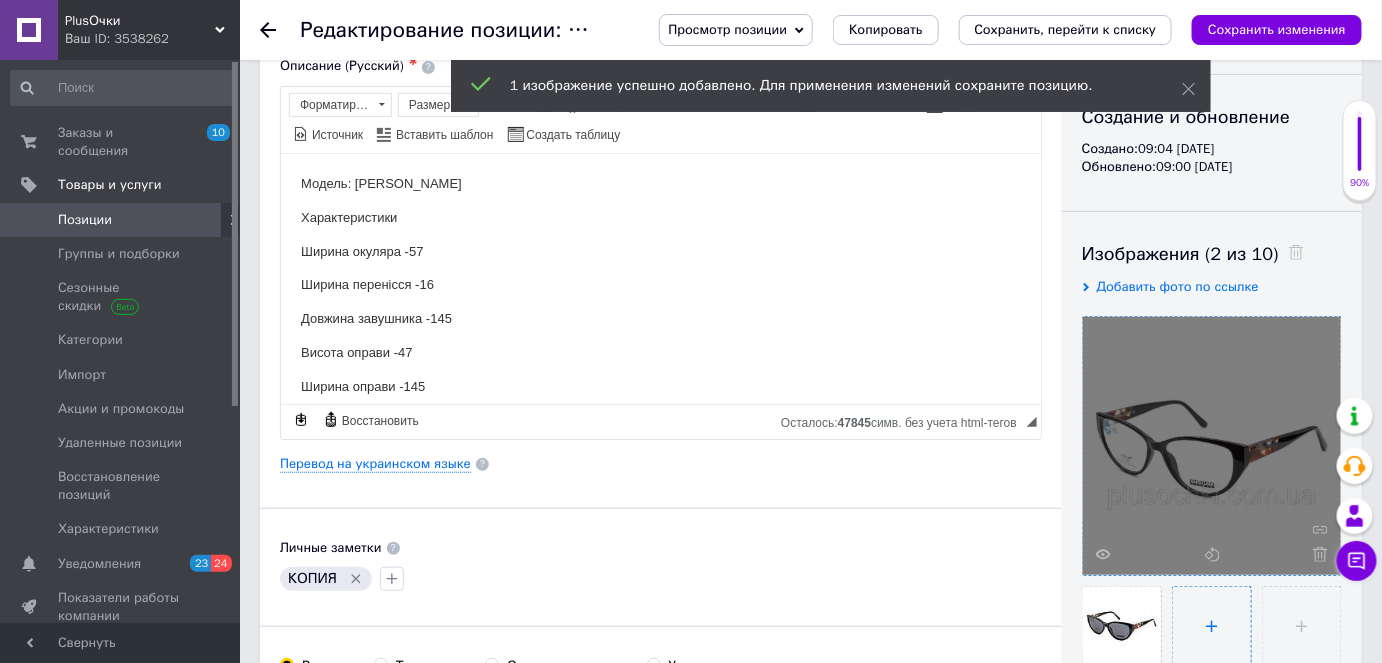 type on "C:\fakepath\25633-C1B-766x455.jpg" 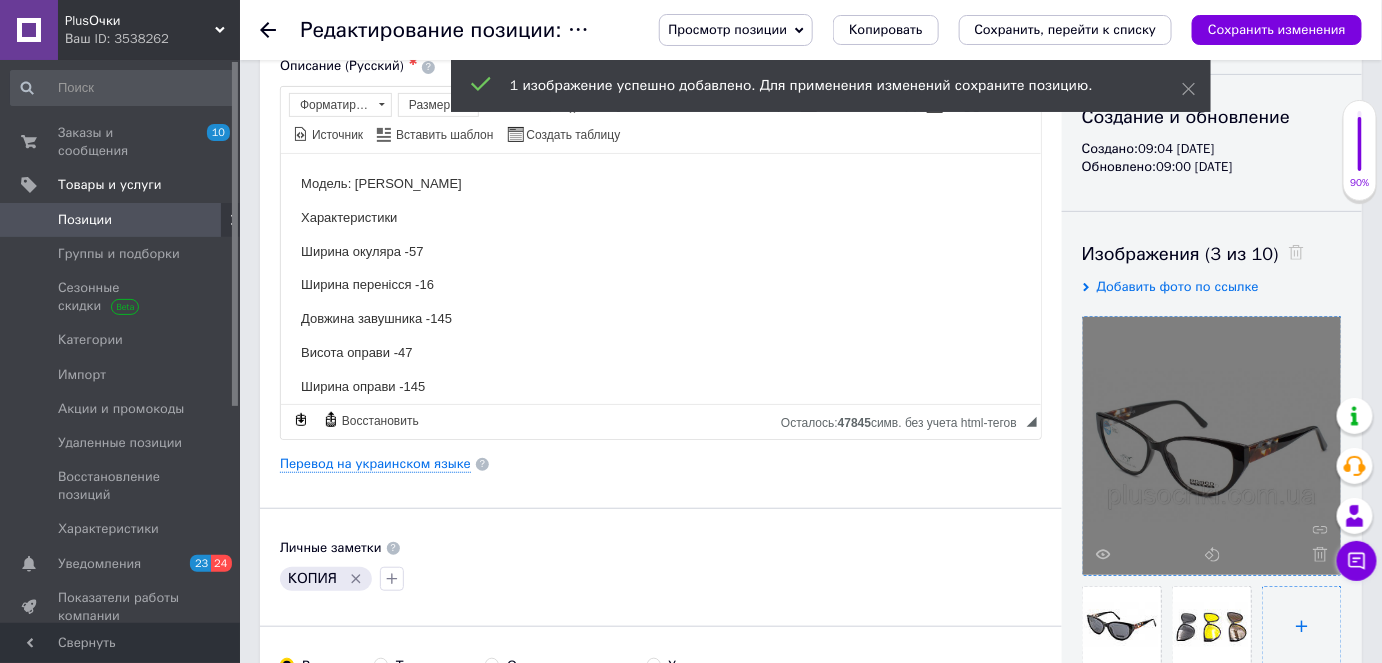 click at bounding box center [1302, 626] 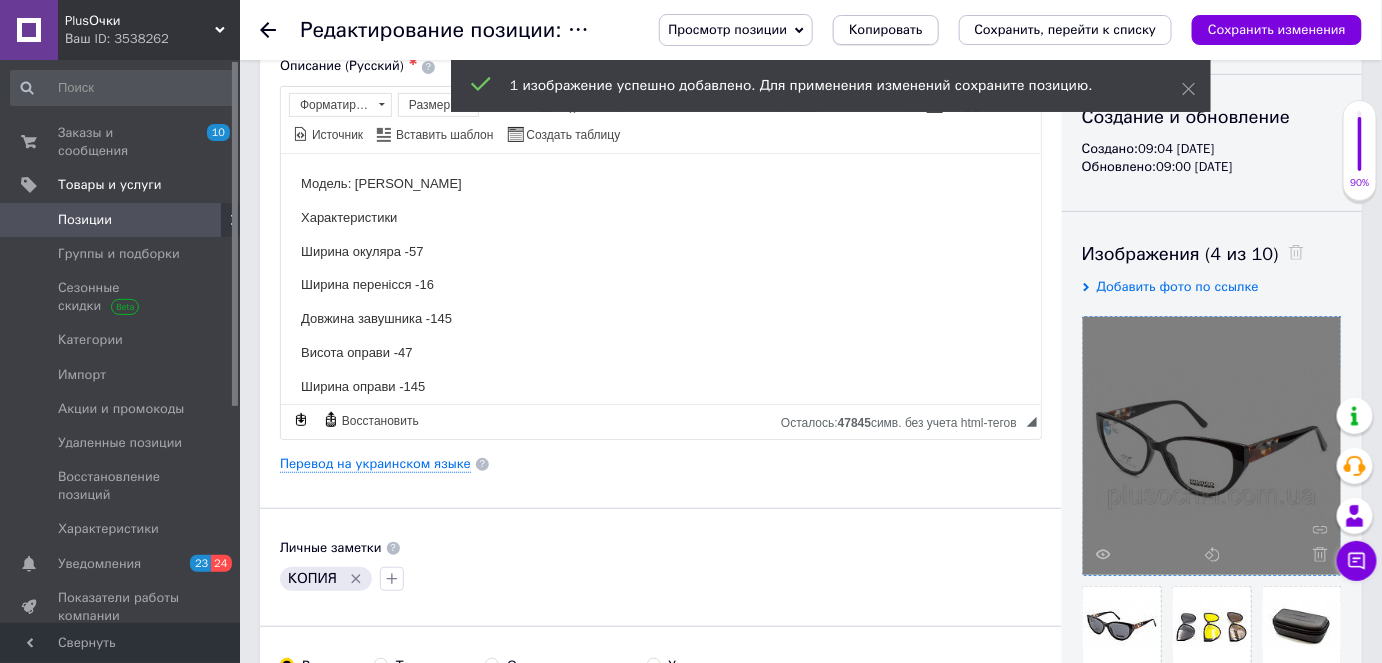 click on "Копировать" at bounding box center [885, 30] 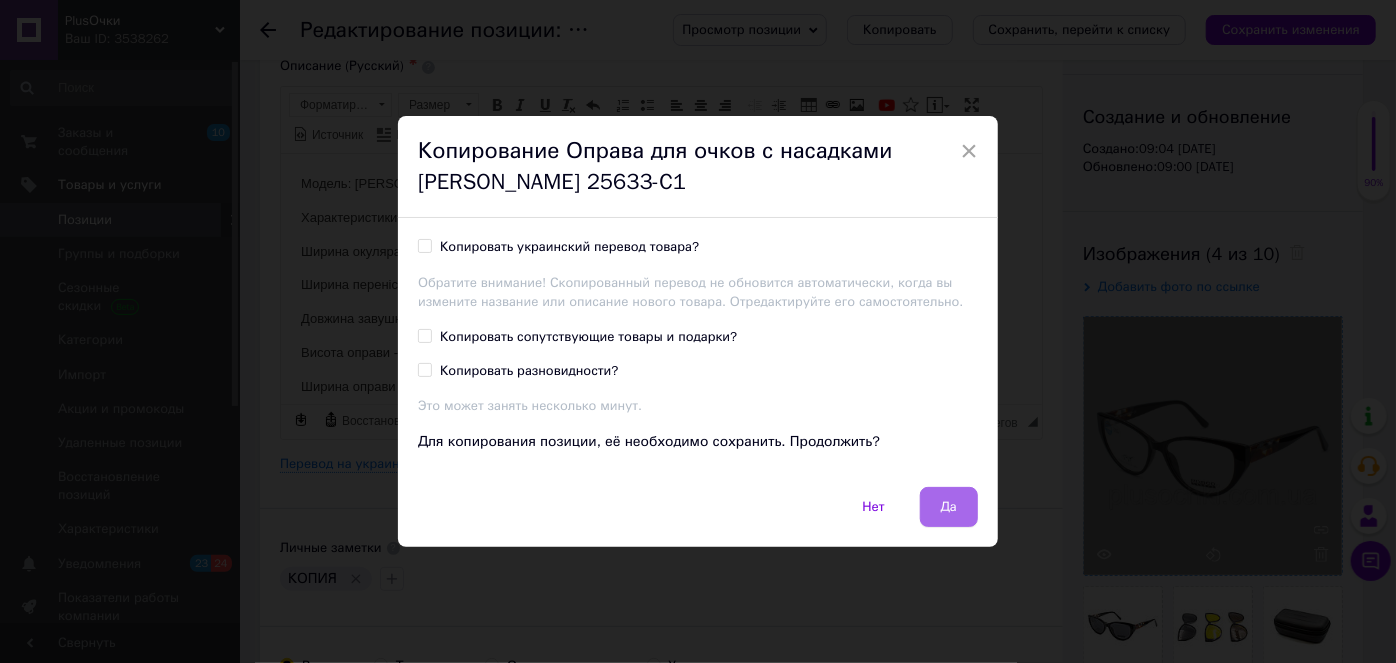 click on "Да" at bounding box center (949, 507) 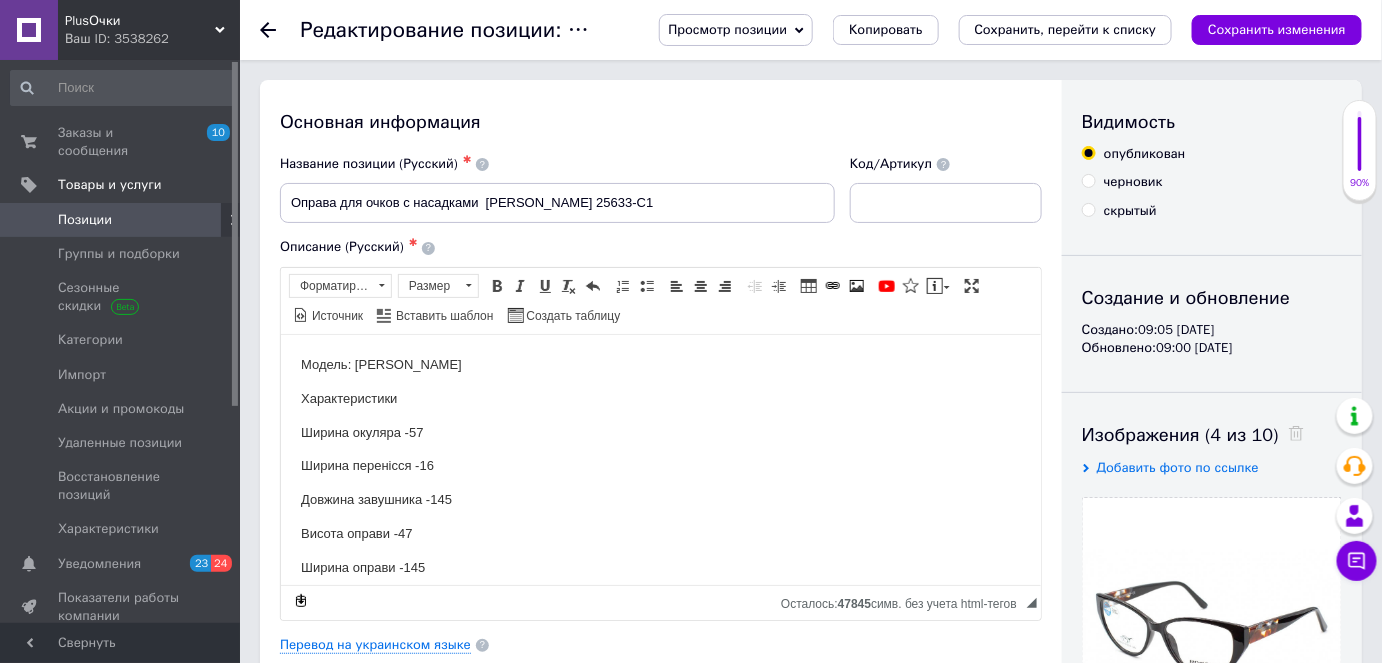 scroll, scrollTop: 0, scrollLeft: 0, axis: both 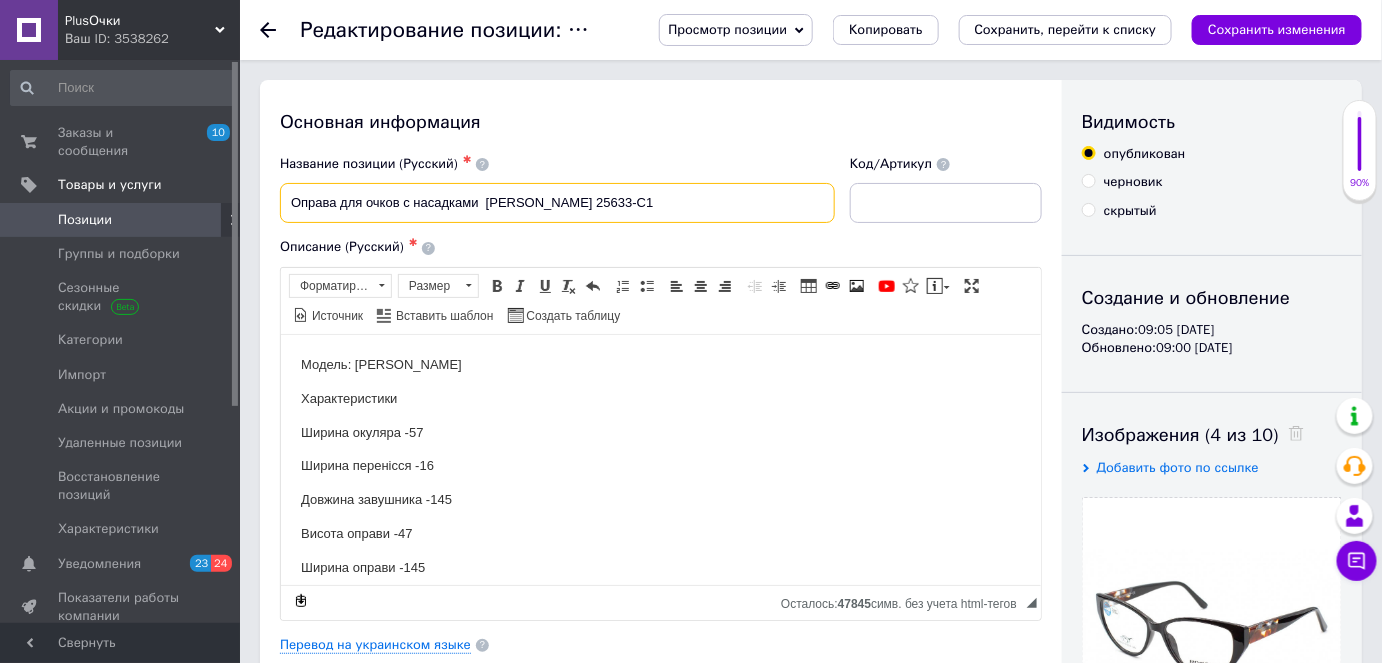drag, startPoint x: 597, startPoint y: 212, endPoint x: 531, endPoint y: 211, distance: 66.007576 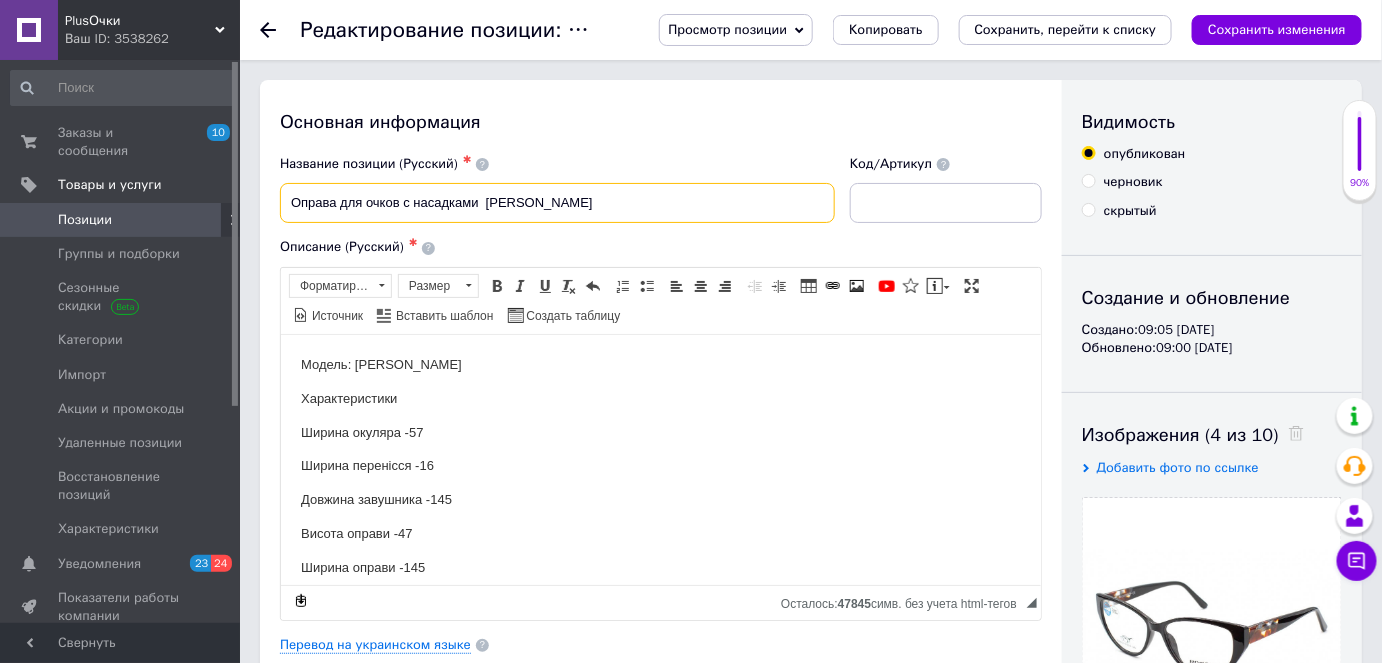 paste on "25632-C5" 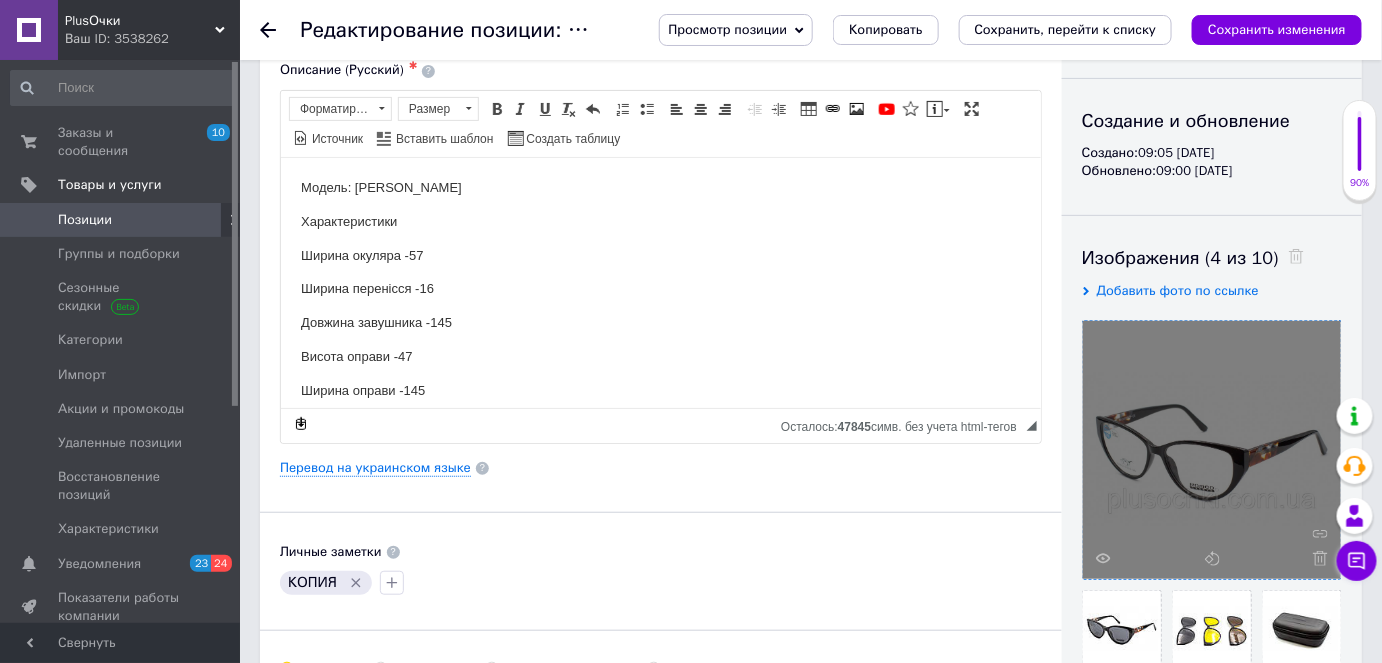 scroll, scrollTop: 181, scrollLeft: 0, axis: vertical 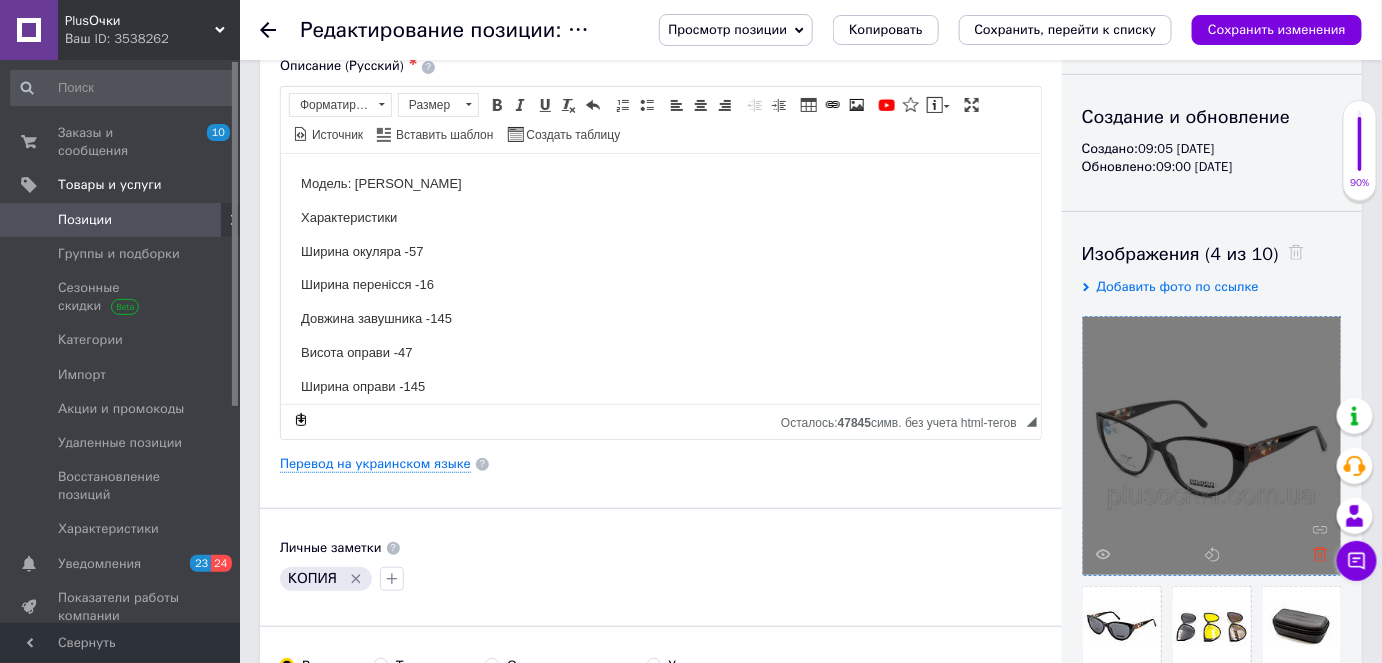 type on "Оправа для очков с насадками  [PERSON_NAME] 25632-C5" 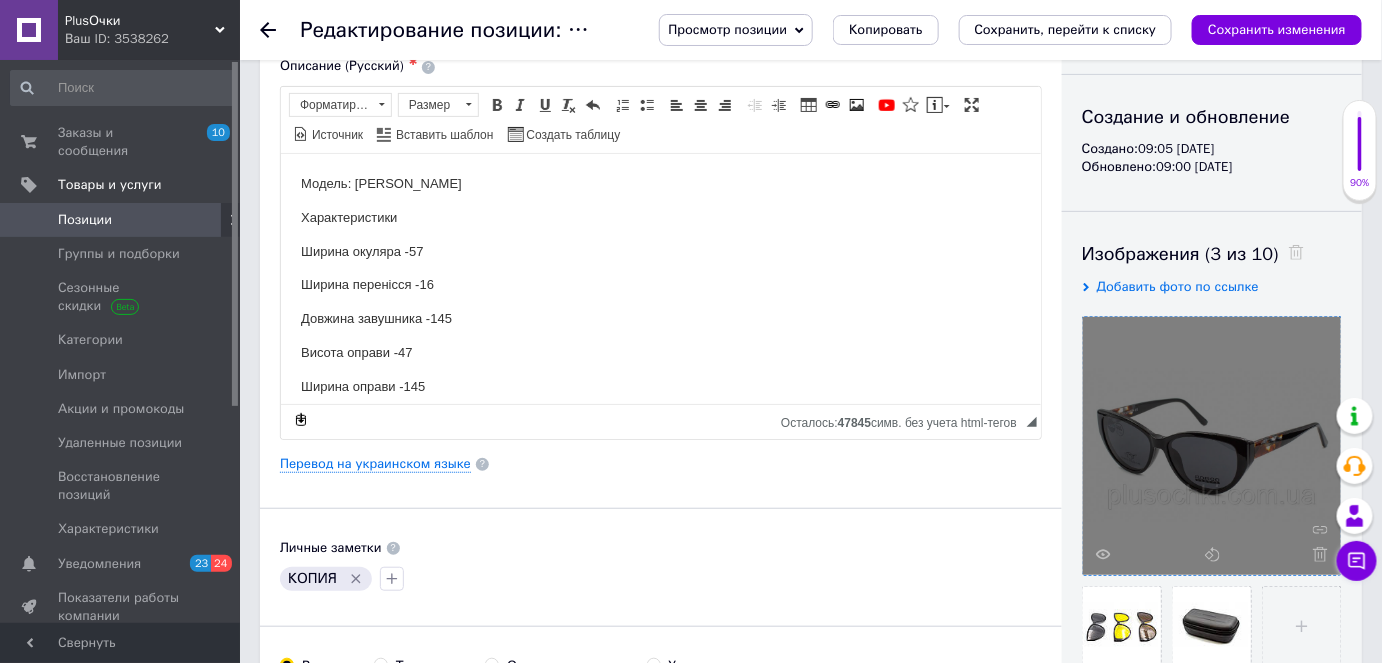click 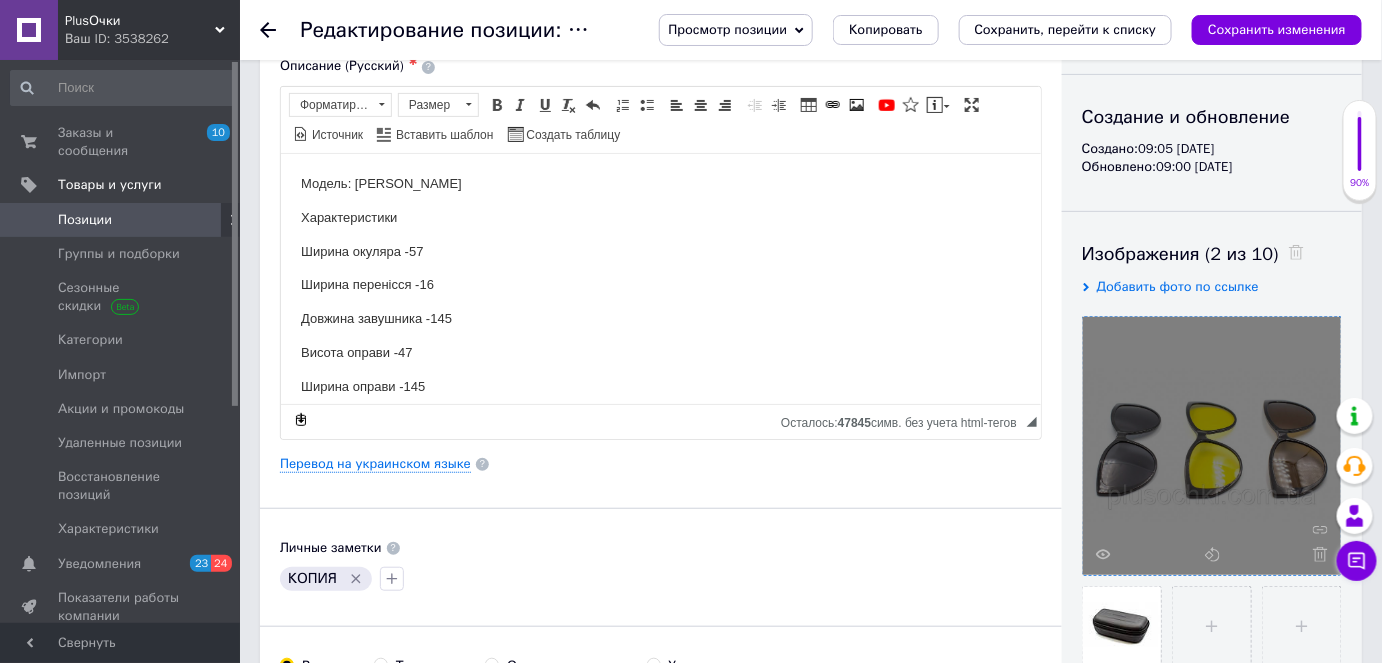 click 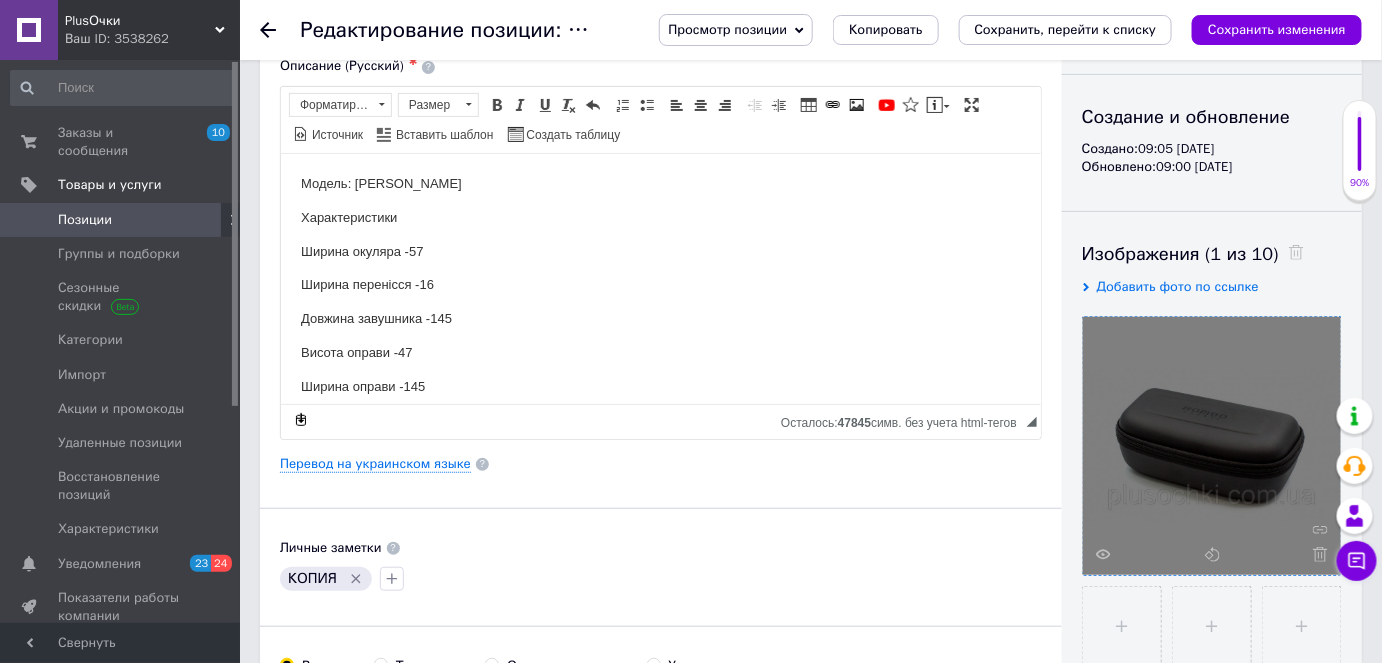 click 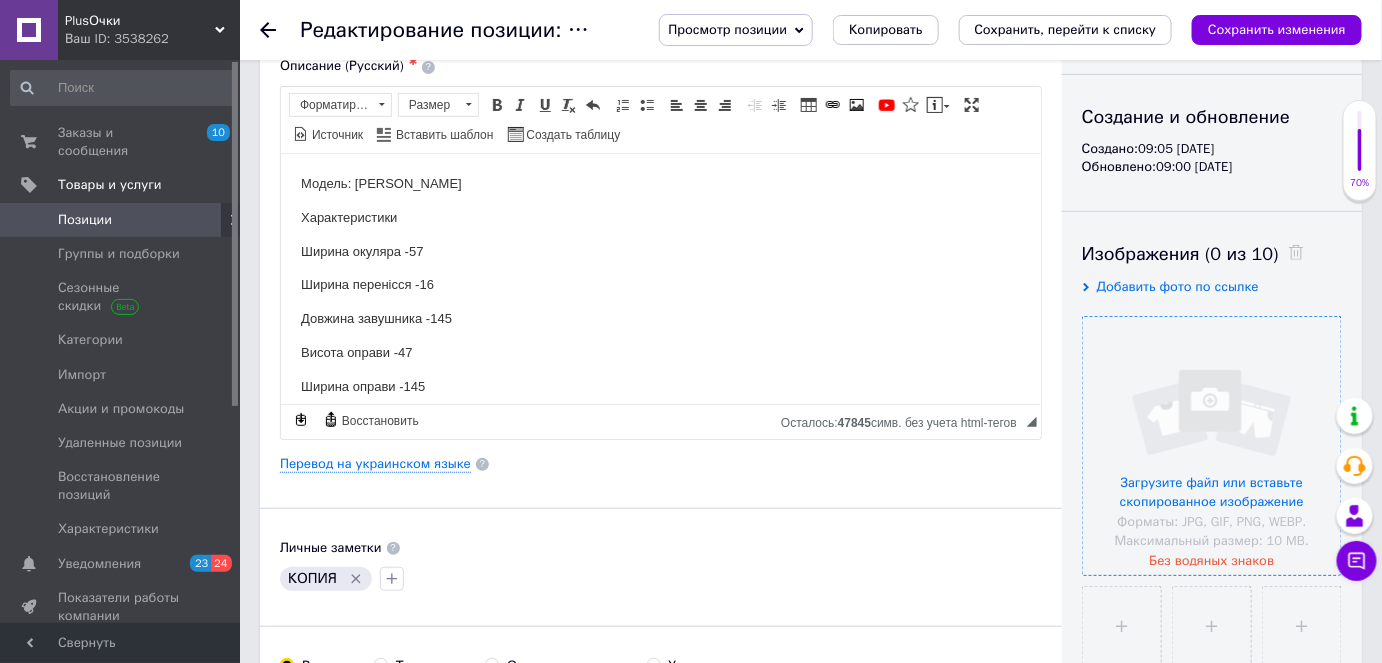click at bounding box center (1212, 446) 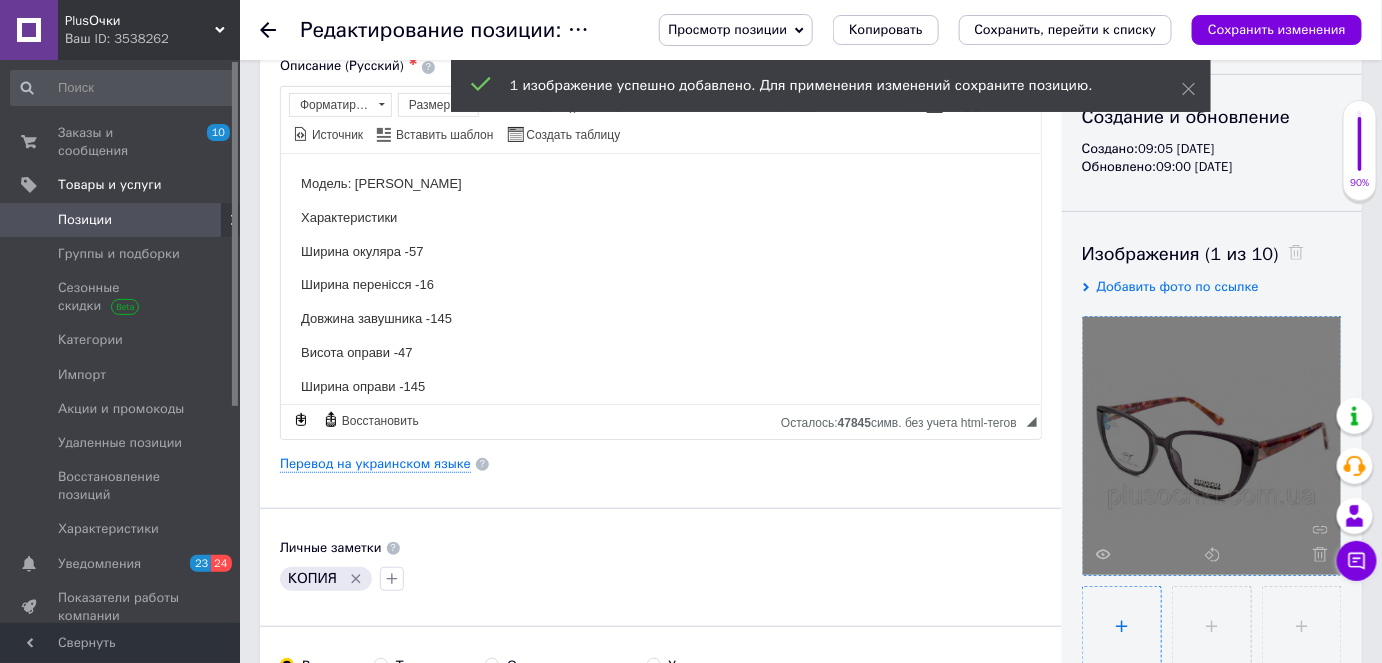 click at bounding box center (1122, 626) 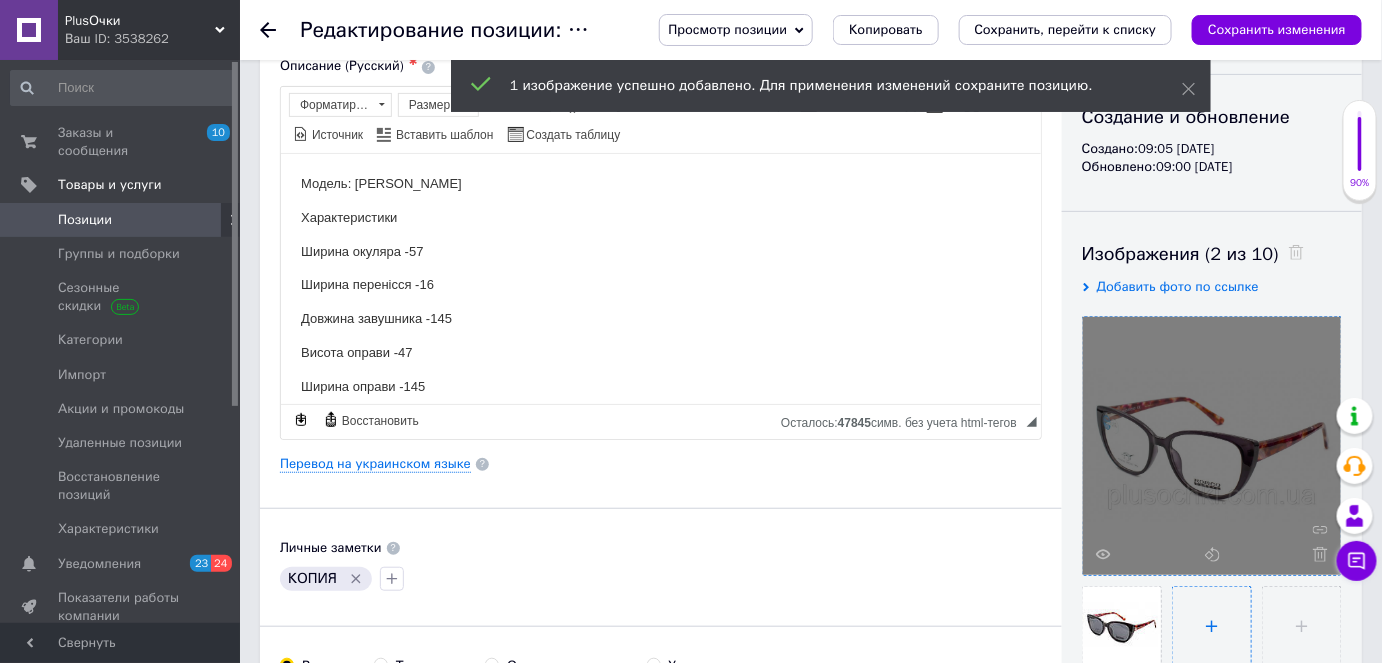click at bounding box center [1212, 626] 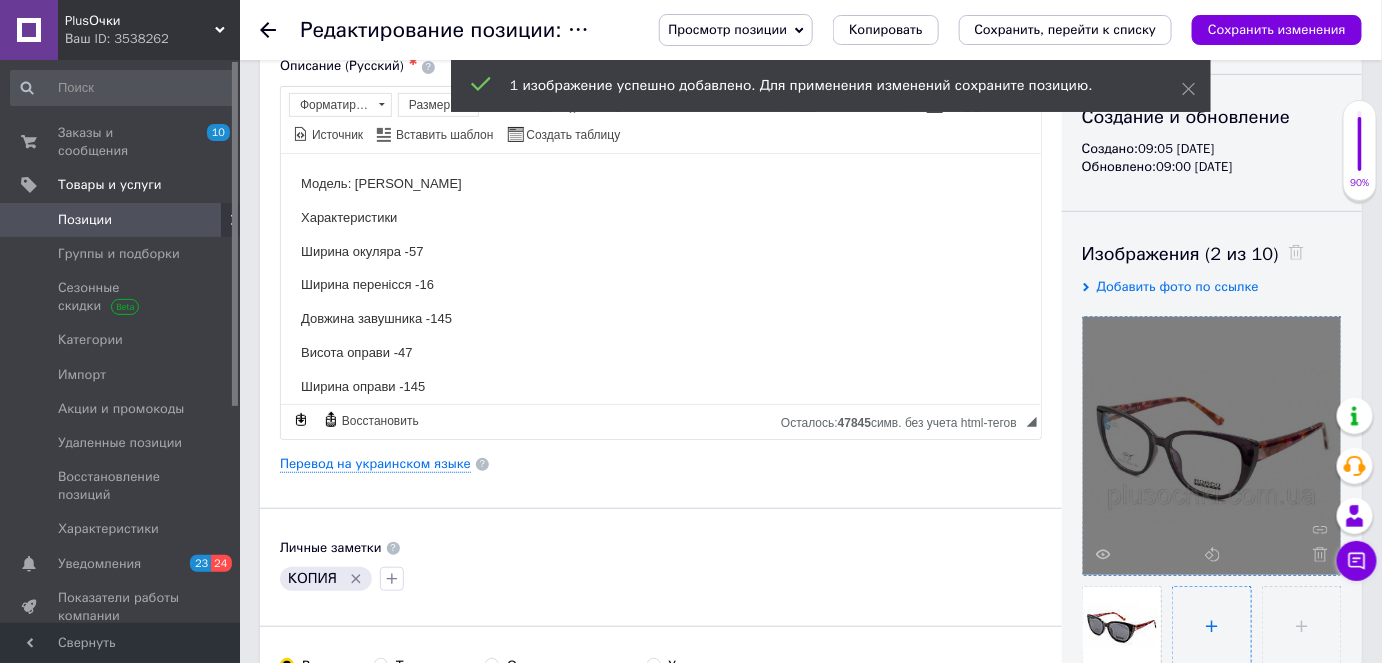 type on "C:\fakepath\25632-C5B-766x455.jpg" 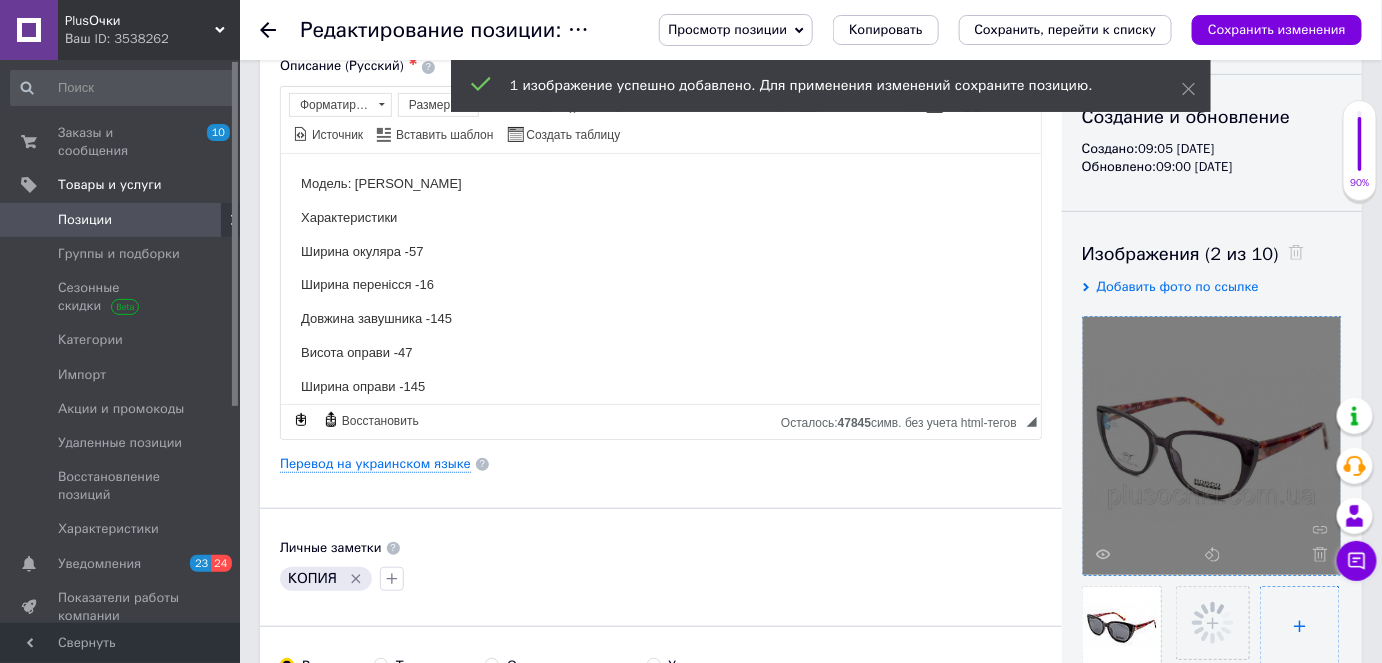 click at bounding box center (1300, 626) 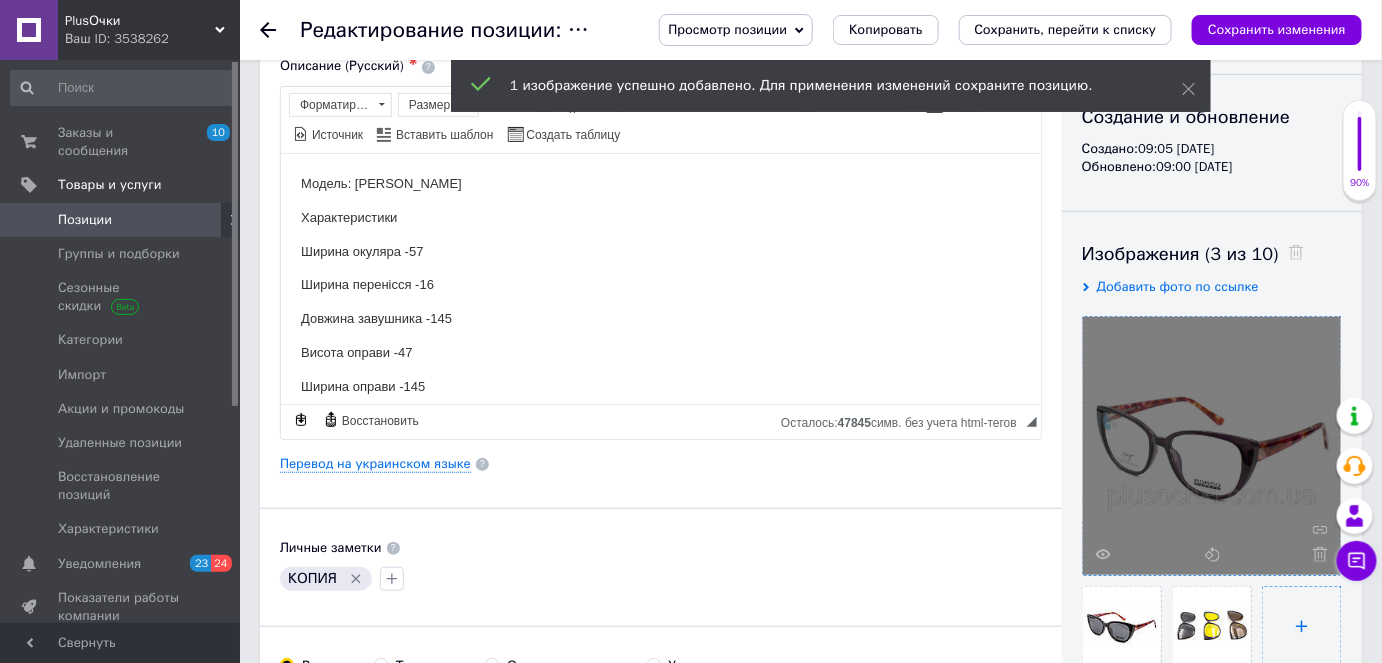 type on "C:\fakepath\FUTLYAR-ROMEO-MAT-766x455.jpg" 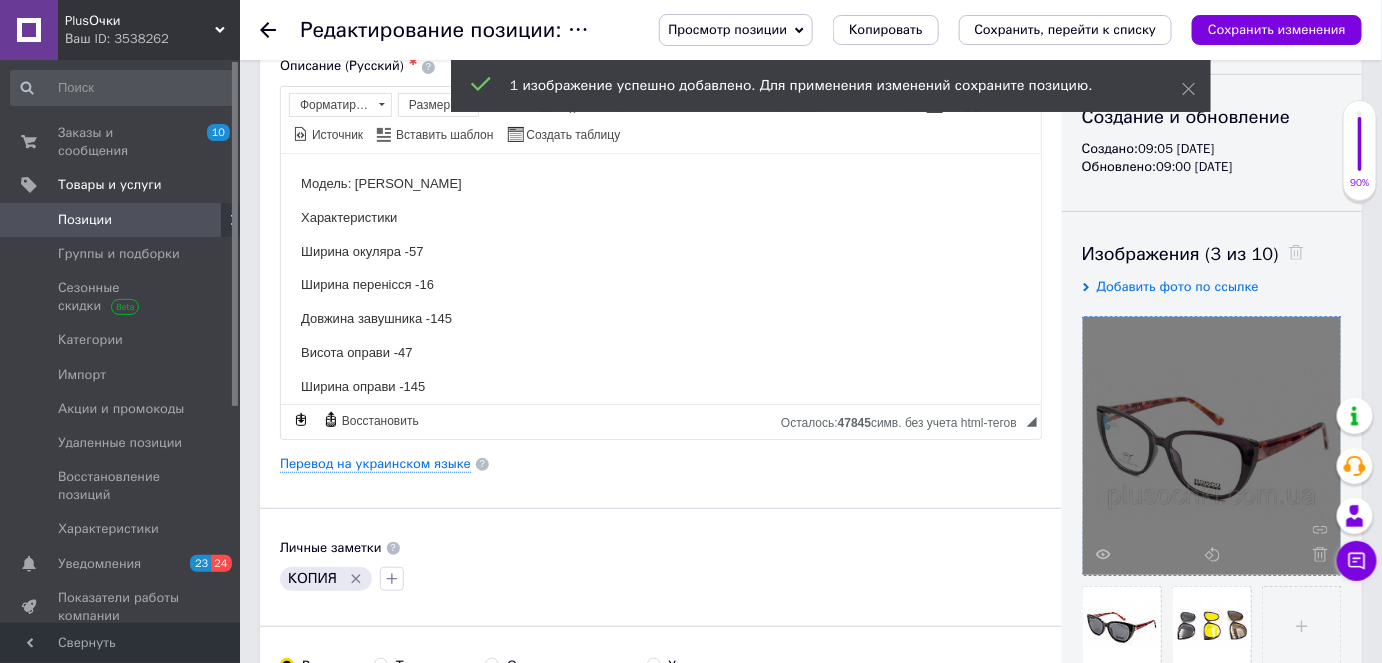 type 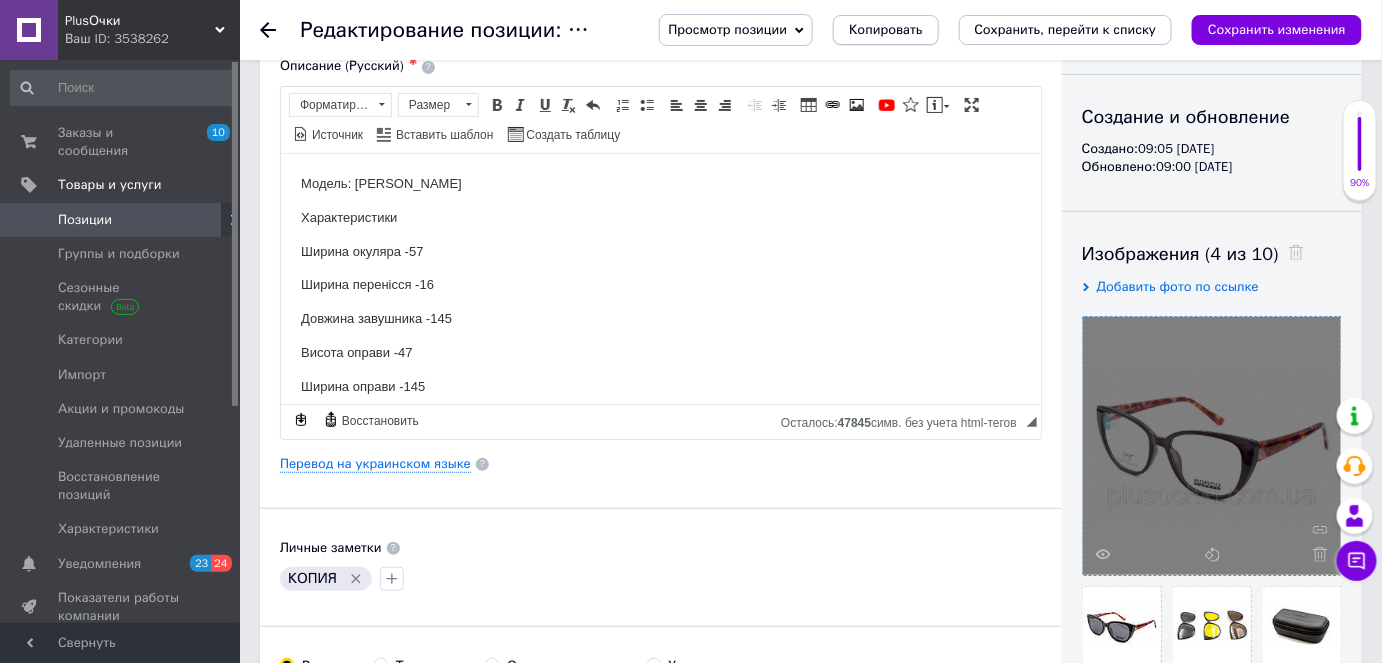 click on "Копировать" at bounding box center [885, 30] 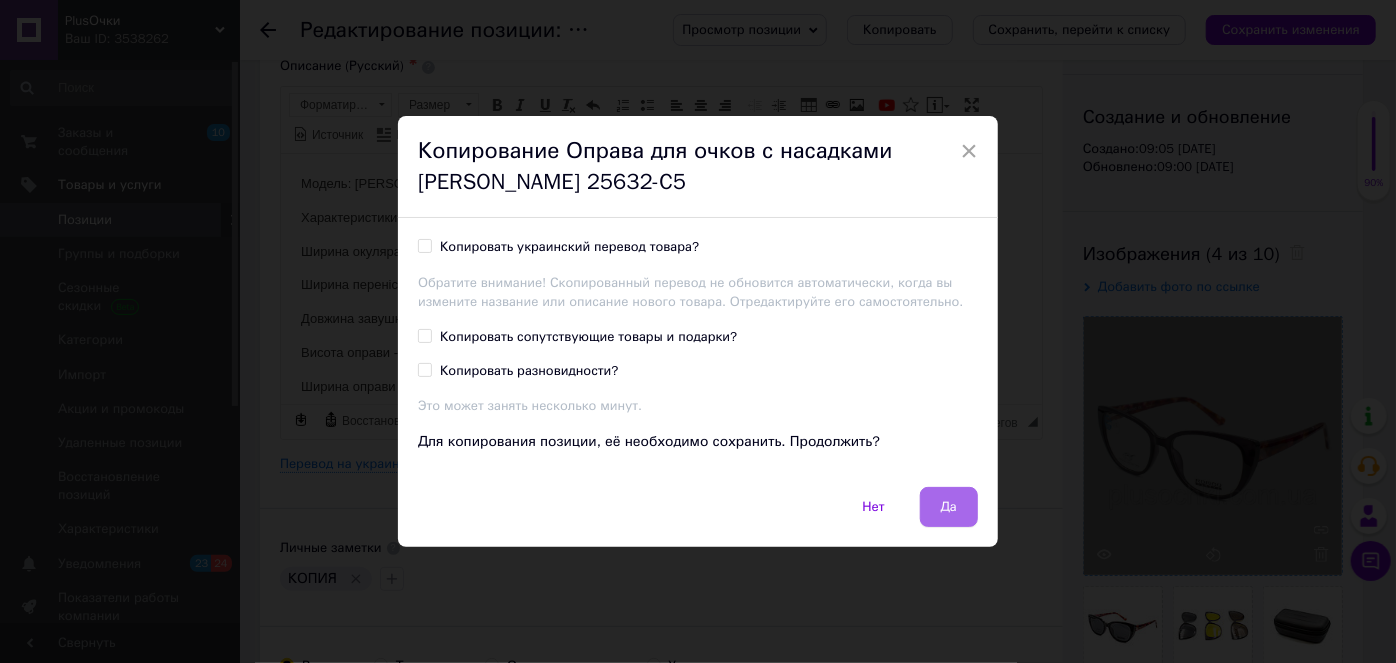 click on "Да" at bounding box center (949, 507) 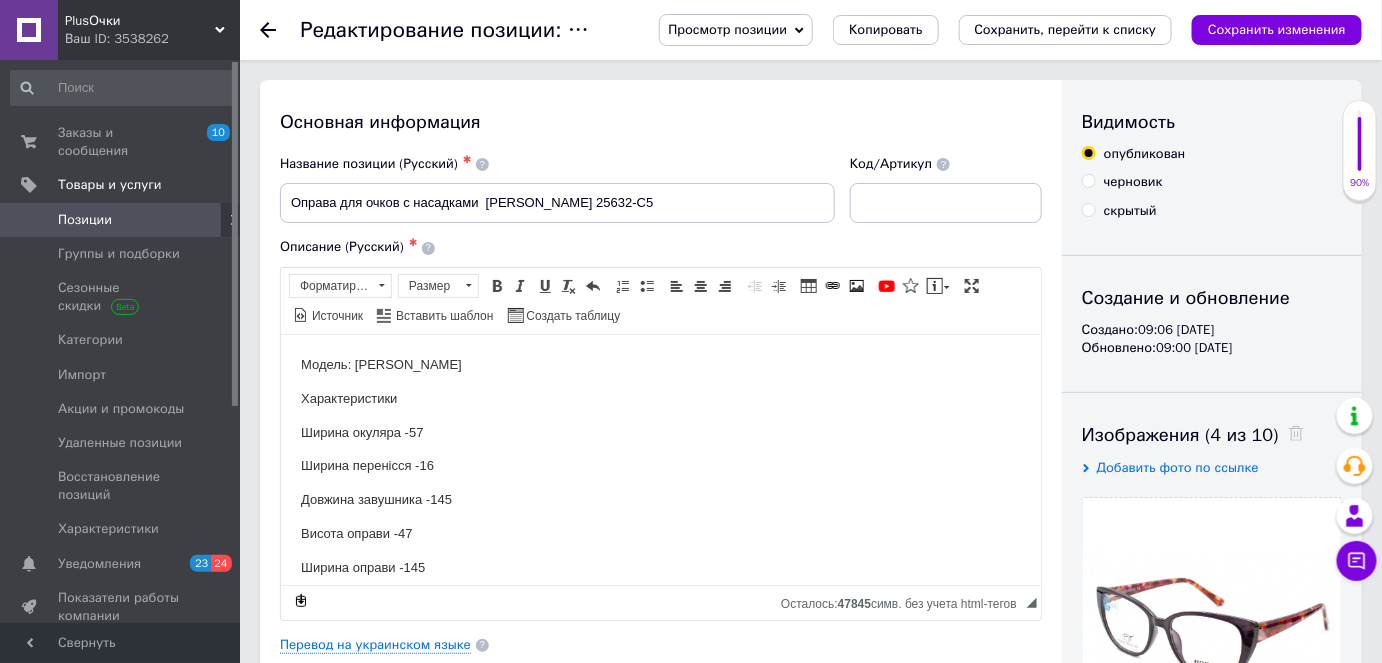 scroll, scrollTop: 0, scrollLeft: 0, axis: both 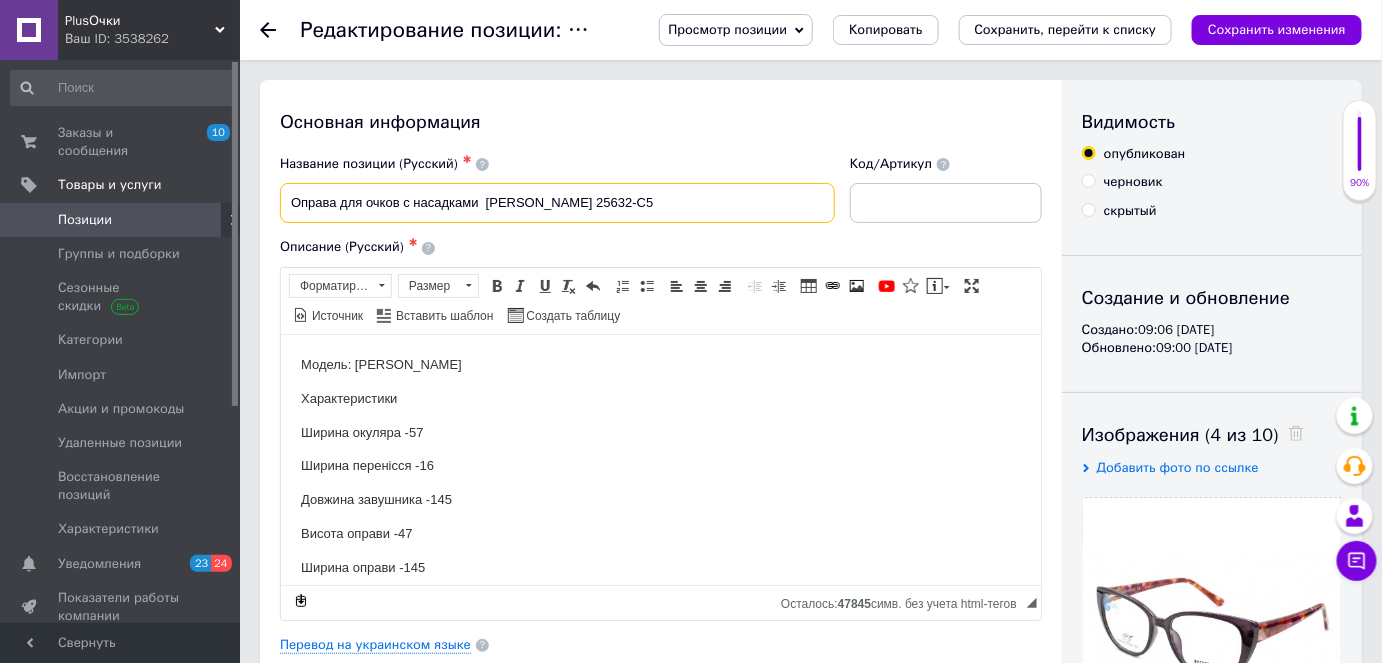 click on "Оправа для очков с насадками  [PERSON_NAME] 25632-C5" at bounding box center [557, 203] 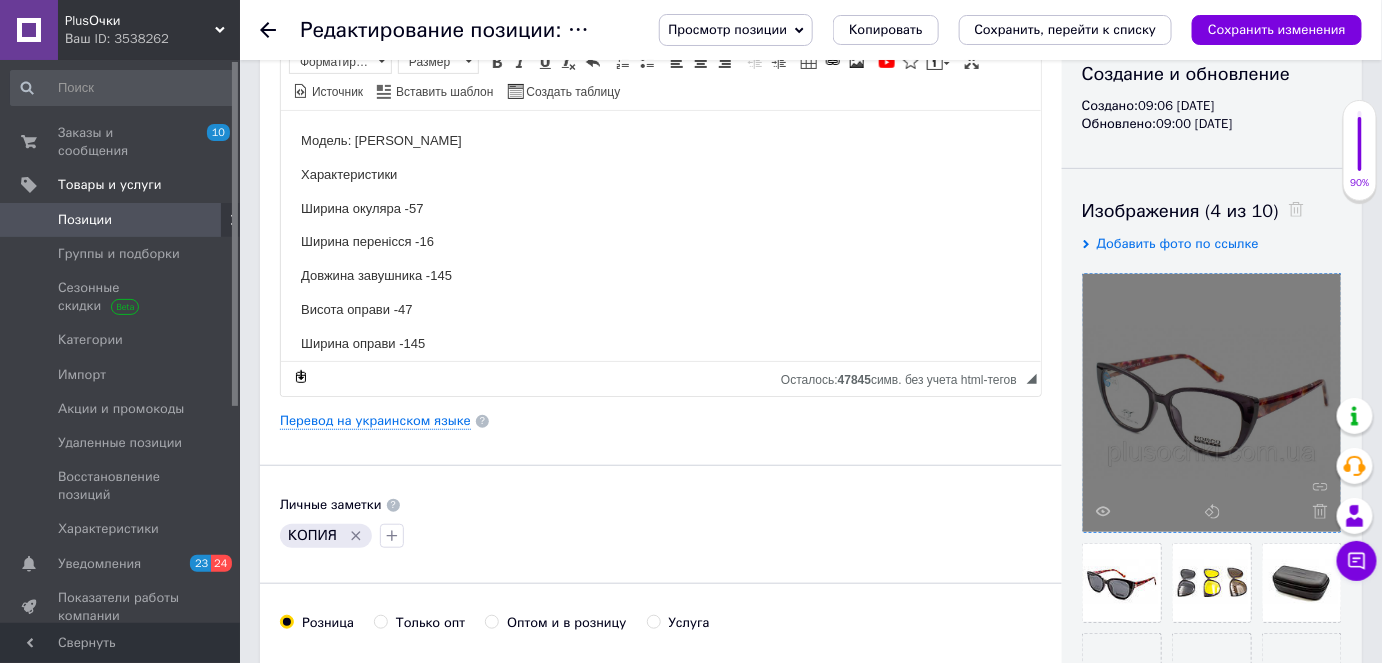 scroll, scrollTop: 272, scrollLeft: 0, axis: vertical 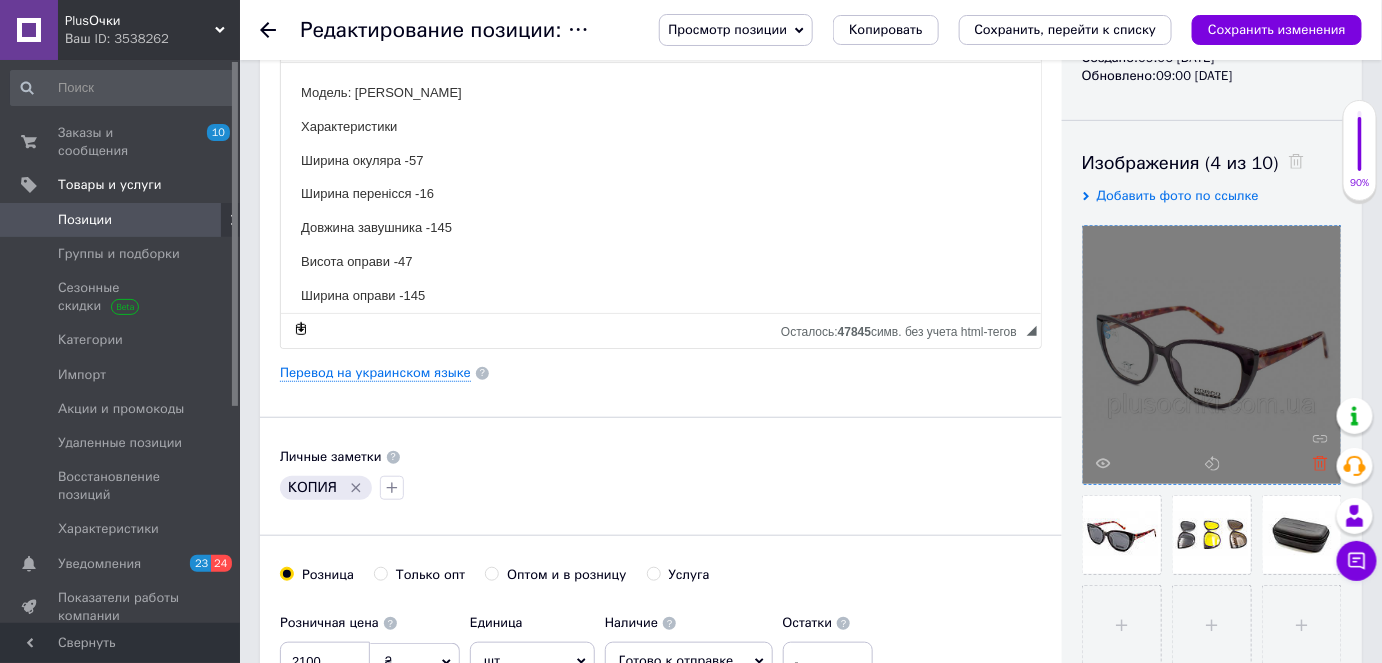 type on "Оправа для очков с насадками  [PERSON_NAME] 25632-C4" 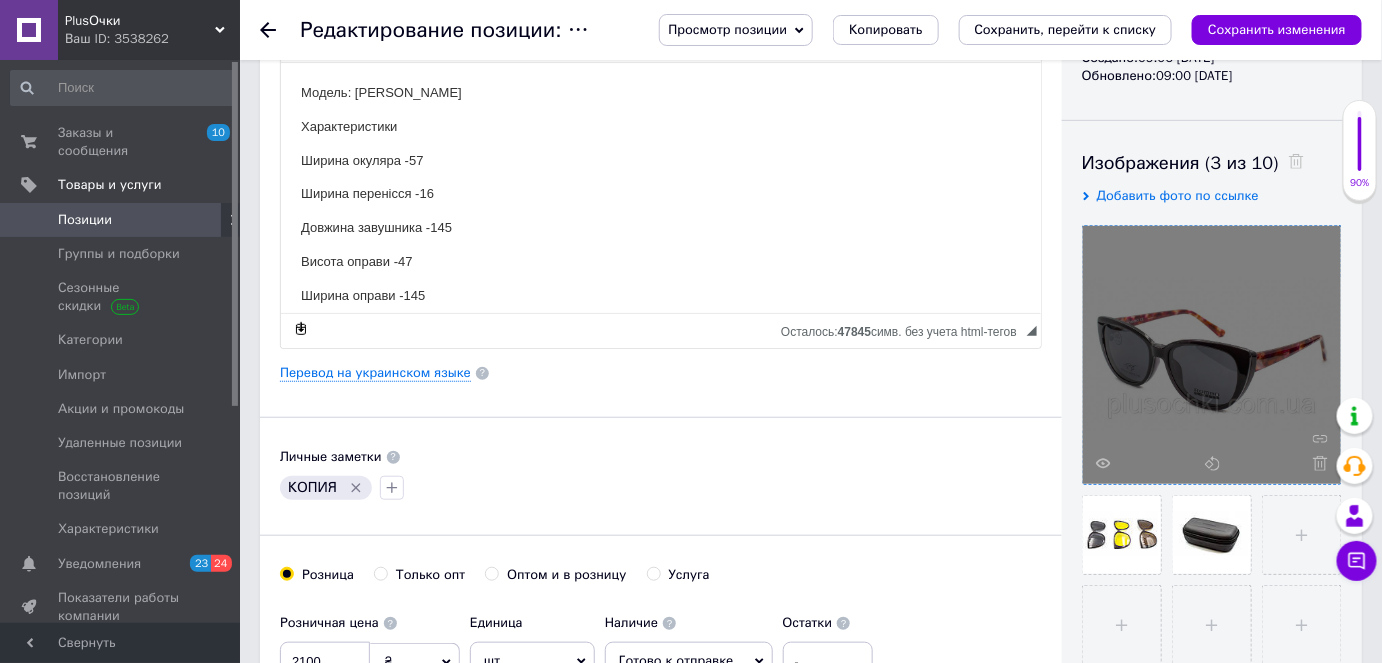click 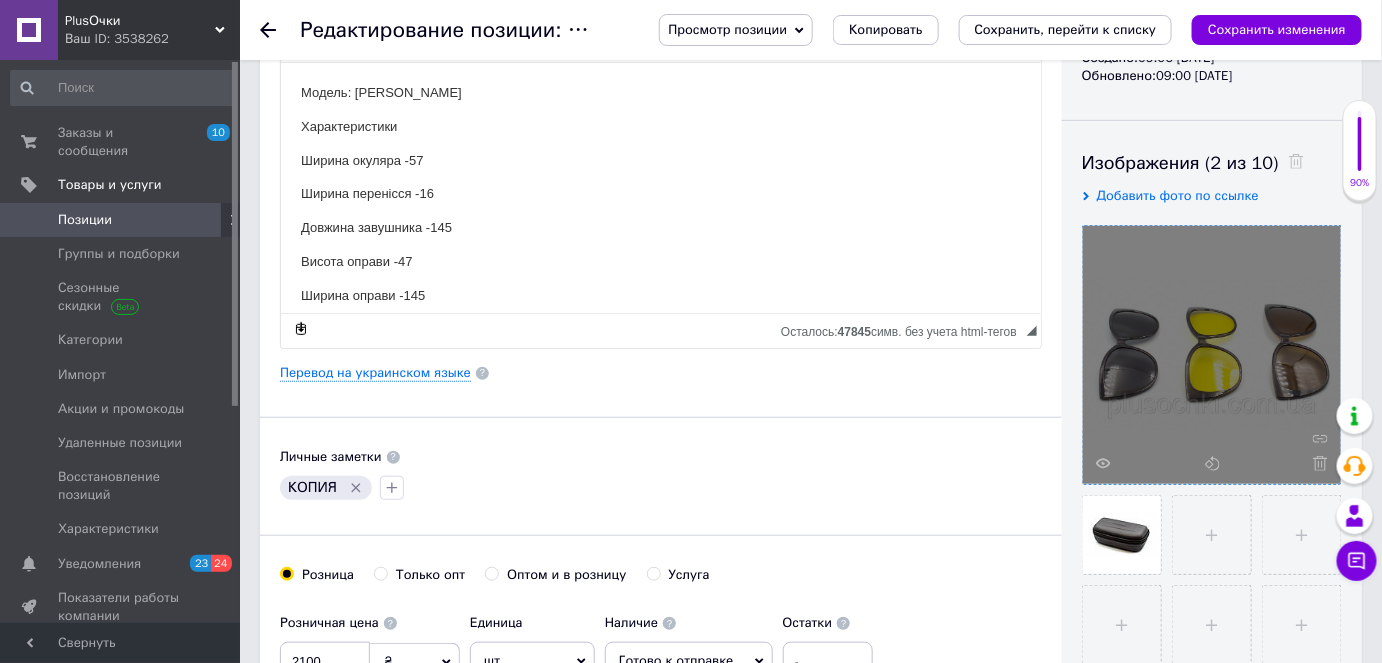 click 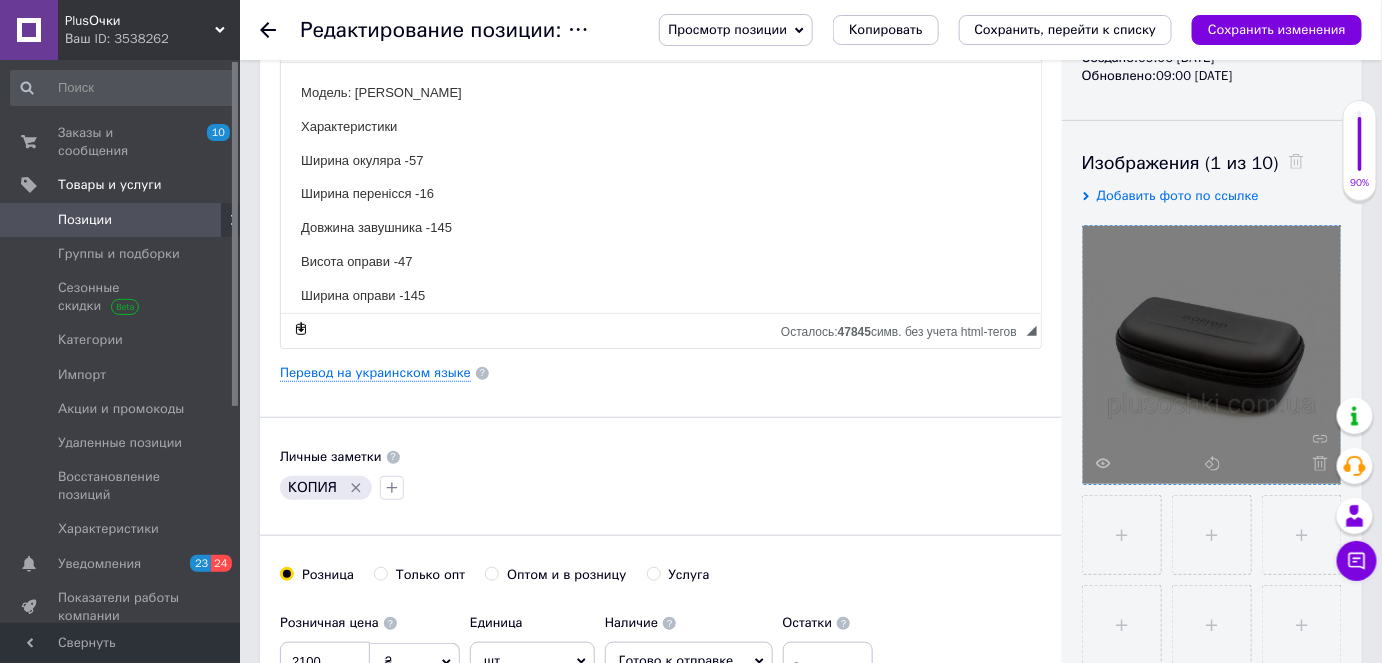 click 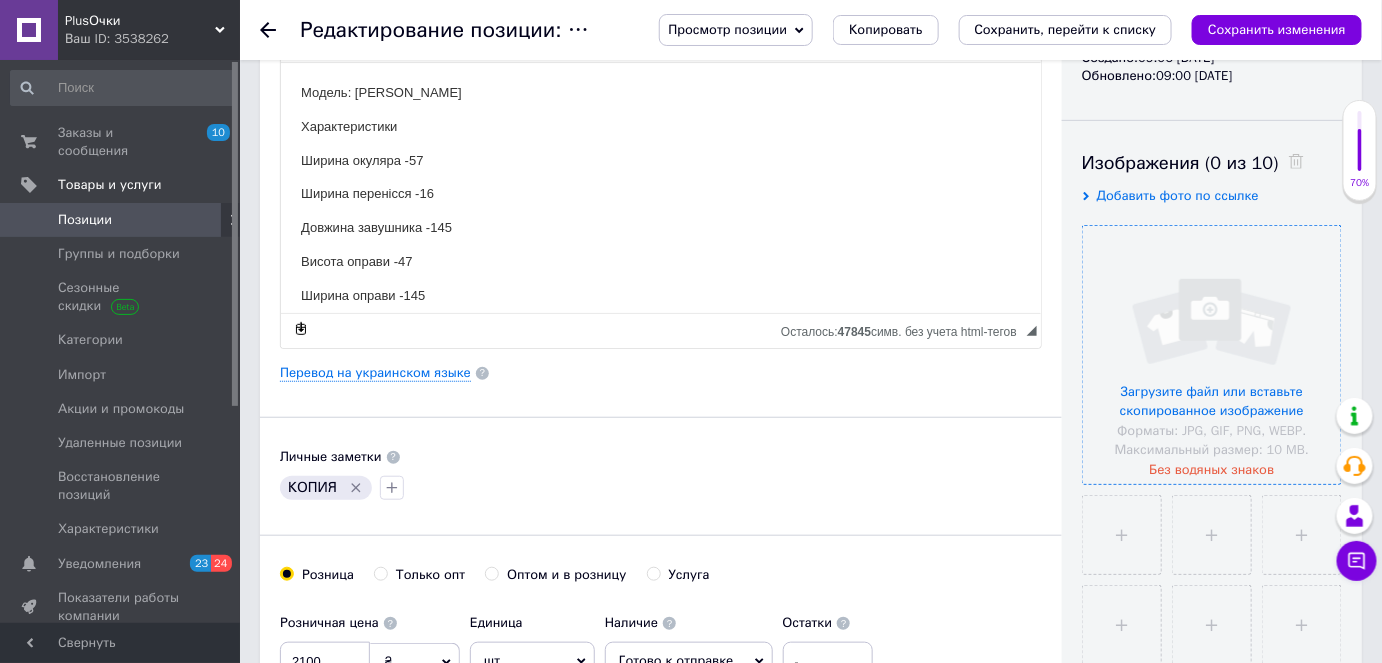 click at bounding box center (1212, 355) 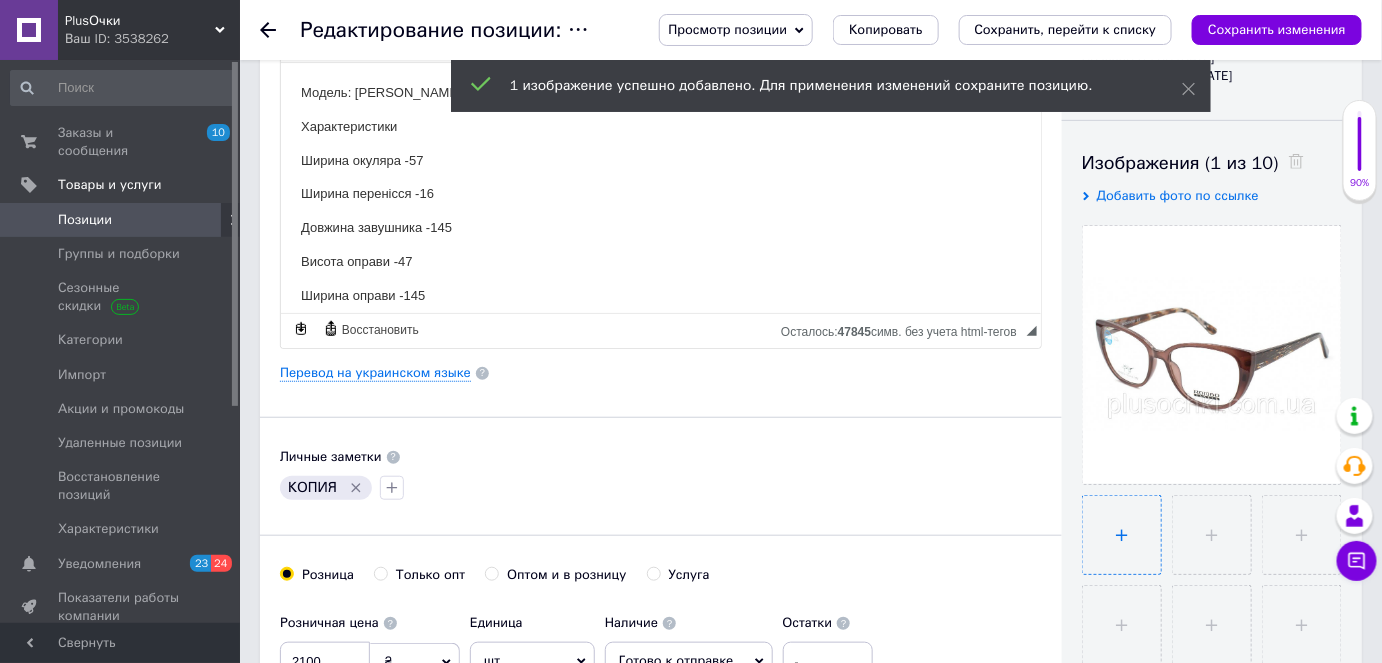 click at bounding box center [1122, 535] 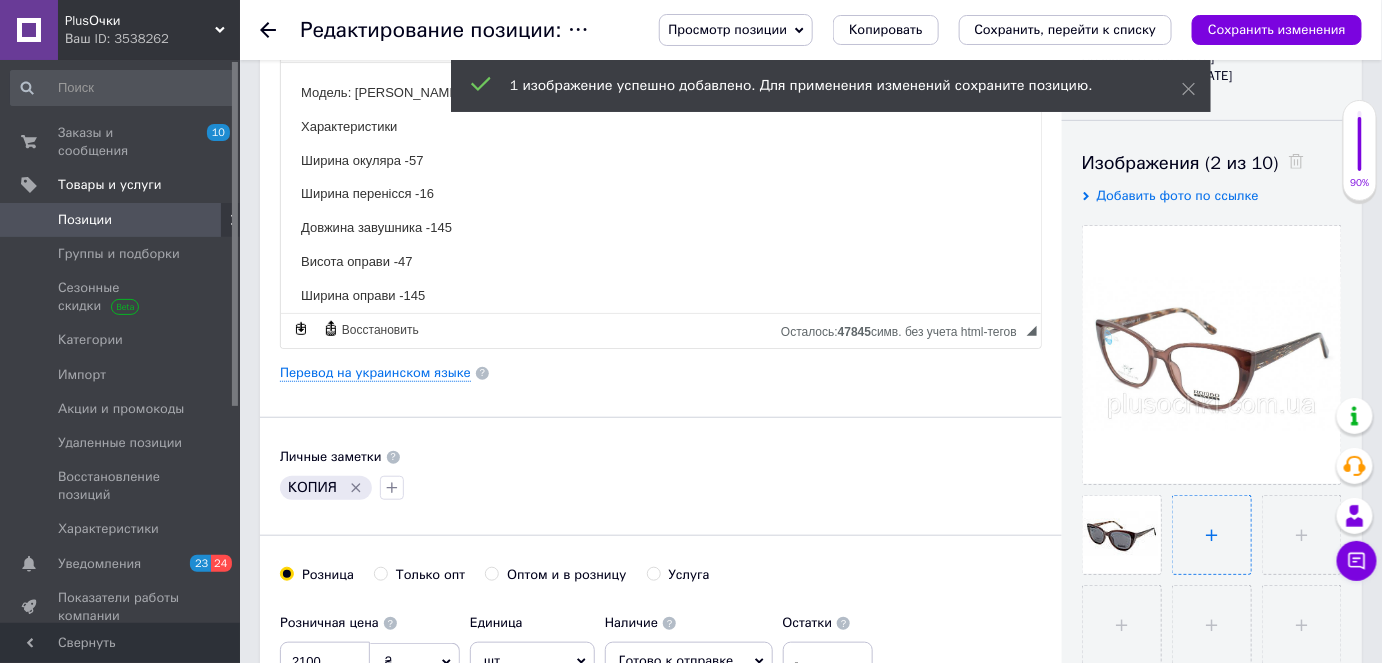 click at bounding box center (1212, 535) 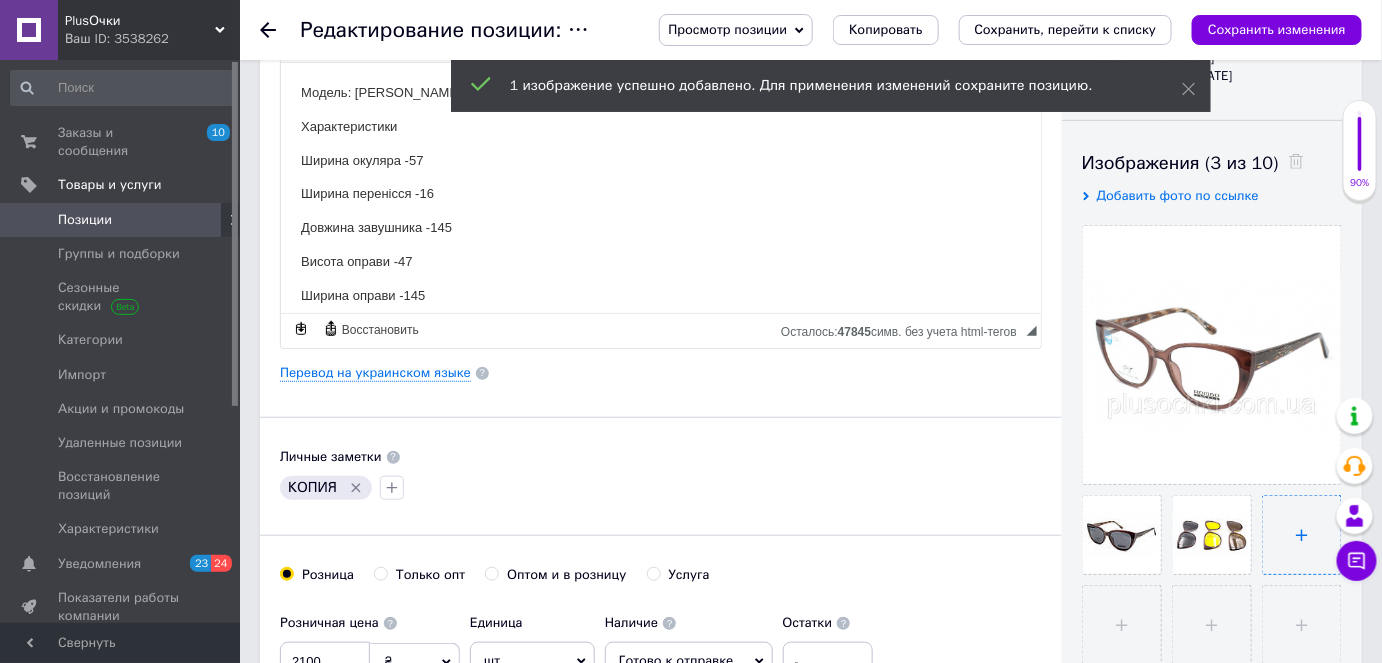 click at bounding box center (1302, 535) 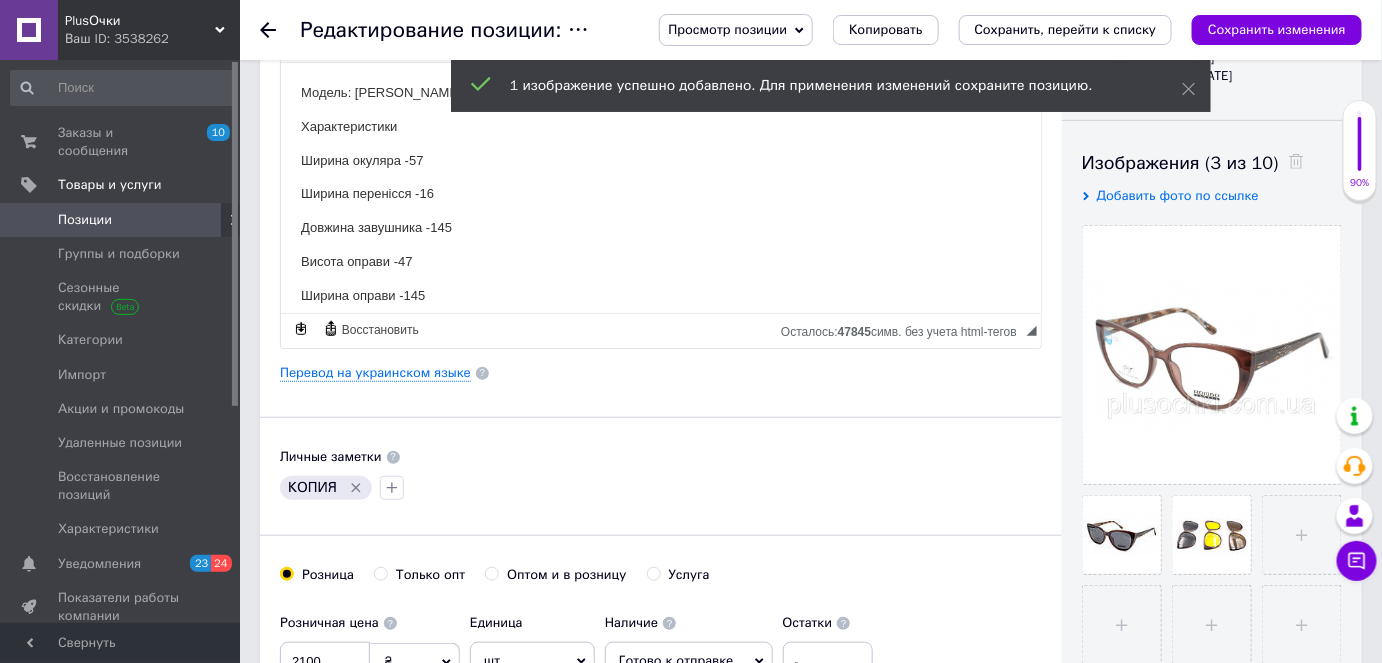 type 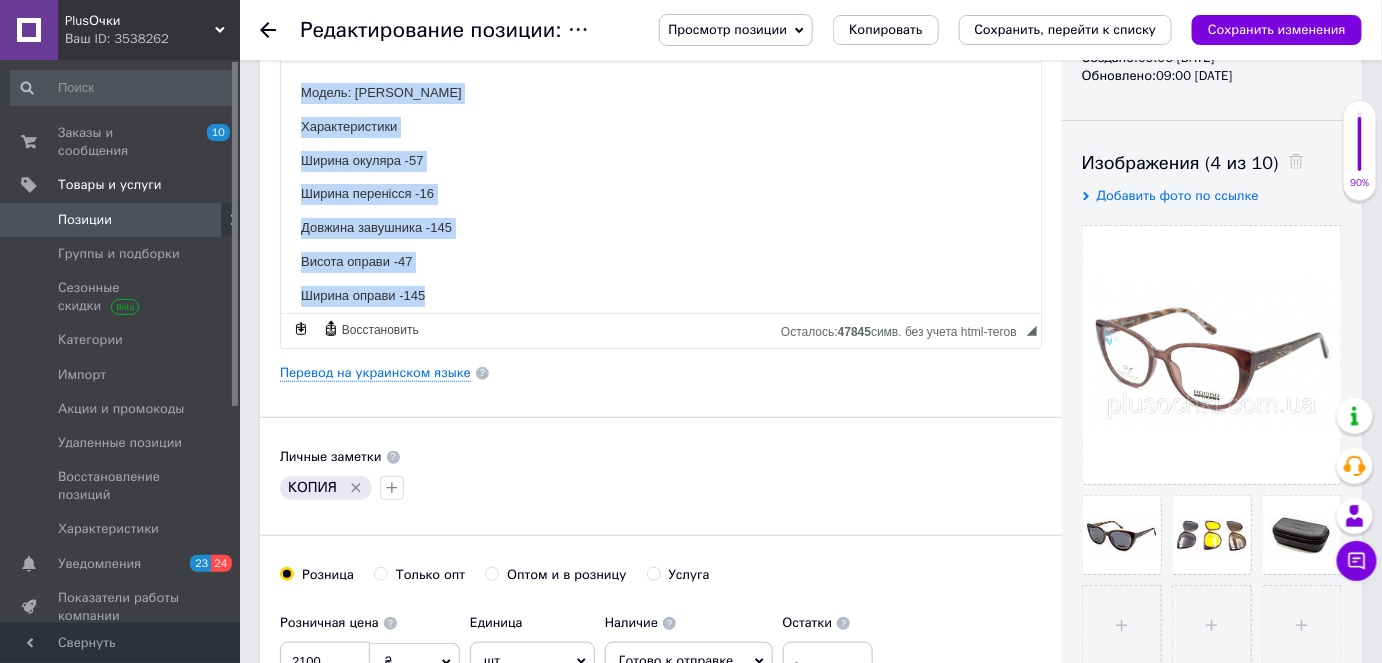 drag, startPoint x: 283, startPoint y: 96, endPoint x: 491, endPoint y: 286, distance: 281.71616 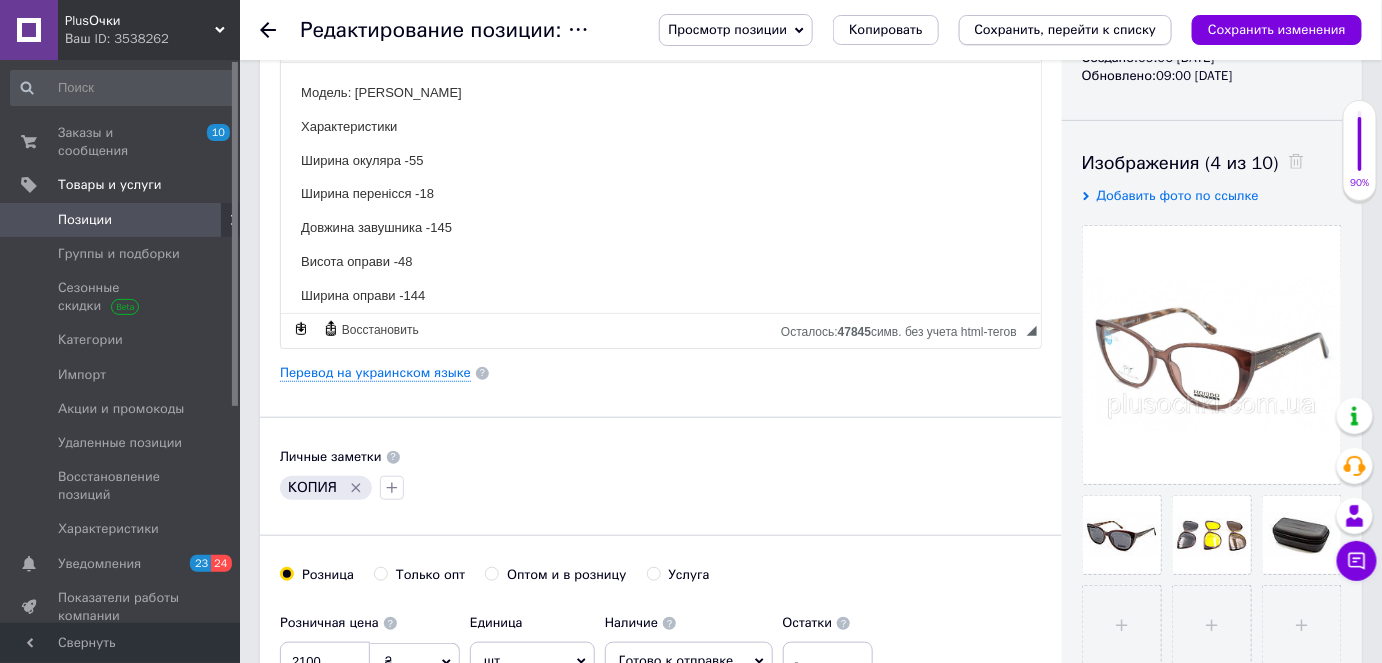 click on "Сохранить, перейти к списку" at bounding box center (1066, 29) 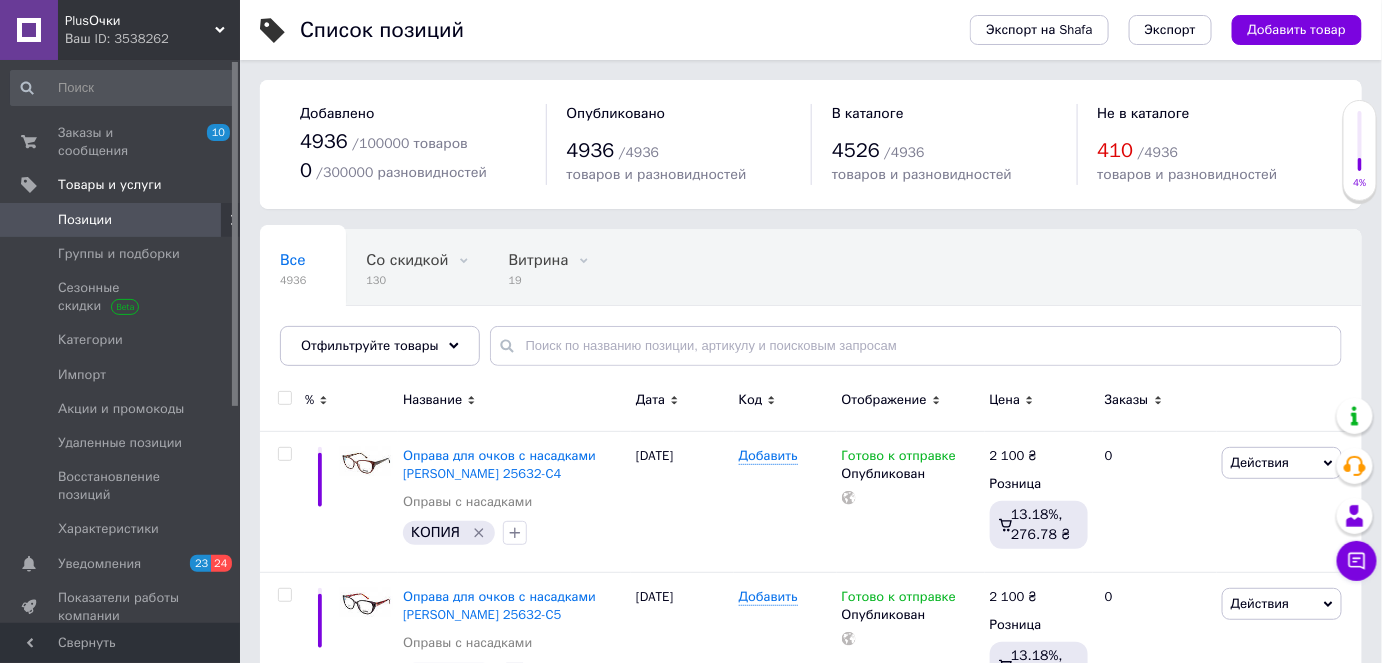 scroll, scrollTop: 181, scrollLeft: 0, axis: vertical 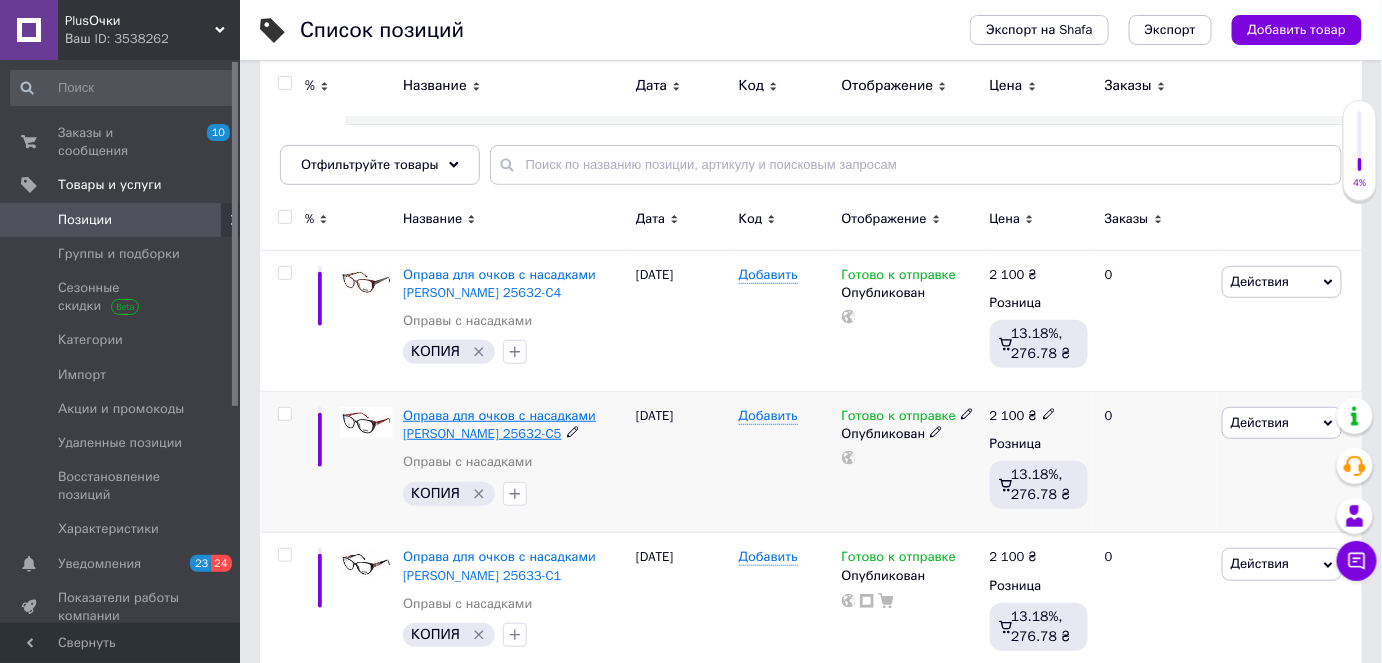 click on "Оправа для очков с насадками  [PERSON_NAME] 25632-C5" at bounding box center [499, 424] 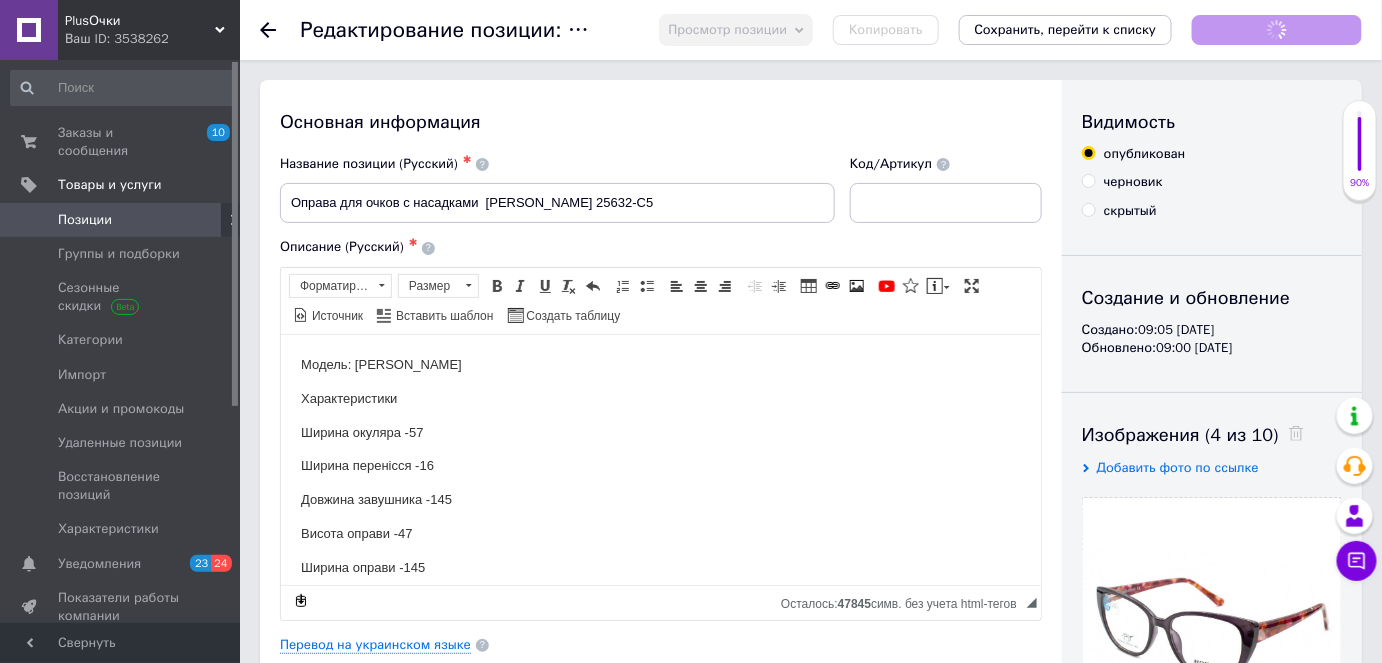 scroll, scrollTop: 0, scrollLeft: 0, axis: both 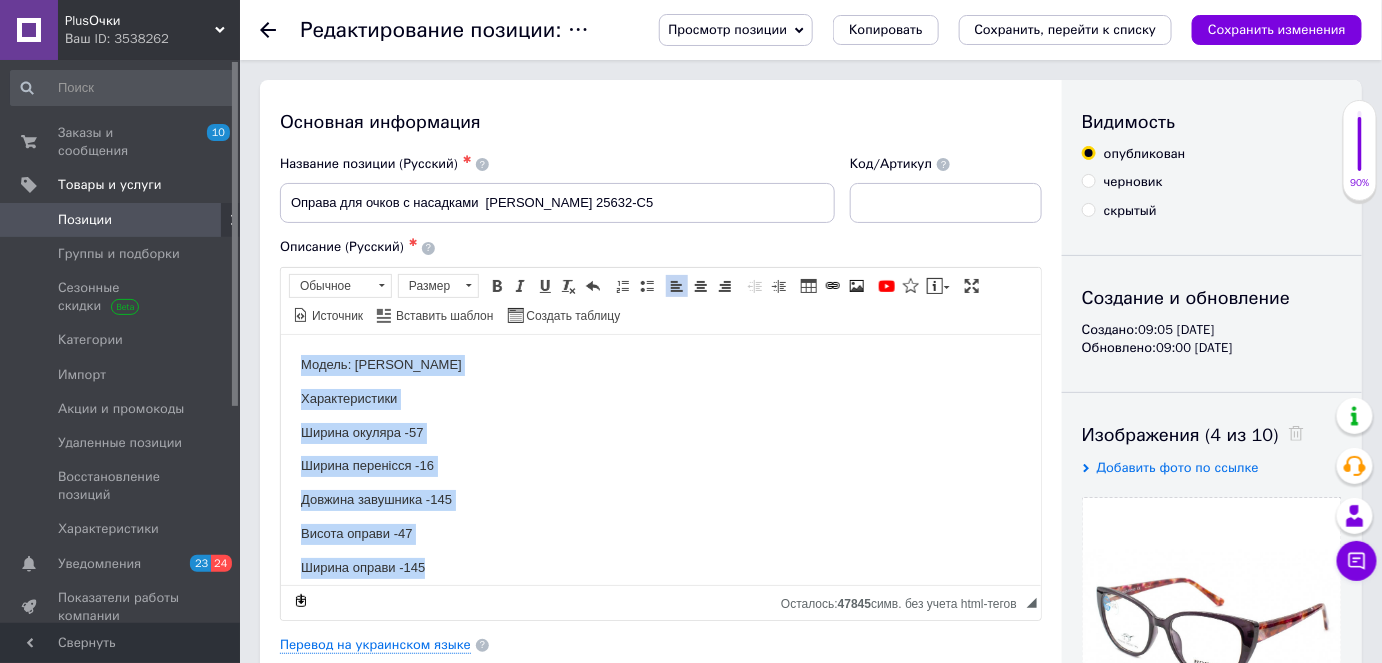 drag, startPoint x: 294, startPoint y: 363, endPoint x: 493, endPoint y: 559, distance: 279.31525 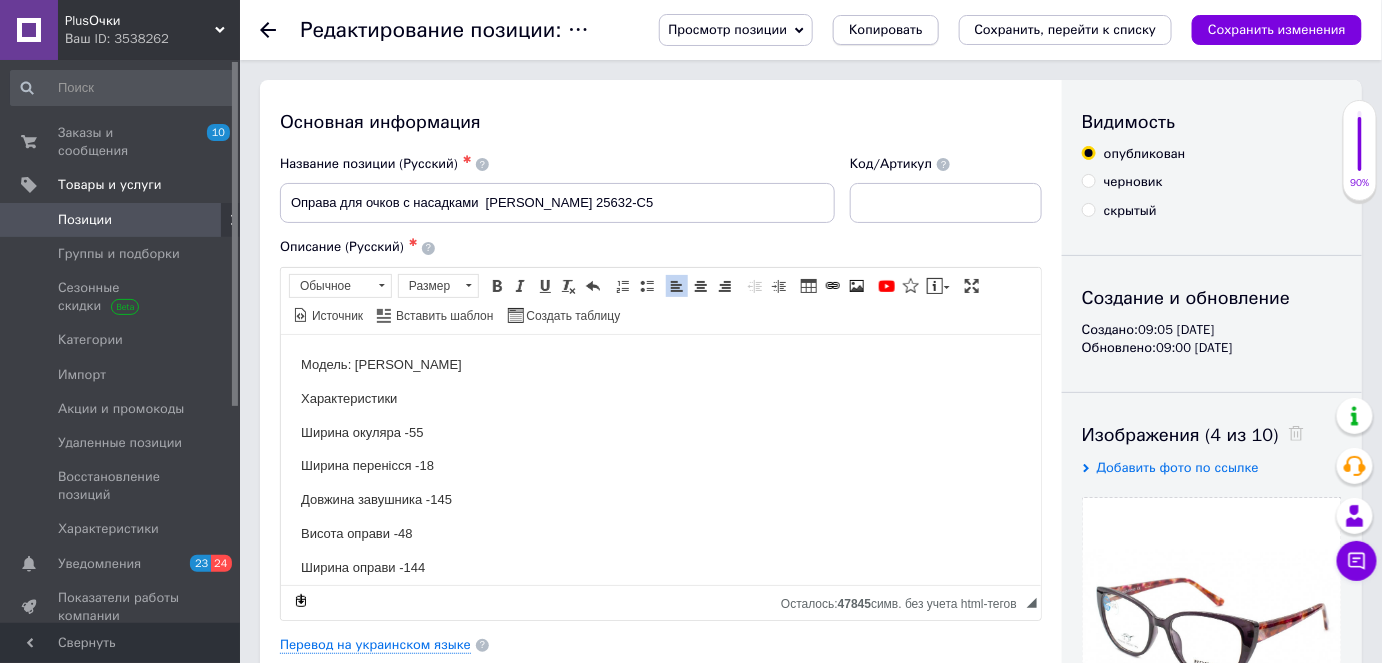 click on "Копировать" at bounding box center (885, 30) 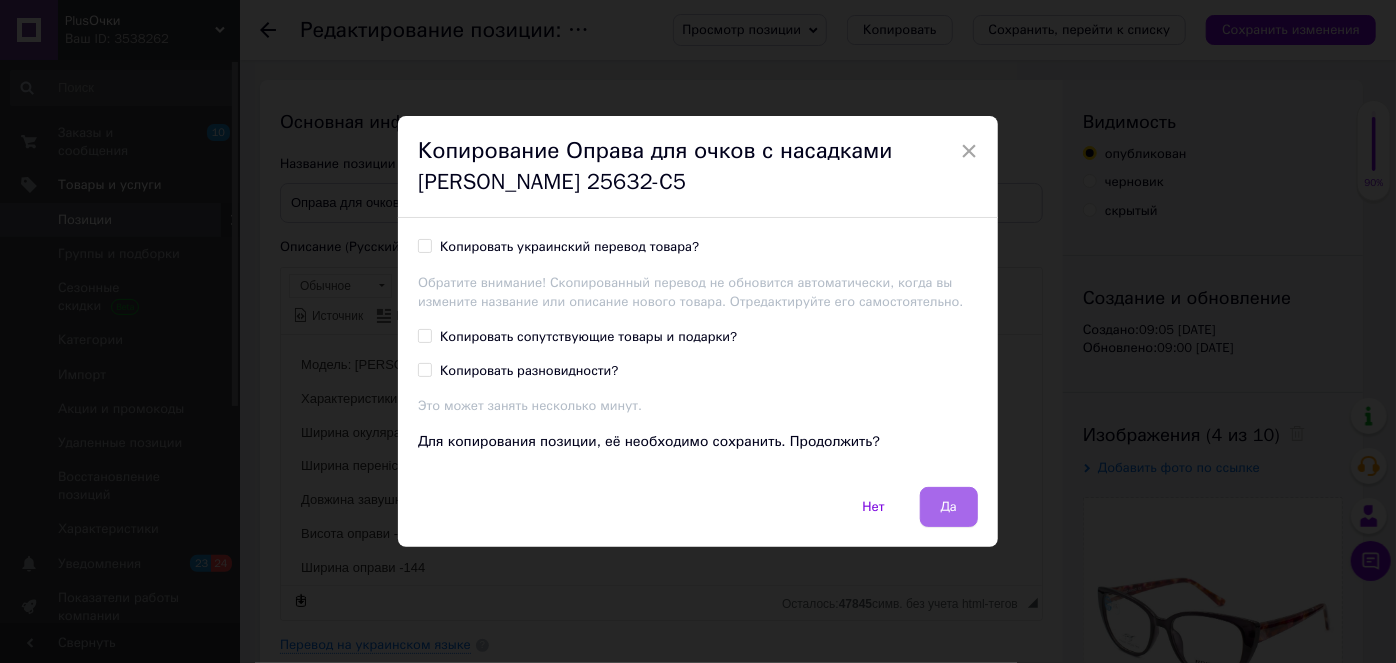 click on "Да" at bounding box center (949, 507) 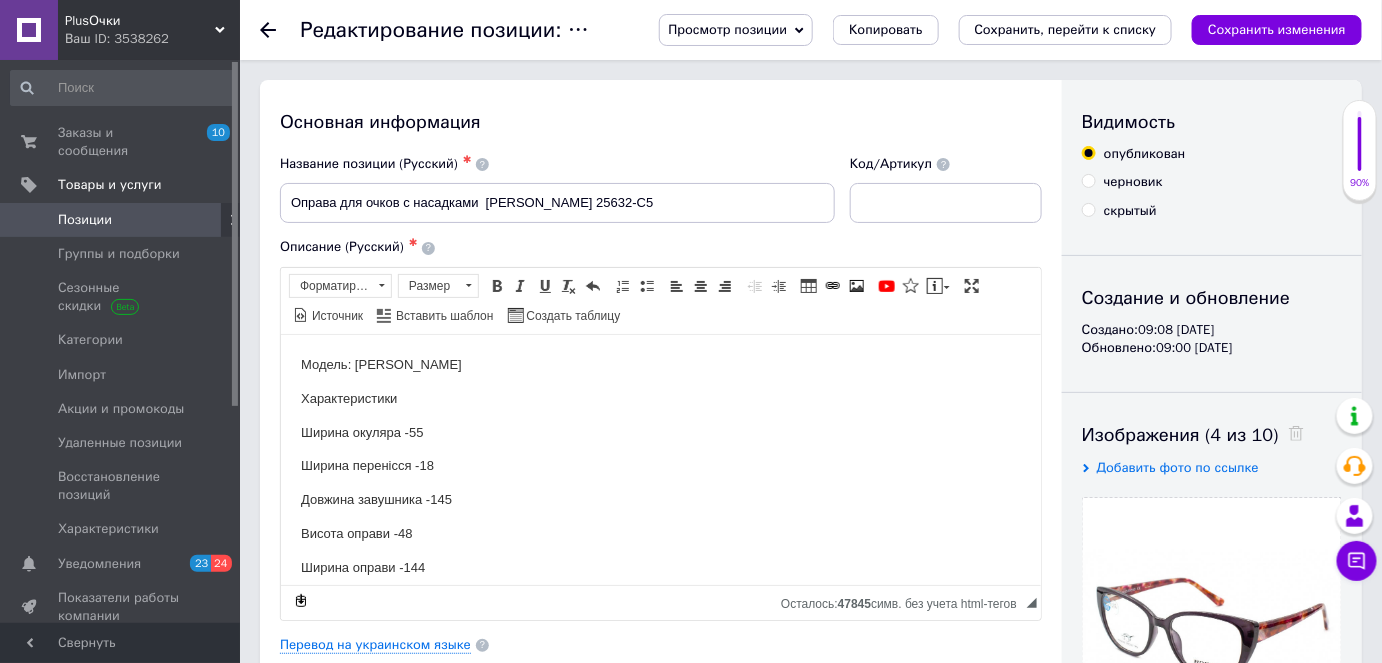 scroll, scrollTop: 0, scrollLeft: 0, axis: both 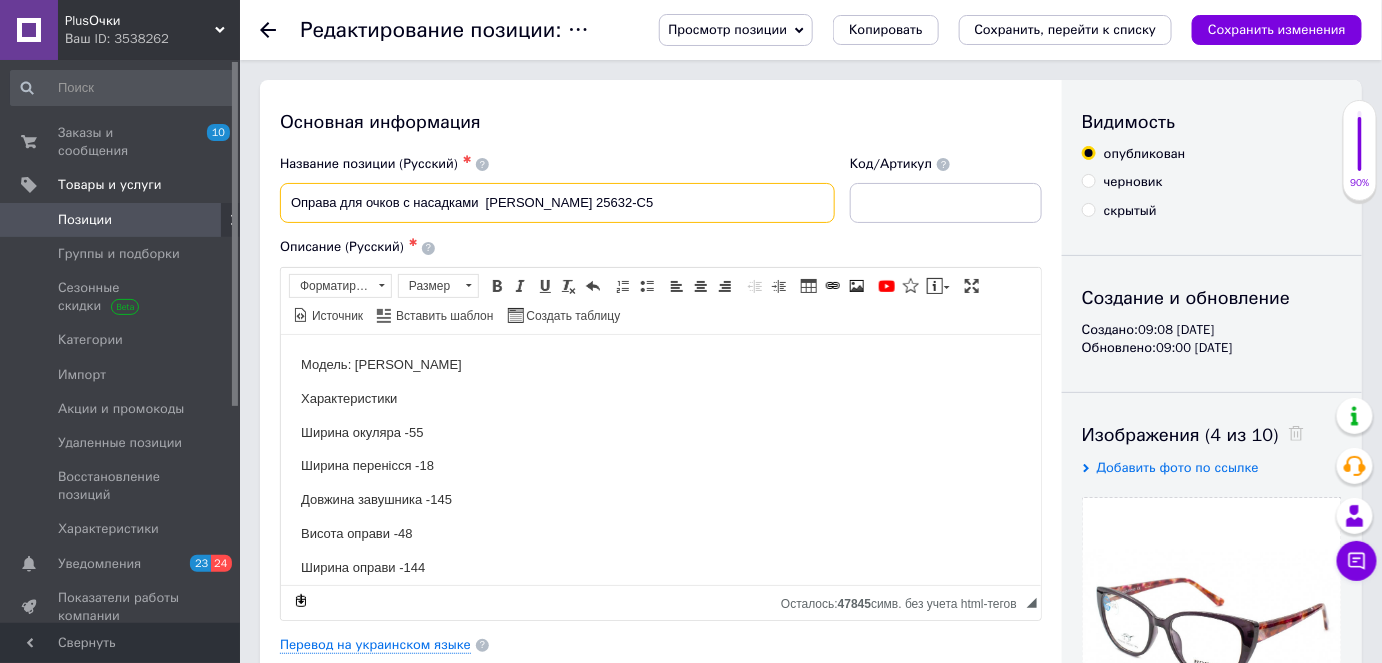 click on "Оправа для очков с насадками  [PERSON_NAME] 25632-C5" at bounding box center [557, 203] 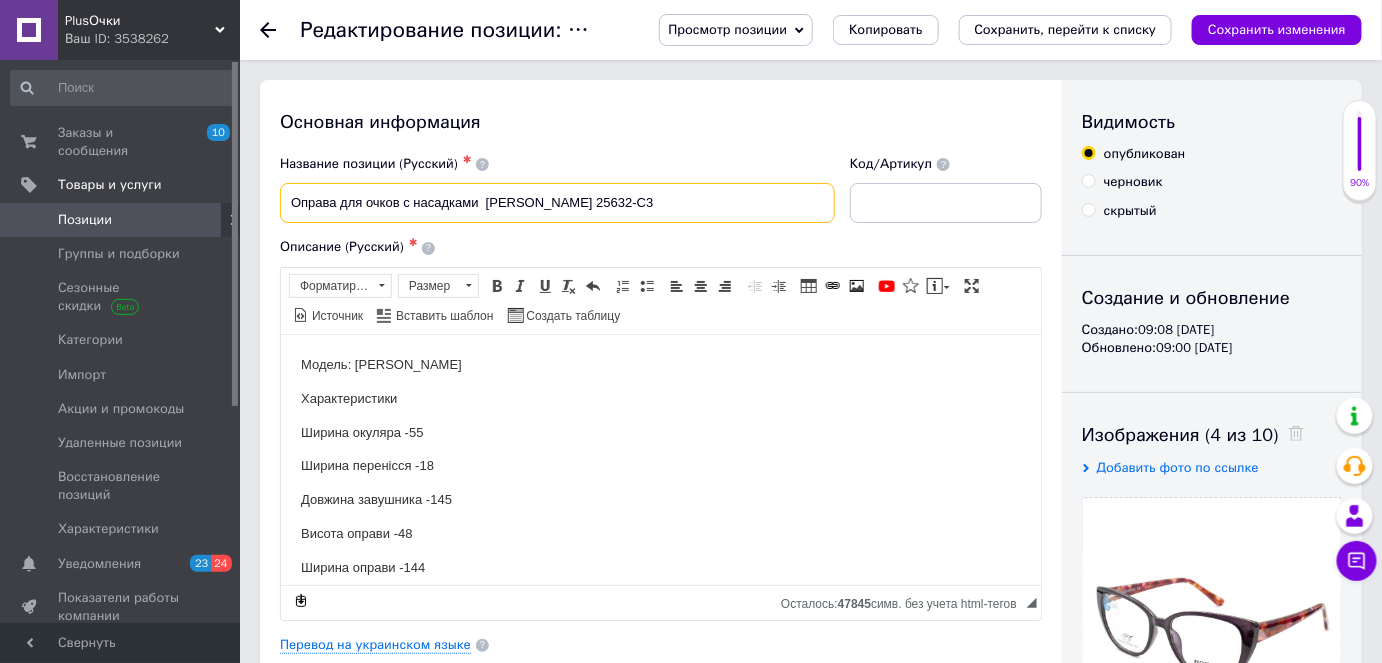 scroll, scrollTop: 181, scrollLeft: 0, axis: vertical 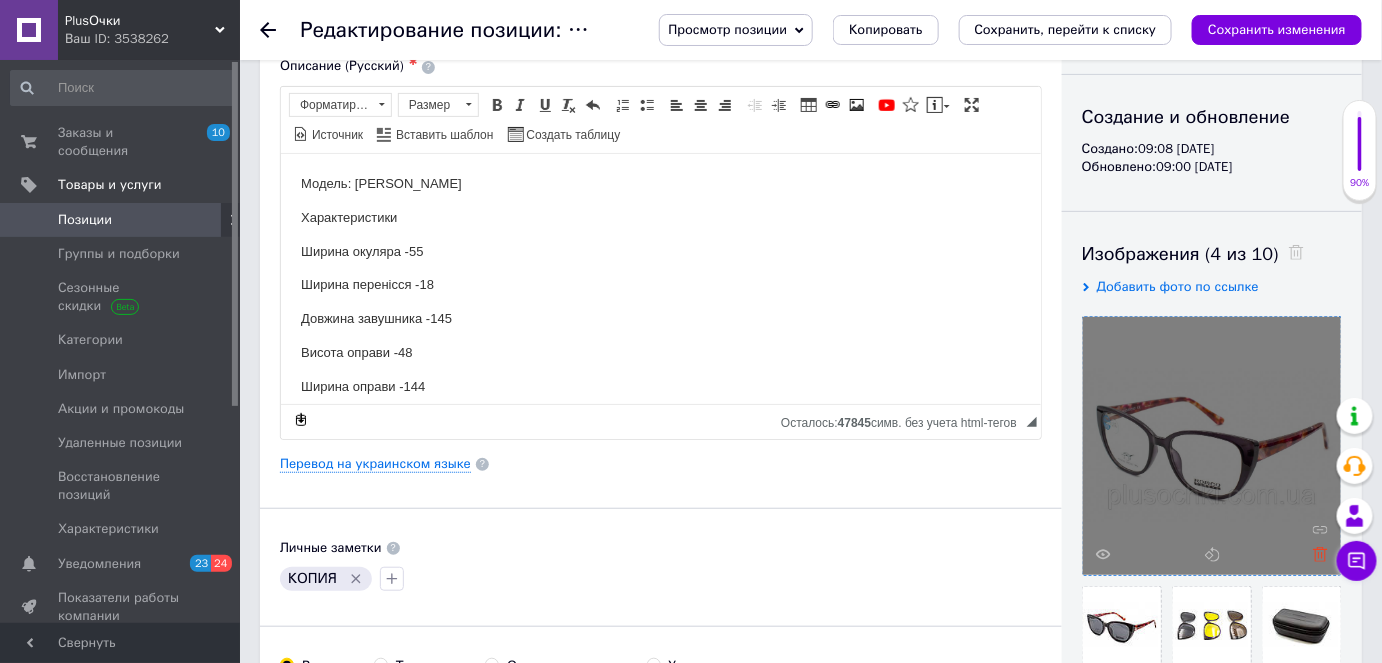 type on "Оправа для очков с насадками  [PERSON_NAME] 25632-C3" 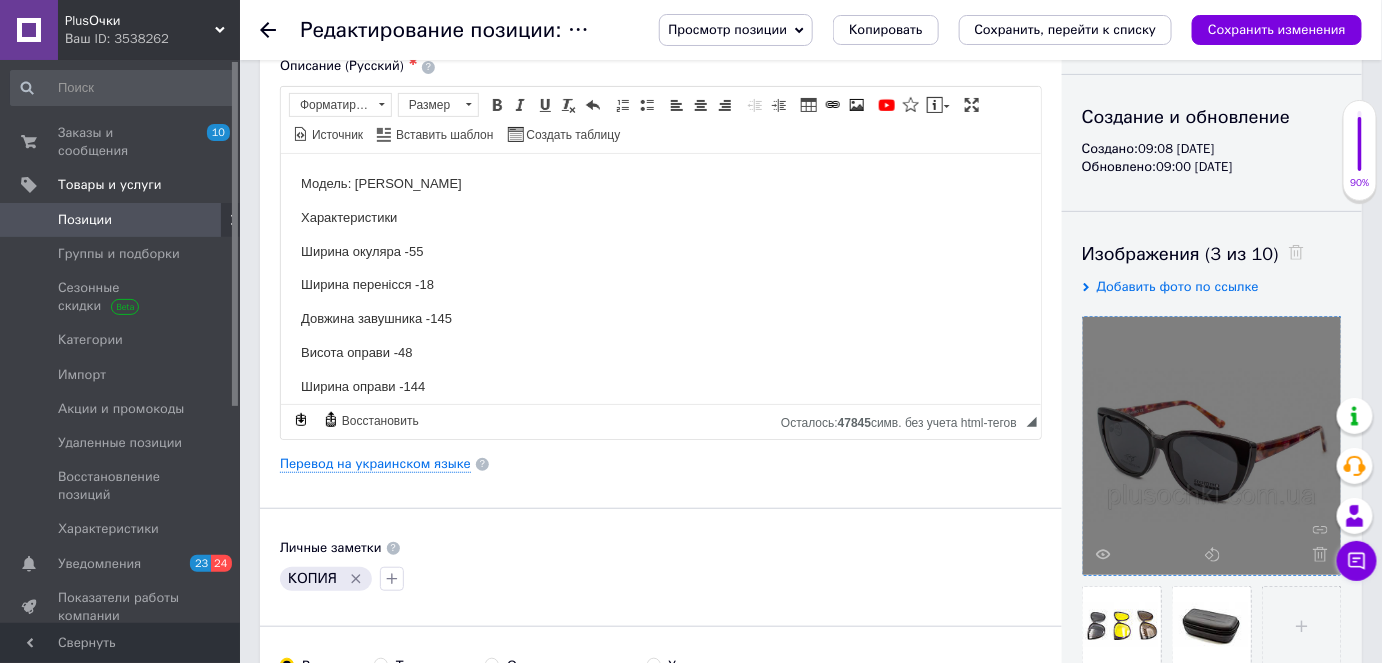 click 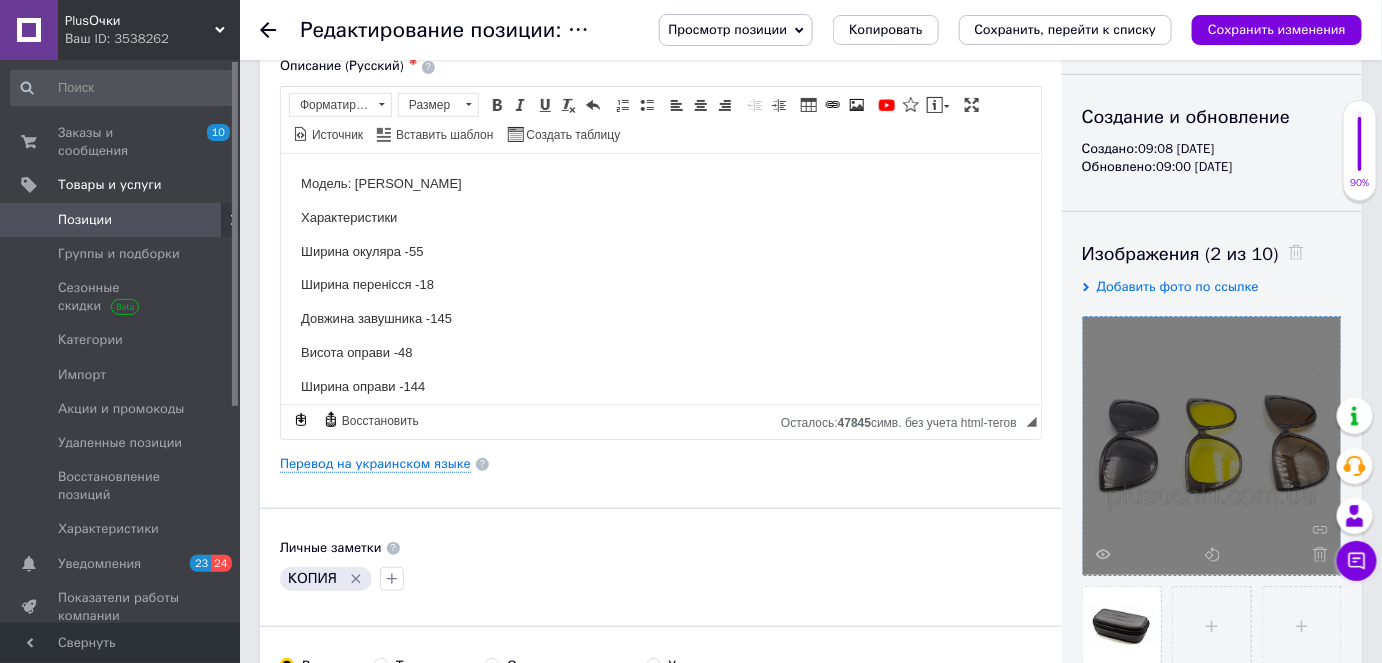 click 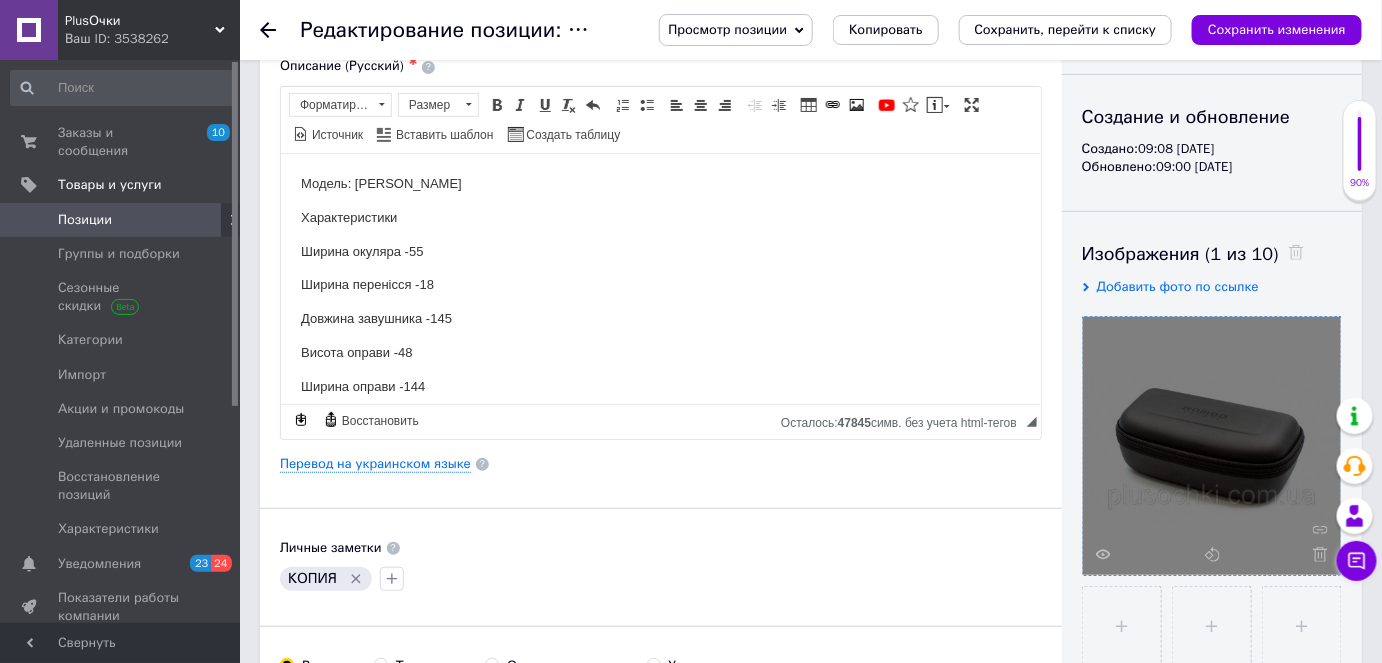 click 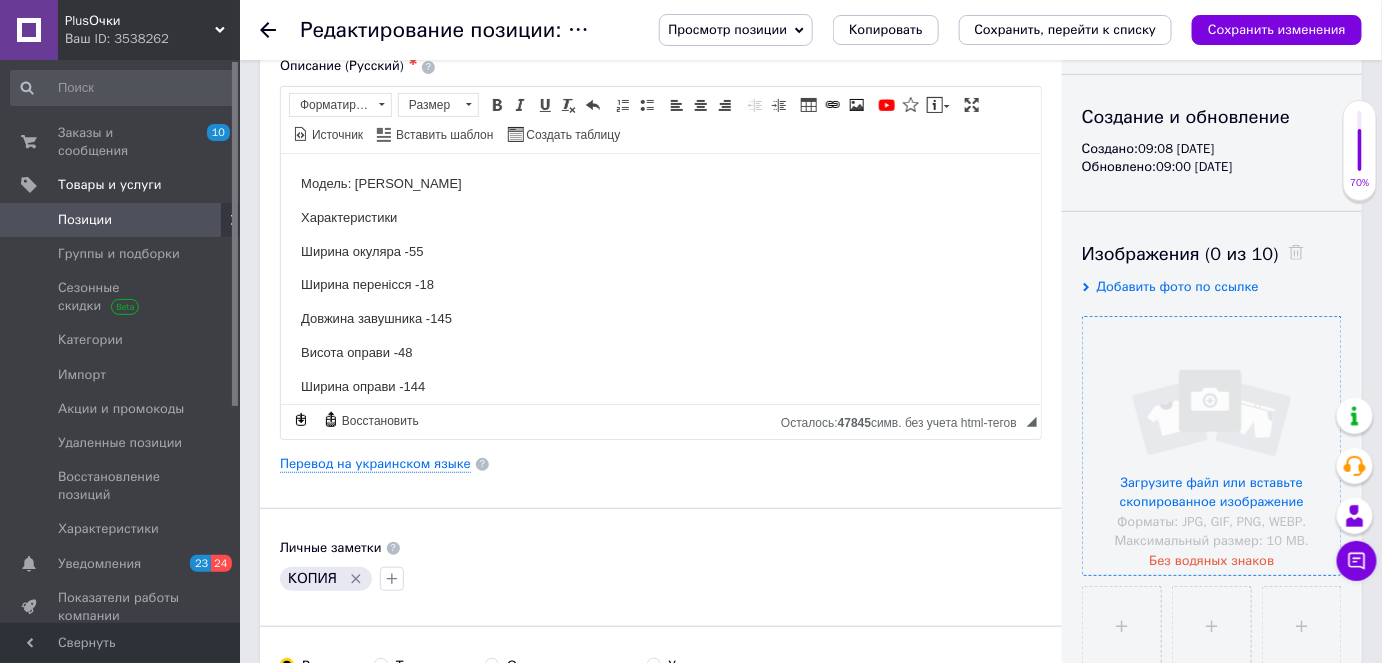 click at bounding box center [1212, 446] 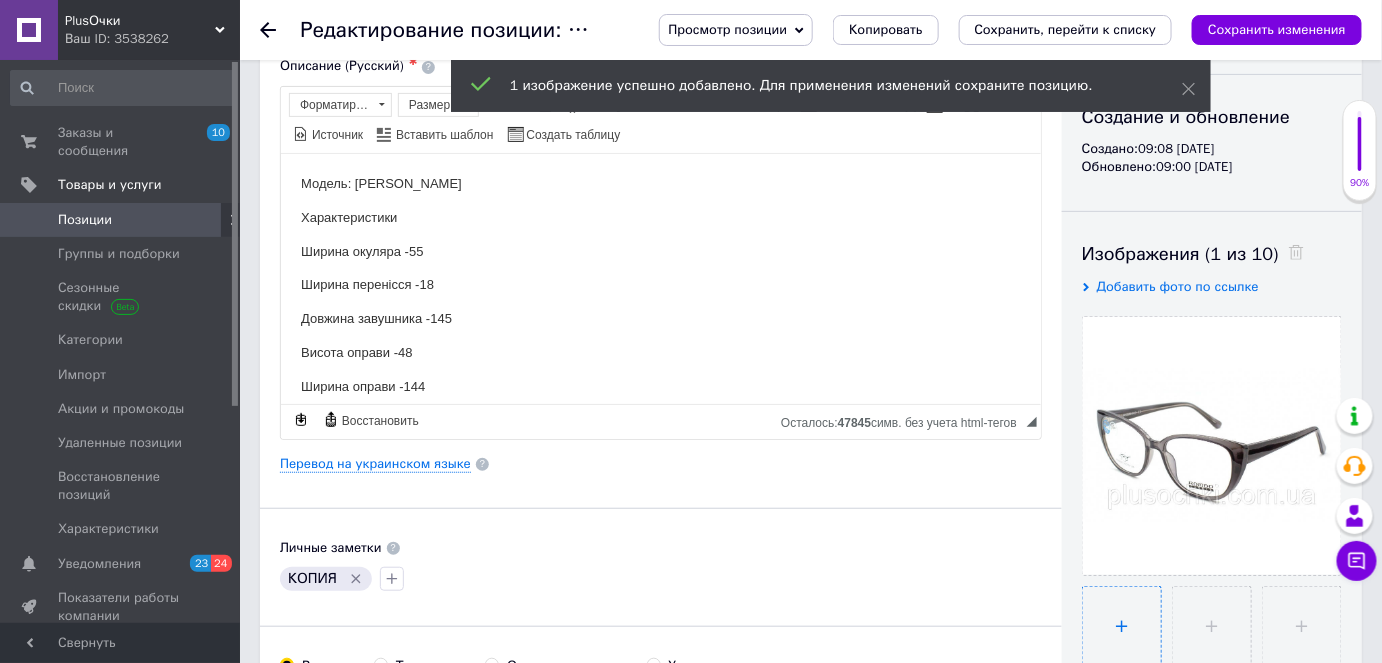 click at bounding box center (1122, 626) 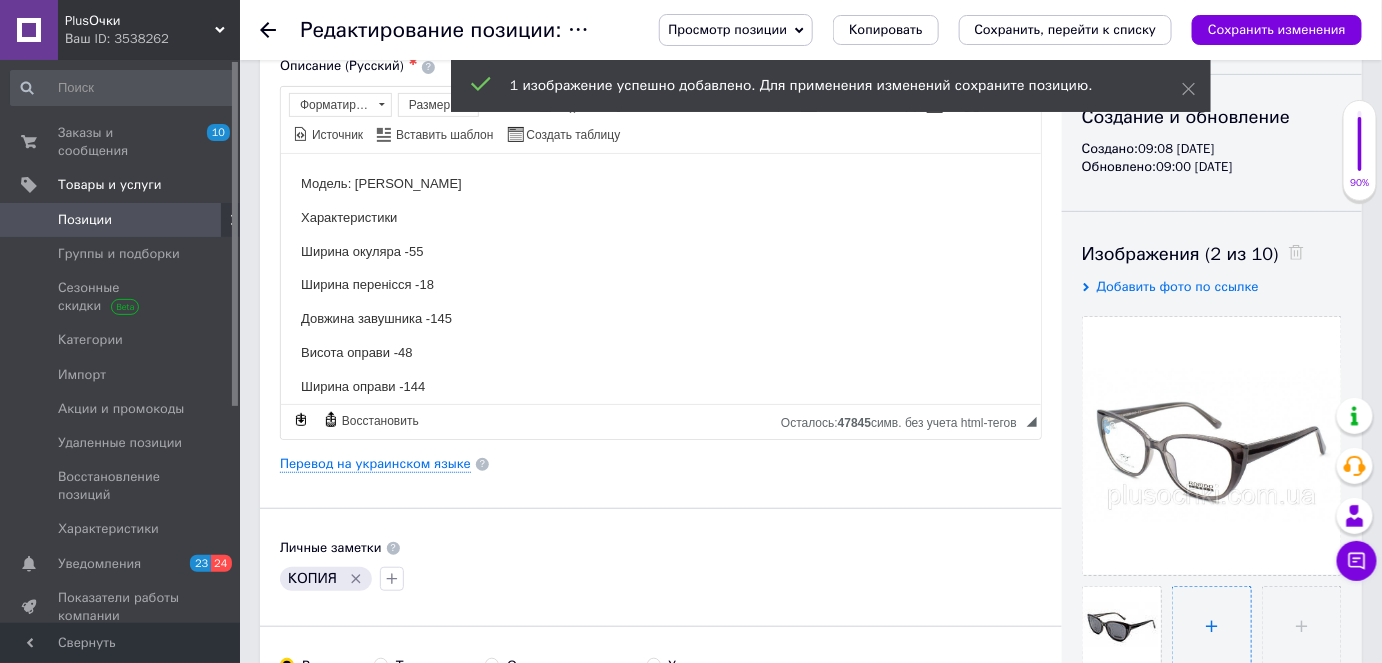 drag, startPoint x: 1205, startPoint y: 632, endPoint x: 1202, endPoint y: 622, distance: 10.440307 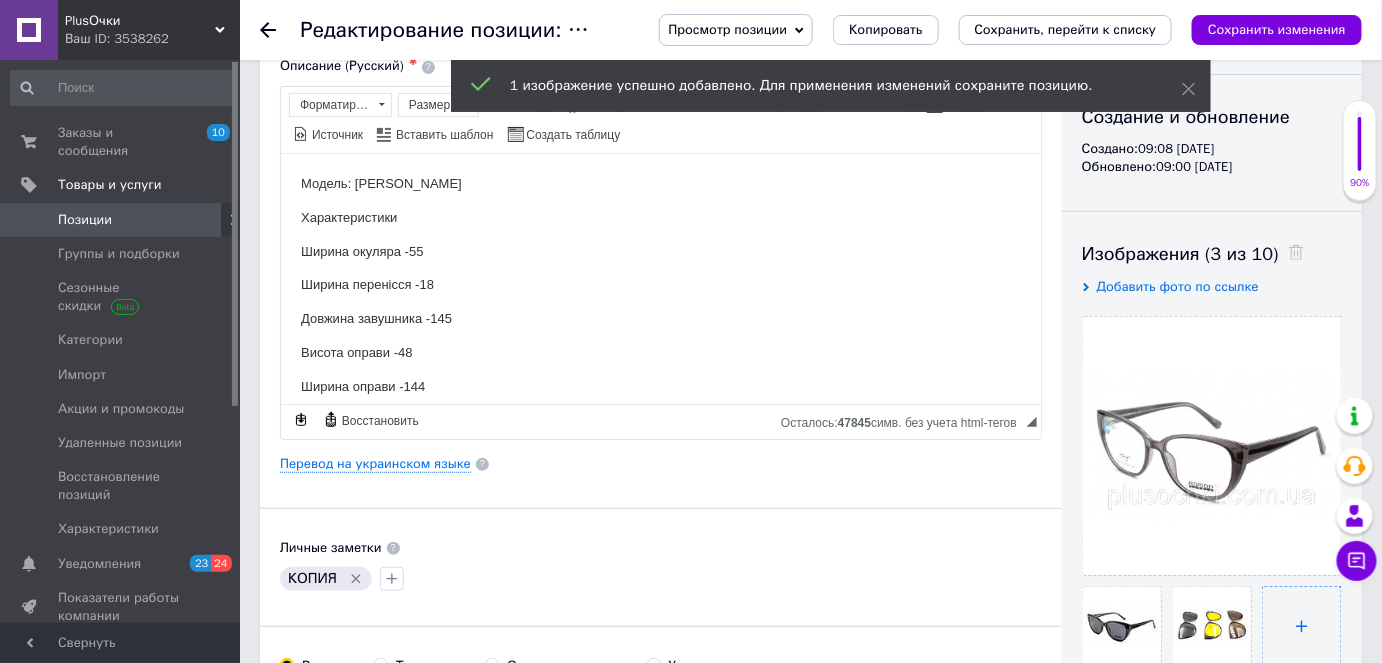 click at bounding box center [1302, 626] 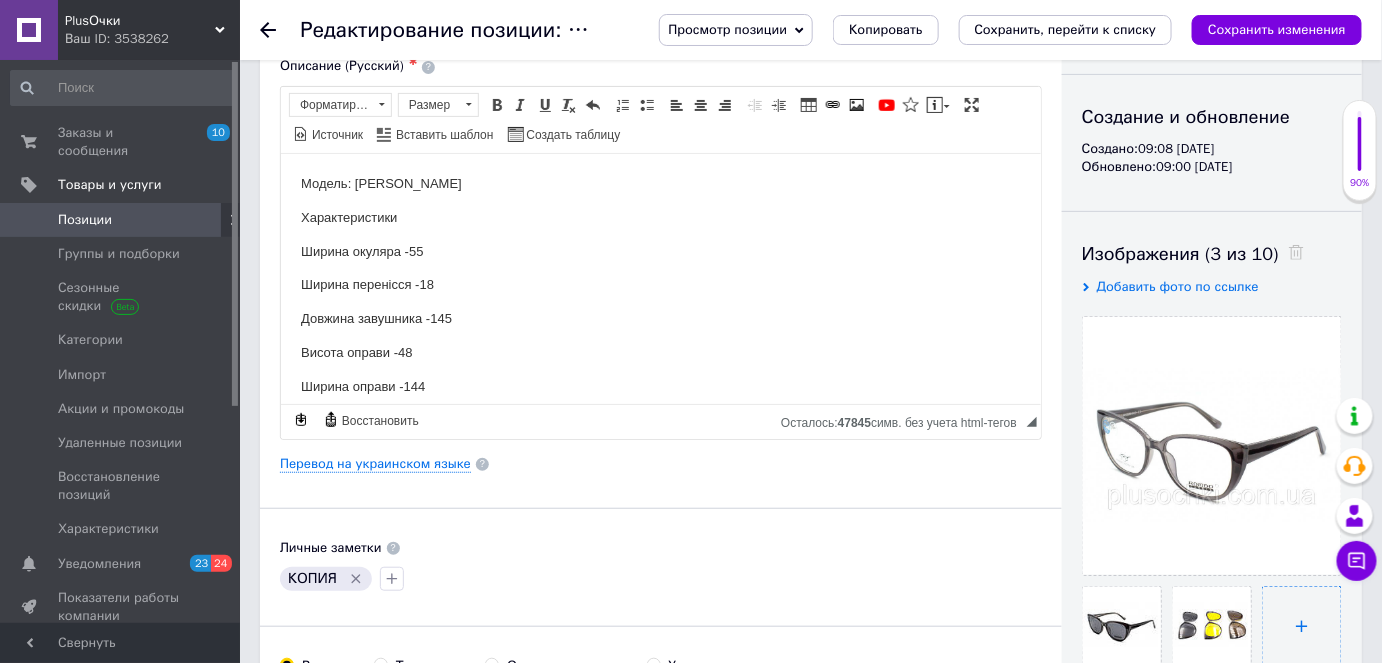type on "C:\fakepath\FUTLYAR-ROMEO-MAT-766x455.jpg" 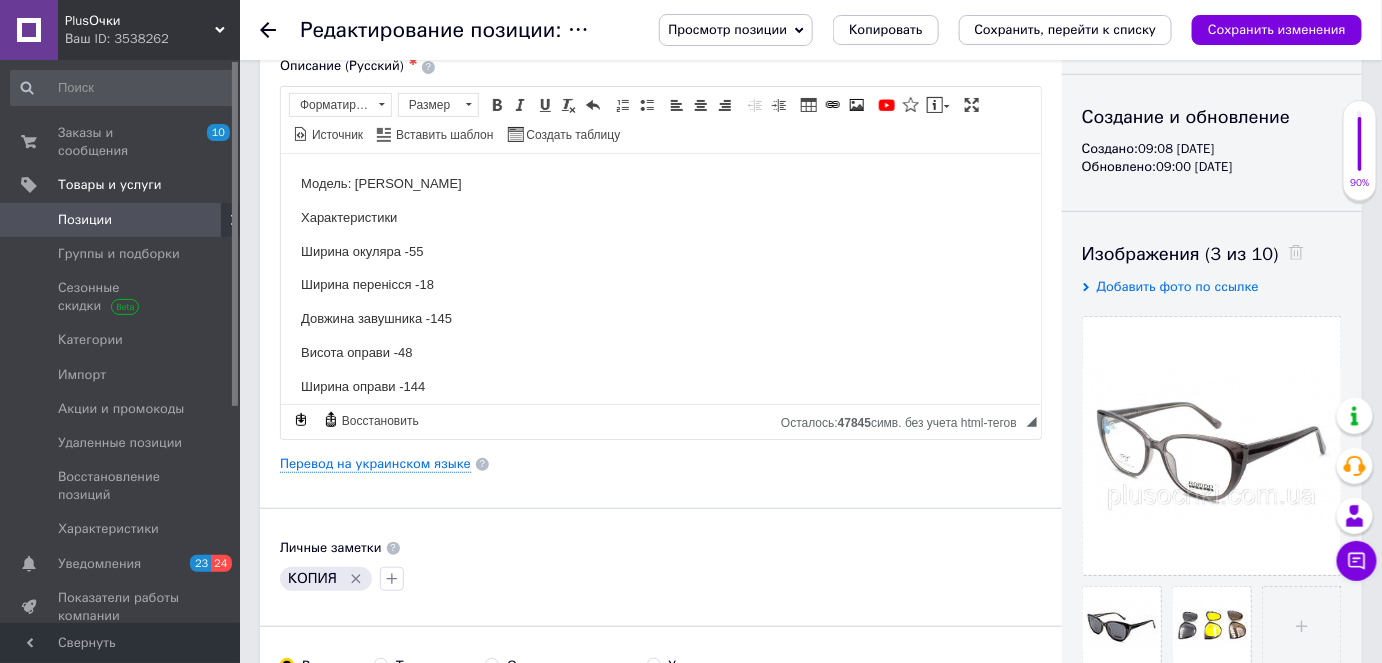 type 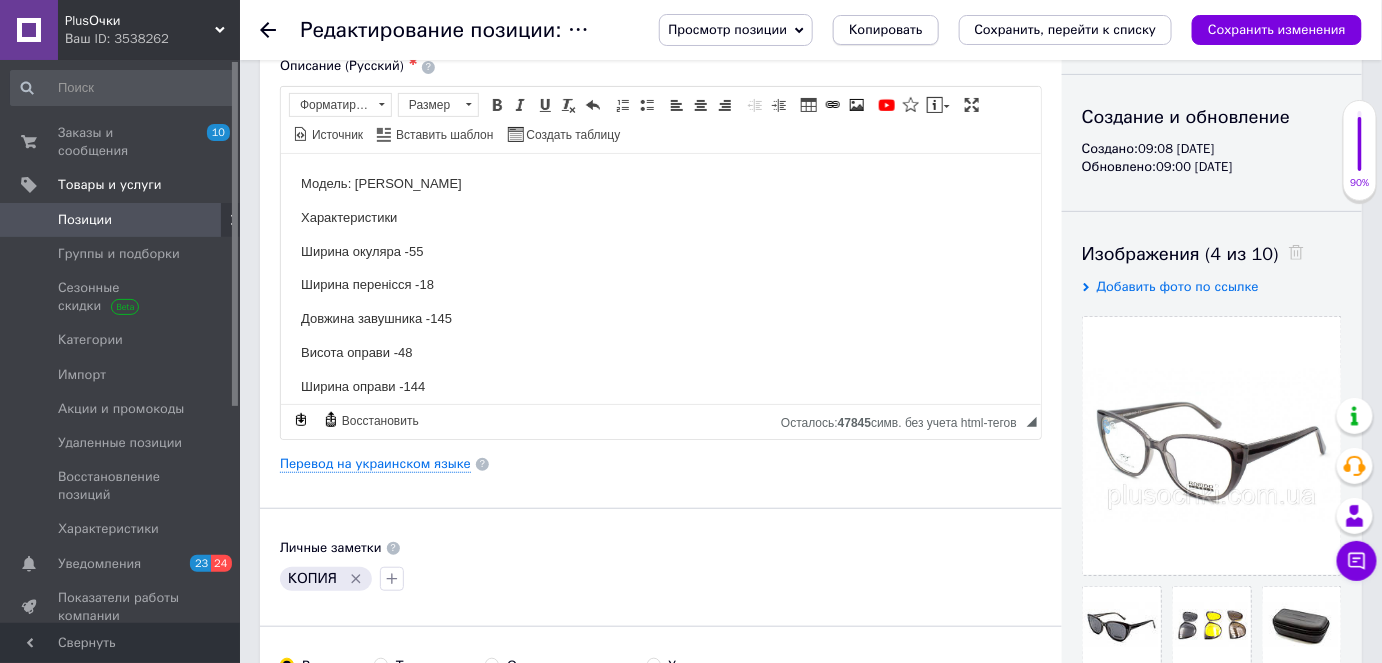 click on "Копировать" at bounding box center [885, 30] 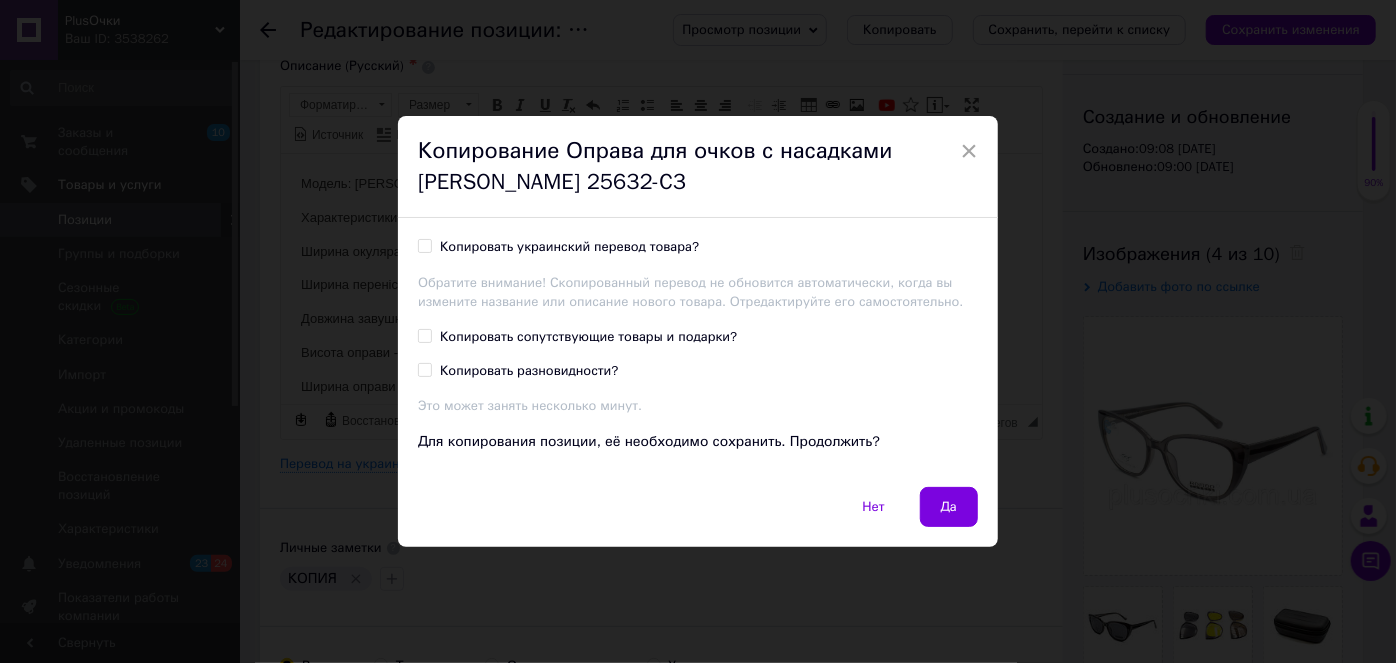 drag, startPoint x: 946, startPoint y: 513, endPoint x: 904, endPoint y: 448, distance: 77.388626 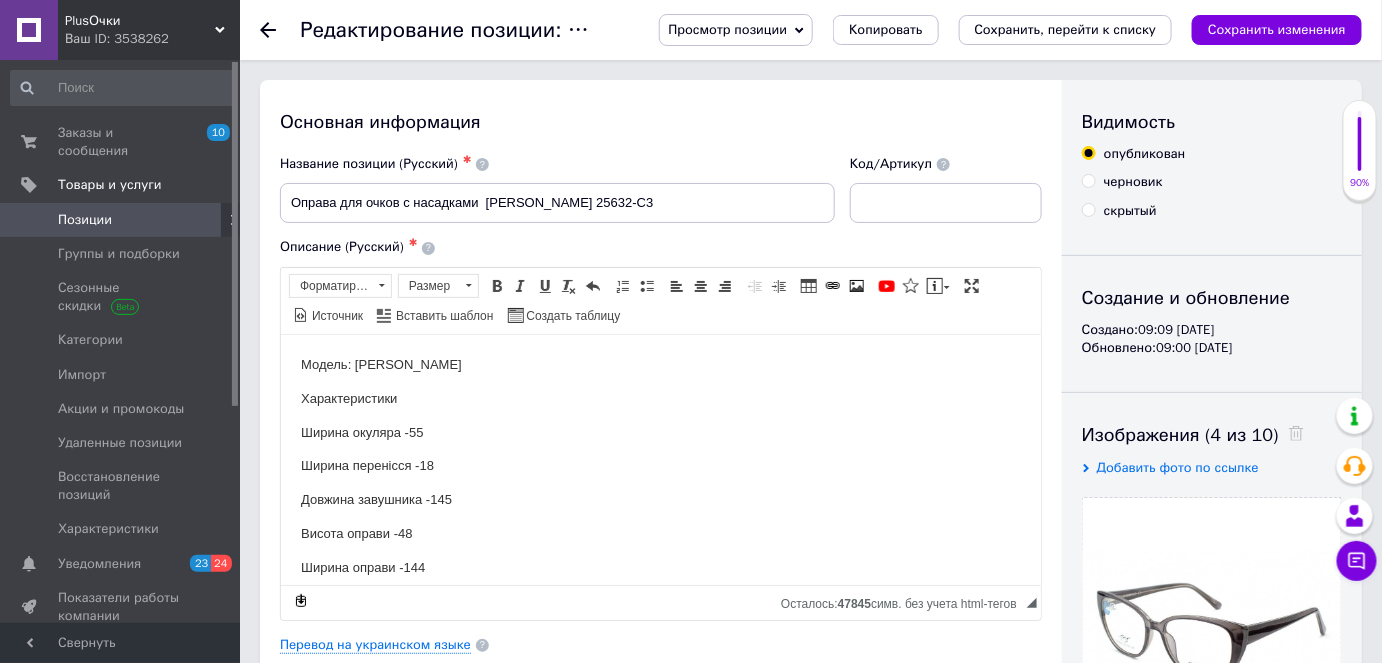 scroll, scrollTop: 0, scrollLeft: 0, axis: both 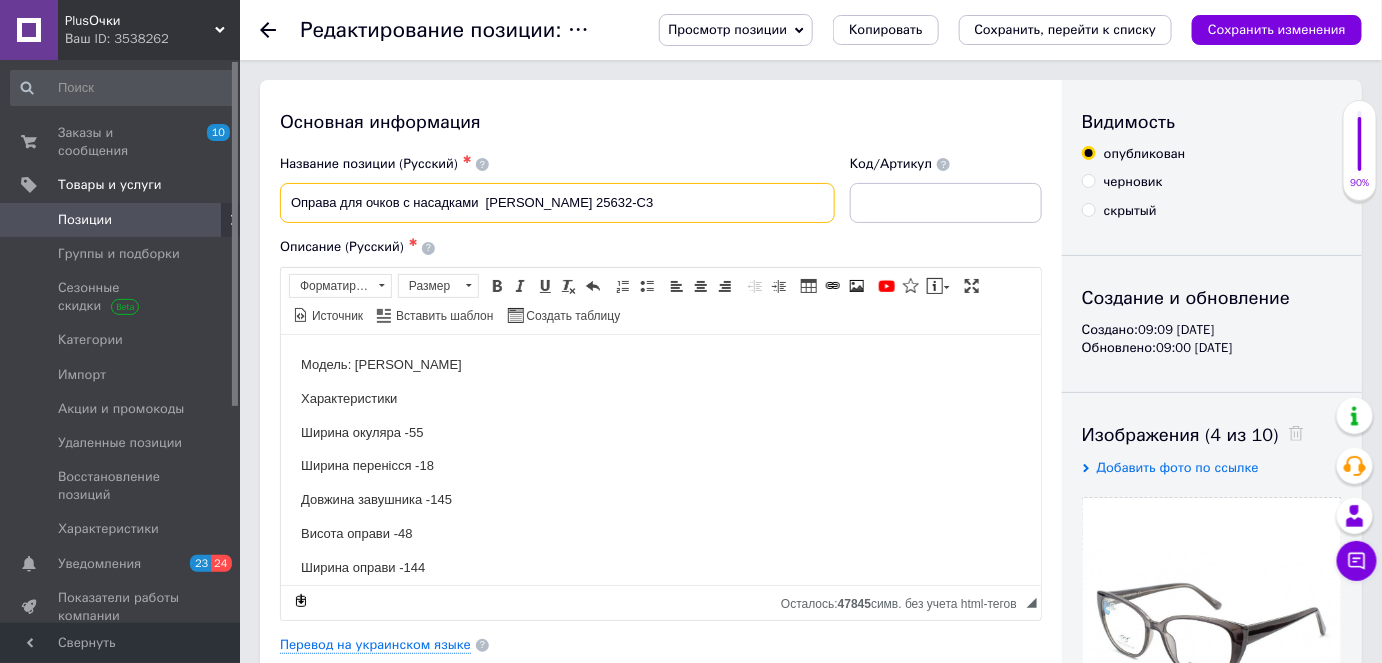 drag, startPoint x: 604, startPoint y: 204, endPoint x: 529, endPoint y: 203, distance: 75.00667 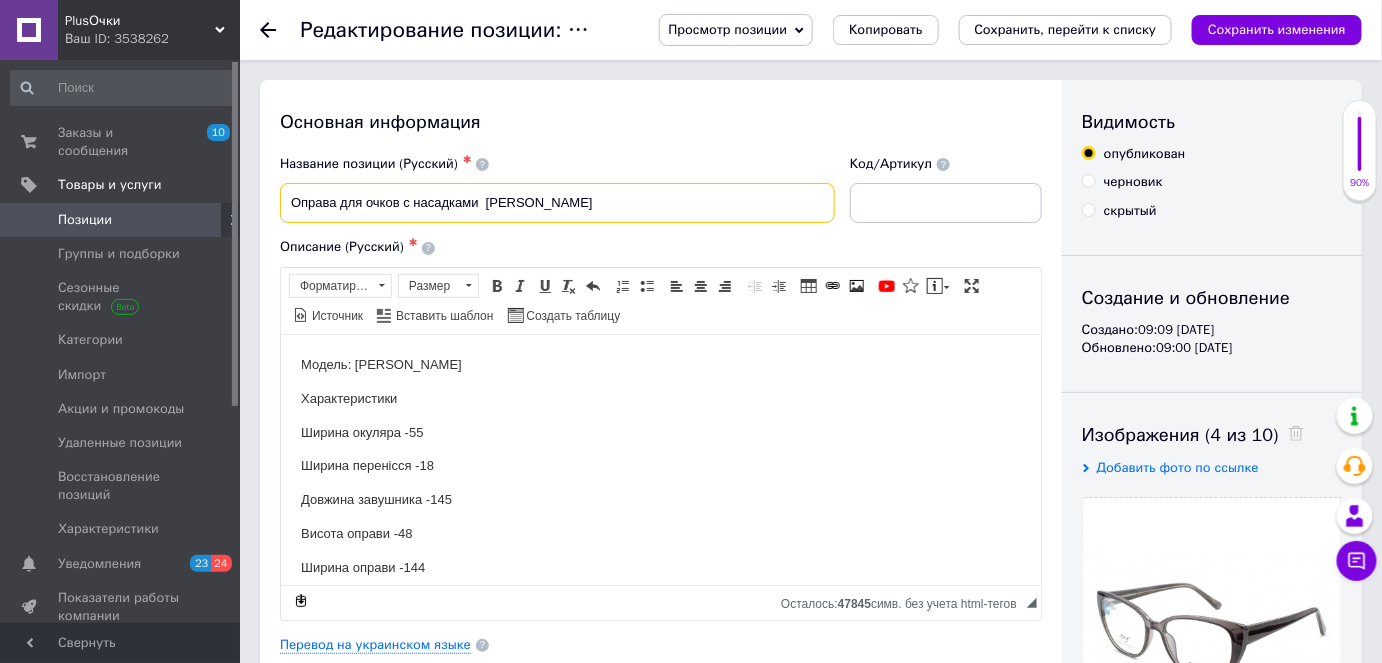 paste on "25443B-C1" 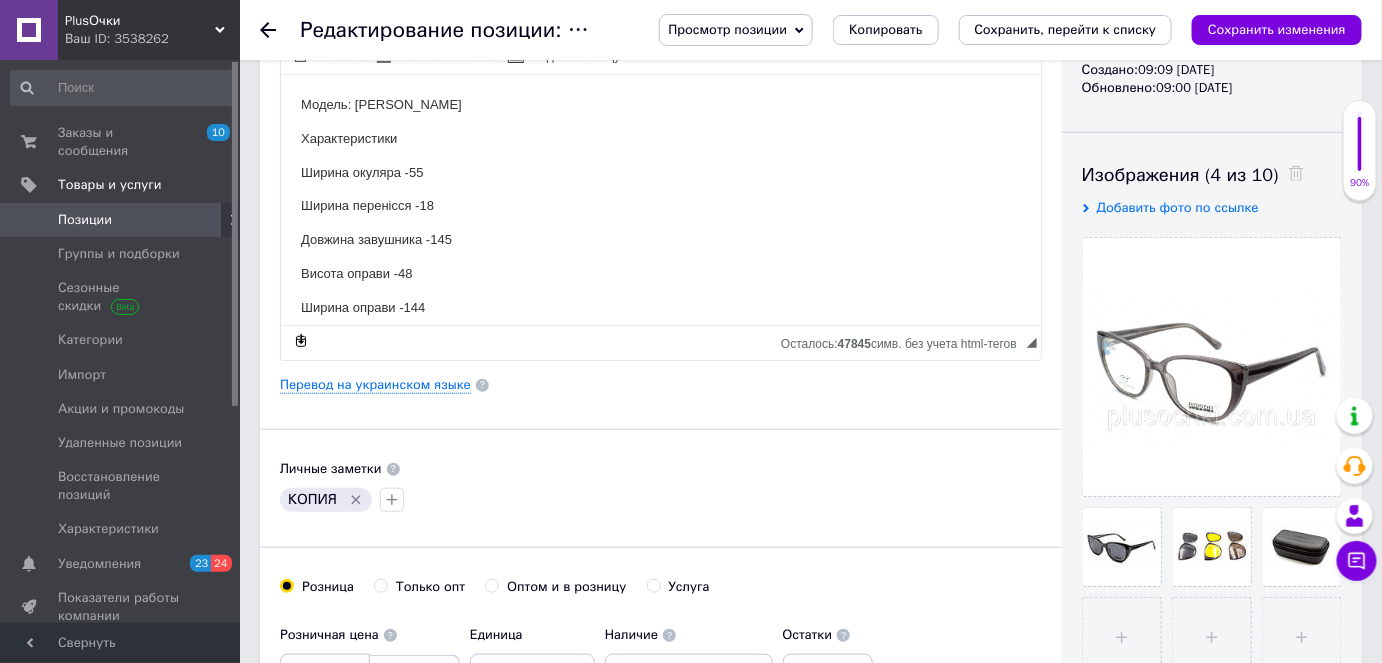 scroll, scrollTop: 272, scrollLeft: 0, axis: vertical 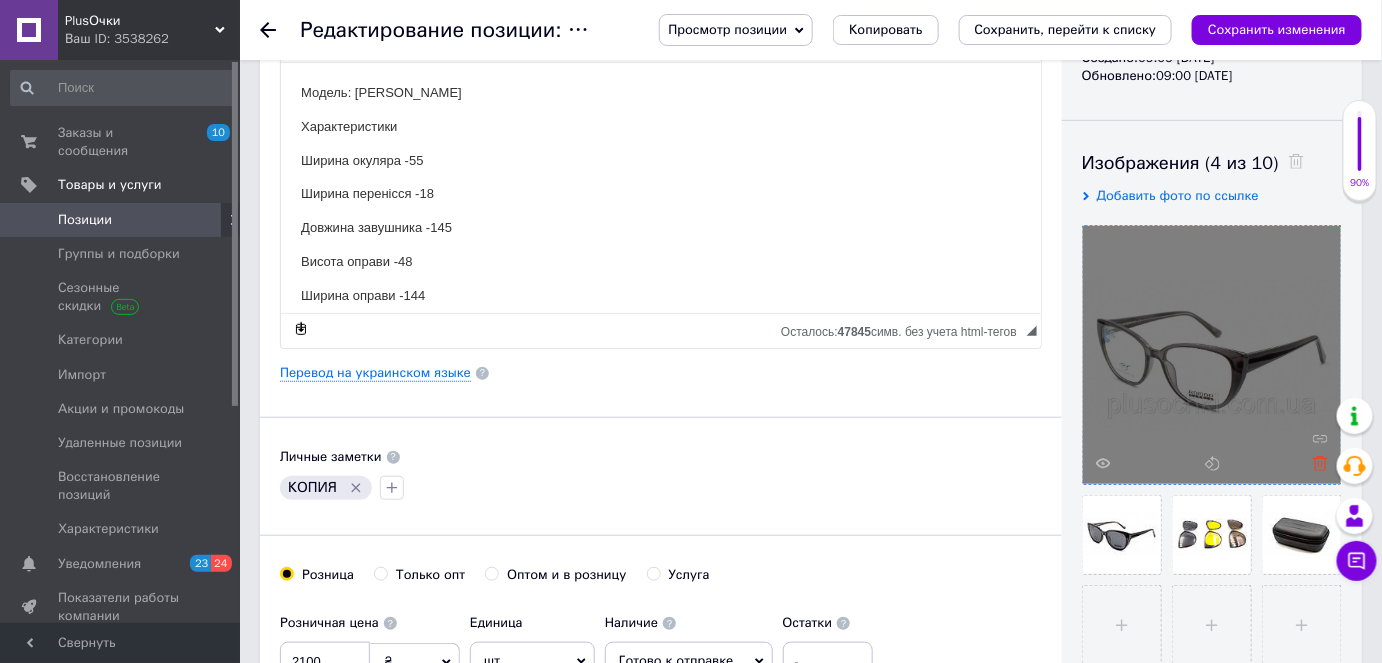 type on "Оправа для очков с насадками  [PERSON_NAME] 25443B-C1" 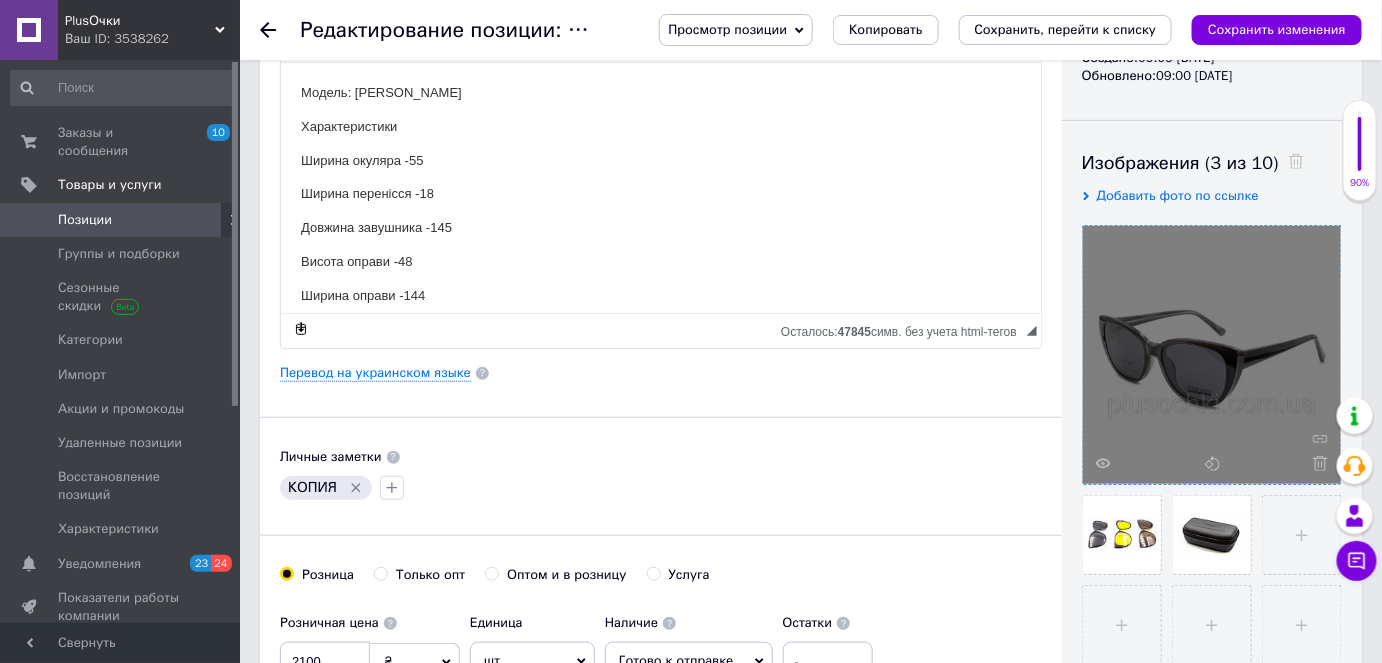 click 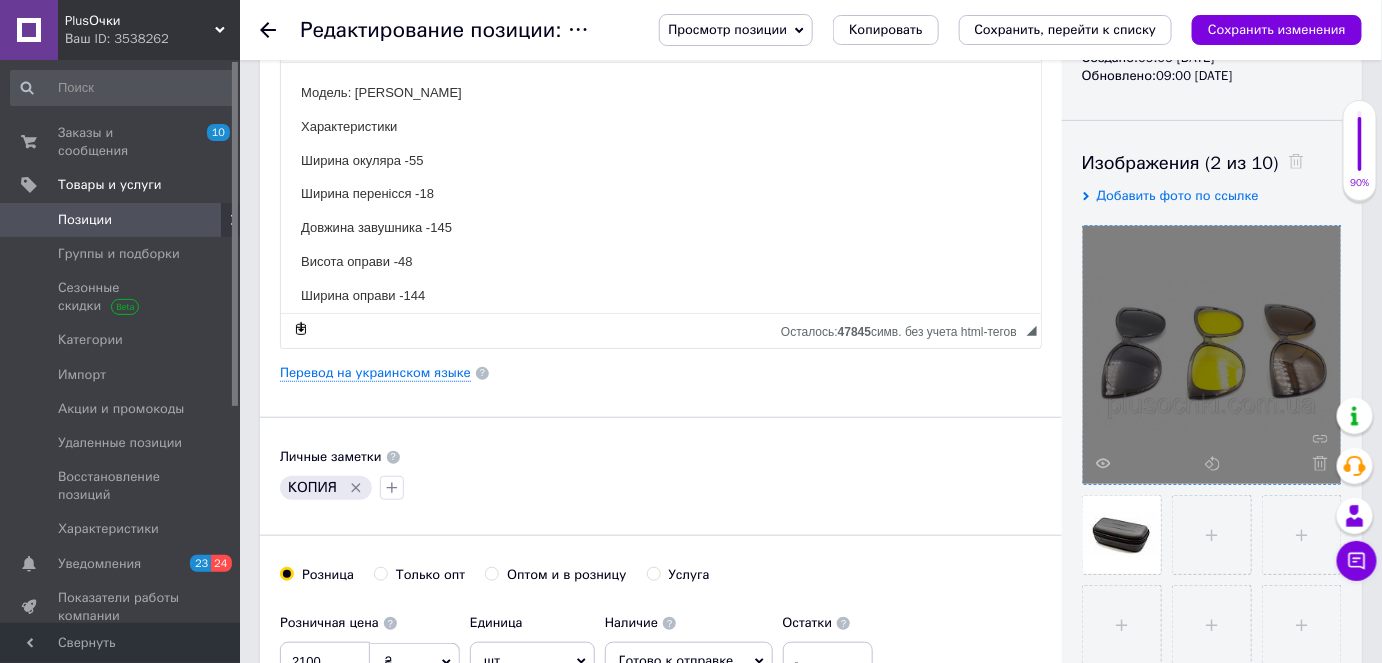 click 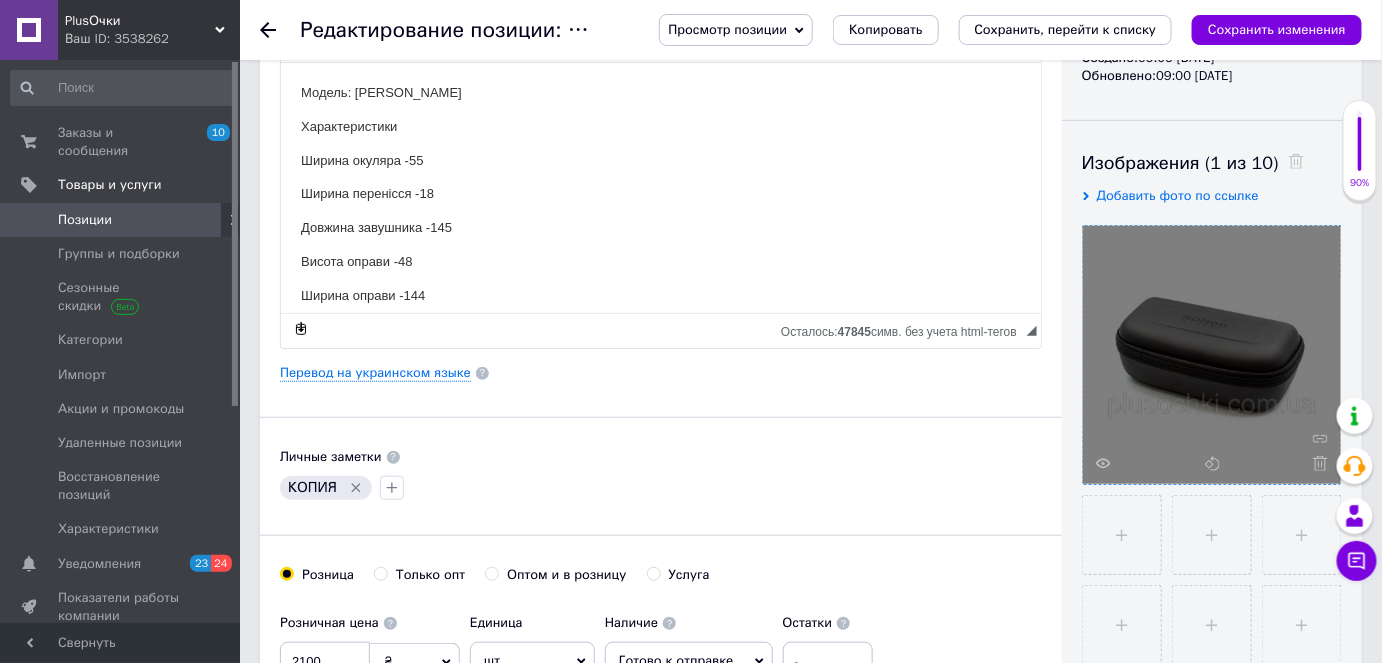click 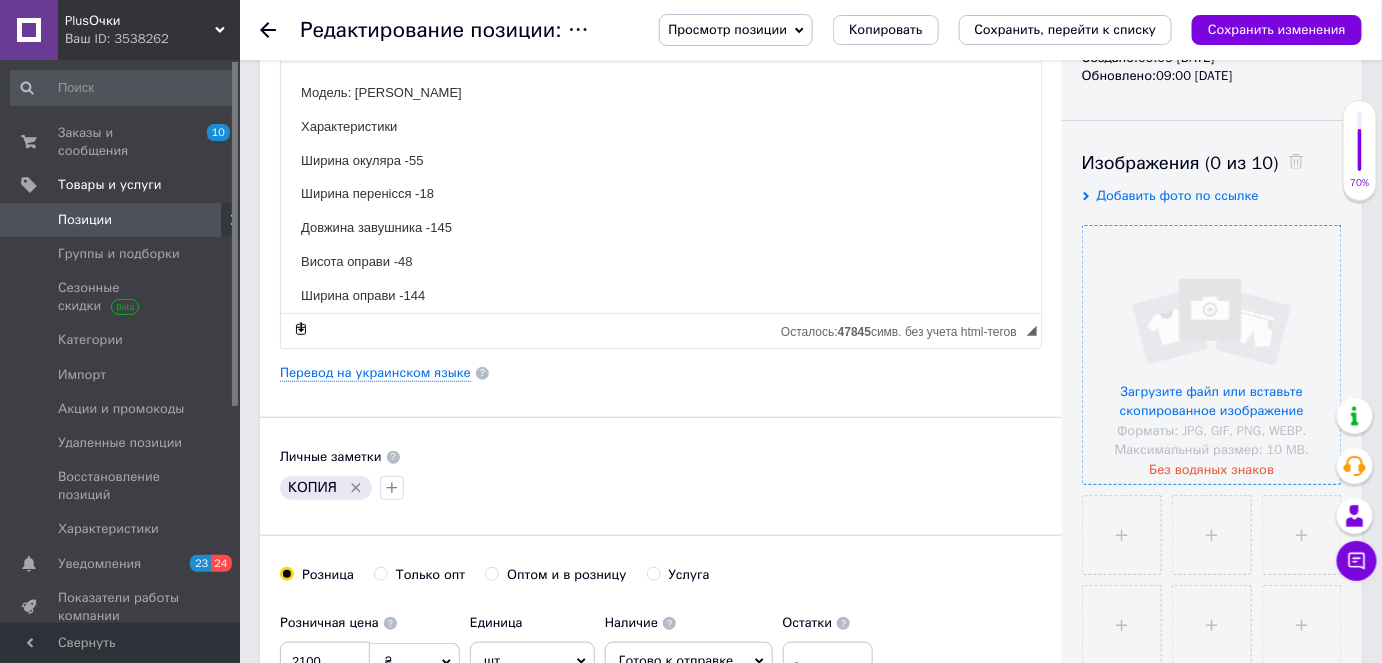 click at bounding box center [1212, 355] 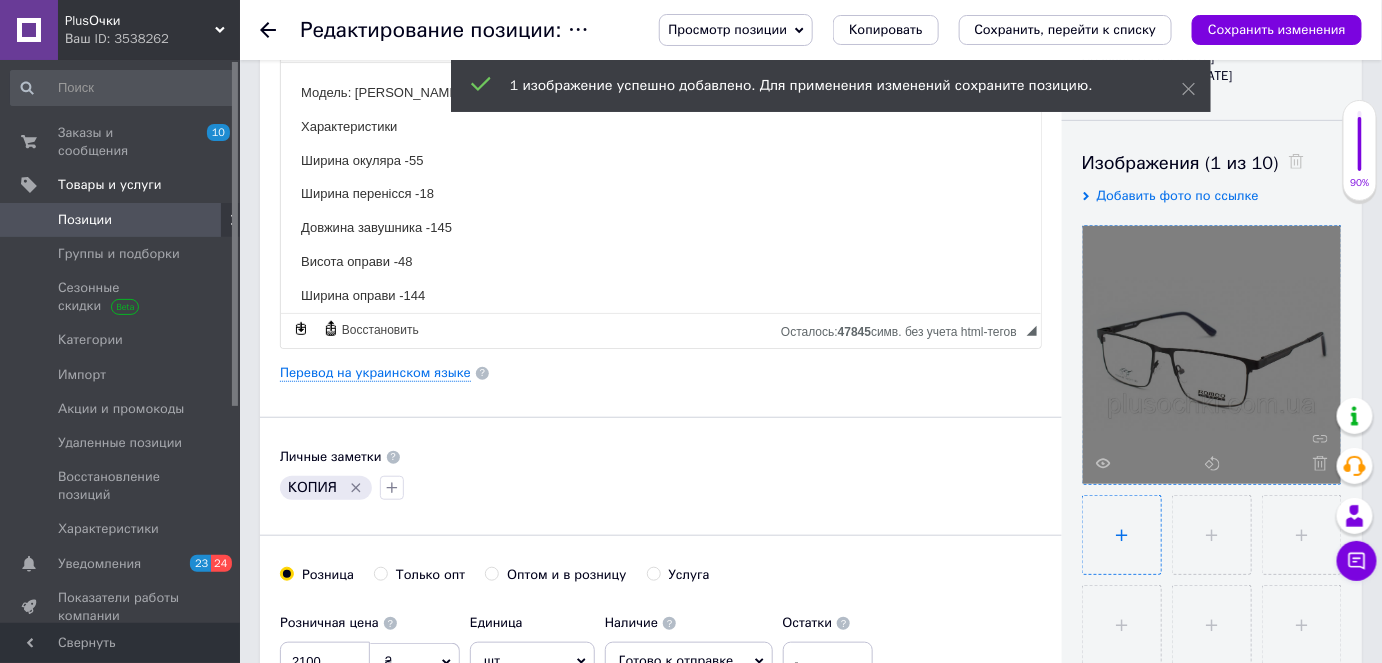 click at bounding box center [1122, 535] 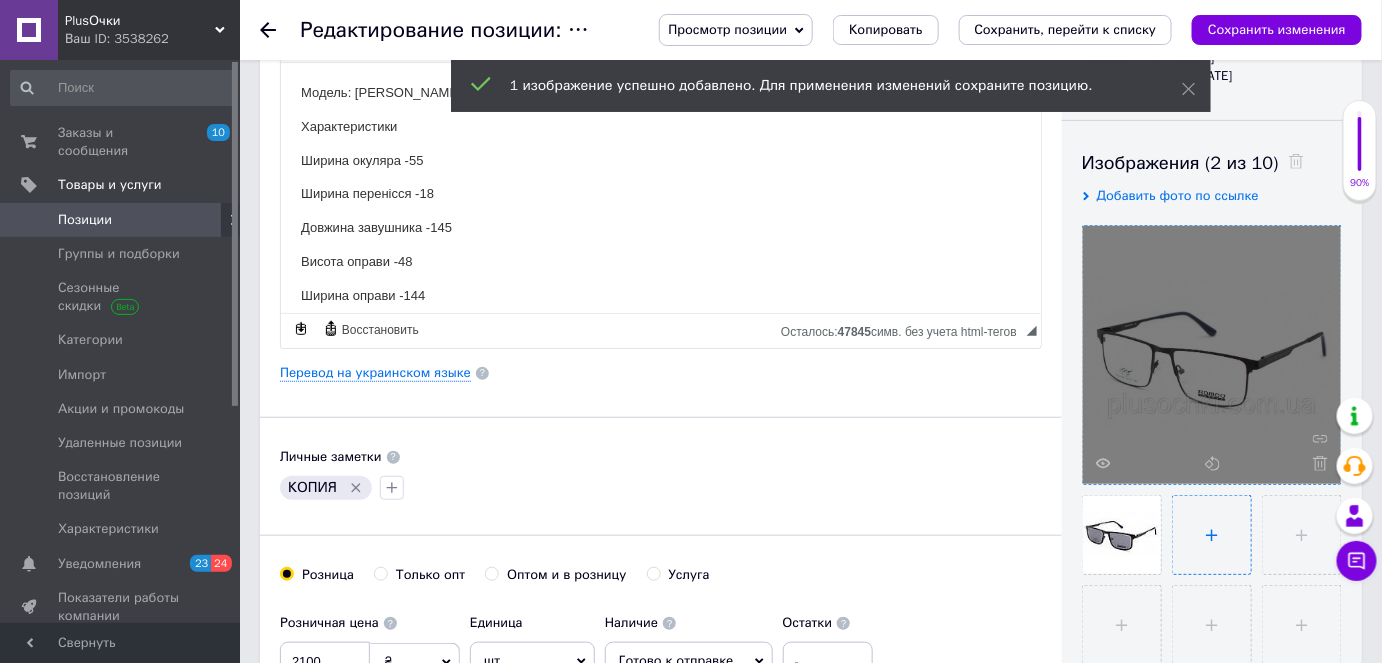 click at bounding box center (1212, 535) 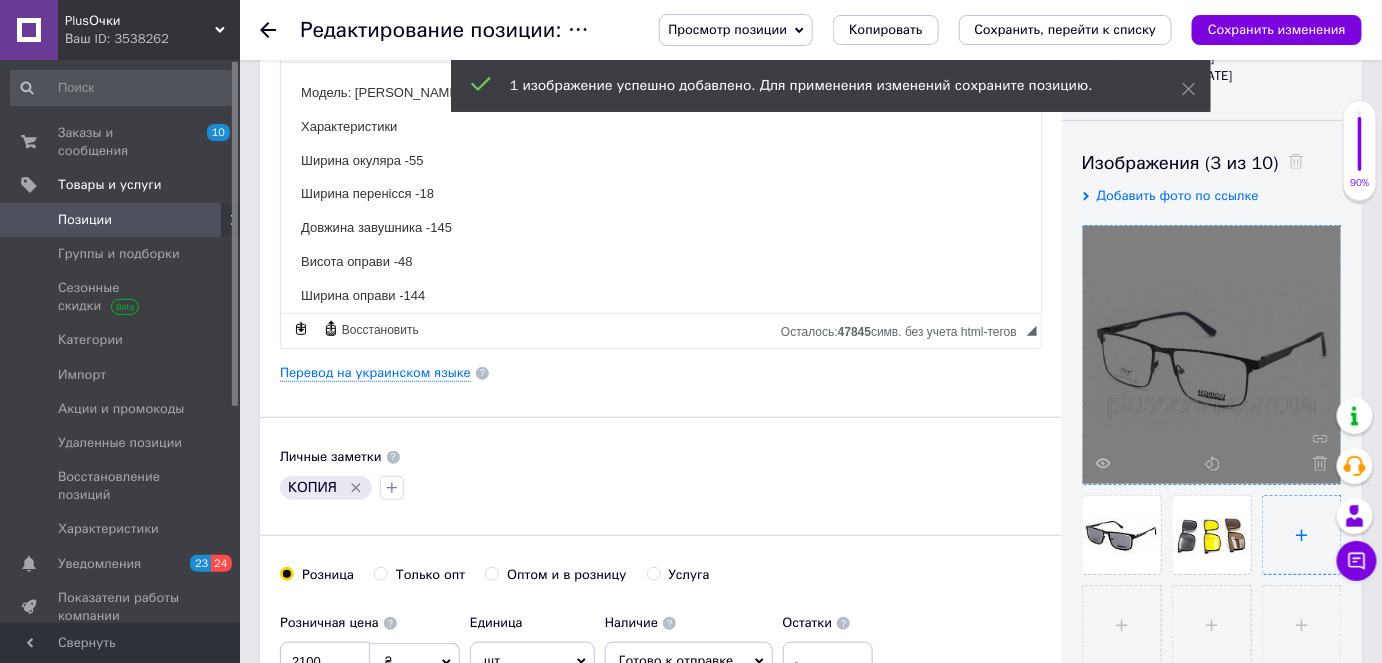 click at bounding box center [1302, 535] 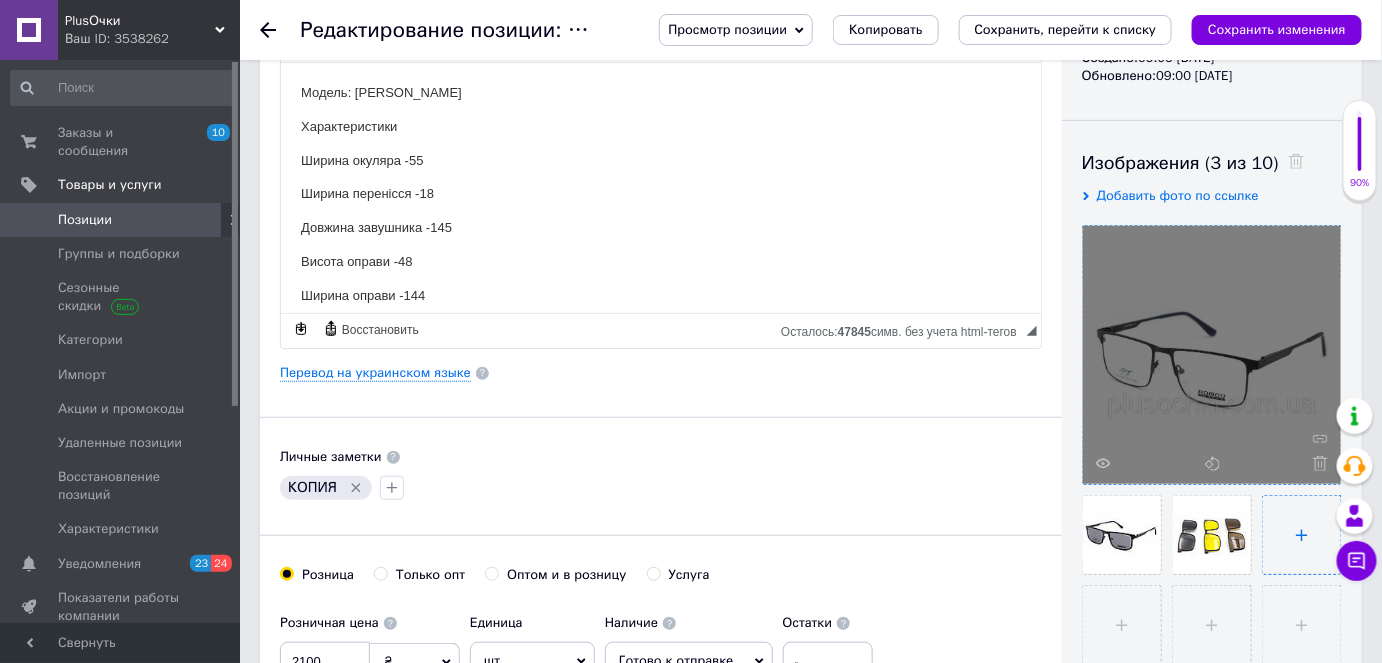 type on "C:\fakepath\FUTLYAR-ROMEO-MAT-766x455.jpg" 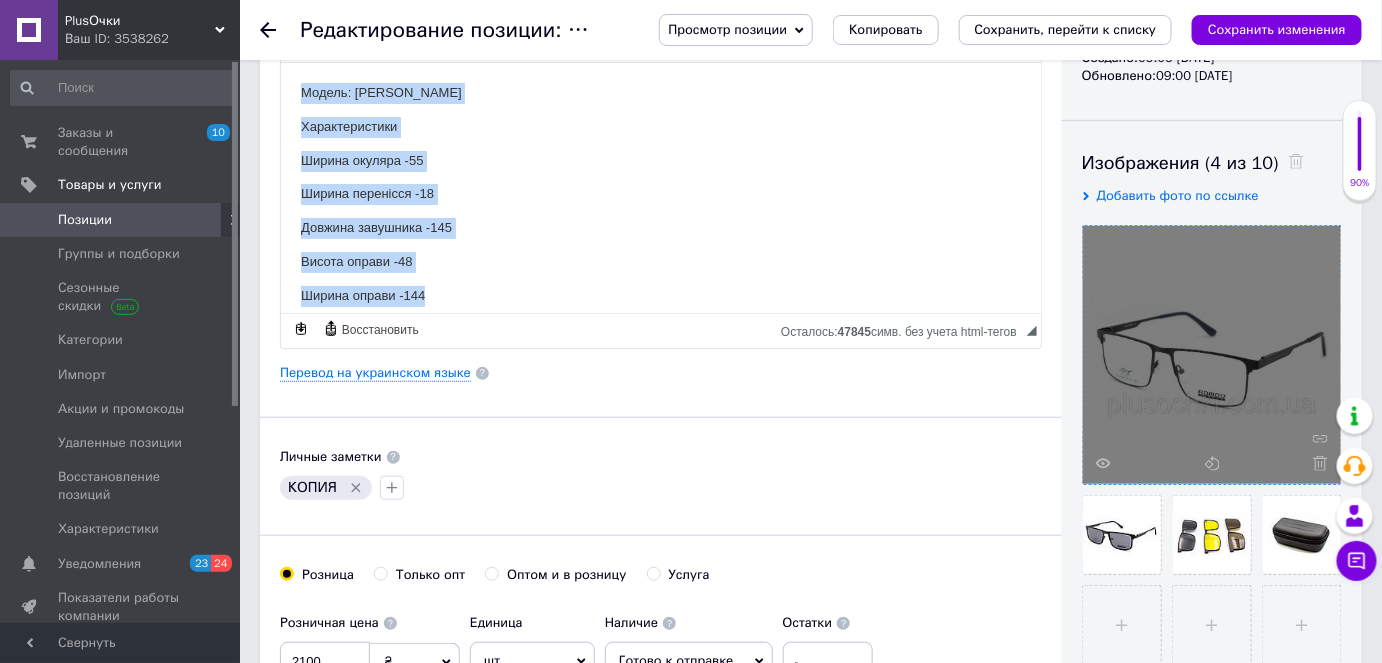 drag, startPoint x: 290, startPoint y: 83, endPoint x: 488, endPoint y: 279, distance: 278.60367 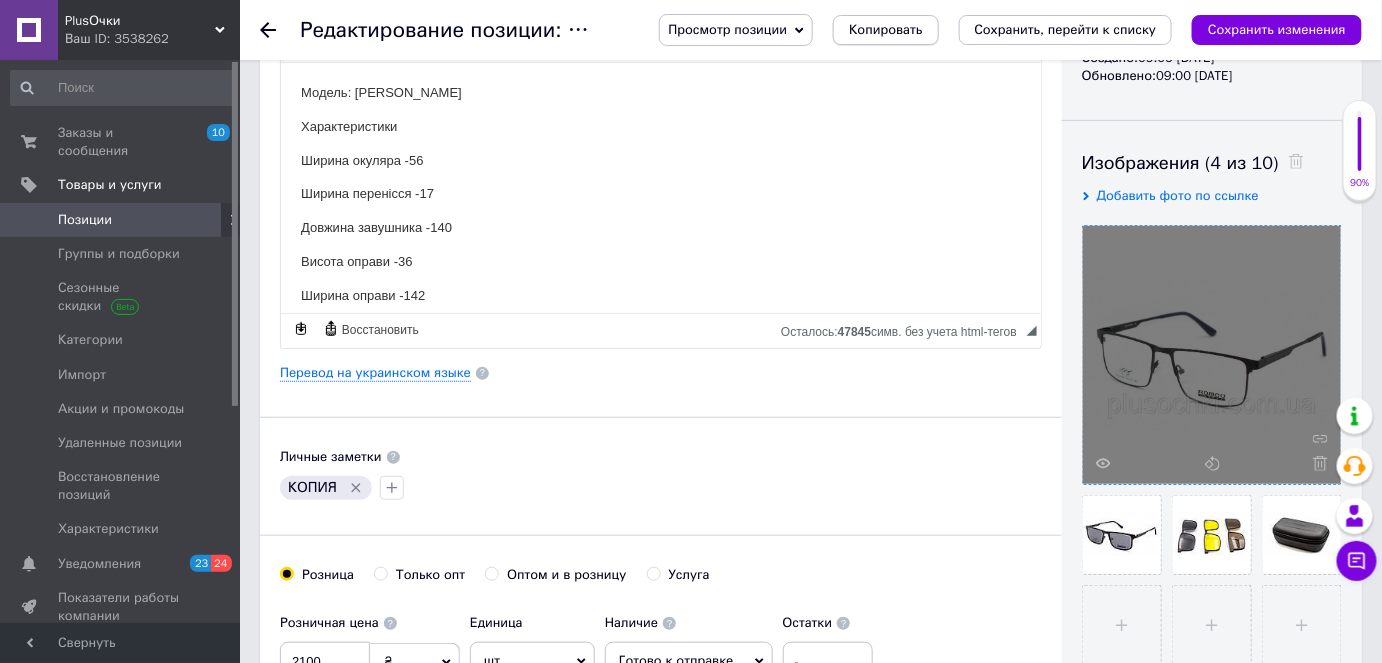 click on "Копировать" at bounding box center (885, 30) 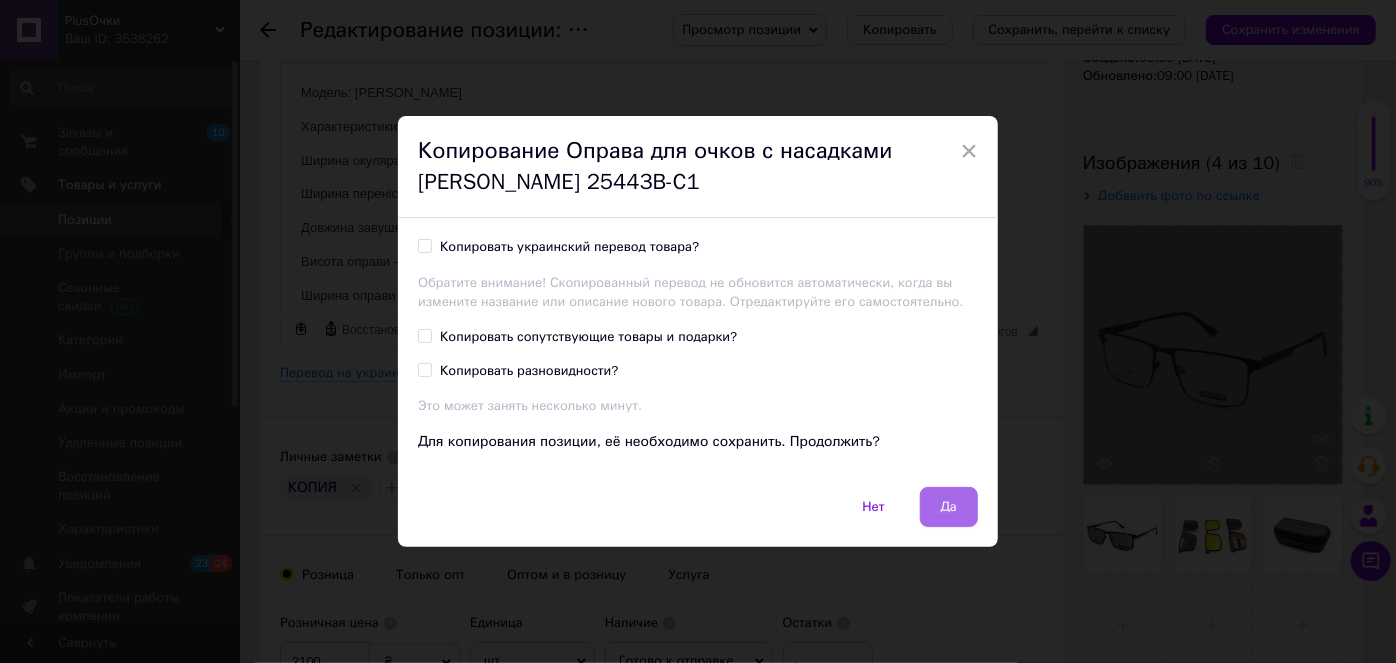 click on "Да" at bounding box center (949, 507) 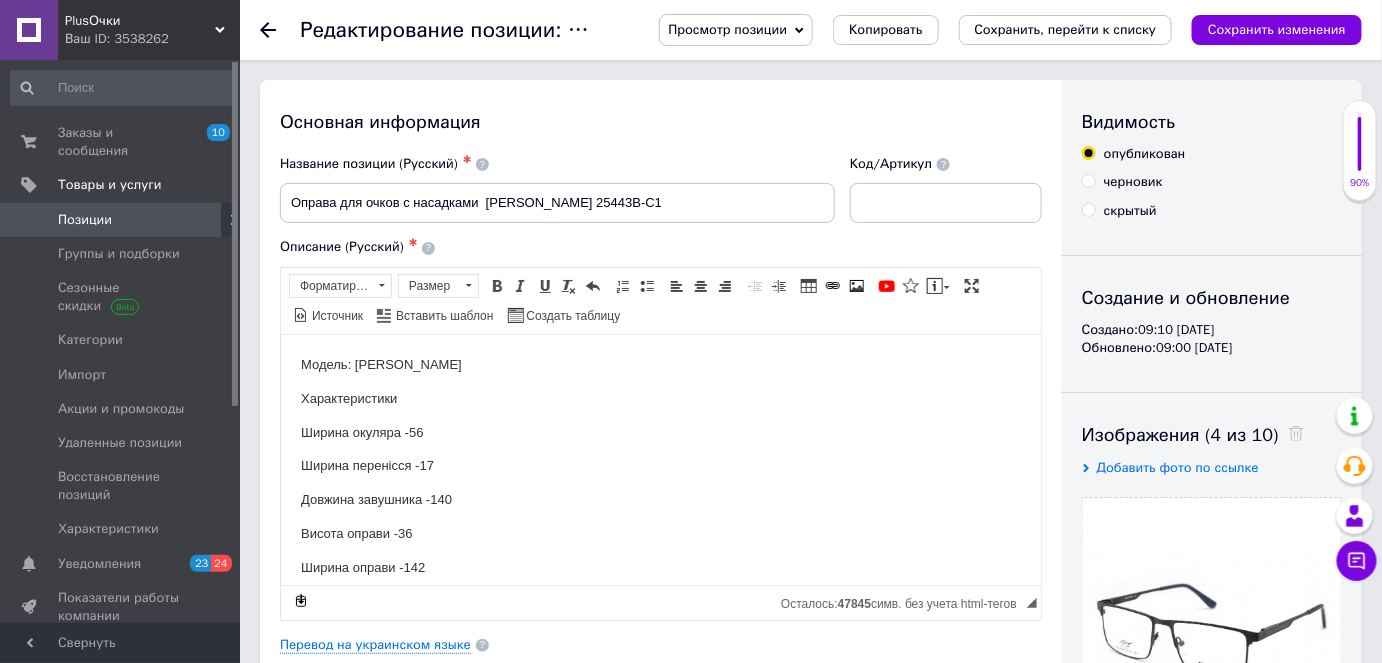scroll, scrollTop: 0, scrollLeft: 0, axis: both 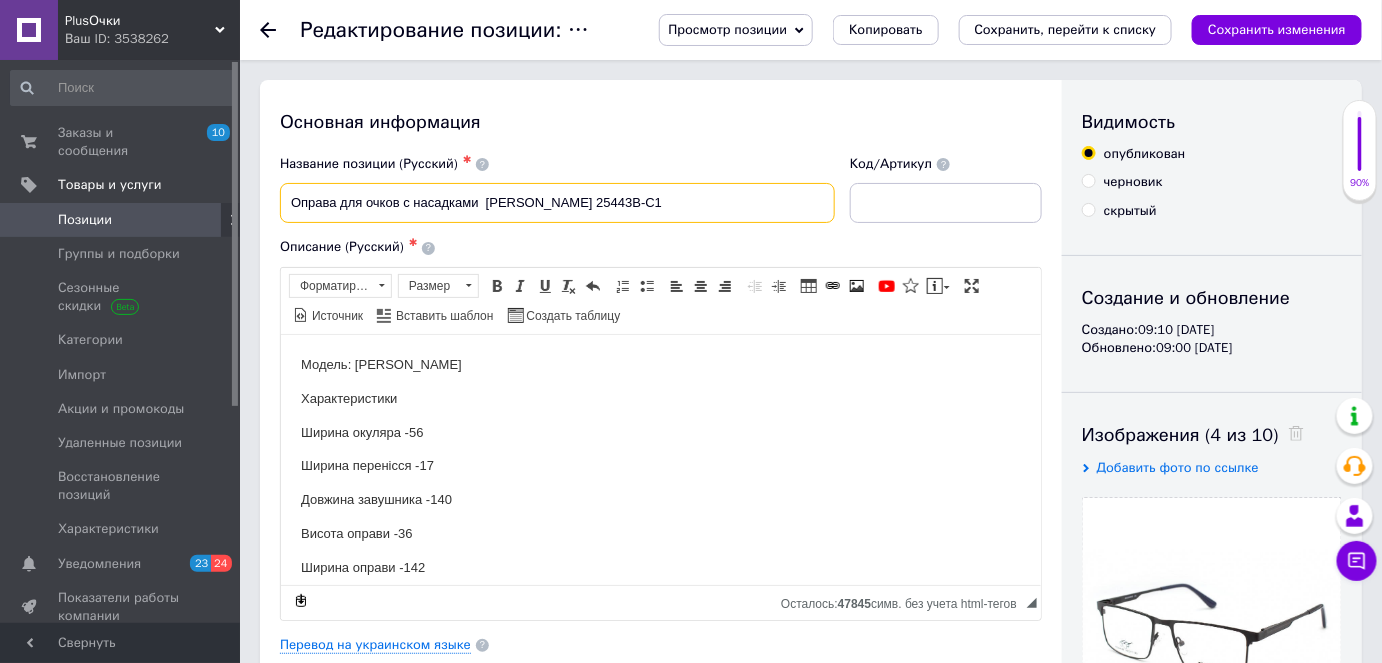drag, startPoint x: 600, startPoint y: 206, endPoint x: 533, endPoint y: 203, distance: 67.06713 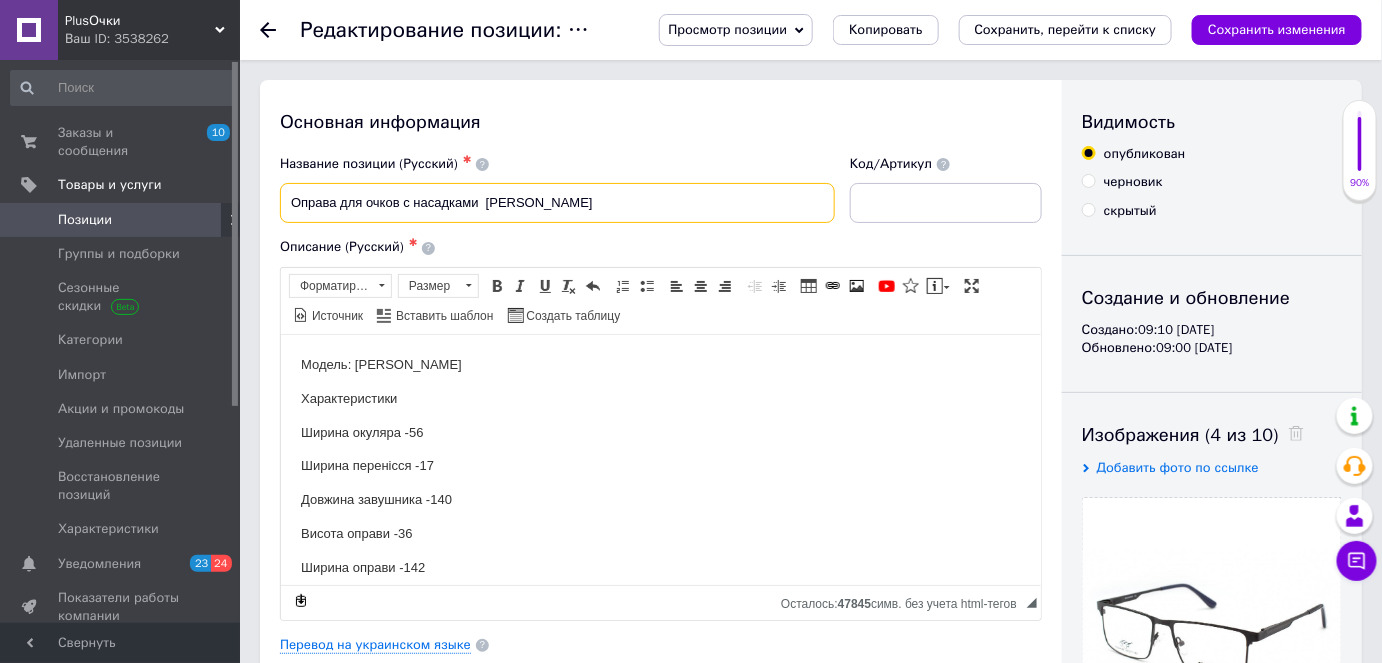 paste on "25646-C1" 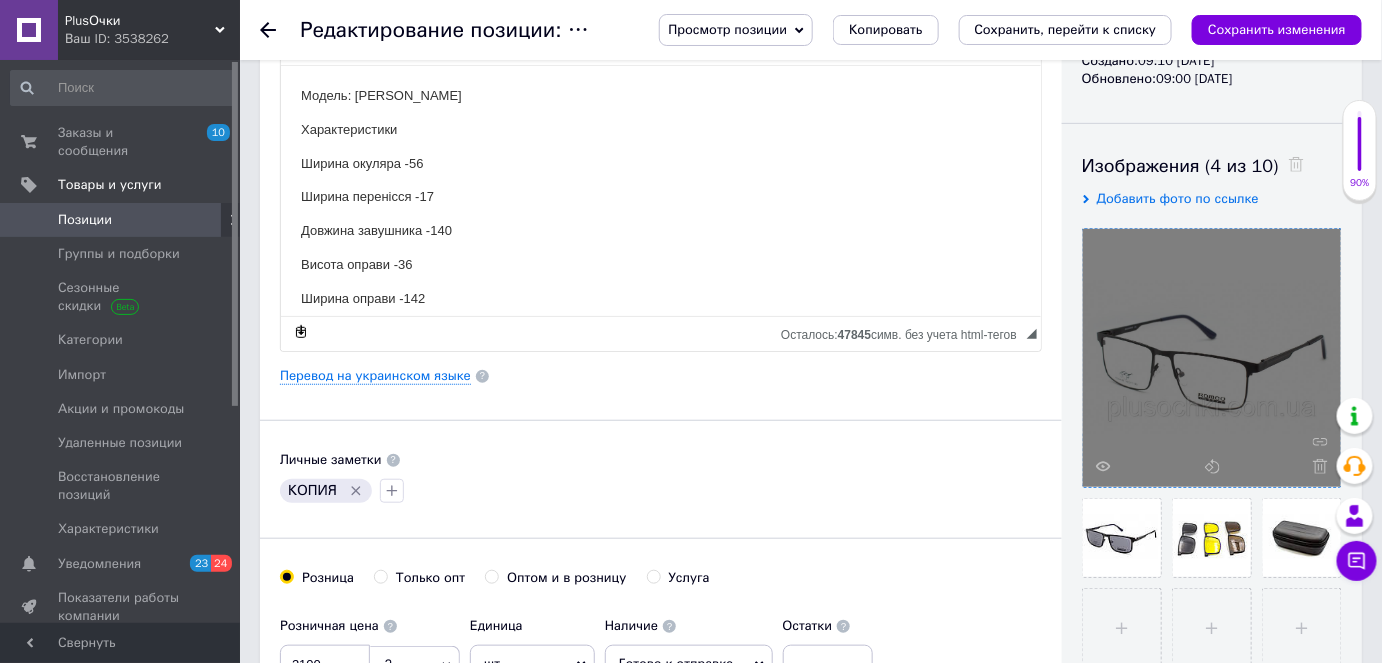 scroll, scrollTop: 272, scrollLeft: 0, axis: vertical 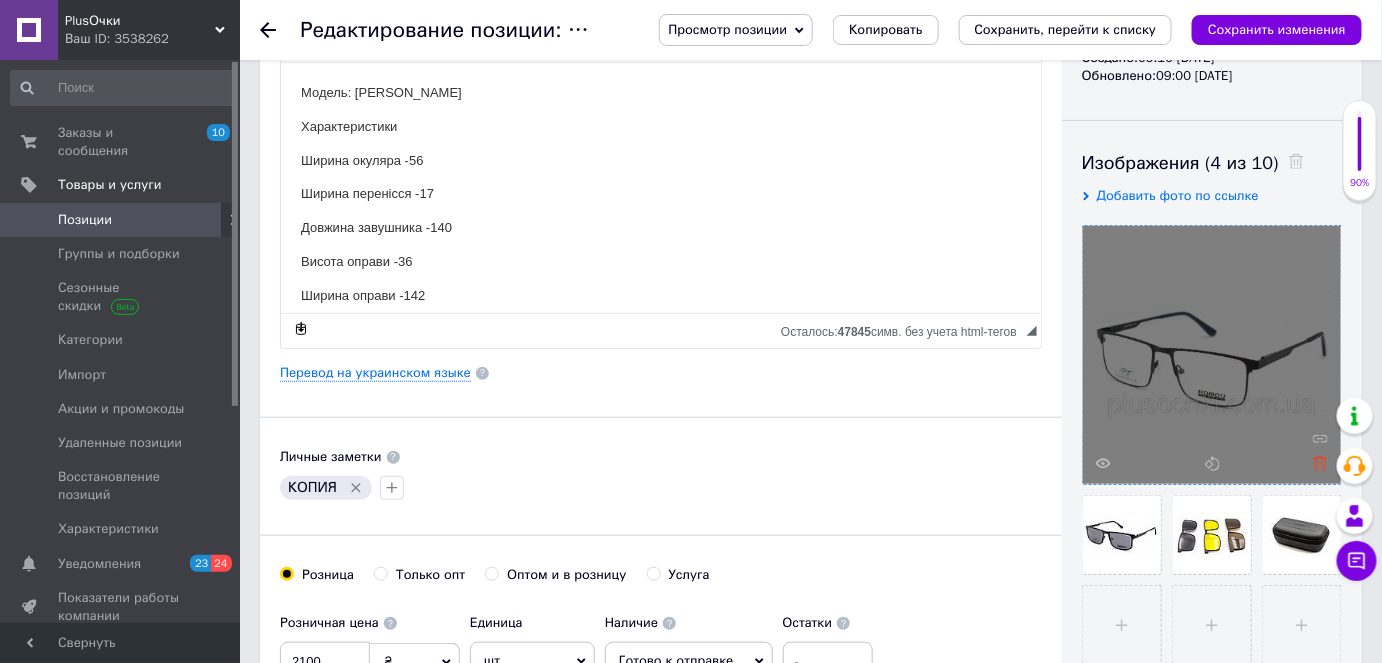 type on "Оправа для очков с насадками  [PERSON_NAME] 25646-C1" 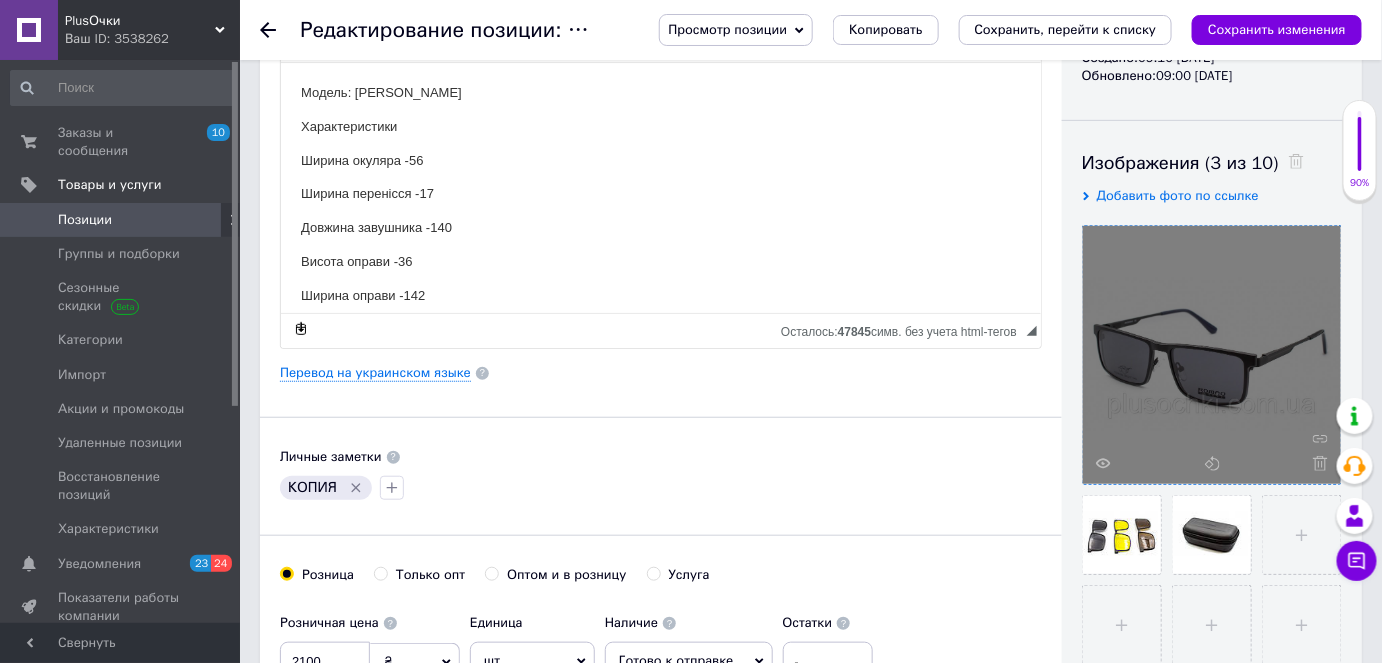 click 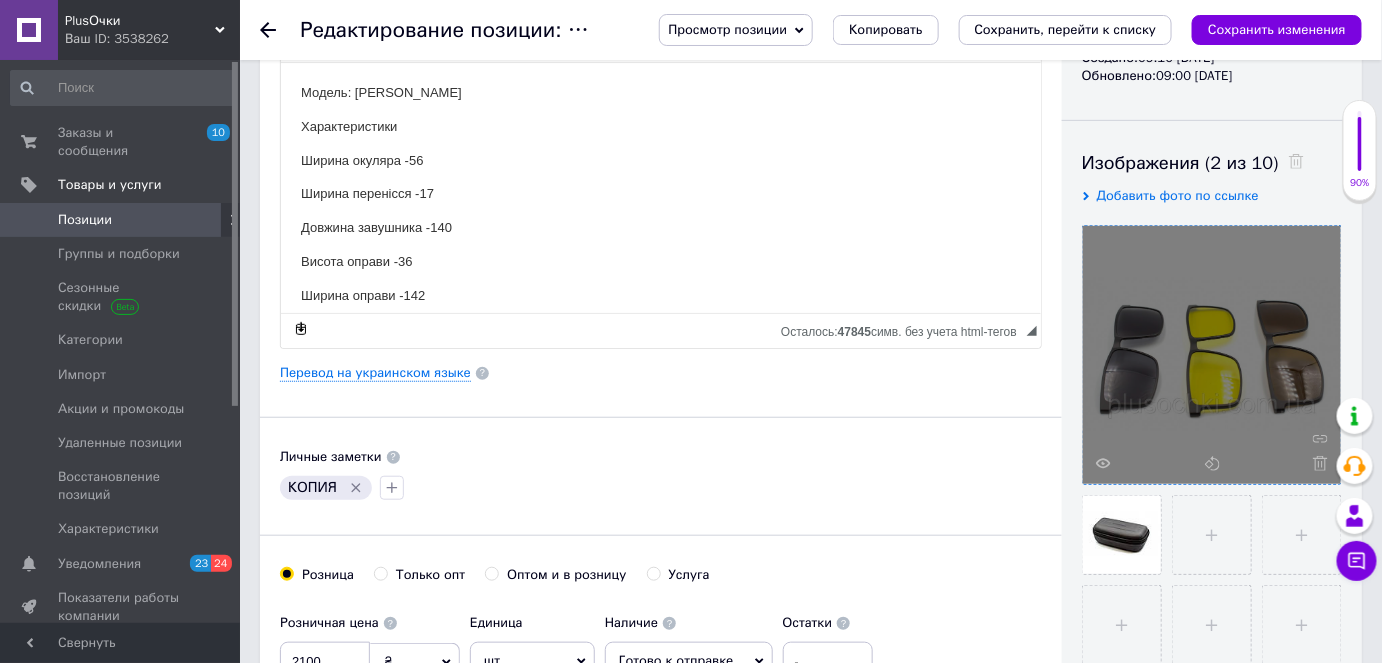 click 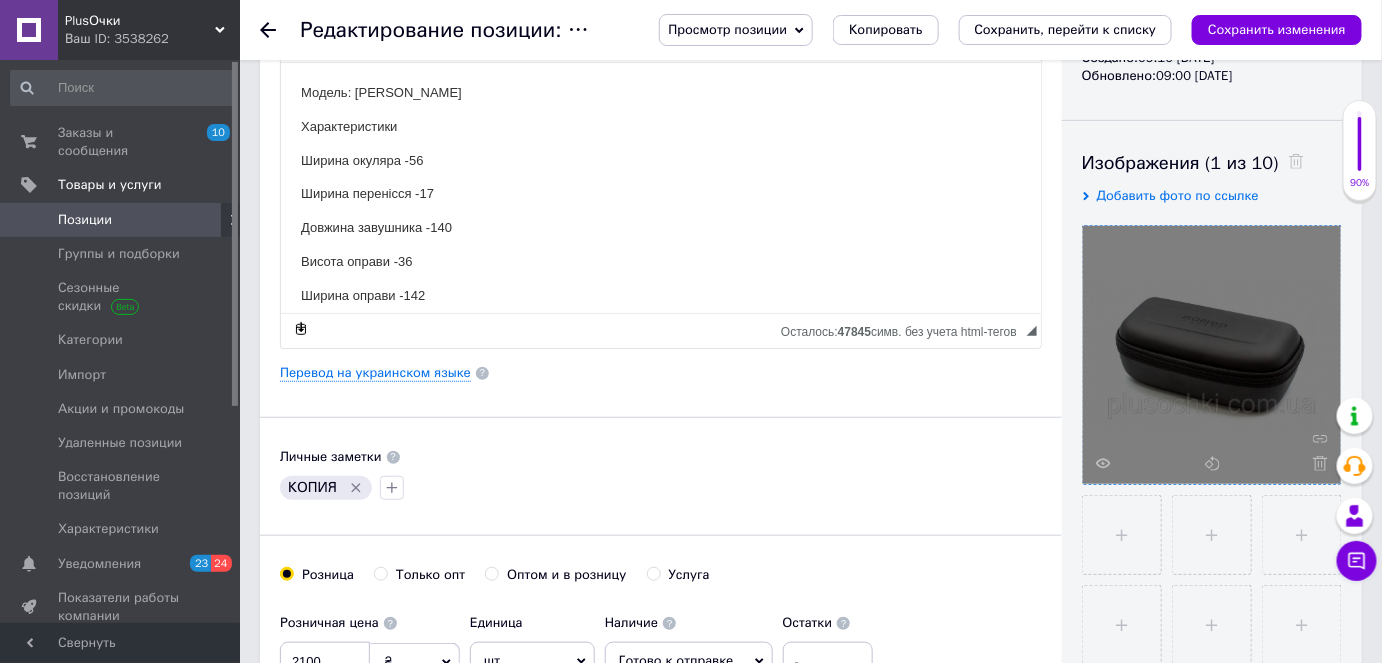 click 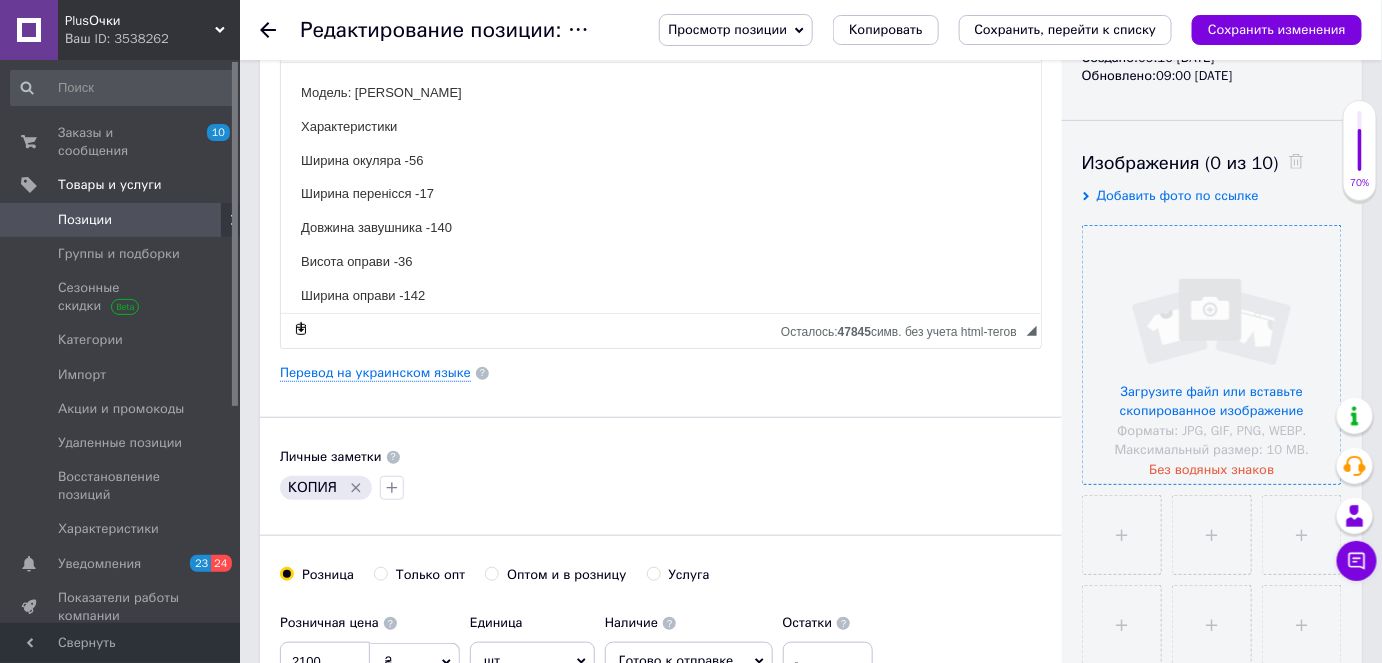 click at bounding box center (1212, 355) 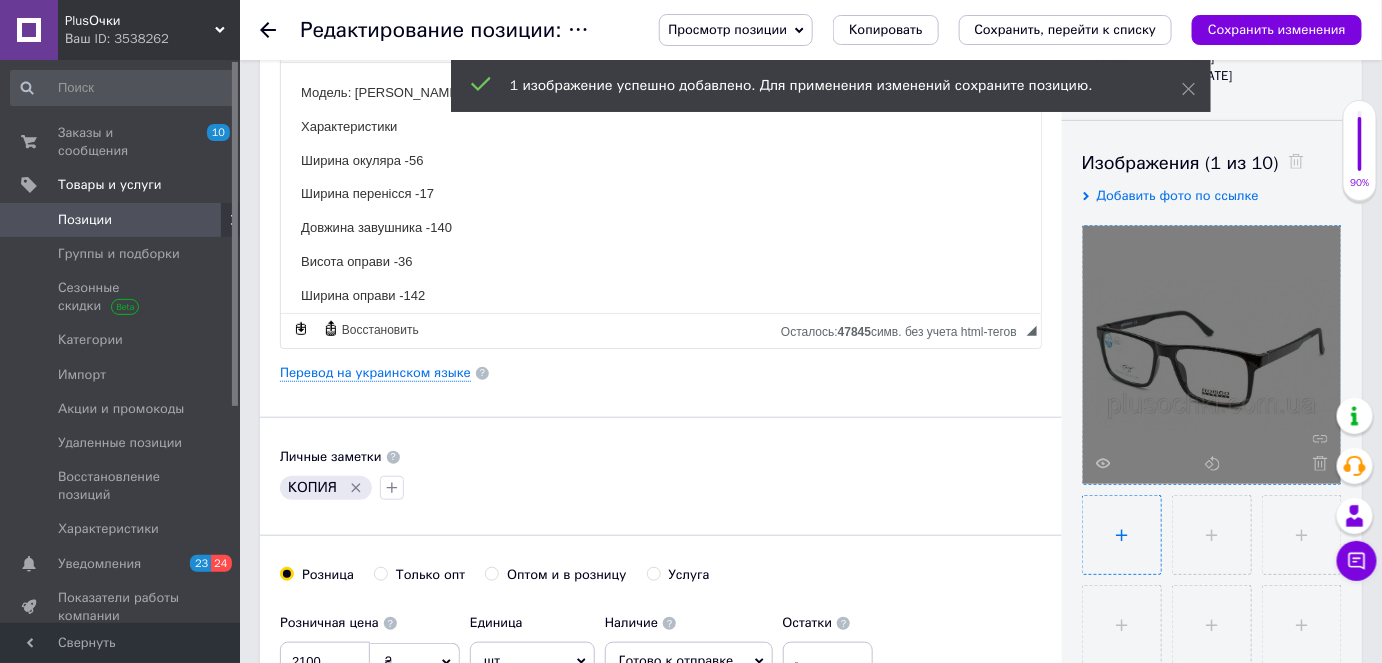 click at bounding box center (1122, 535) 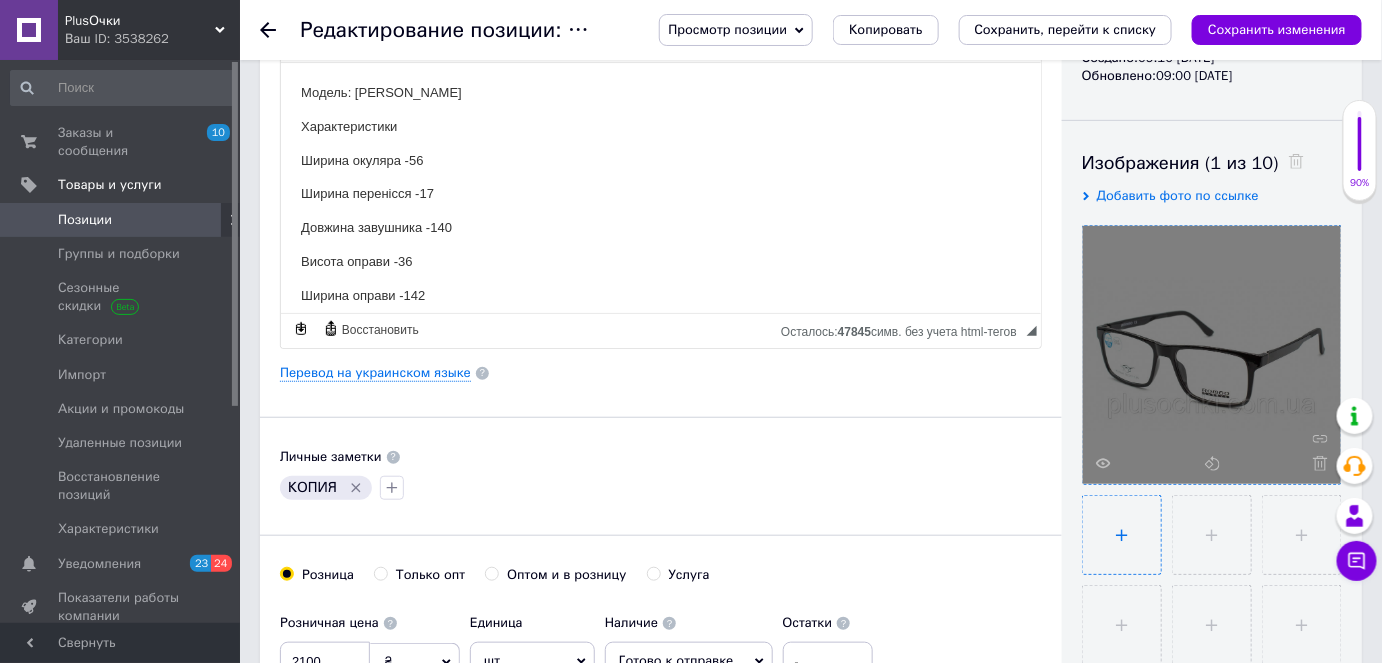 type on "C:\fakepath\25646-C1A-766x455.jpg" 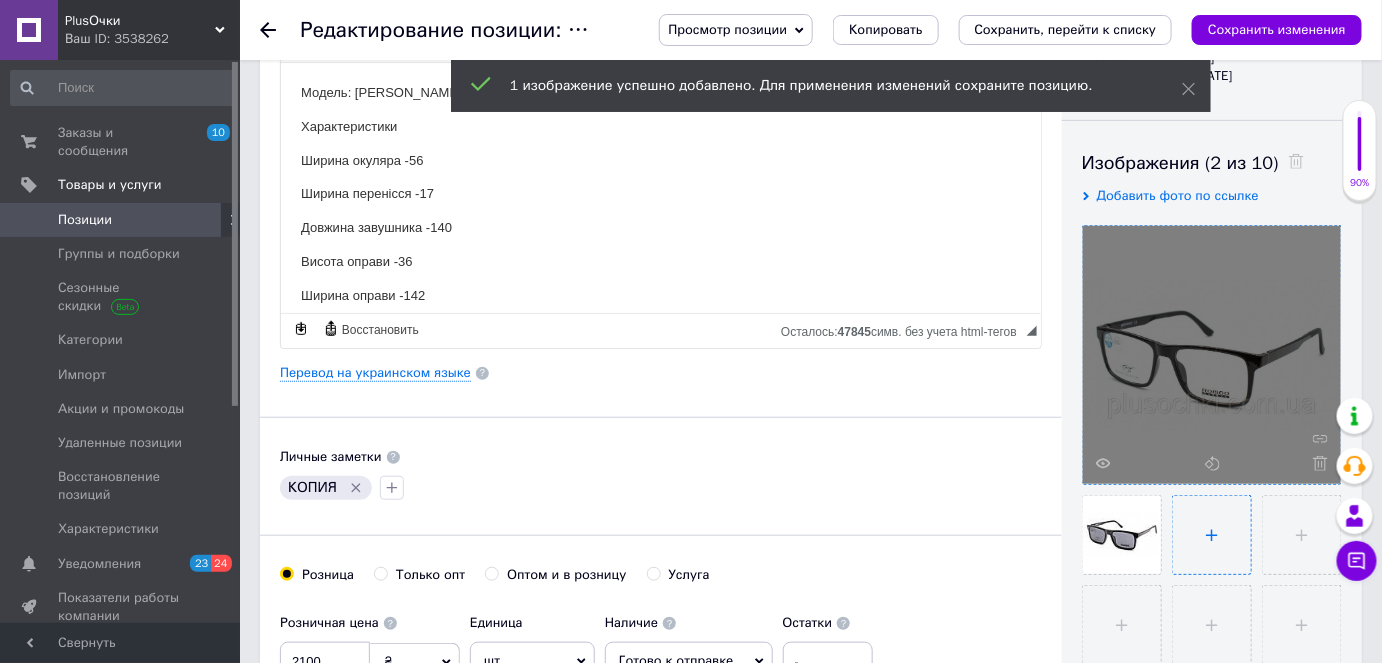 click at bounding box center [1212, 535] 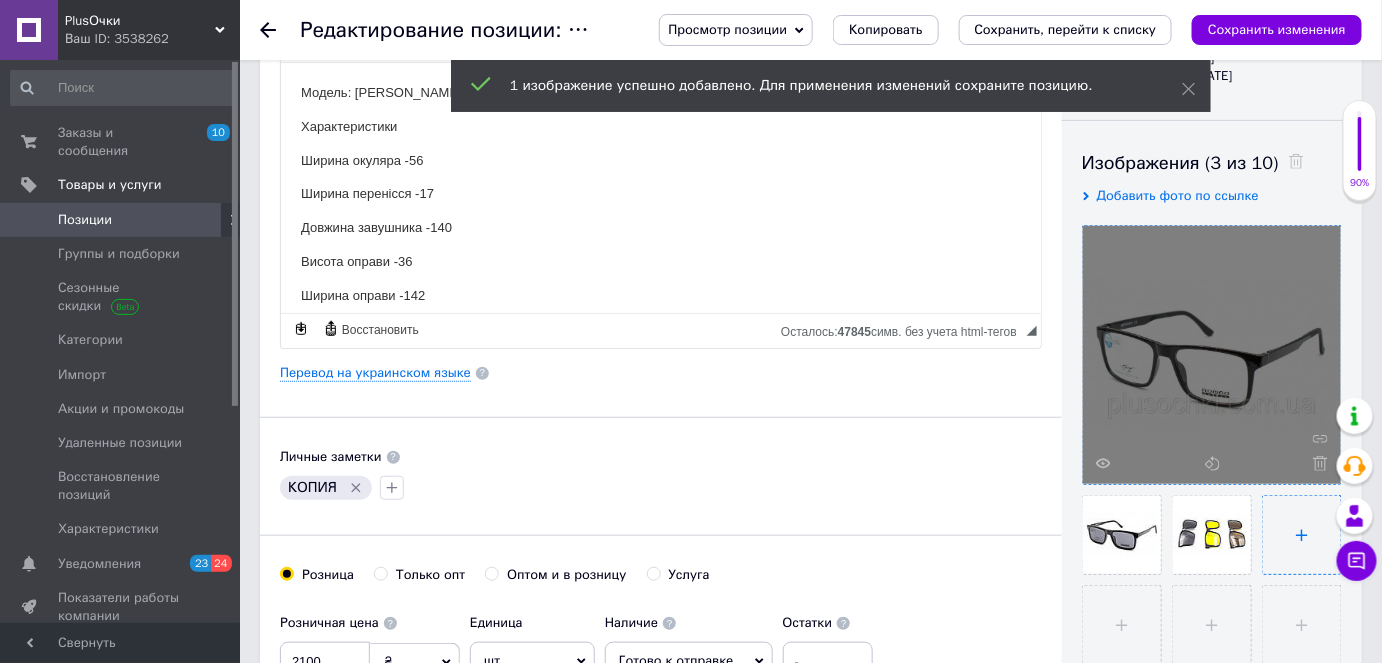click at bounding box center [1302, 535] 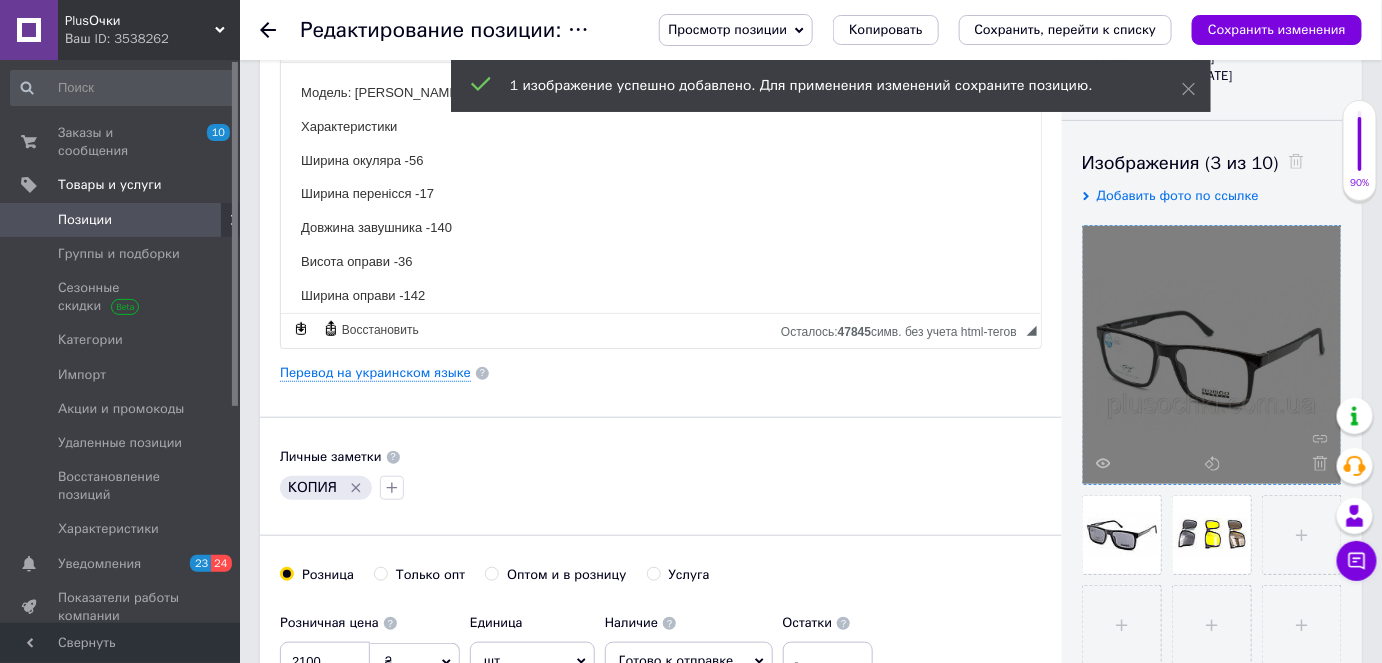 type 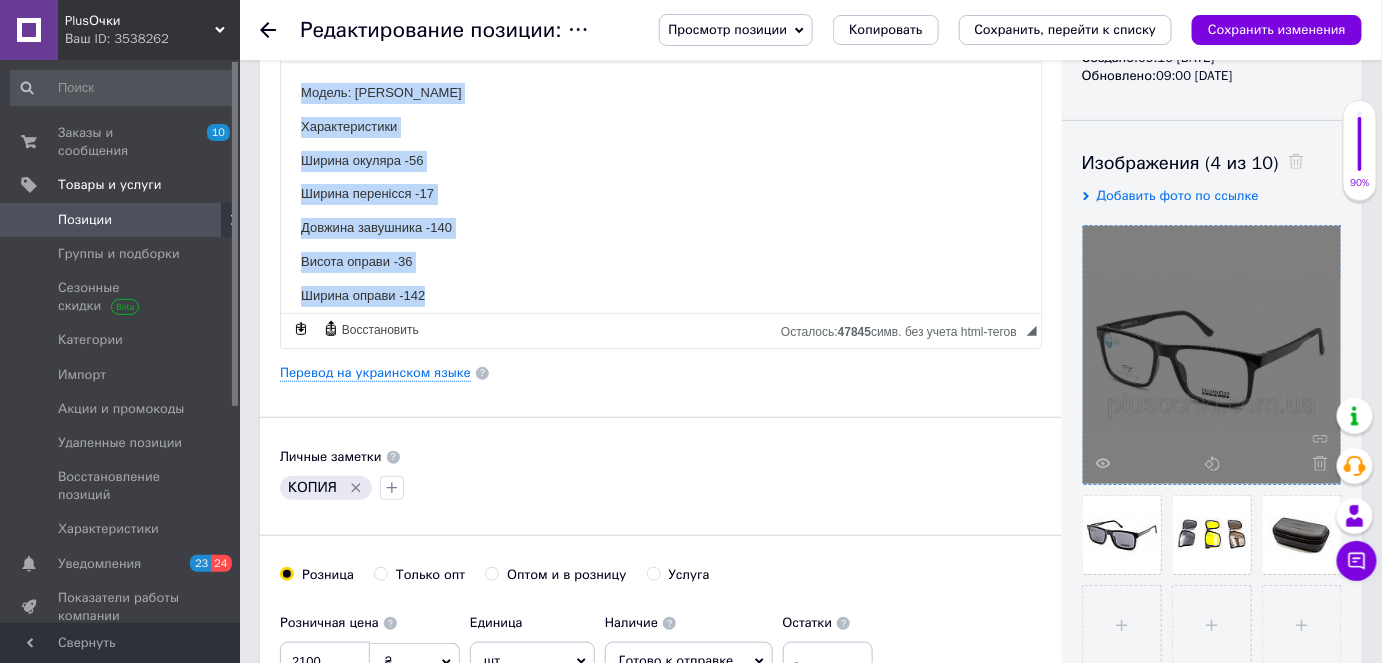 drag, startPoint x: 306, startPoint y: 89, endPoint x: 477, endPoint y: 274, distance: 251.92459 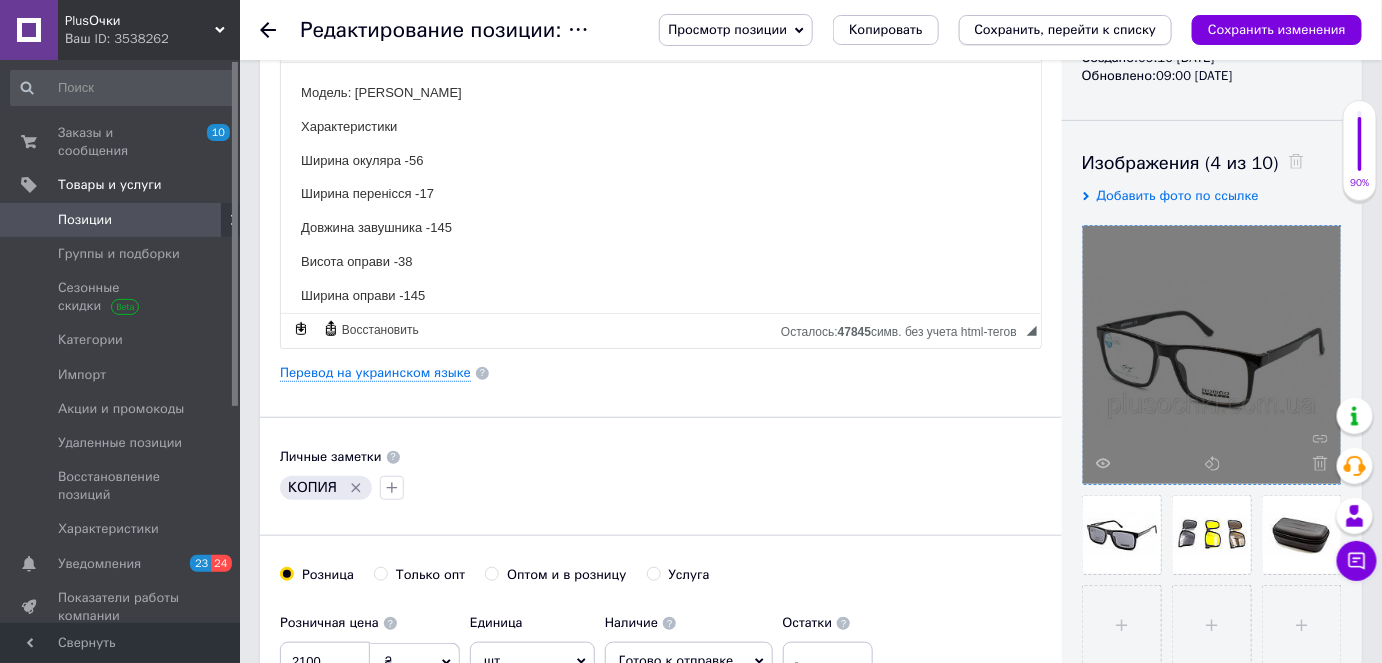 click on "Сохранить, перейти к списку" at bounding box center [1066, 29] 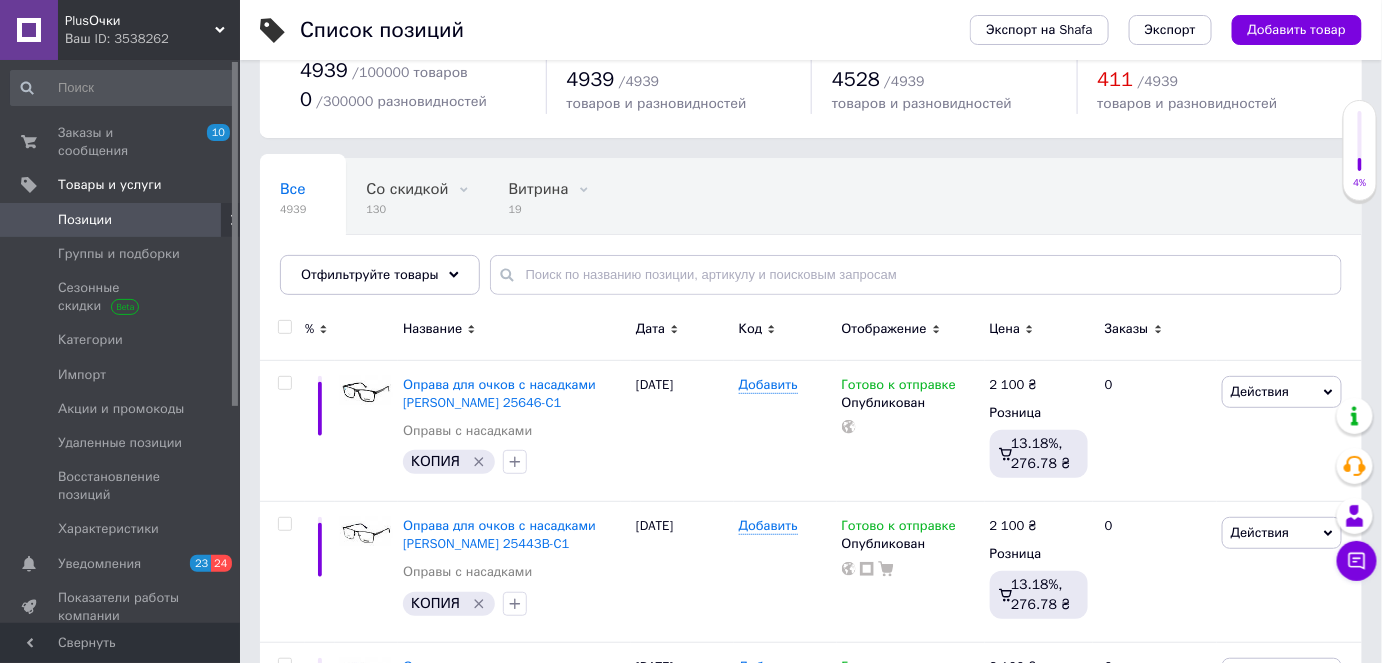 scroll, scrollTop: 181, scrollLeft: 0, axis: vertical 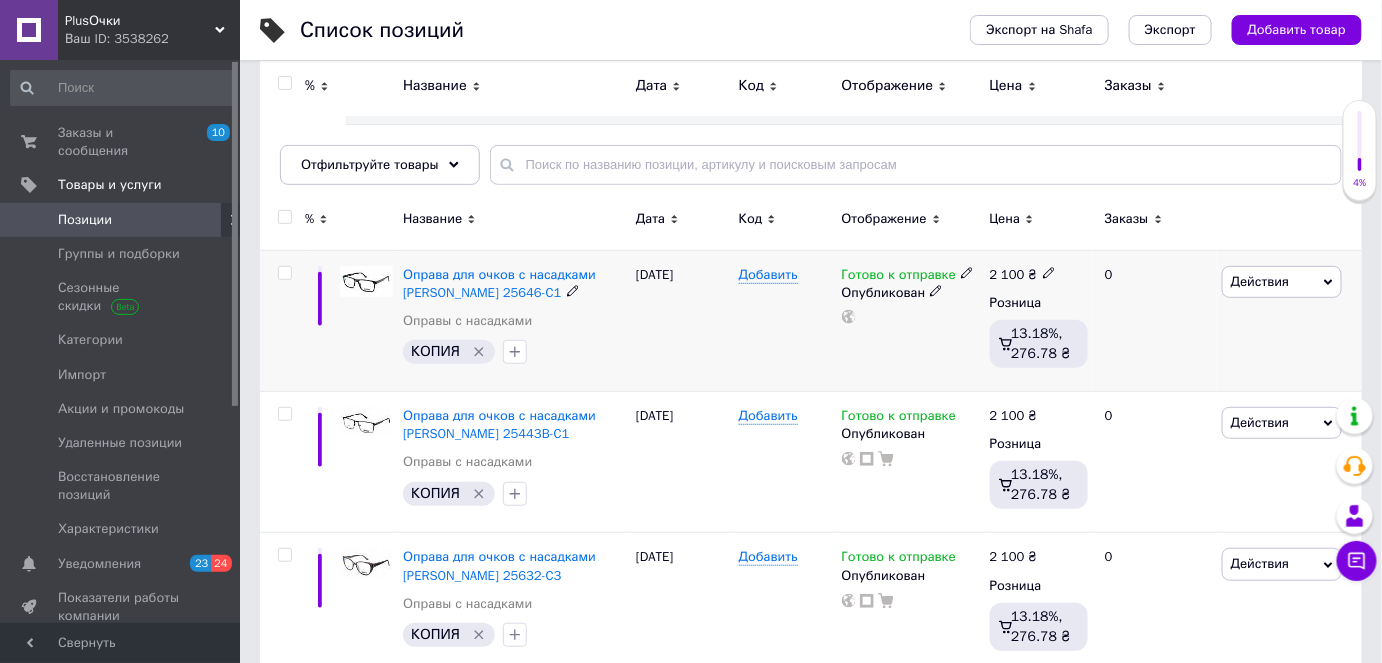 click at bounding box center (284, 273) 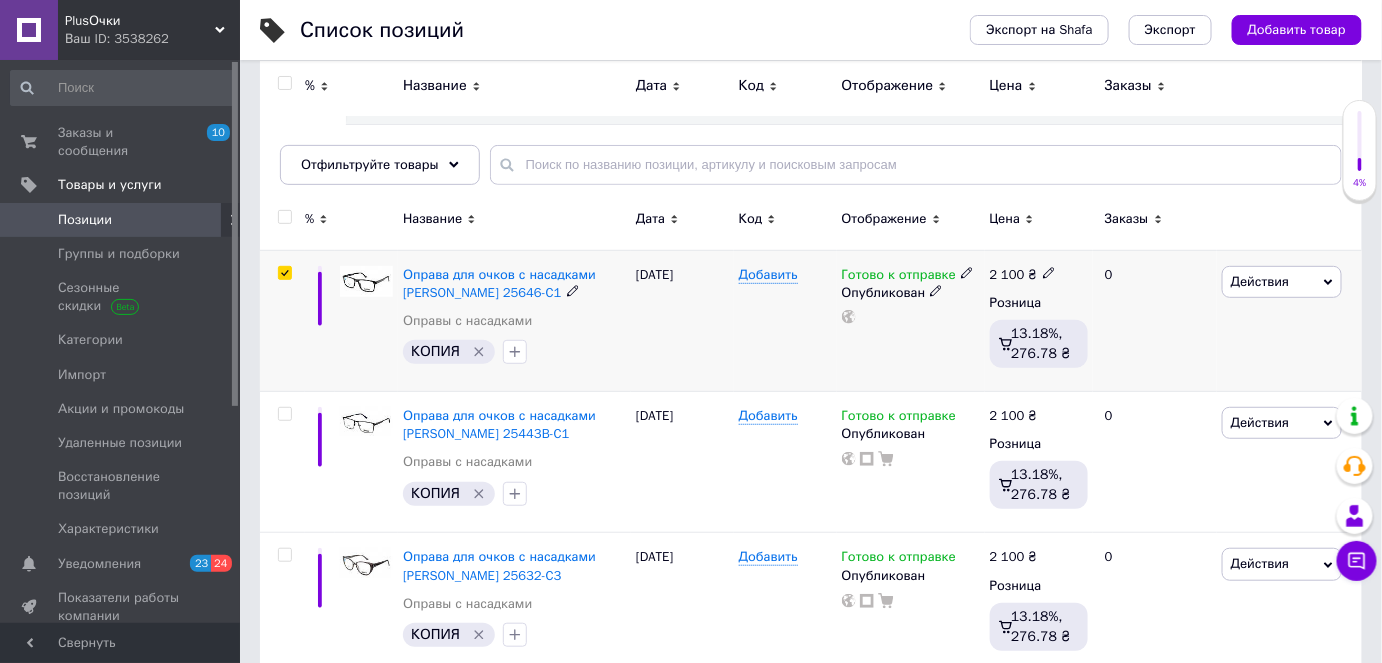 checkbox on "true" 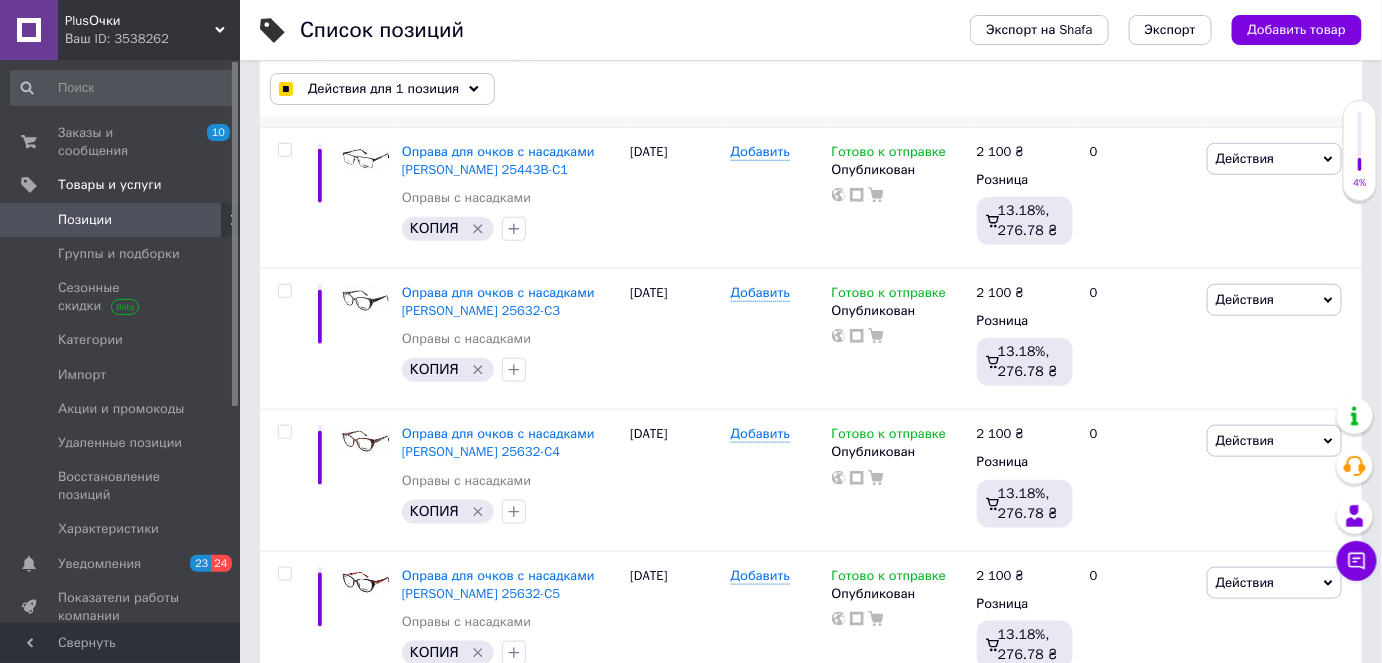 scroll, scrollTop: 454, scrollLeft: 0, axis: vertical 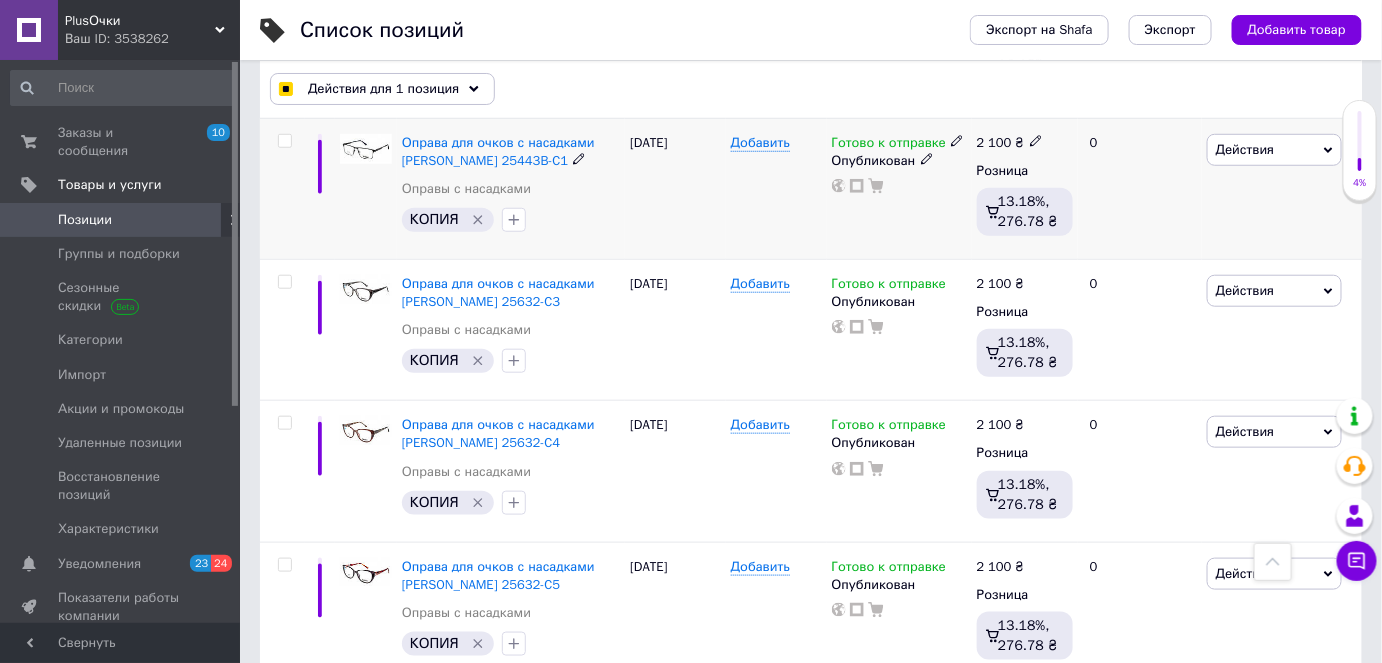 click at bounding box center (284, 141) 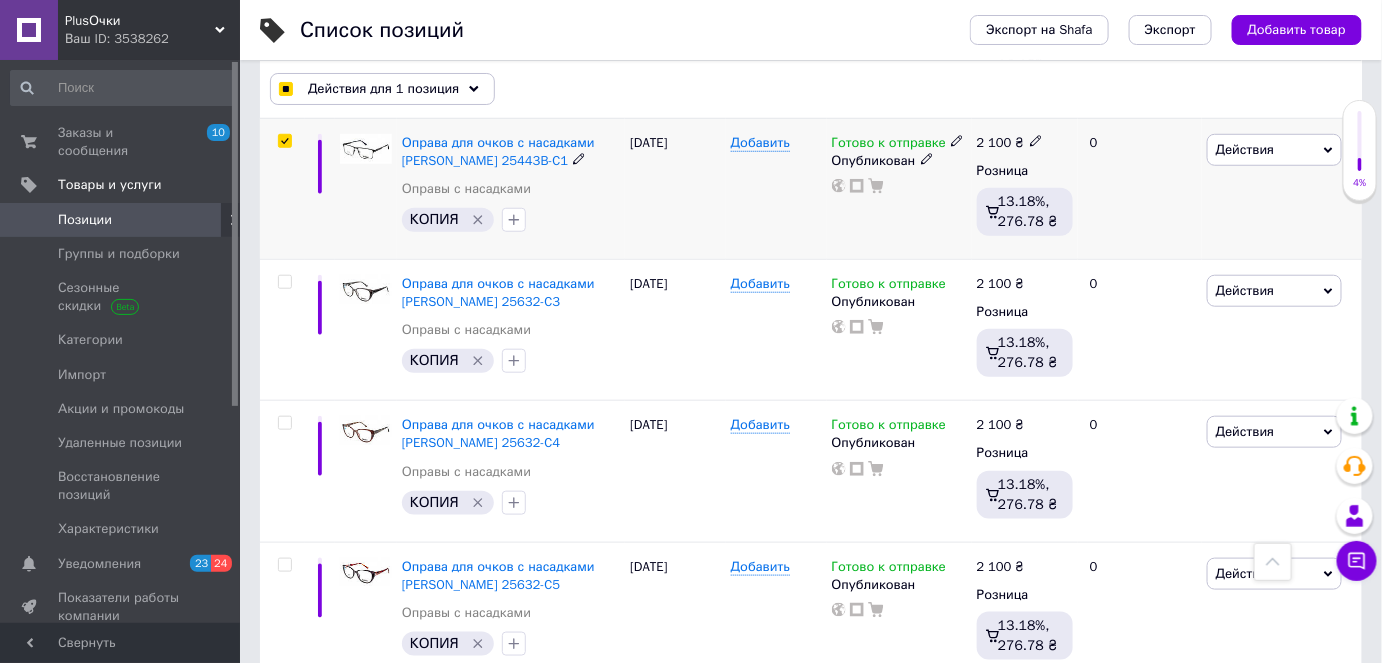 checkbox on "true" 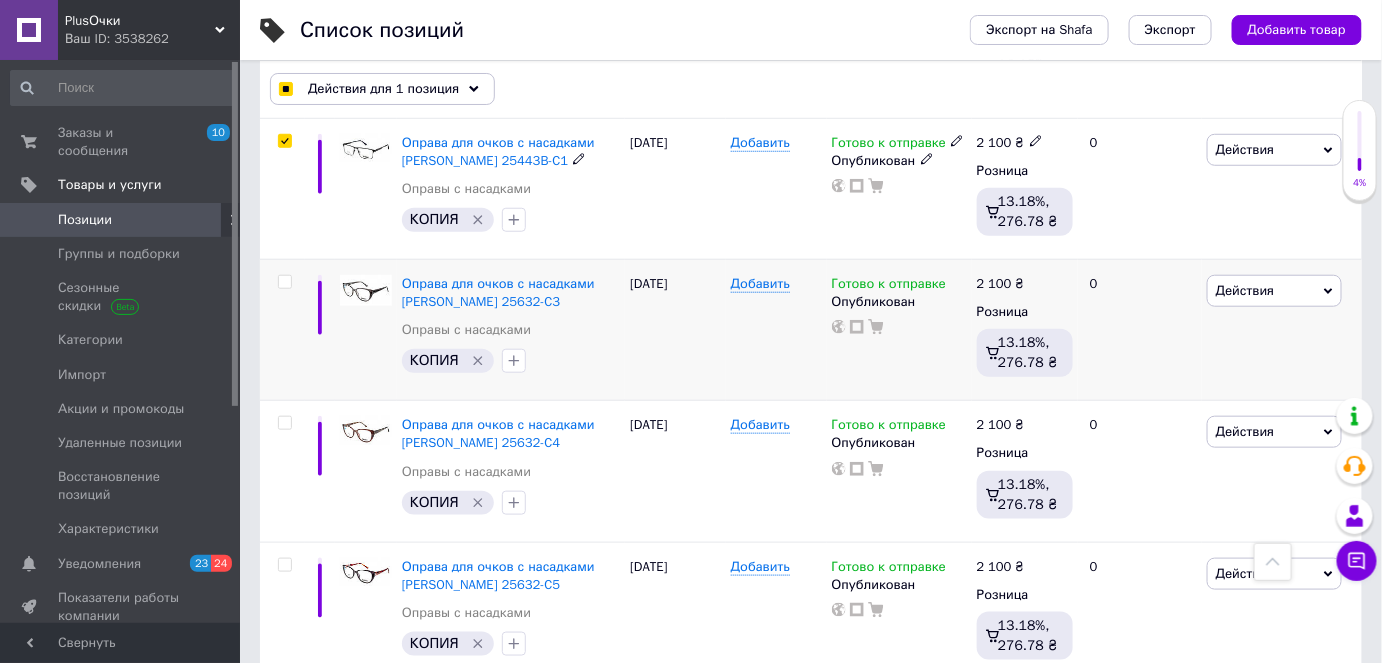 checkbox on "true" 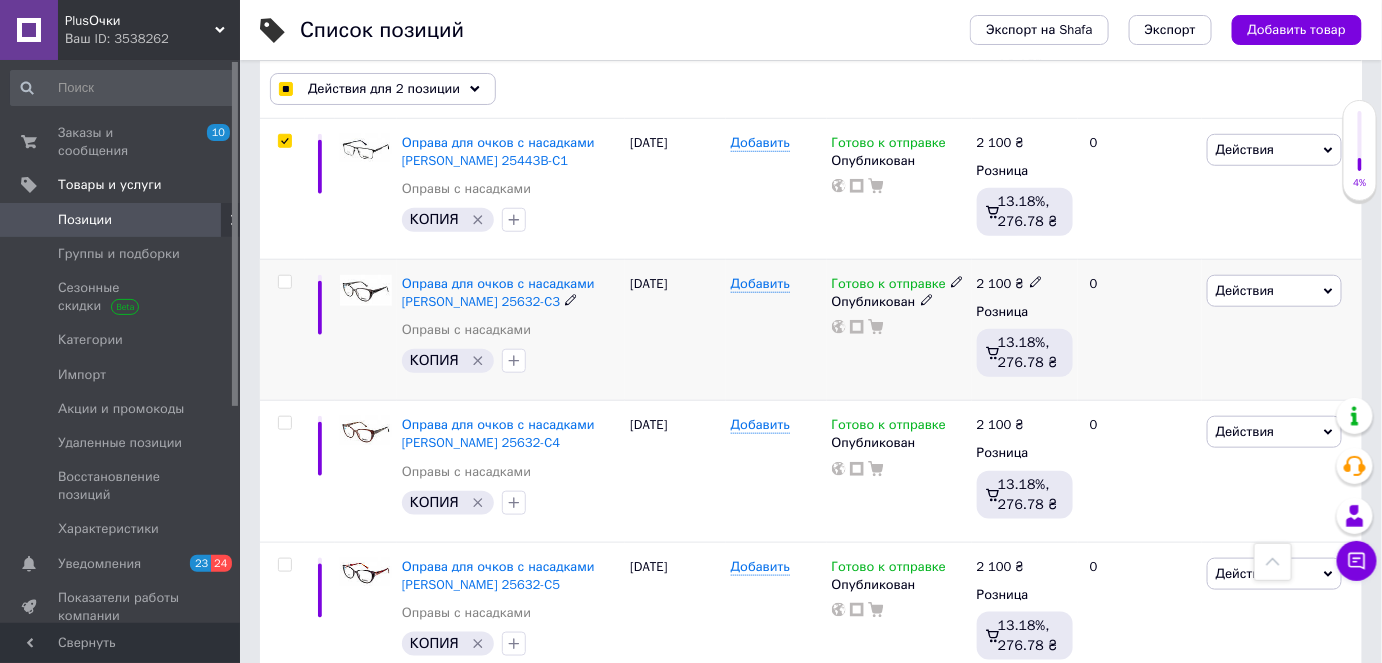 click at bounding box center [284, 282] 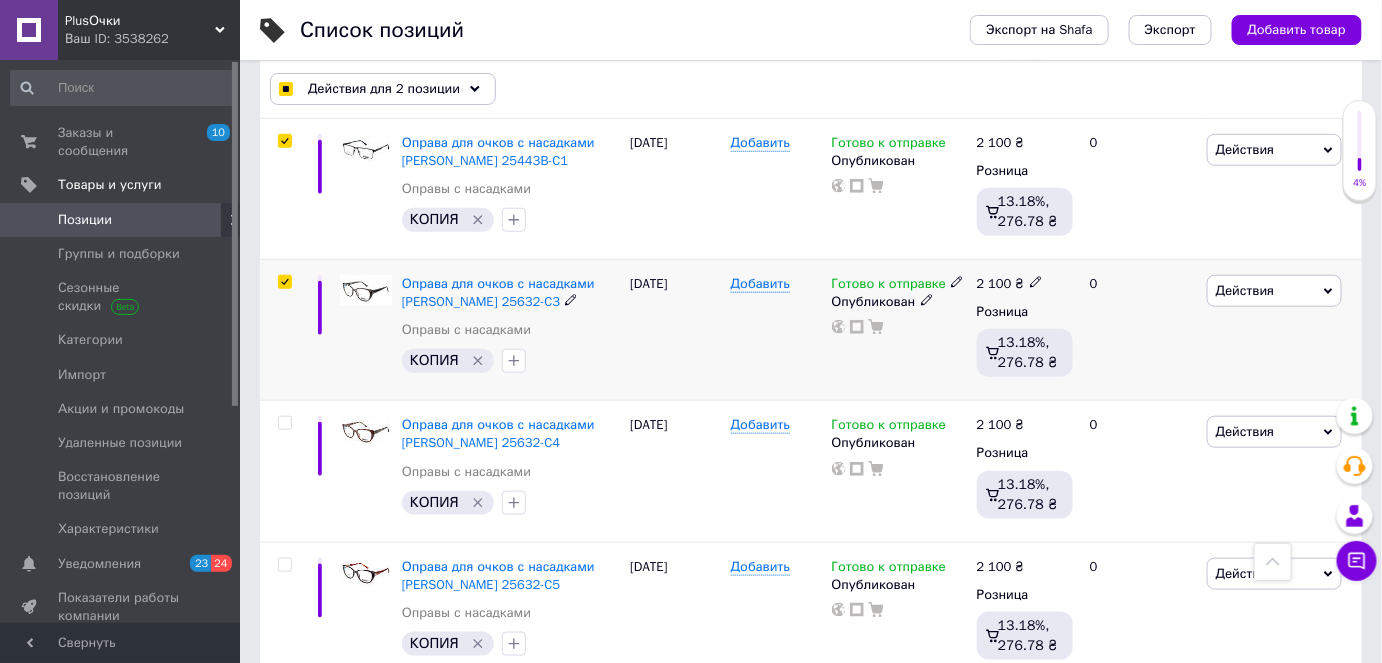 checkbox on "true" 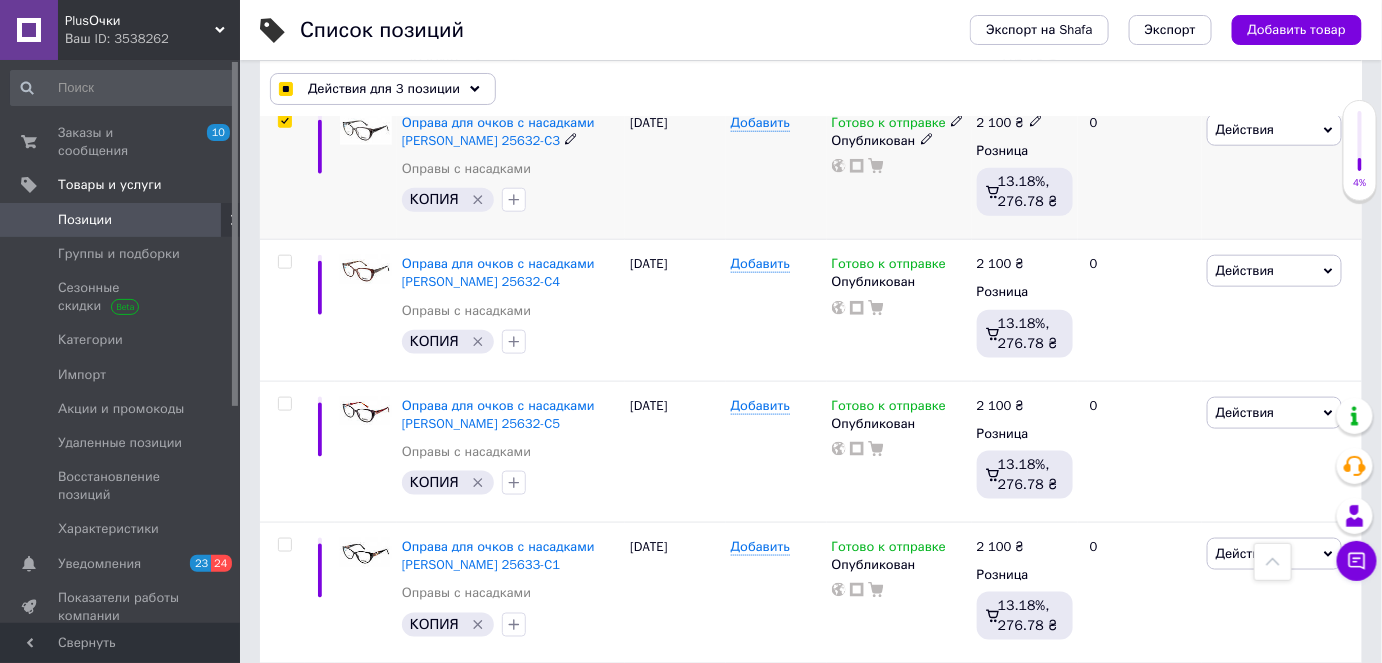scroll, scrollTop: 636, scrollLeft: 0, axis: vertical 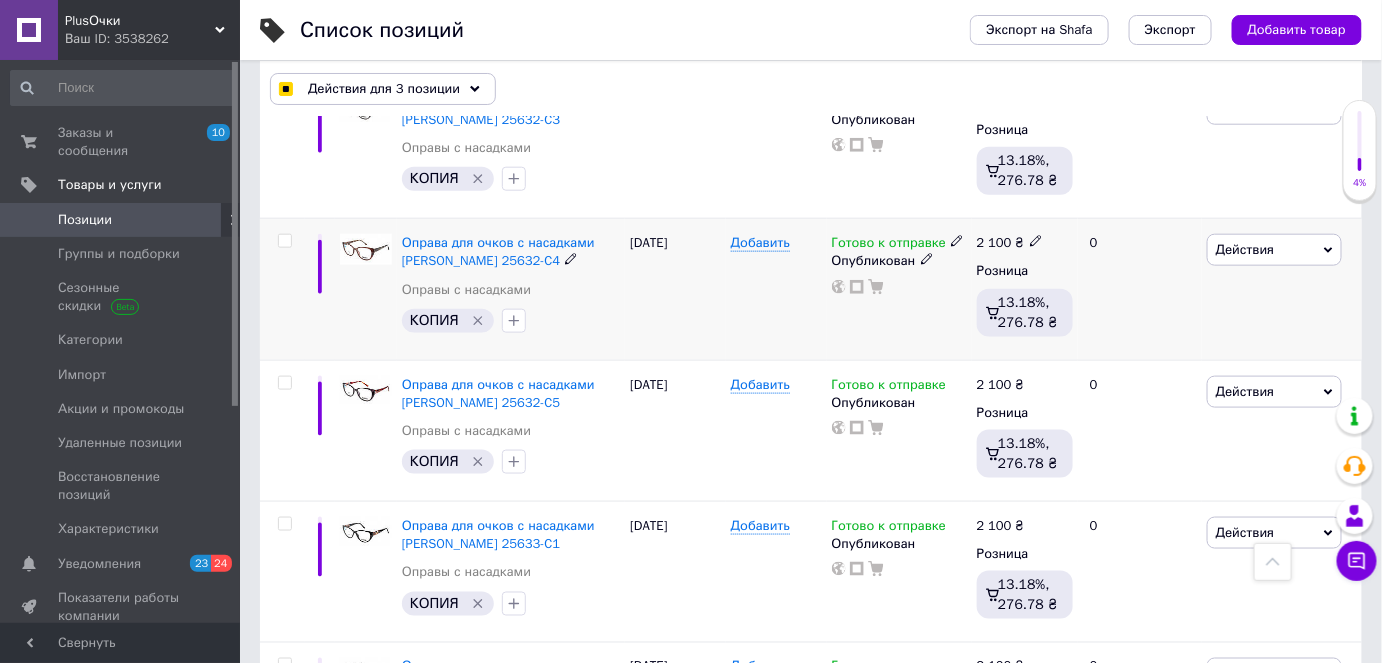 click at bounding box center [284, 241] 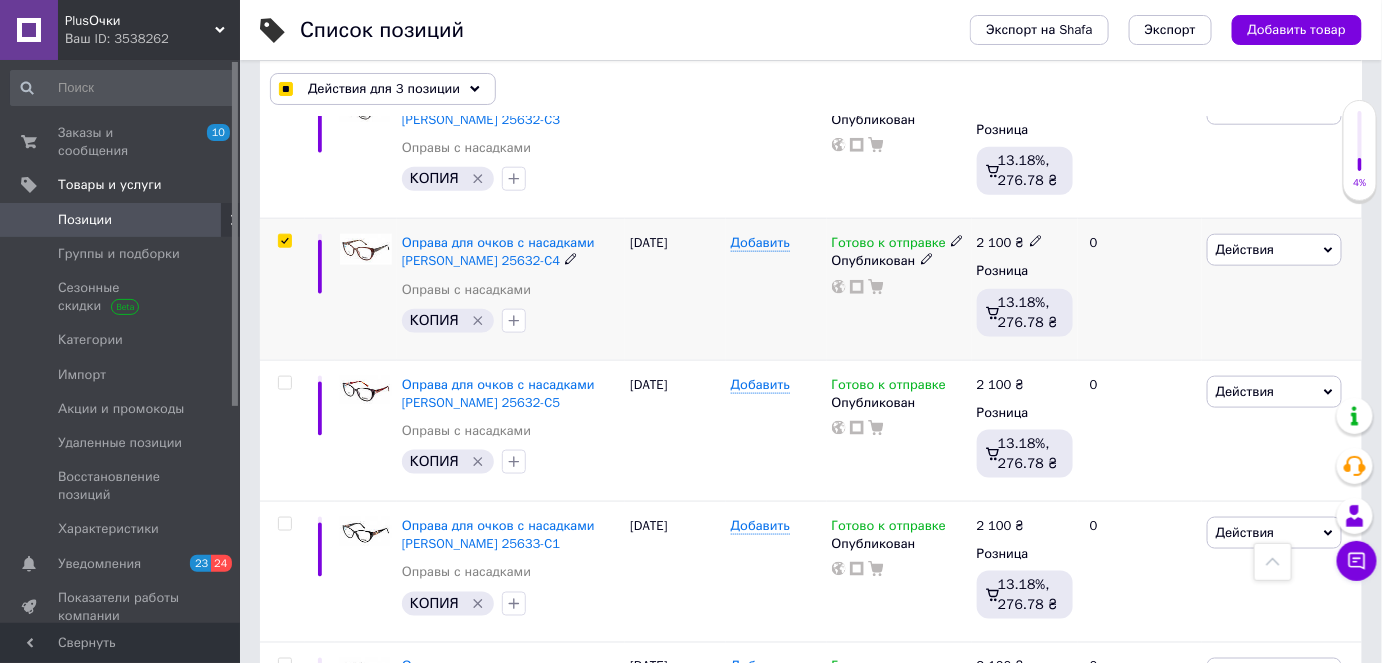 checkbox on "true" 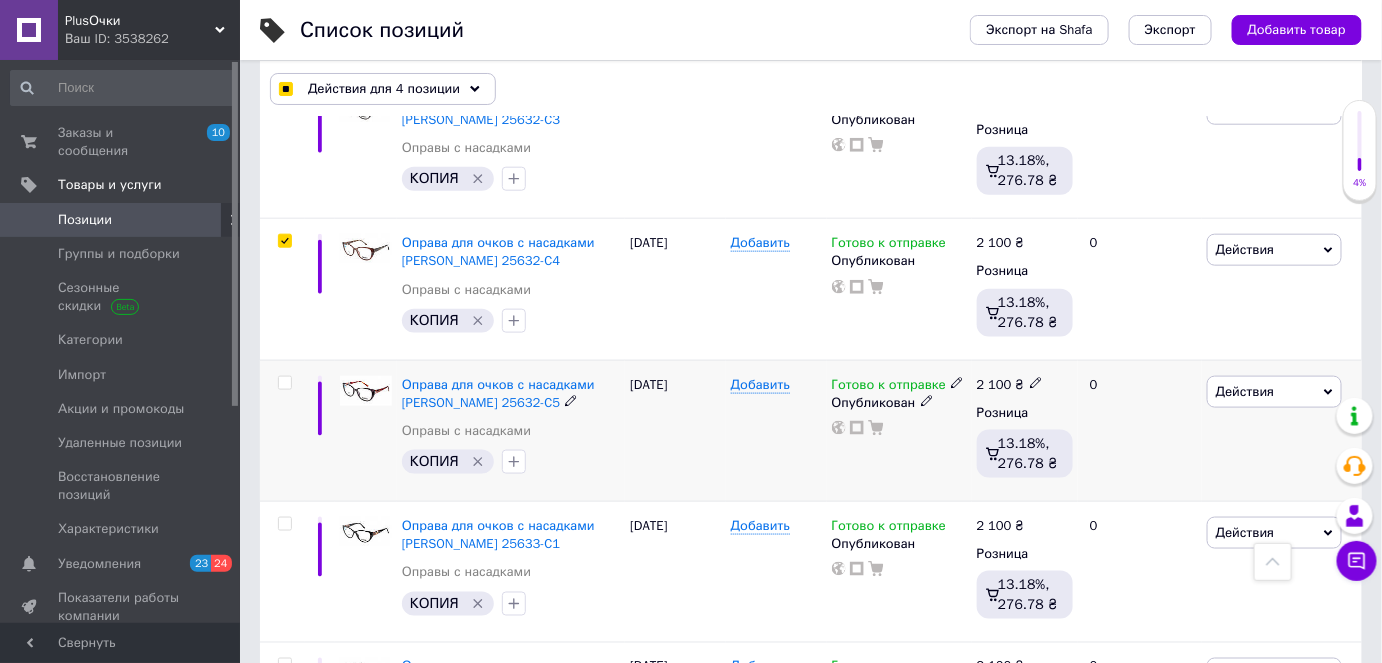 click at bounding box center (285, 383) 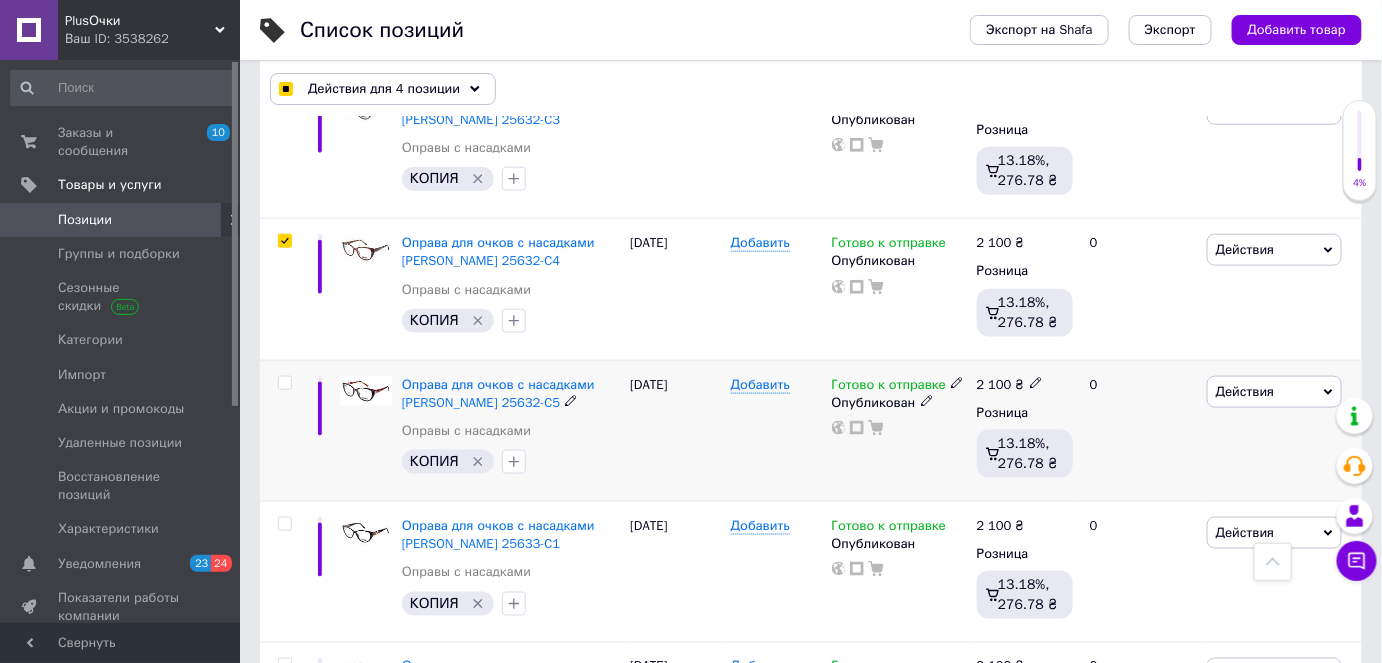 click at bounding box center (284, 383) 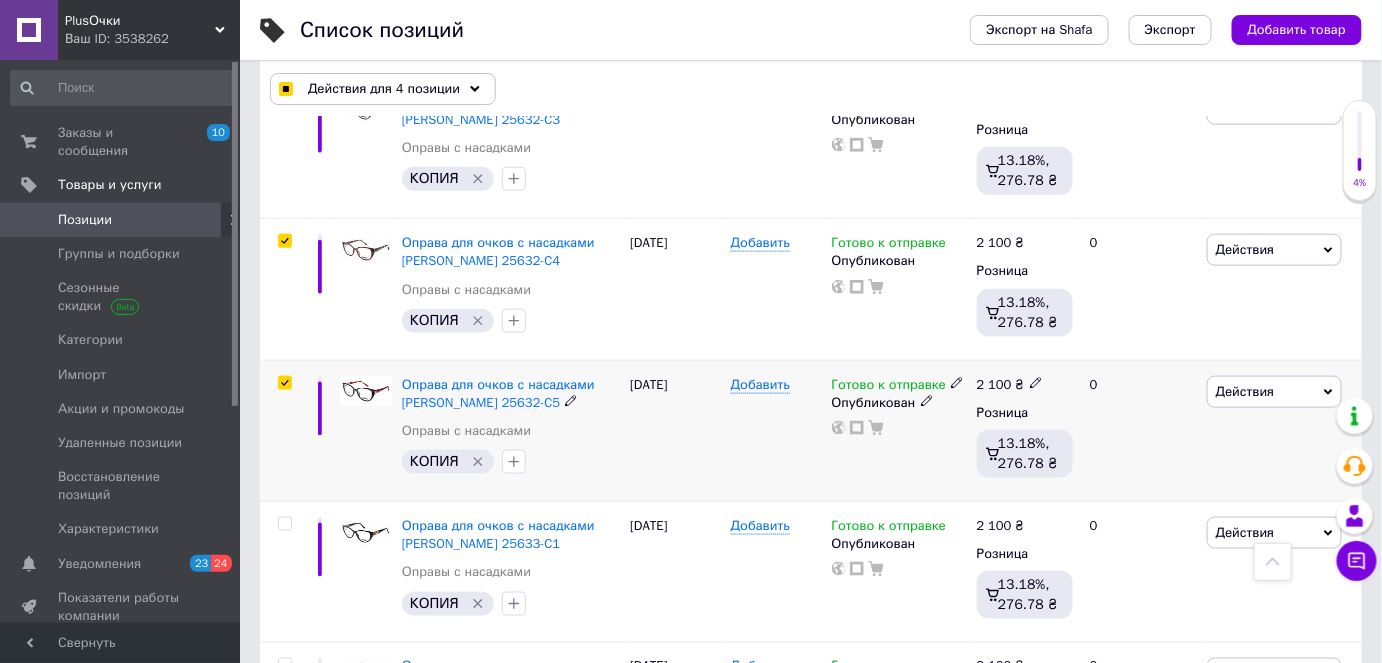 checkbox on "true" 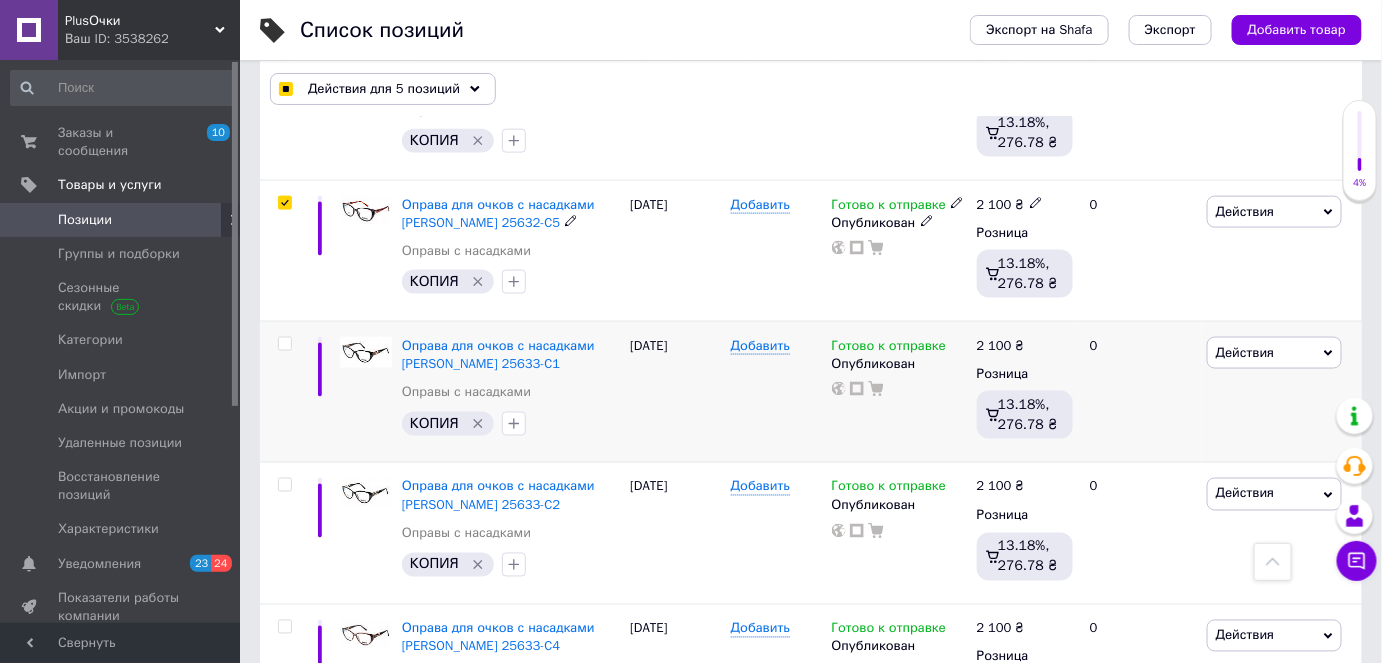 scroll, scrollTop: 818, scrollLeft: 0, axis: vertical 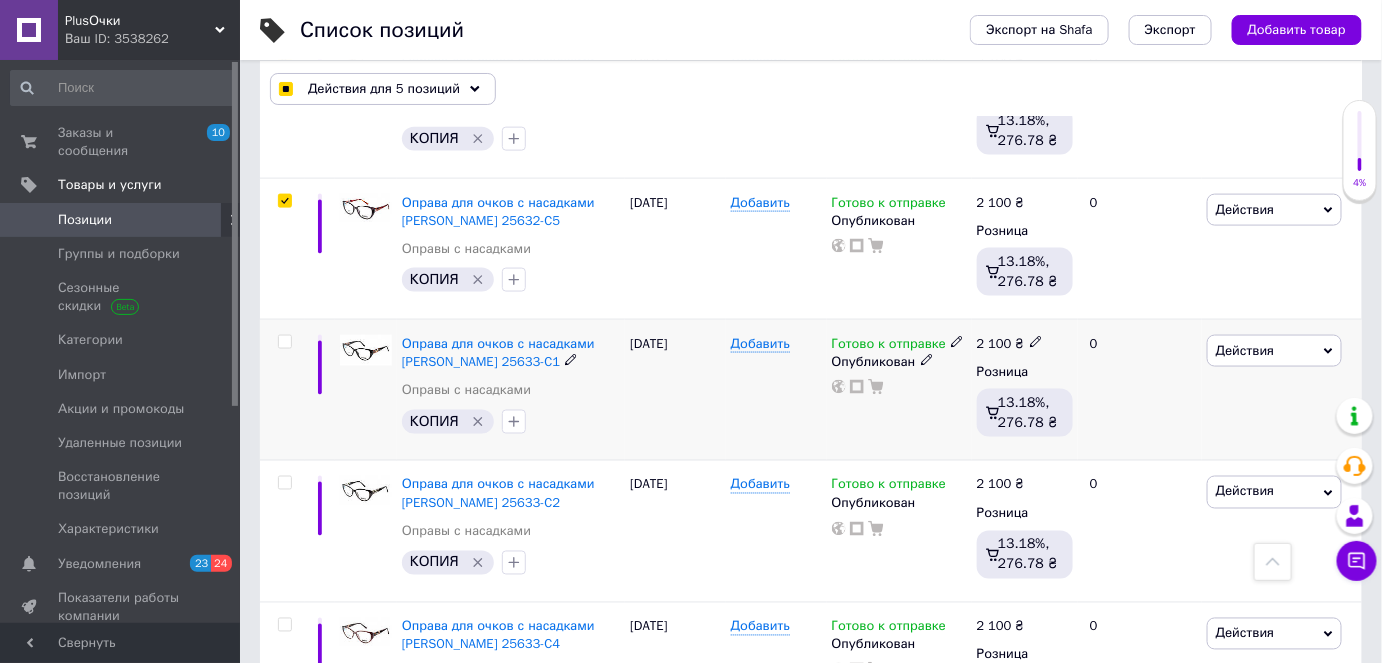 click at bounding box center (284, 342) 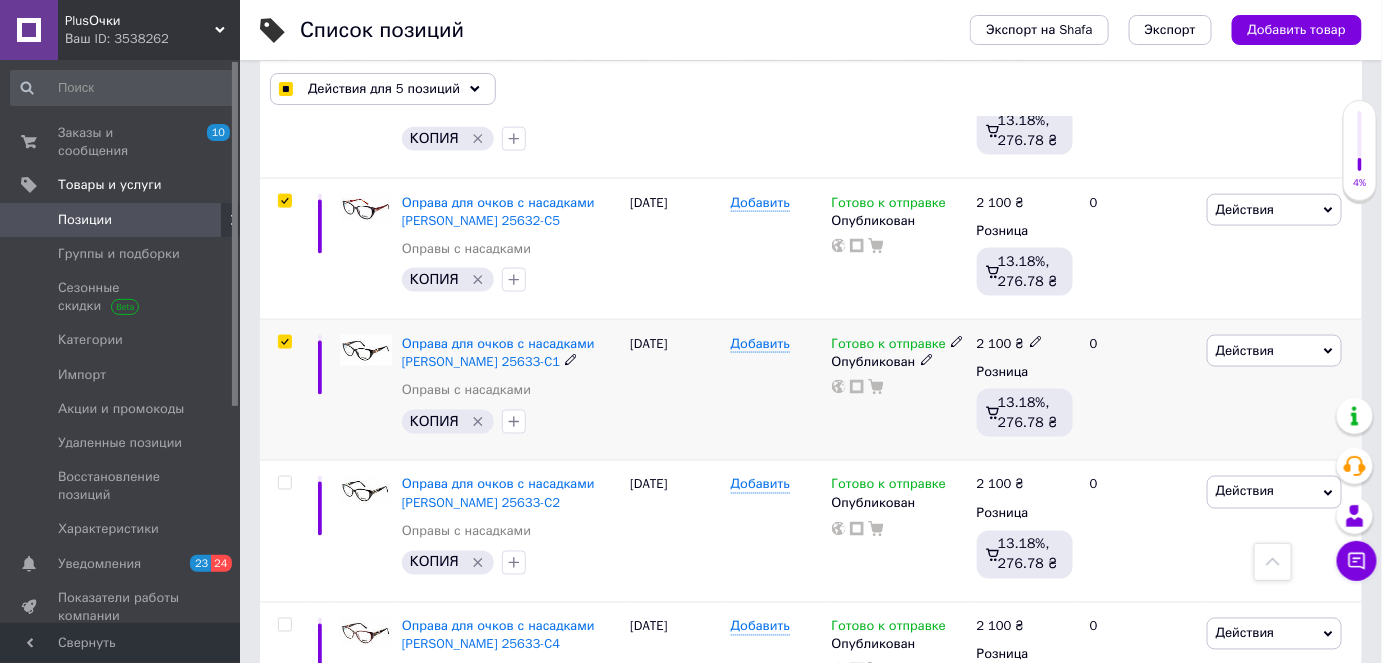 checkbox on "true" 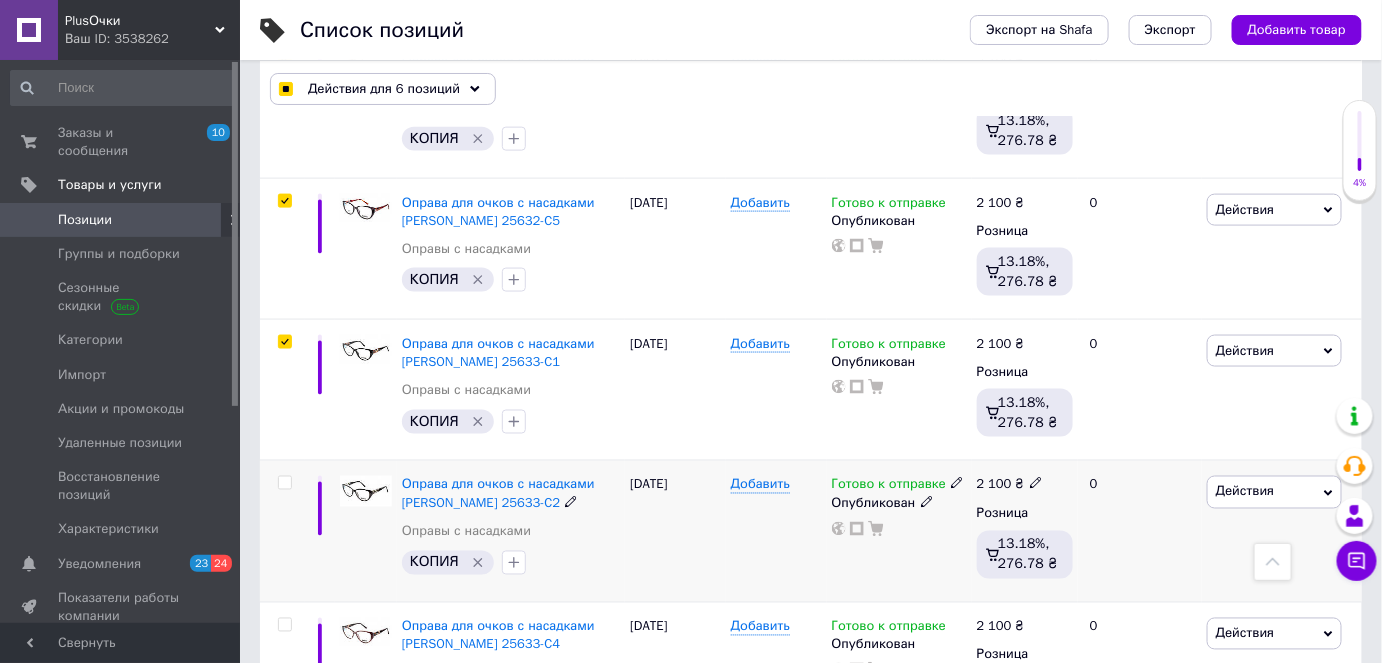 click at bounding box center (284, 483) 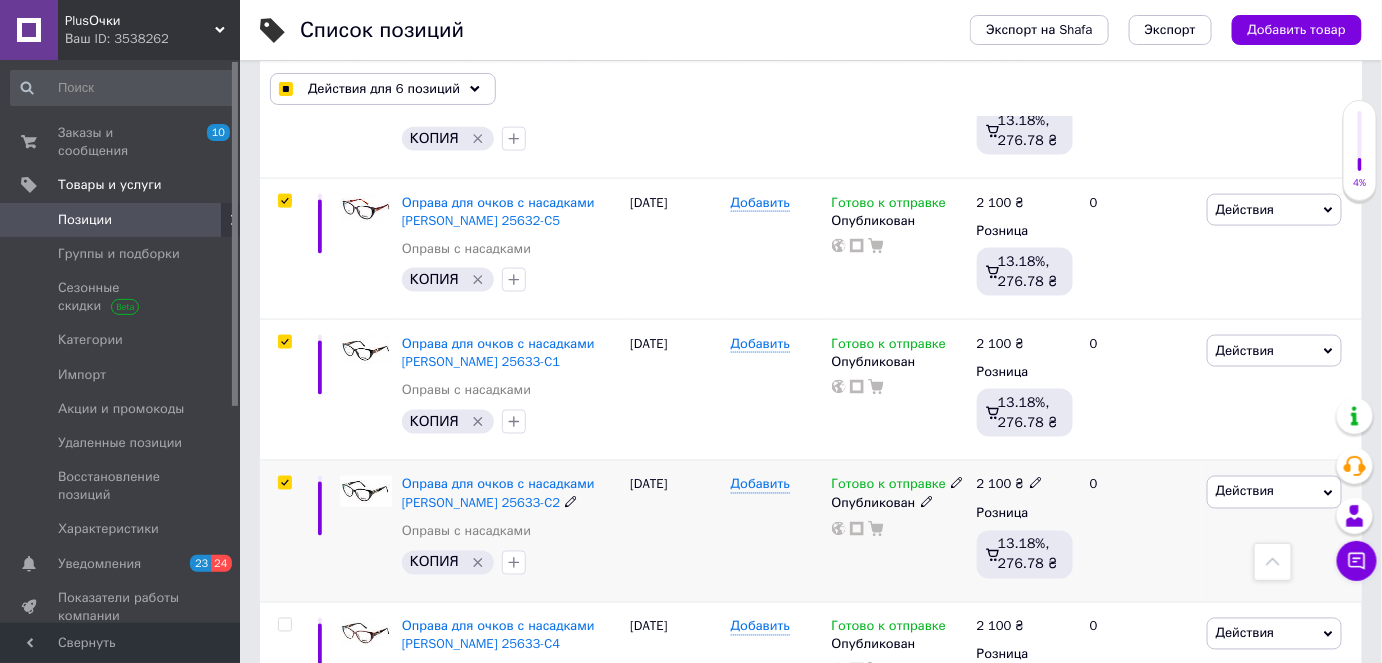 checkbox on "true" 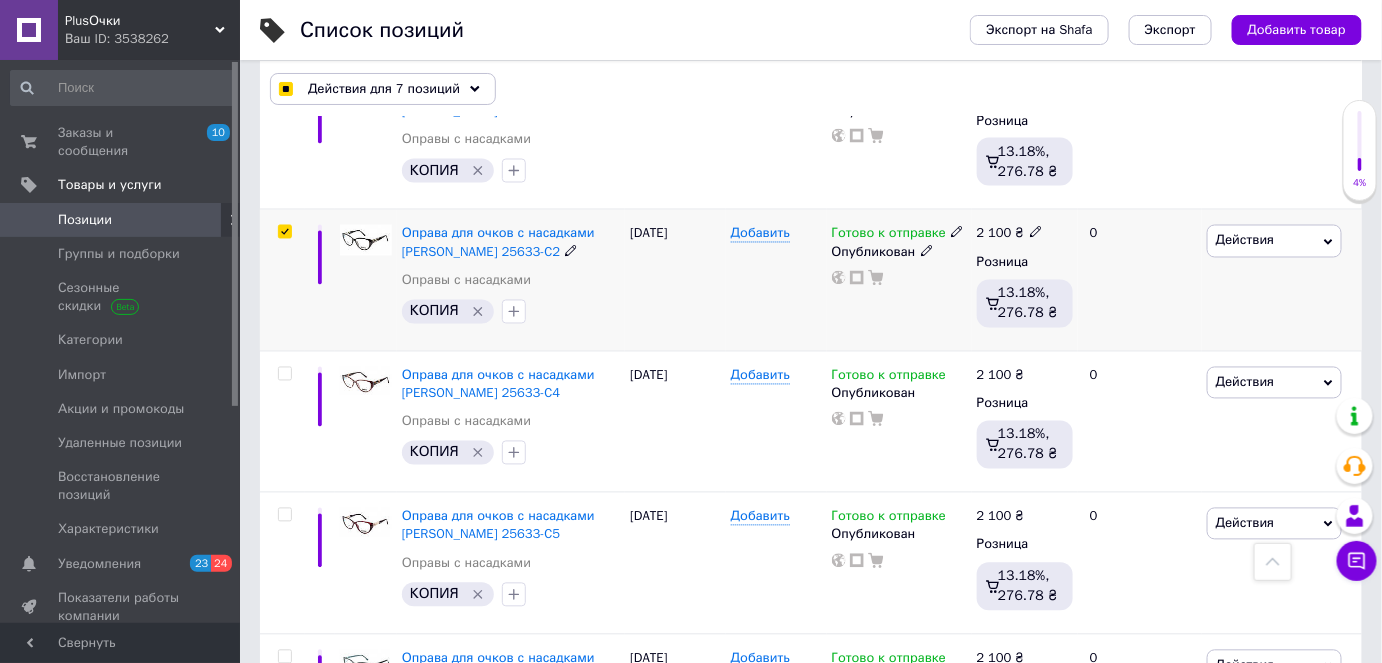 scroll, scrollTop: 1090, scrollLeft: 0, axis: vertical 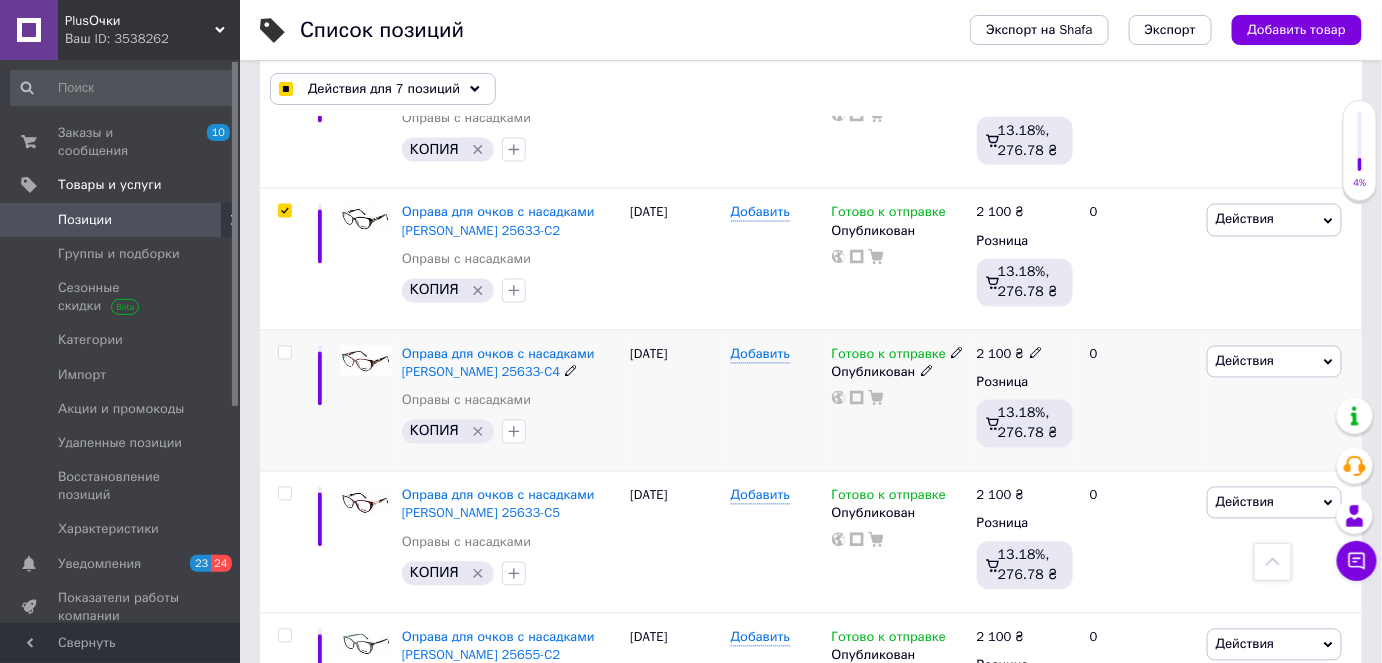 click at bounding box center (284, 353) 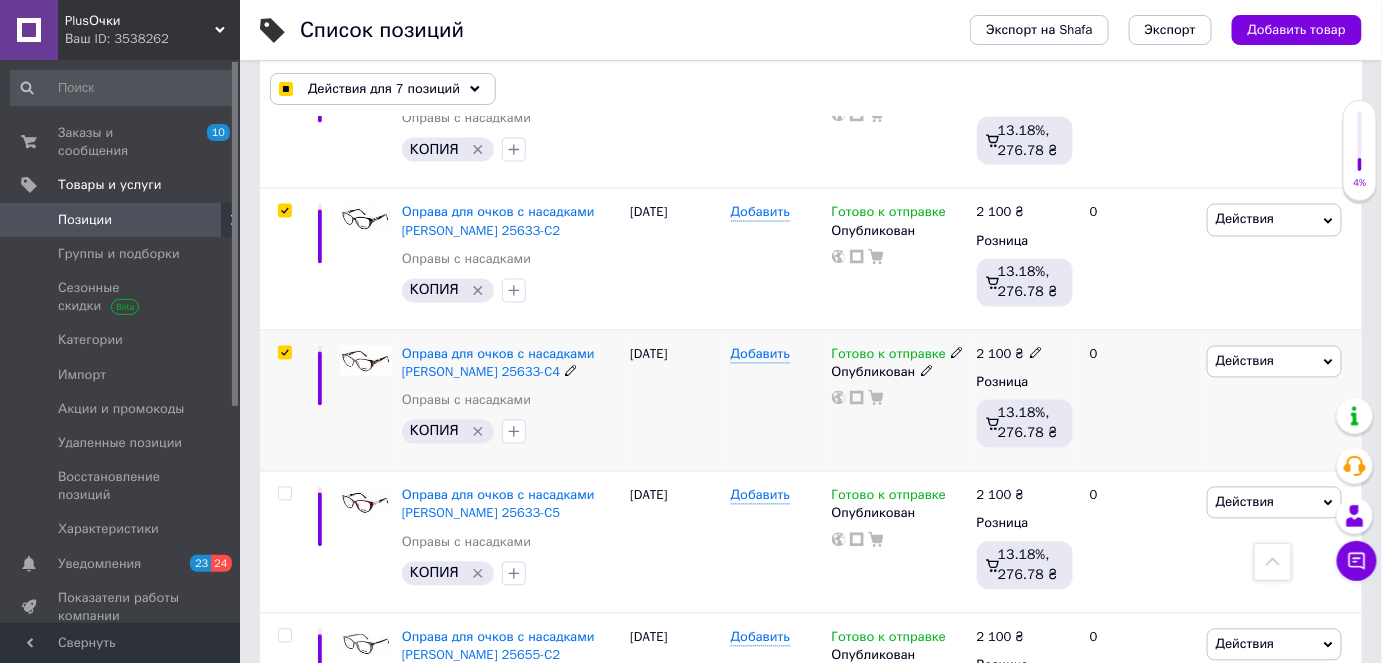 checkbox on "true" 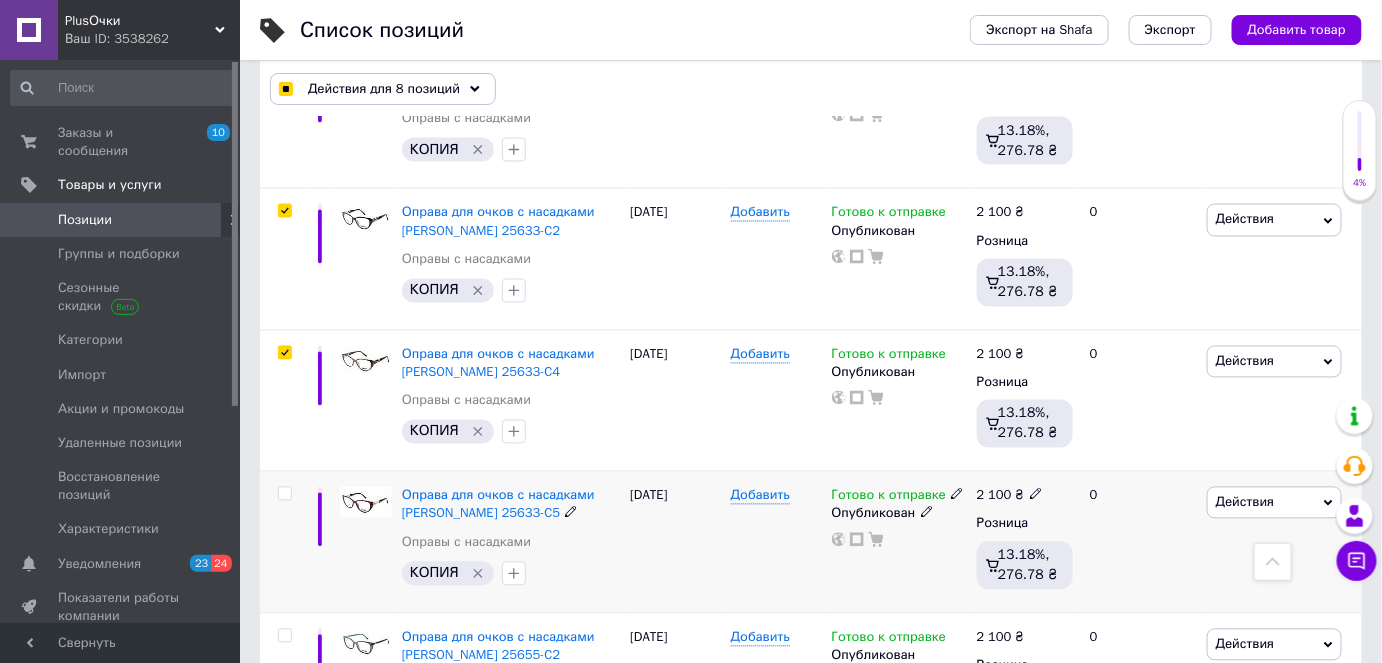 click at bounding box center (284, 494) 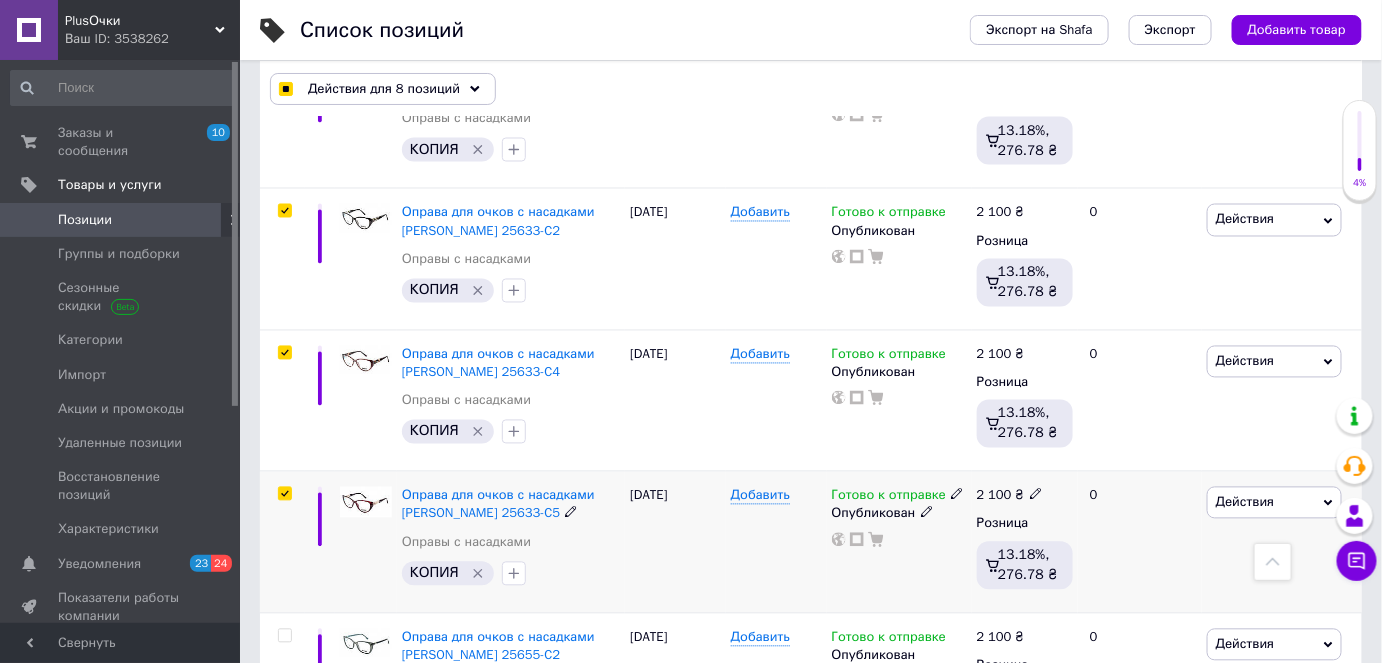 checkbox on "true" 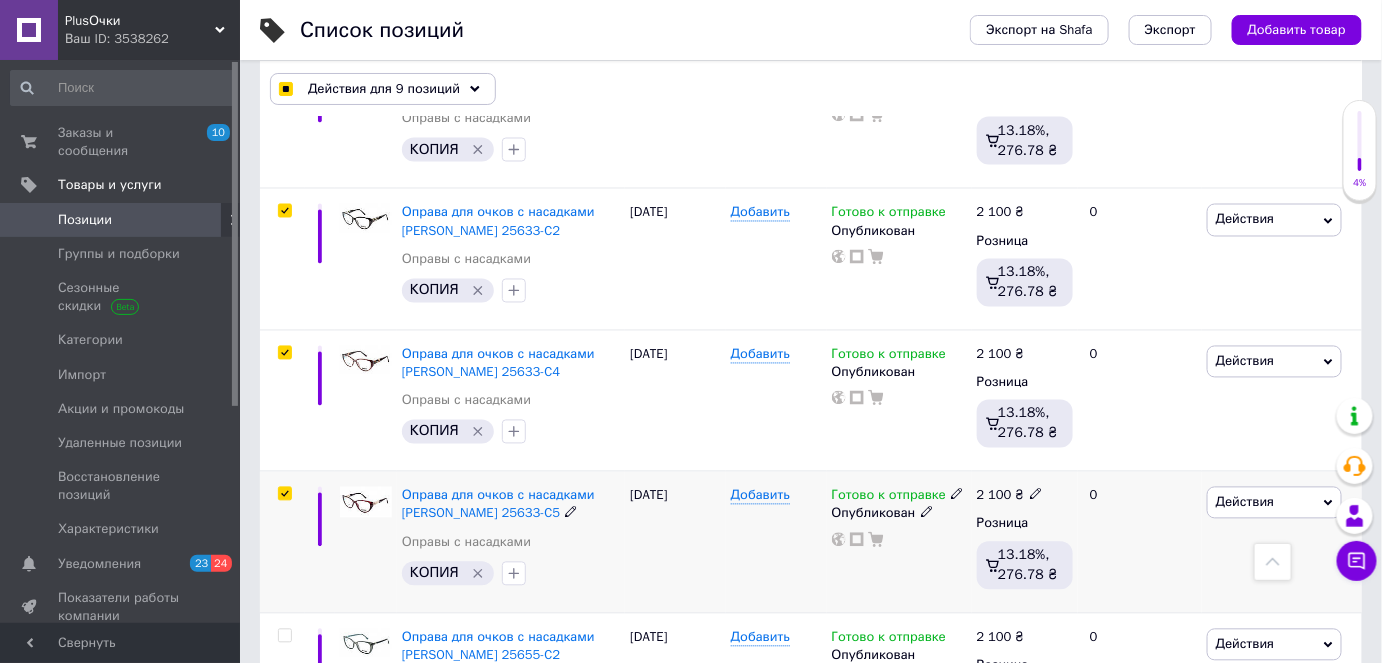 scroll, scrollTop: 1272, scrollLeft: 0, axis: vertical 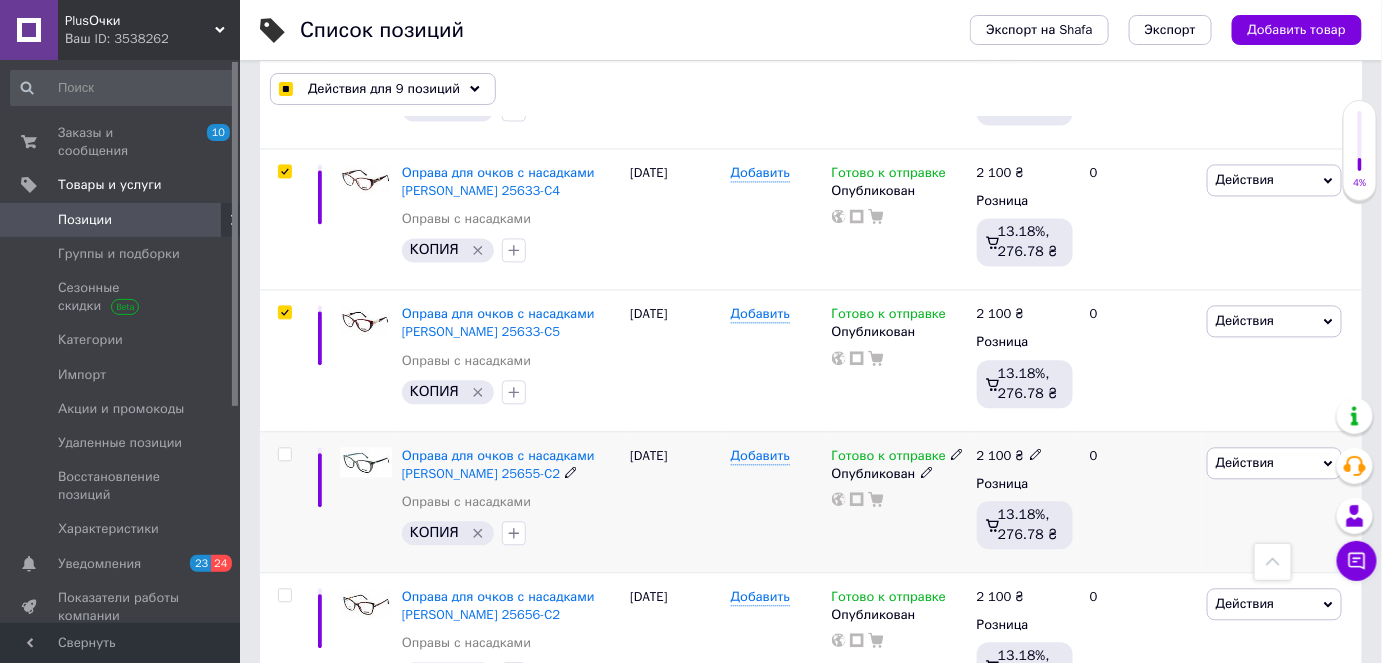 click at bounding box center (284, 454) 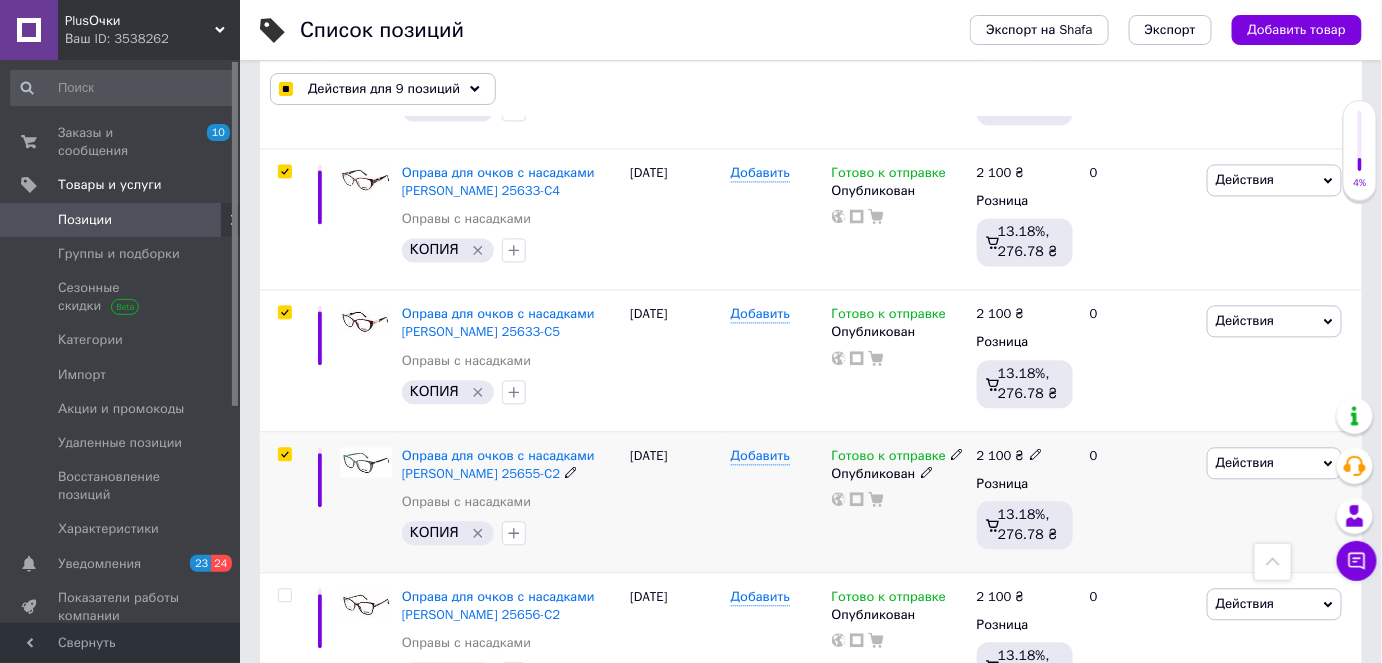 checkbox on "true" 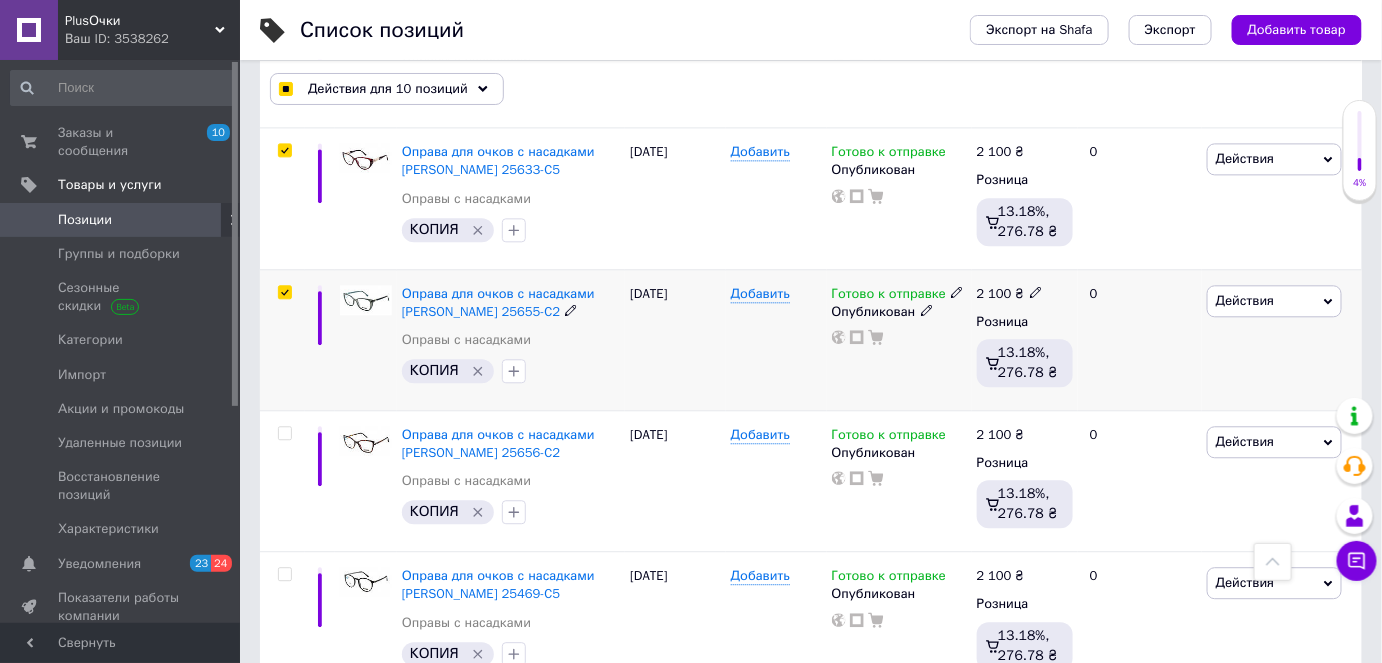 scroll, scrollTop: 1454, scrollLeft: 0, axis: vertical 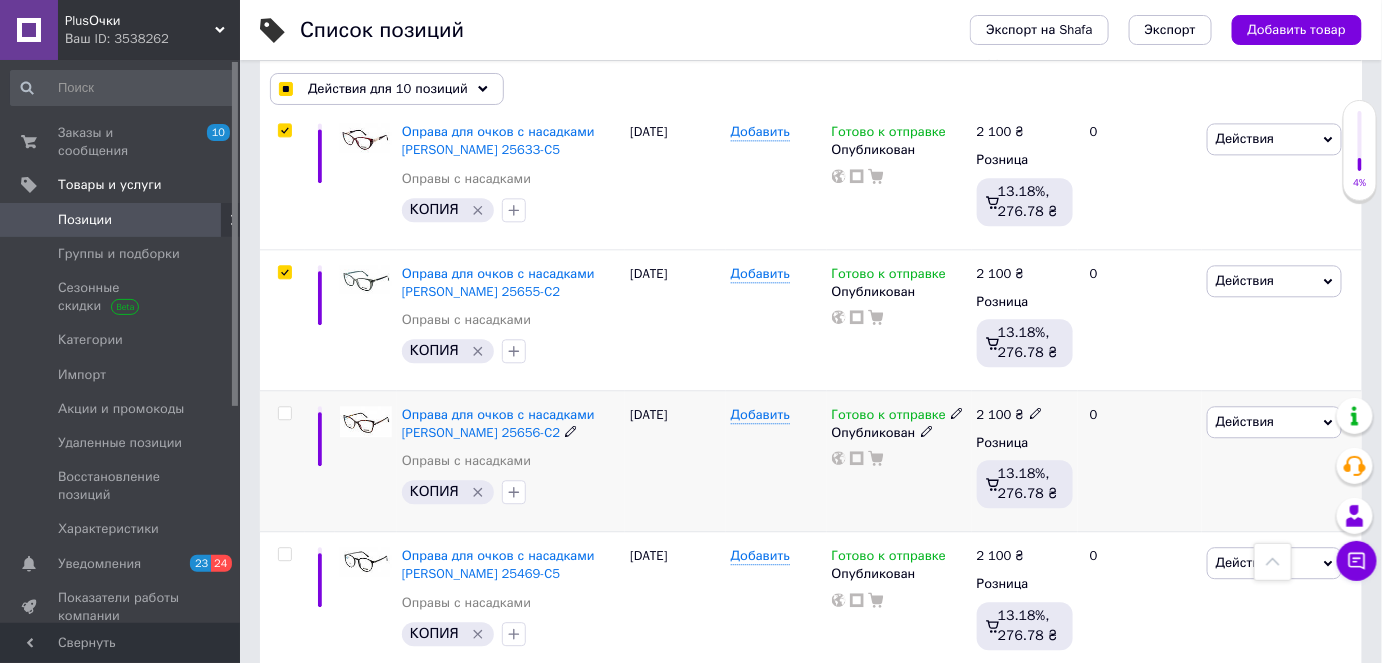 click at bounding box center (282, 460) 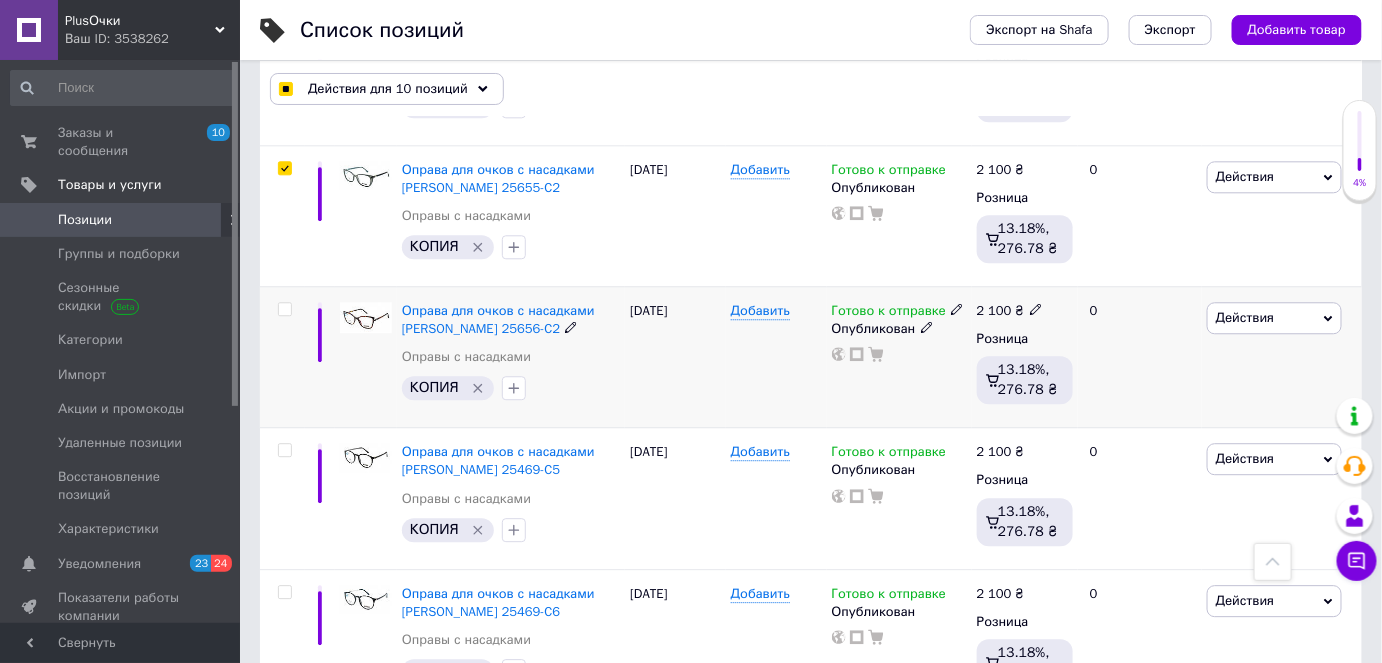 scroll, scrollTop: 1636, scrollLeft: 0, axis: vertical 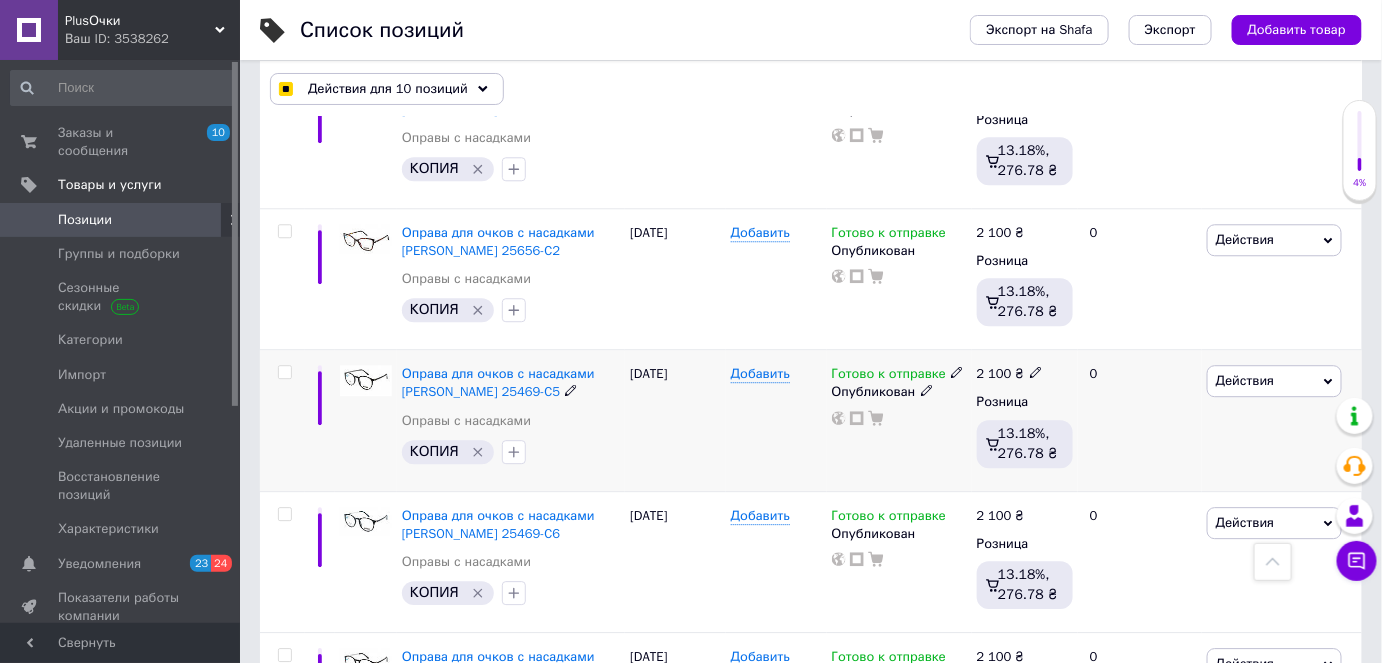 click at bounding box center (282, 420) 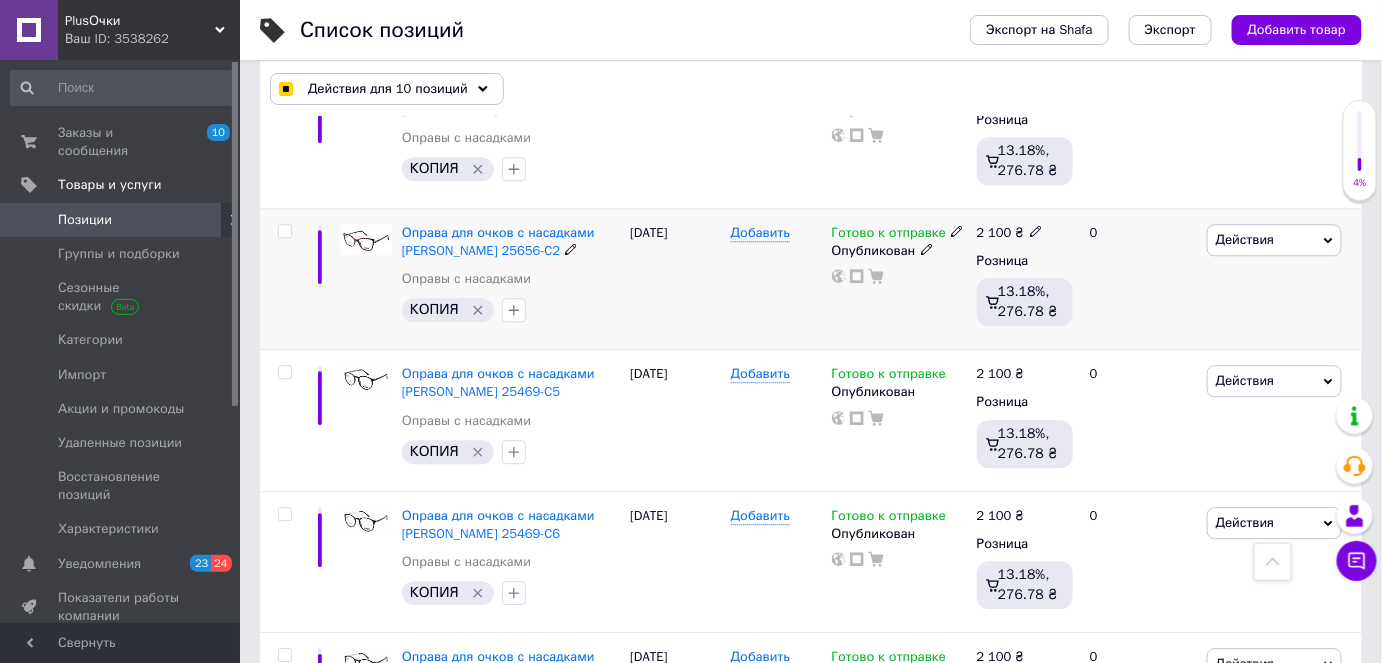 click at bounding box center (284, 231) 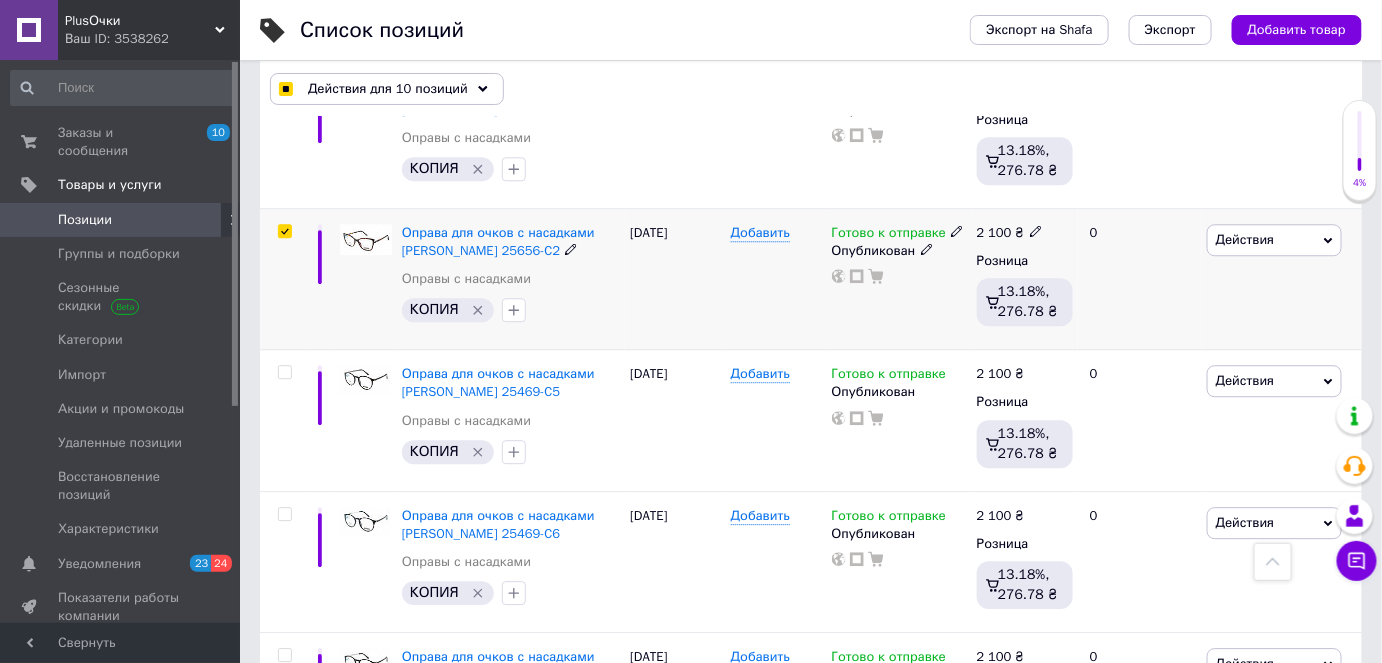 checkbox on "true" 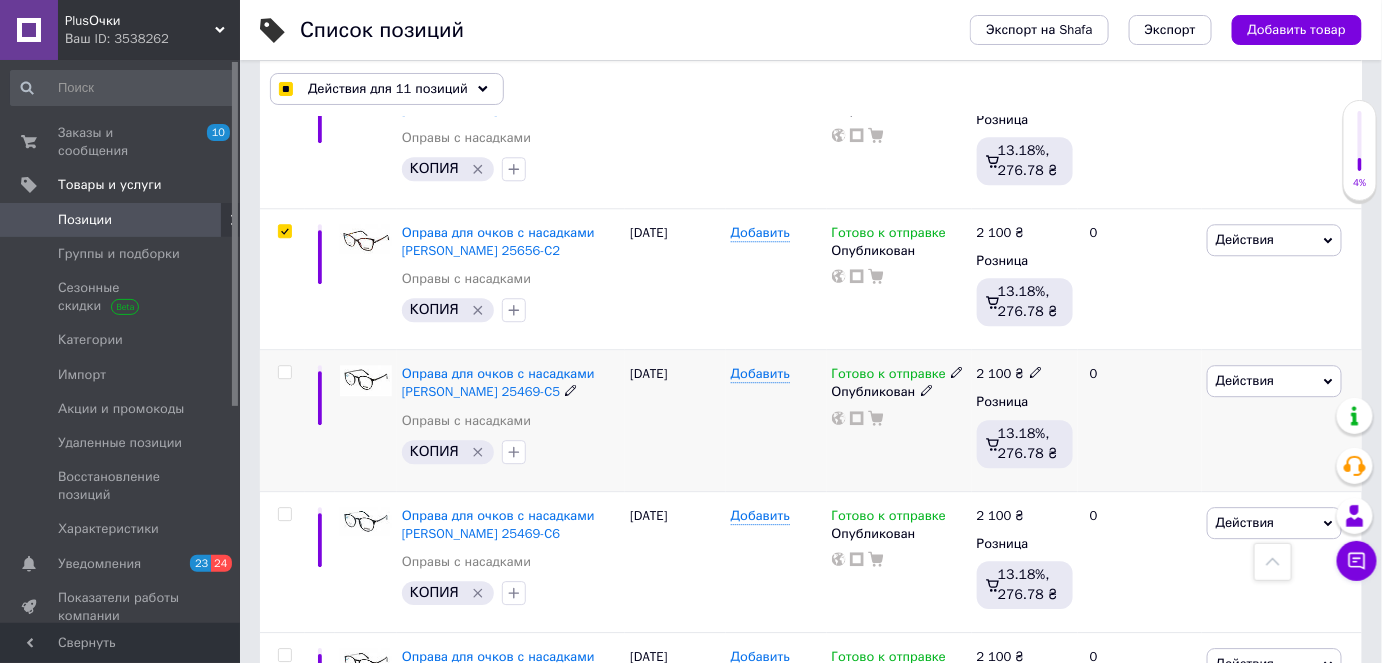 click at bounding box center (284, 372) 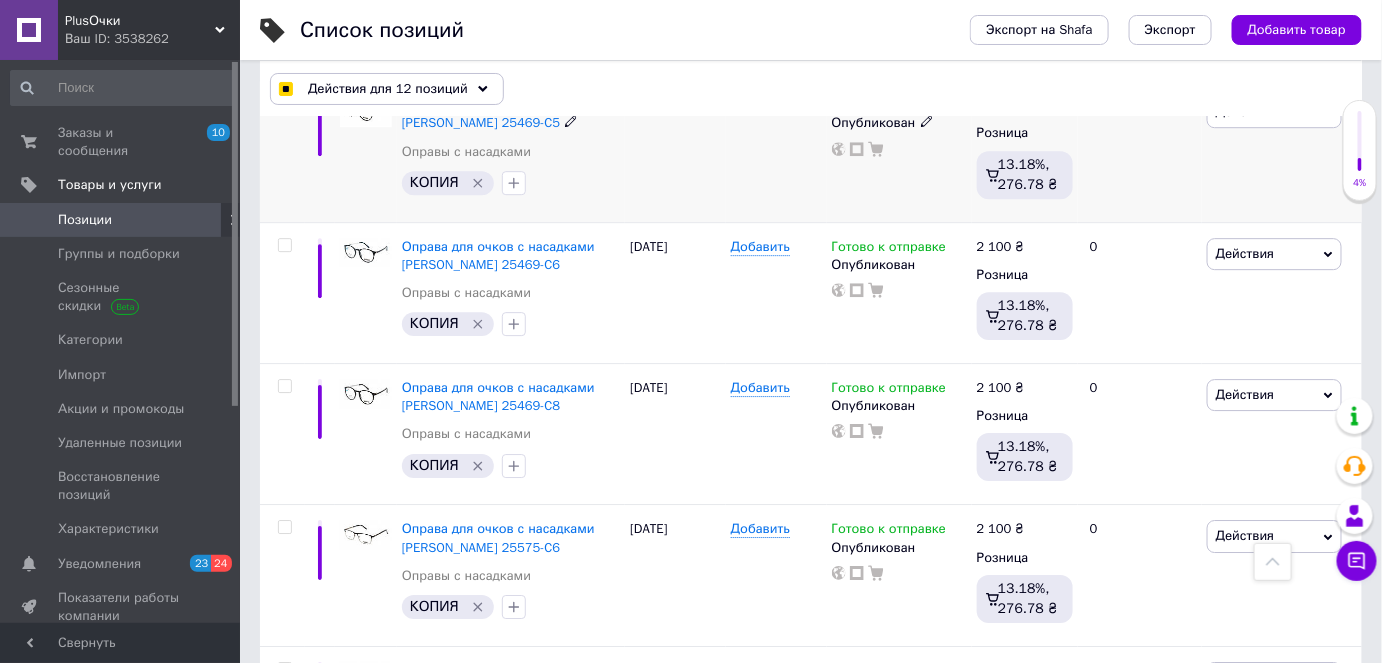 scroll, scrollTop: 1909, scrollLeft: 0, axis: vertical 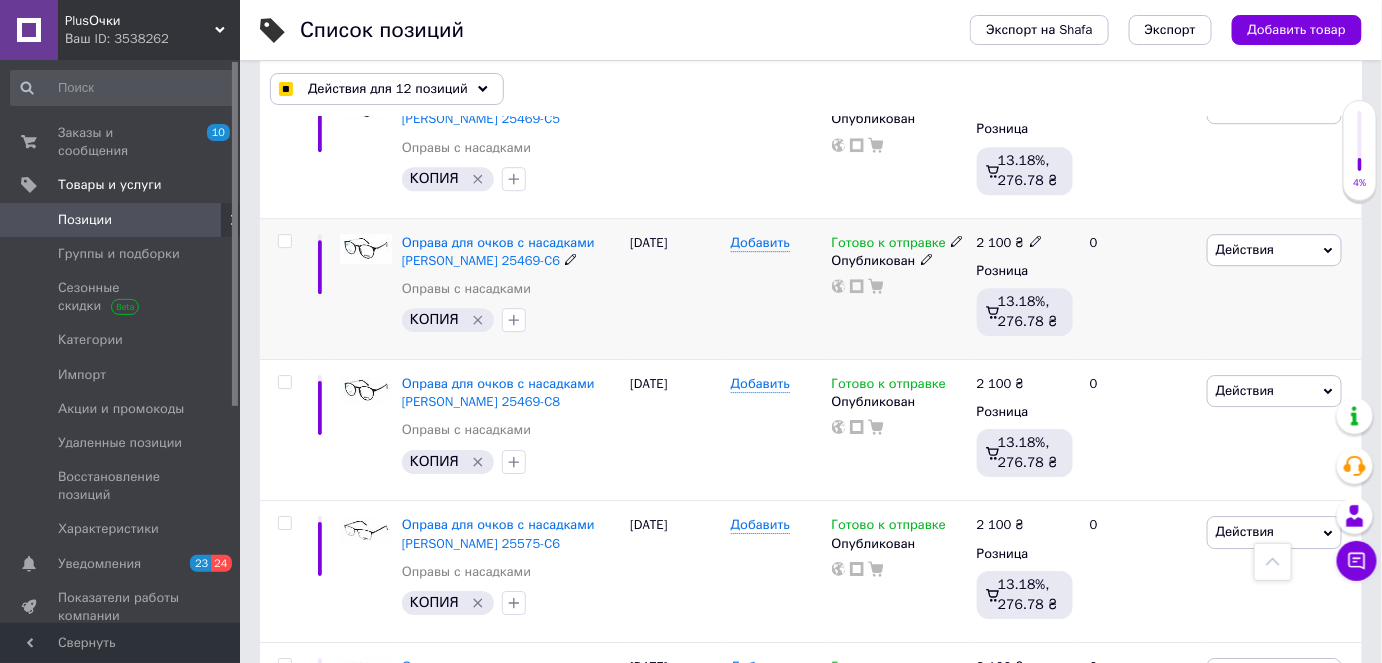 click at bounding box center [284, 241] 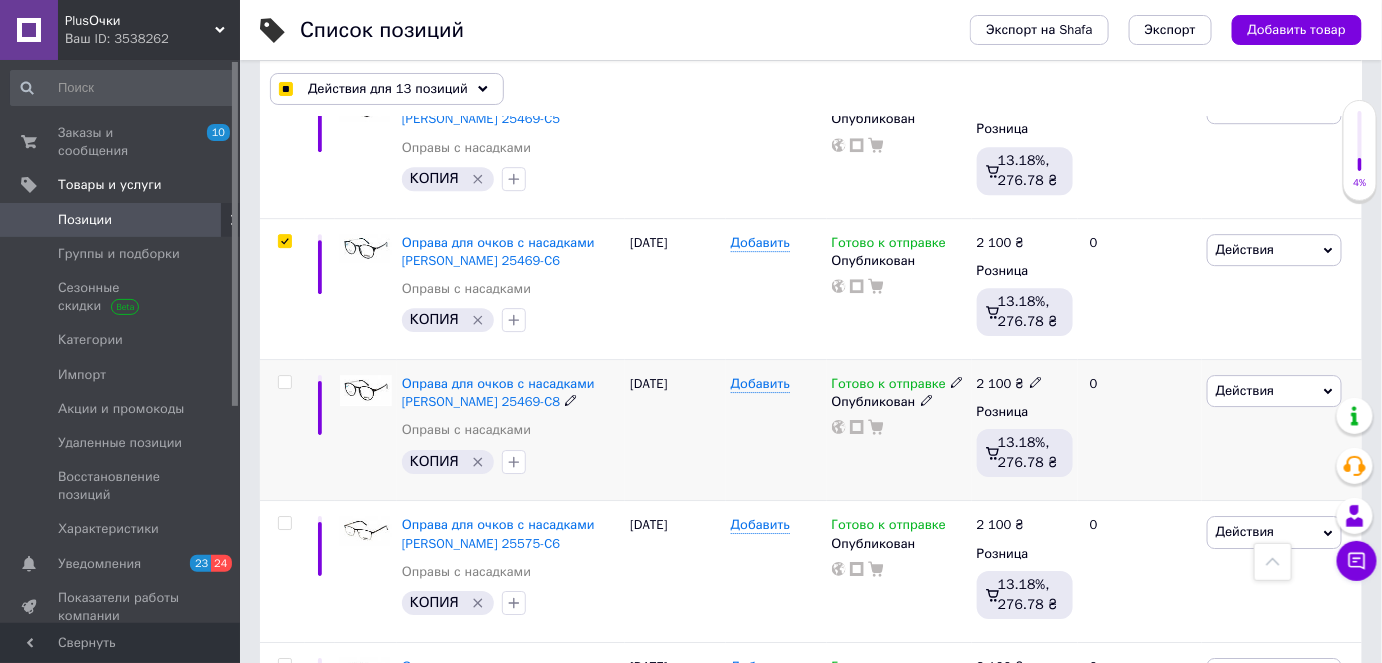 click at bounding box center [284, 382] 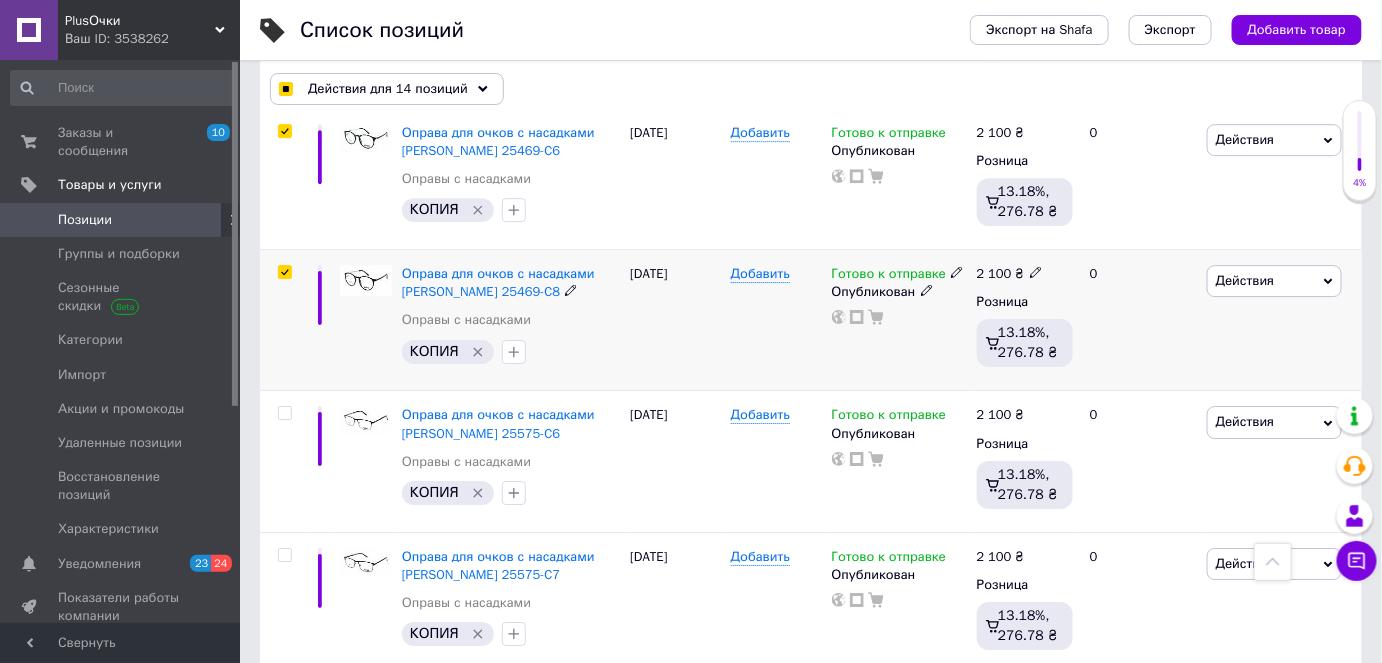 scroll, scrollTop: 2090, scrollLeft: 0, axis: vertical 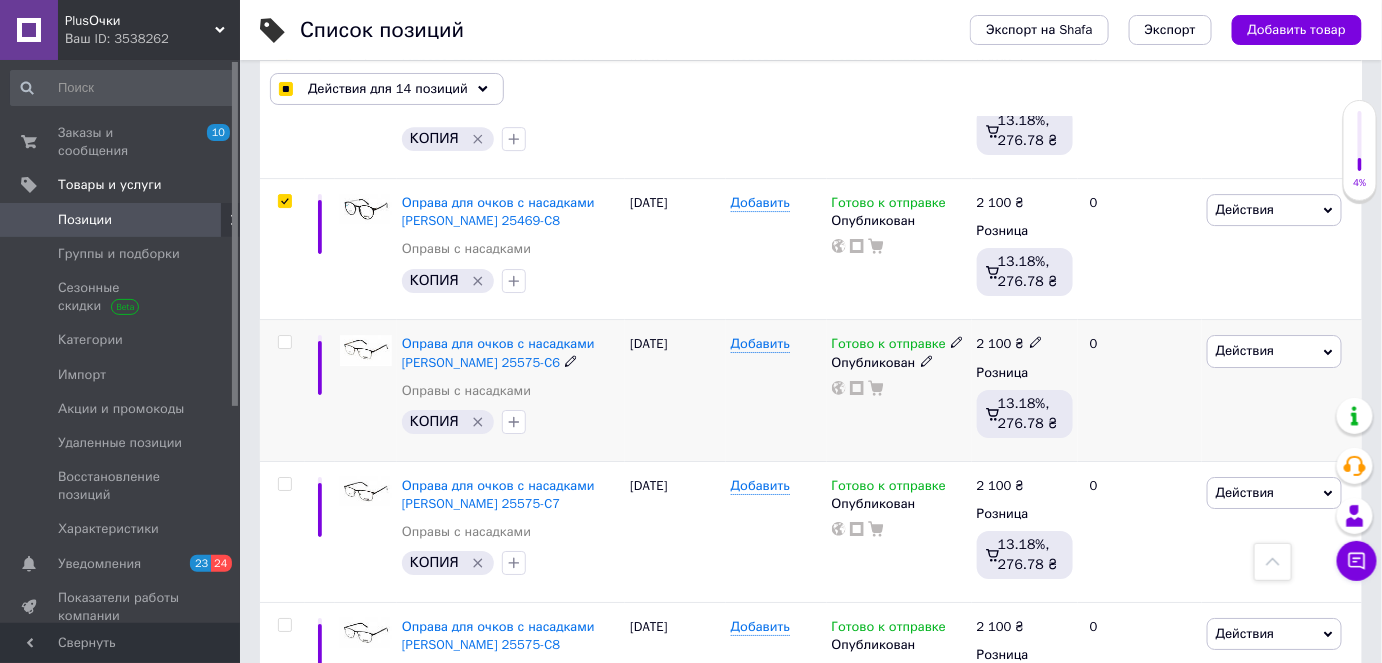 click at bounding box center (284, 342) 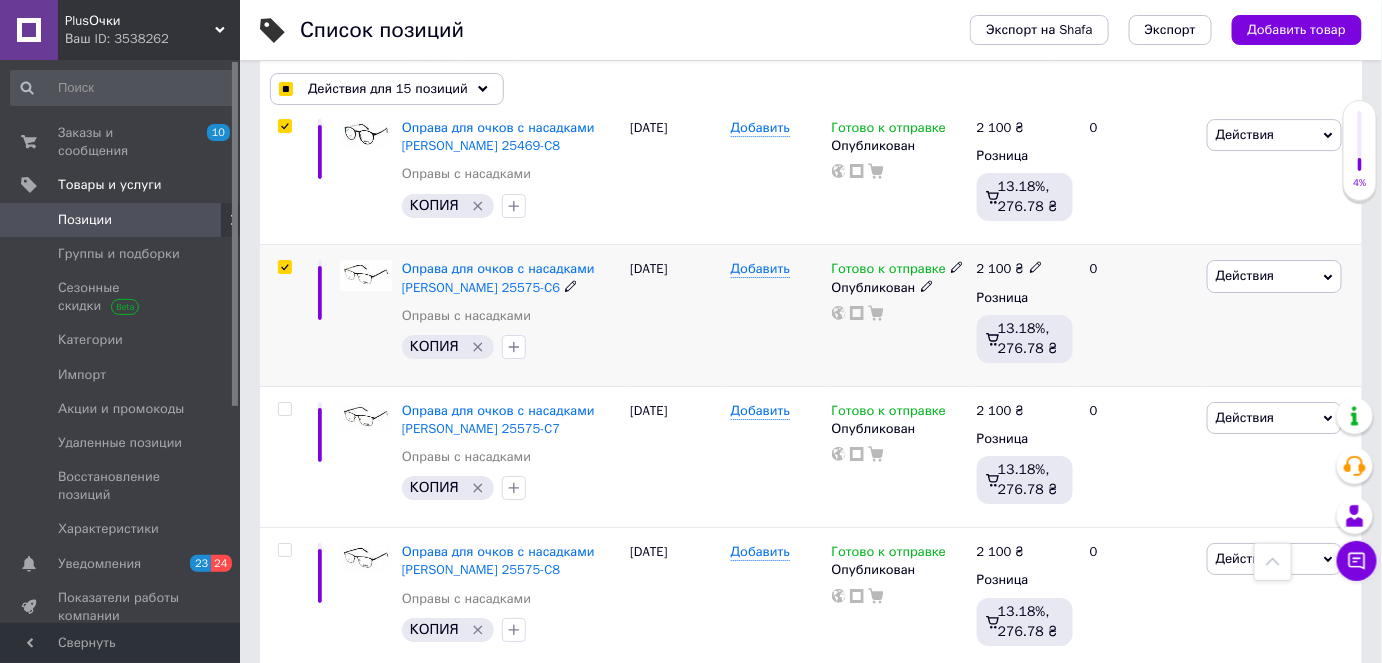 scroll, scrollTop: 2272, scrollLeft: 0, axis: vertical 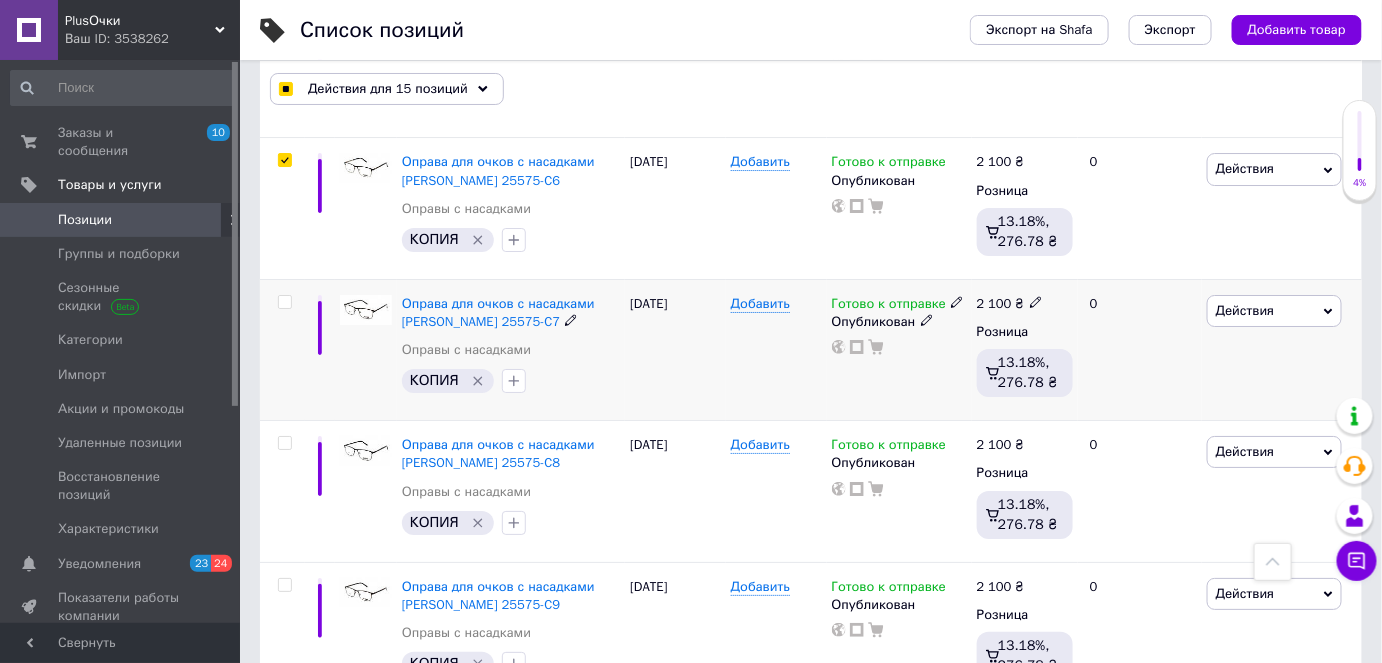 click at bounding box center (284, 302) 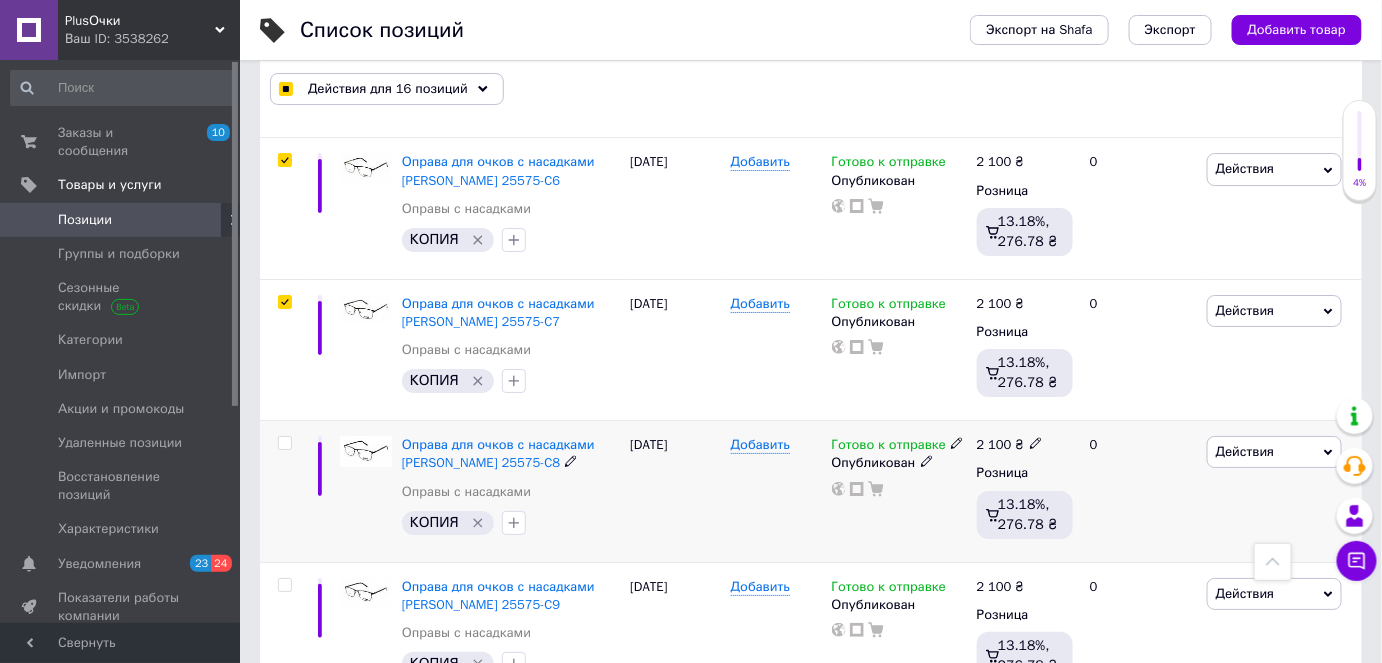 click at bounding box center [284, 443] 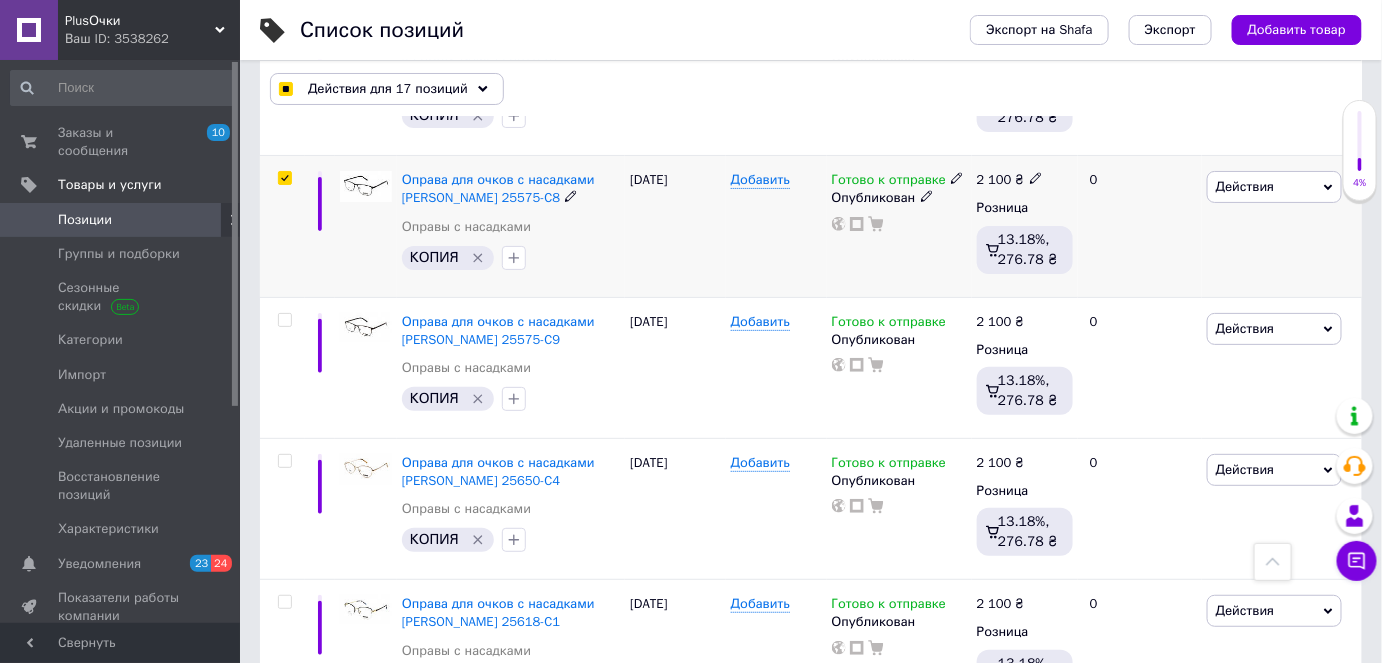 scroll, scrollTop: 2545, scrollLeft: 0, axis: vertical 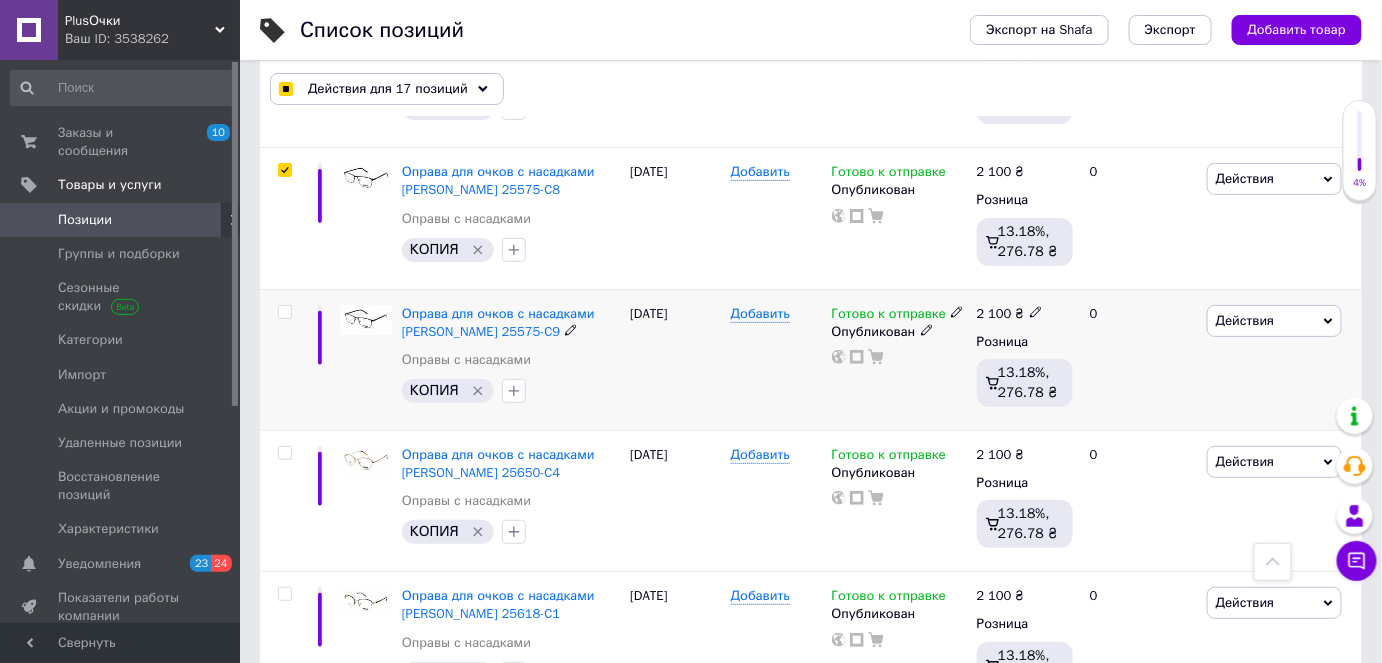 click at bounding box center [284, 312] 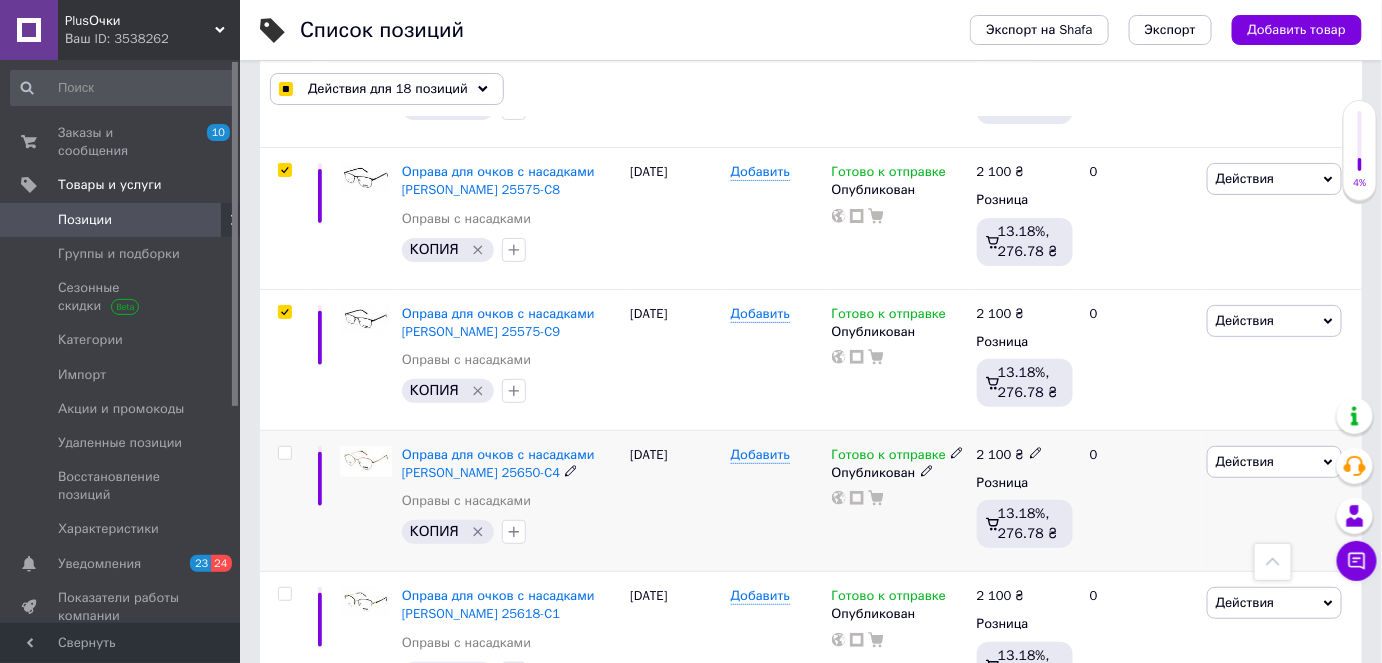 click at bounding box center (284, 453) 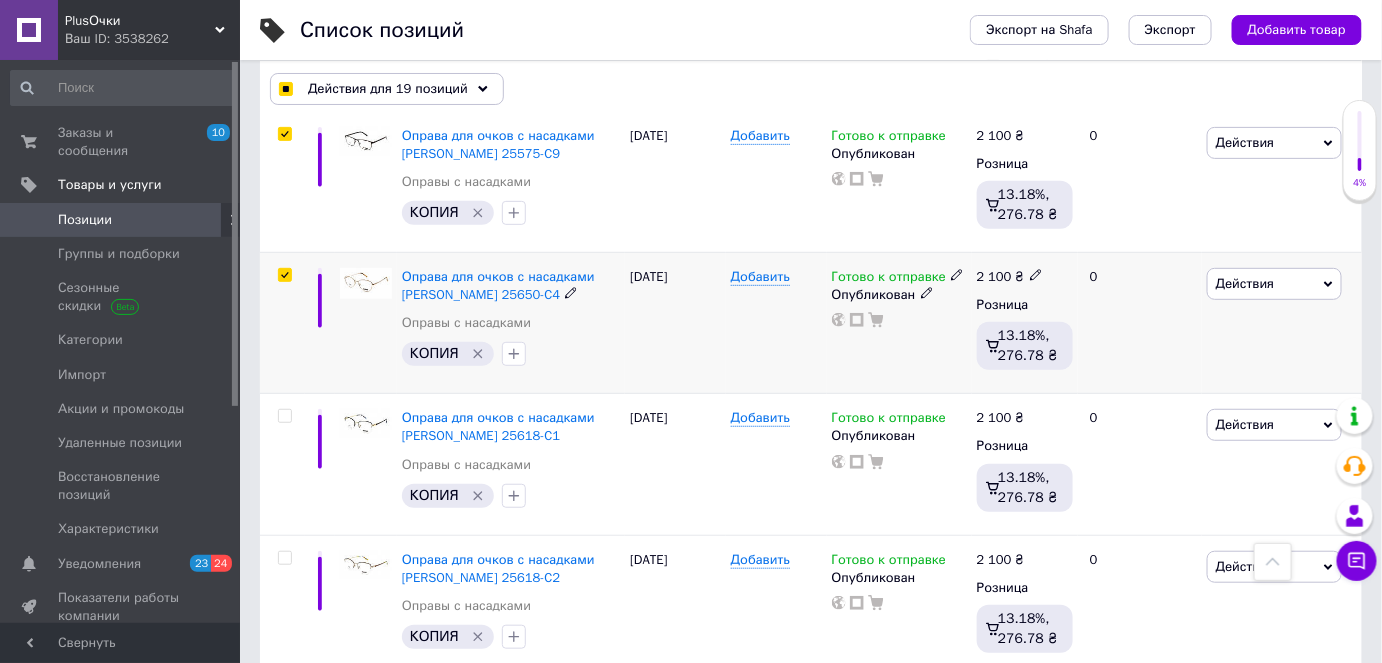 scroll, scrollTop: 2727, scrollLeft: 0, axis: vertical 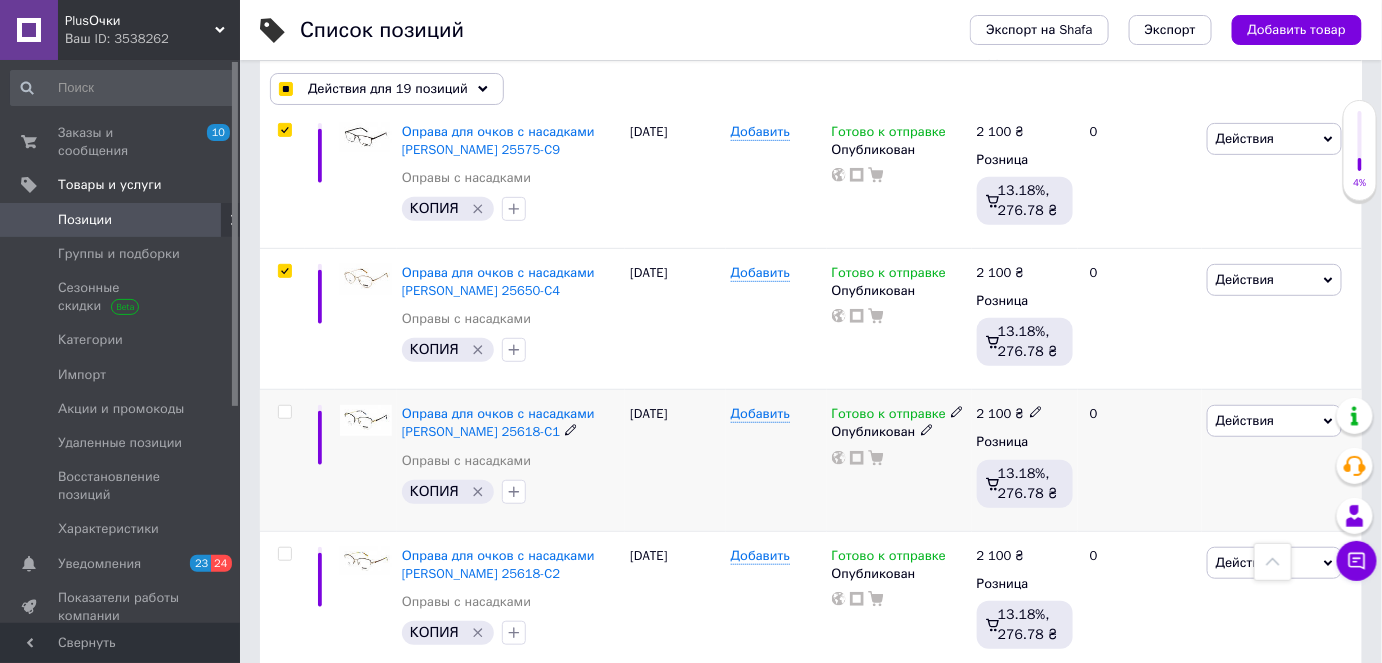 click at bounding box center (284, 412) 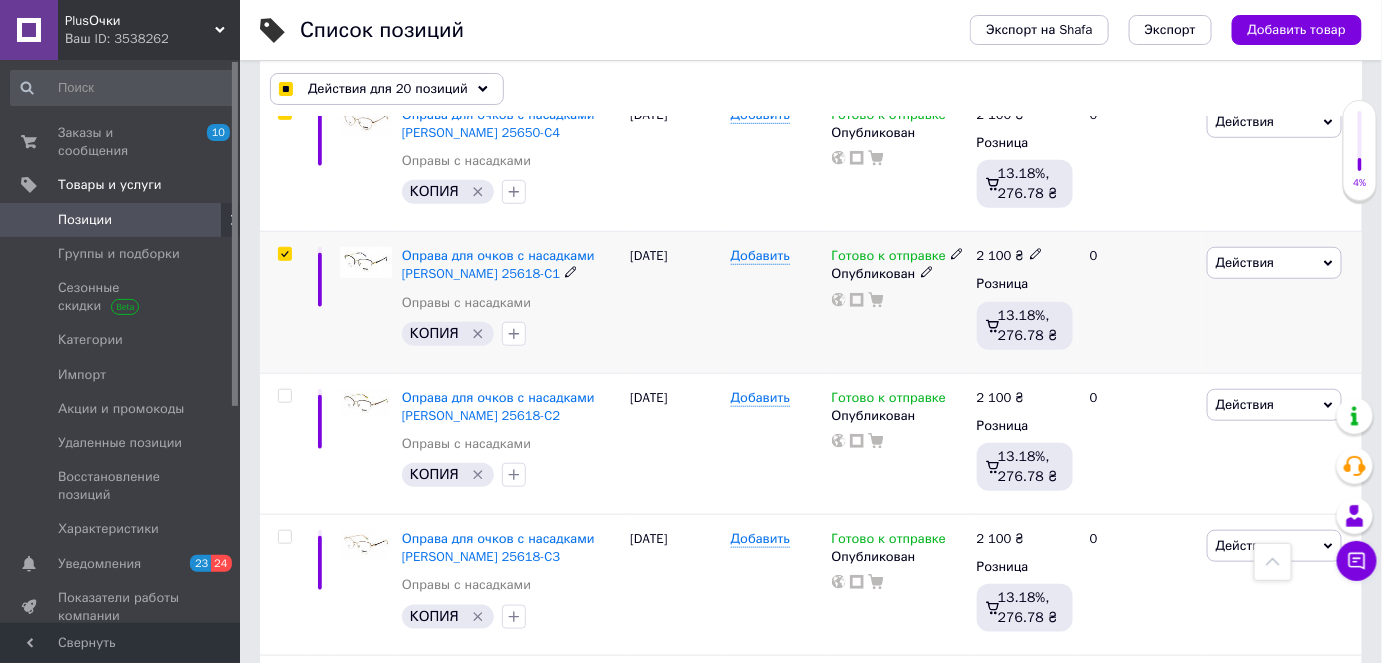 scroll, scrollTop: 2909, scrollLeft: 0, axis: vertical 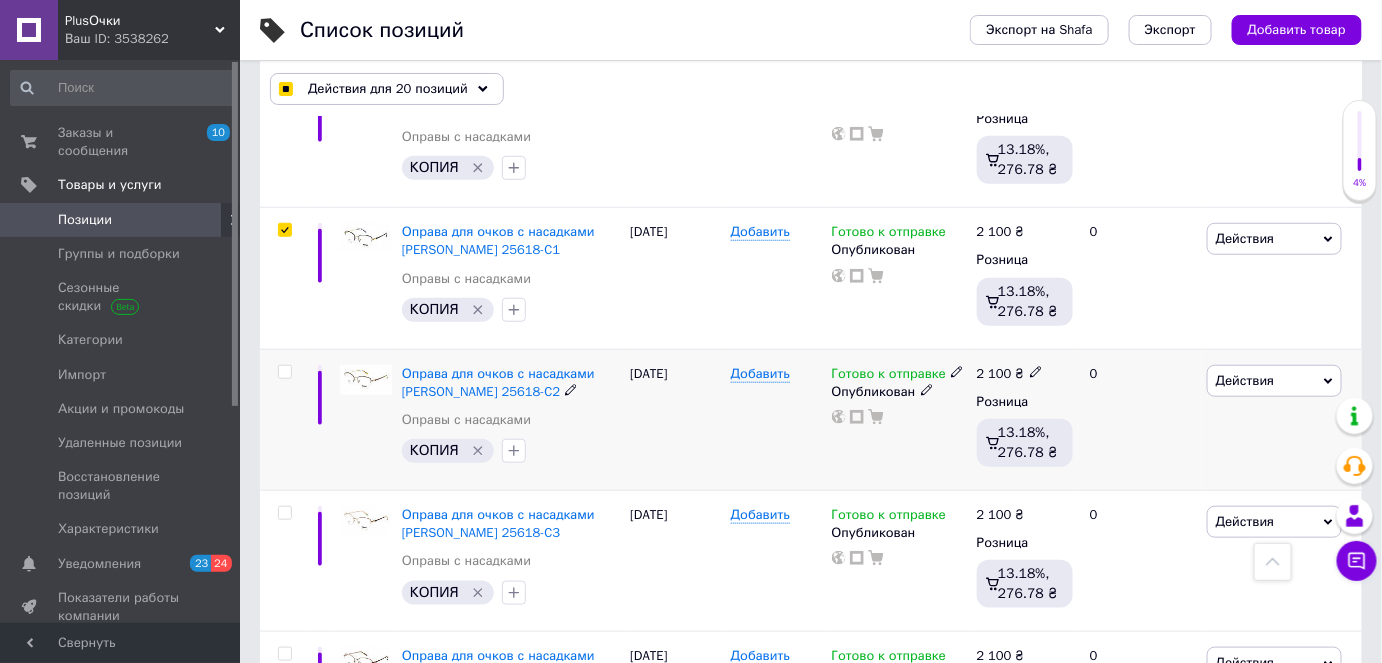 click at bounding box center (284, 372) 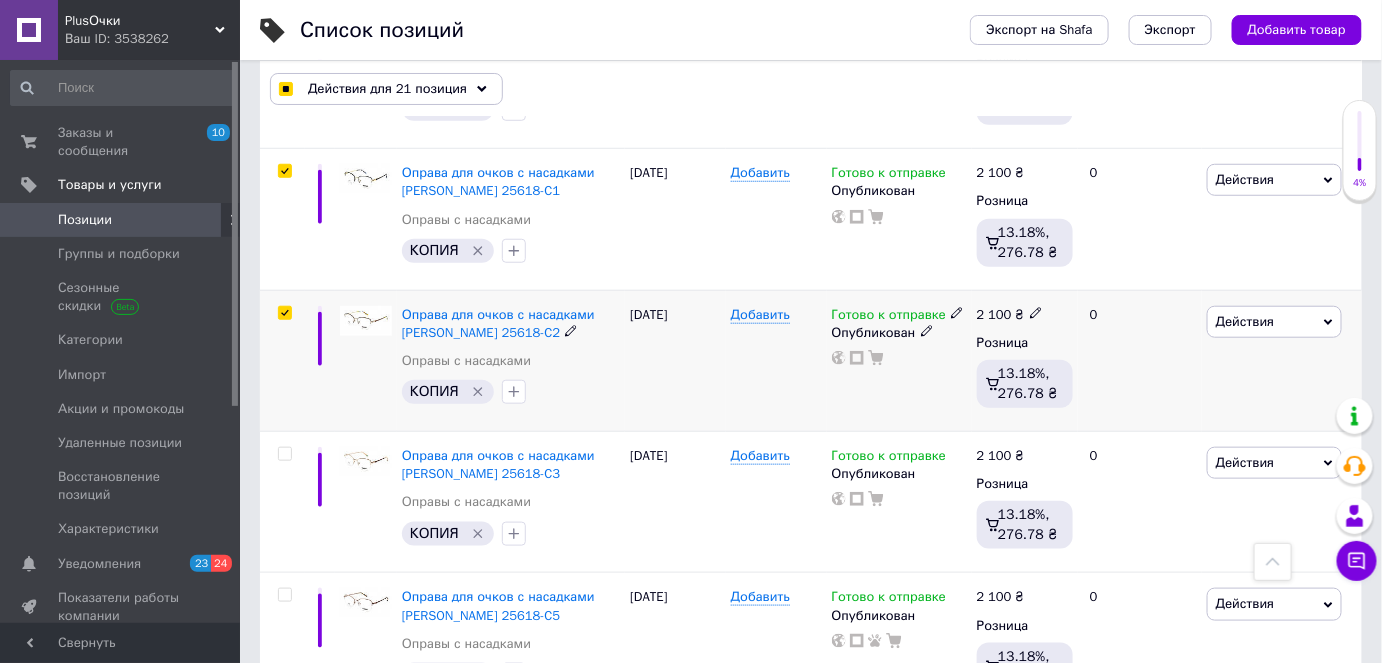 scroll, scrollTop: 3000, scrollLeft: 0, axis: vertical 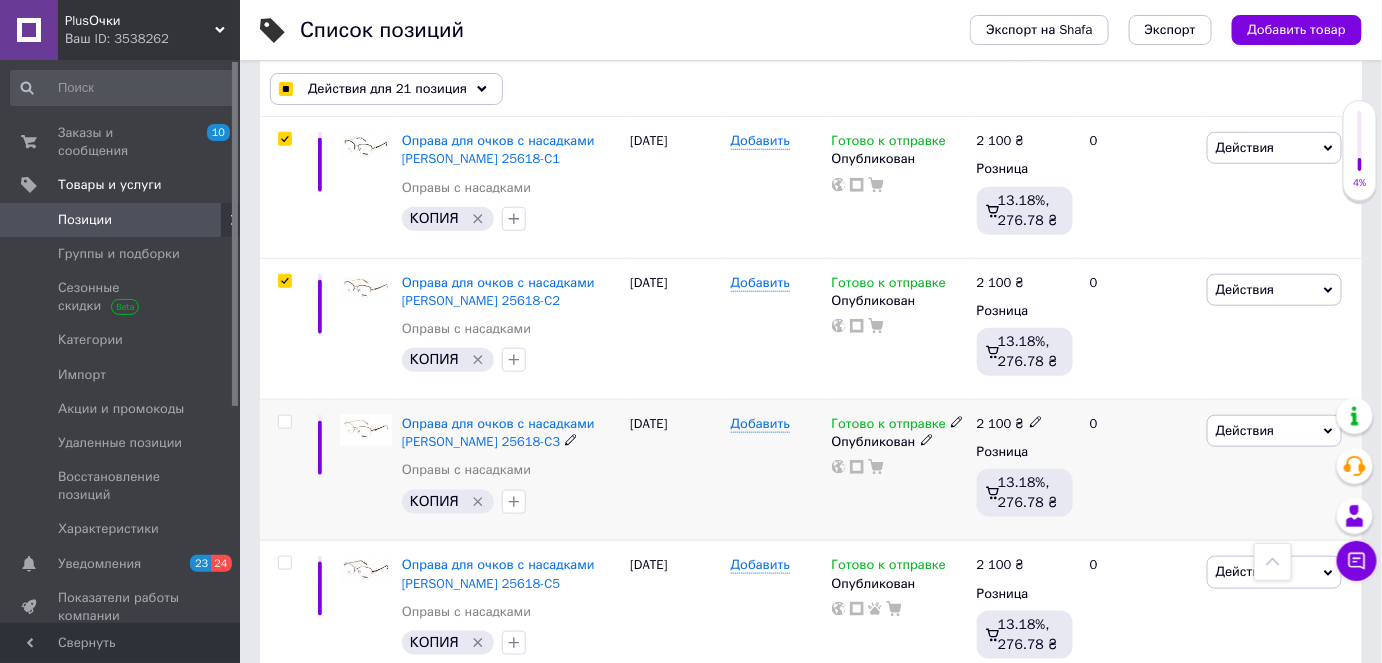 click at bounding box center [284, 422] 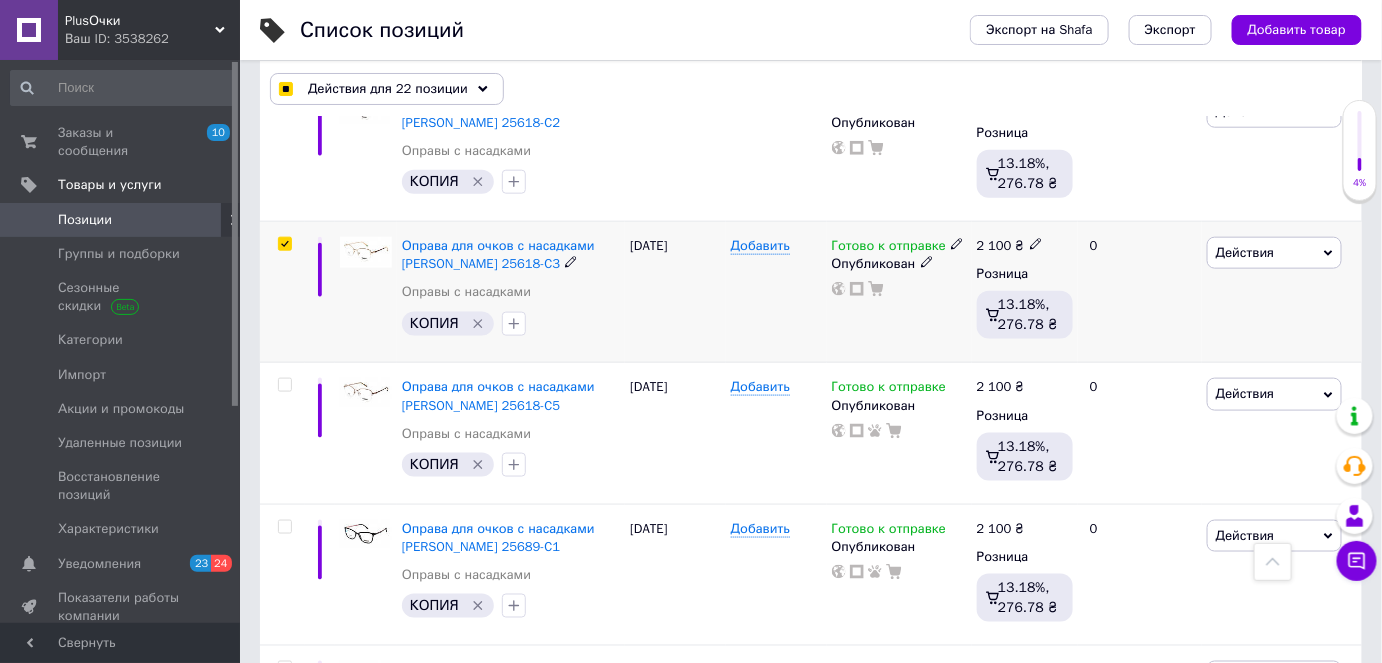 scroll, scrollTop: 3181, scrollLeft: 0, axis: vertical 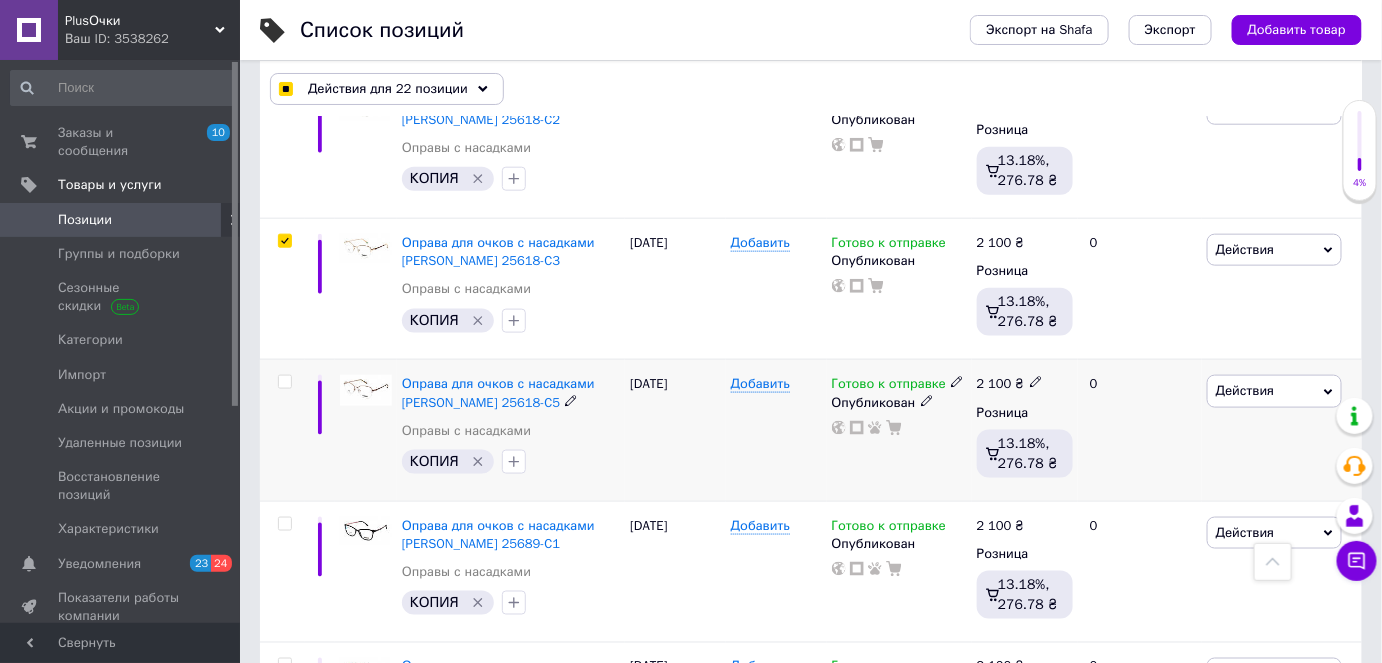click at bounding box center (284, 382) 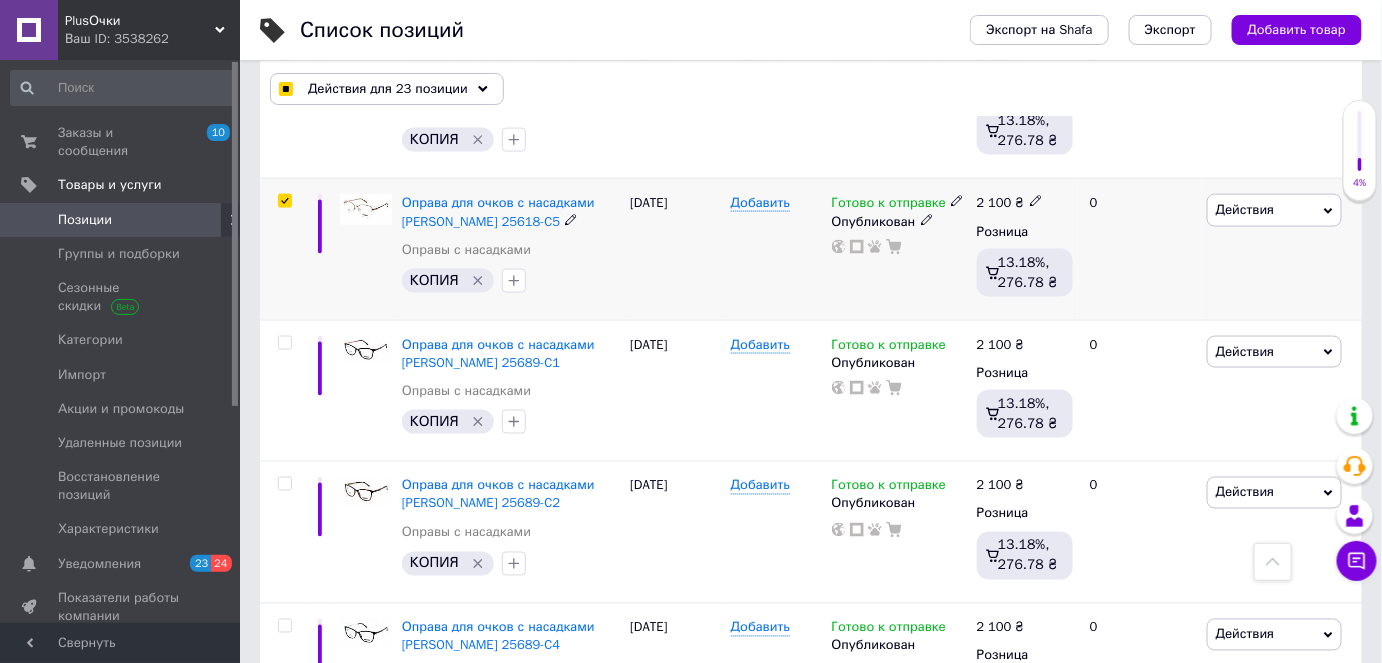 scroll, scrollTop: 3363, scrollLeft: 0, axis: vertical 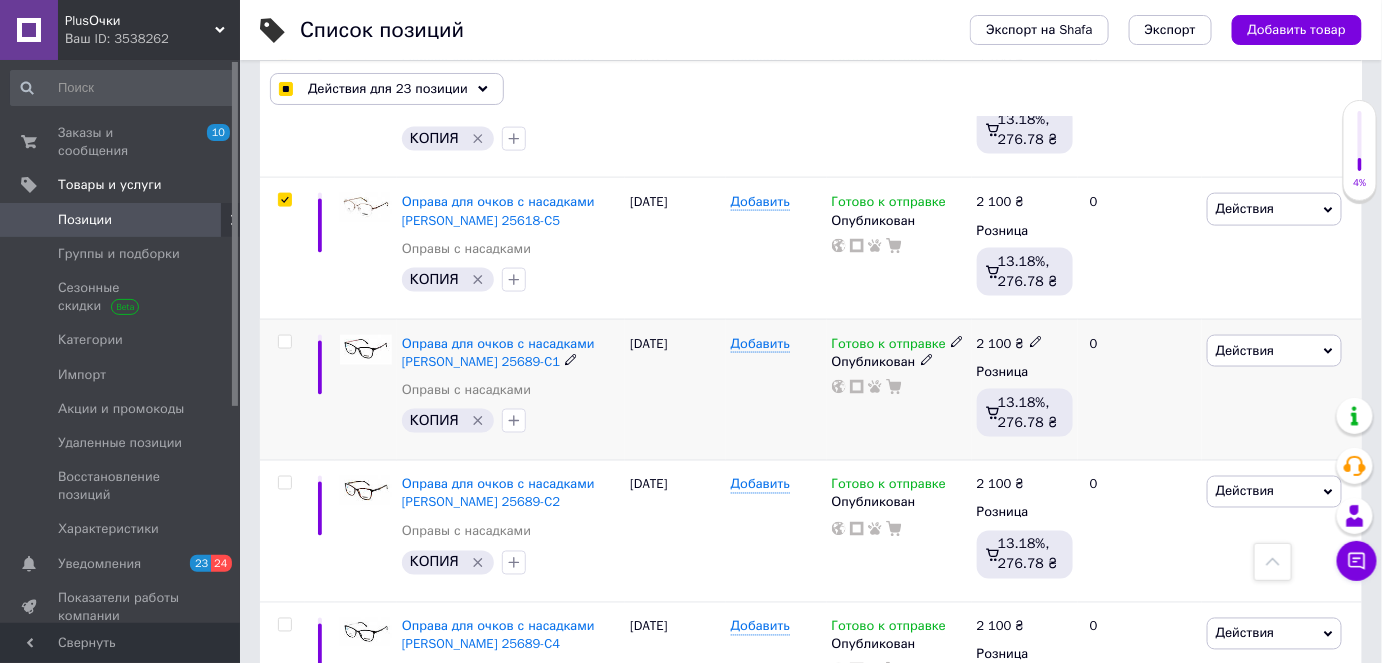 click at bounding box center (284, 342) 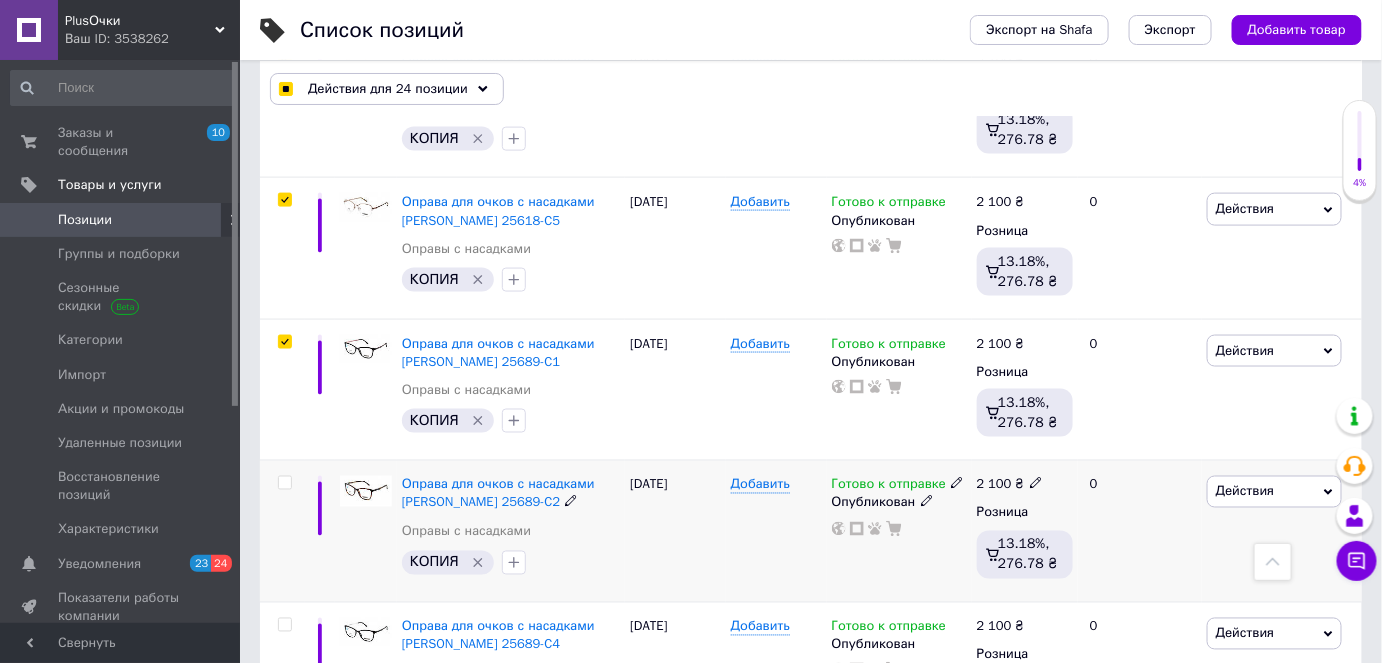 click at bounding box center [284, 483] 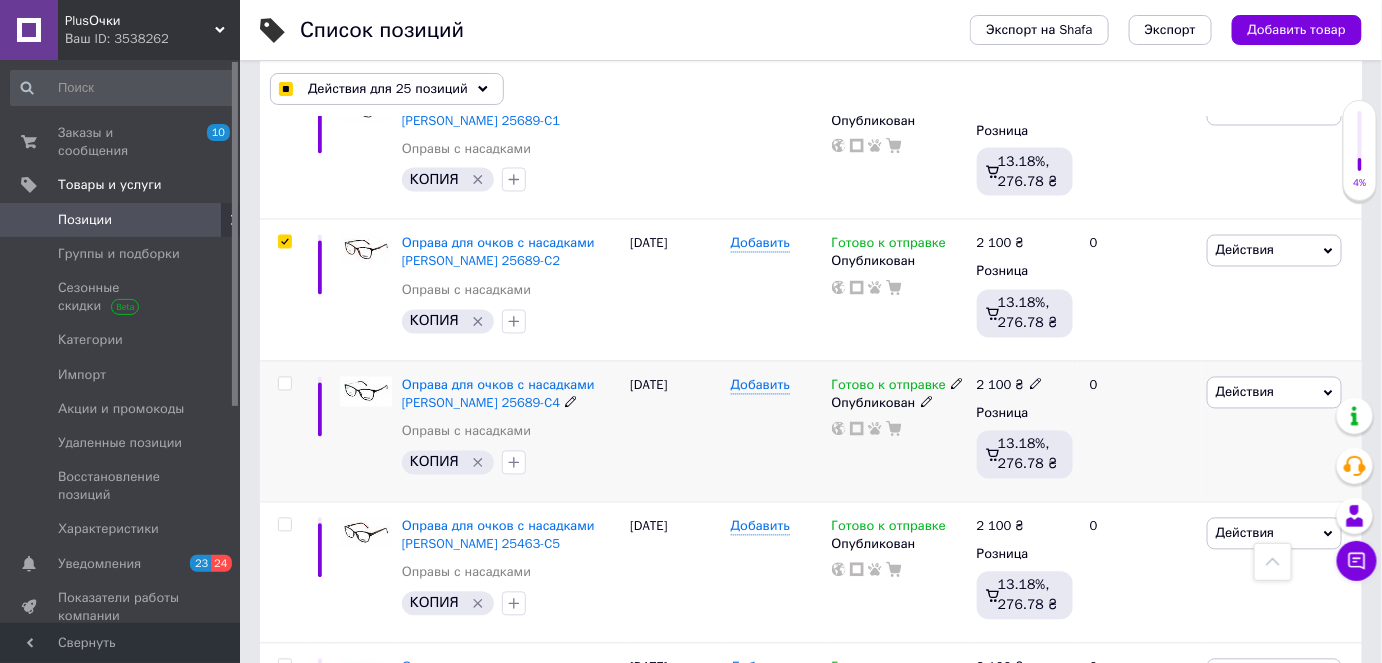 scroll, scrollTop: 3636, scrollLeft: 0, axis: vertical 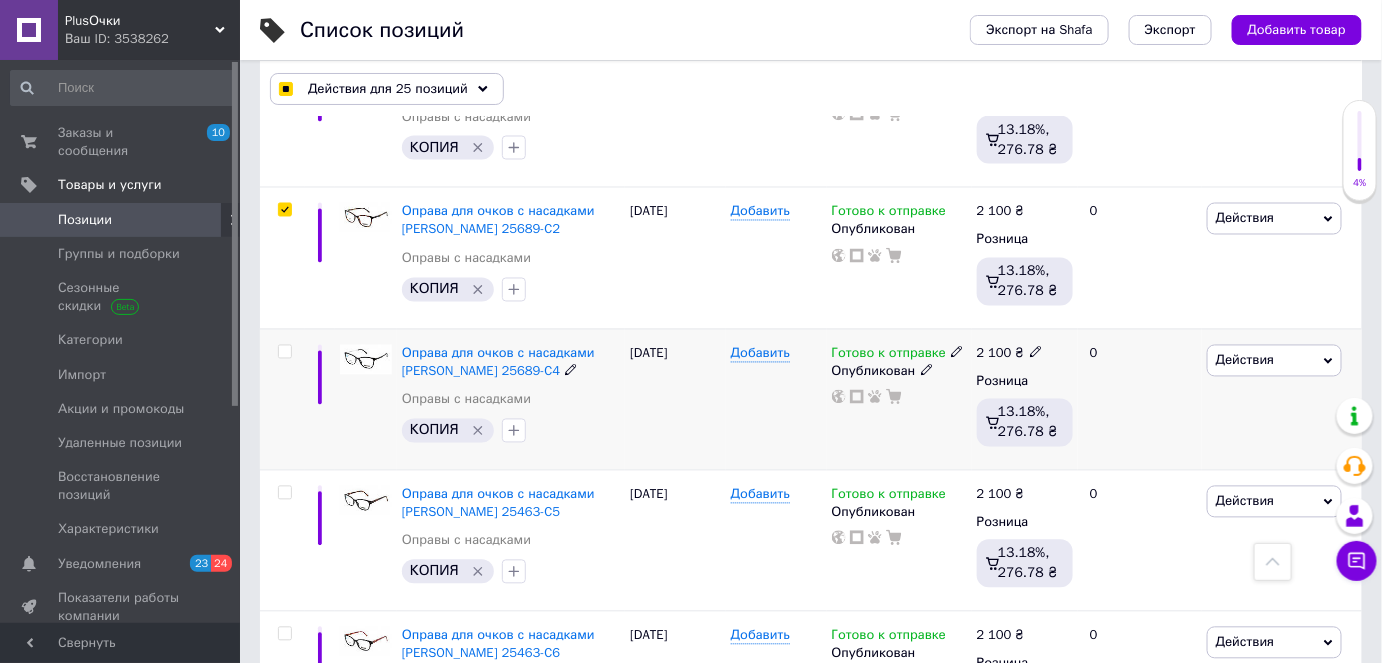 click at bounding box center (284, 352) 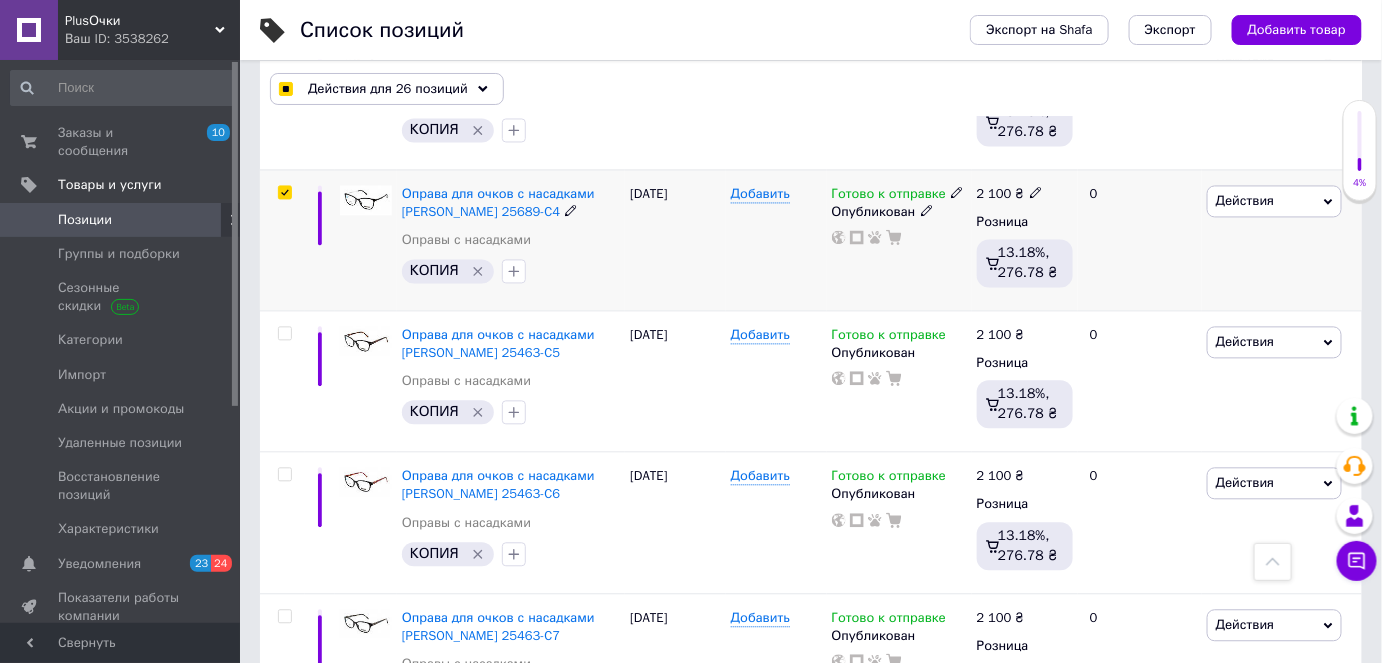 scroll, scrollTop: 3818, scrollLeft: 0, axis: vertical 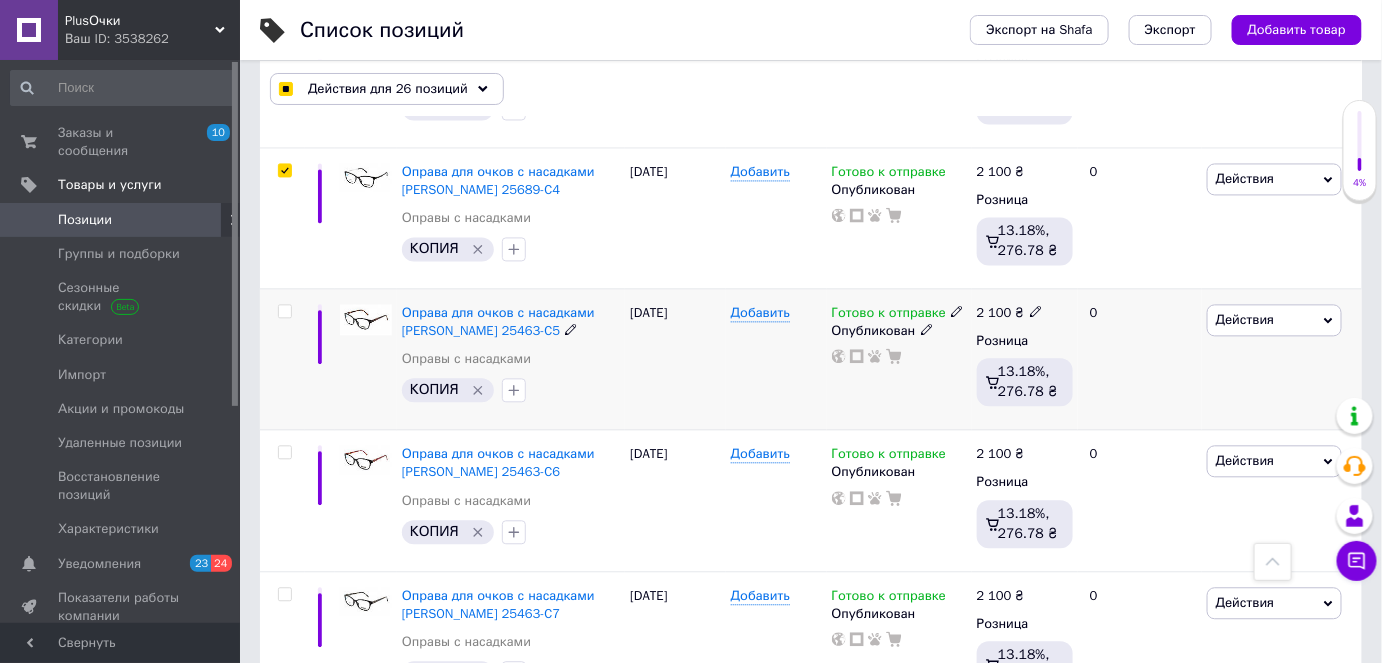 click at bounding box center (284, 311) 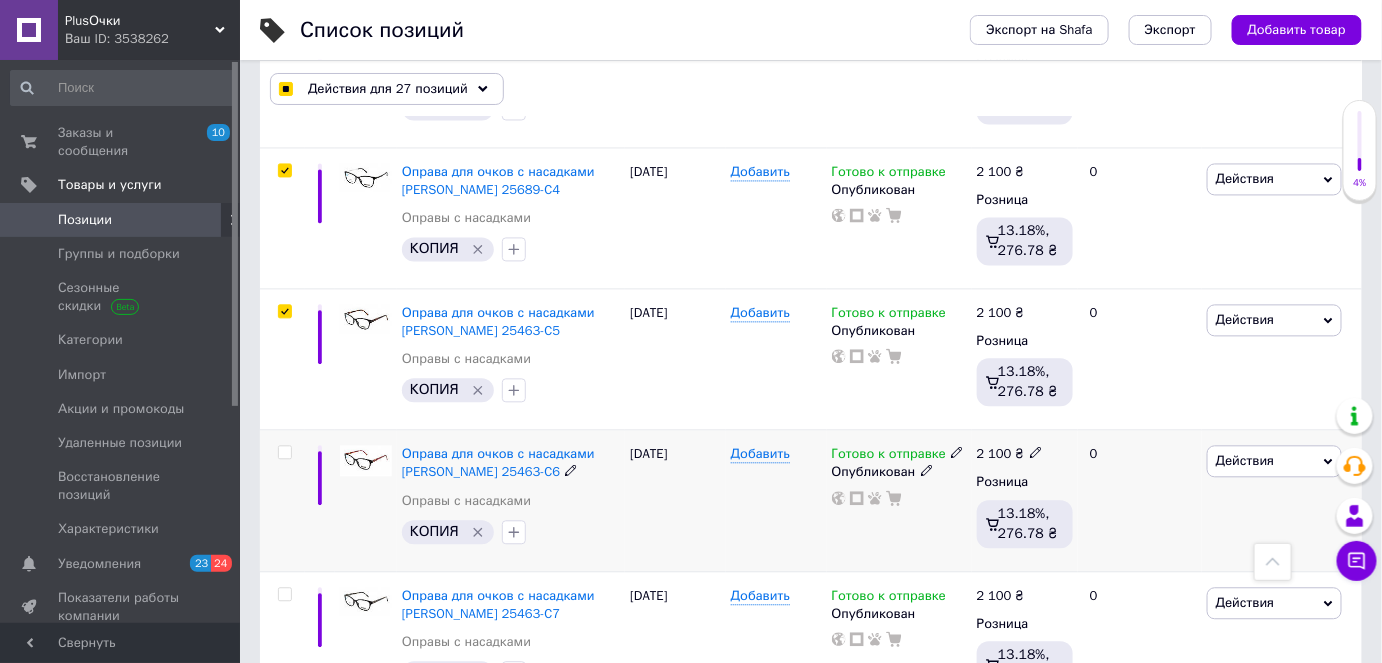 click at bounding box center (284, 452) 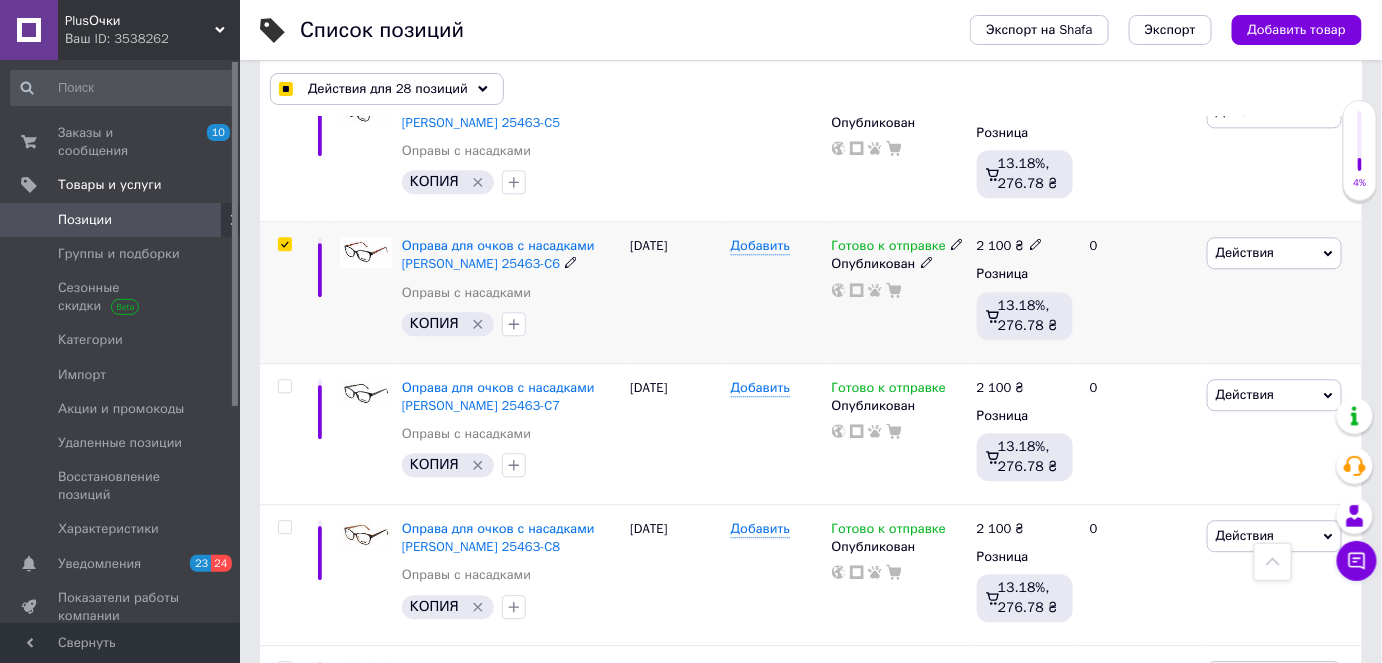 scroll, scrollTop: 4090, scrollLeft: 0, axis: vertical 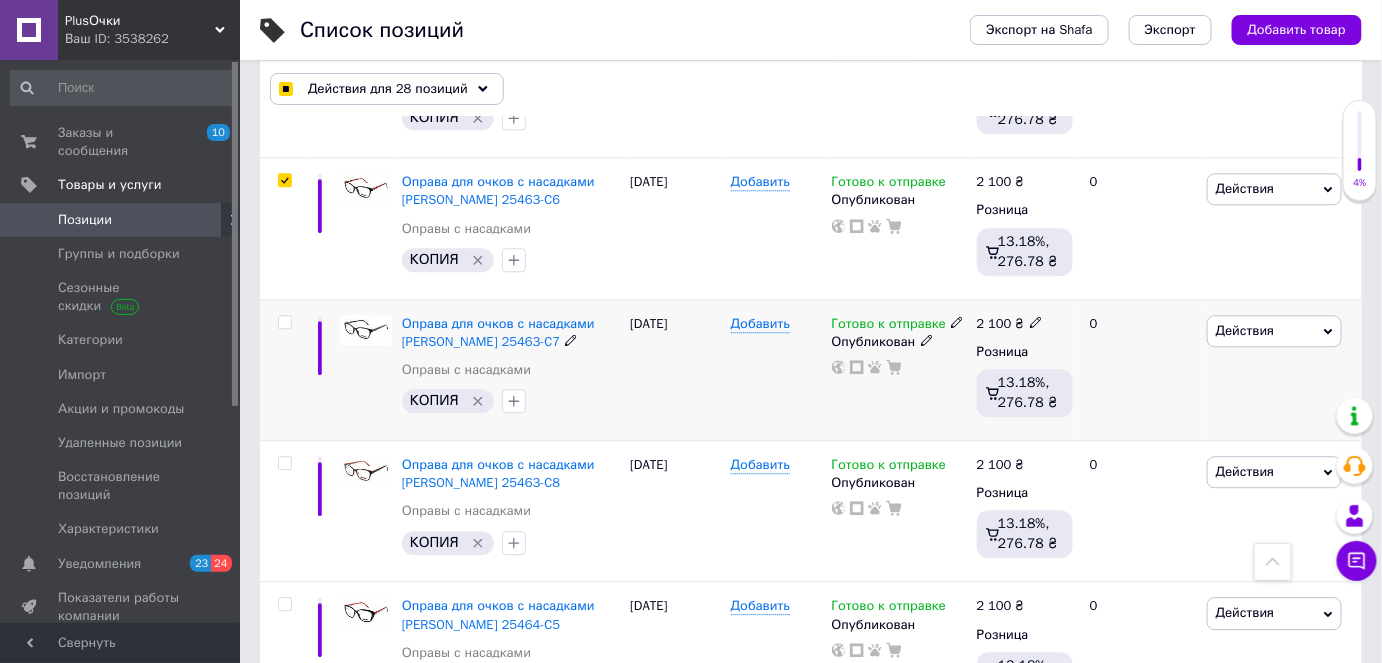 click at bounding box center [284, 322] 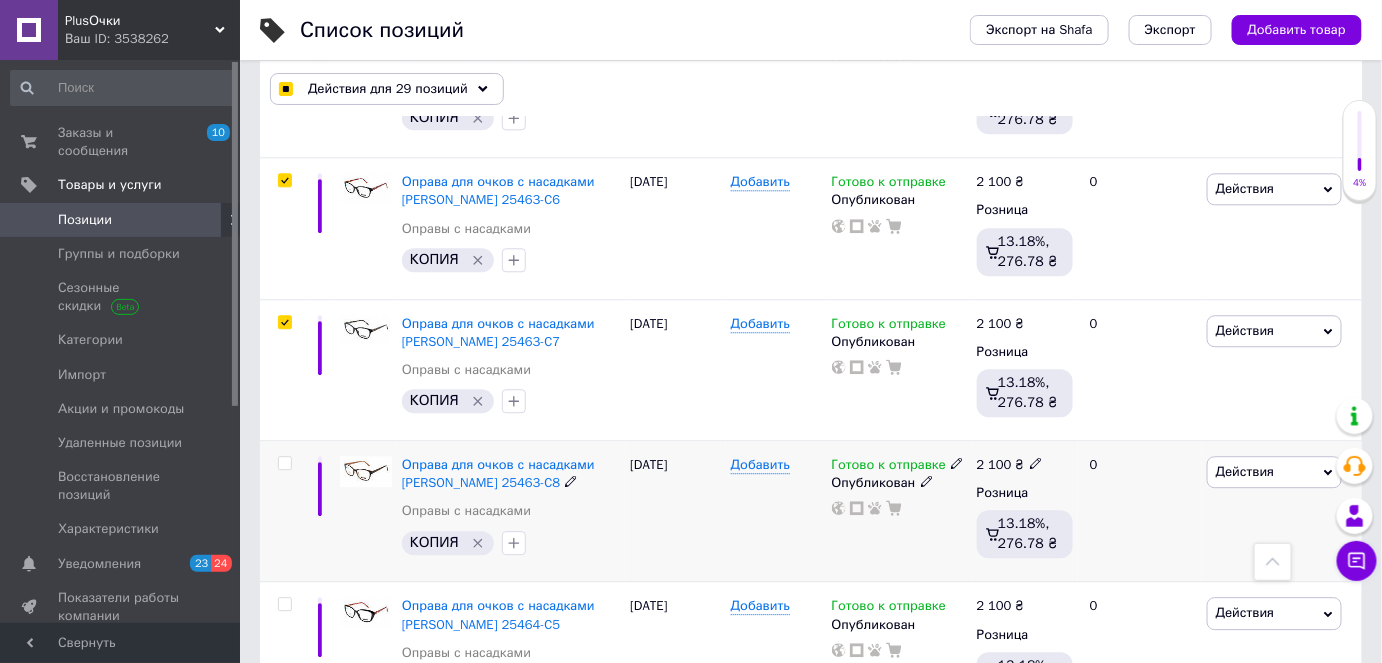 click at bounding box center [284, 463] 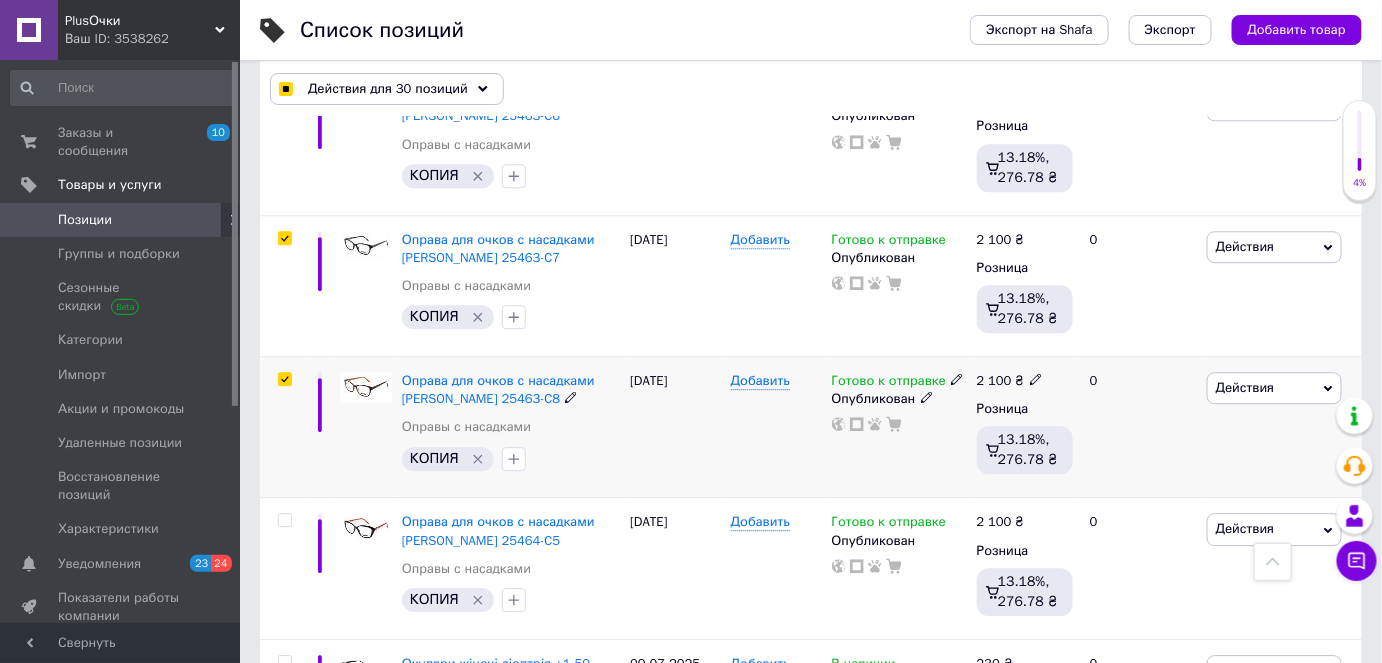 scroll, scrollTop: 4272, scrollLeft: 0, axis: vertical 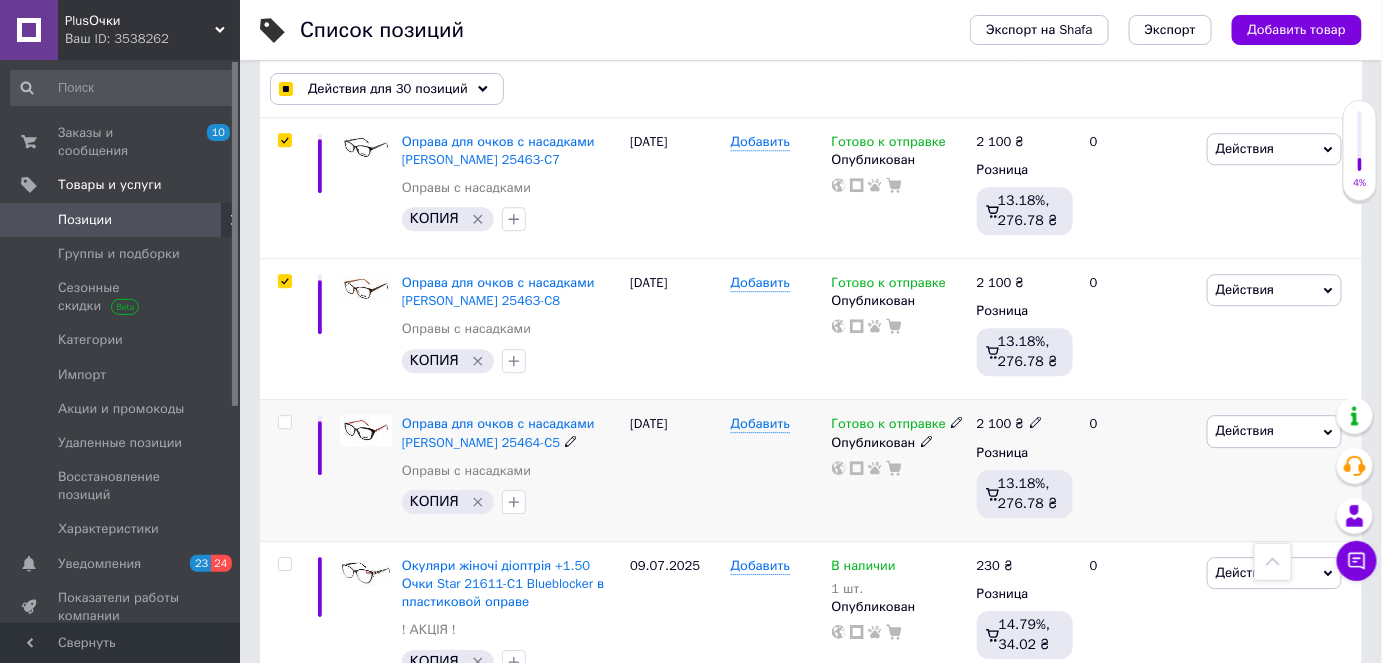 click at bounding box center [284, 422] 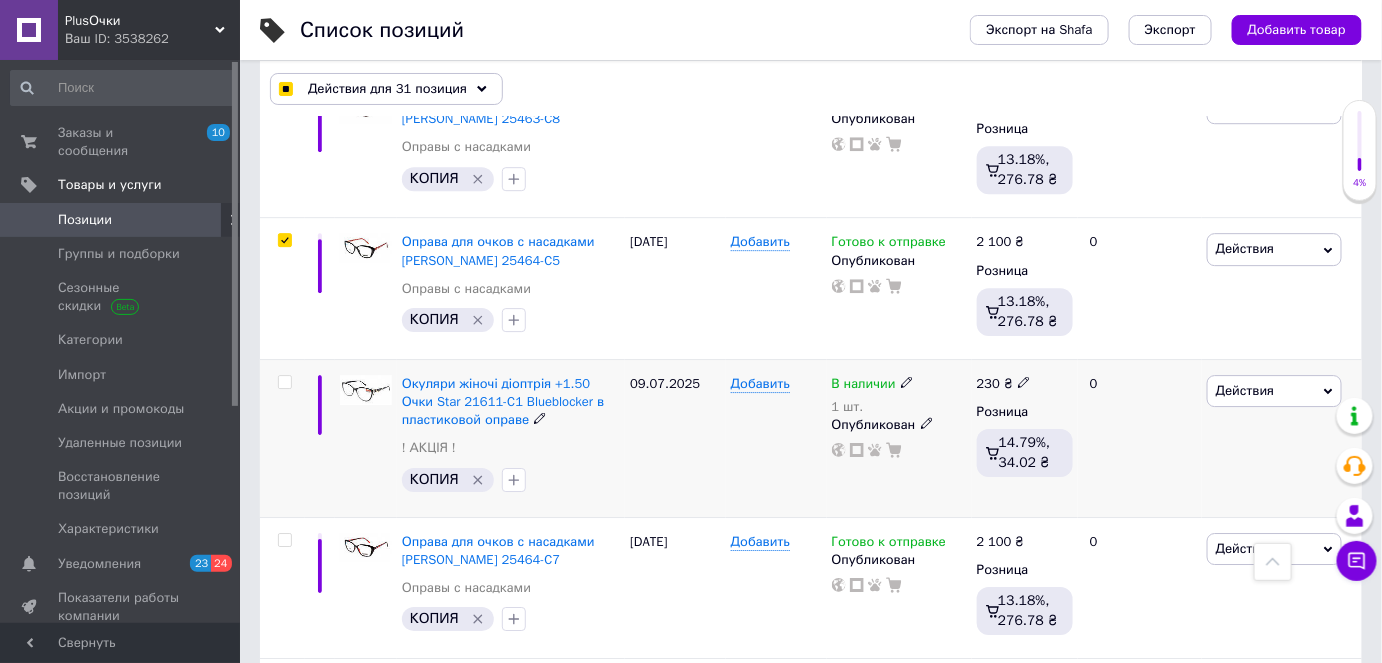 scroll, scrollTop: 4545, scrollLeft: 0, axis: vertical 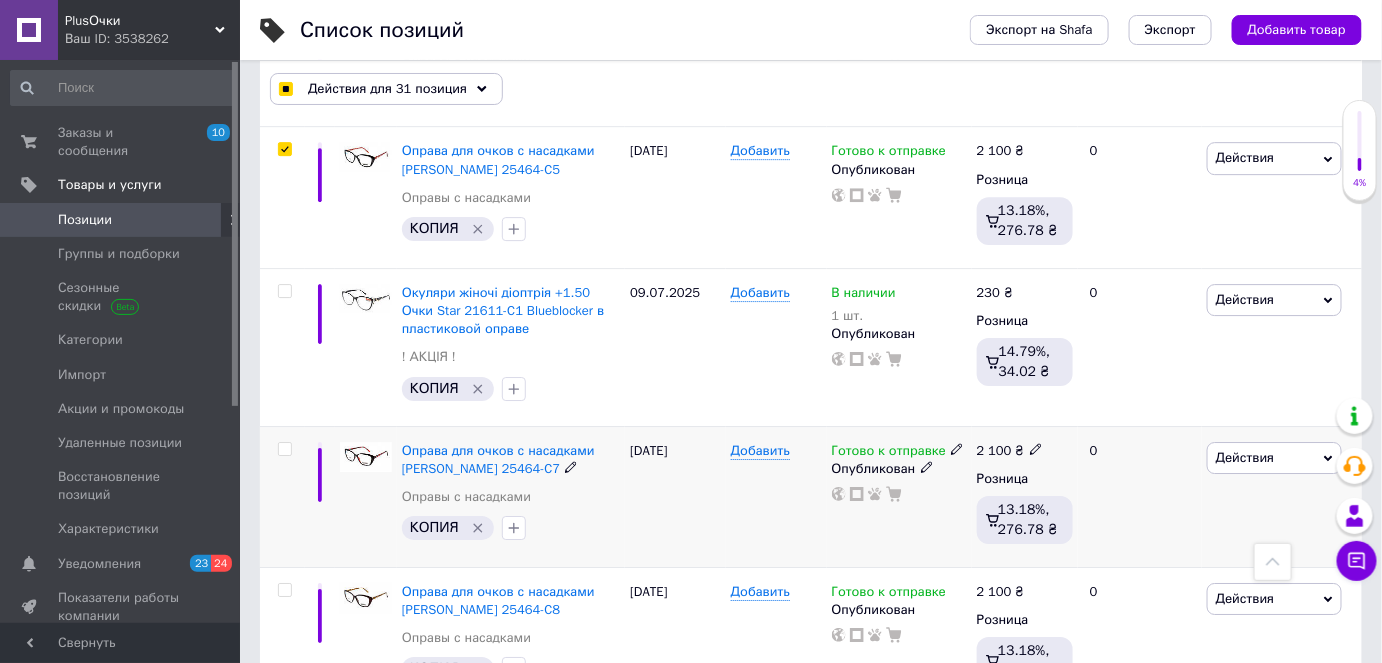click at bounding box center (284, 449) 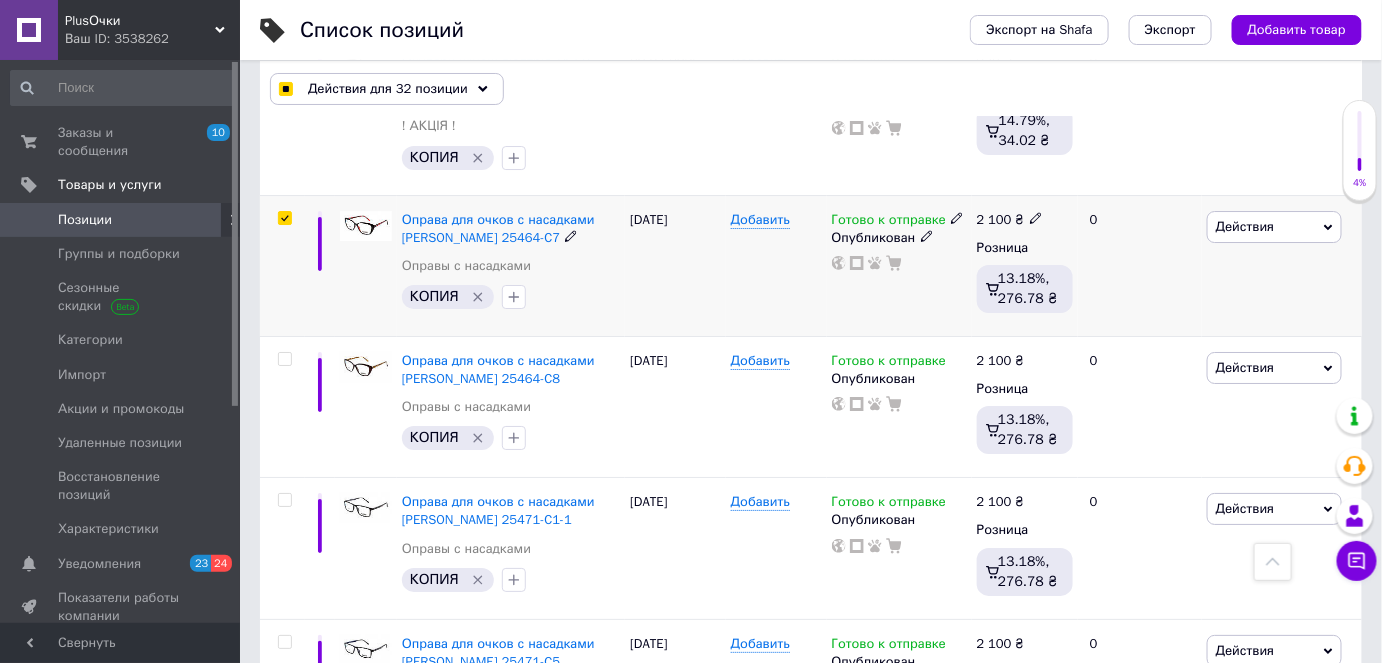 scroll, scrollTop: 4818, scrollLeft: 0, axis: vertical 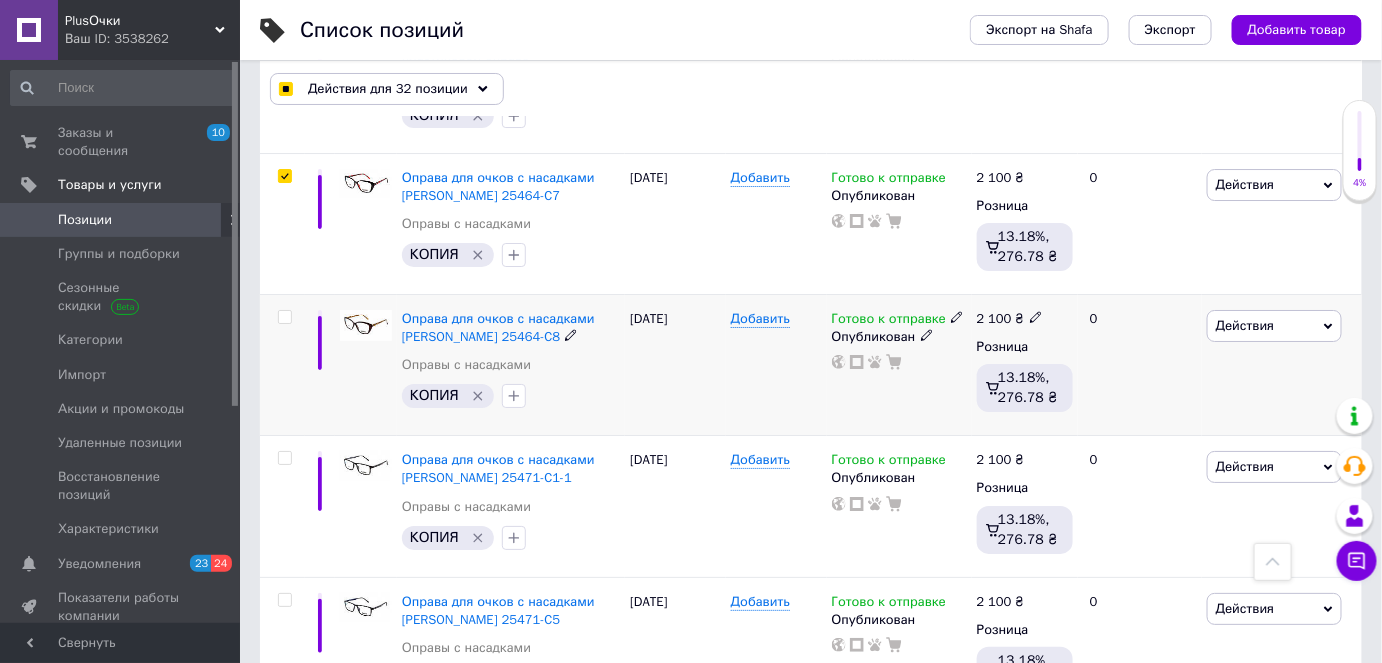 click at bounding box center [284, 317] 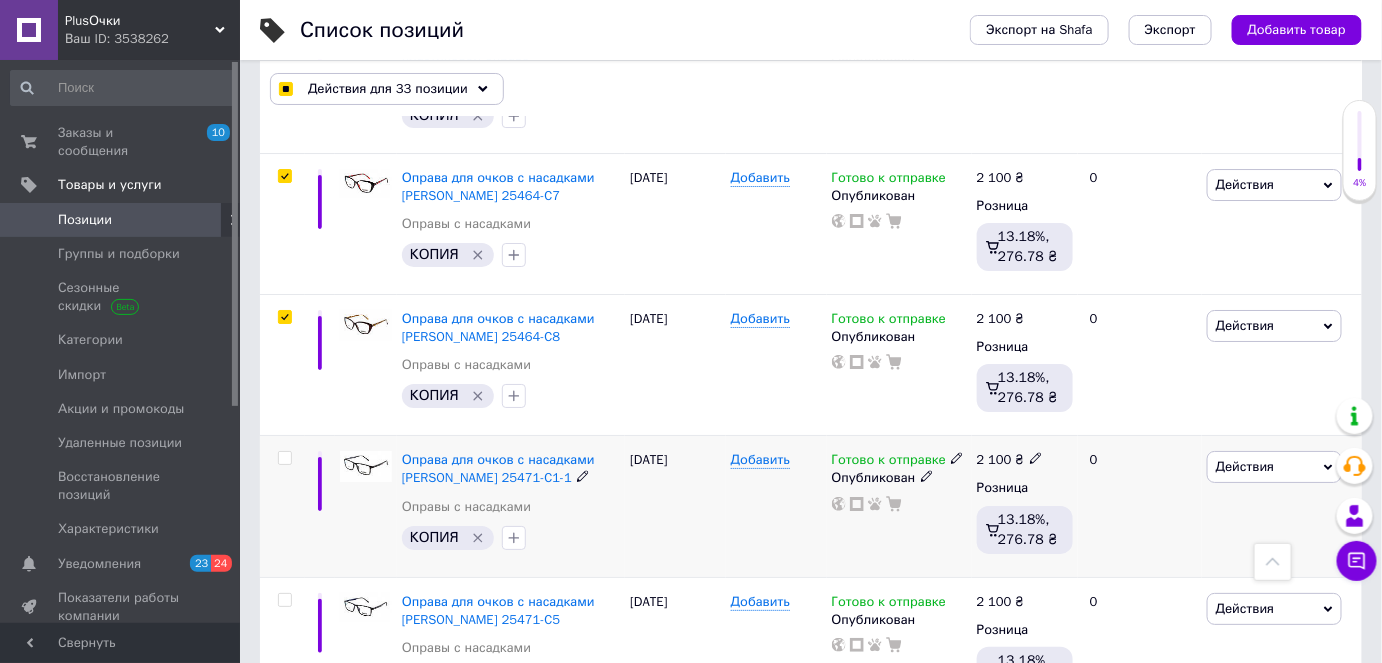 click at bounding box center [284, 458] 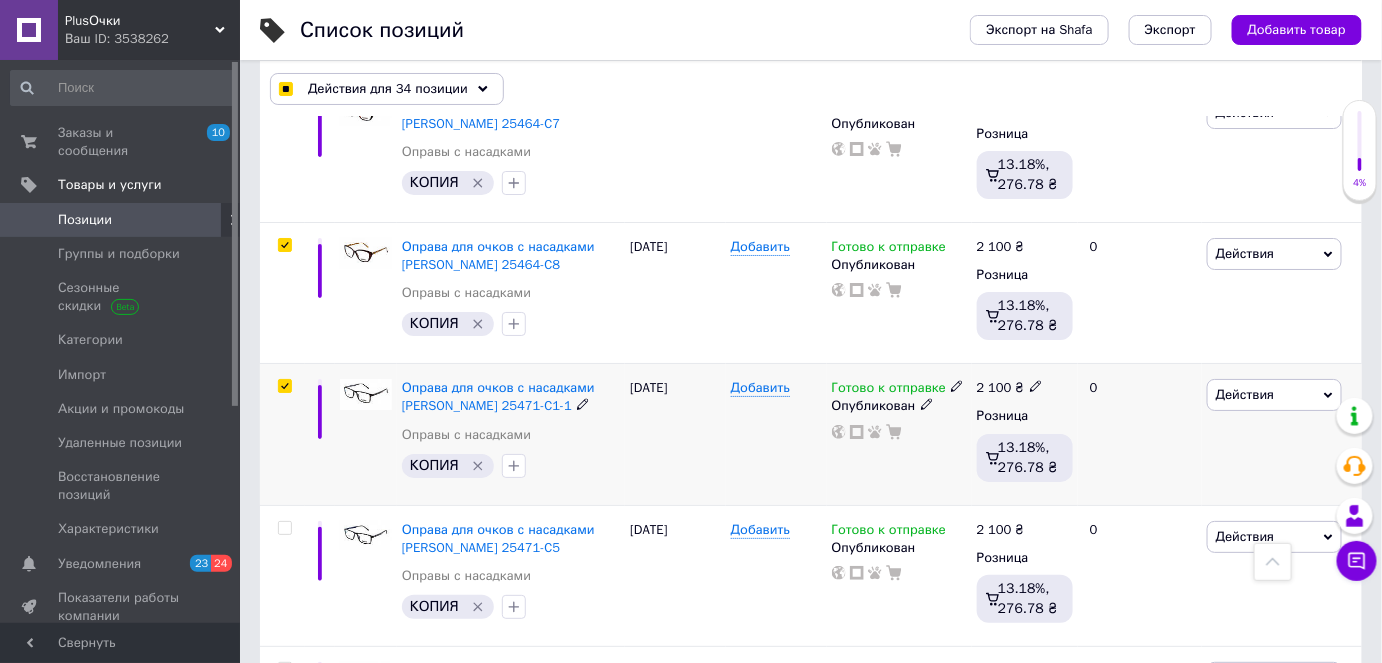 scroll, scrollTop: 5000, scrollLeft: 0, axis: vertical 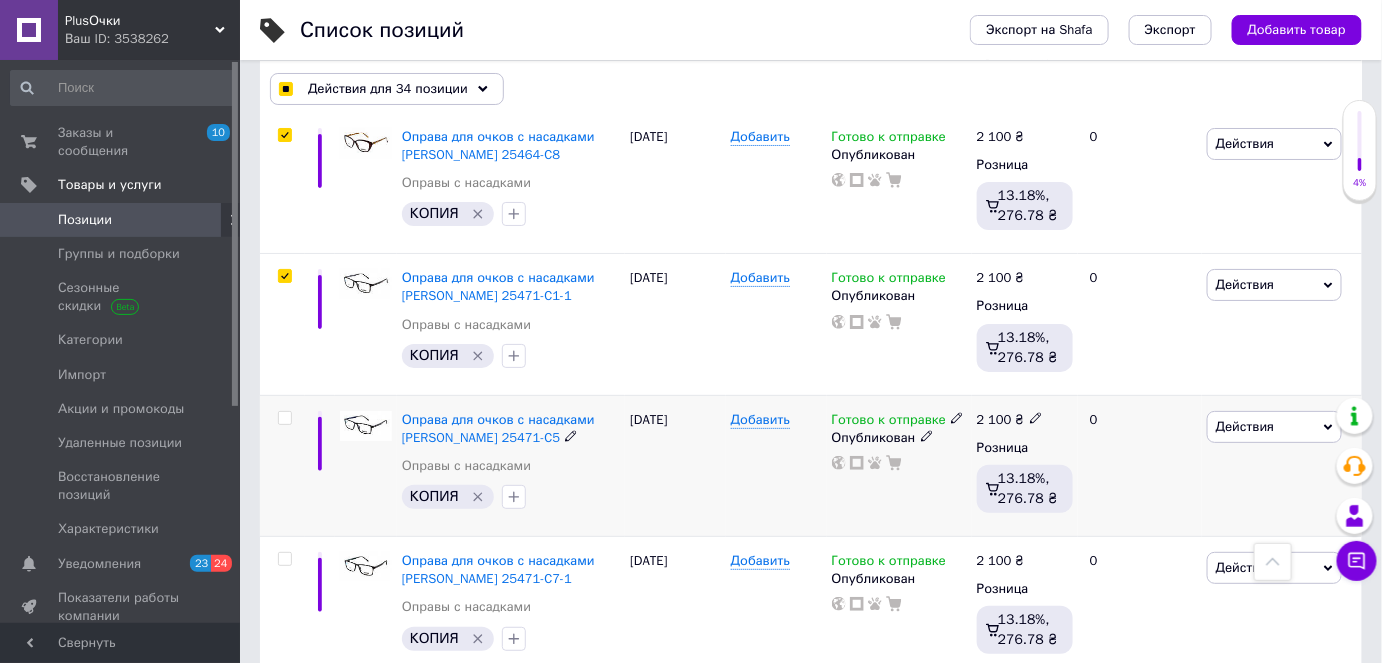 click at bounding box center [284, 418] 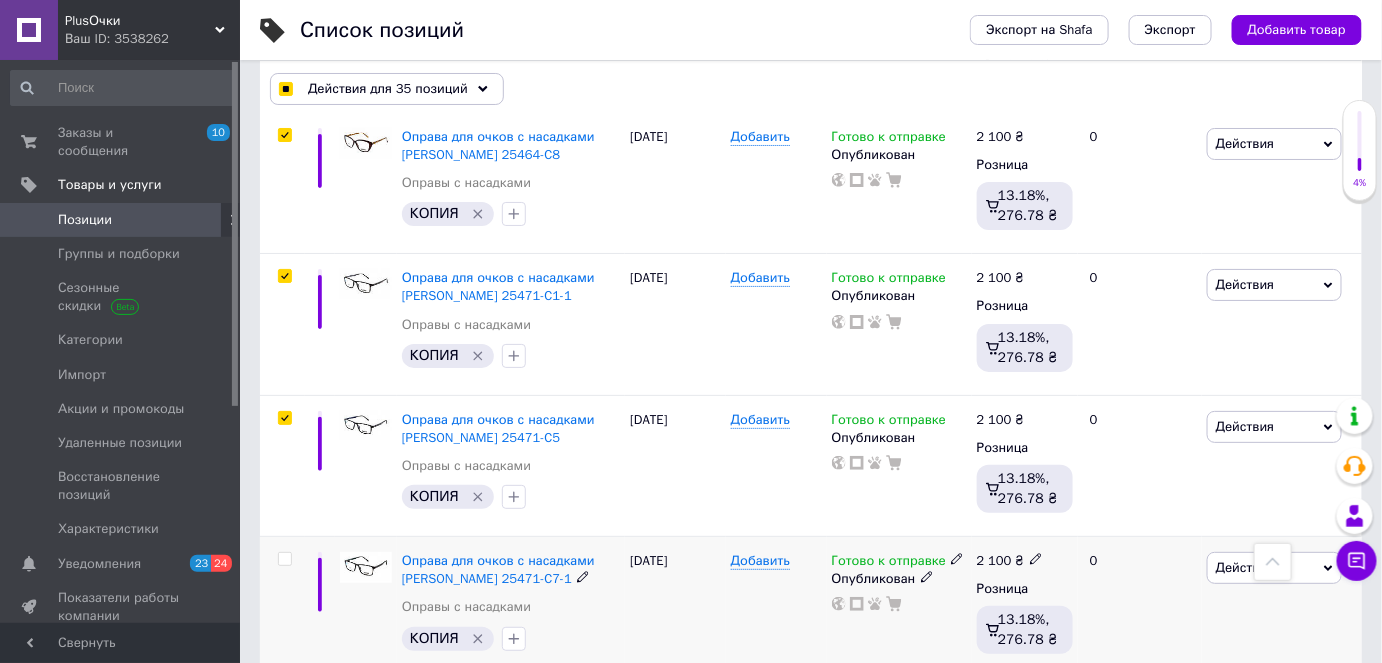 click at bounding box center (284, 559) 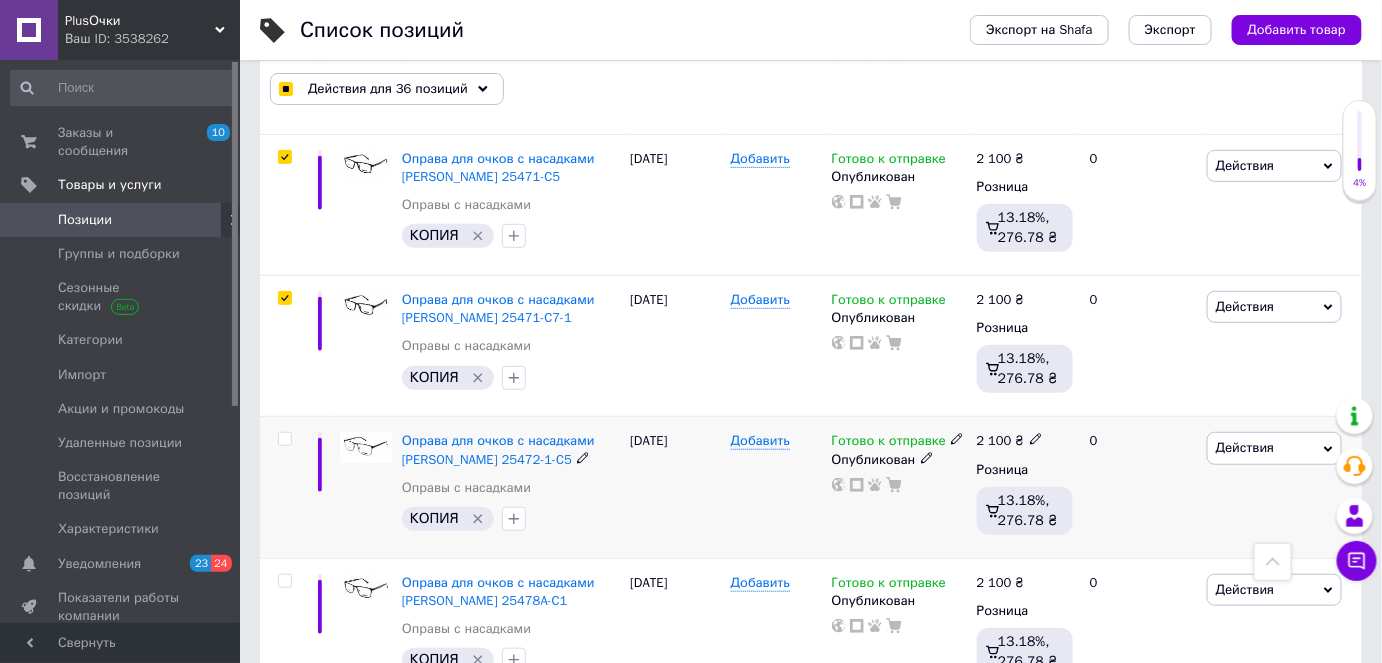 scroll, scrollTop: 5272, scrollLeft: 0, axis: vertical 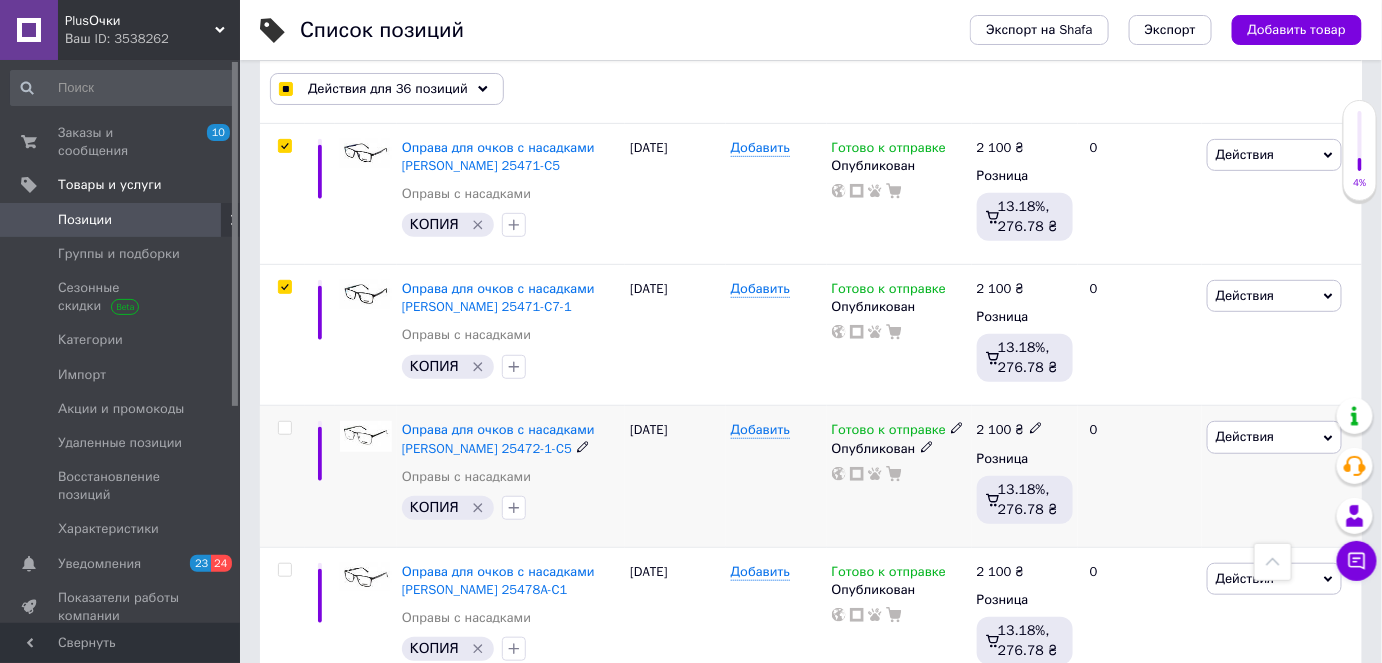 click at bounding box center [284, 428] 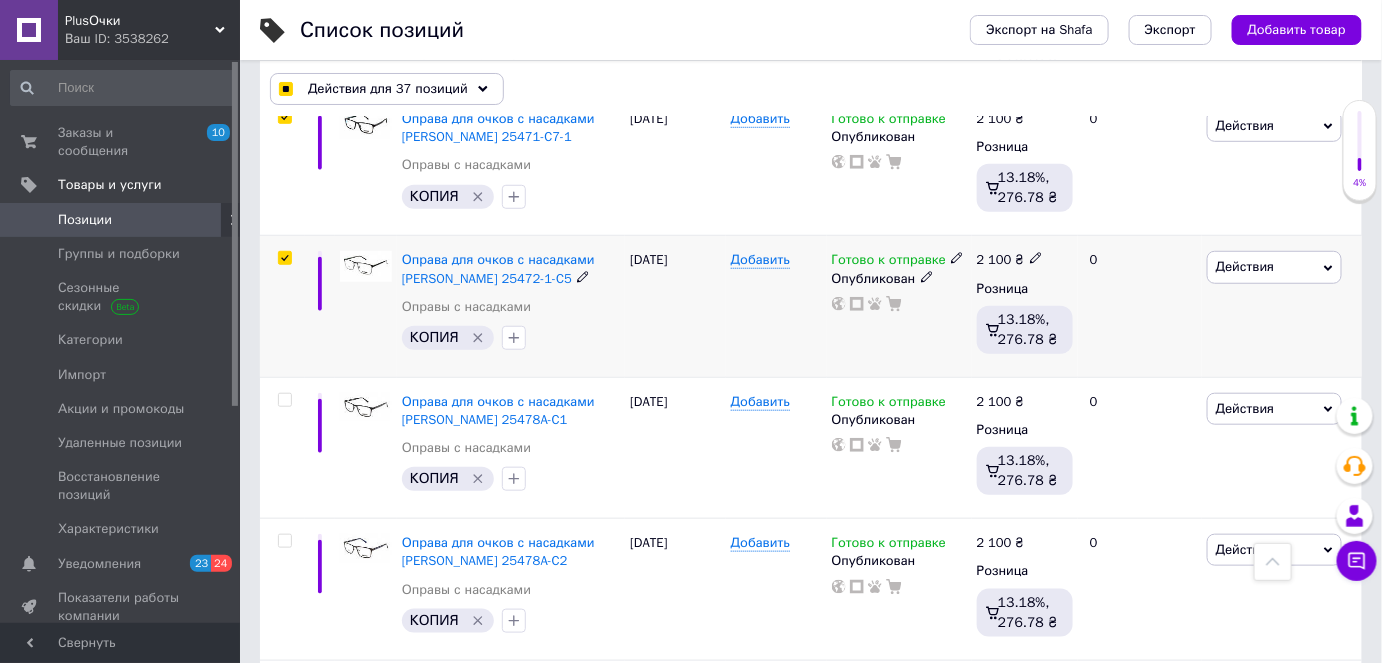 scroll, scrollTop: 5454, scrollLeft: 0, axis: vertical 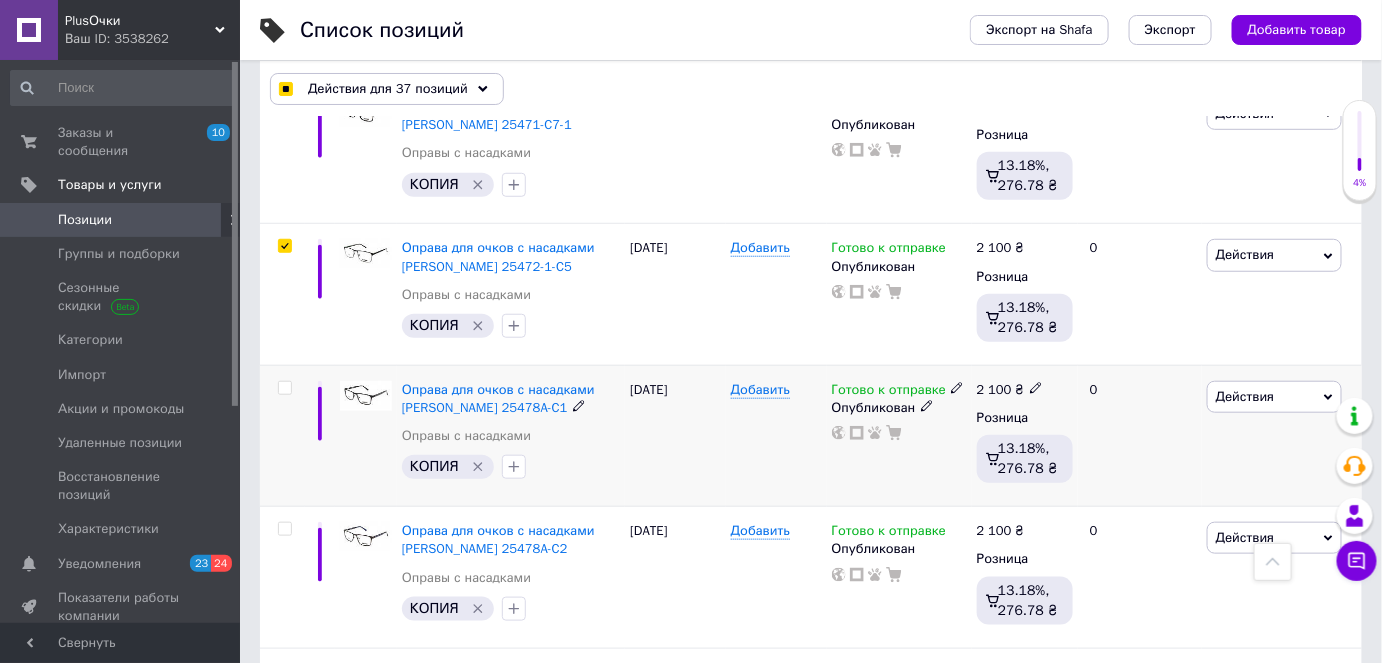 click at bounding box center (284, 388) 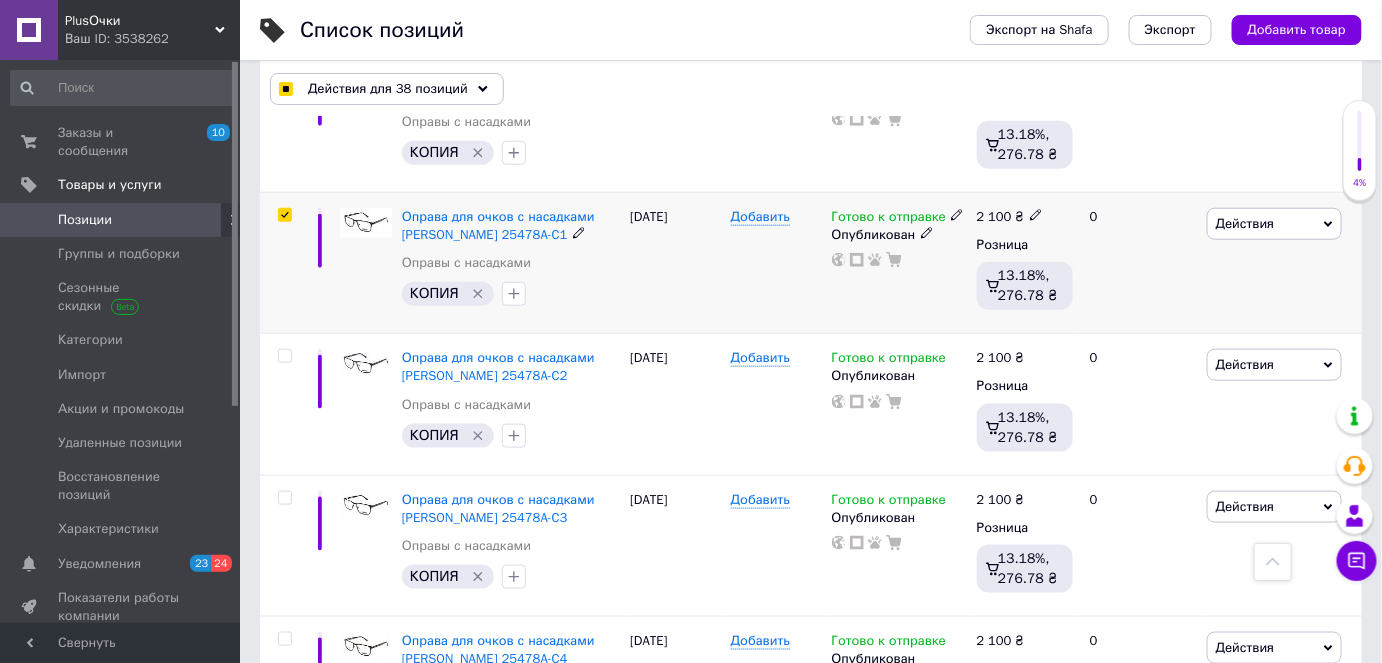 scroll, scrollTop: 5636, scrollLeft: 0, axis: vertical 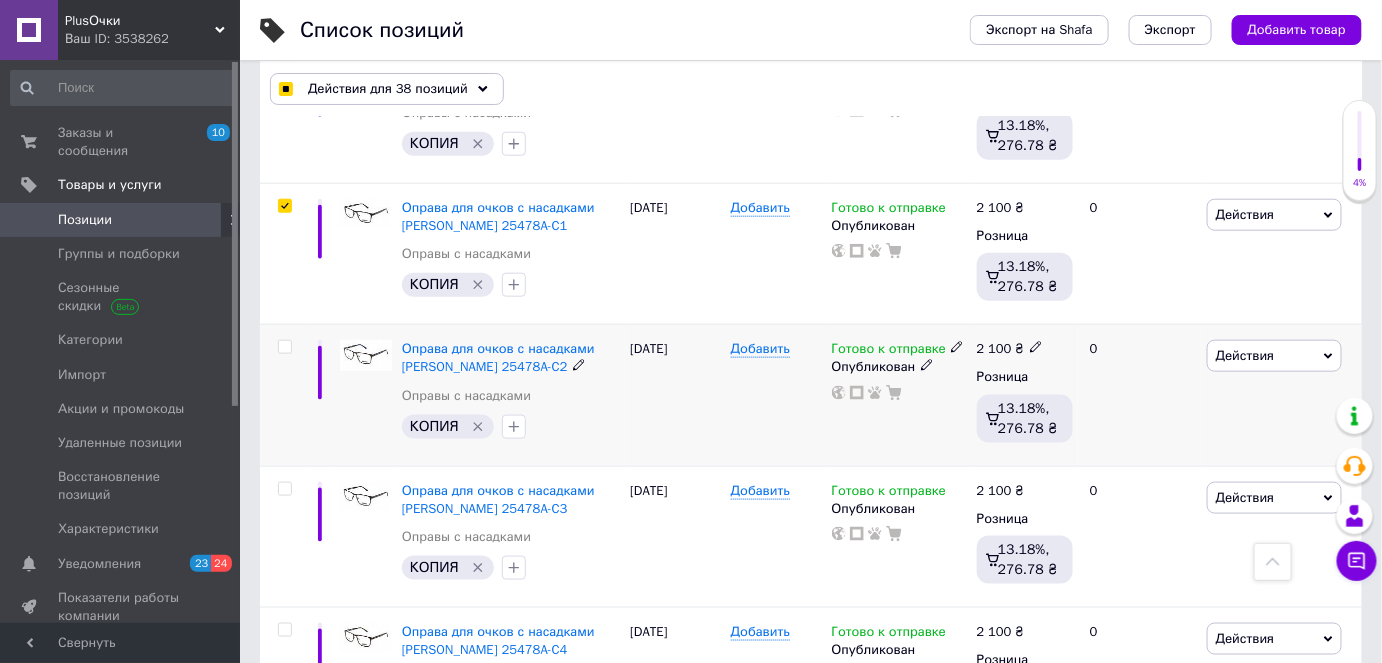 click at bounding box center [284, 347] 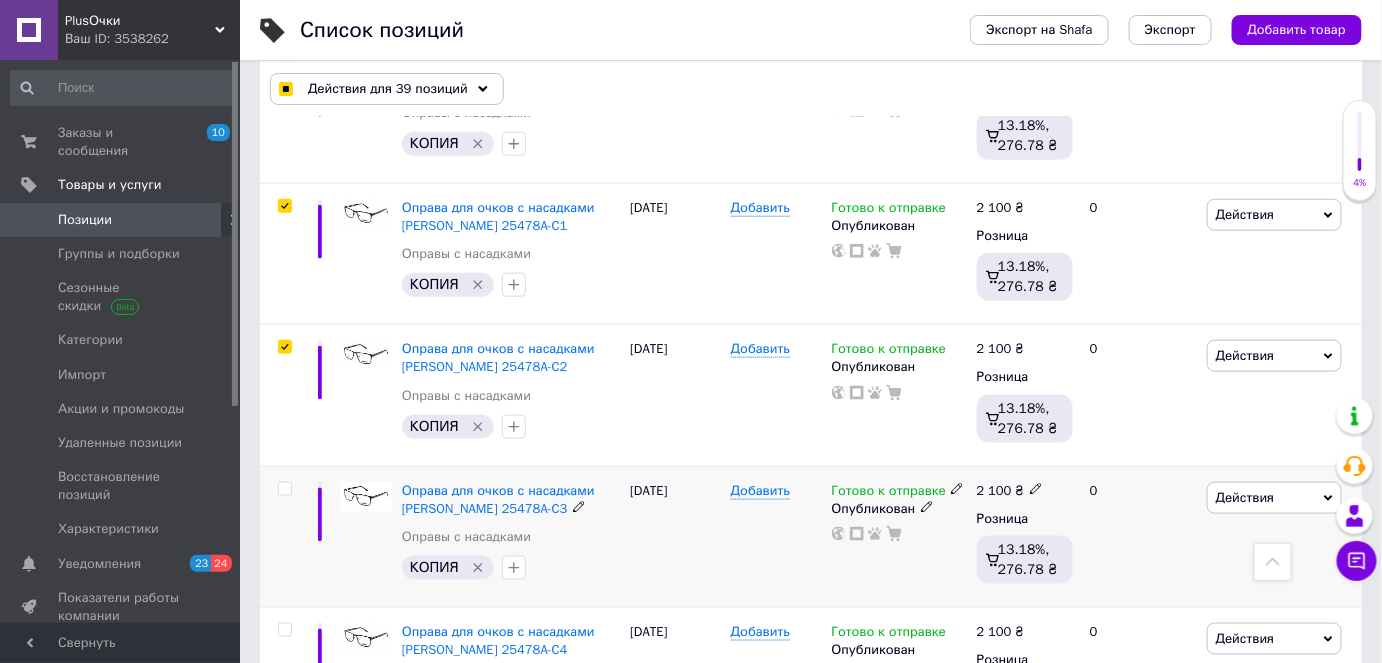 click at bounding box center (284, 489) 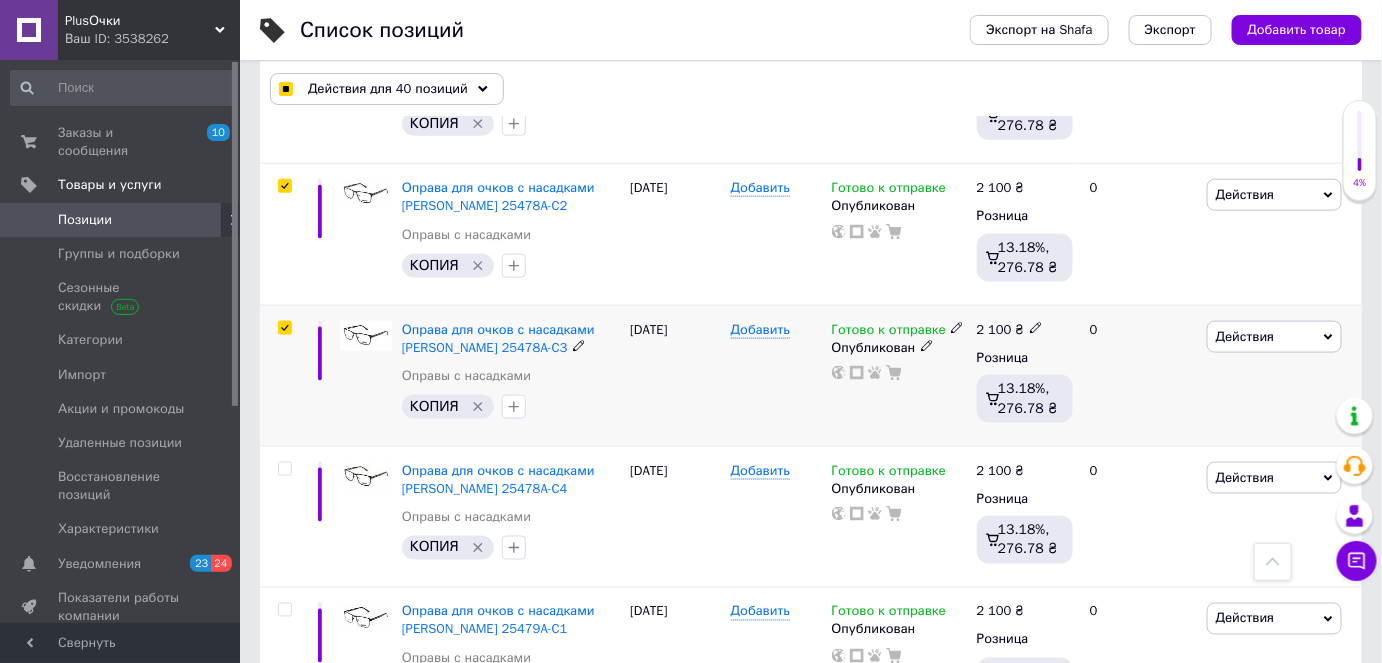 scroll, scrollTop: 5818, scrollLeft: 0, axis: vertical 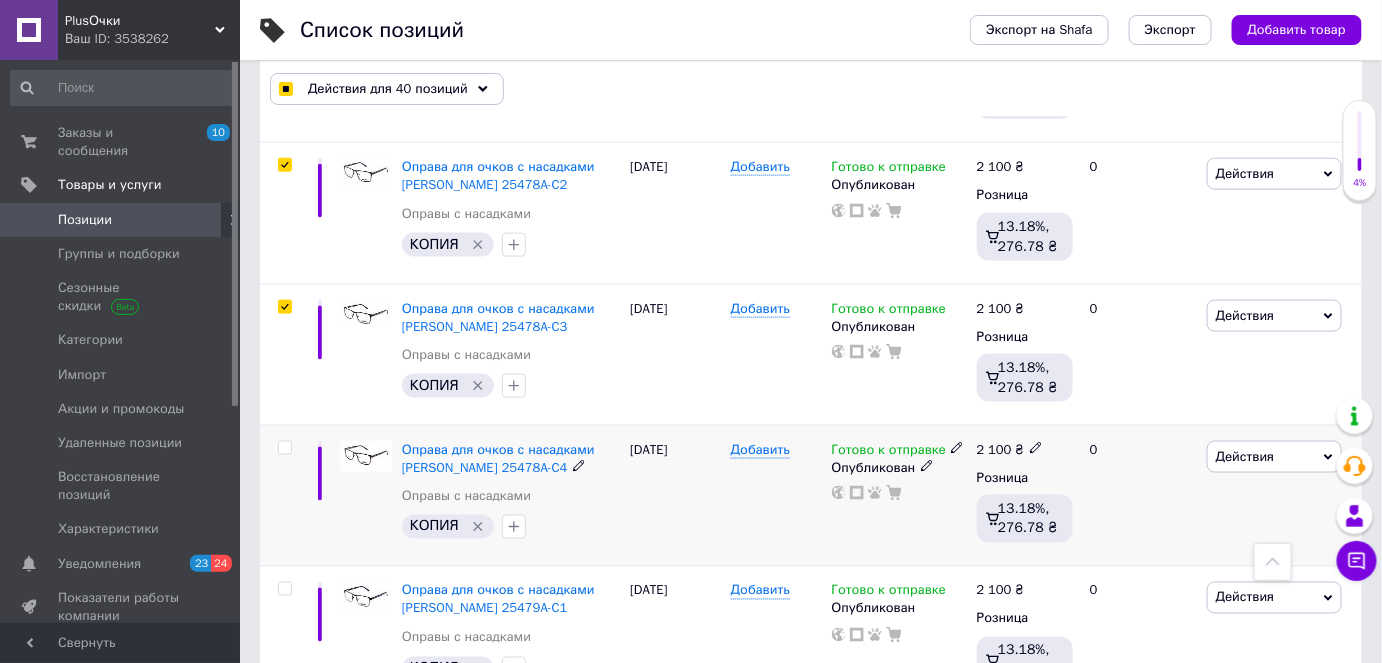 click at bounding box center (284, 448) 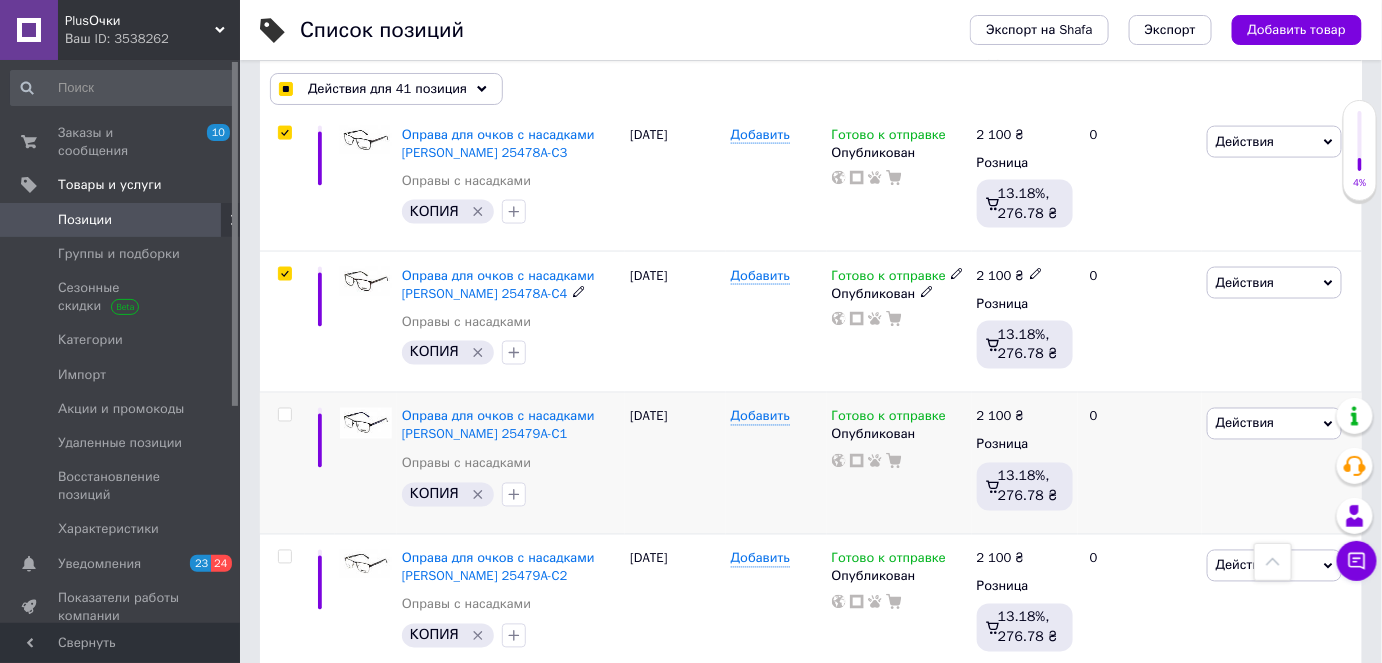 scroll, scrollTop: 6000, scrollLeft: 0, axis: vertical 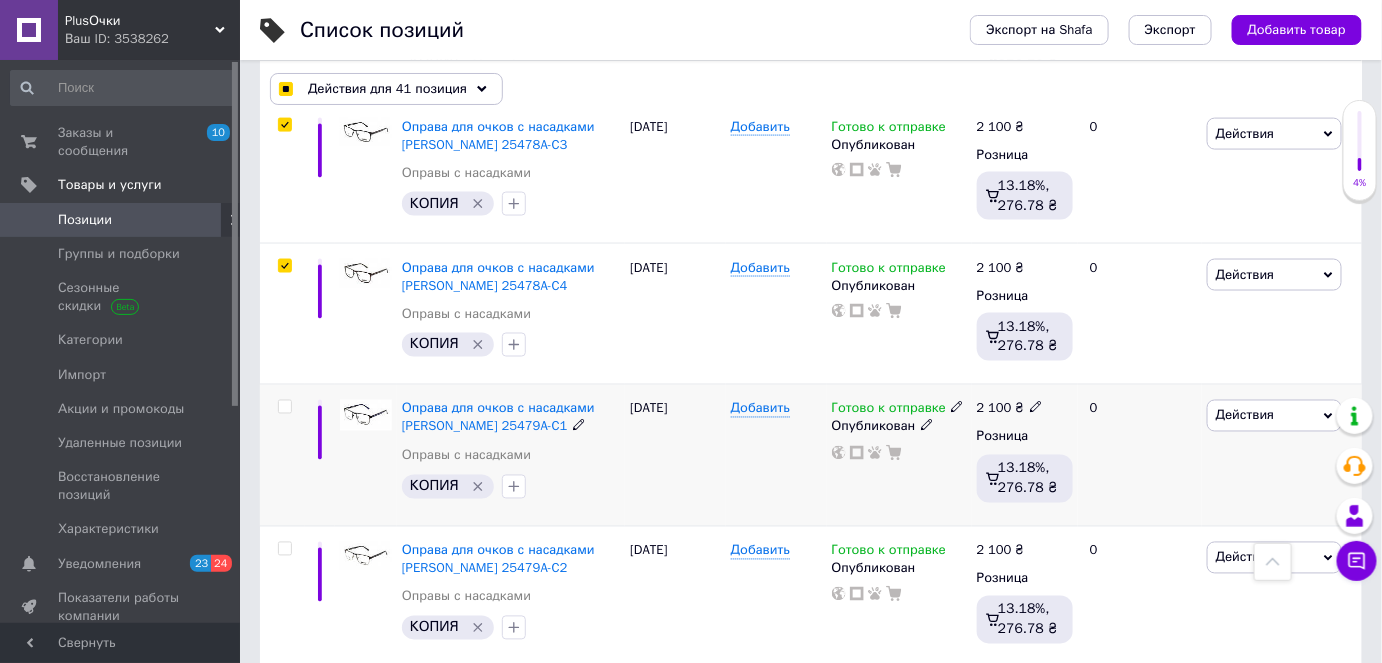 click at bounding box center (284, 407) 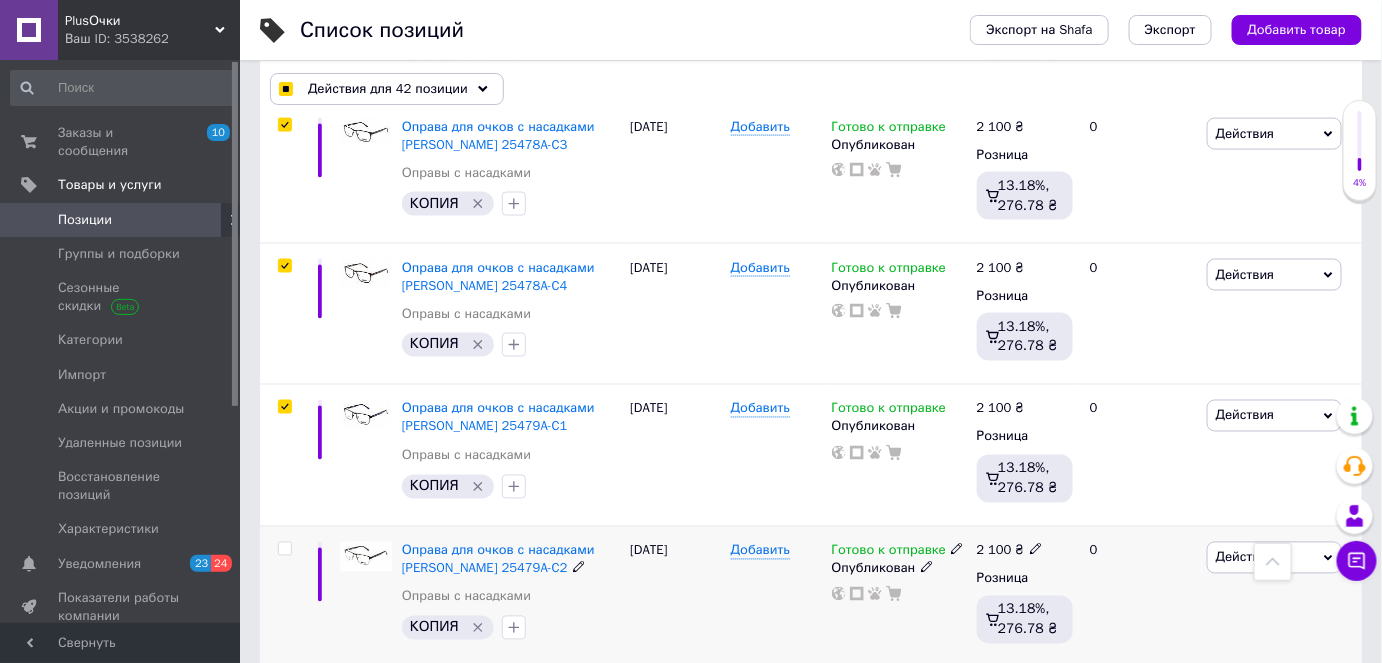 click at bounding box center (284, 549) 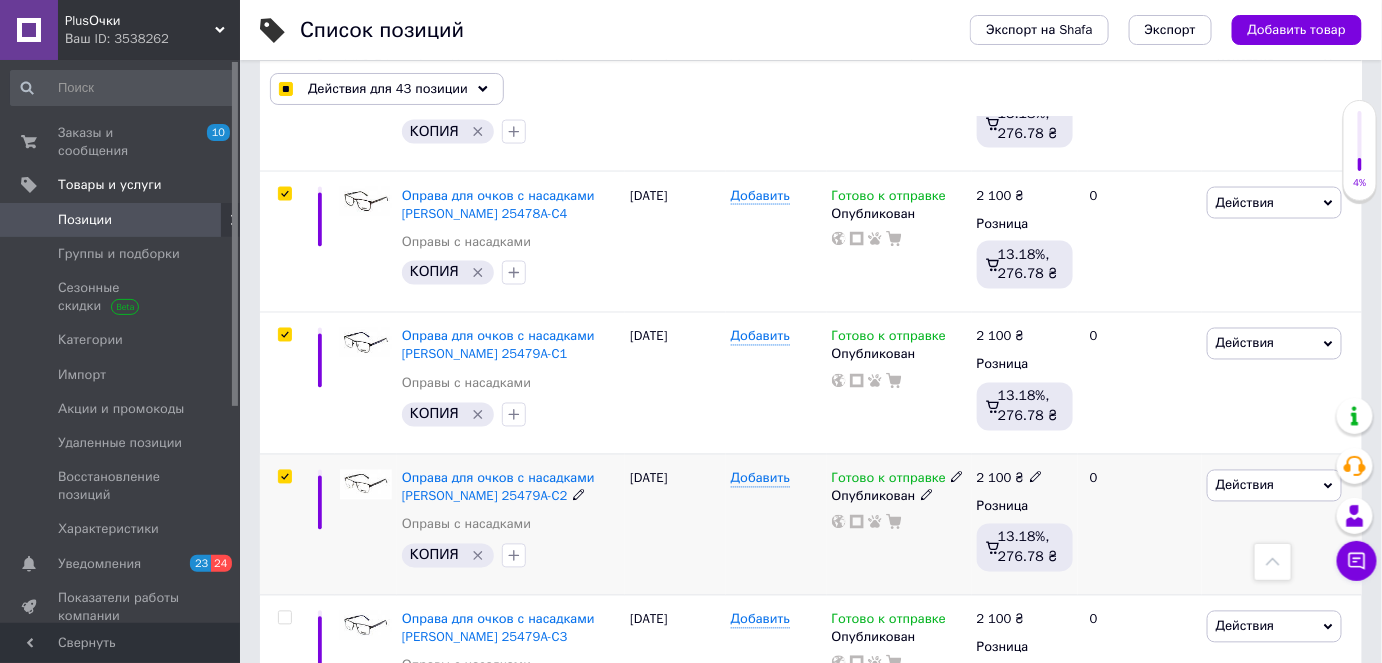 scroll, scrollTop: 6181, scrollLeft: 0, axis: vertical 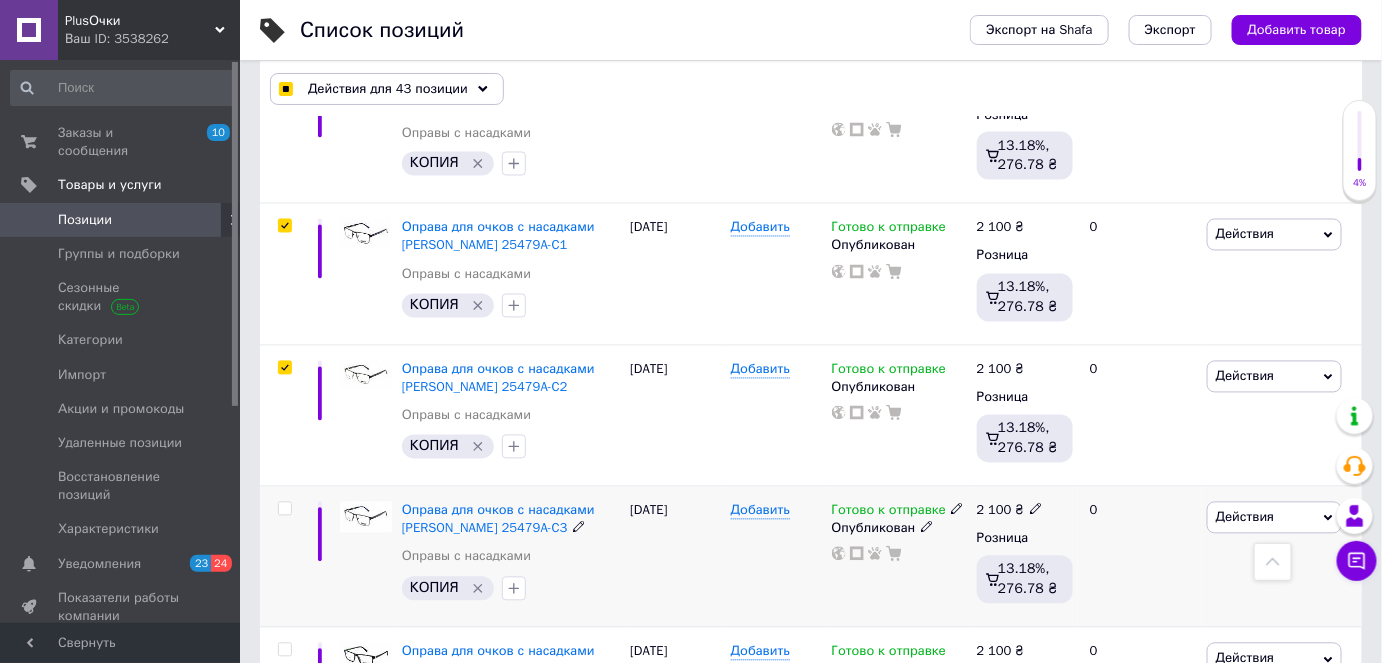 click at bounding box center [284, 509] 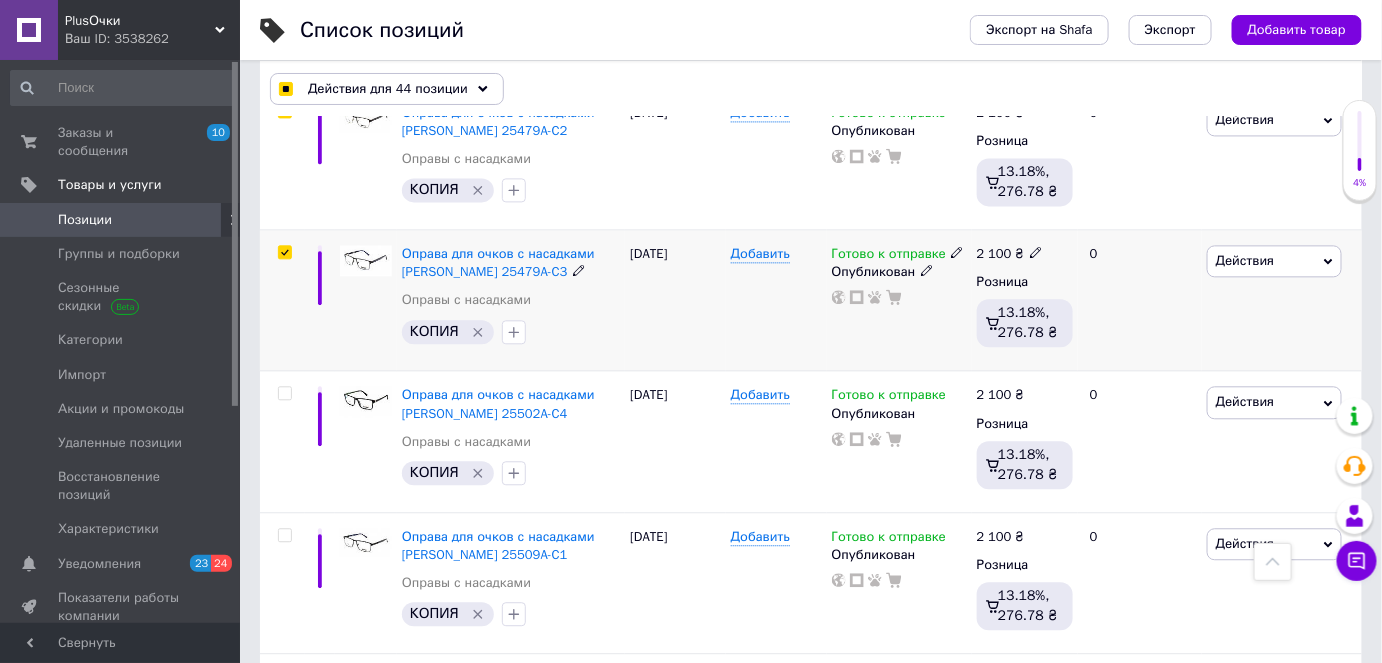 scroll, scrollTop: 6454, scrollLeft: 0, axis: vertical 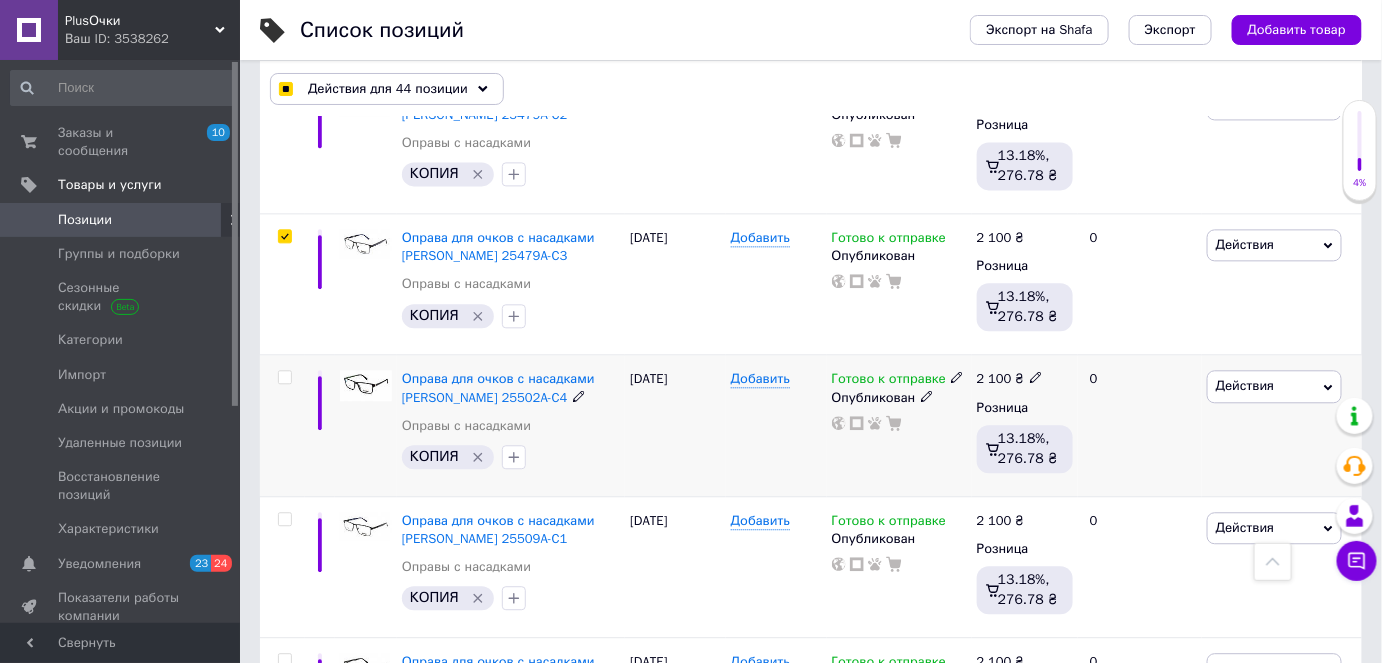click at bounding box center [284, 377] 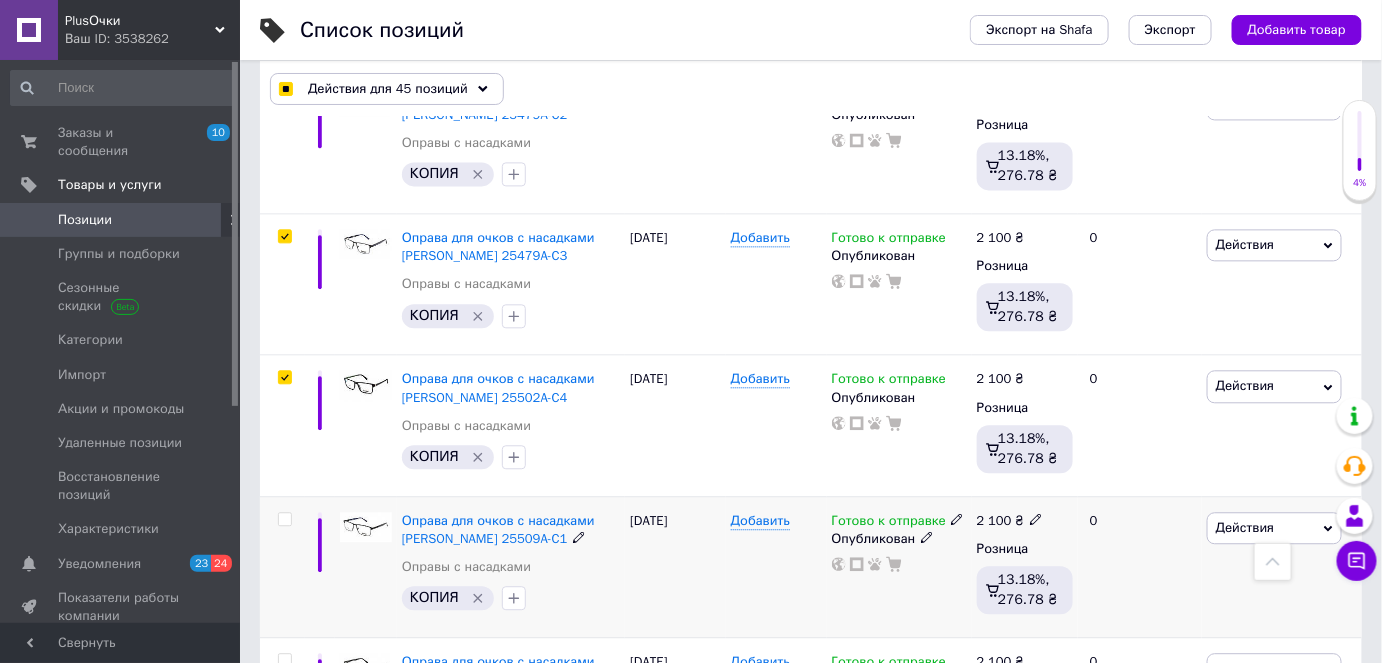 click at bounding box center [284, 519] 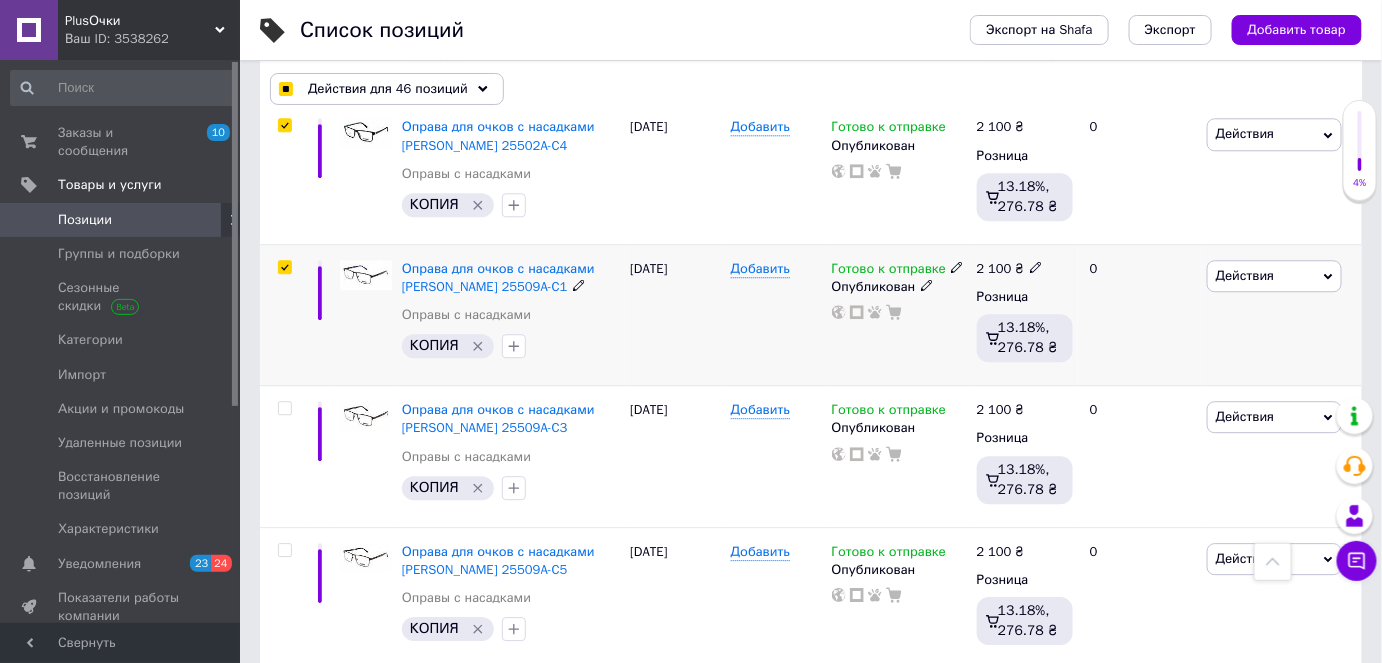 scroll, scrollTop: 6818, scrollLeft: 0, axis: vertical 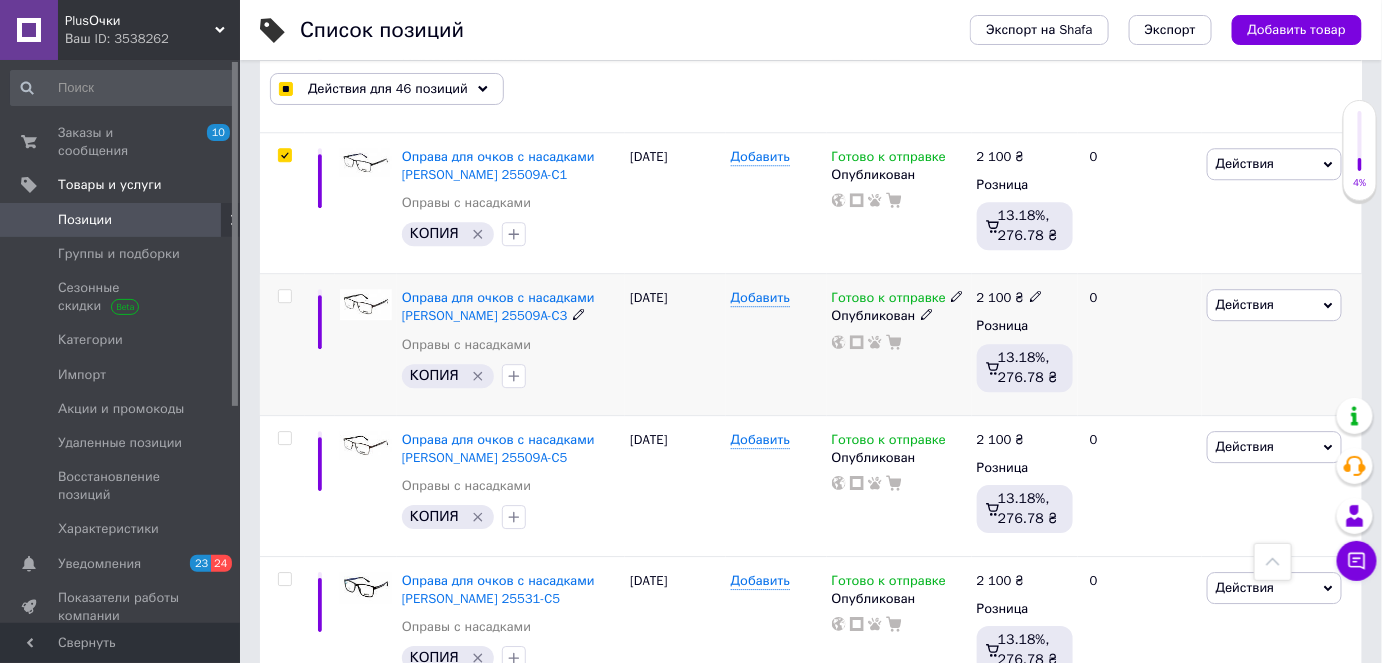 click at bounding box center [284, 296] 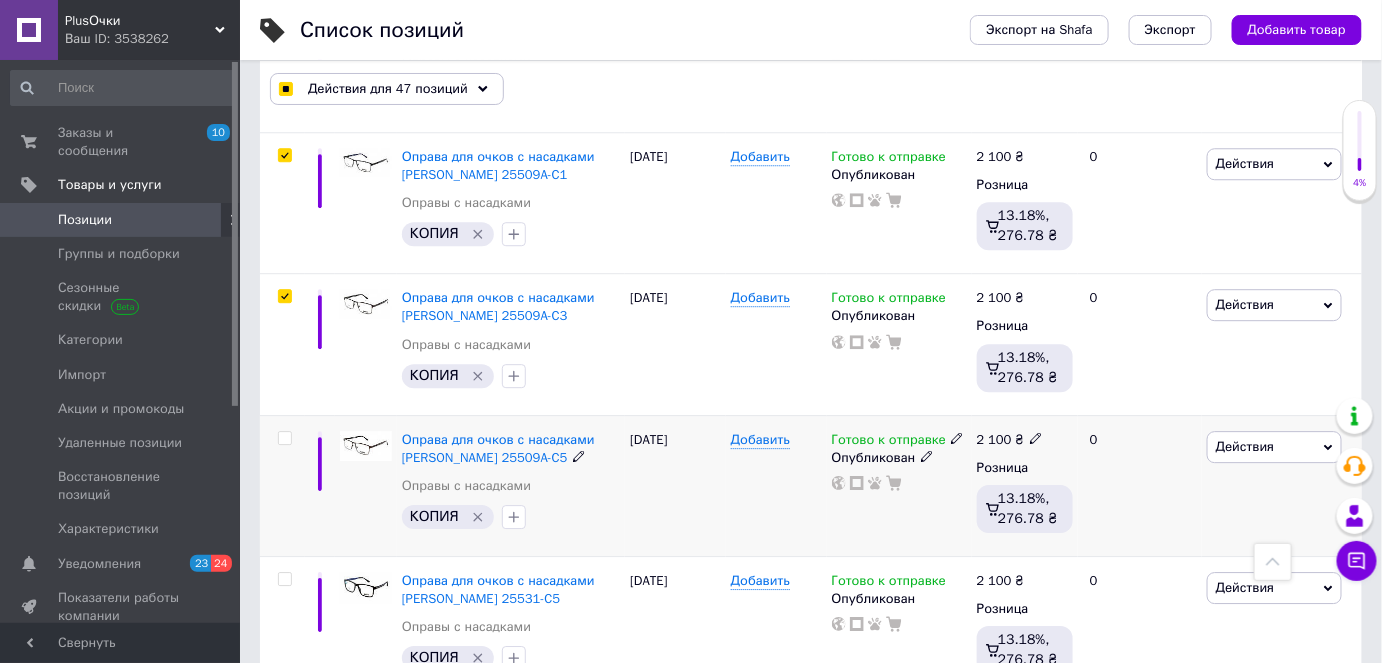 click at bounding box center (284, 438) 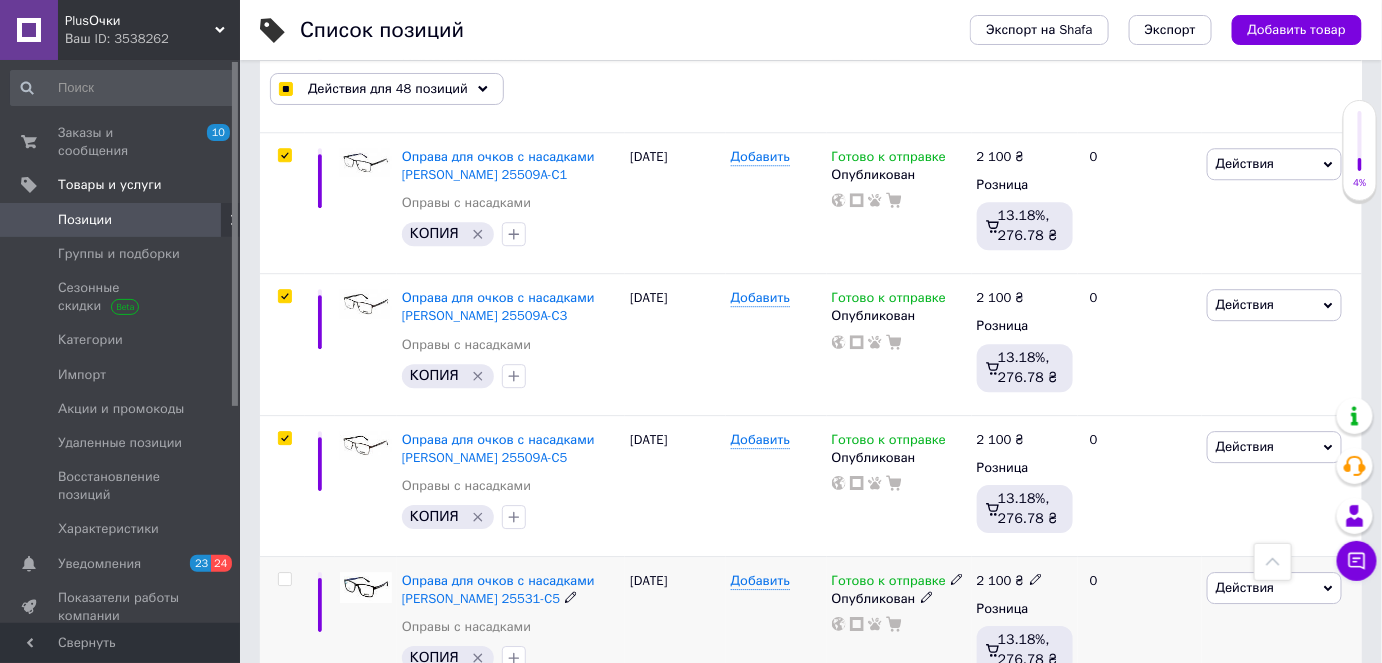 click at bounding box center (284, 579) 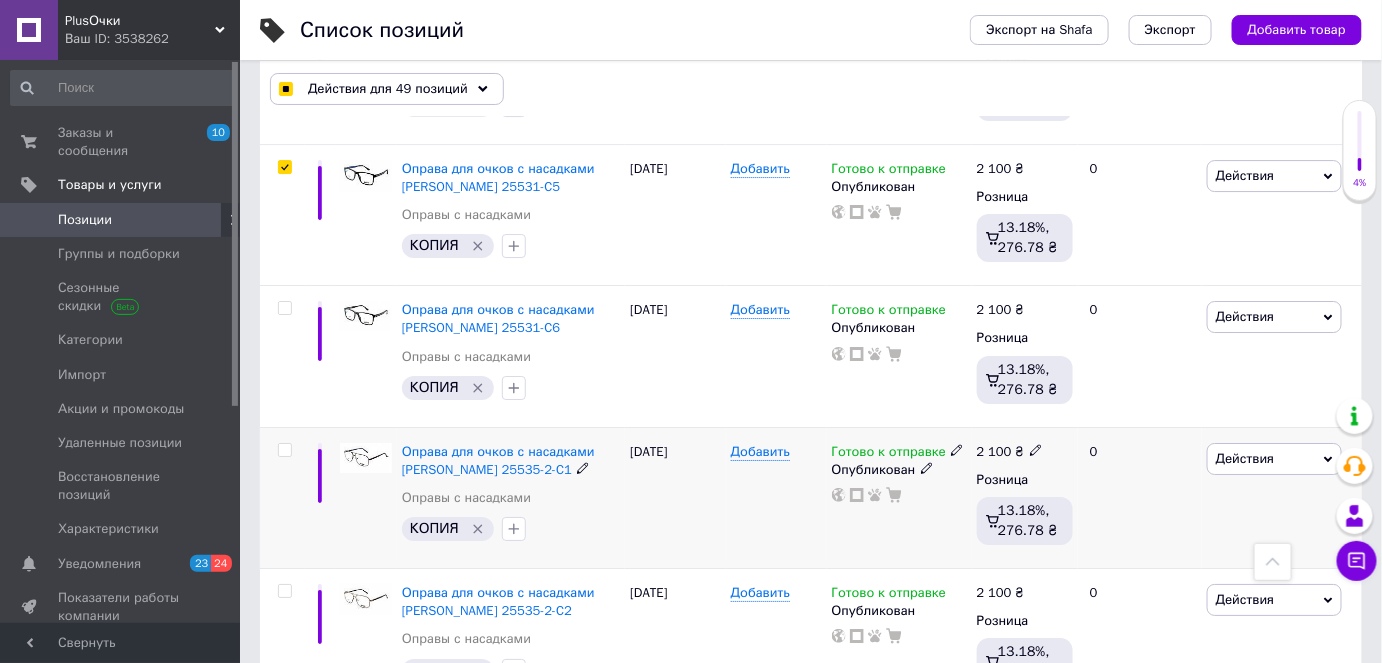 scroll, scrollTop: 7272, scrollLeft: 0, axis: vertical 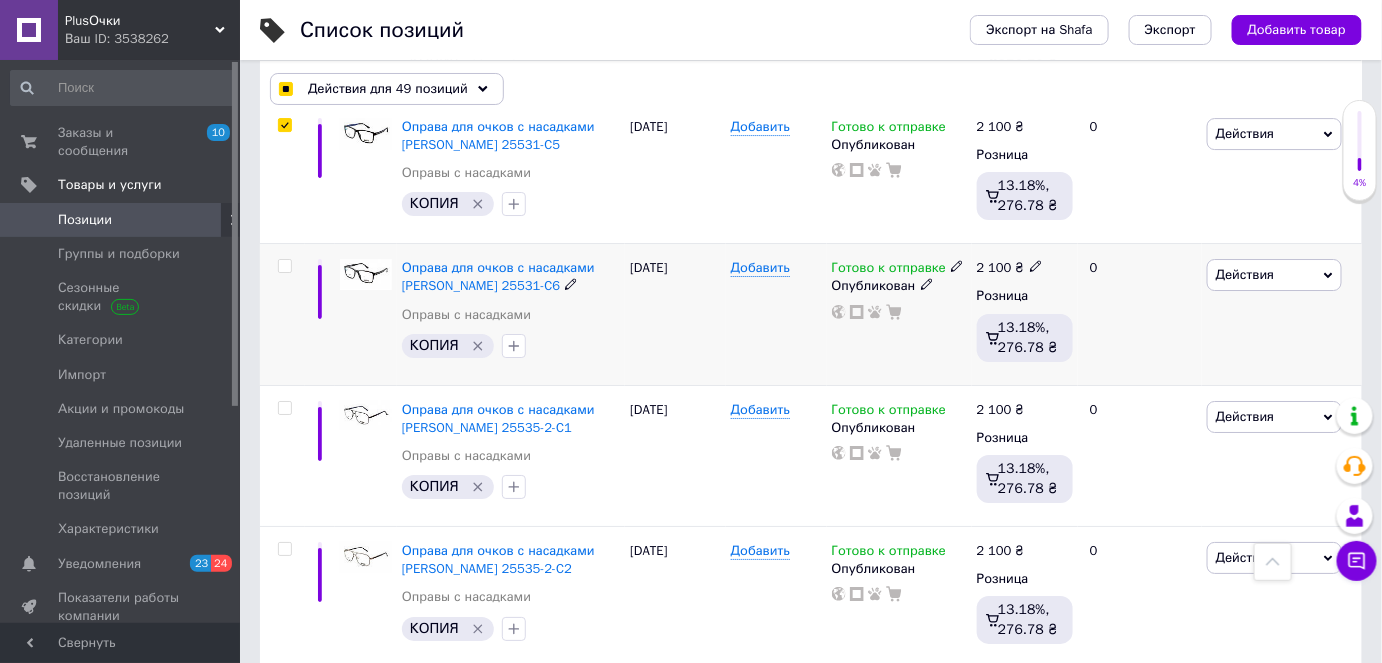 click at bounding box center [284, 266] 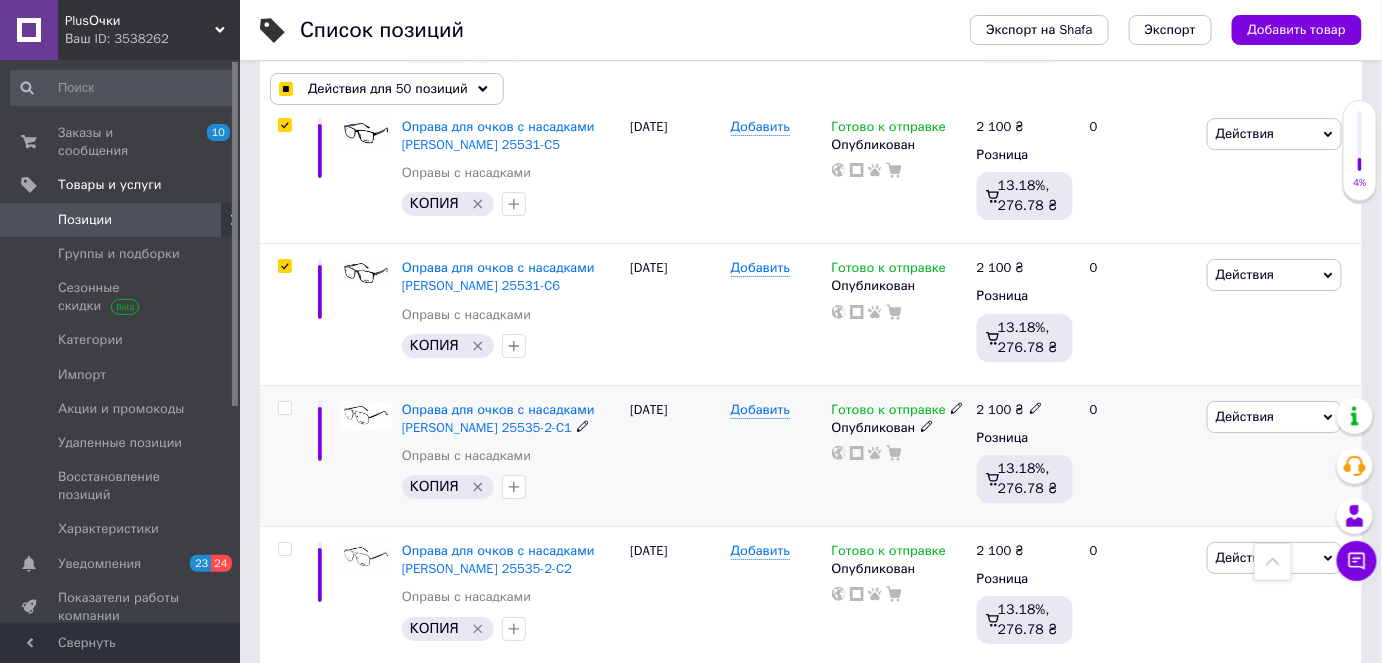 click at bounding box center [284, 408] 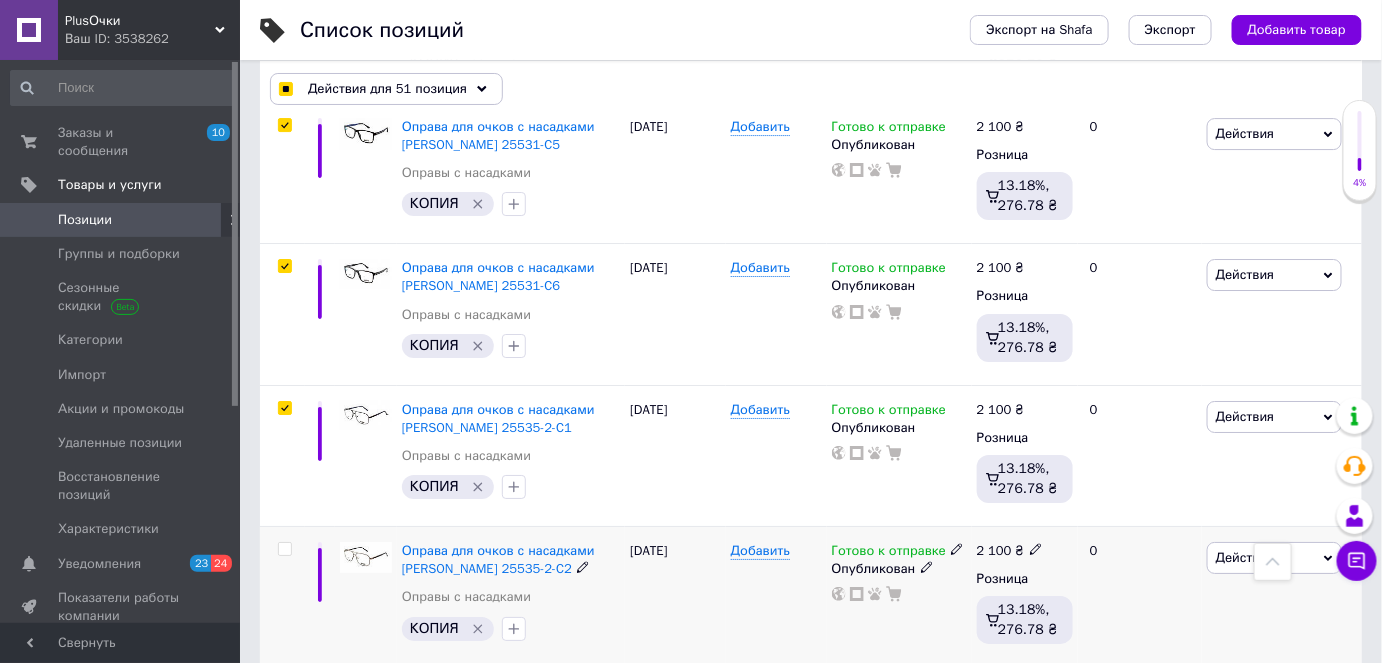 click at bounding box center [284, 549] 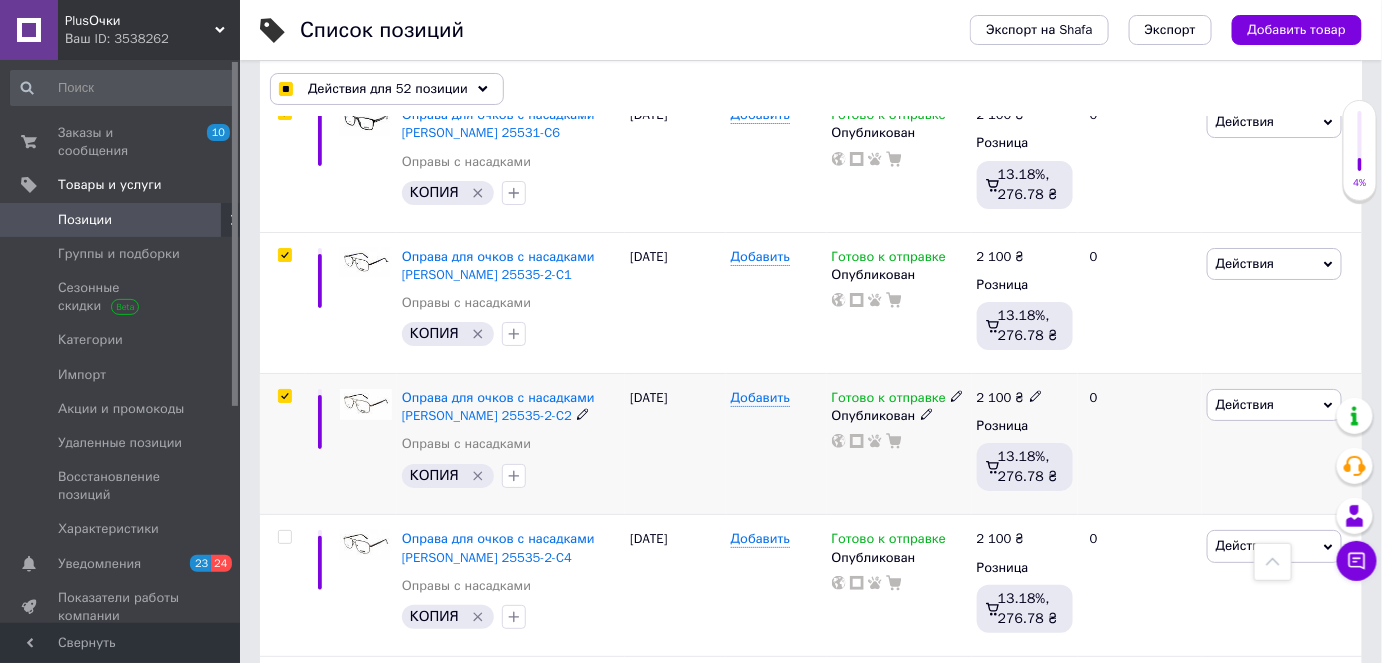 scroll, scrollTop: 7545, scrollLeft: 0, axis: vertical 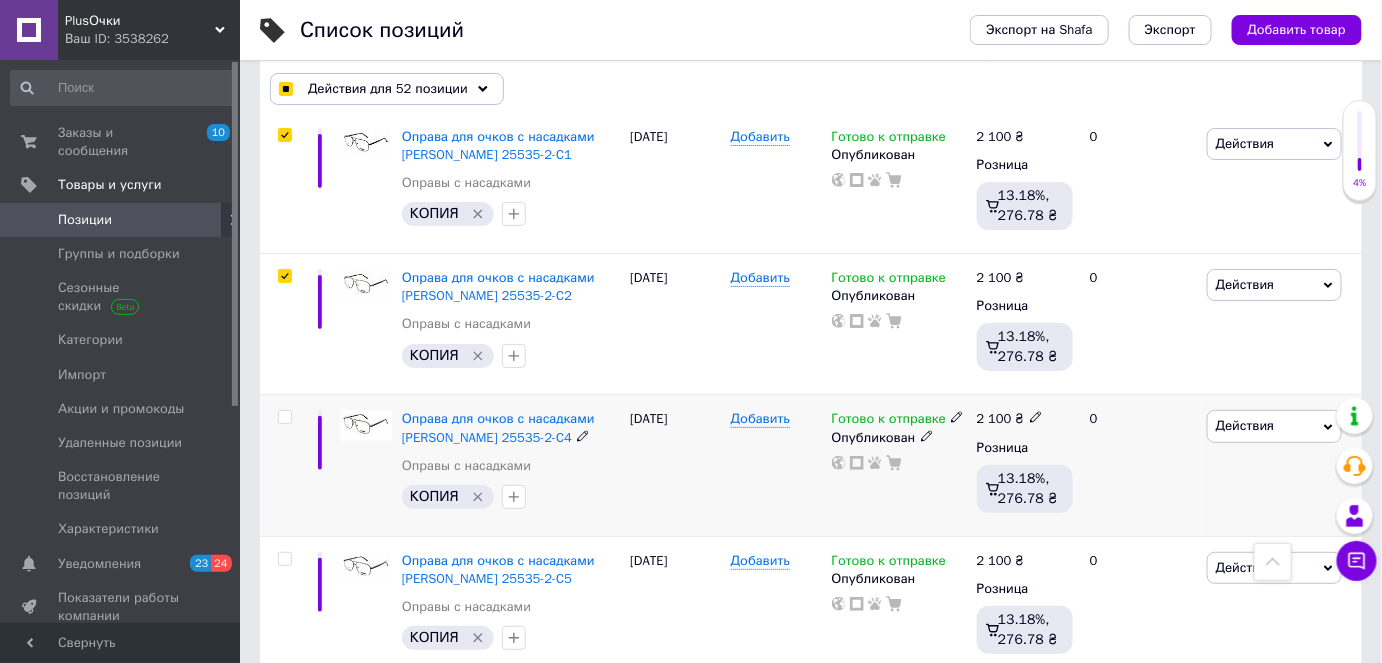 click at bounding box center [284, 417] 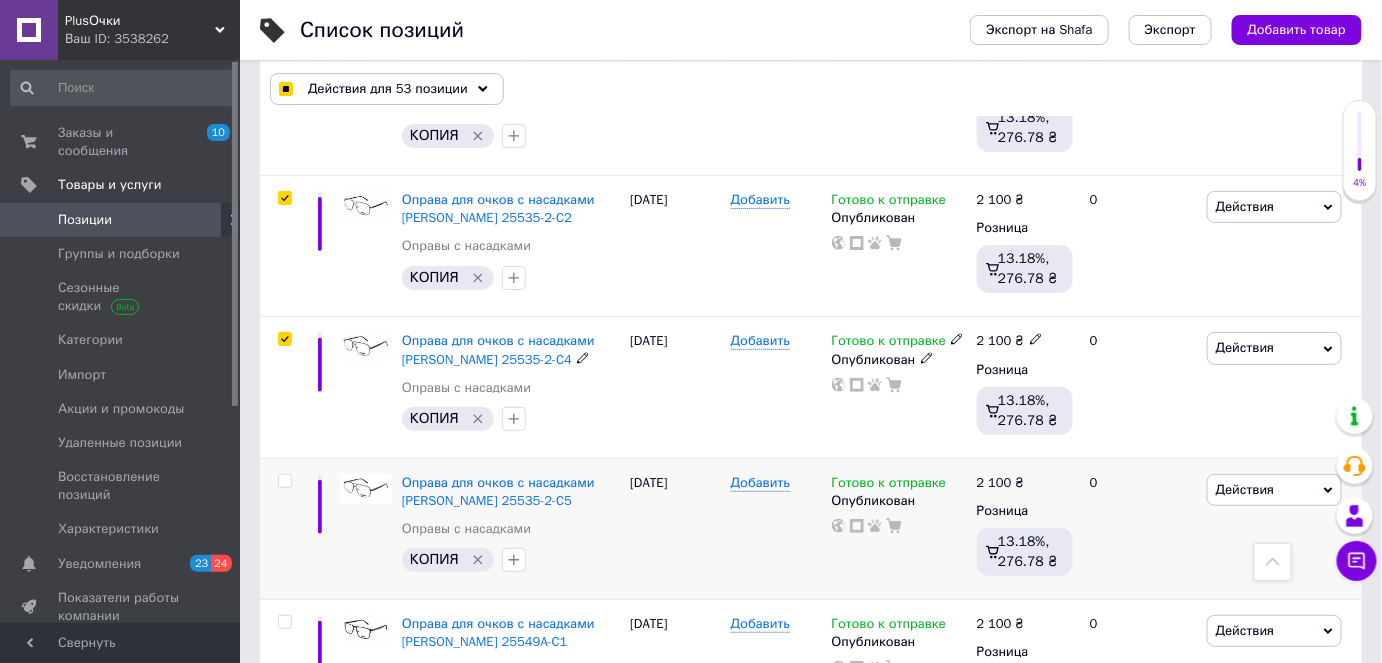 scroll, scrollTop: 7727, scrollLeft: 0, axis: vertical 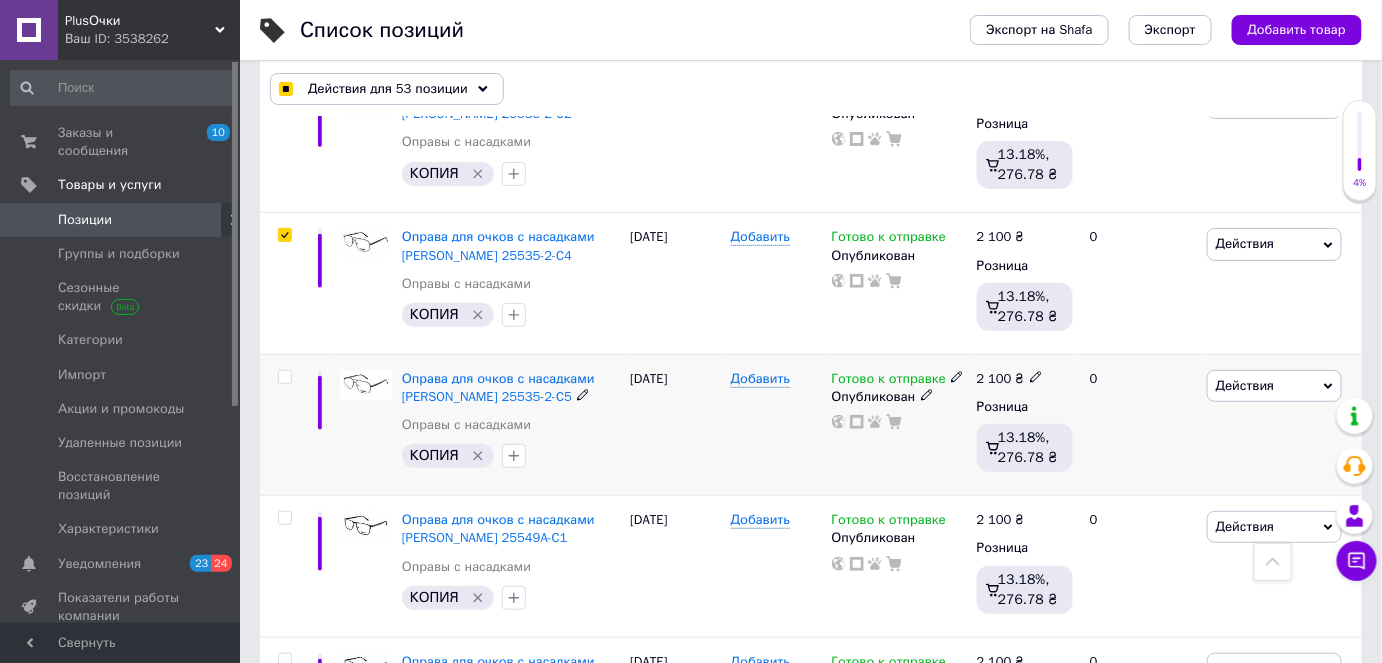 click at bounding box center (284, 377) 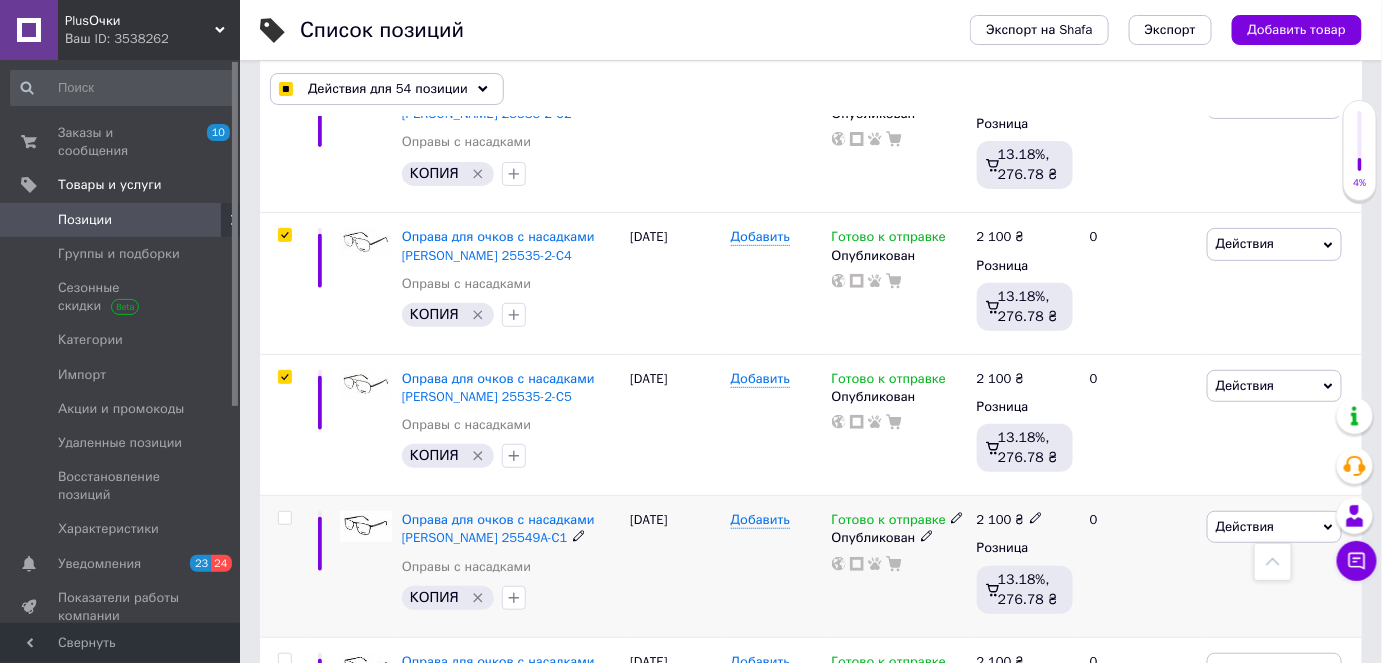 click at bounding box center [284, 518] 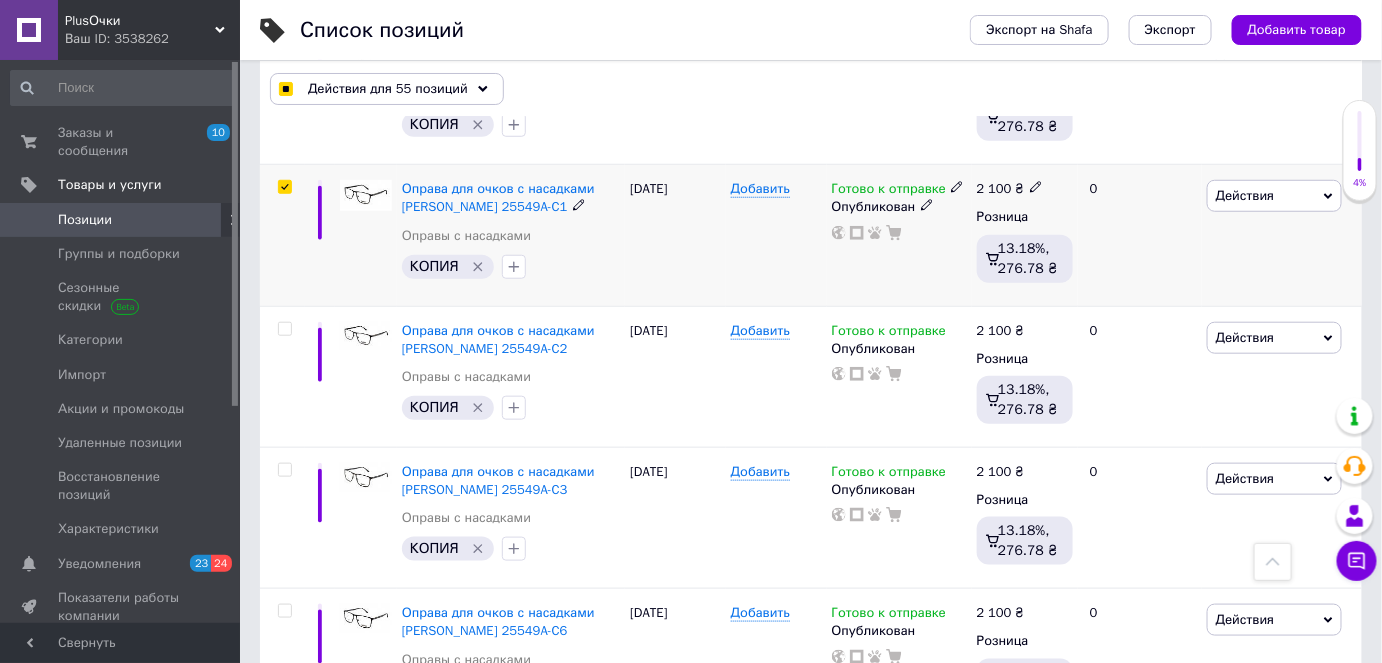 scroll, scrollTop: 8090, scrollLeft: 0, axis: vertical 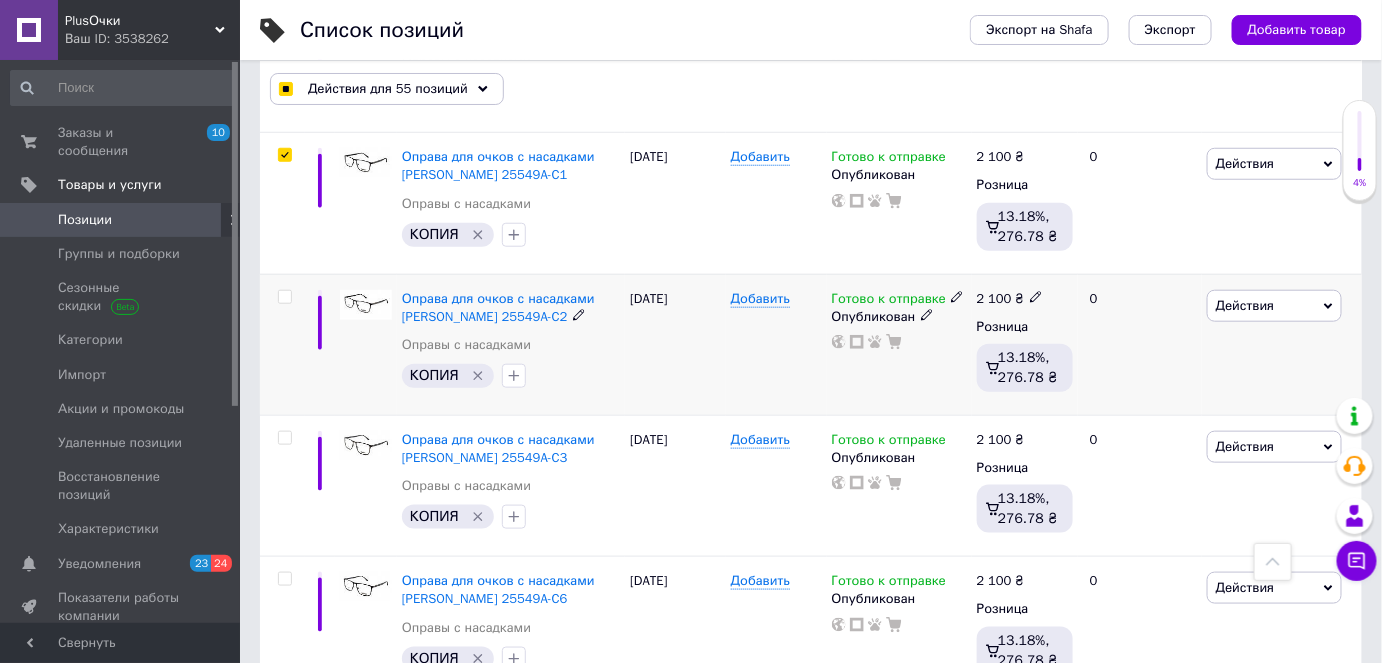 click at bounding box center (284, 297) 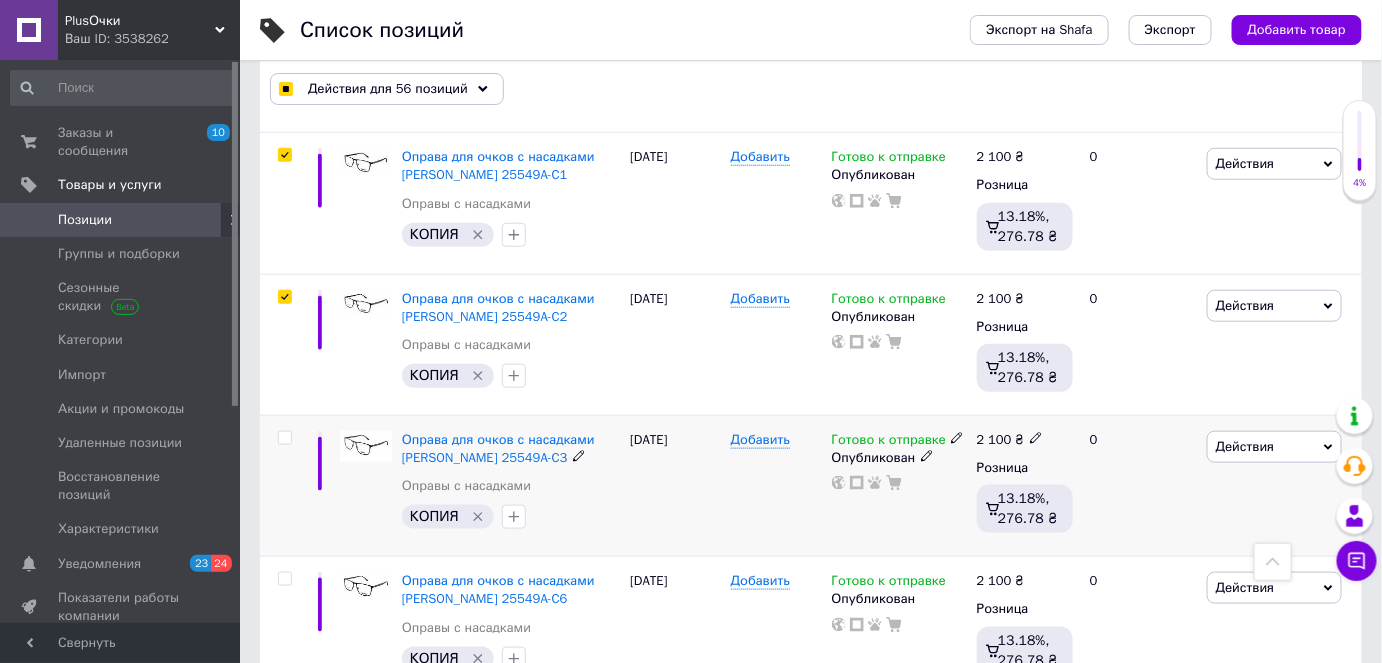 click at bounding box center [284, 438] 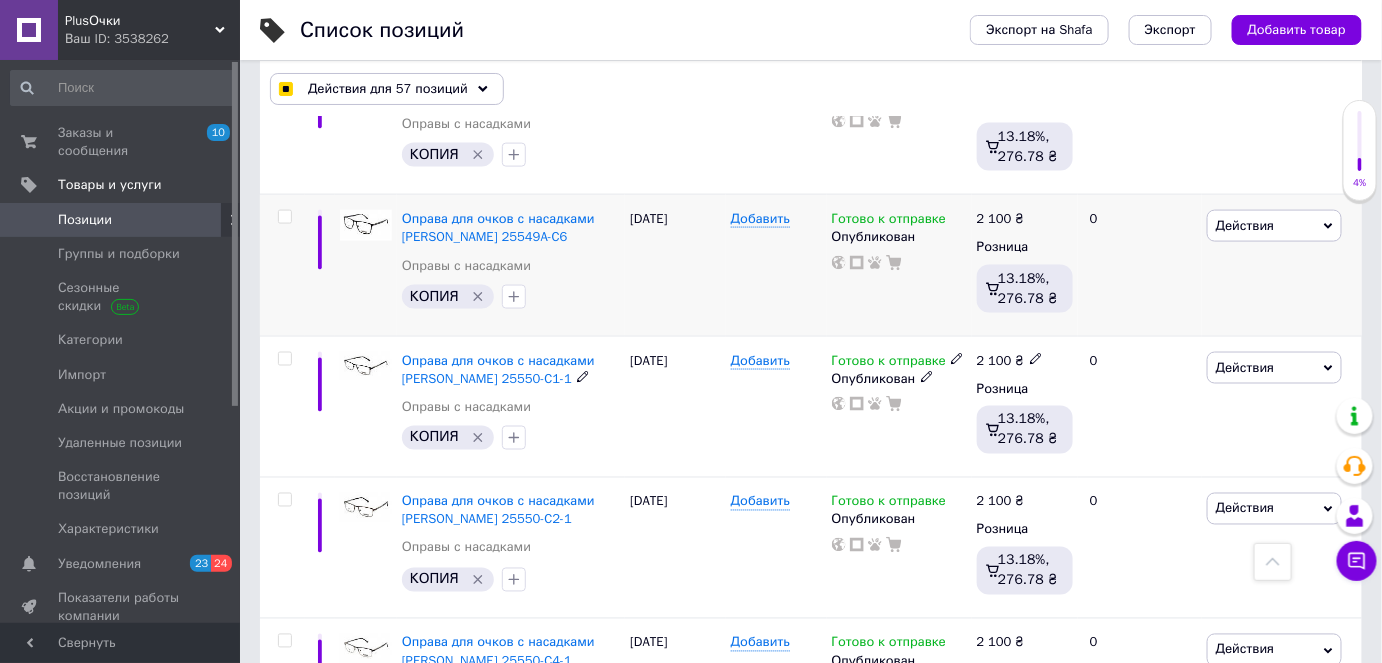 scroll, scrollTop: 8454, scrollLeft: 0, axis: vertical 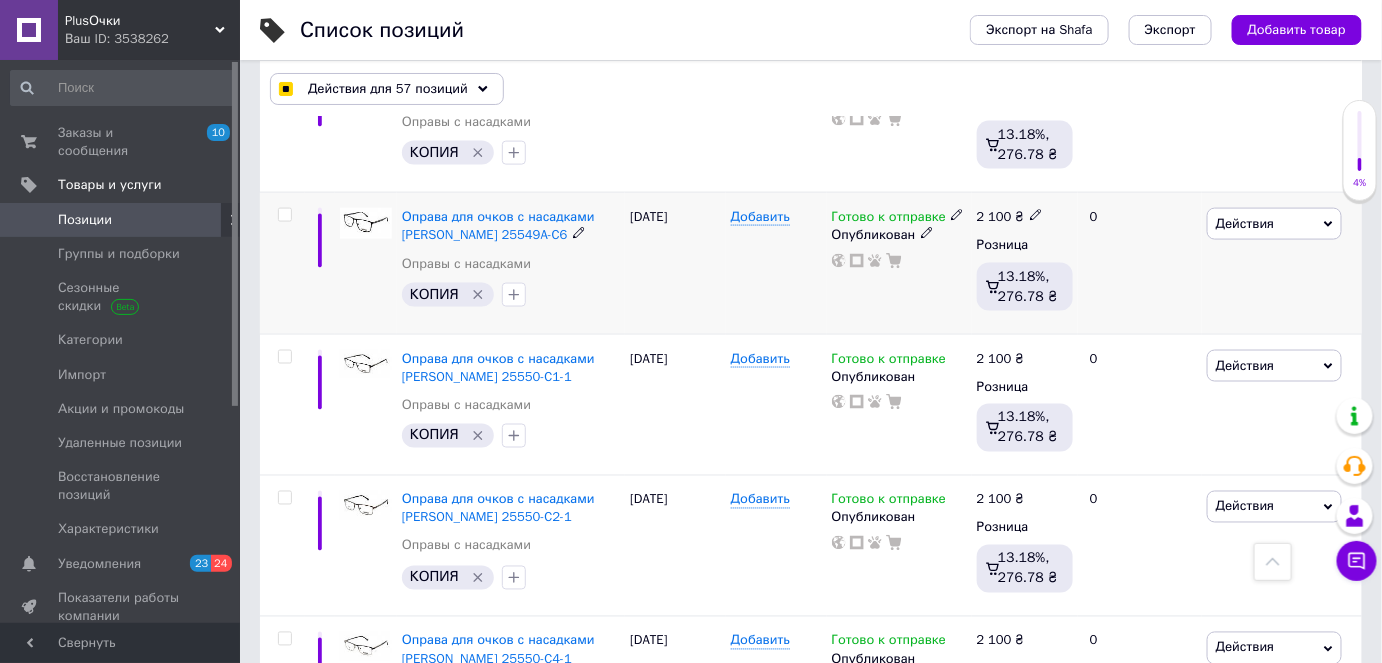 click at bounding box center (284, 215) 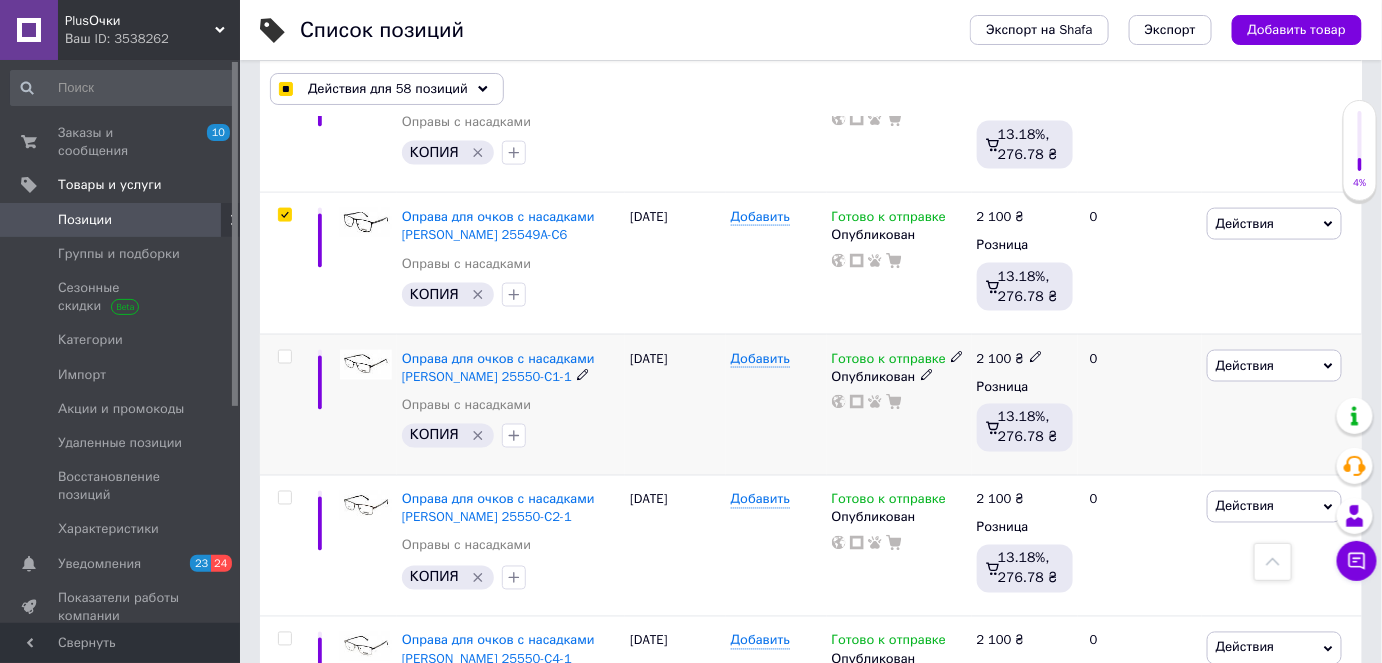 click at bounding box center (284, 357) 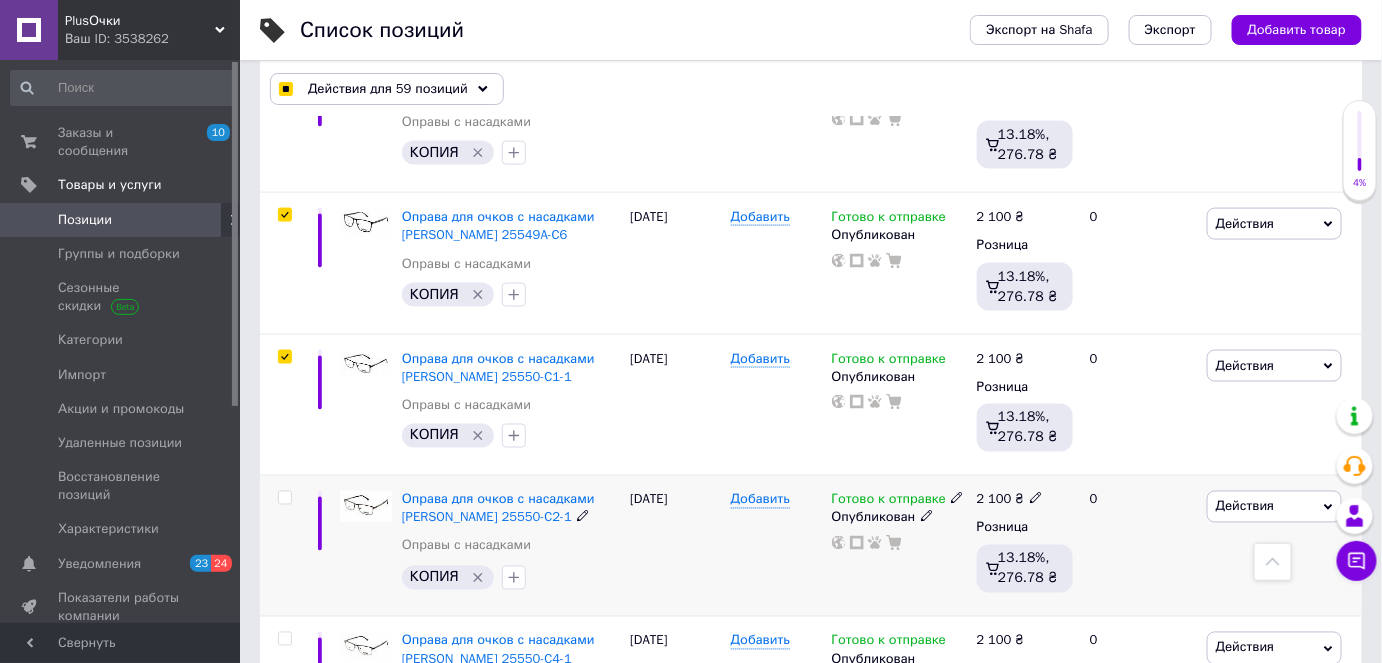click at bounding box center [284, 498] 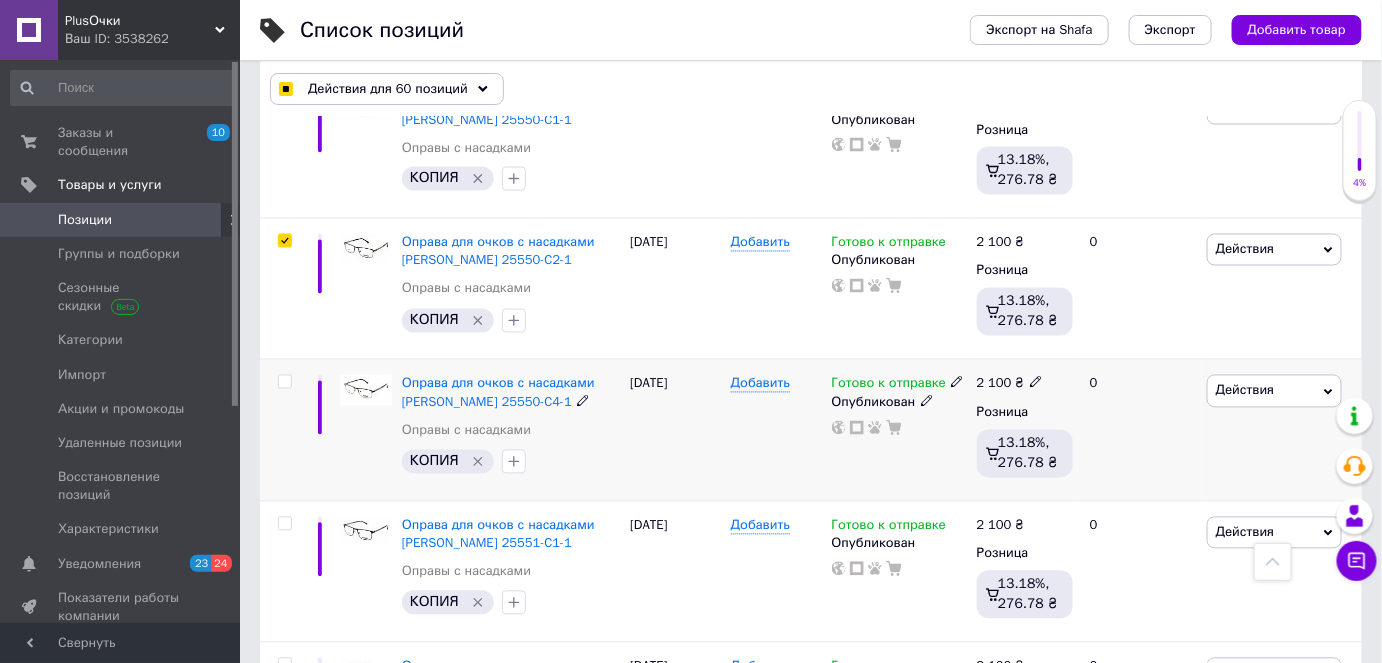 scroll, scrollTop: 8818, scrollLeft: 0, axis: vertical 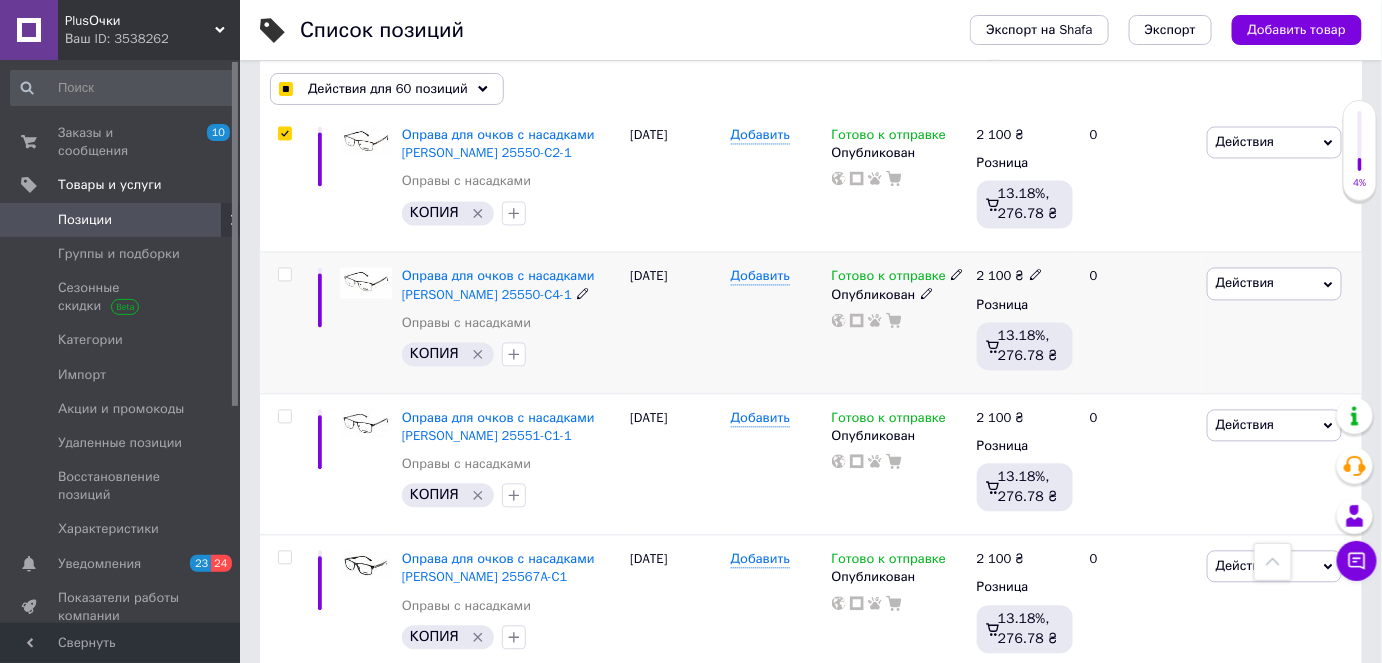 click at bounding box center (284, 275) 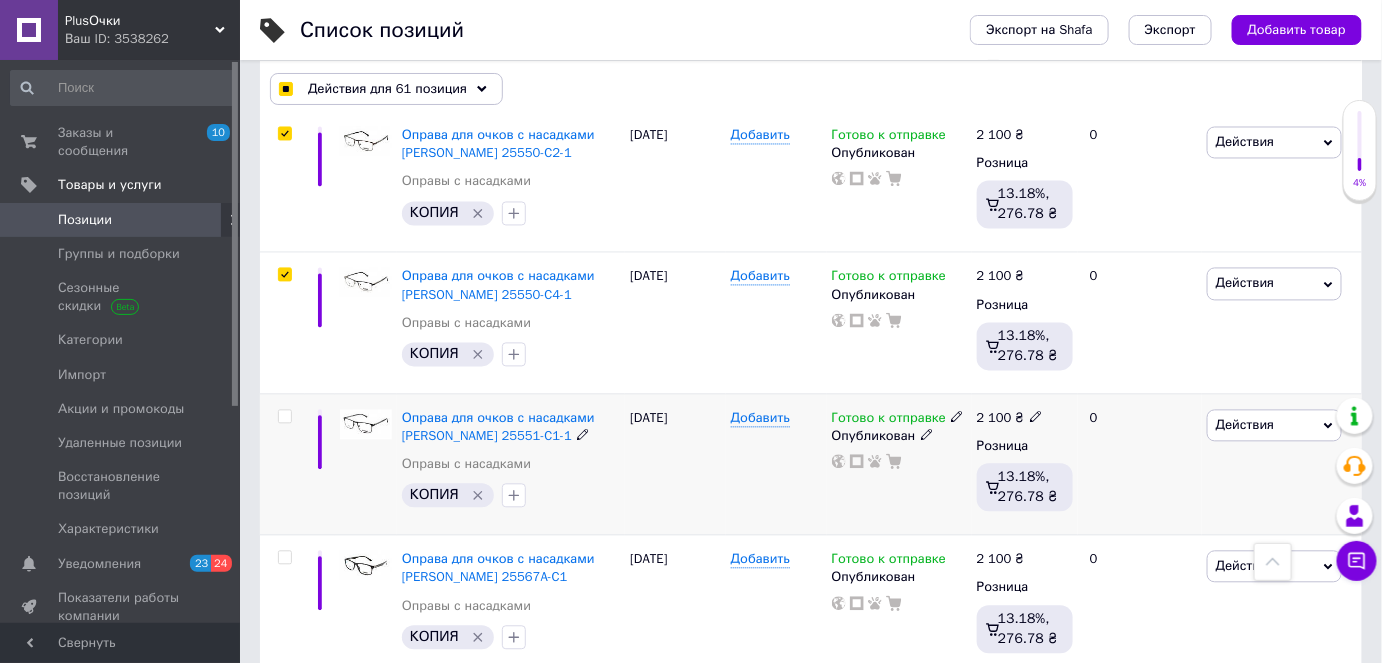 click at bounding box center [284, 417] 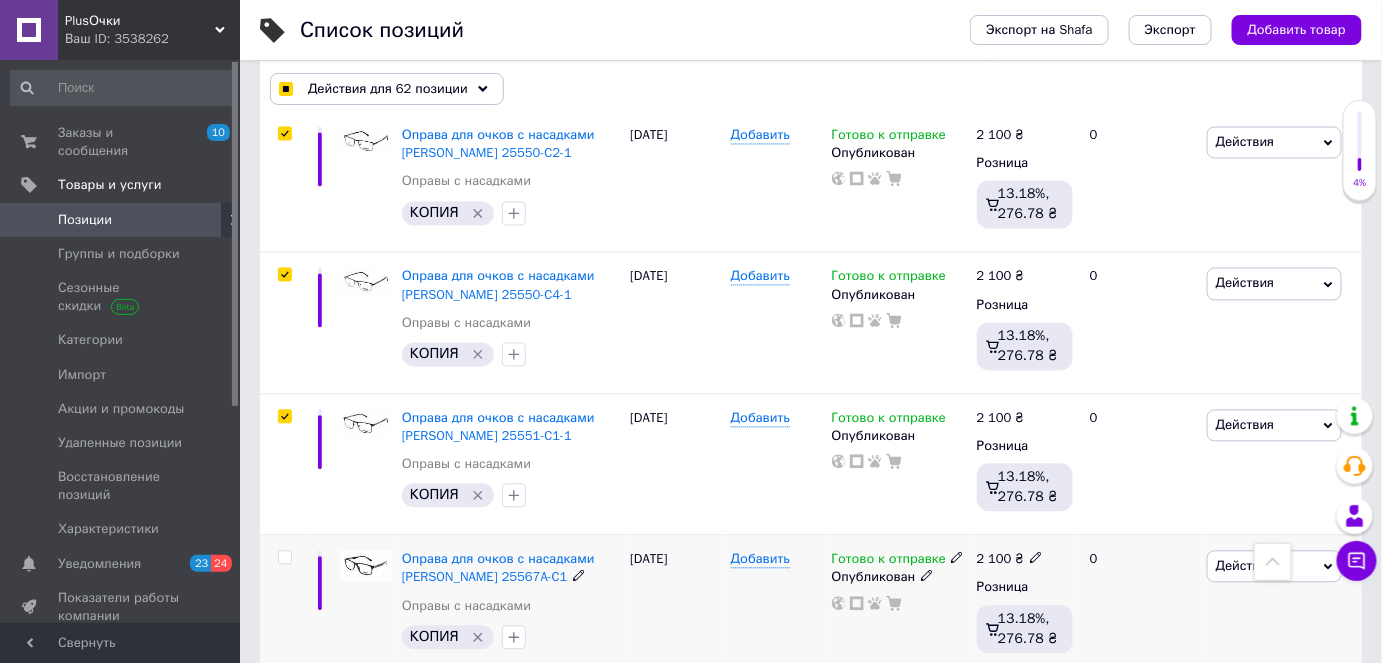 click at bounding box center [284, 558] 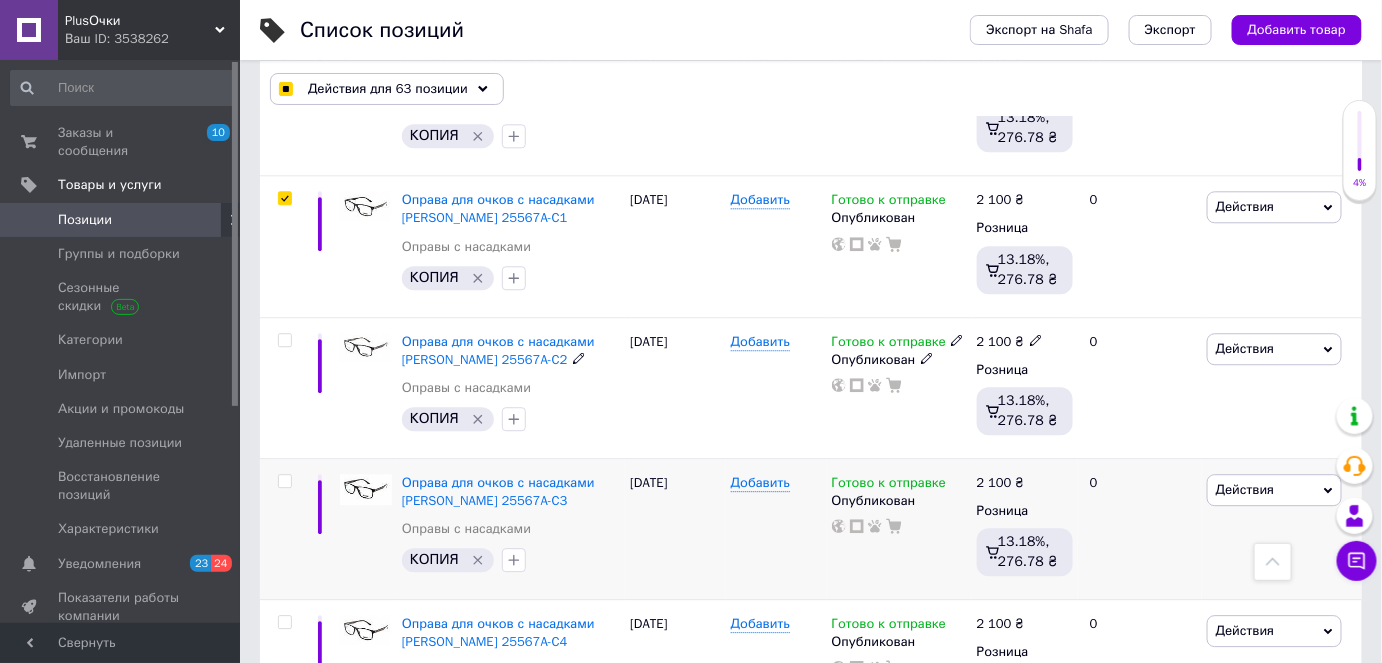scroll, scrollTop: 9181, scrollLeft: 0, axis: vertical 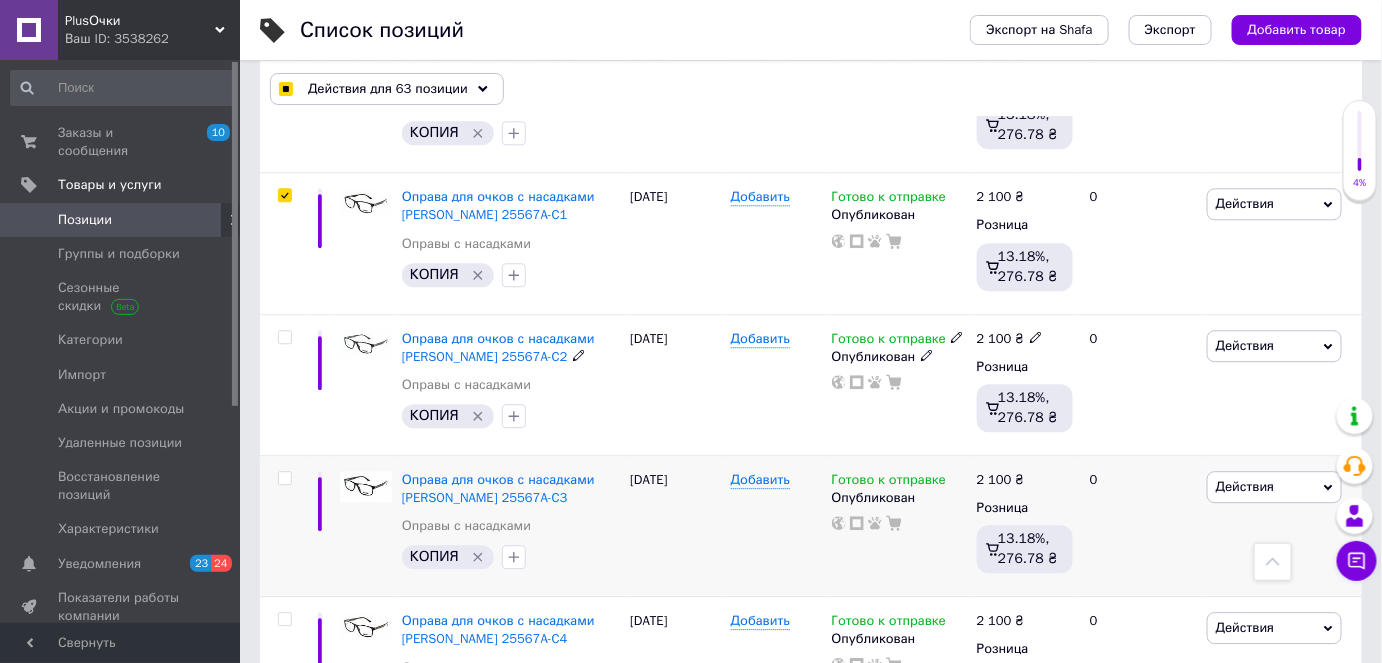 drag, startPoint x: 282, startPoint y: 318, endPoint x: 288, endPoint y: 461, distance: 143.12582 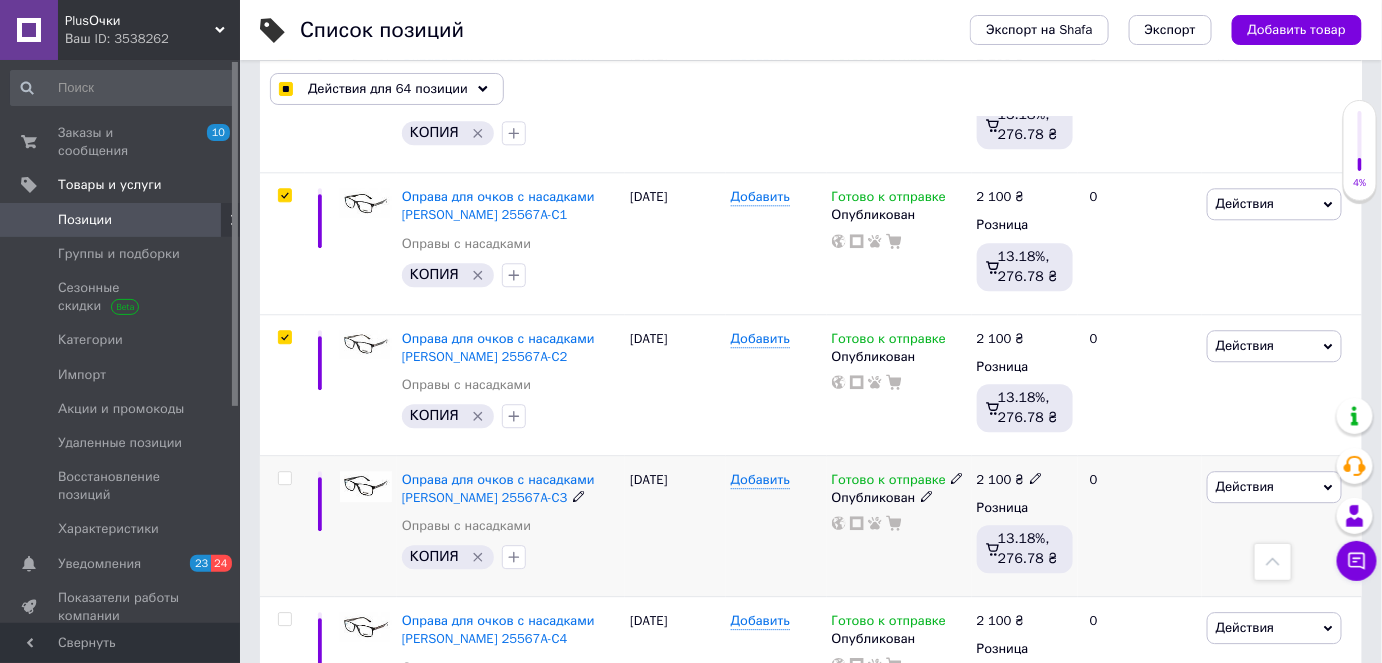 click at bounding box center (284, 478) 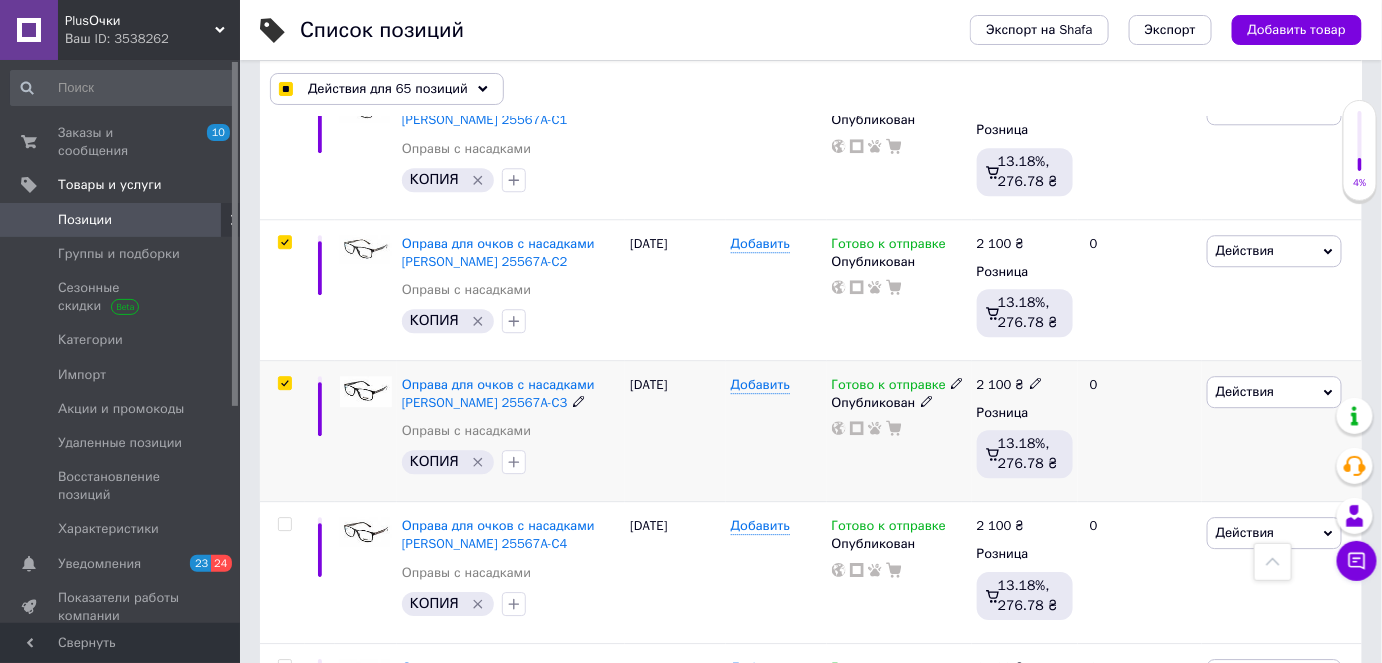 scroll, scrollTop: 9363, scrollLeft: 0, axis: vertical 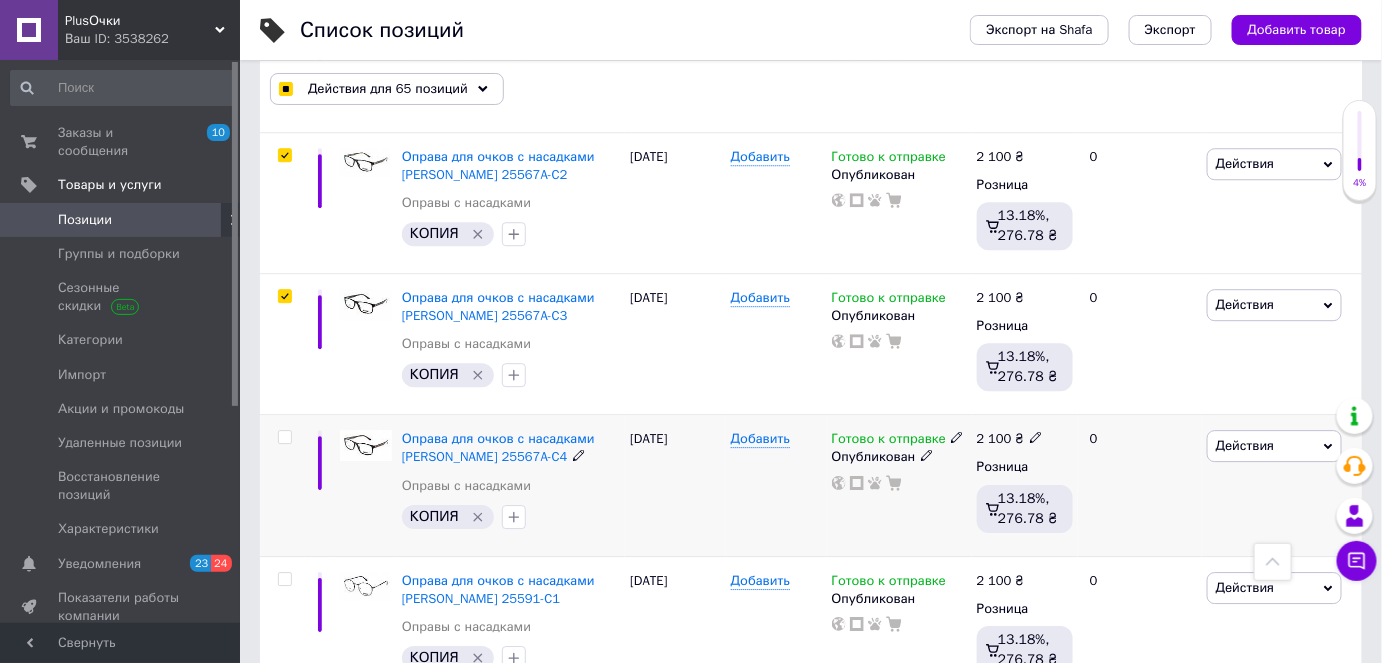 click at bounding box center [284, 437] 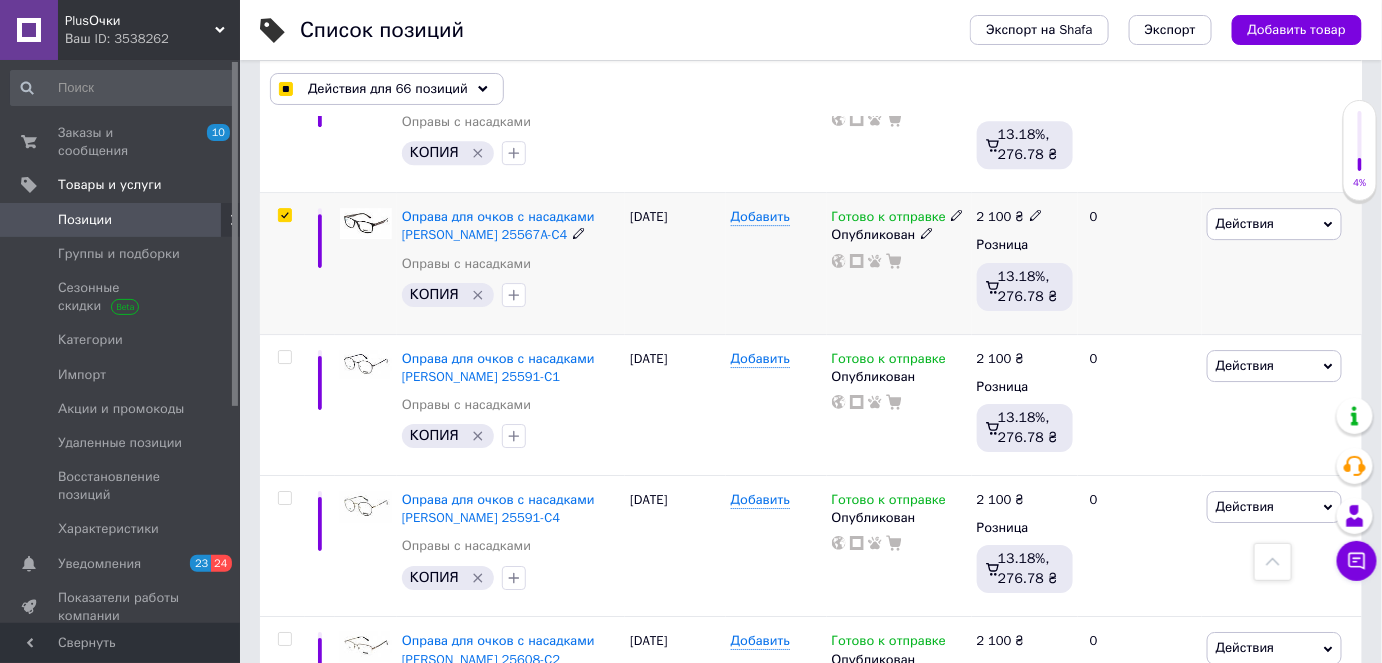 scroll, scrollTop: 9636, scrollLeft: 0, axis: vertical 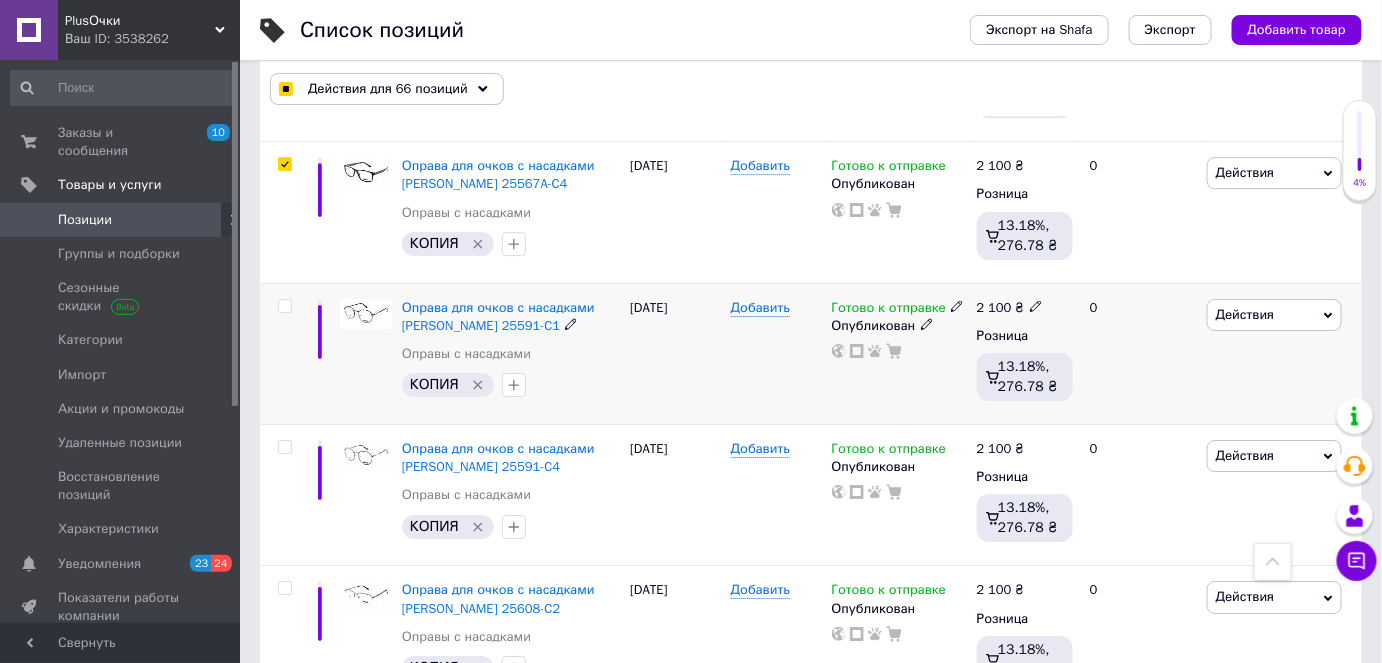 click at bounding box center (284, 306) 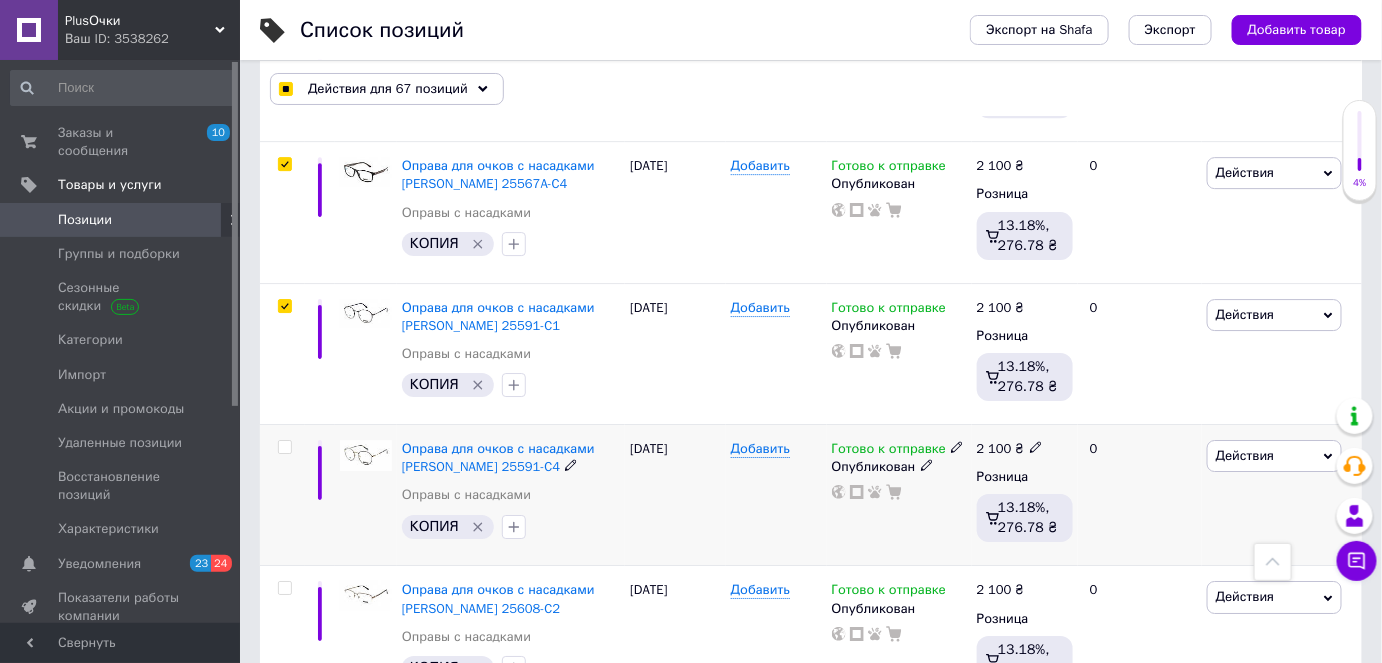 click at bounding box center [284, 447] 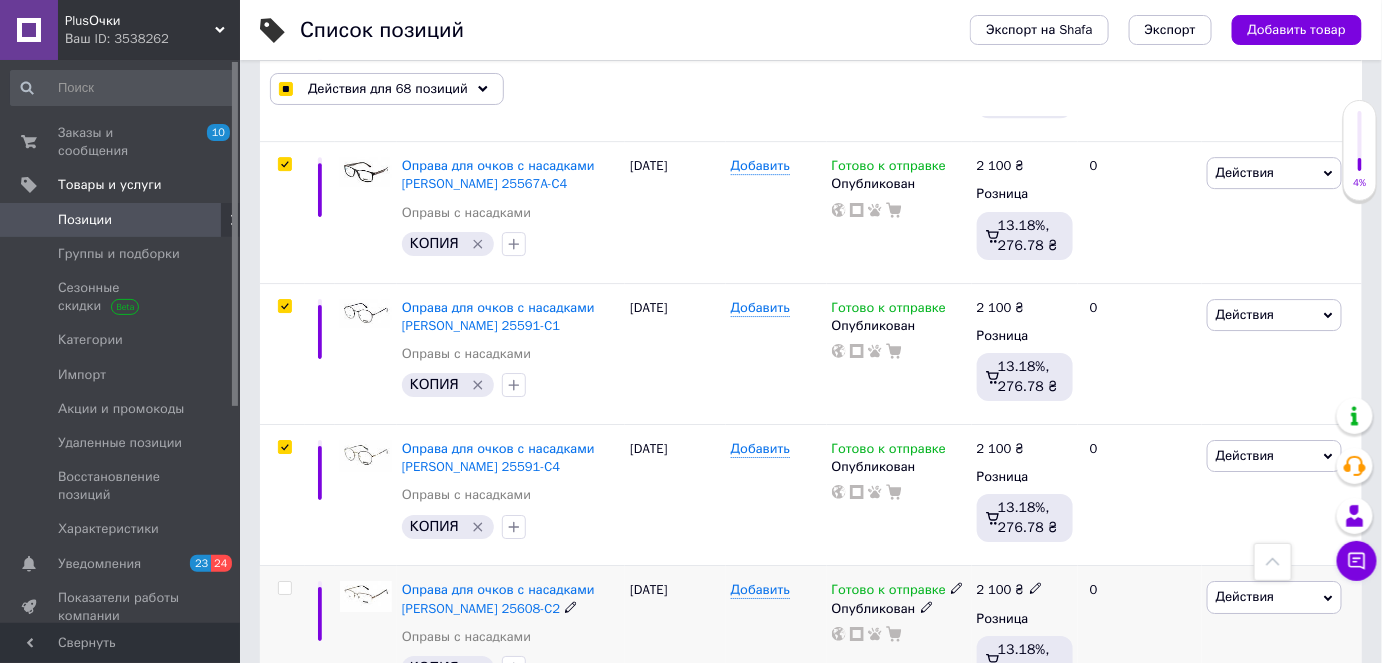 click at bounding box center [284, 588] 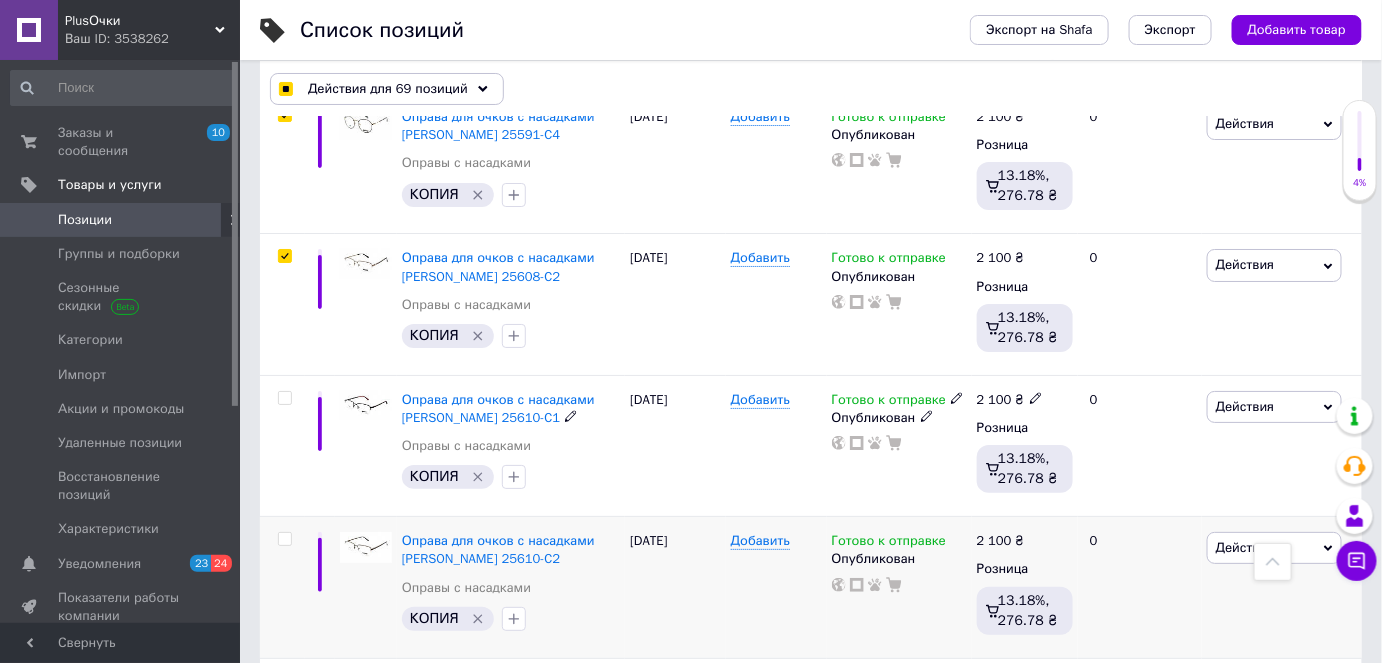 scroll, scrollTop: 10000, scrollLeft: 0, axis: vertical 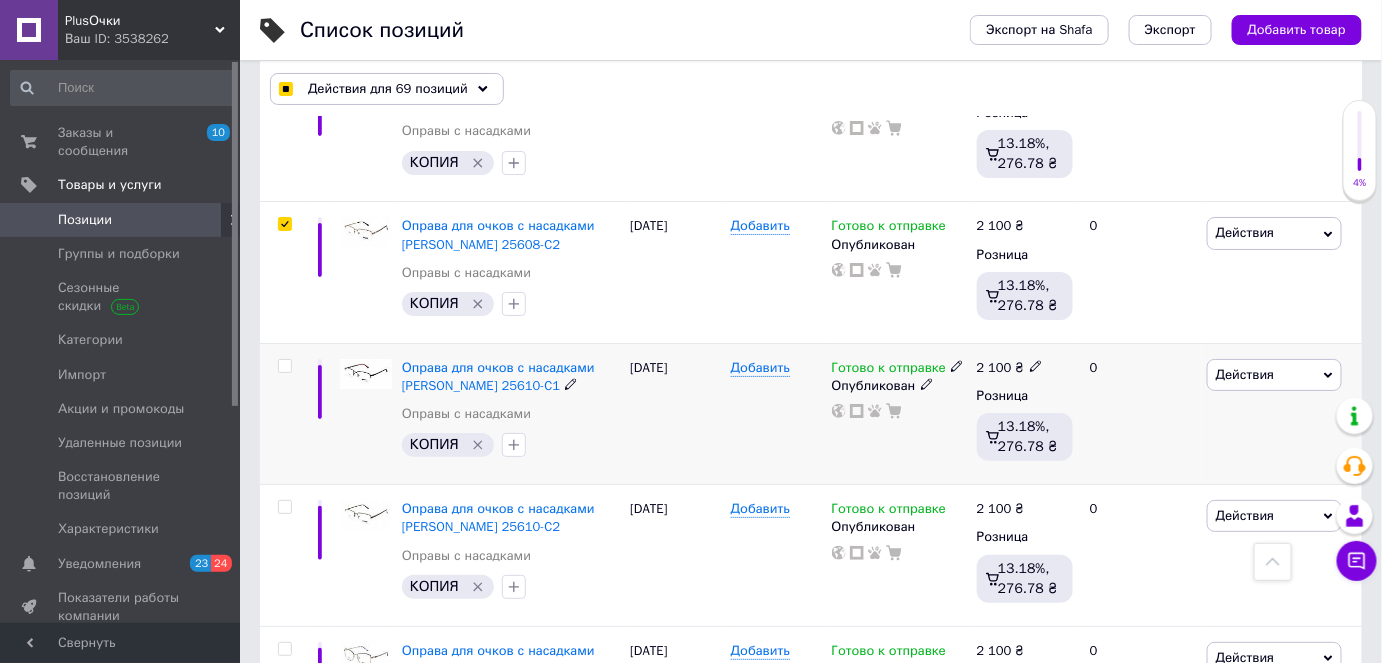 click at bounding box center [284, 366] 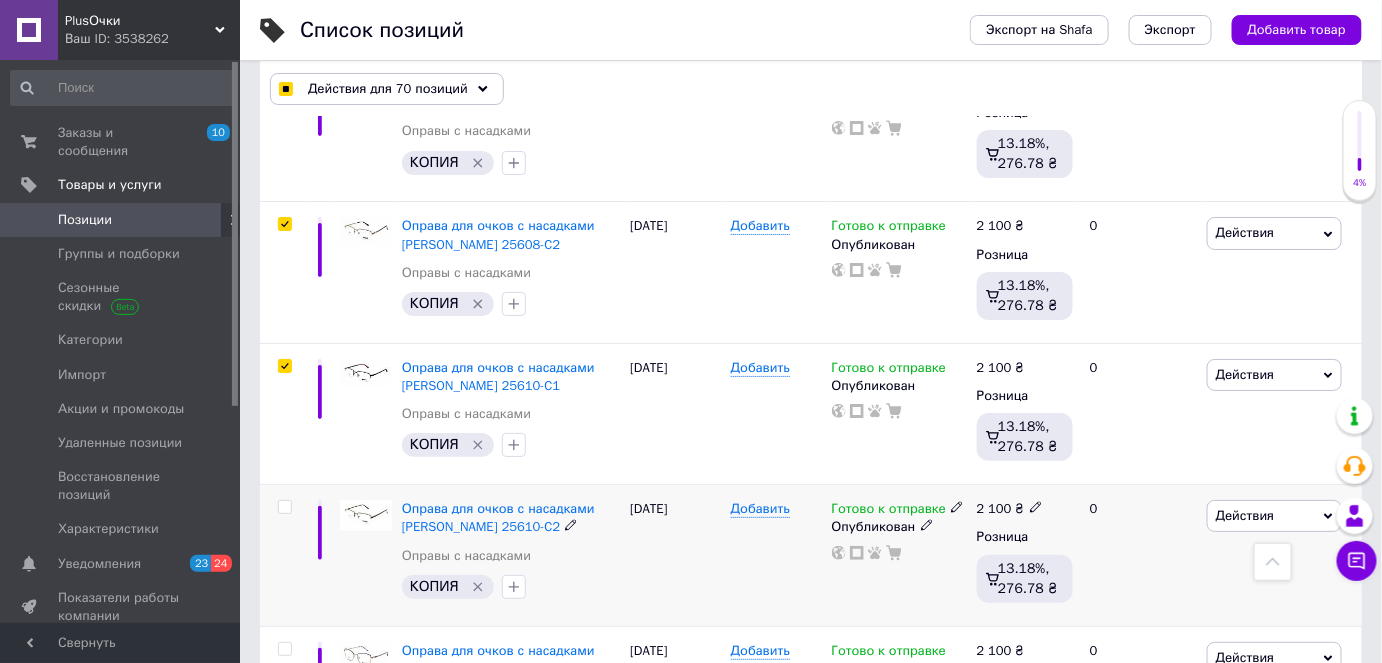 click at bounding box center [284, 507] 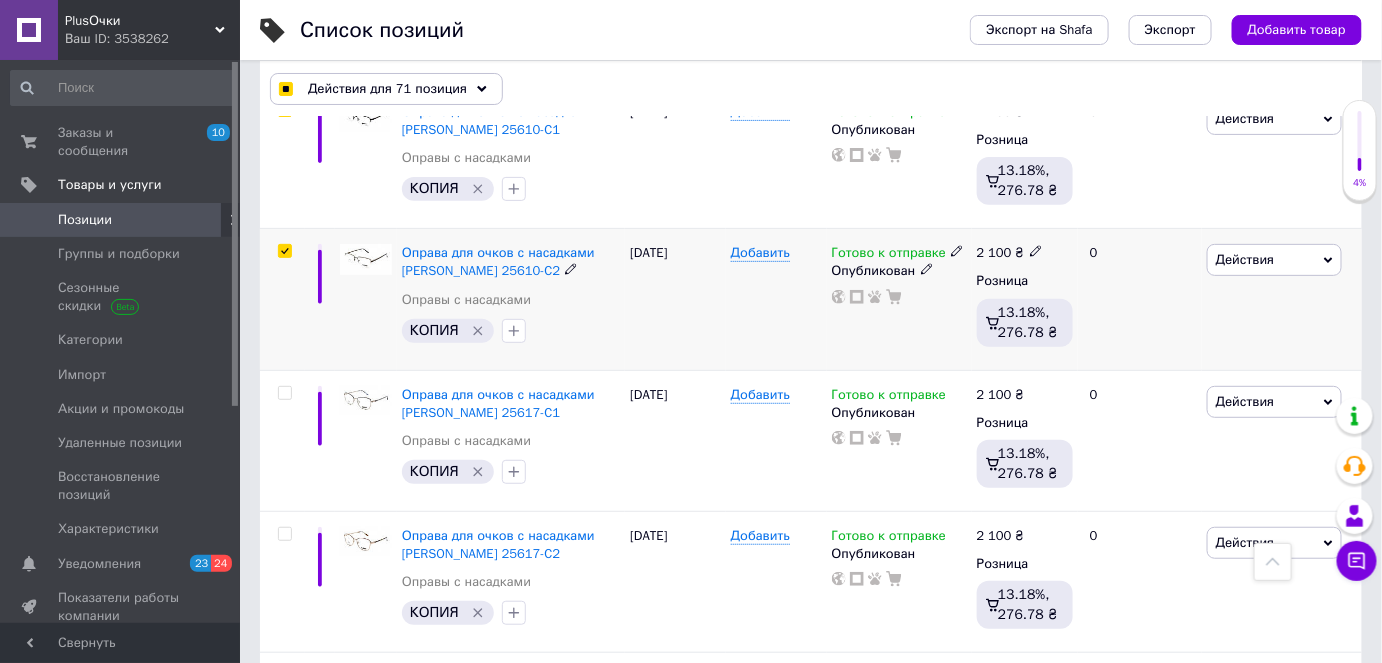 scroll, scrollTop: 10272, scrollLeft: 0, axis: vertical 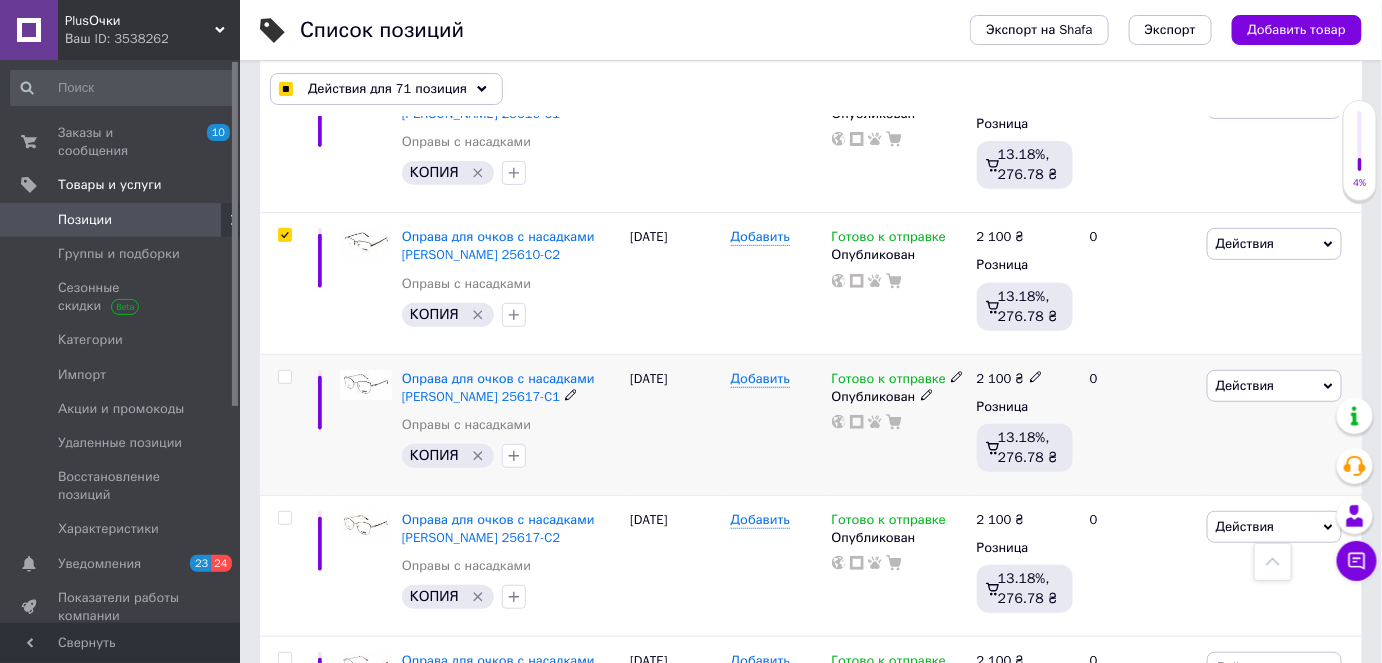 click at bounding box center (284, 377) 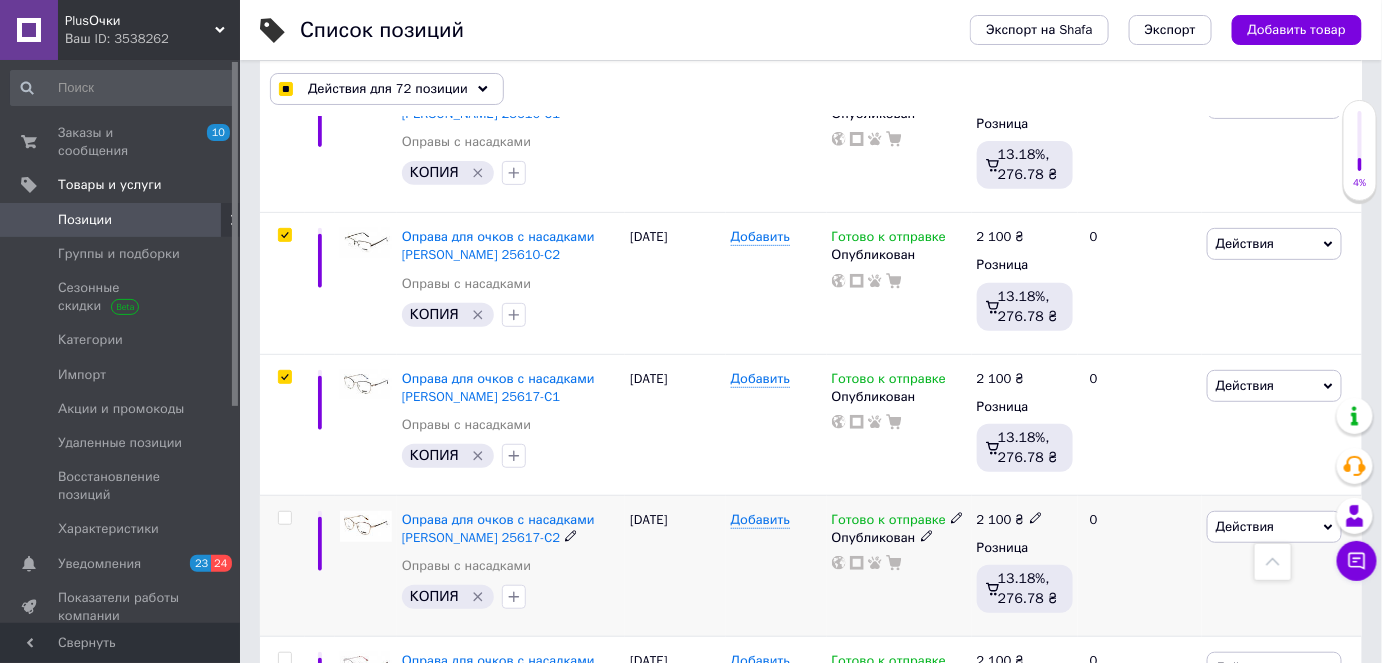 click at bounding box center [284, 518] 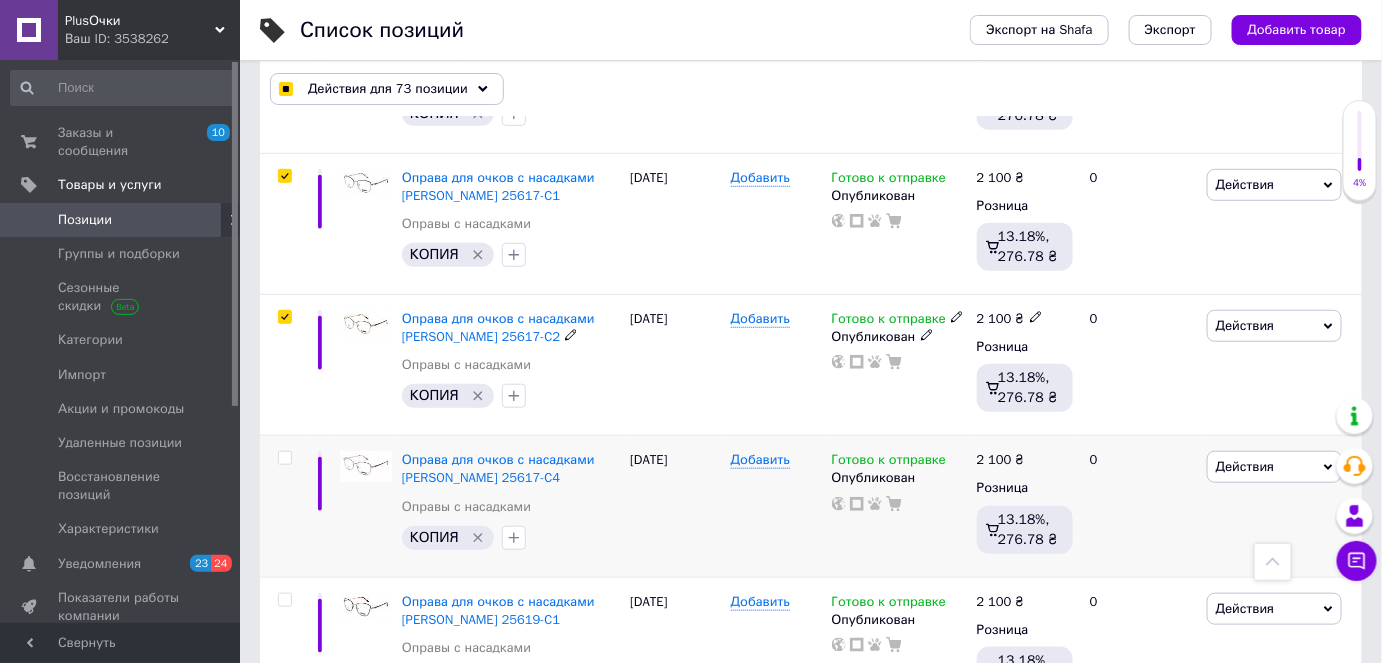 scroll, scrollTop: 10545, scrollLeft: 0, axis: vertical 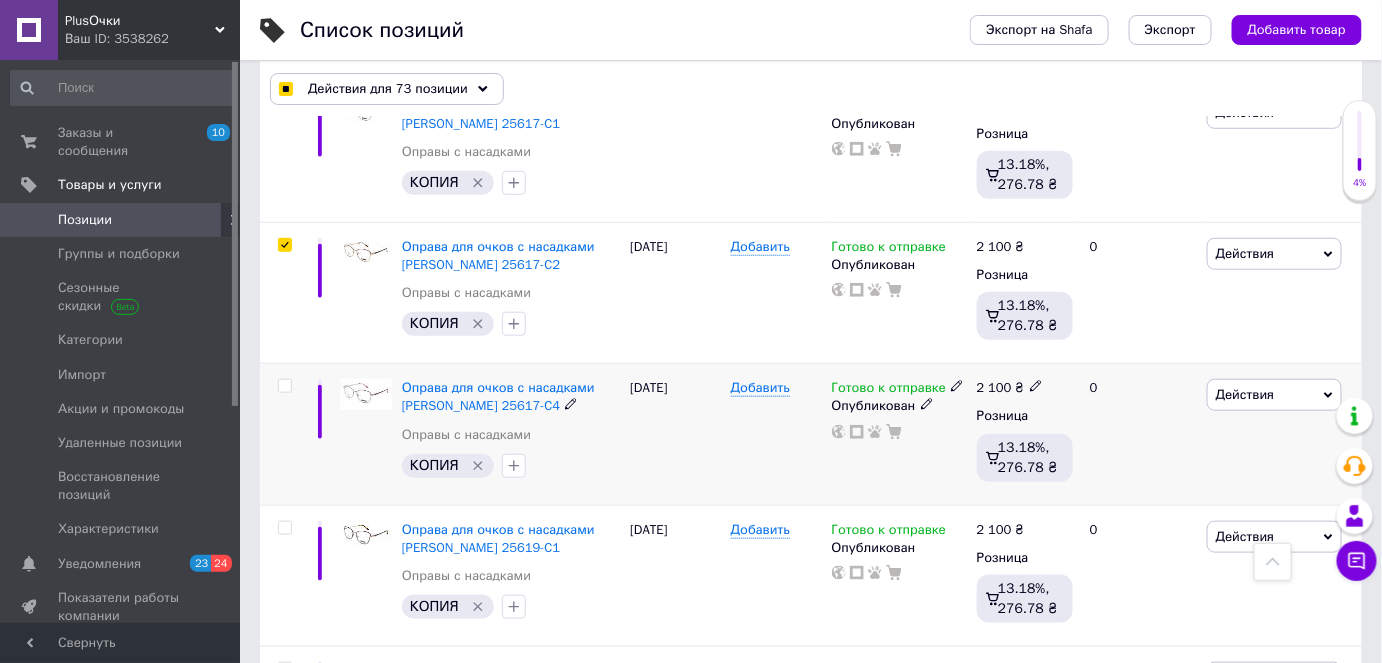 click at bounding box center (284, 386) 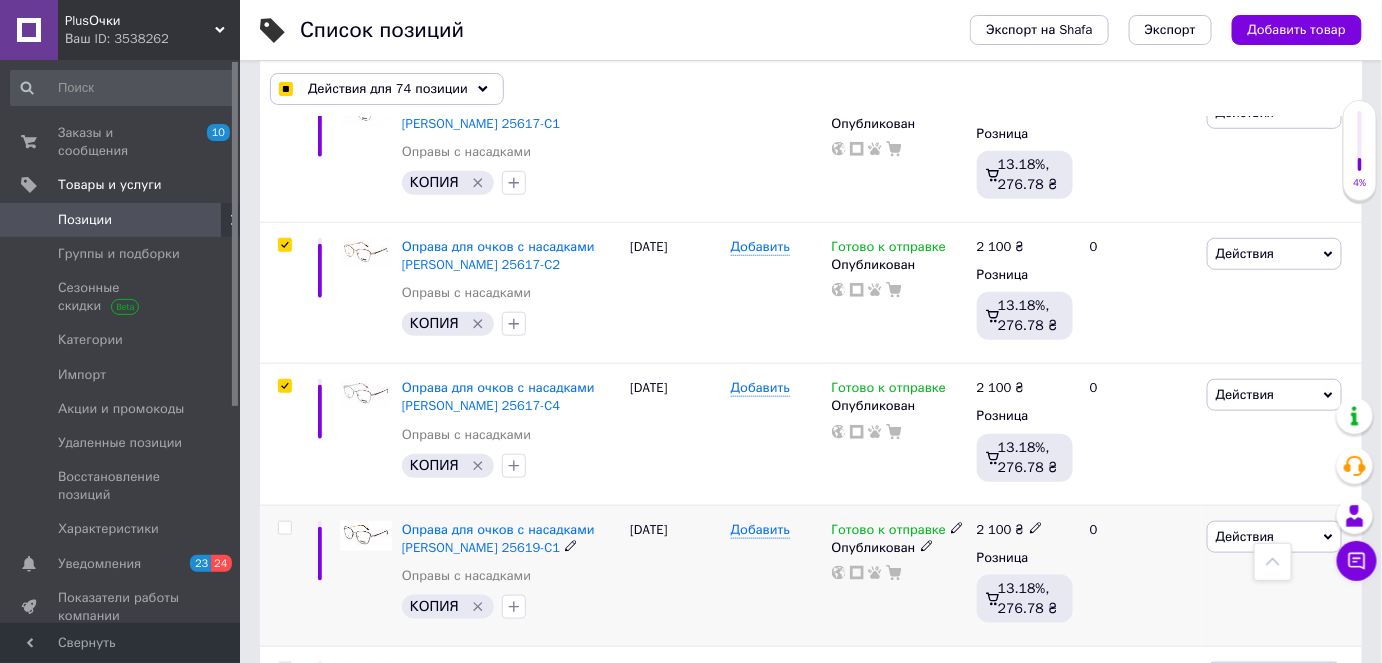 click at bounding box center [284, 528] 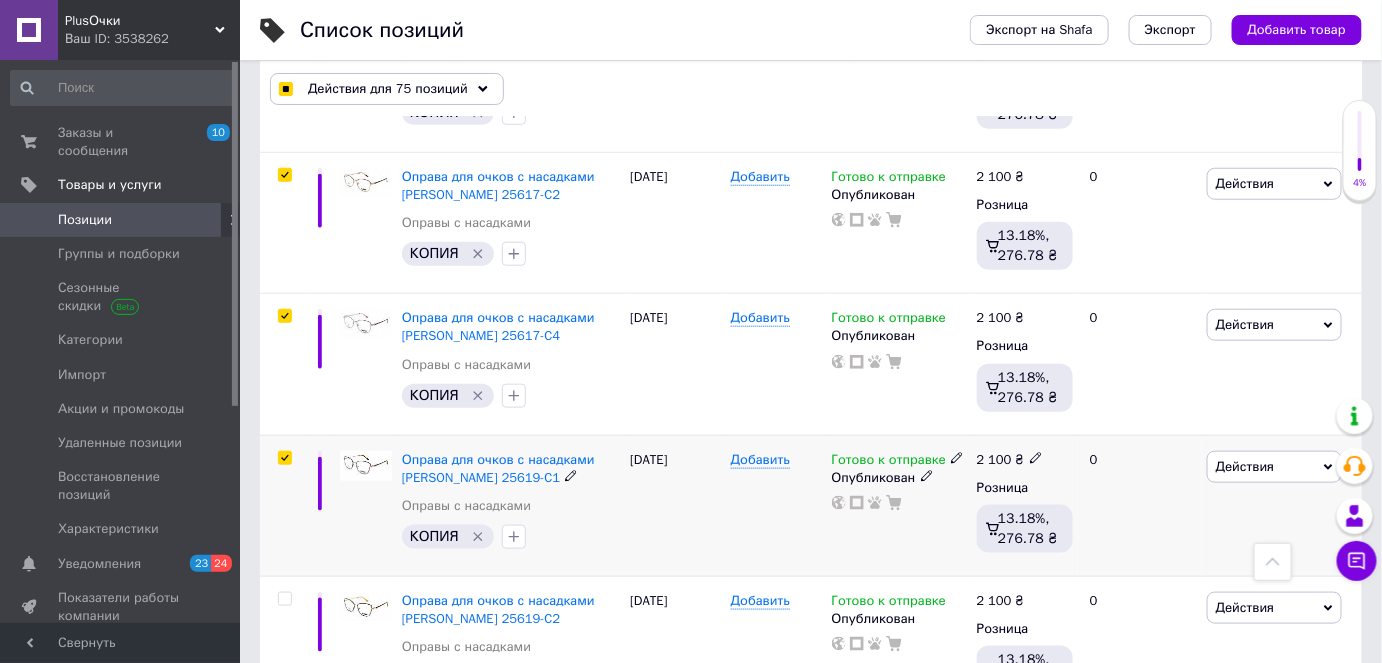 scroll, scrollTop: 10727, scrollLeft: 0, axis: vertical 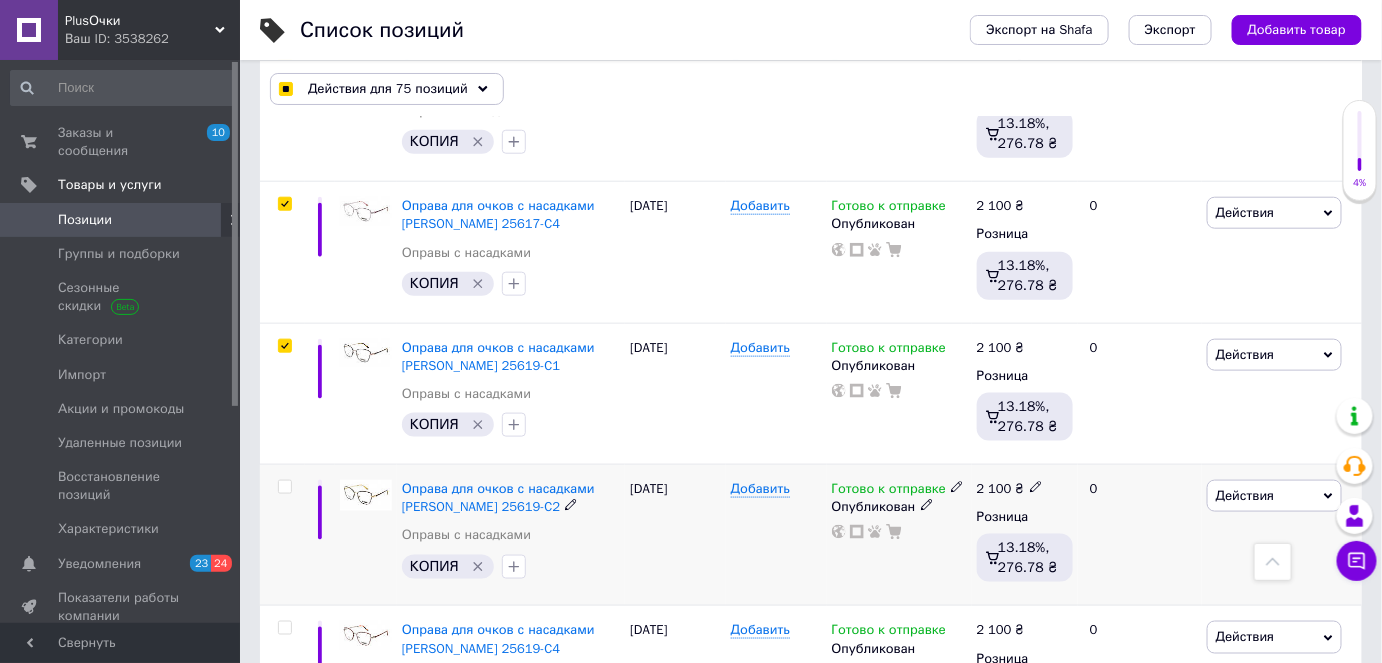 click at bounding box center [284, 487] 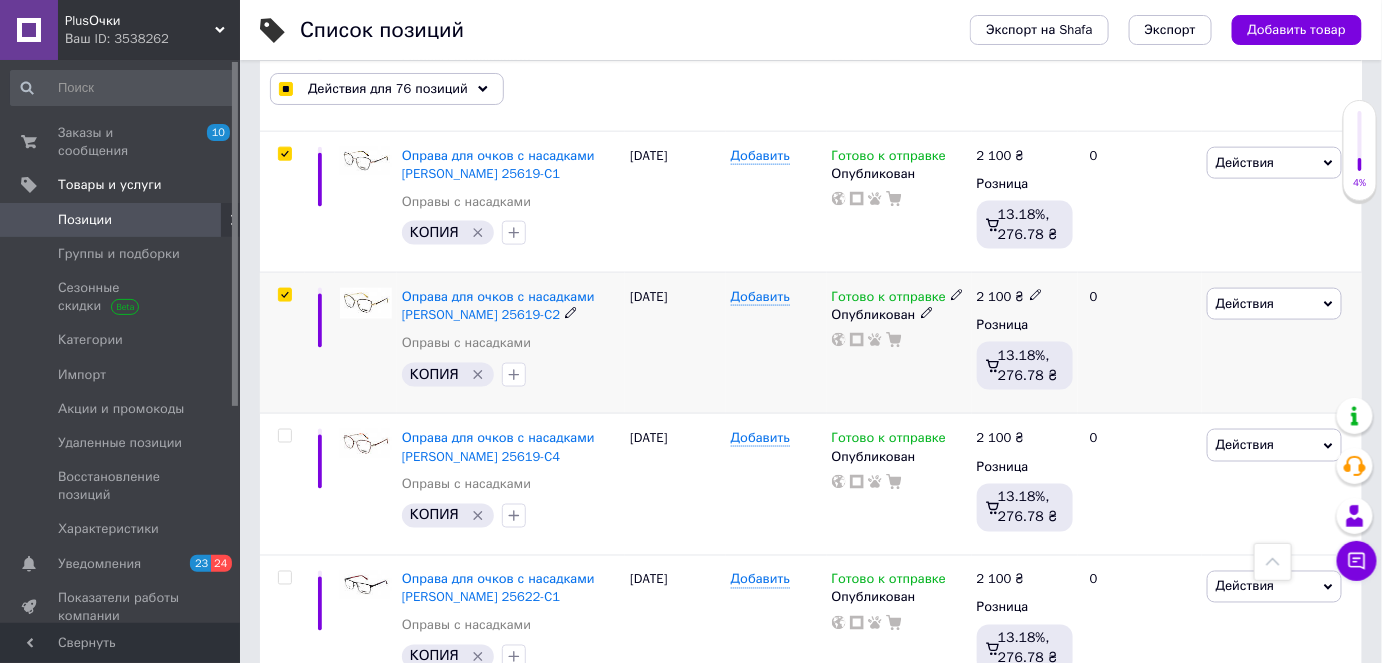 scroll, scrollTop: 11000, scrollLeft: 0, axis: vertical 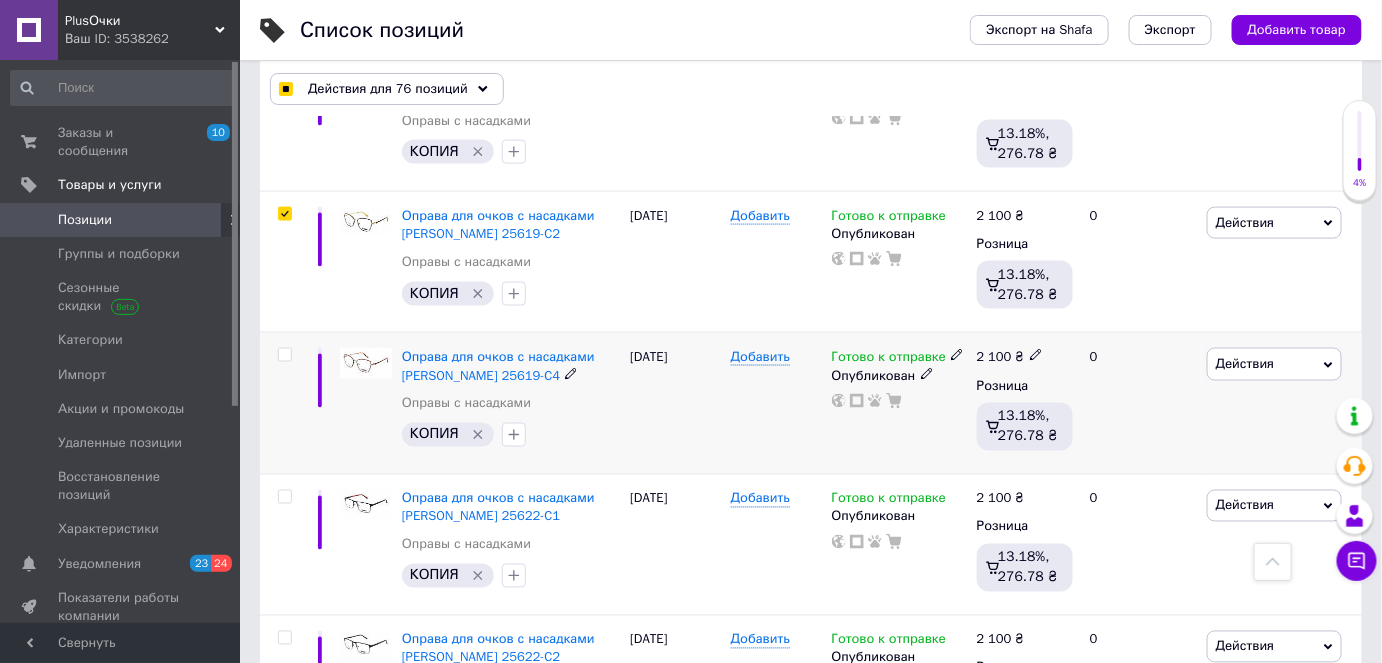 drag, startPoint x: 289, startPoint y: 336, endPoint x: 302, endPoint y: 434, distance: 98.85848 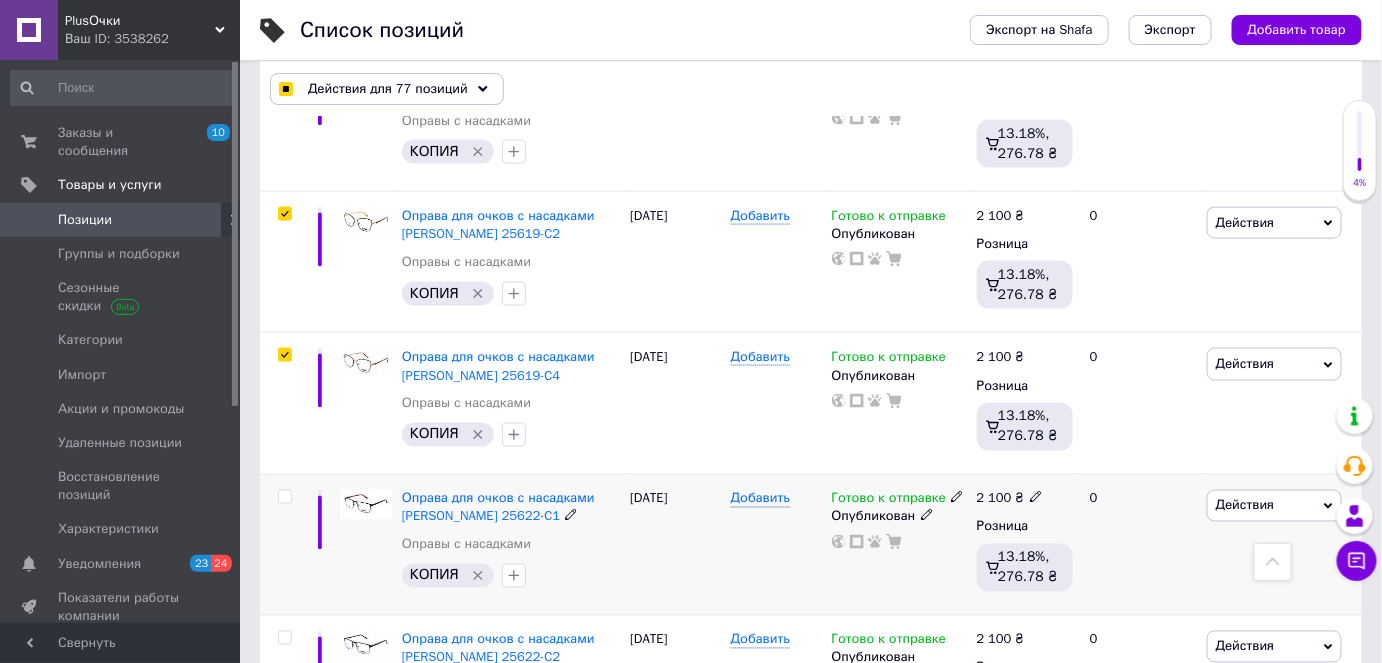 click at bounding box center [284, 497] 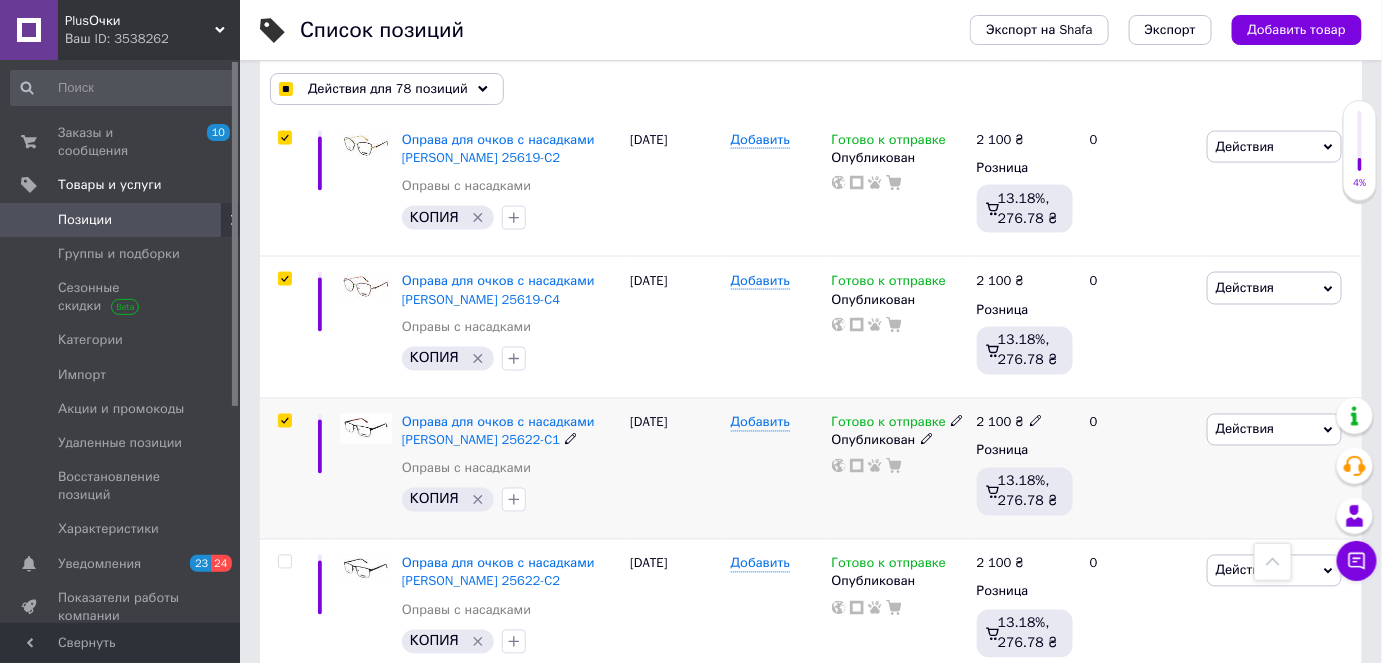 scroll, scrollTop: 11181, scrollLeft: 0, axis: vertical 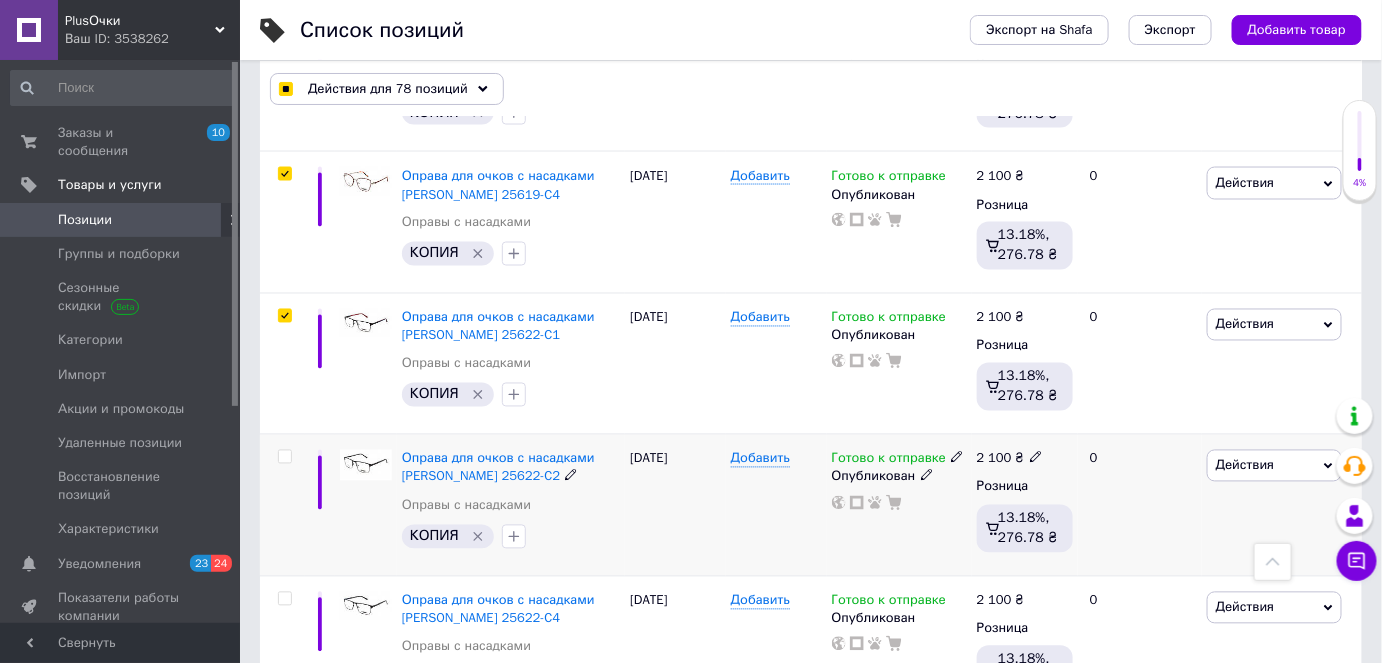click at bounding box center (284, 457) 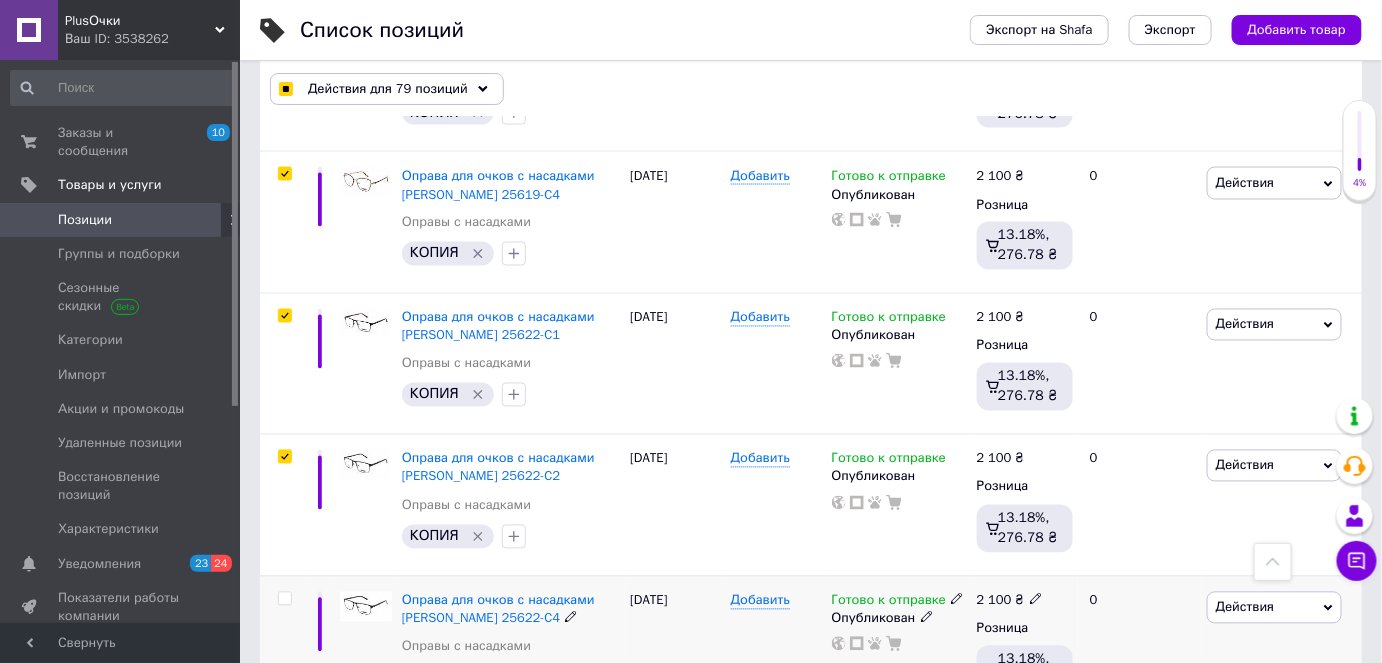 click at bounding box center (284, 599) 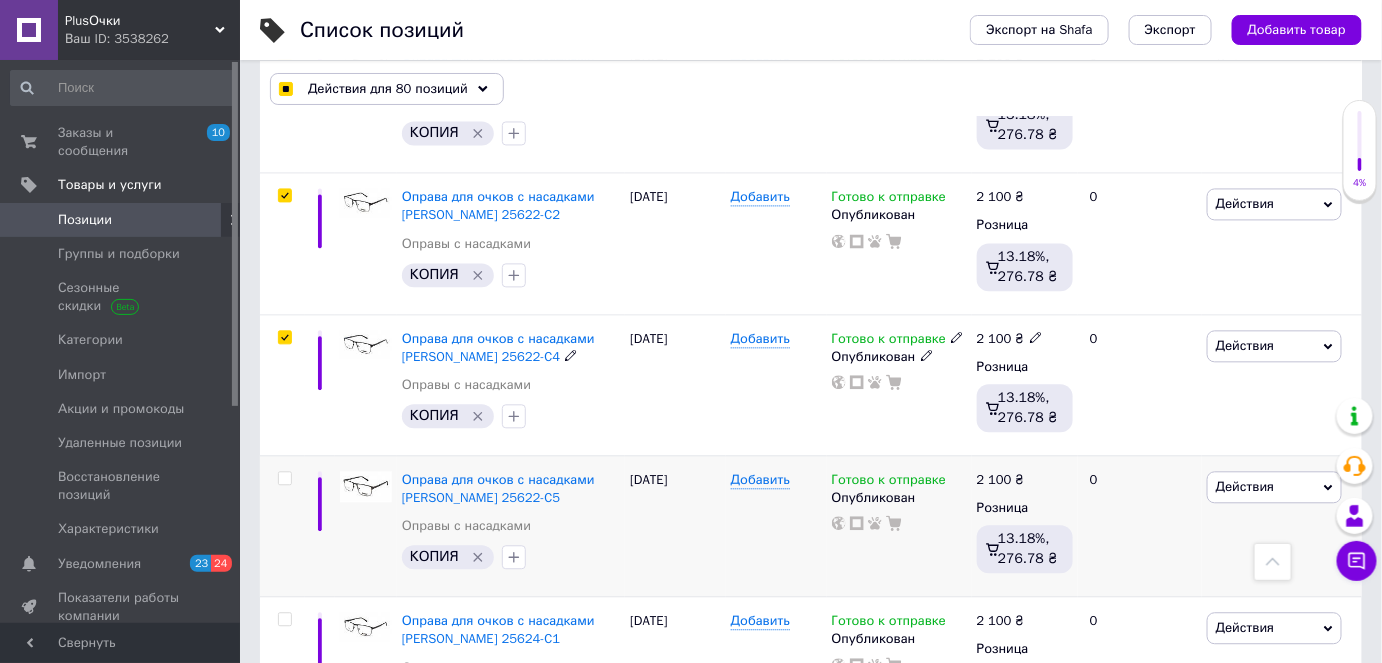 scroll, scrollTop: 11454, scrollLeft: 0, axis: vertical 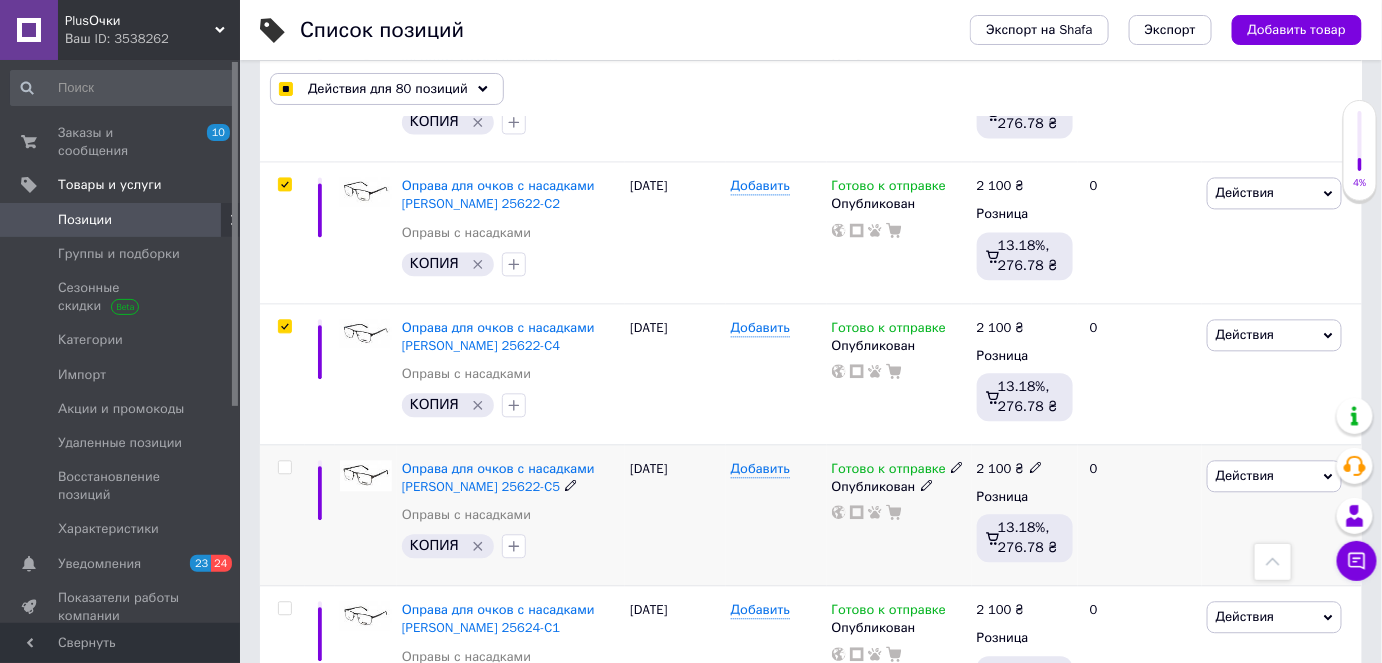 click at bounding box center (284, 467) 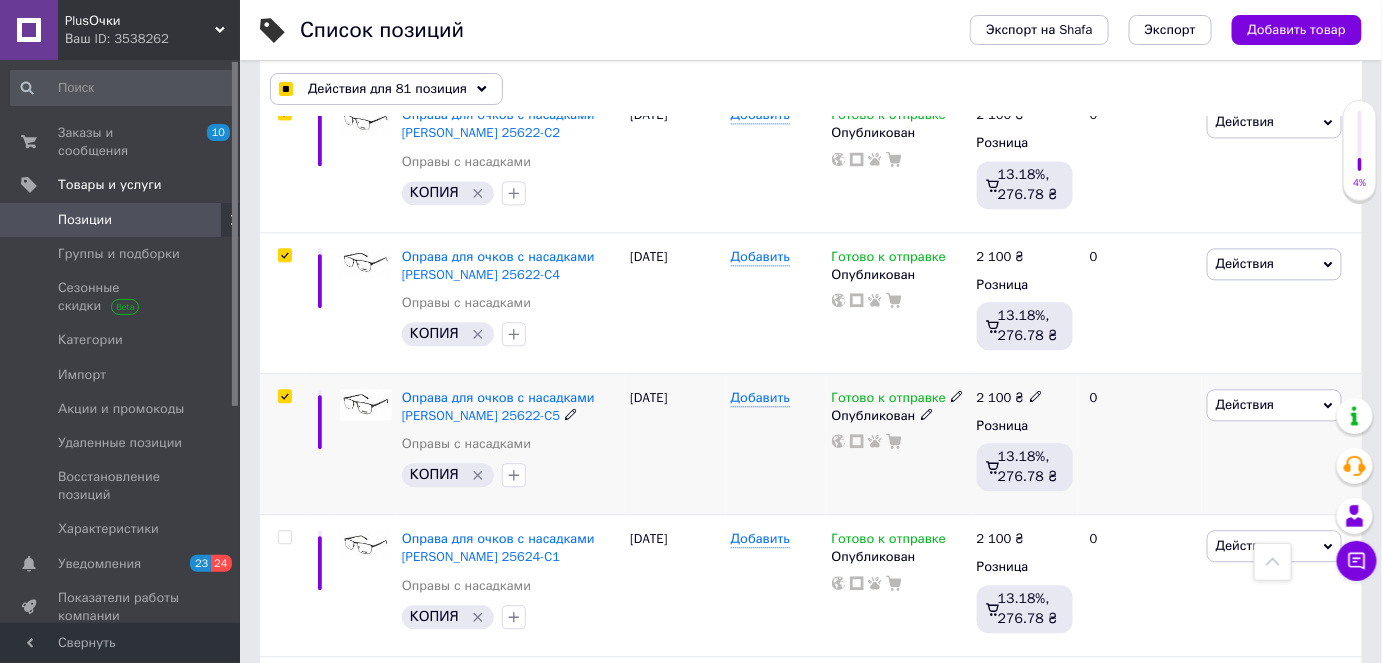 scroll, scrollTop: 11636, scrollLeft: 0, axis: vertical 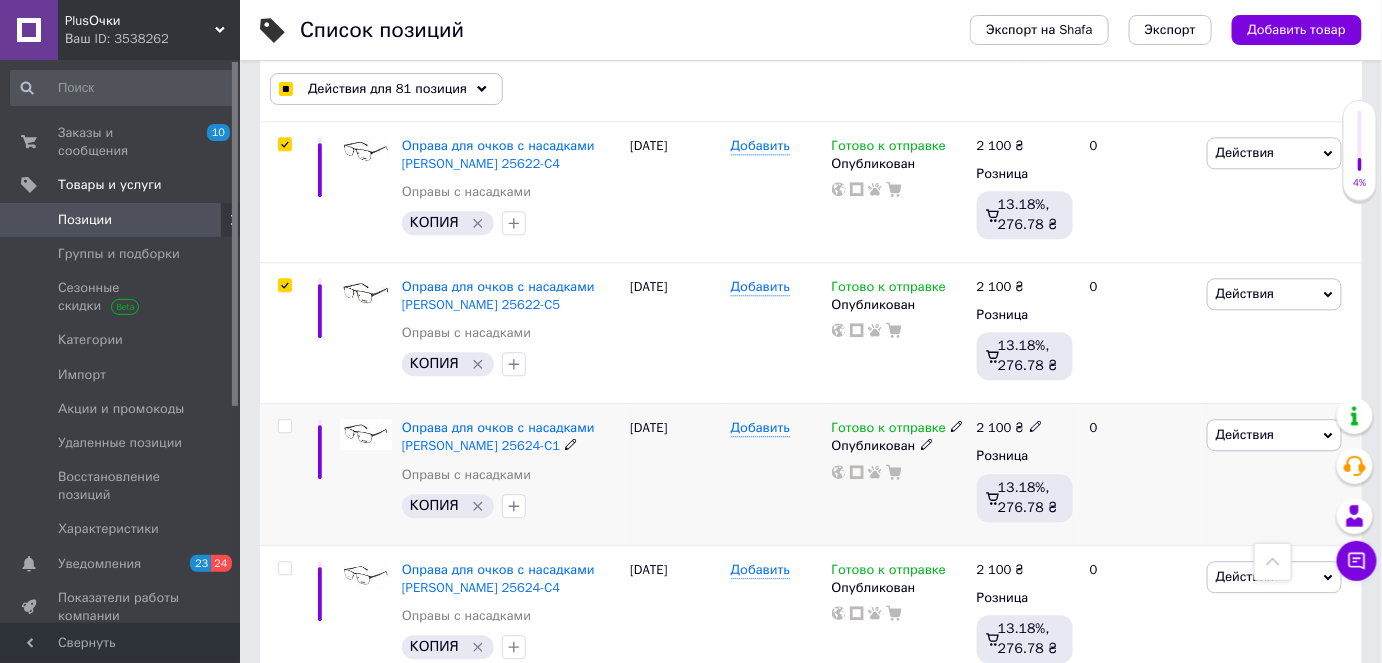 click at bounding box center [284, 426] 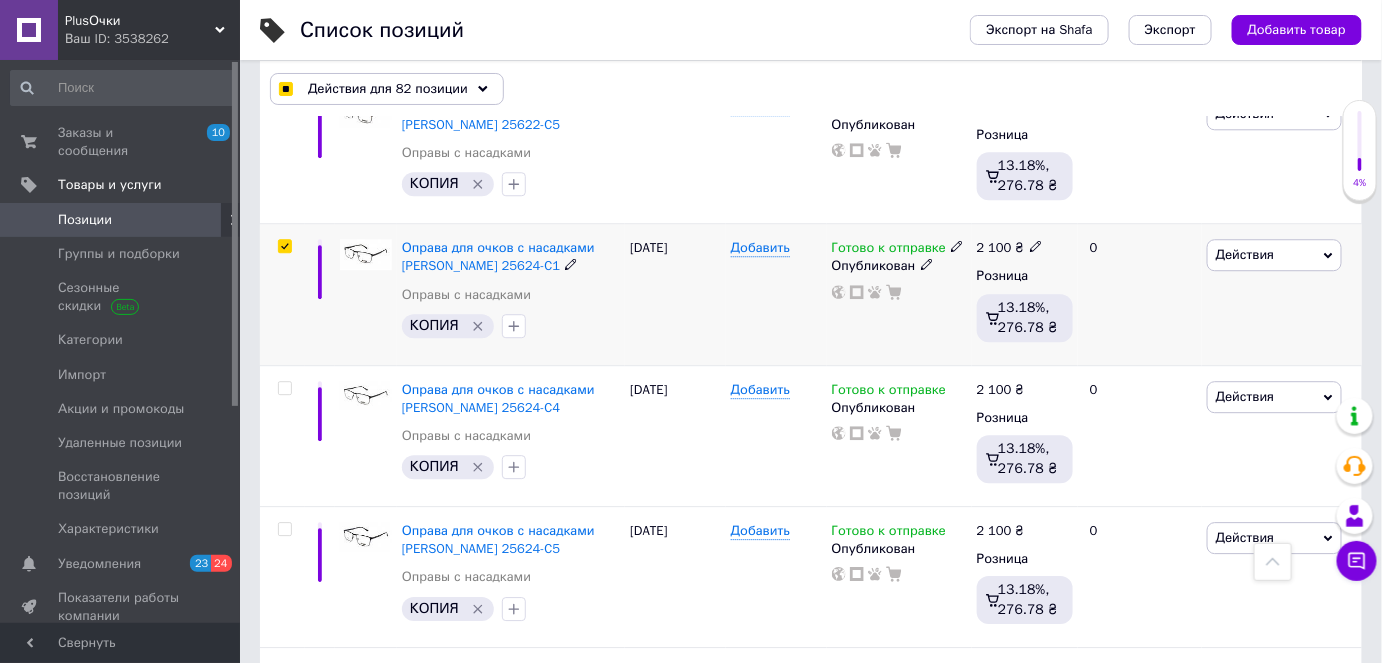 scroll, scrollTop: 11818, scrollLeft: 0, axis: vertical 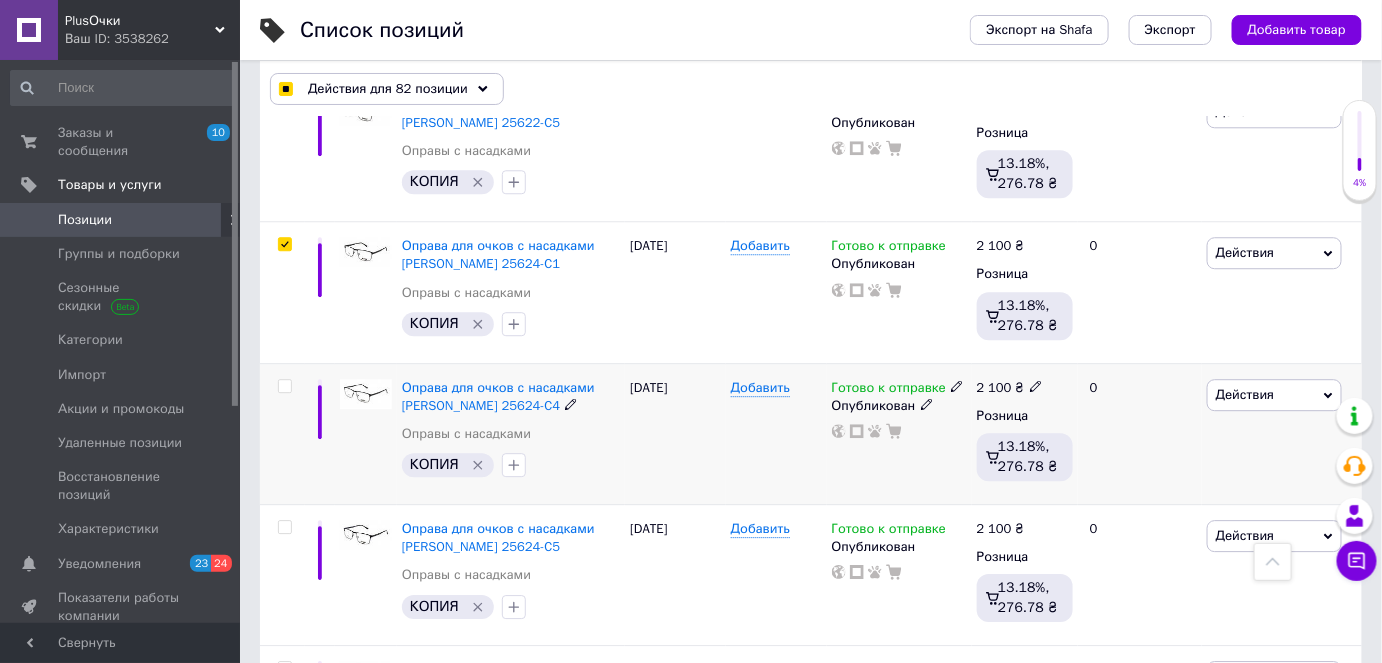 click at bounding box center [284, 386] 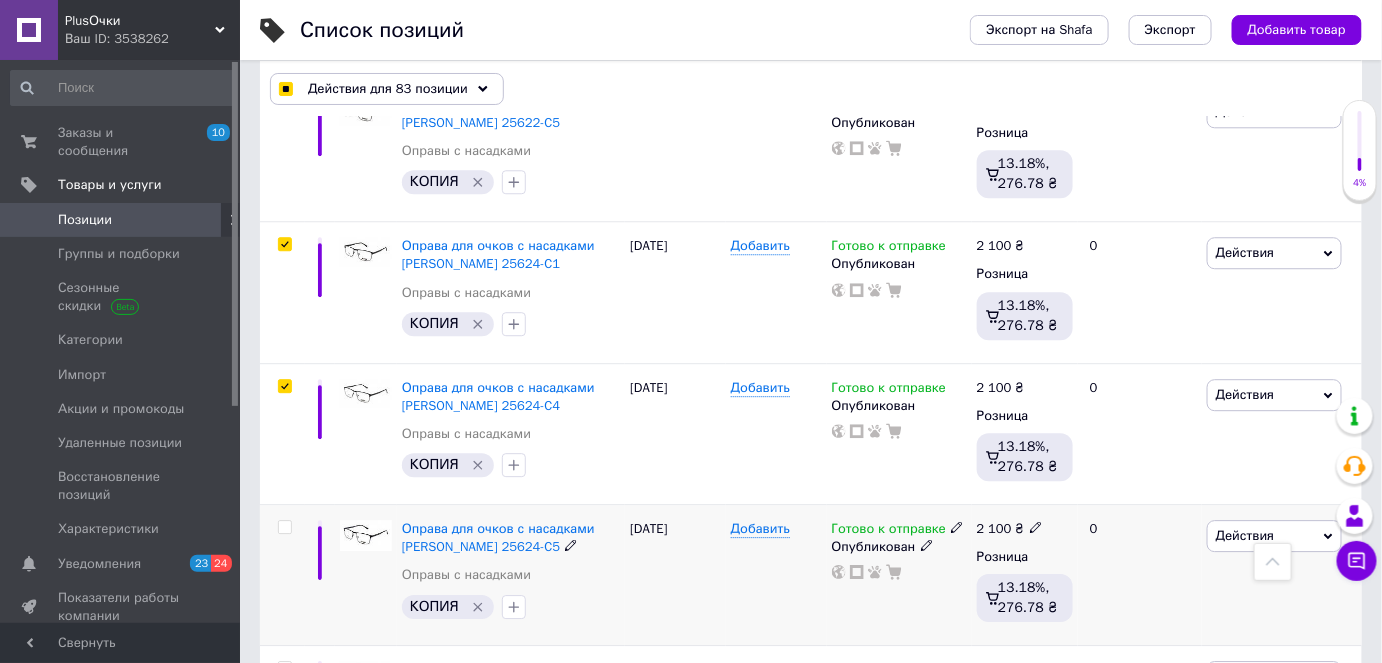 click at bounding box center [284, 527] 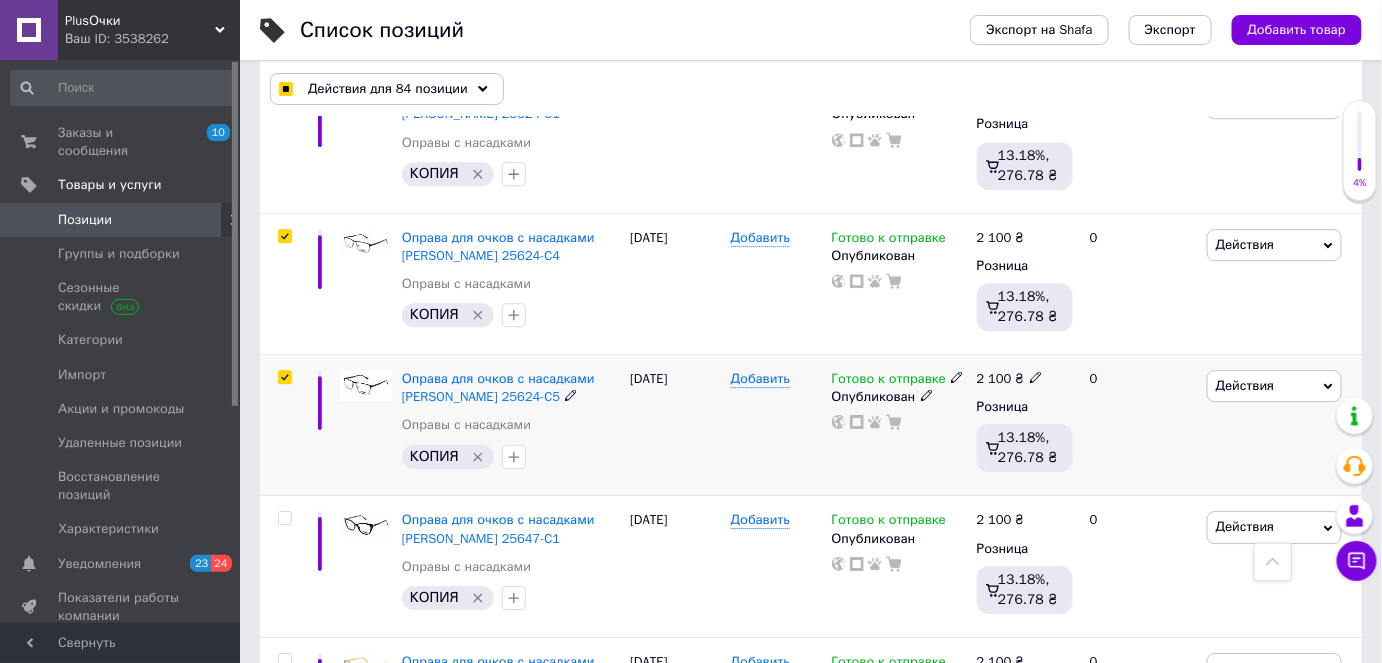 scroll, scrollTop: 12000, scrollLeft: 0, axis: vertical 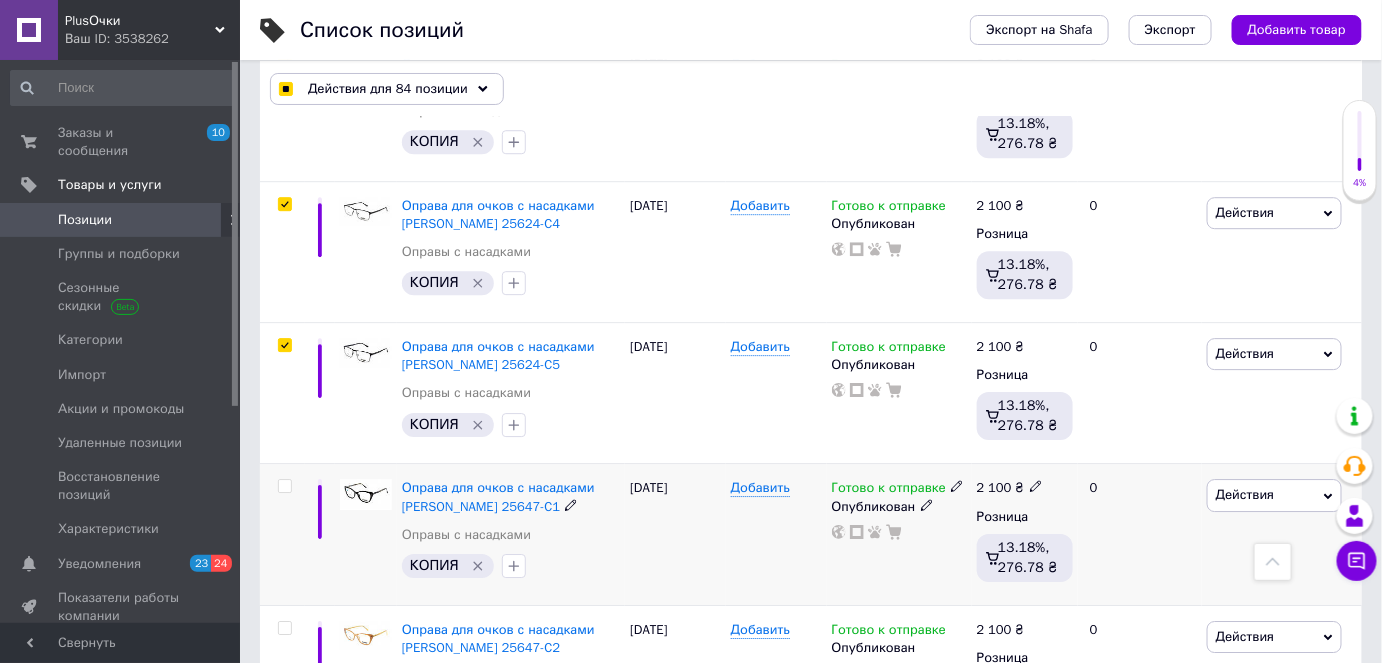 click at bounding box center [284, 486] 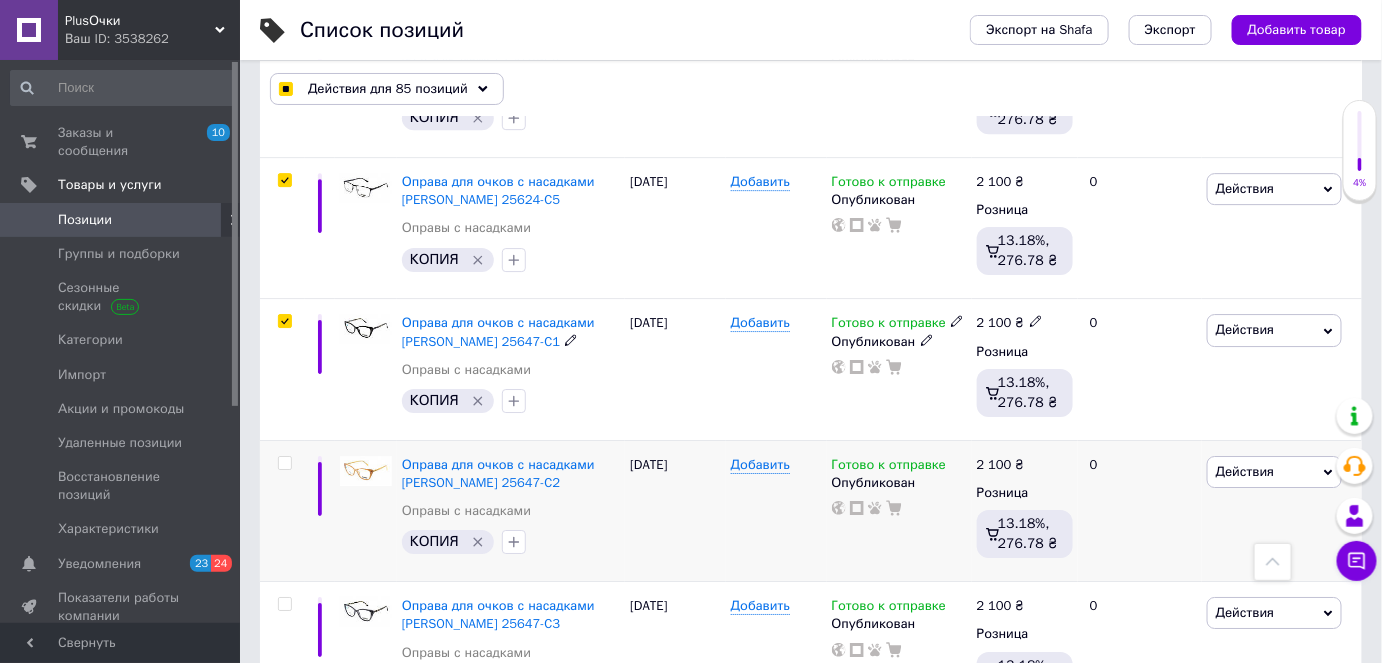 scroll, scrollTop: 12181, scrollLeft: 0, axis: vertical 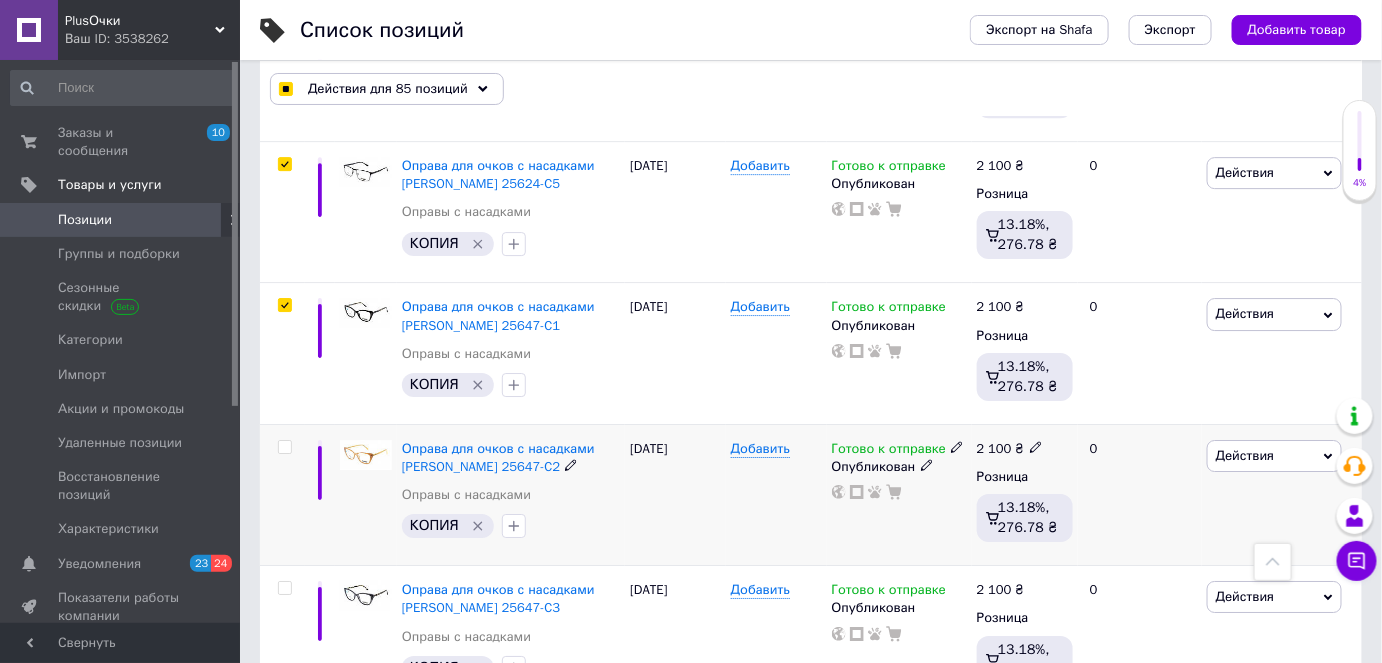 click at bounding box center (284, 447) 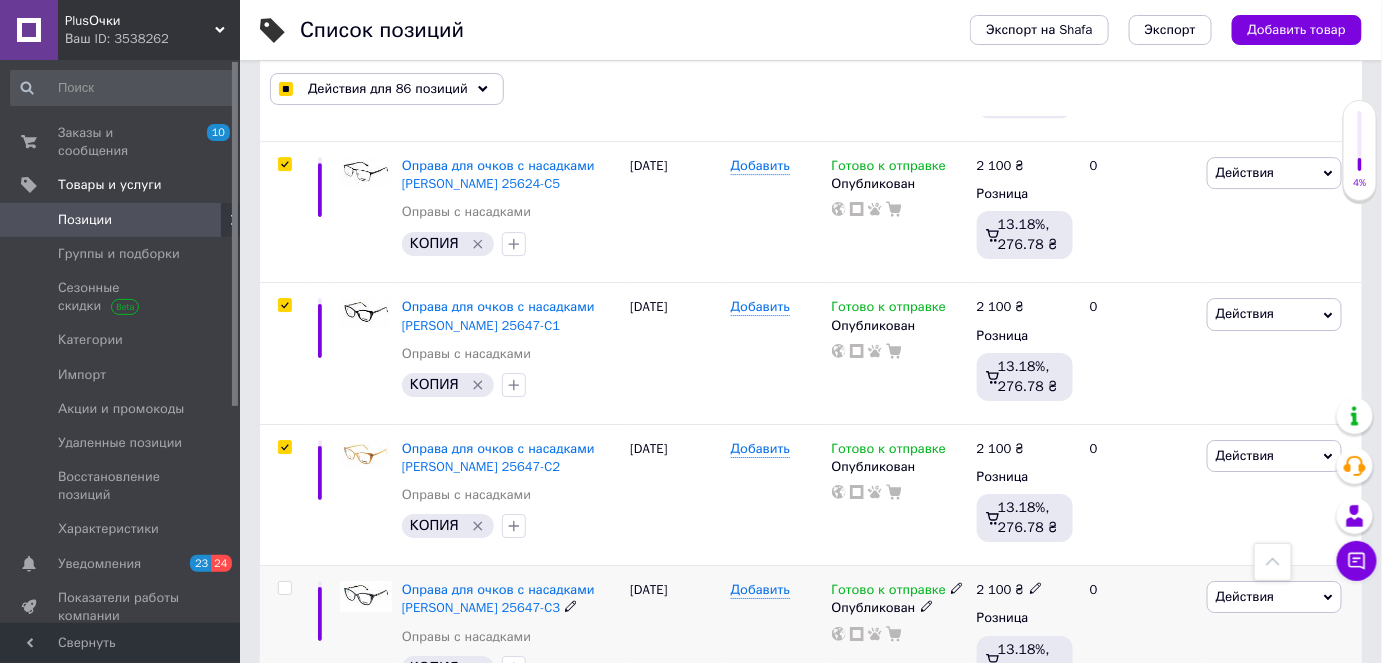 click at bounding box center [284, 588] 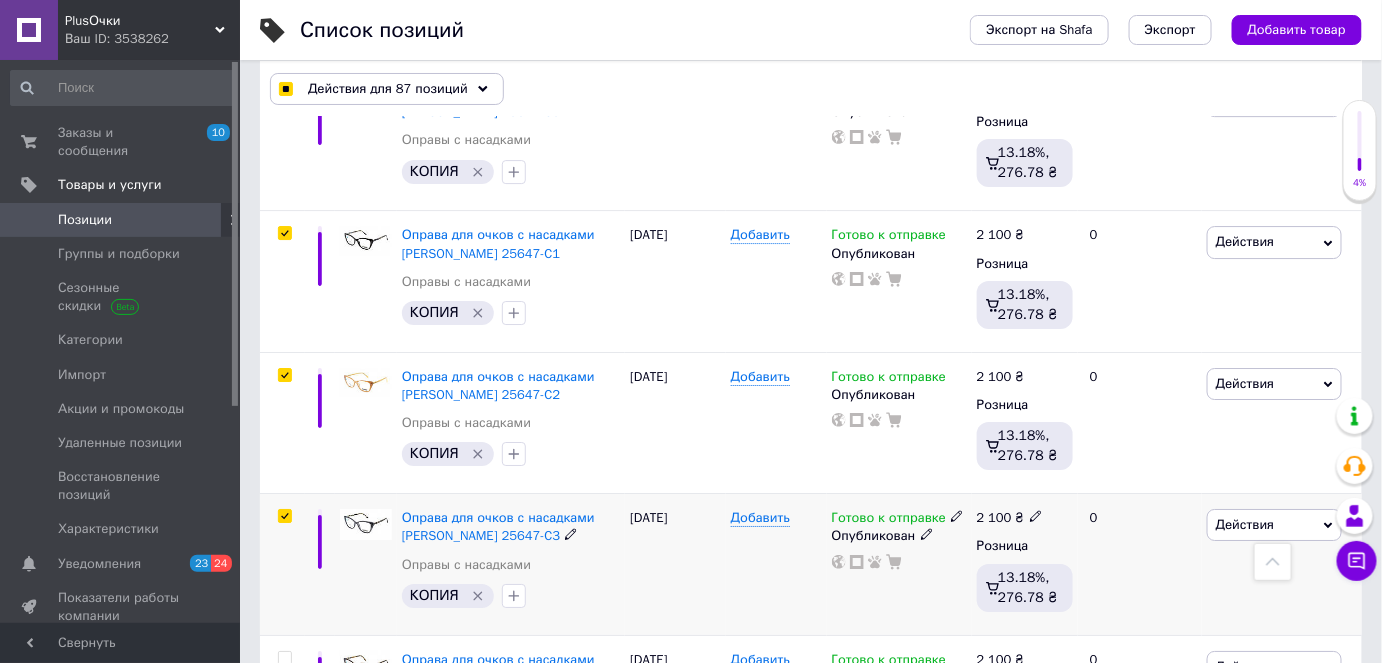 scroll, scrollTop: 12363, scrollLeft: 0, axis: vertical 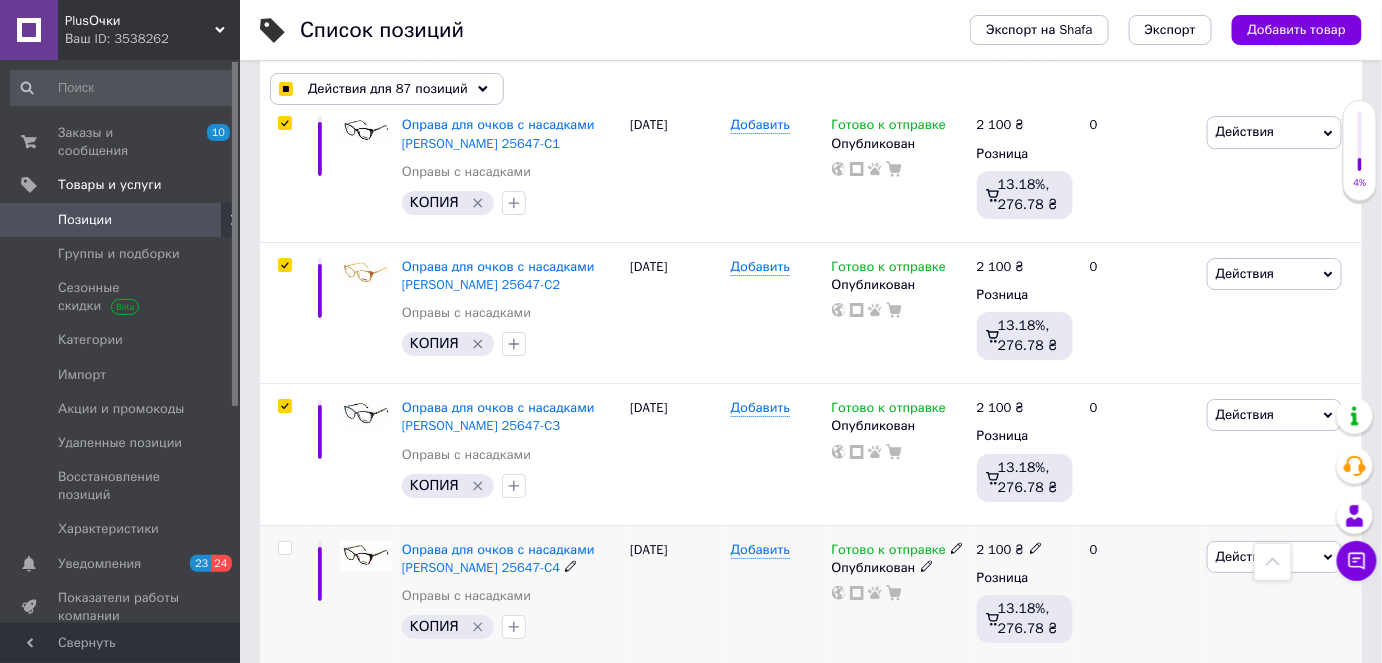 click at bounding box center [284, 548] 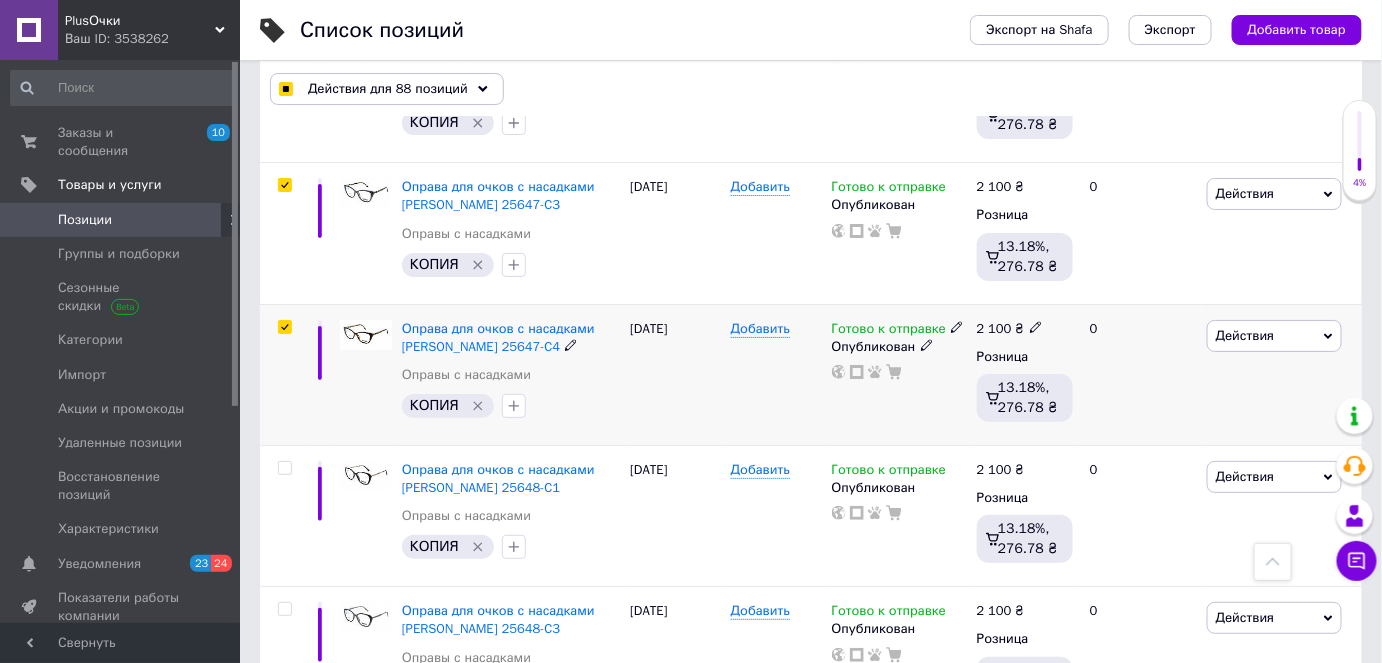 scroll, scrollTop: 12636, scrollLeft: 0, axis: vertical 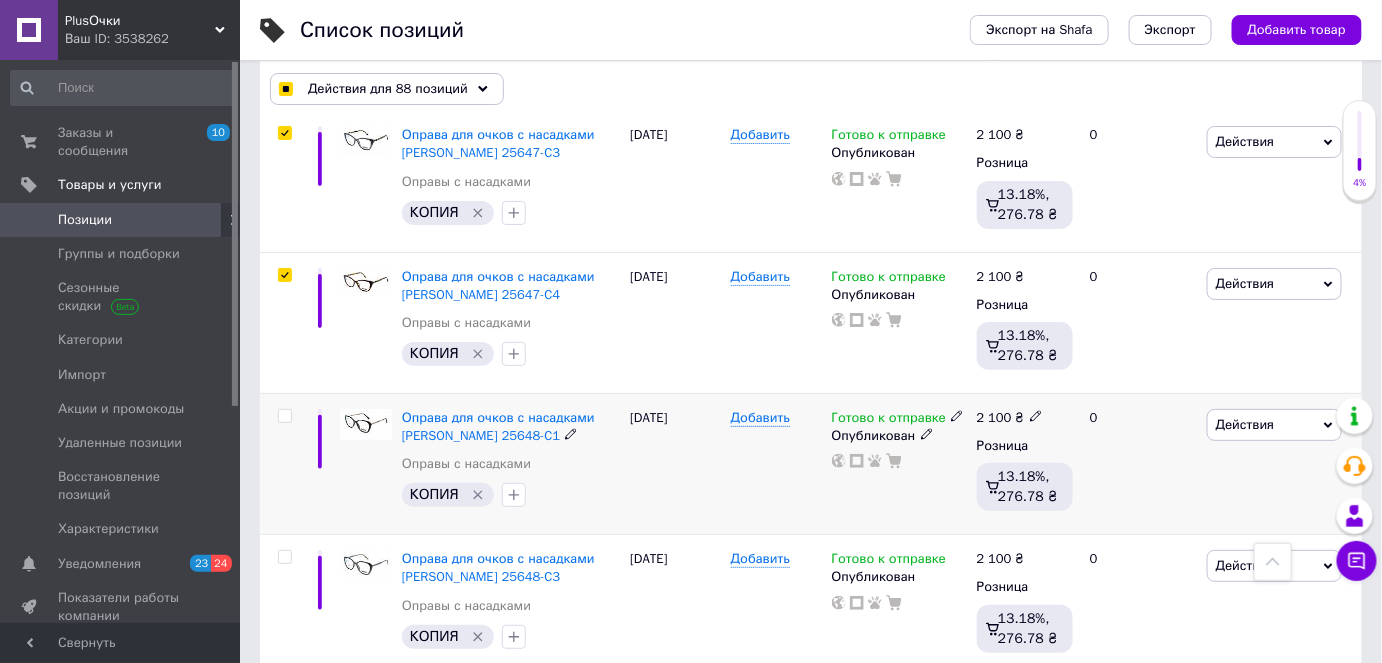click at bounding box center [284, 416] 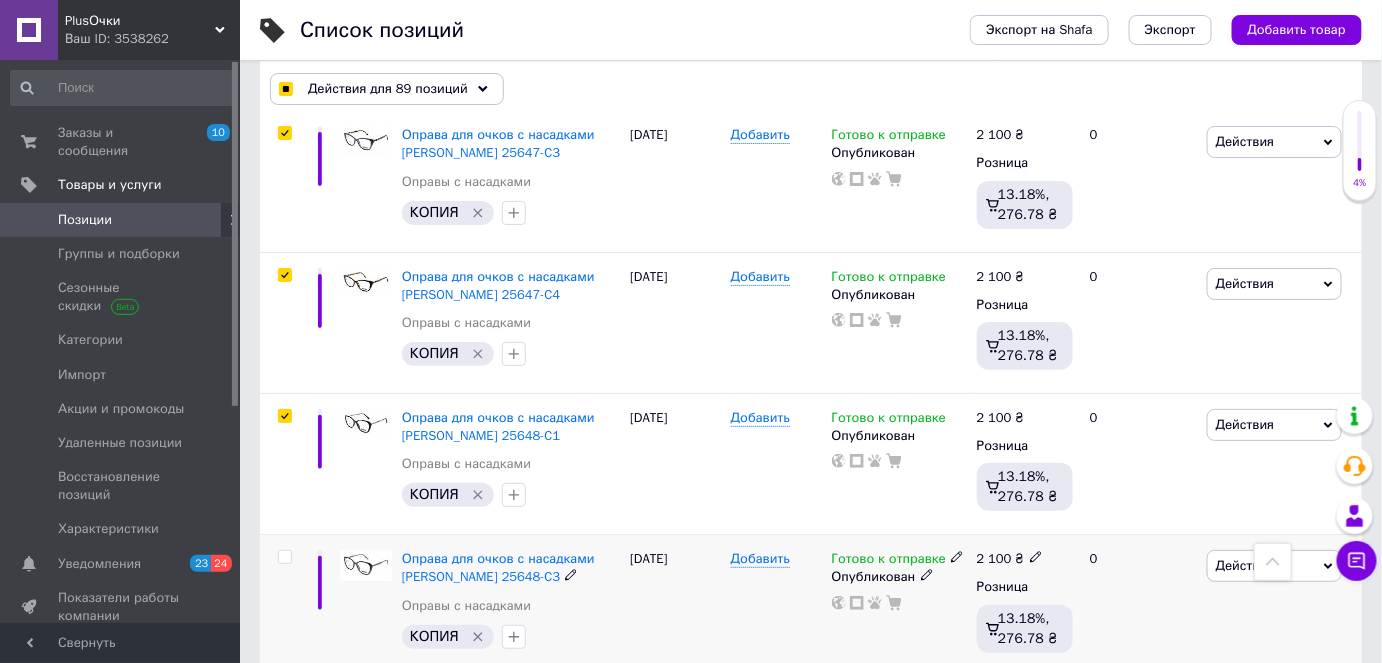 click at bounding box center (284, 557) 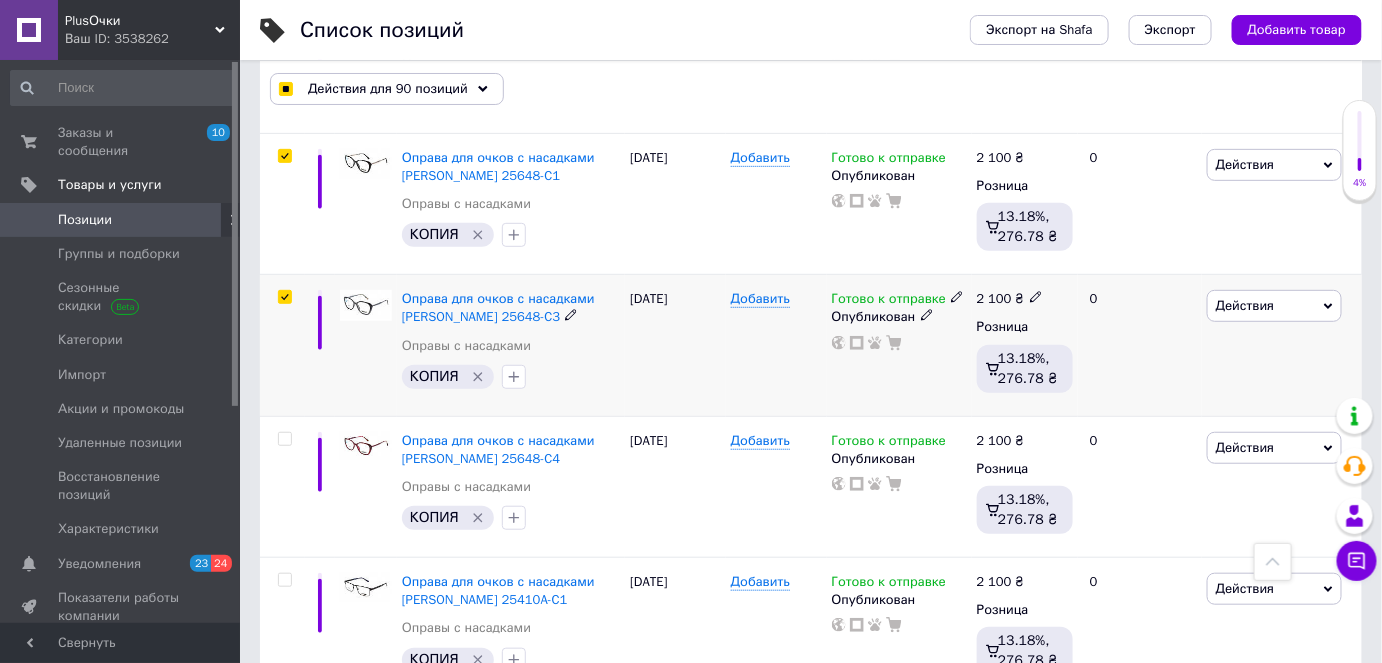 scroll, scrollTop: 12909, scrollLeft: 0, axis: vertical 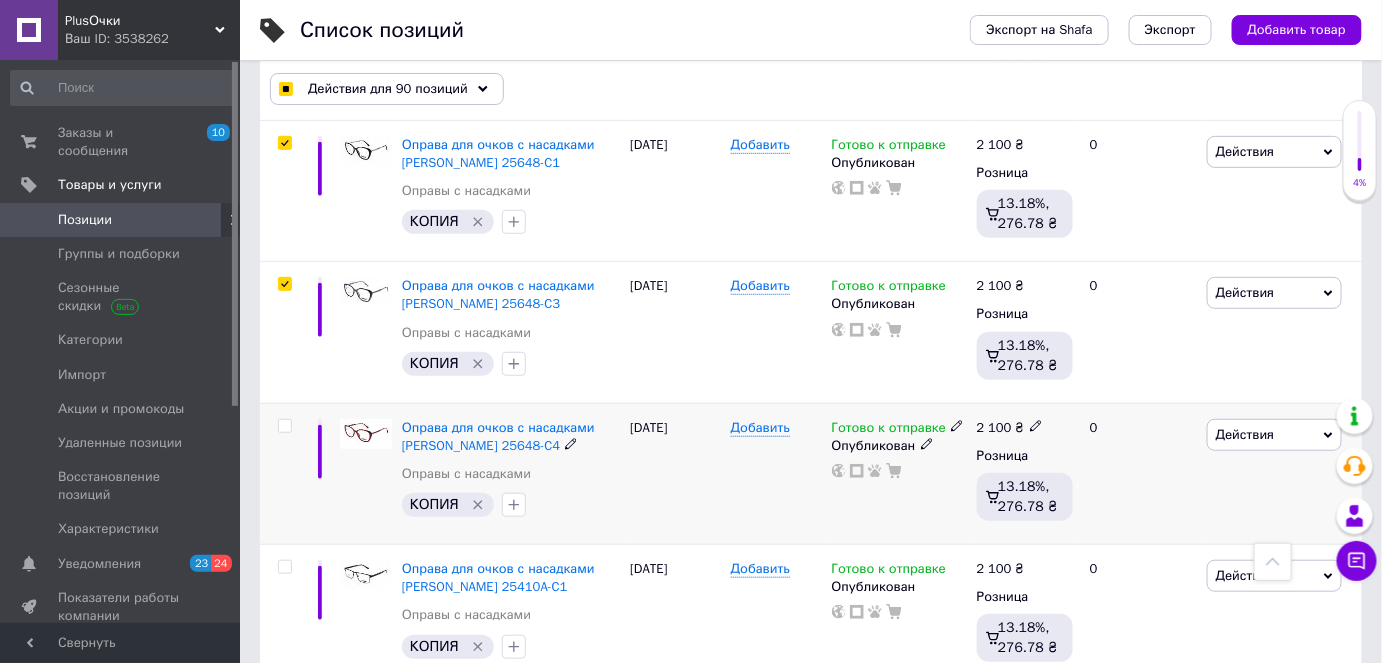 click at bounding box center [284, 426] 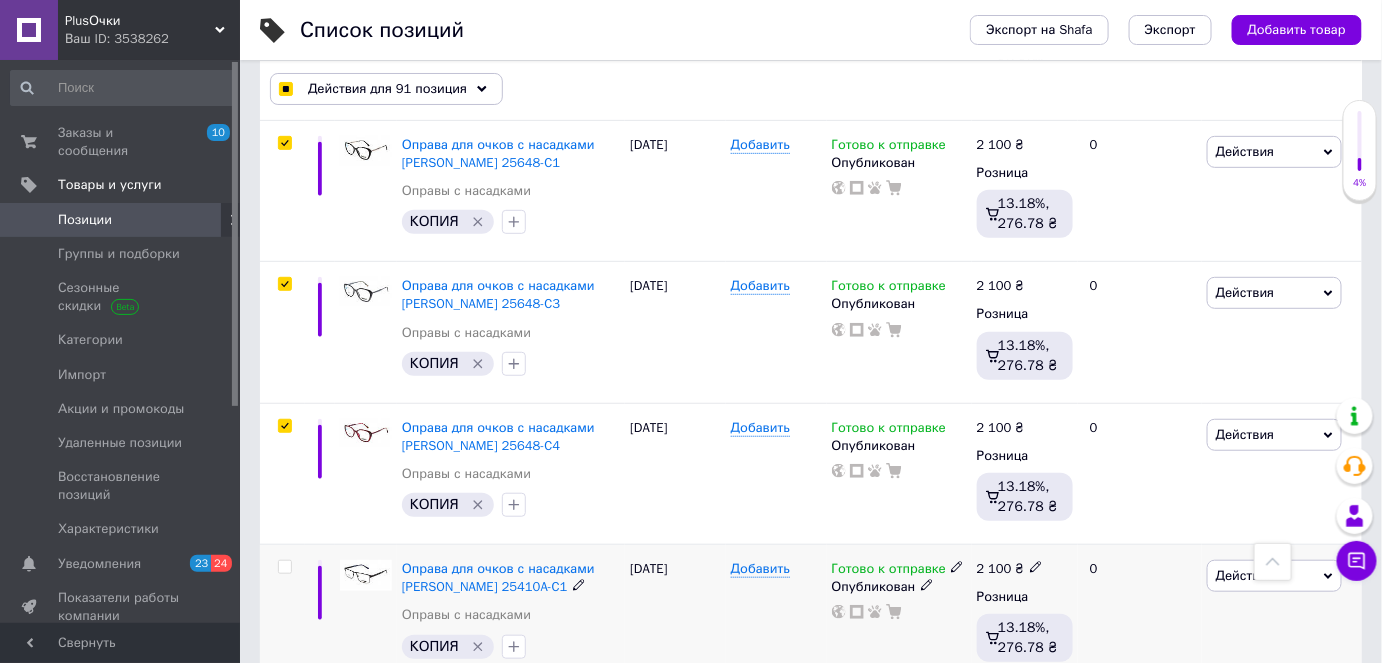 click at bounding box center [284, 567] 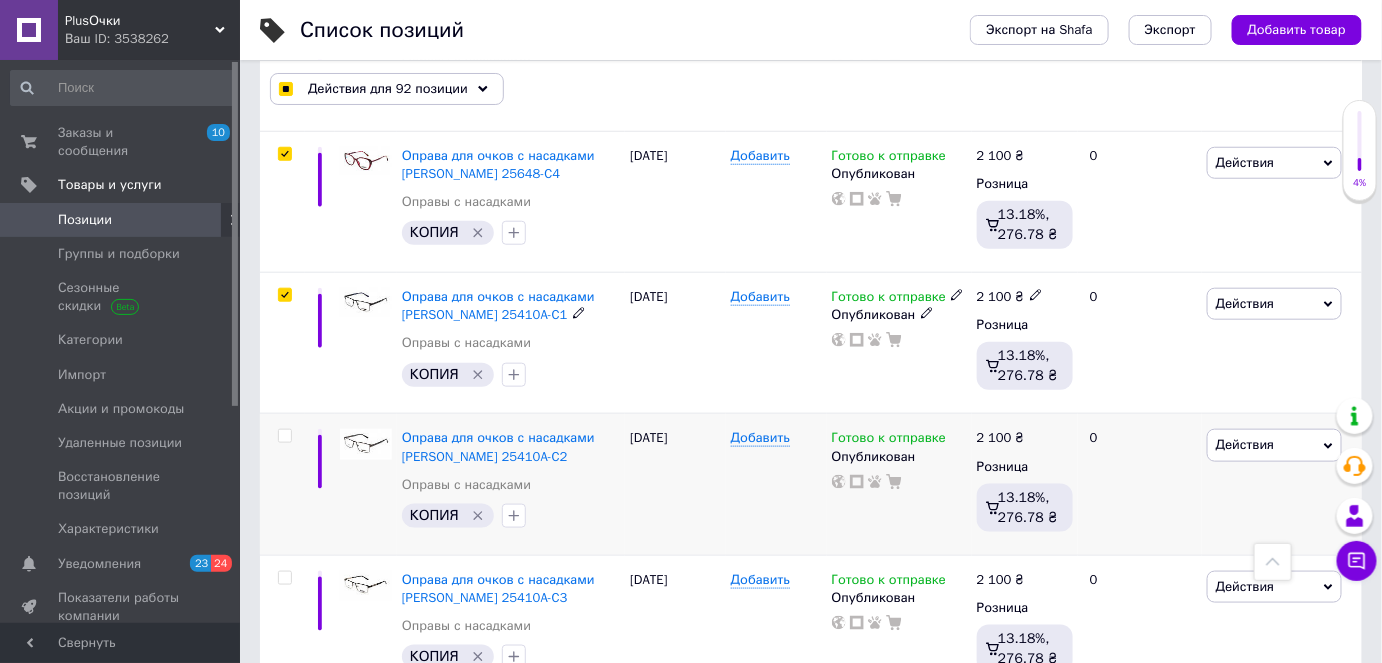 scroll, scrollTop: 13181, scrollLeft: 0, axis: vertical 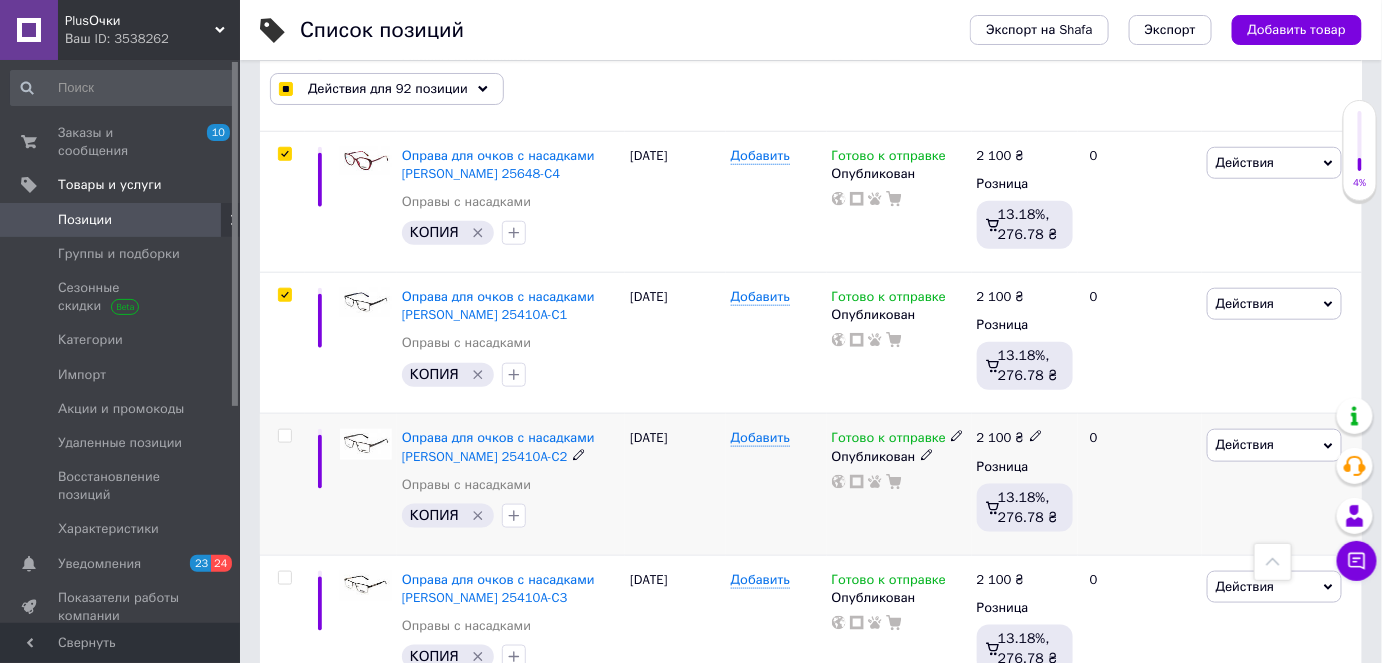 click at bounding box center (284, 436) 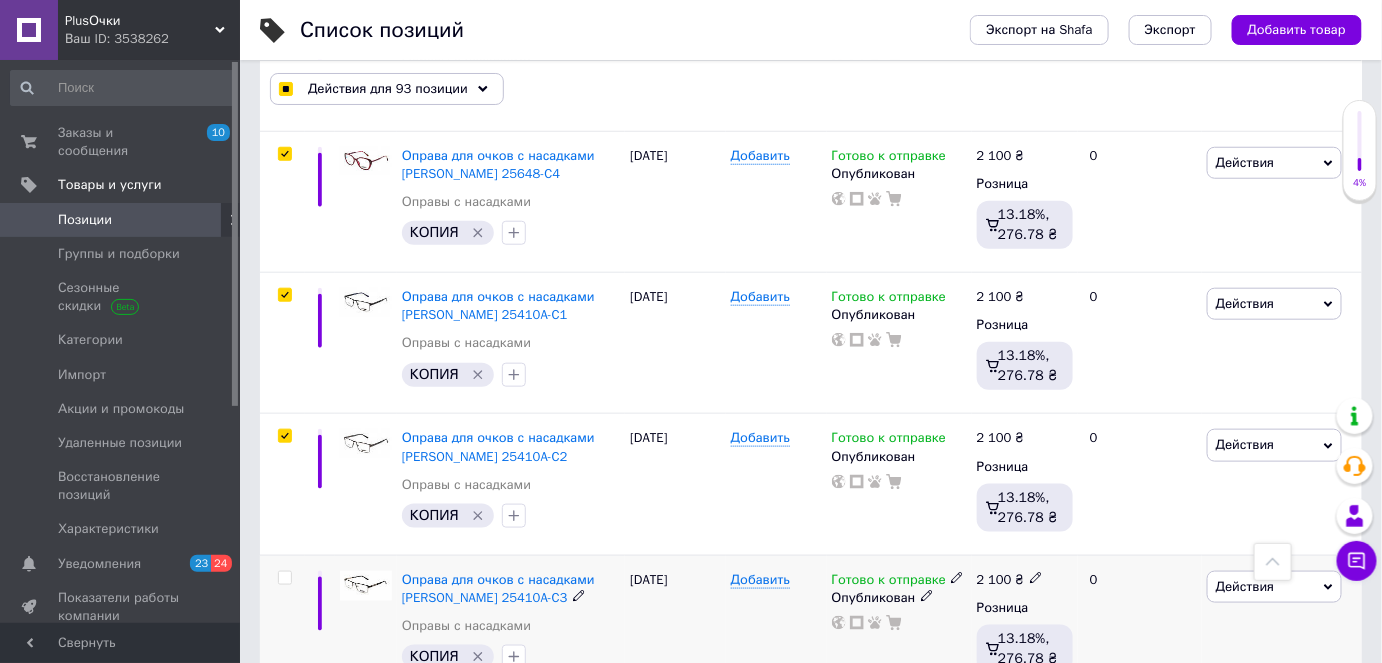 click at bounding box center (284, 578) 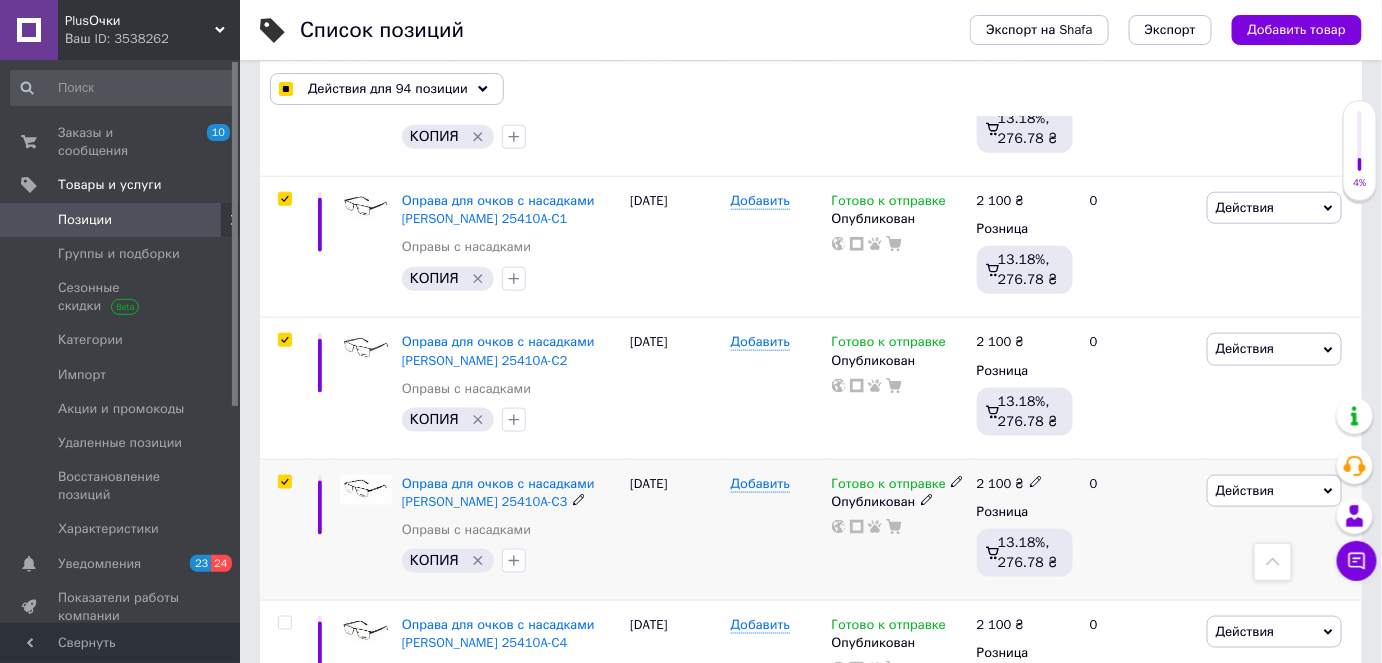 scroll, scrollTop: 13454, scrollLeft: 0, axis: vertical 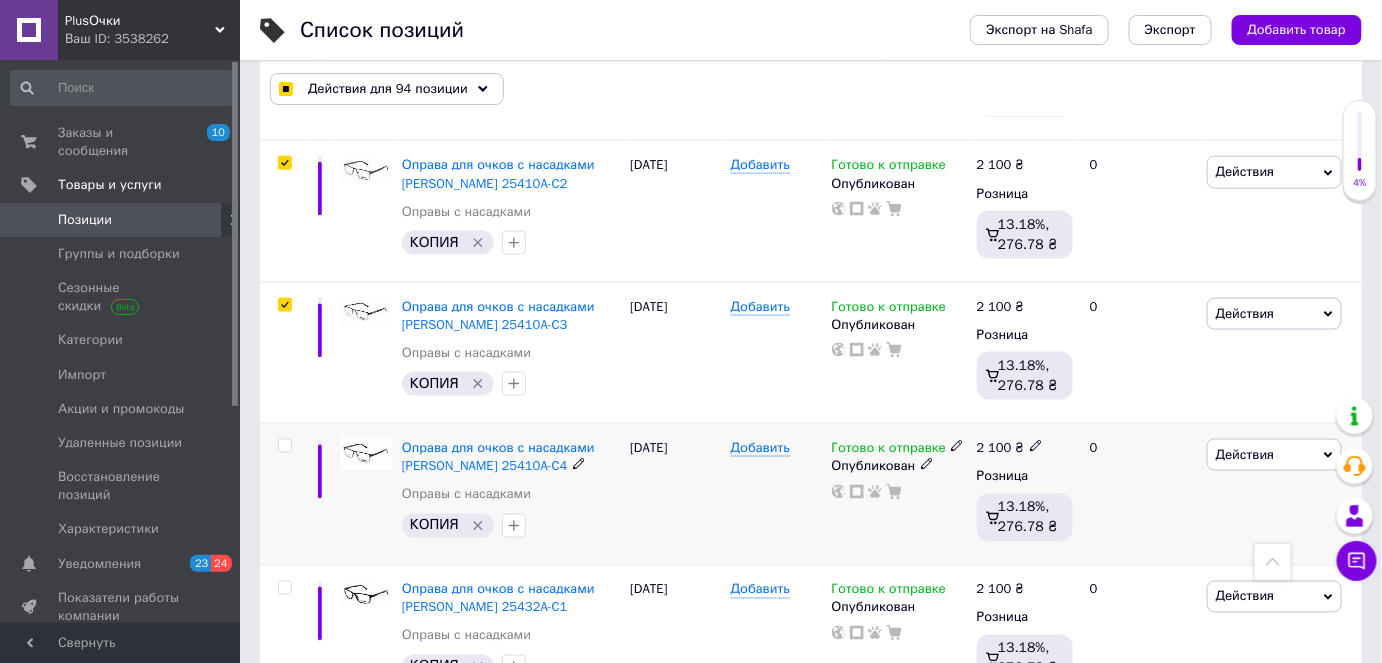click at bounding box center (284, 446) 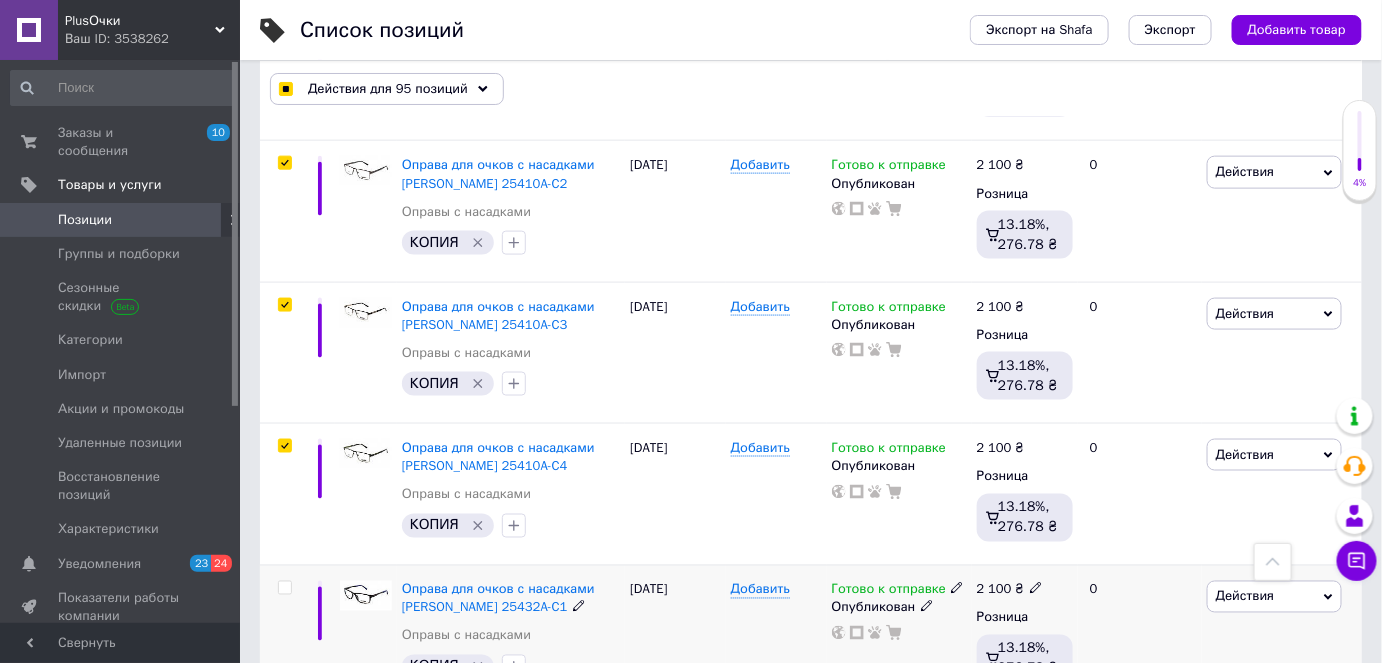 click at bounding box center (284, 588) 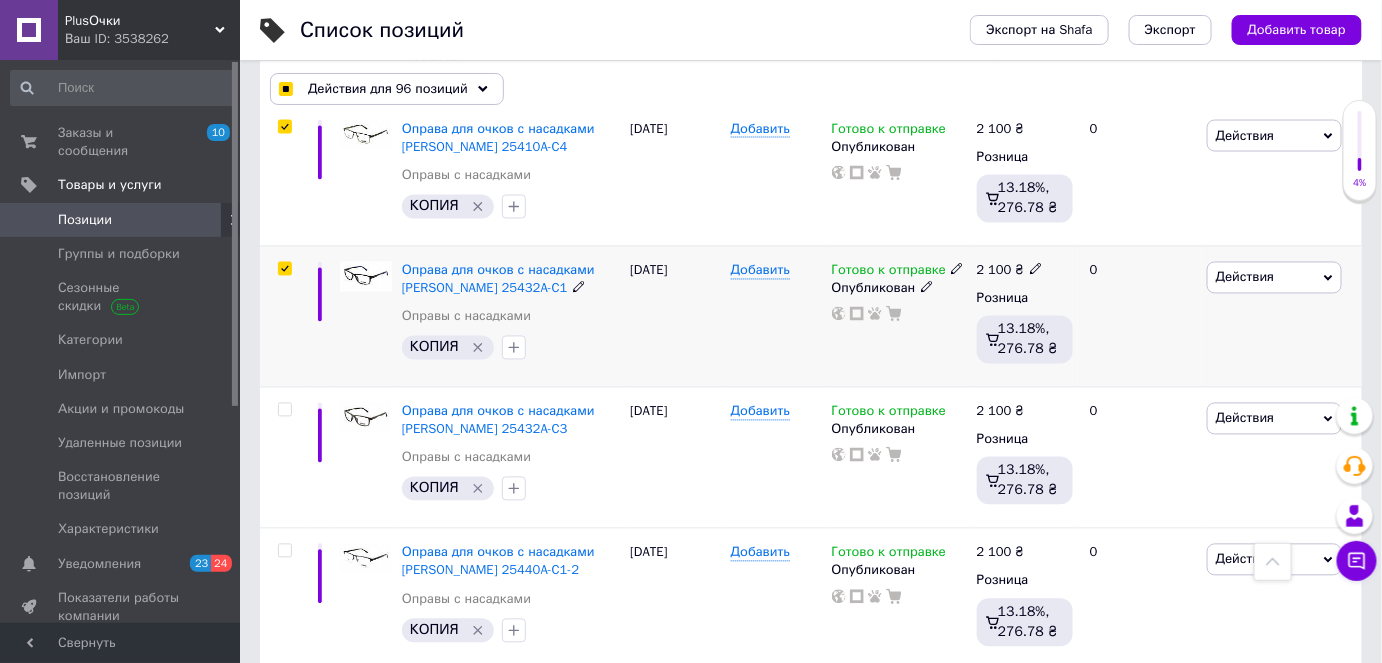 scroll, scrollTop: 13818, scrollLeft: 0, axis: vertical 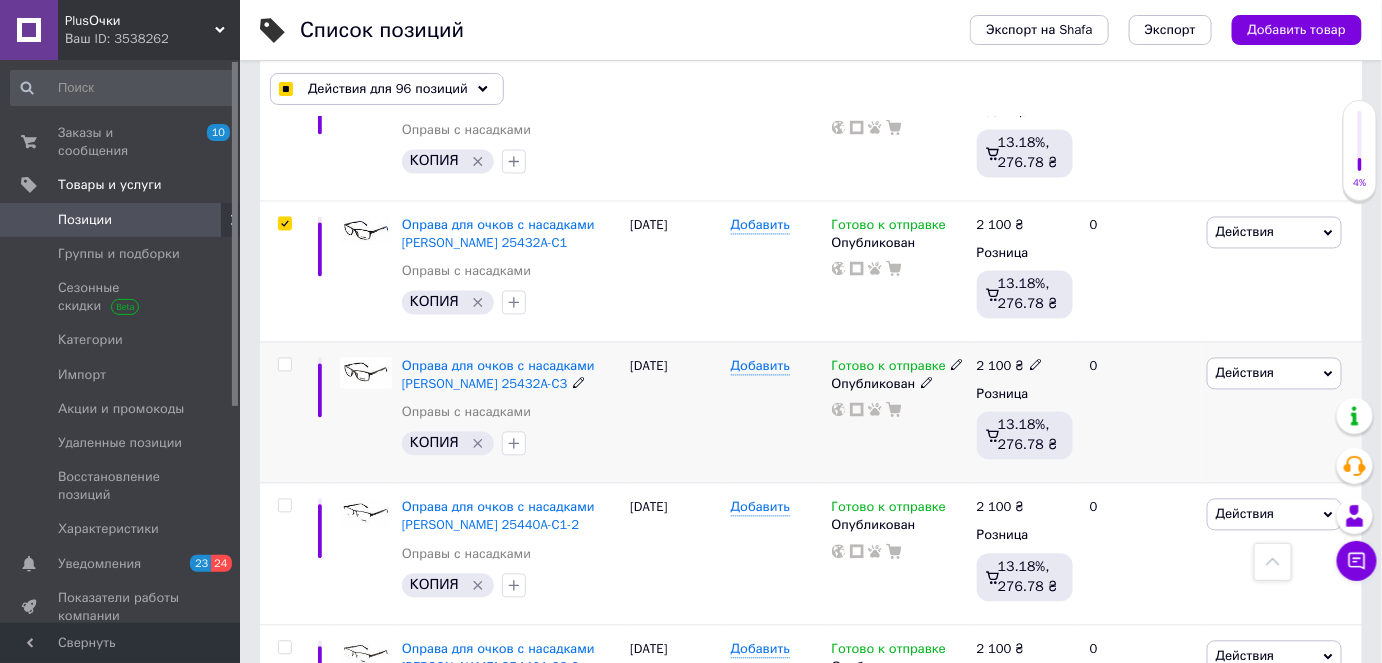 click at bounding box center (284, 365) 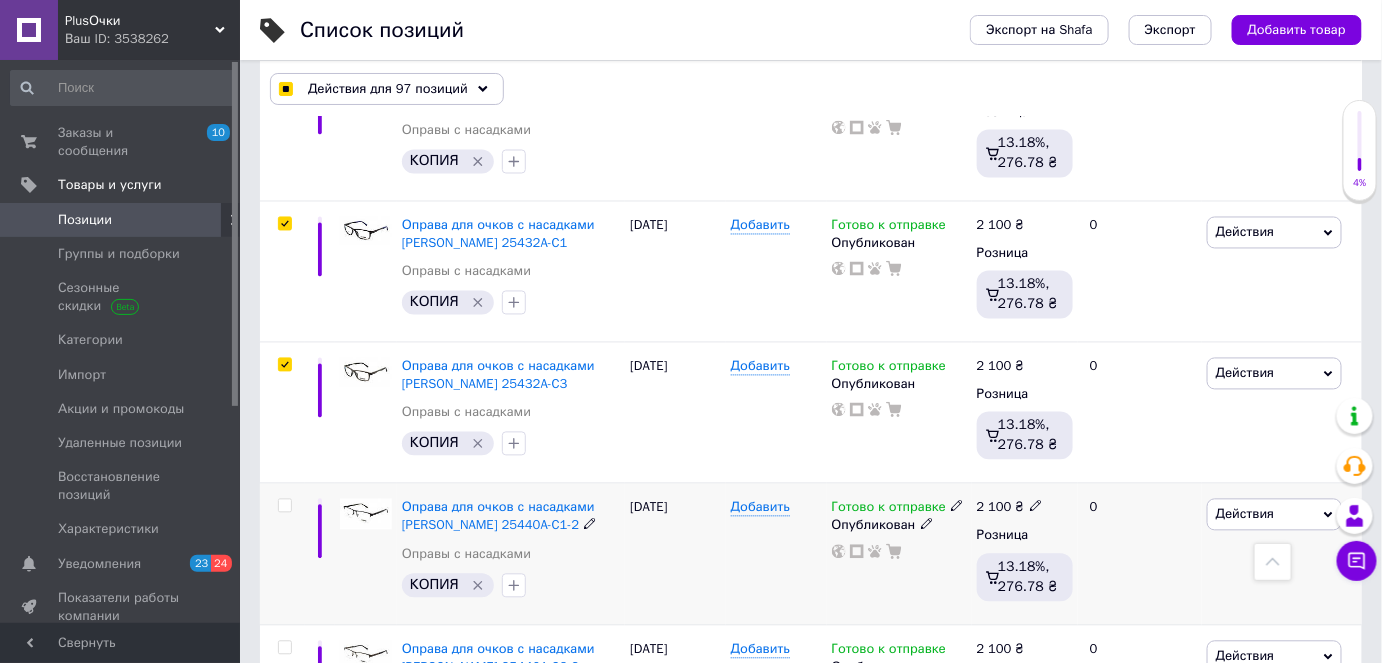 click at bounding box center [284, 506] 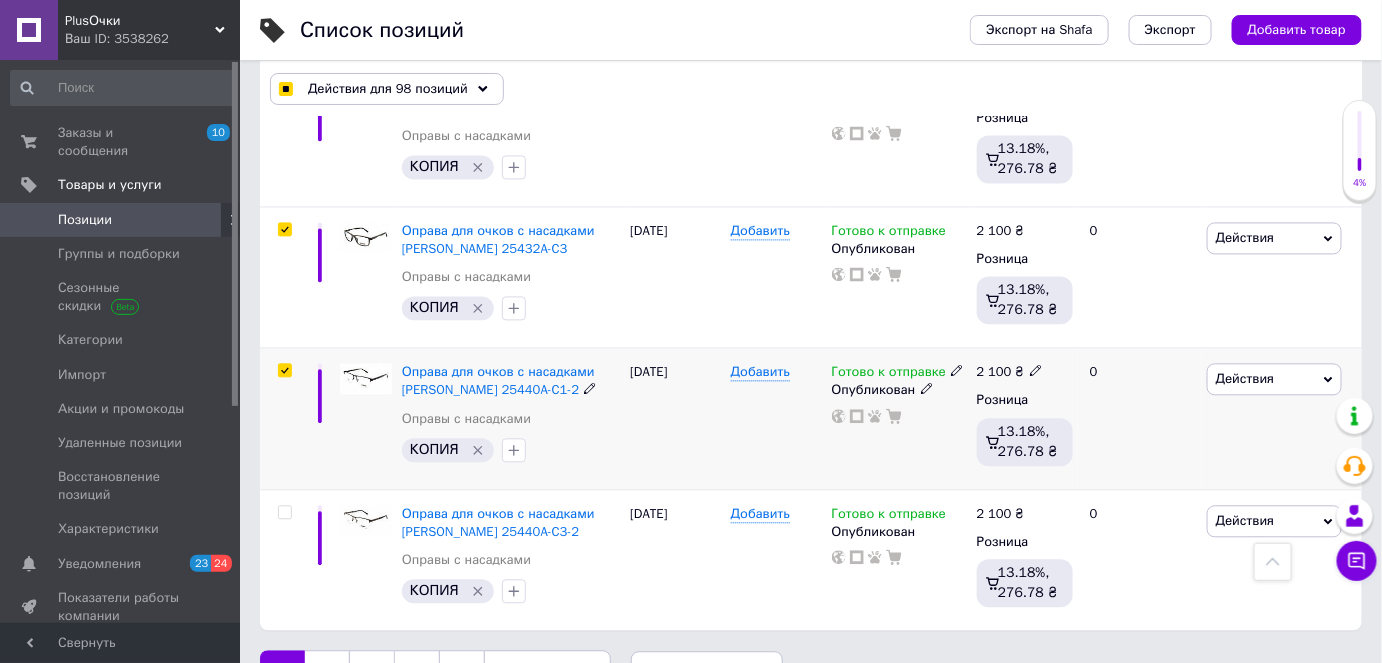scroll, scrollTop: 13978, scrollLeft: 0, axis: vertical 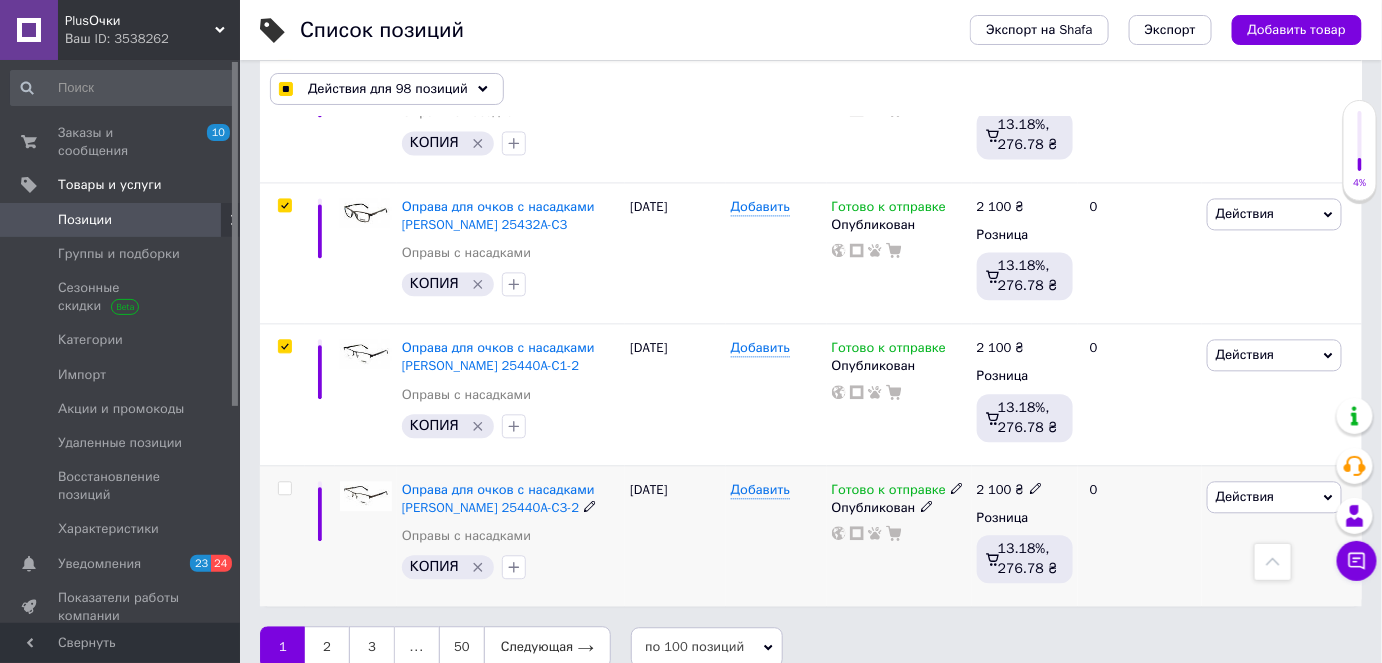 click at bounding box center (284, 488) 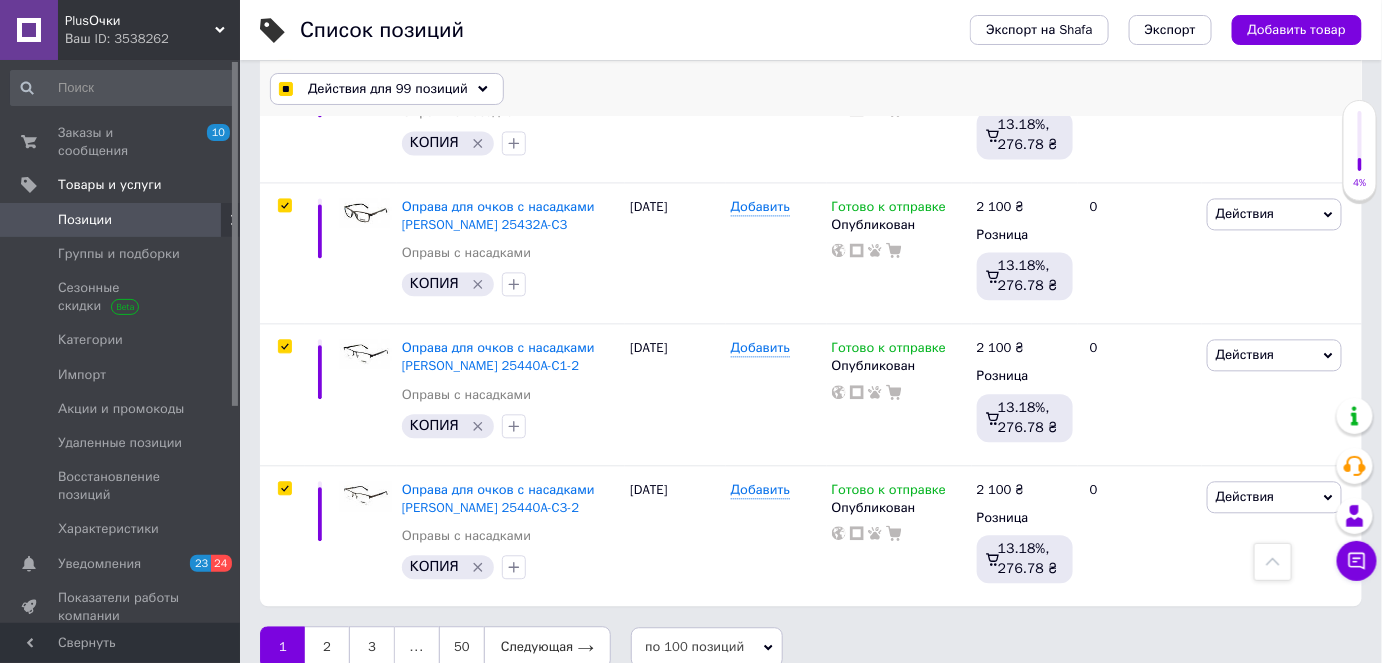 click 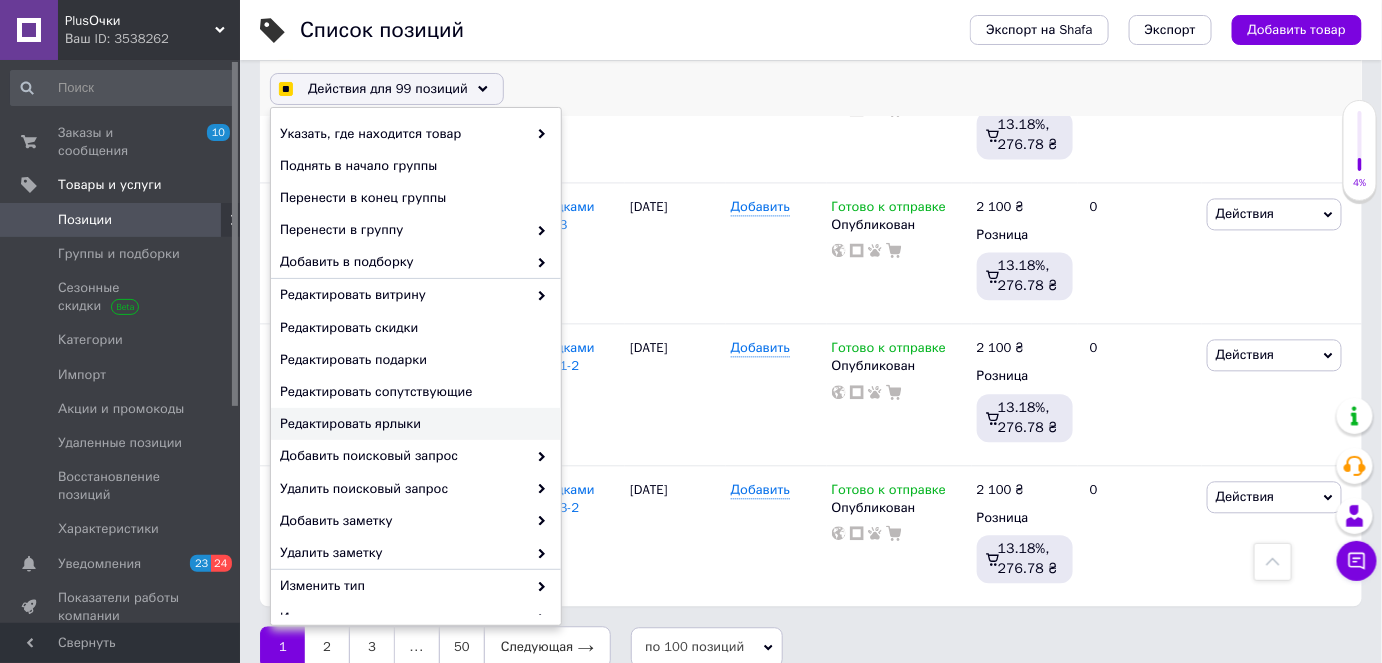 click on "Редактировать ярлыки" at bounding box center [413, 424] 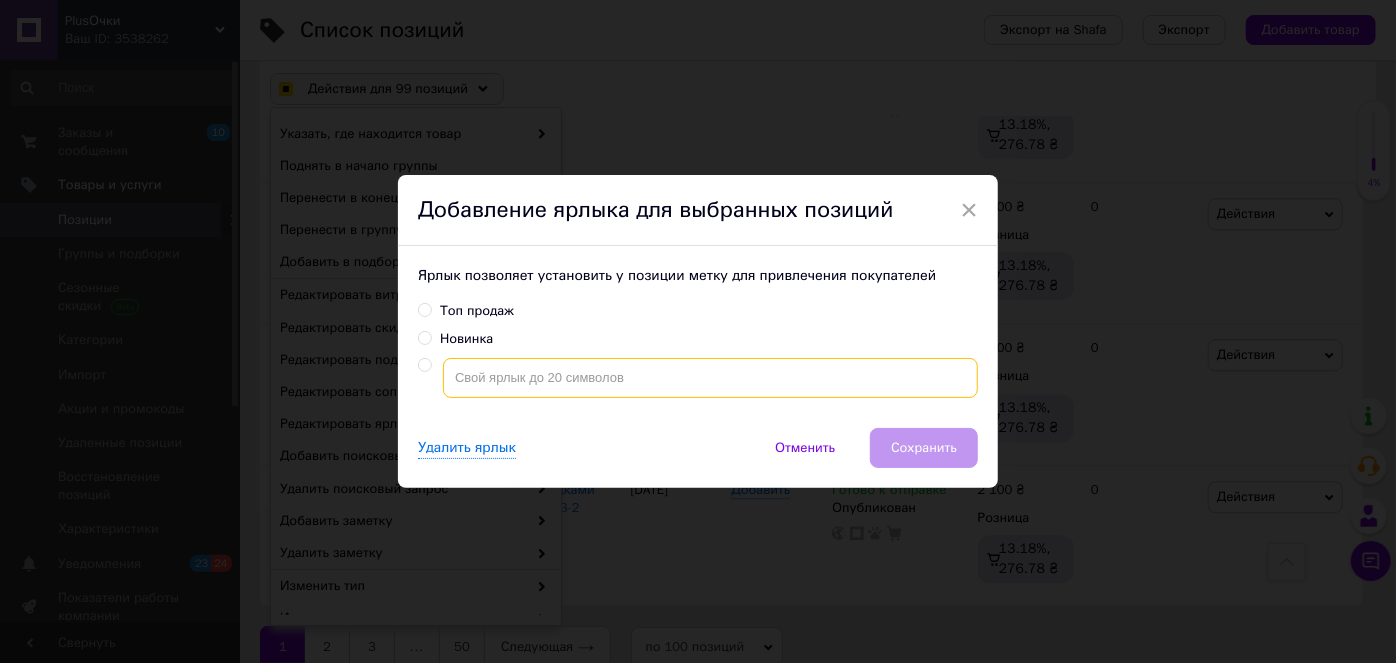 click at bounding box center [710, 378] 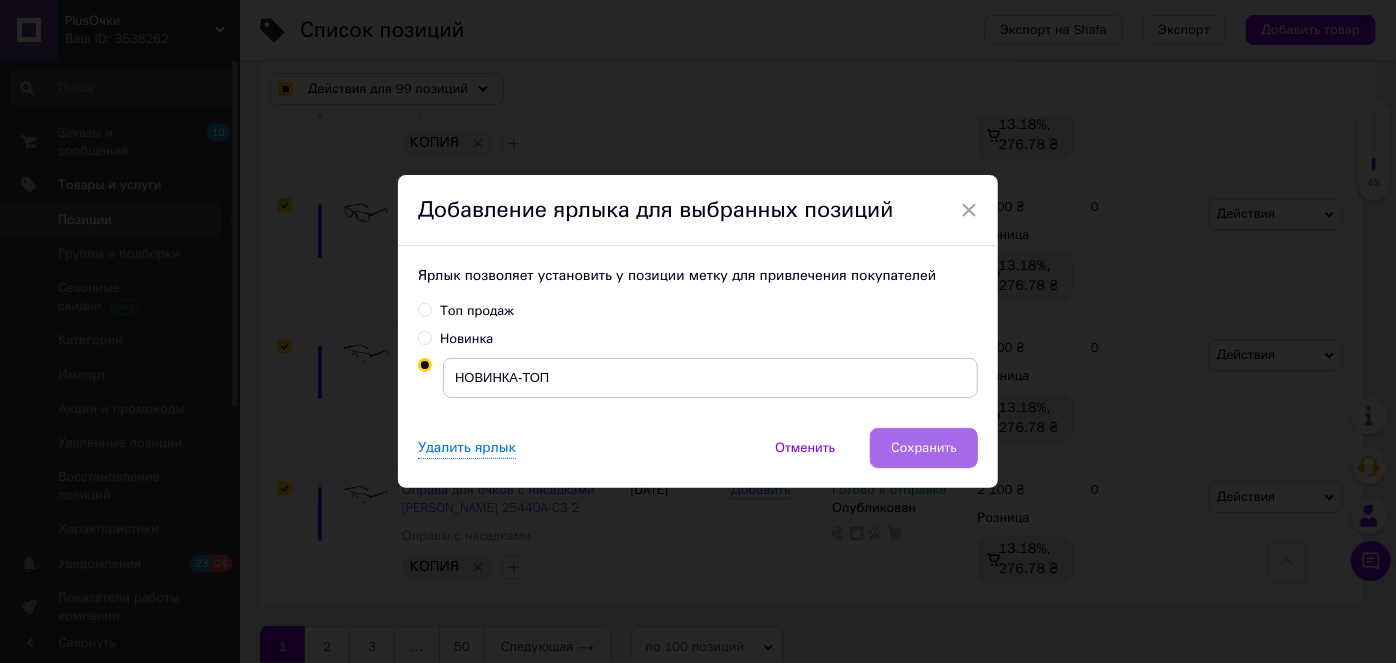 click on "Сохранить" at bounding box center (924, 448) 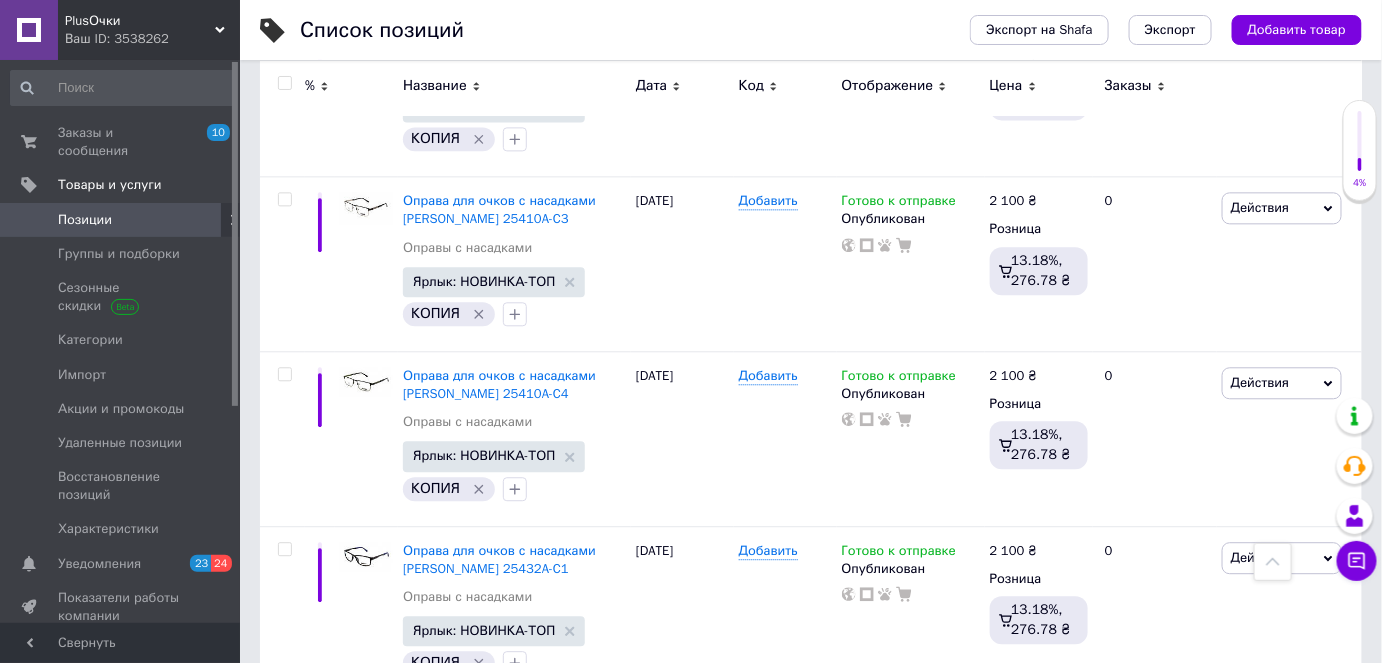 scroll, scrollTop: 16661, scrollLeft: 0, axis: vertical 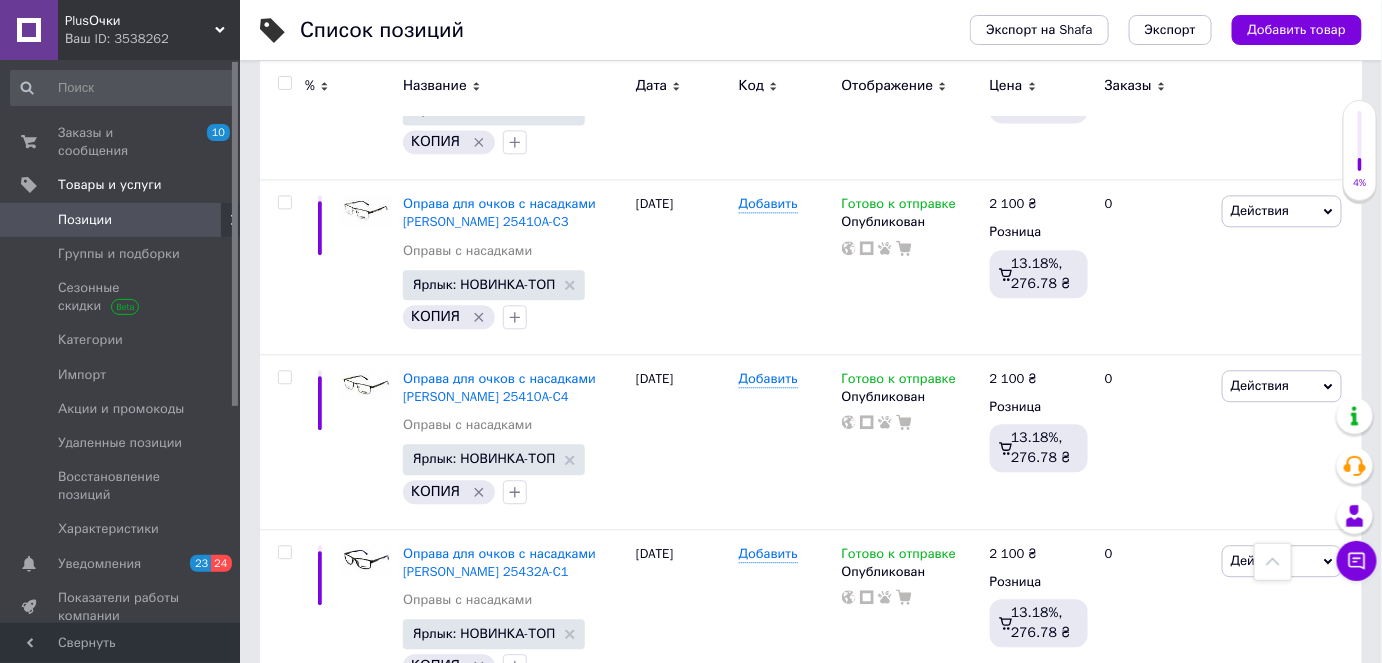 click at bounding box center [284, 83] 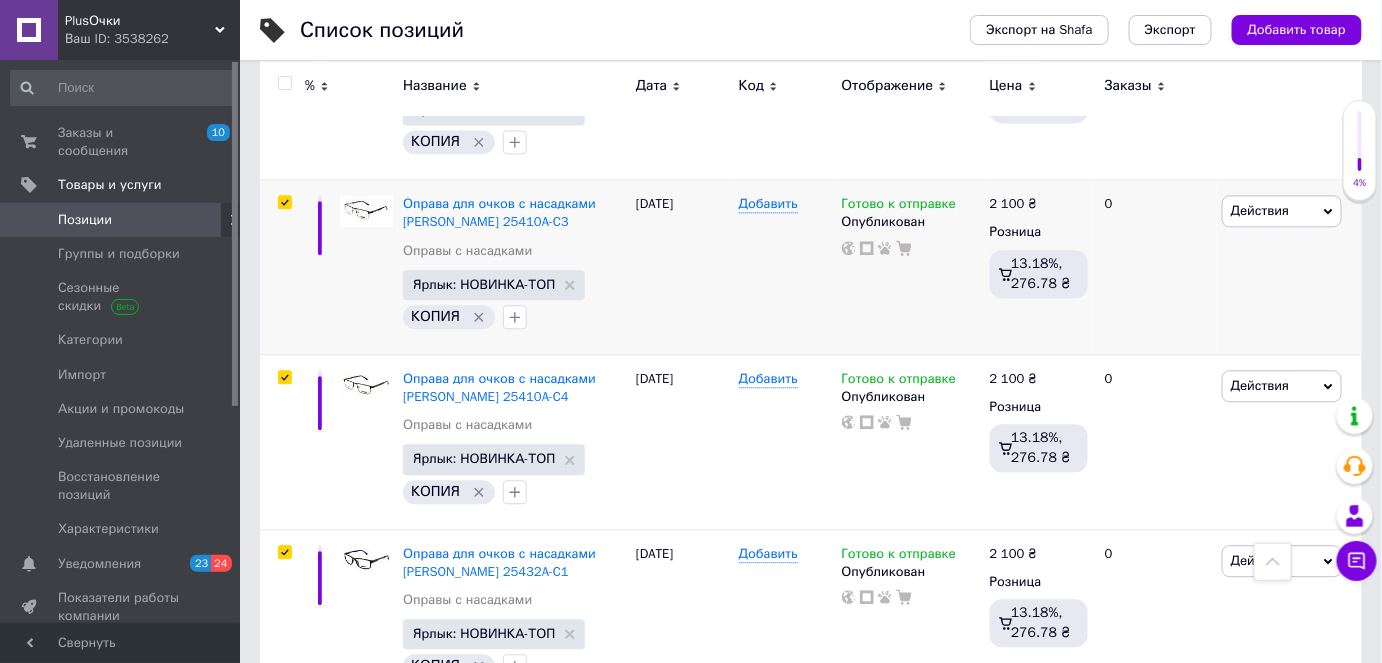 scroll, scrollTop: 16660, scrollLeft: 0, axis: vertical 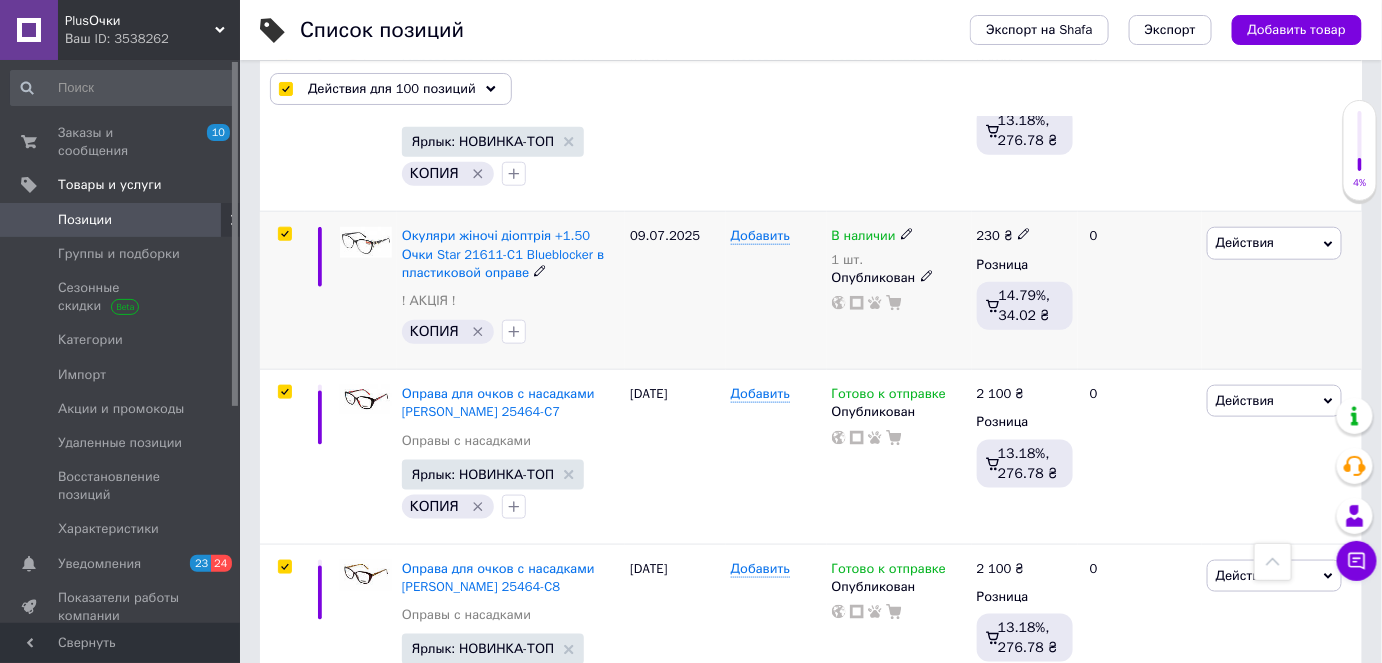 click at bounding box center (284, 234) 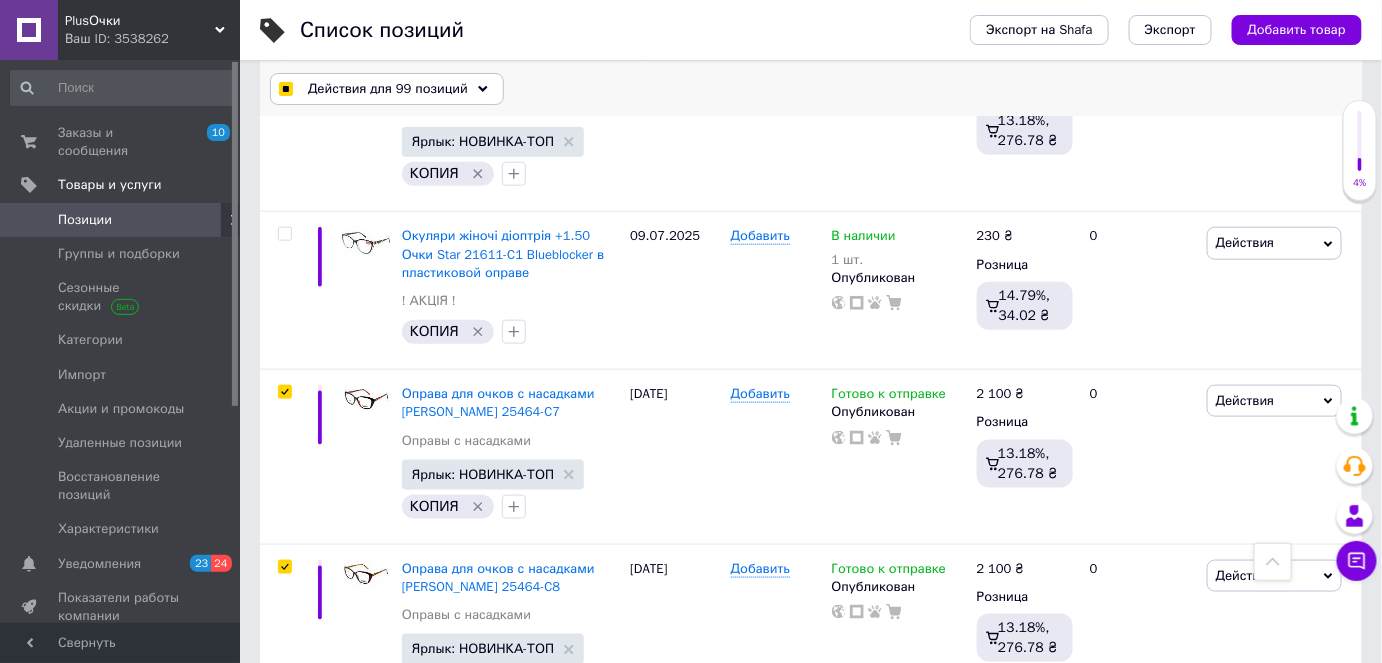 click 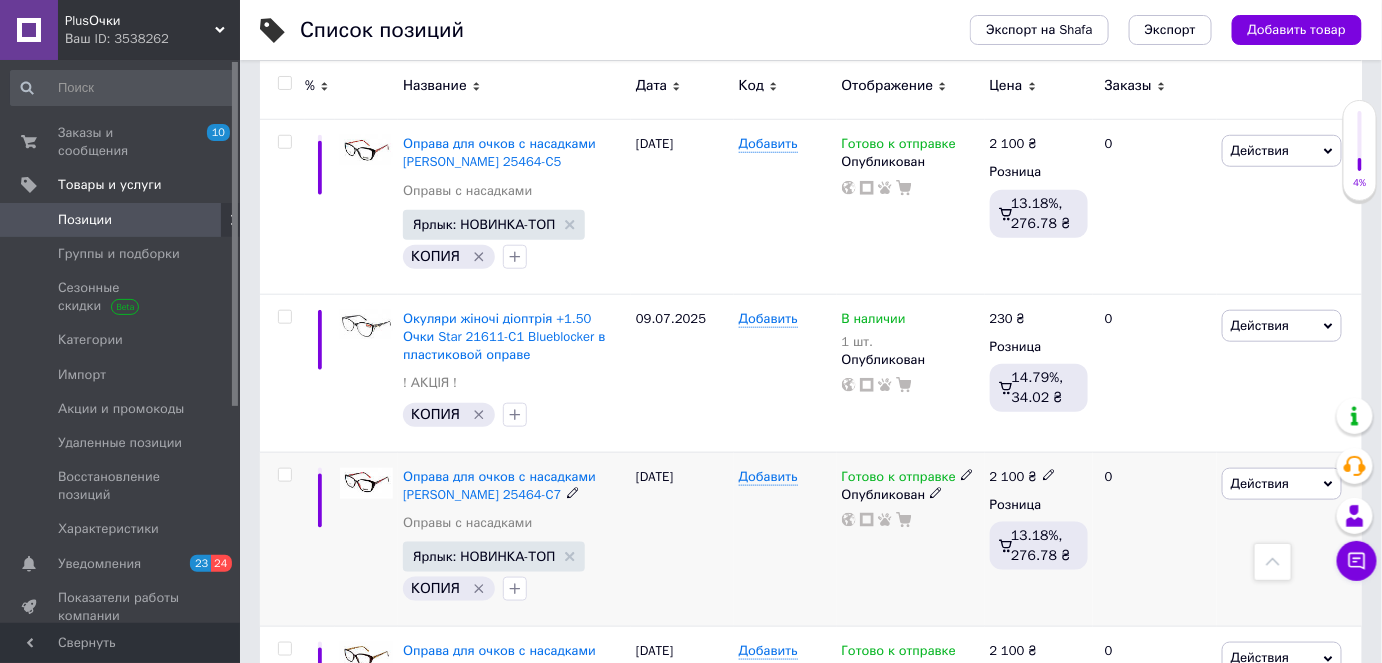 scroll, scrollTop: 5364, scrollLeft: 0, axis: vertical 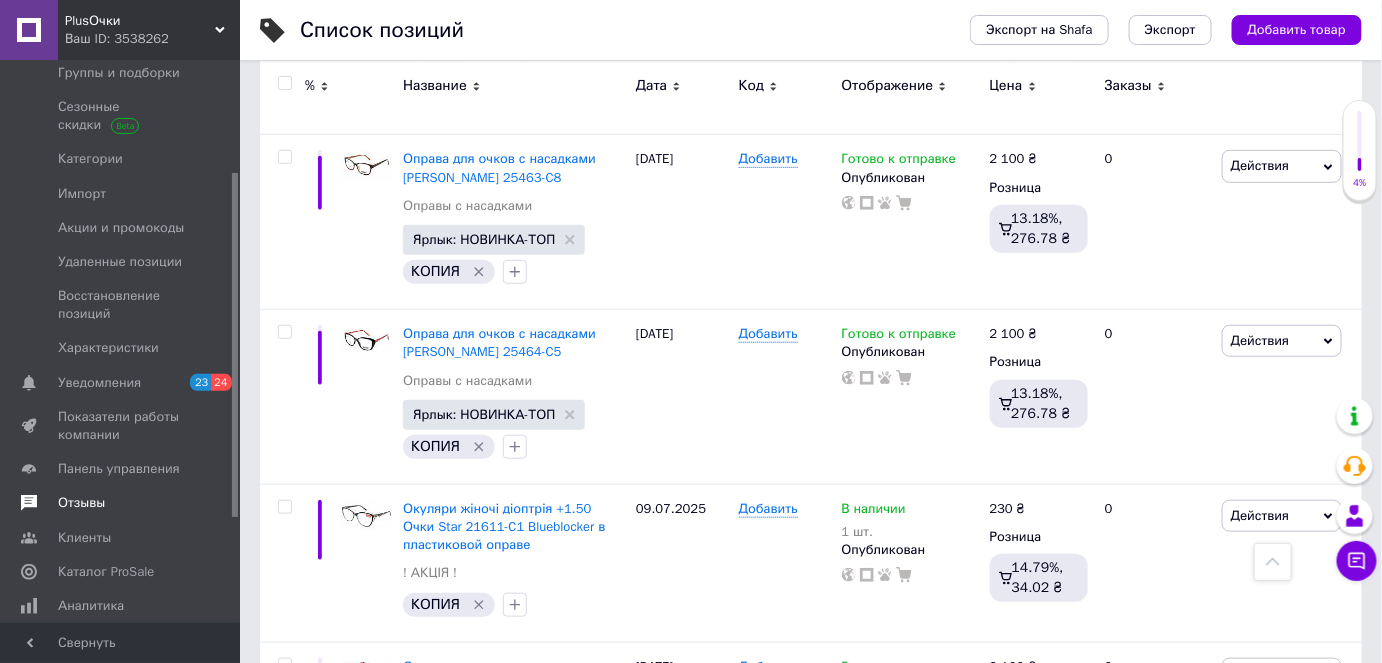 click on "Отзывы" at bounding box center [121, 503] 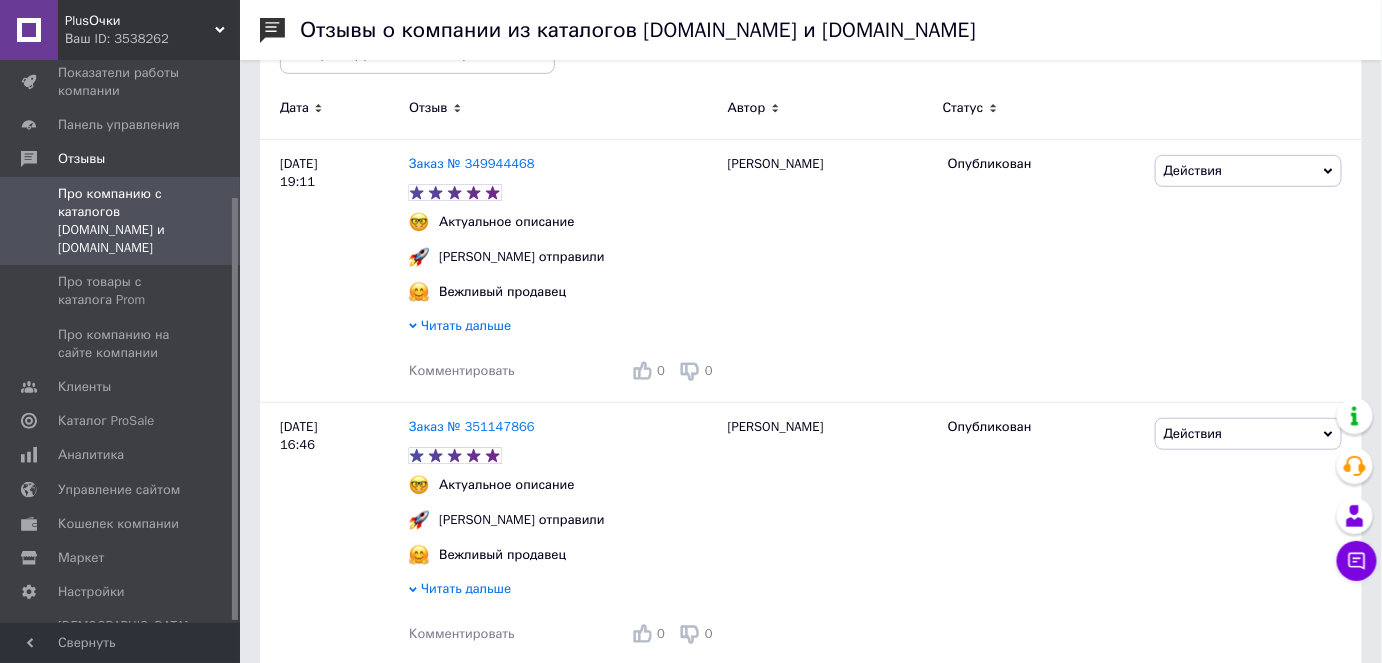 scroll, scrollTop: 0, scrollLeft: 0, axis: both 